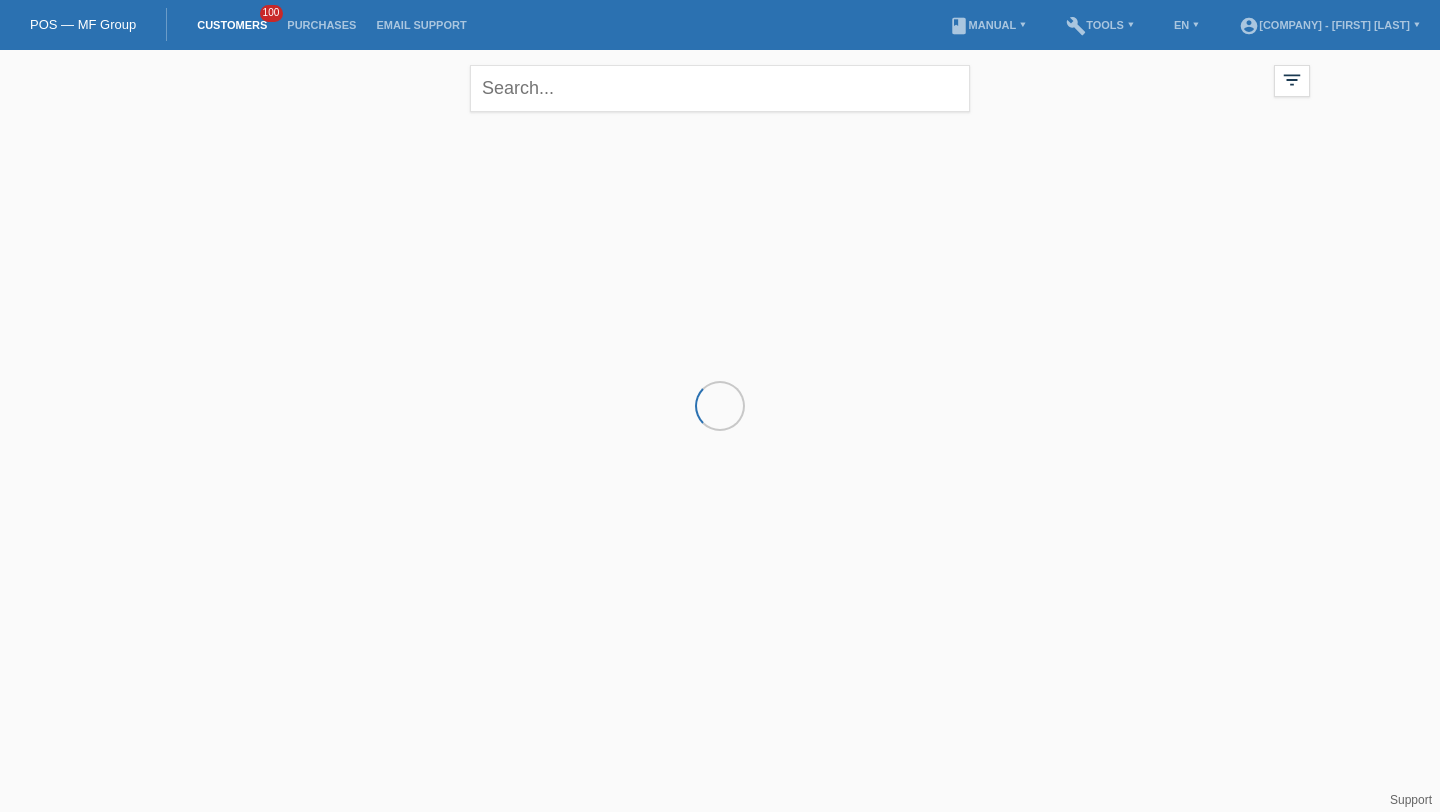 scroll, scrollTop: 0, scrollLeft: 0, axis: both 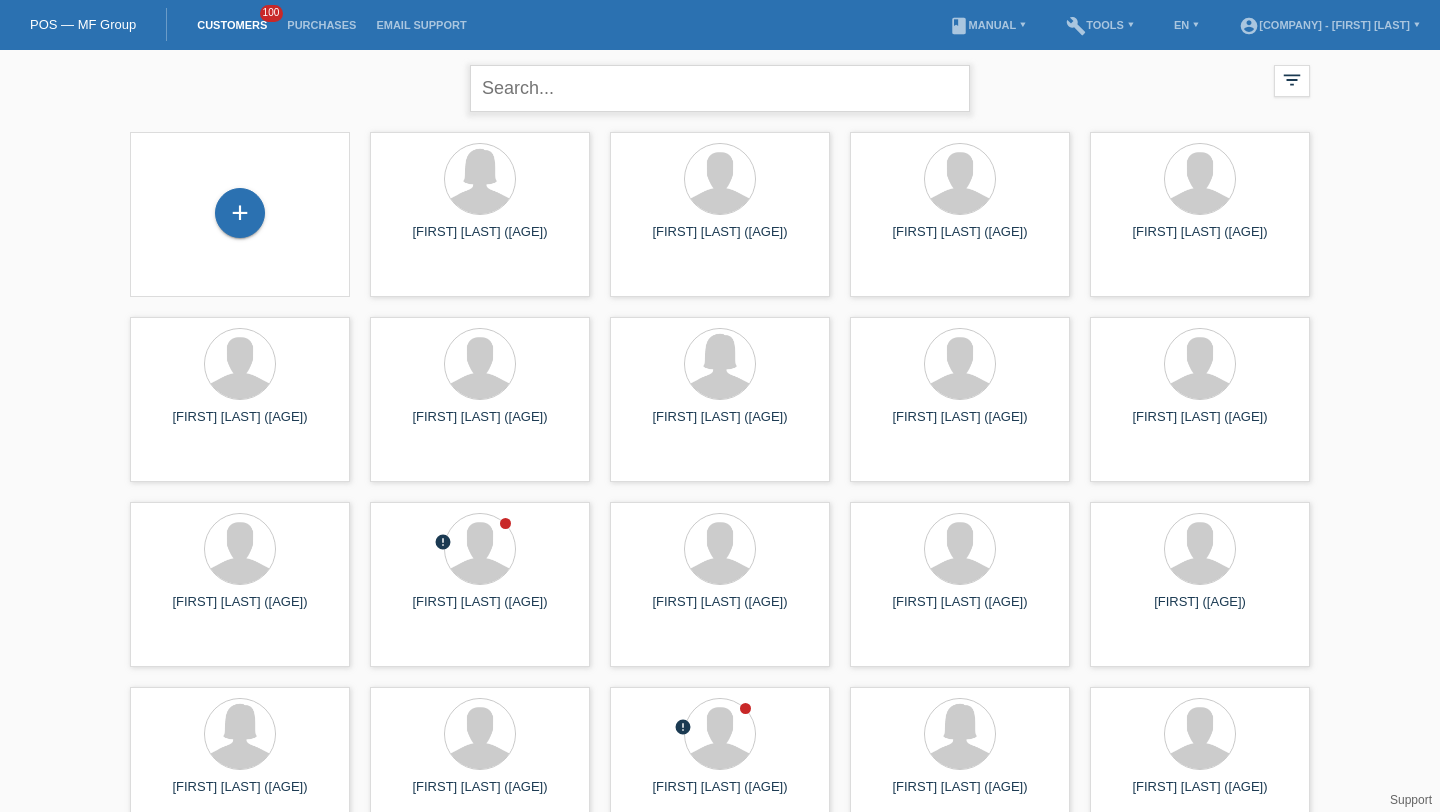 click at bounding box center [720, 88] 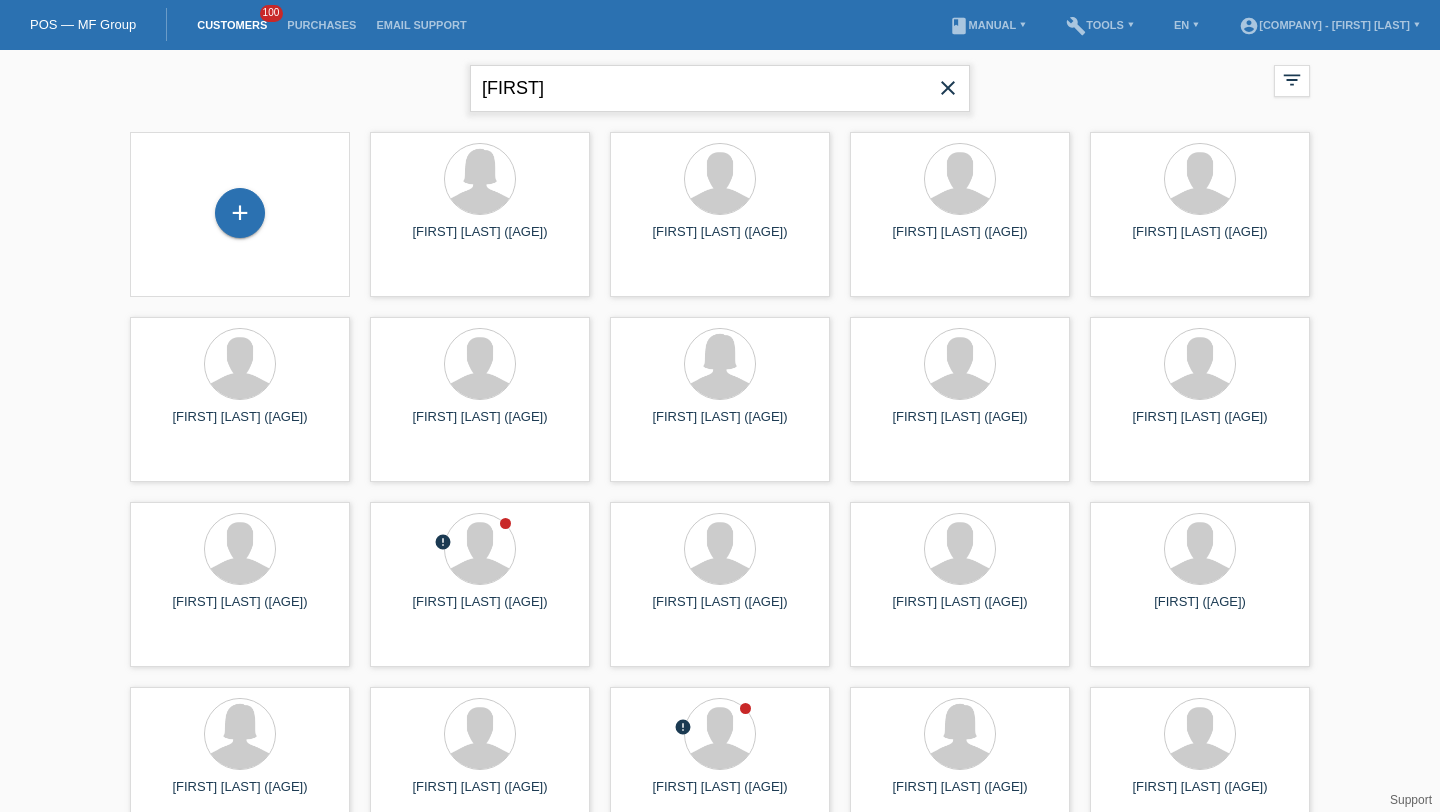 type on "vincenzo" 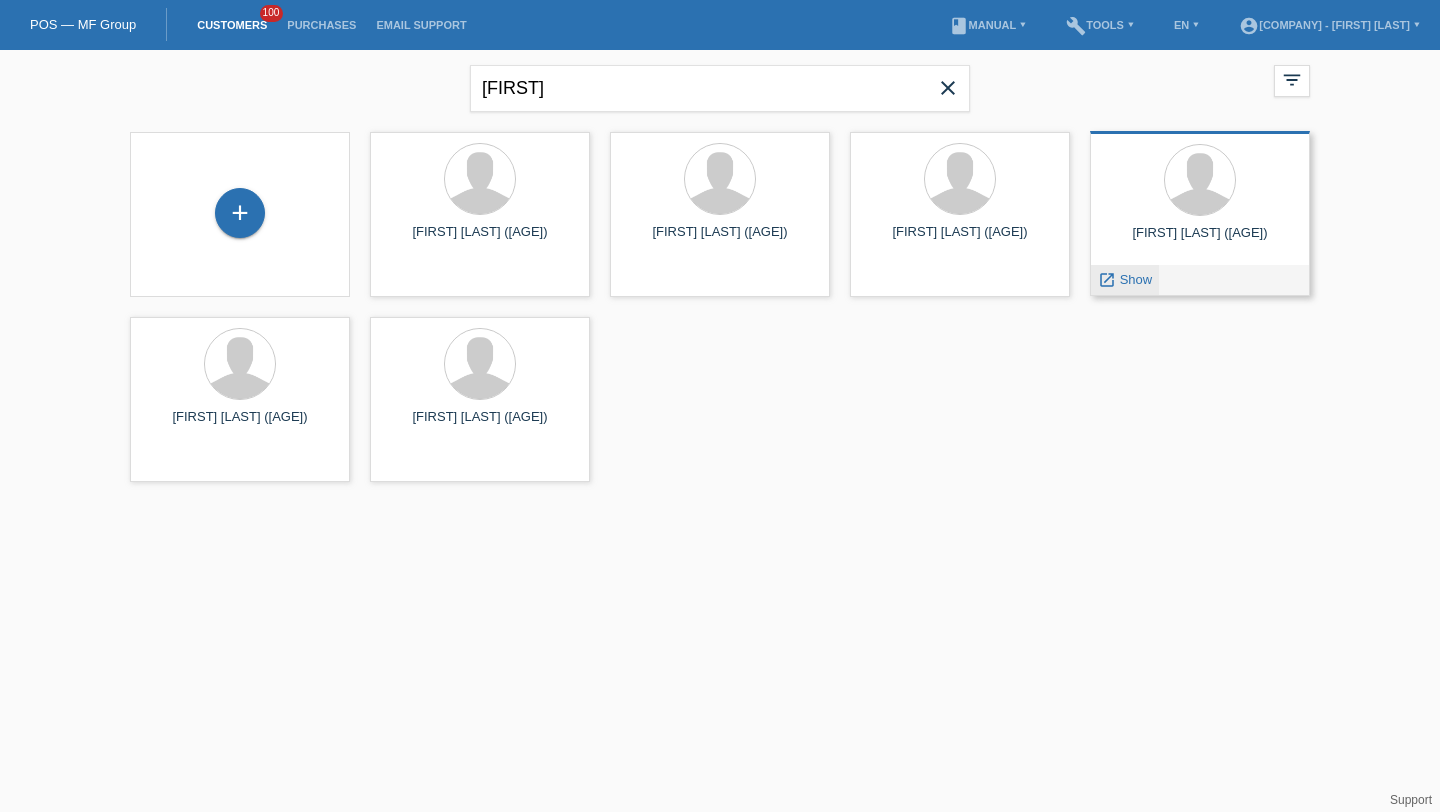 click on "Show" at bounding box center (1136, 279) 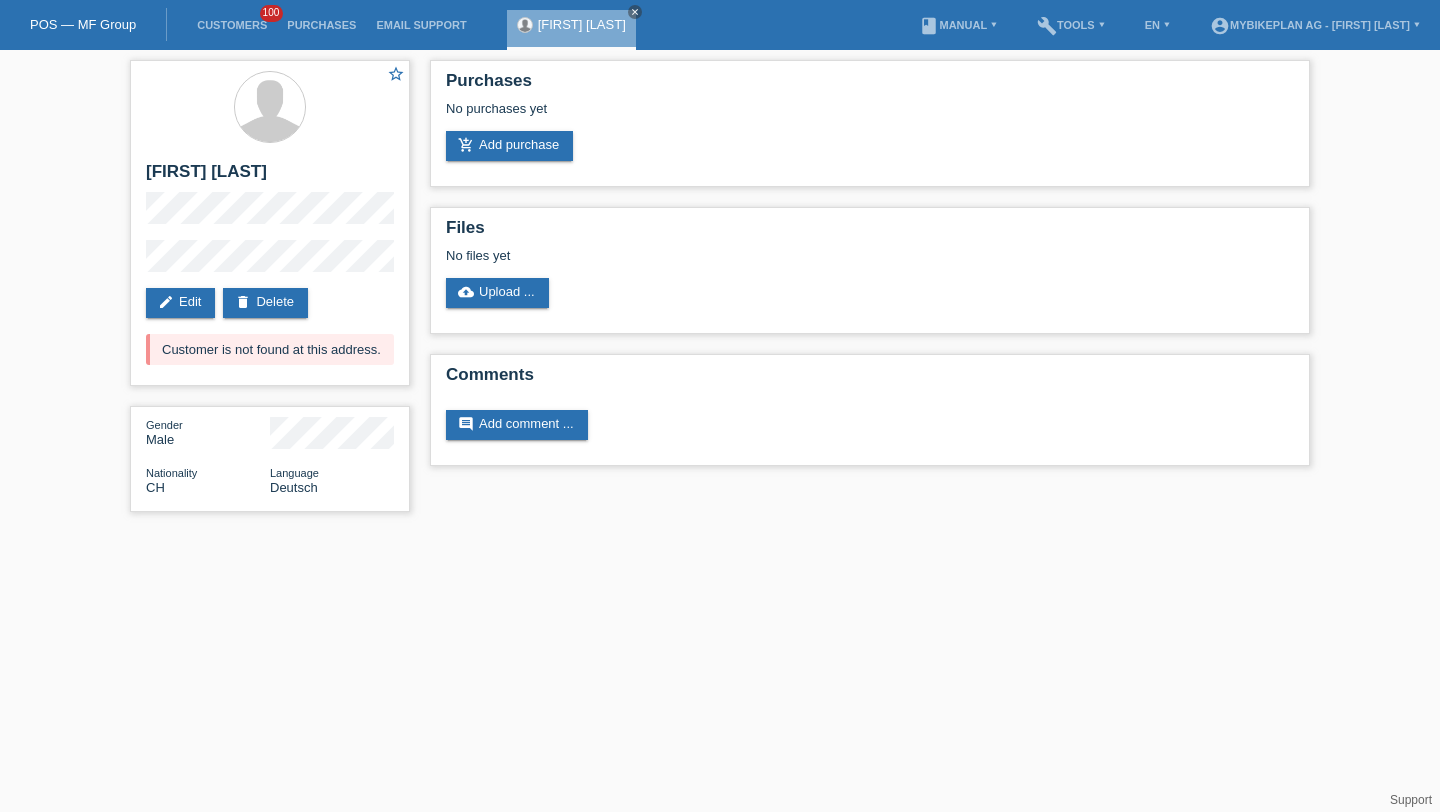 scroll, scrollTop: 0, scrollLeft: 0, axis: both 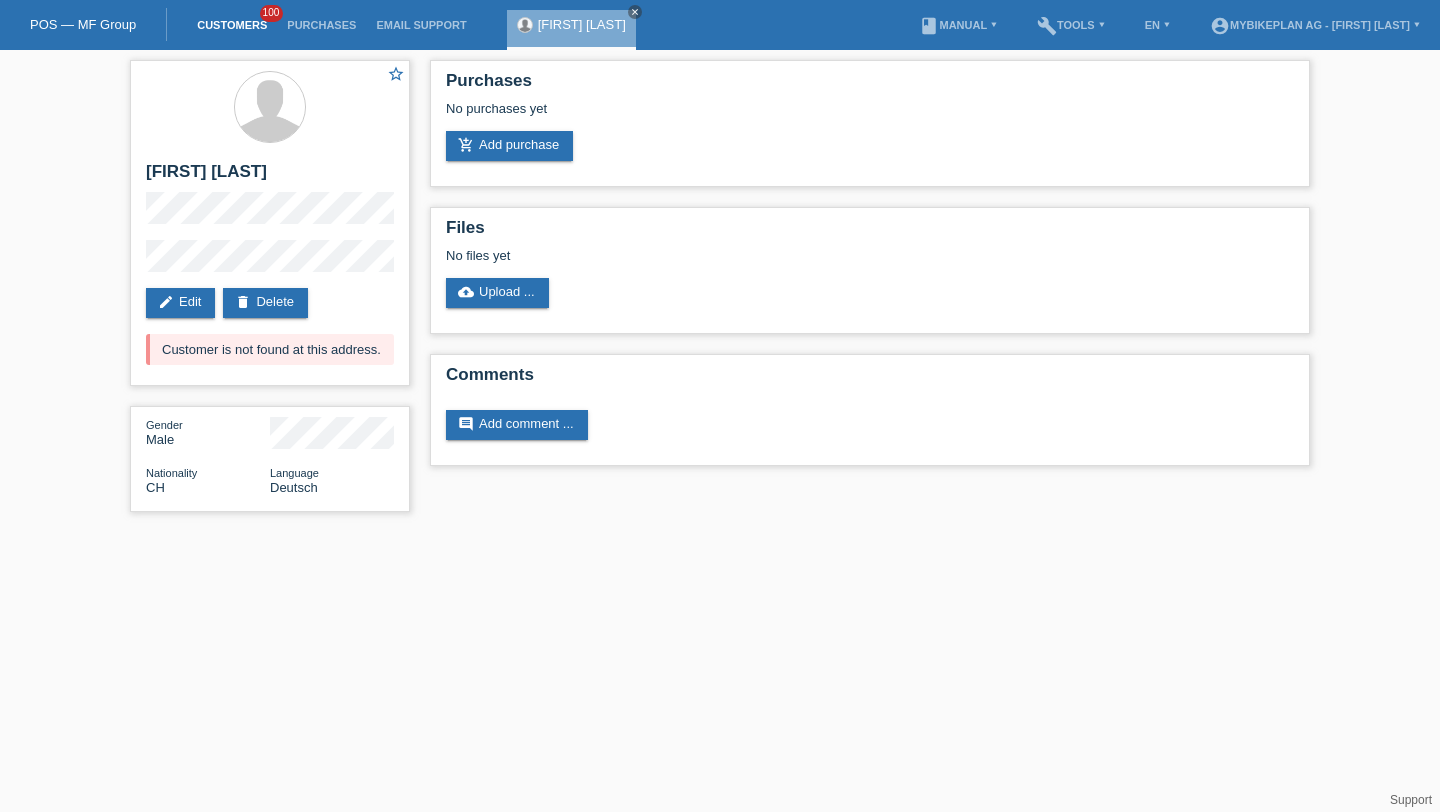 click on "Customers" at bounding box center (232, 25) 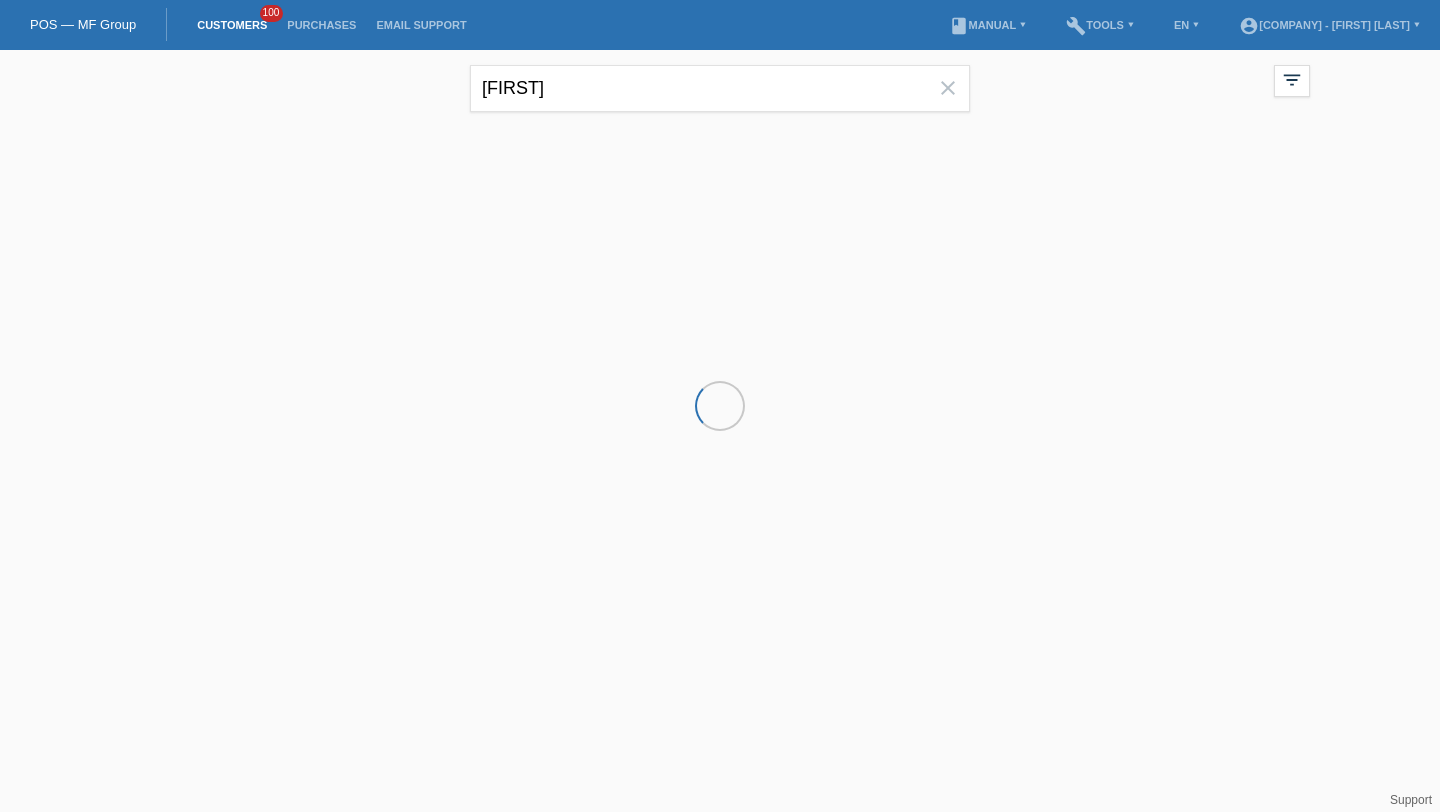 scroll, scrollTop: 0, scrollLeft: 0, axis: both 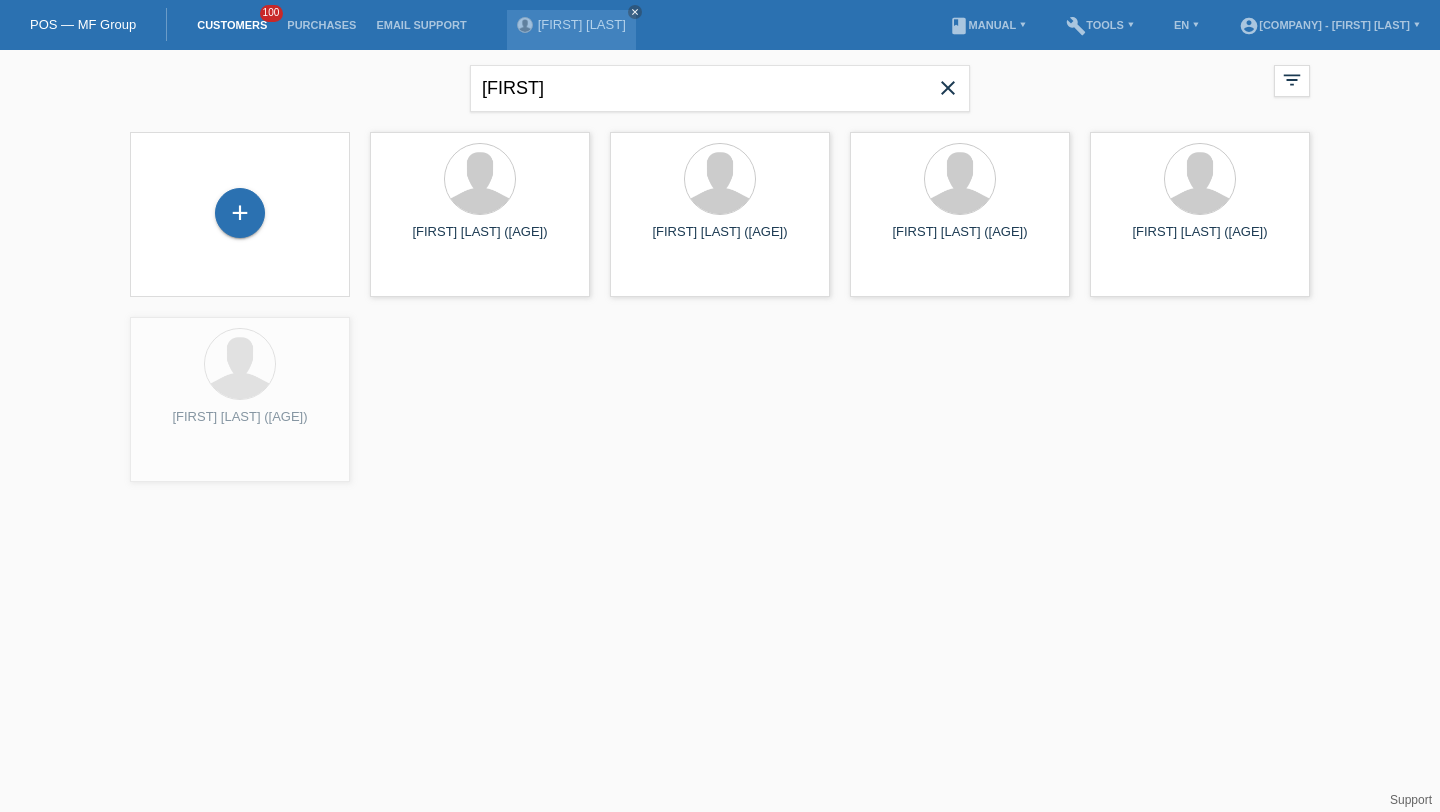click on "close" at bounding box center [948, 88] 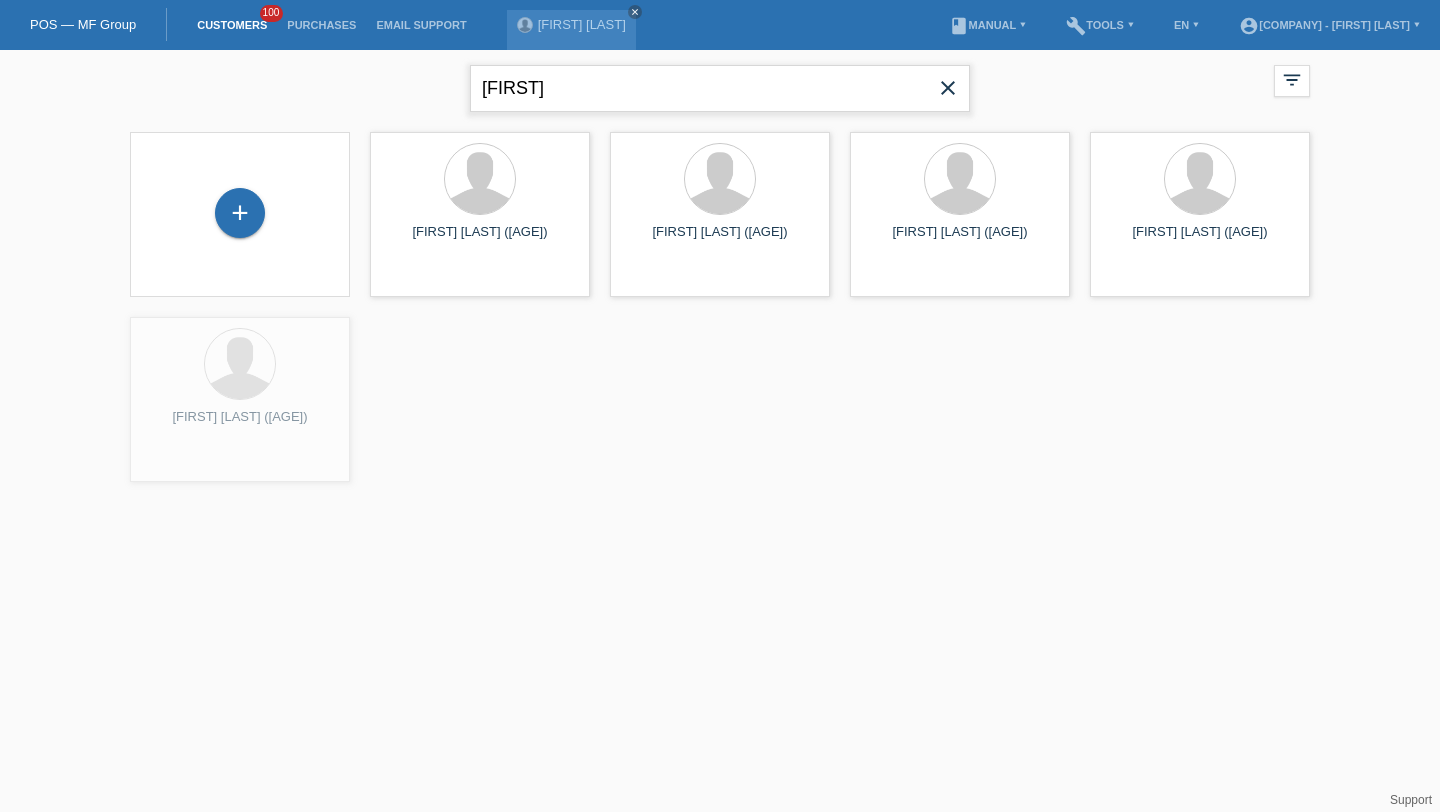 type 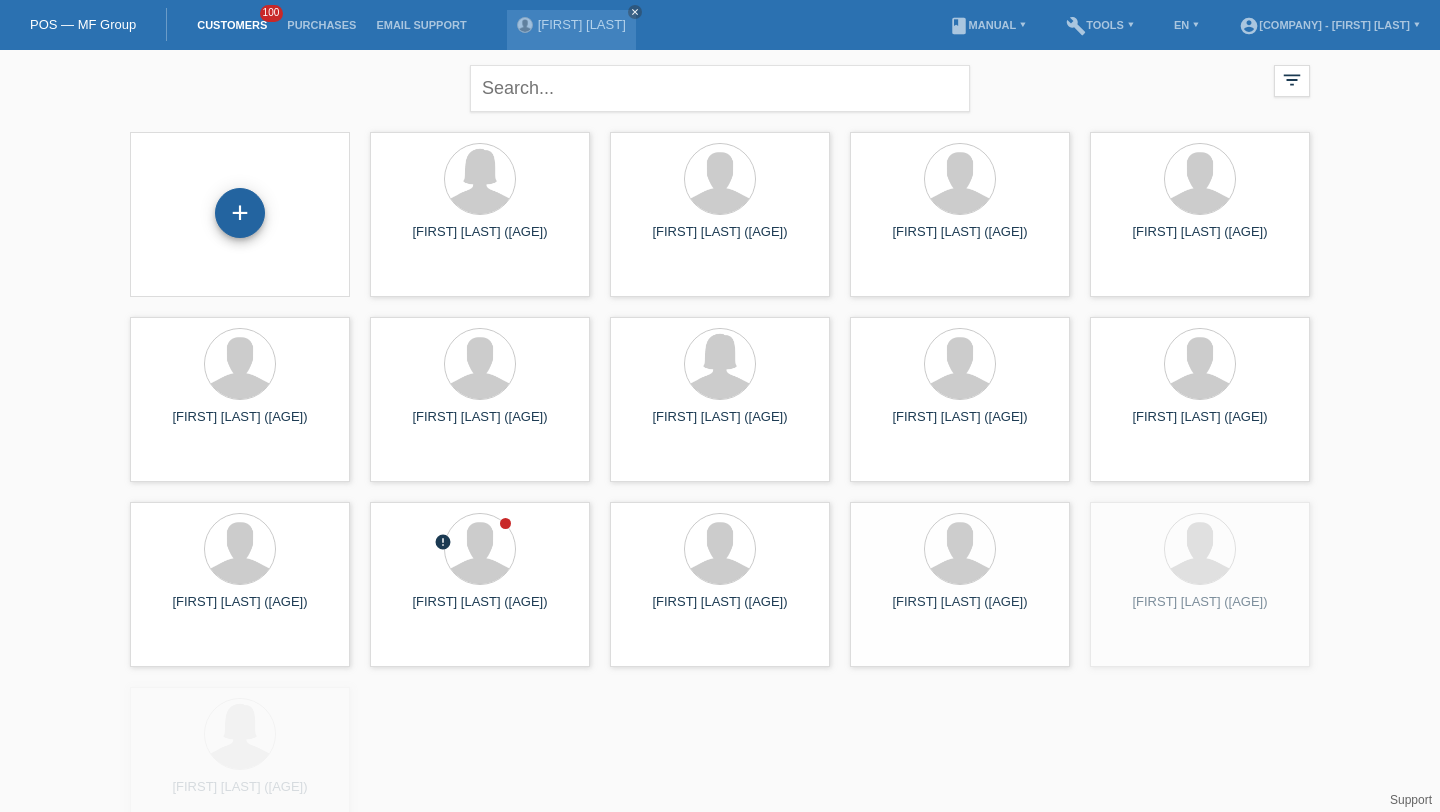 click on "+" at bounding box center (240, 213) 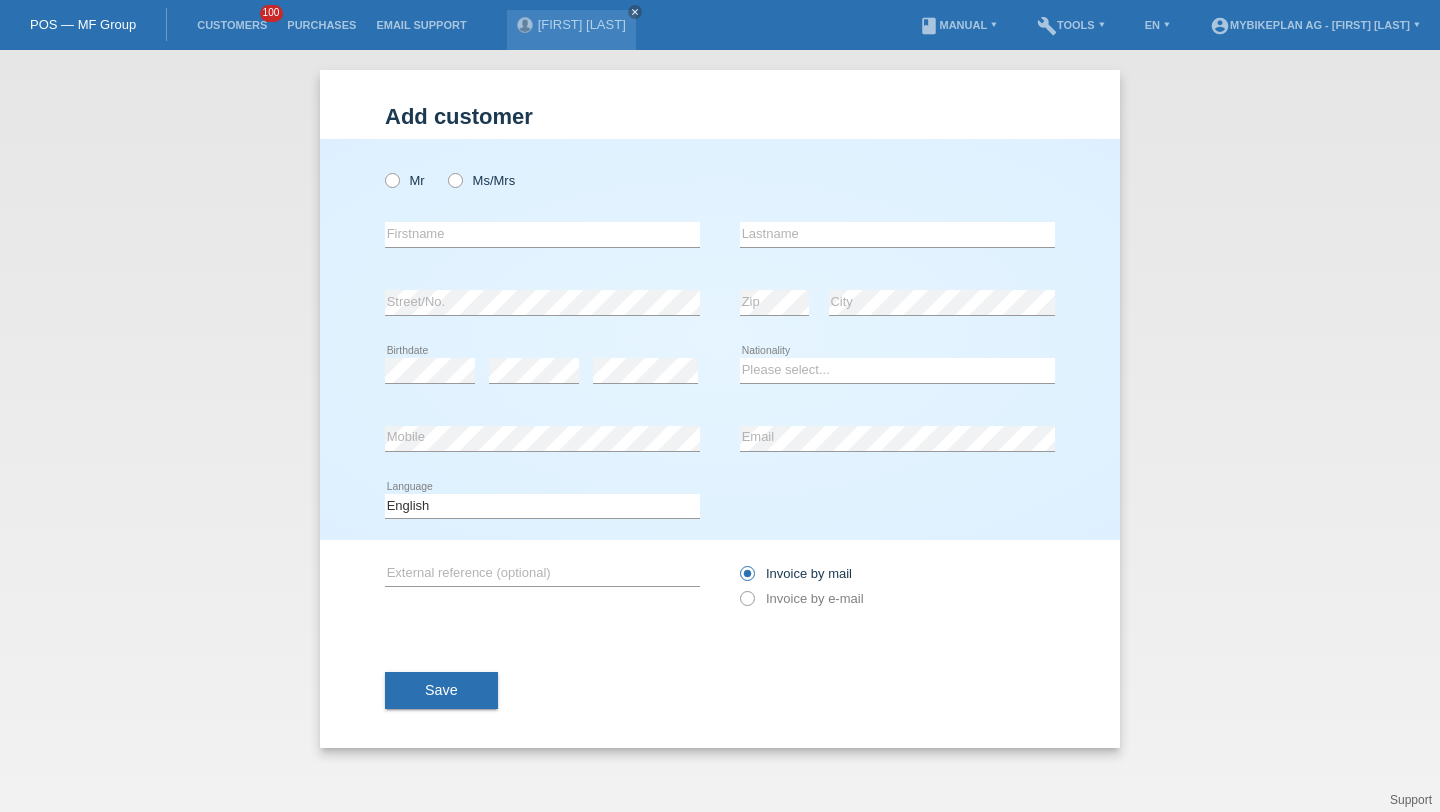 scroll, scrollTop: 0, scrollLeft: 0, axis: both 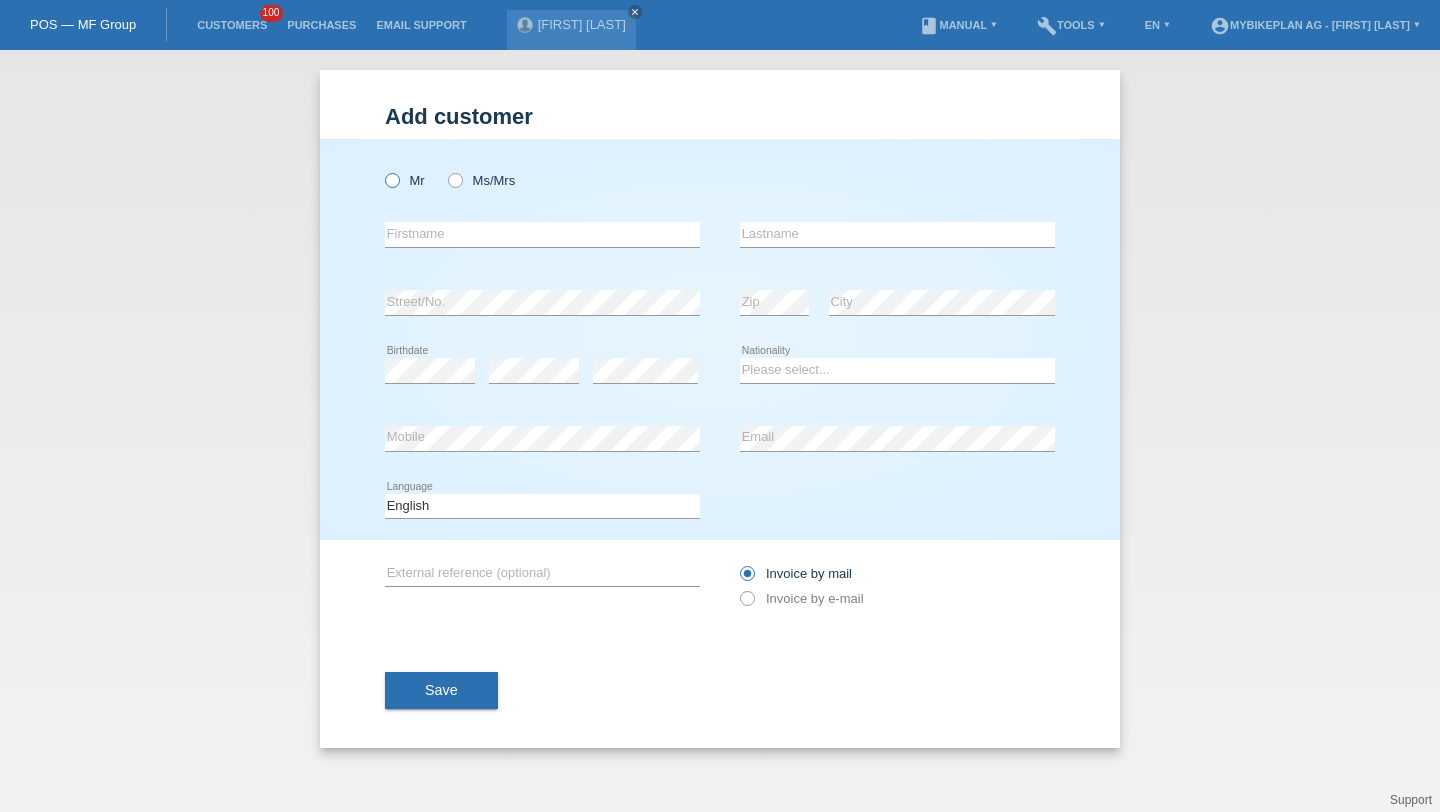 click on "Mr" at bounding box center (405, 180) 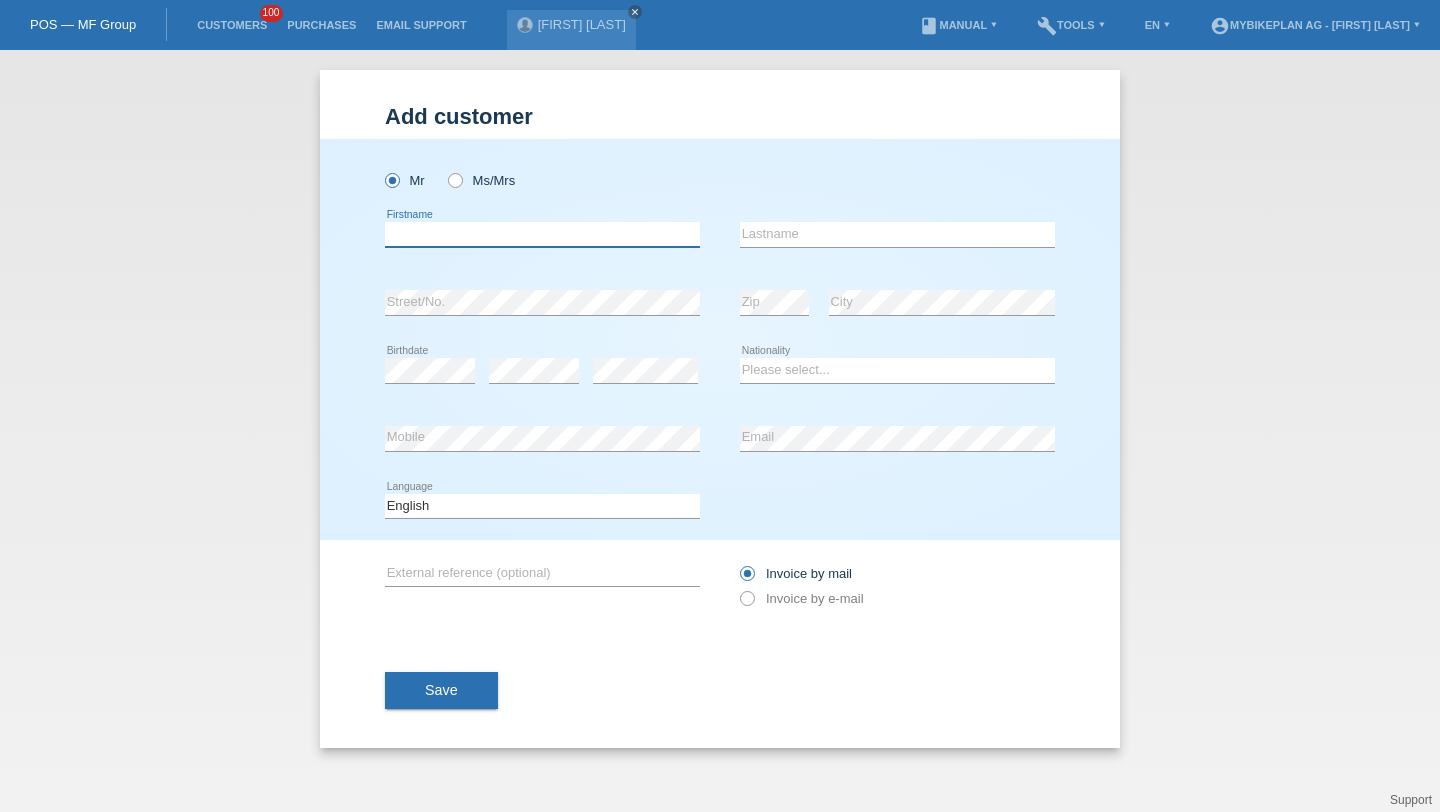 click at bounding box center (542, 234) 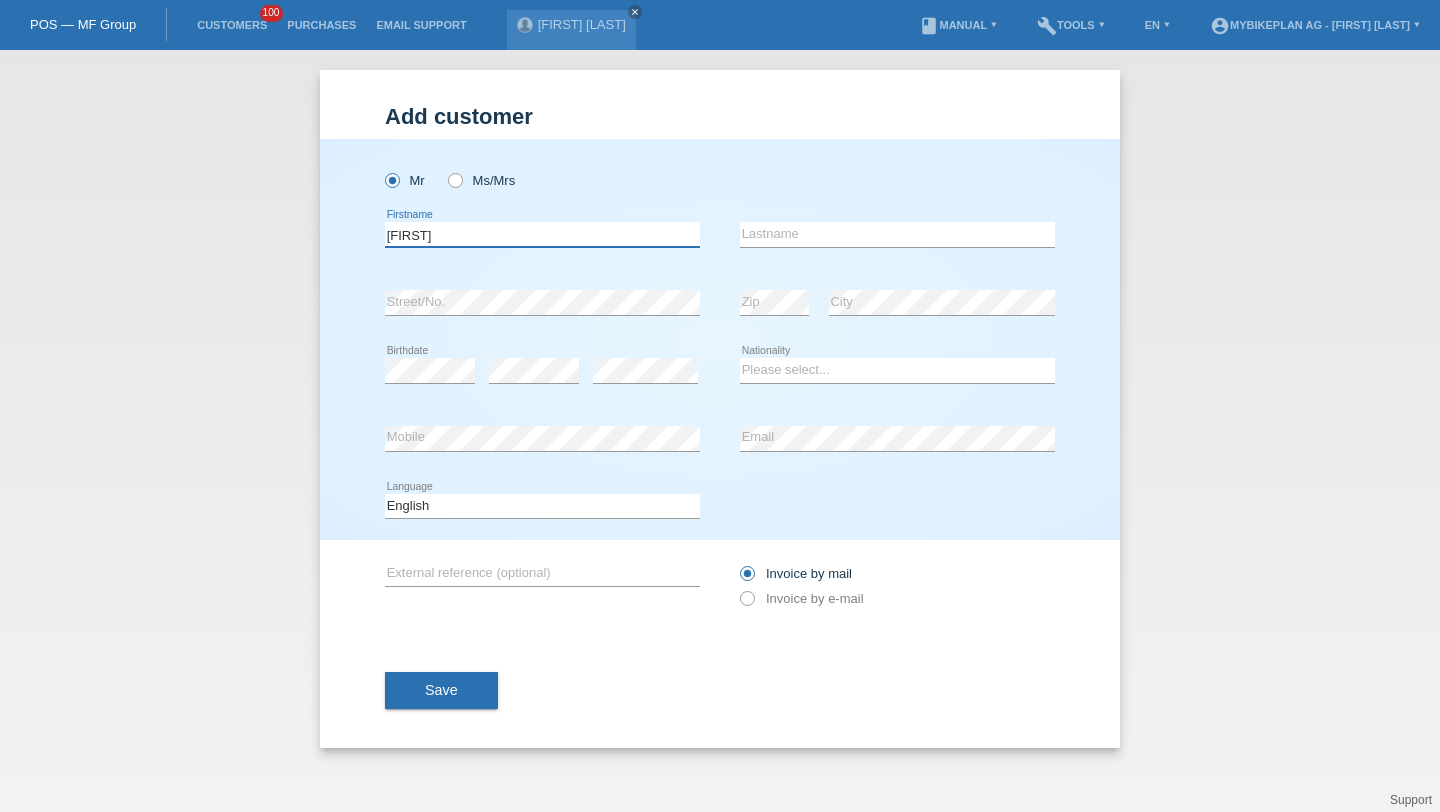 type on "Stefan" 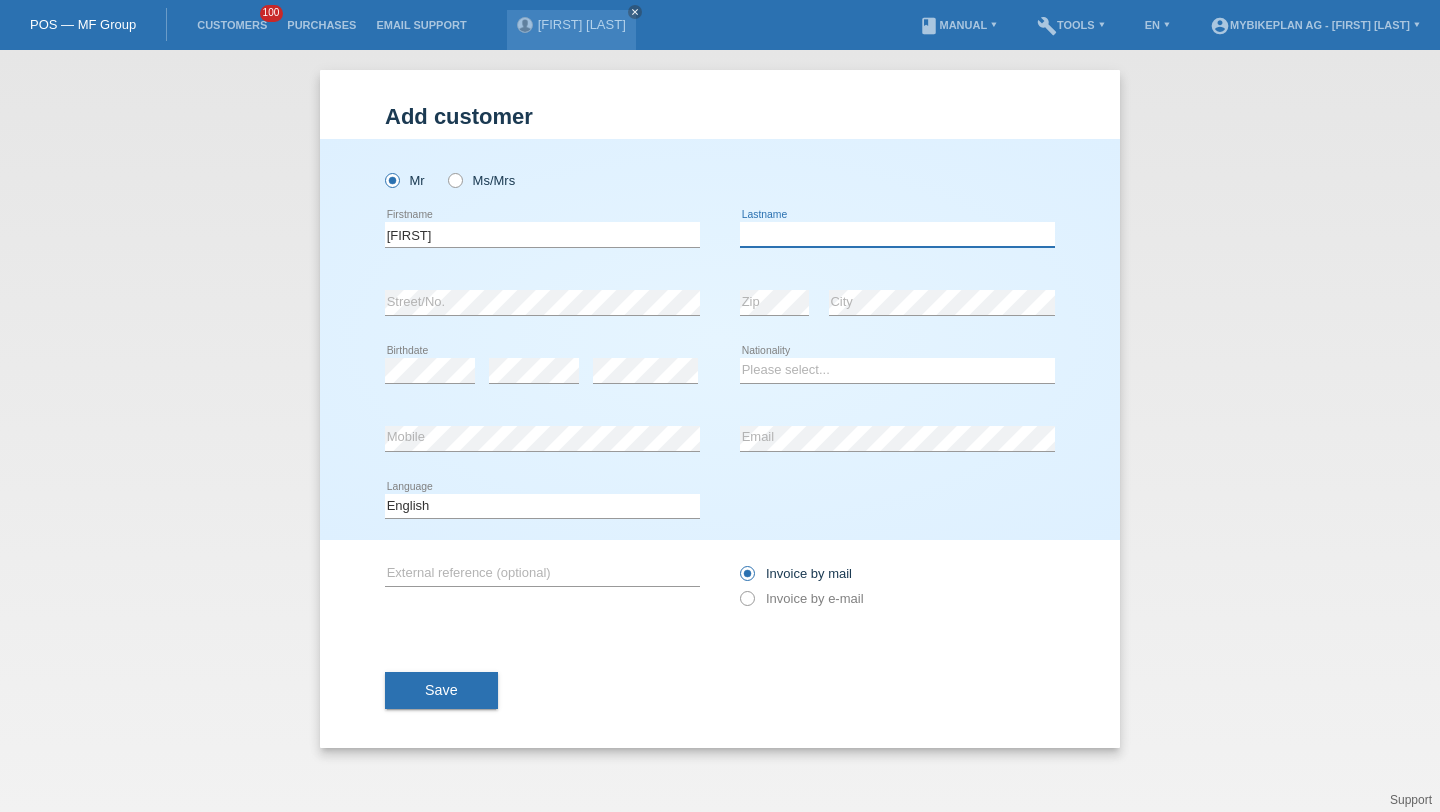 paste on "Flückiger" 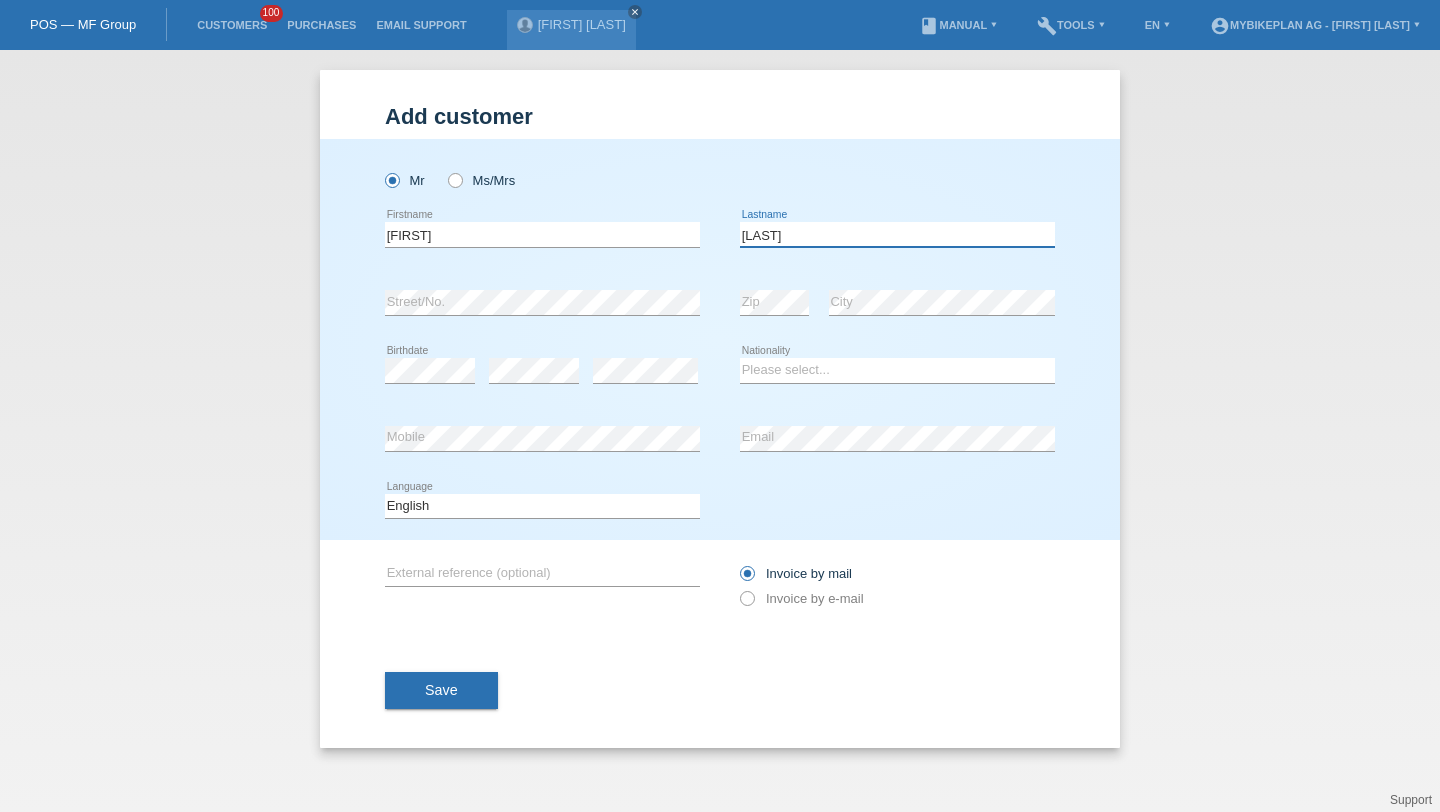 type on "Flückiger" 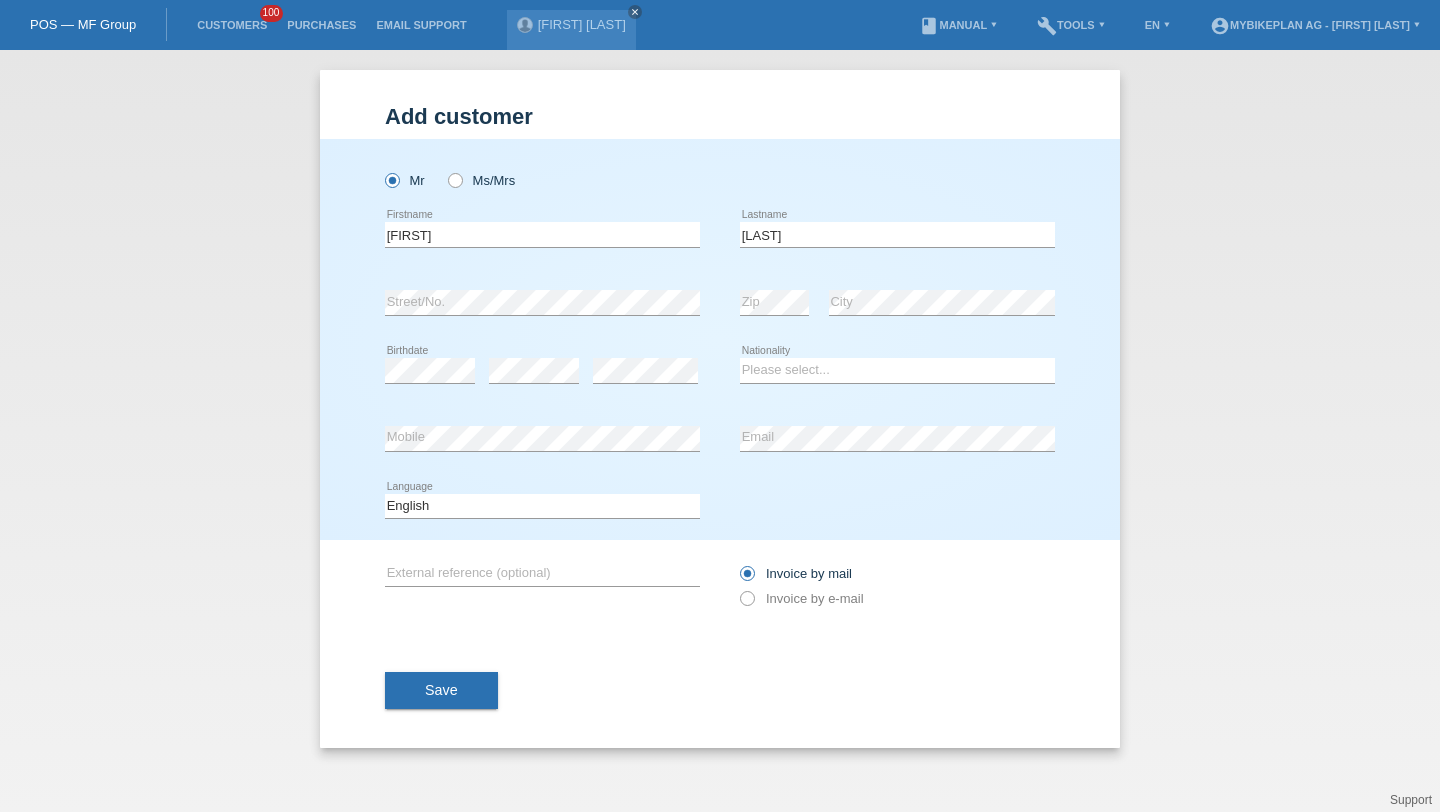 click on "error" at bounding box center (645, 371) 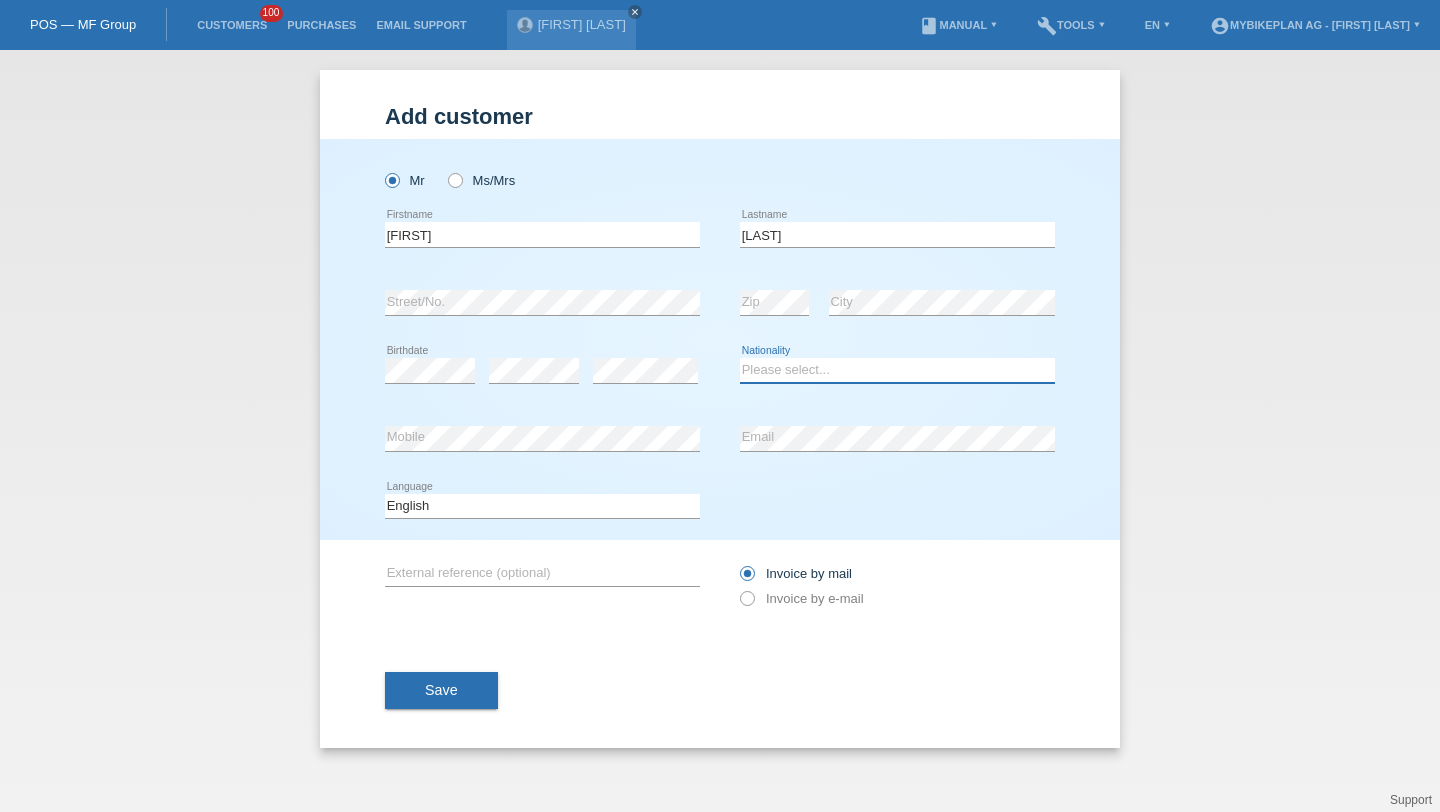 click on "Please select...
Switzerland
Austria
Germany
Liechtenstein
------------
Afghanistan
Åland Islands
Albania
Algeria
American Samoa Andorra Angola Anguilla Antarctica Antigua and Barbuda Argentina Armenia" at bounding box center (897, 370) 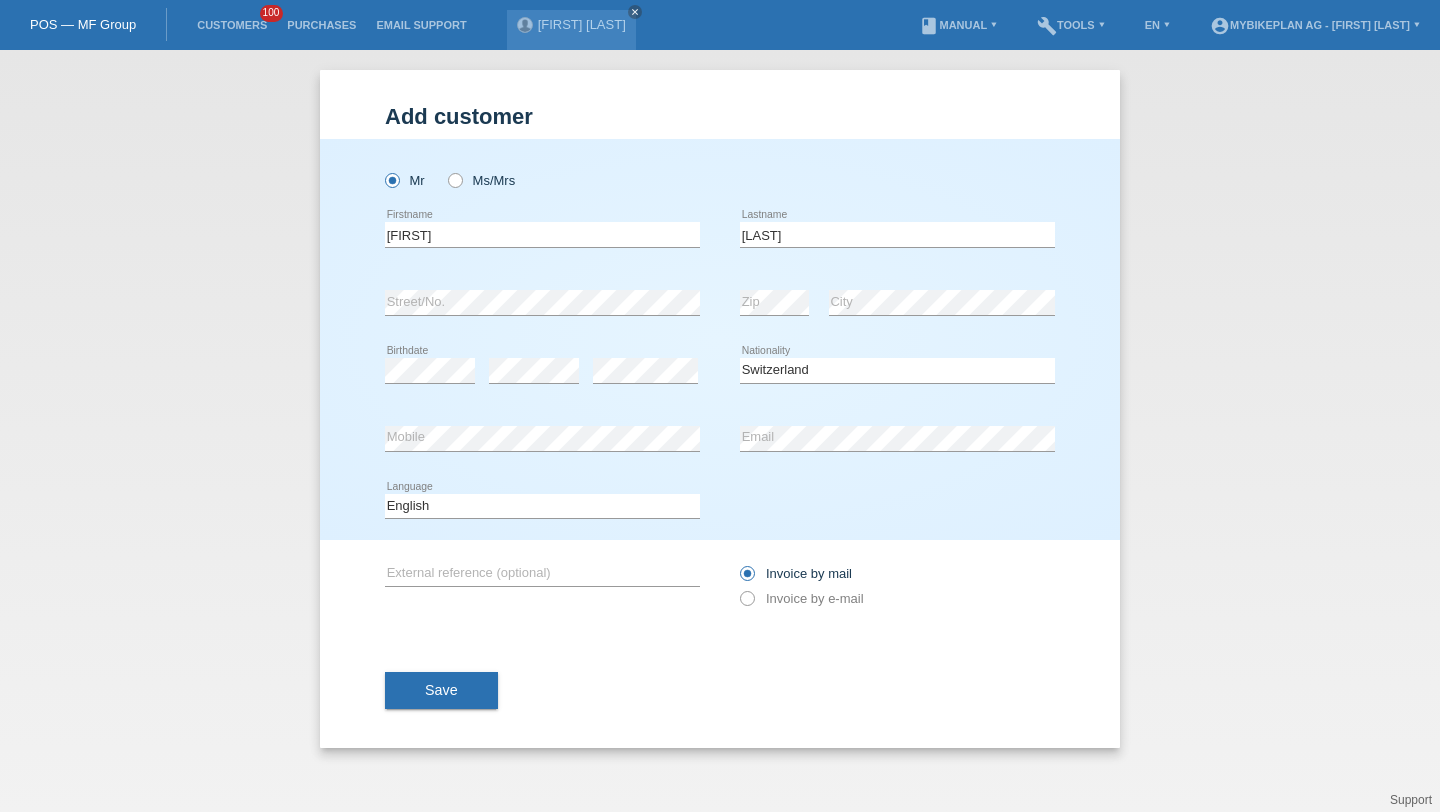 click on "error
Mobile" at bounding box center [542, 439] 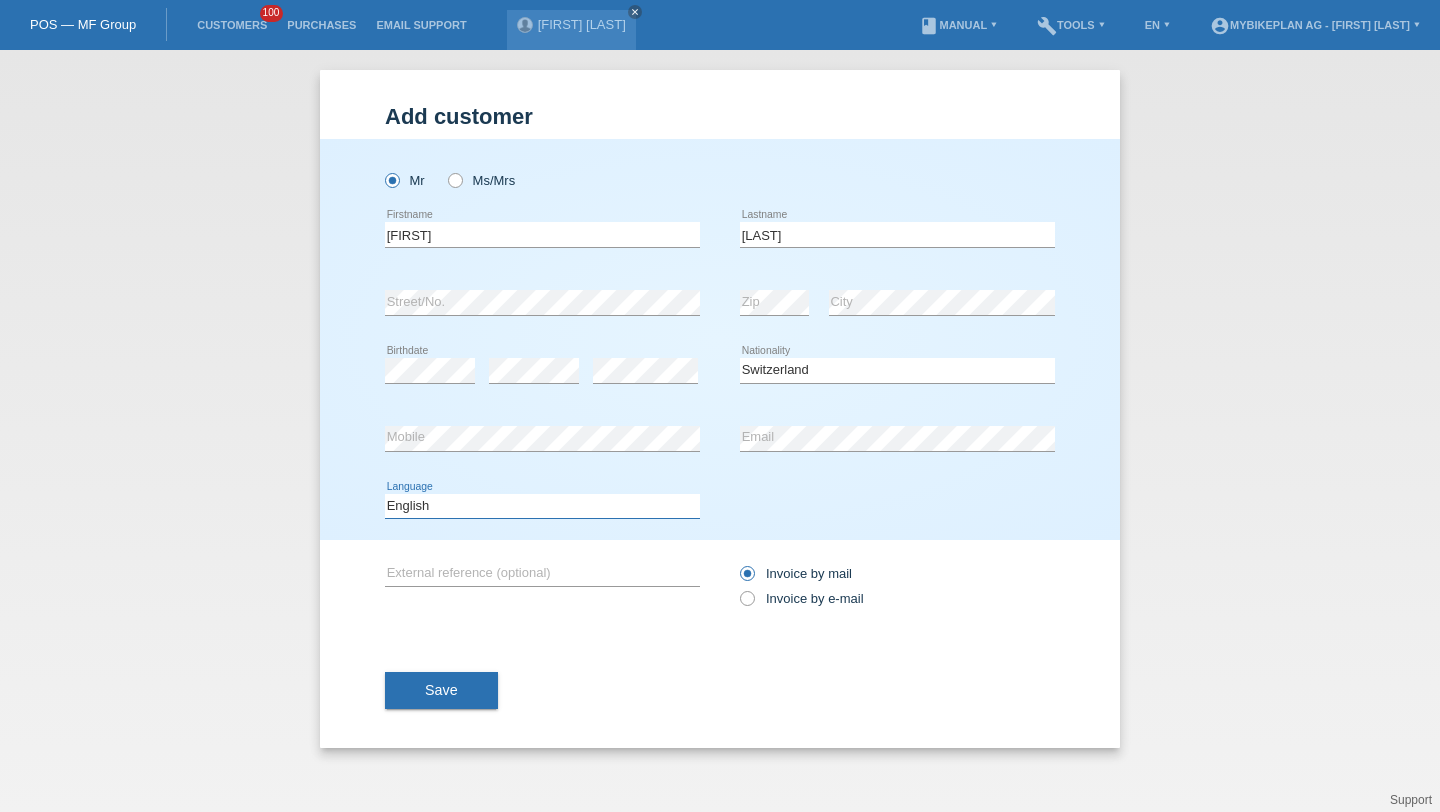 click on "Deutsch
Français
Italiano
English" at bounding box center (542, 506) 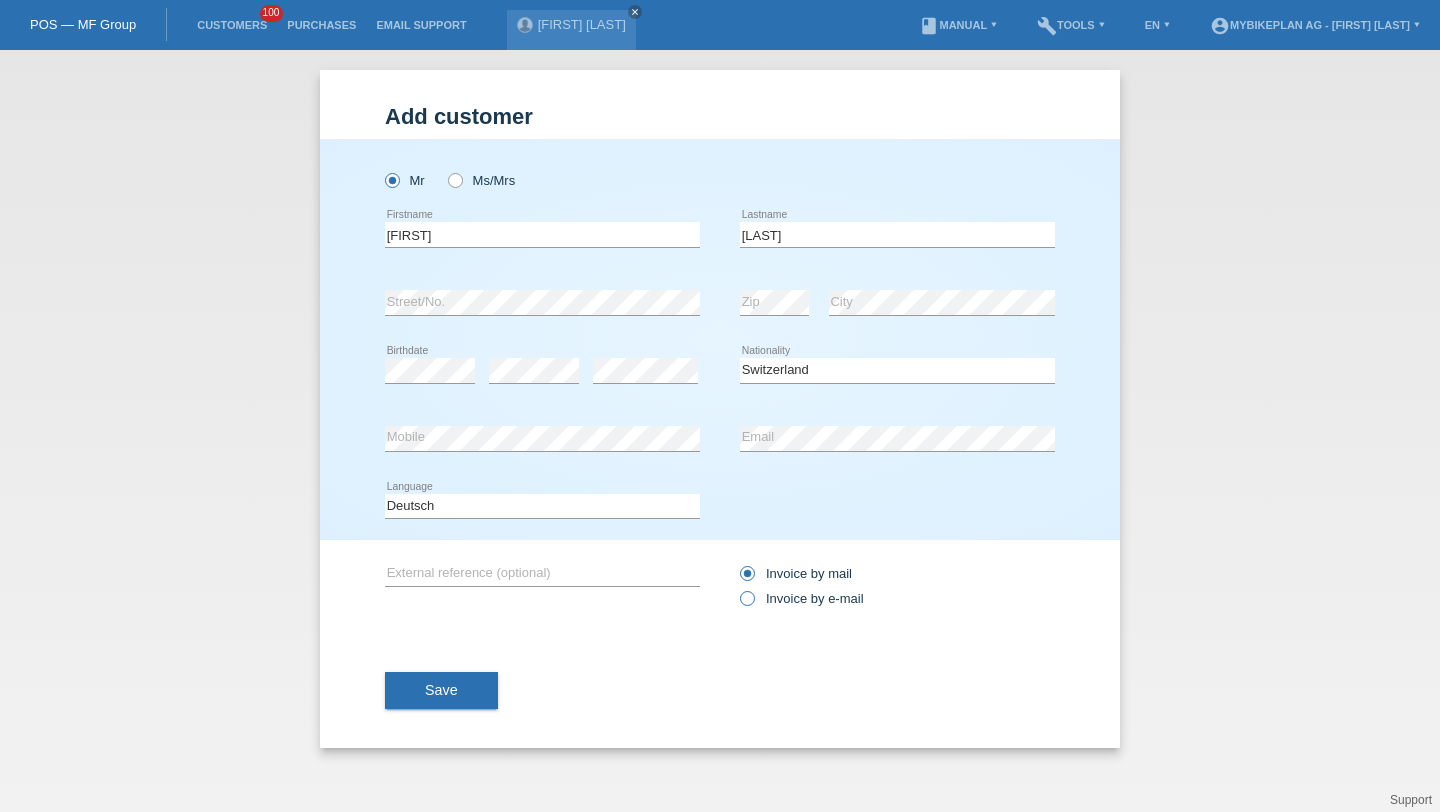 click on "Invoice by e-mail" at bounding box center [802, 598] 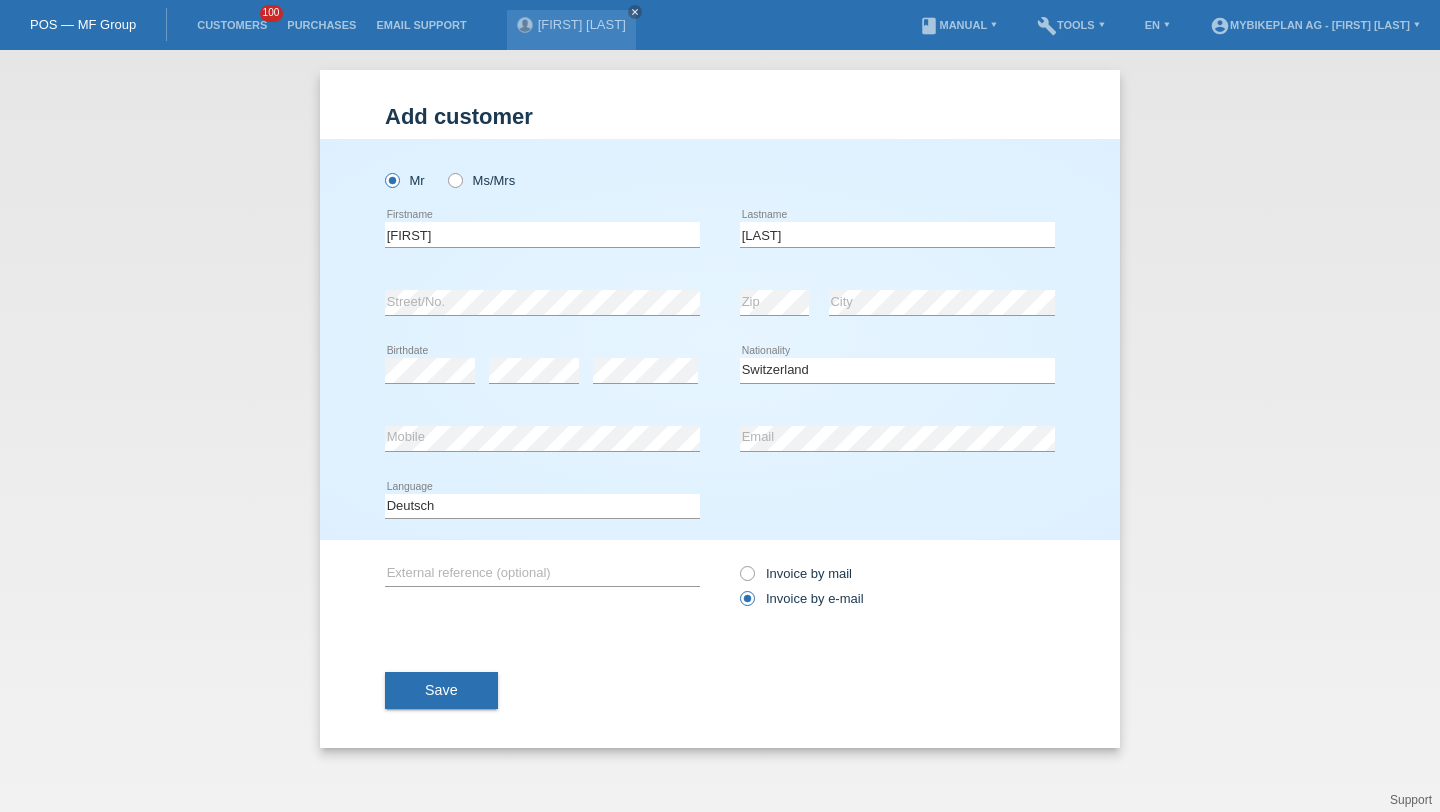 click on "Save" at bounding box center [441, 690] 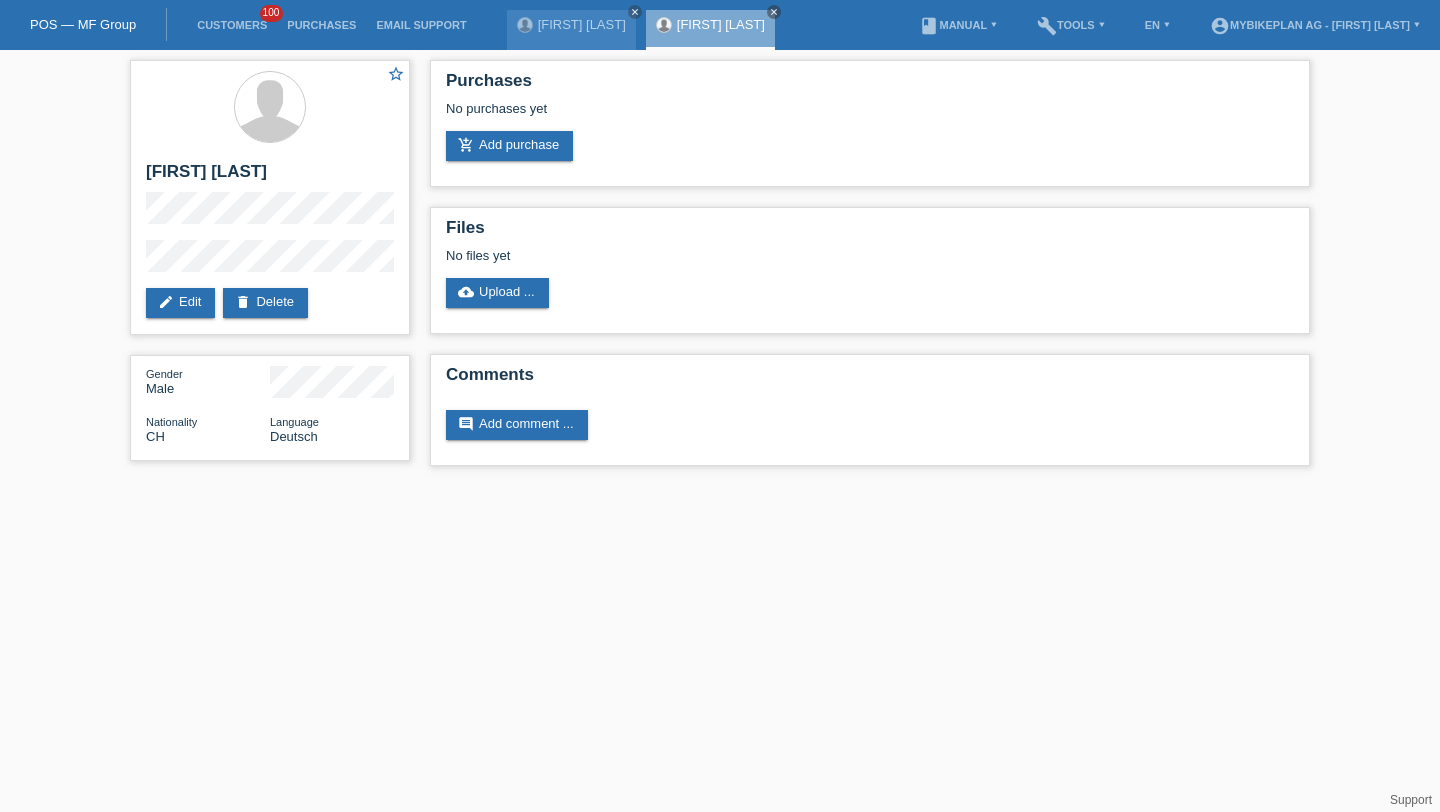 scroll, scrollTop: 0, scrollLeft: 0, axis: both 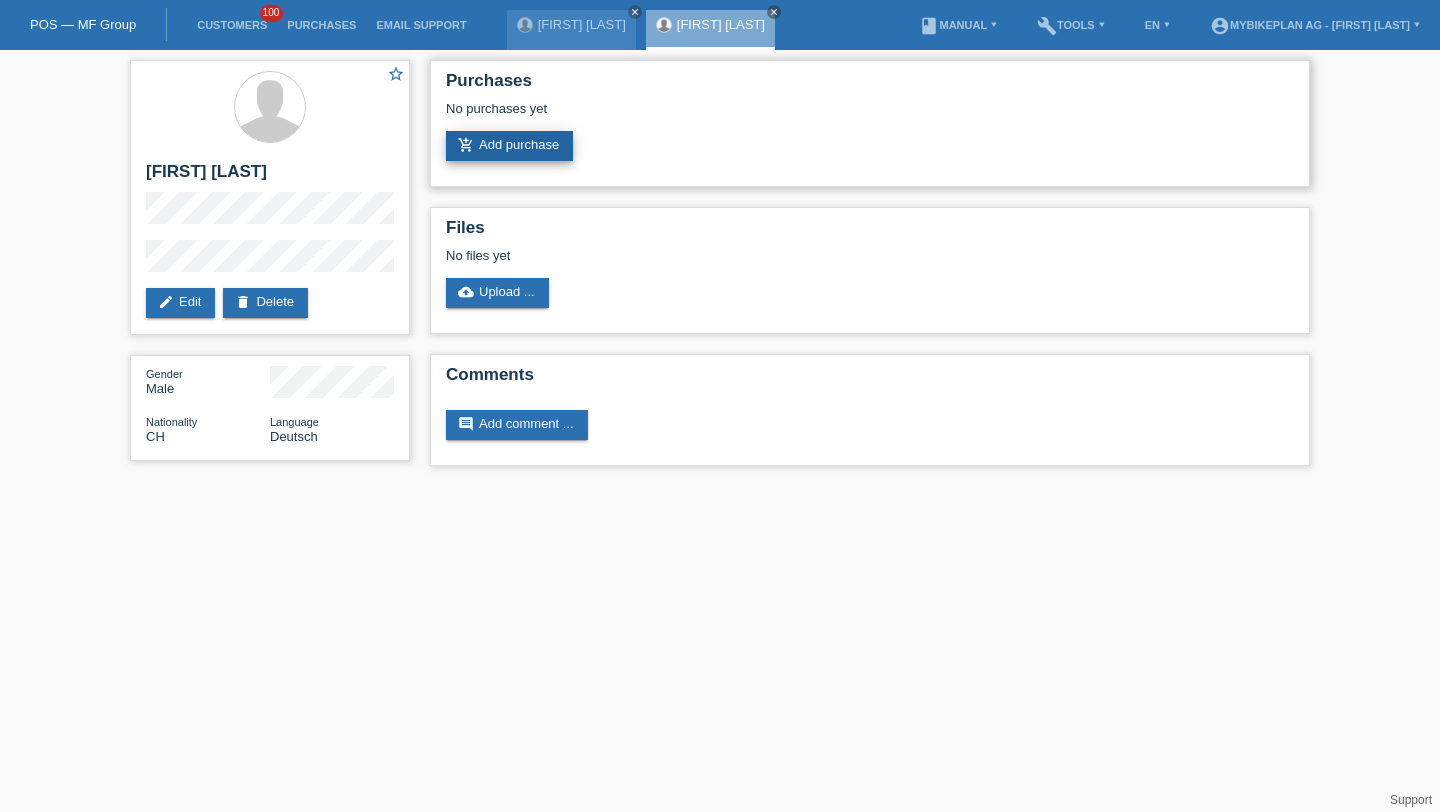 click on "add_shopping_cart  Add purchase" at bounding box center [509, 146] 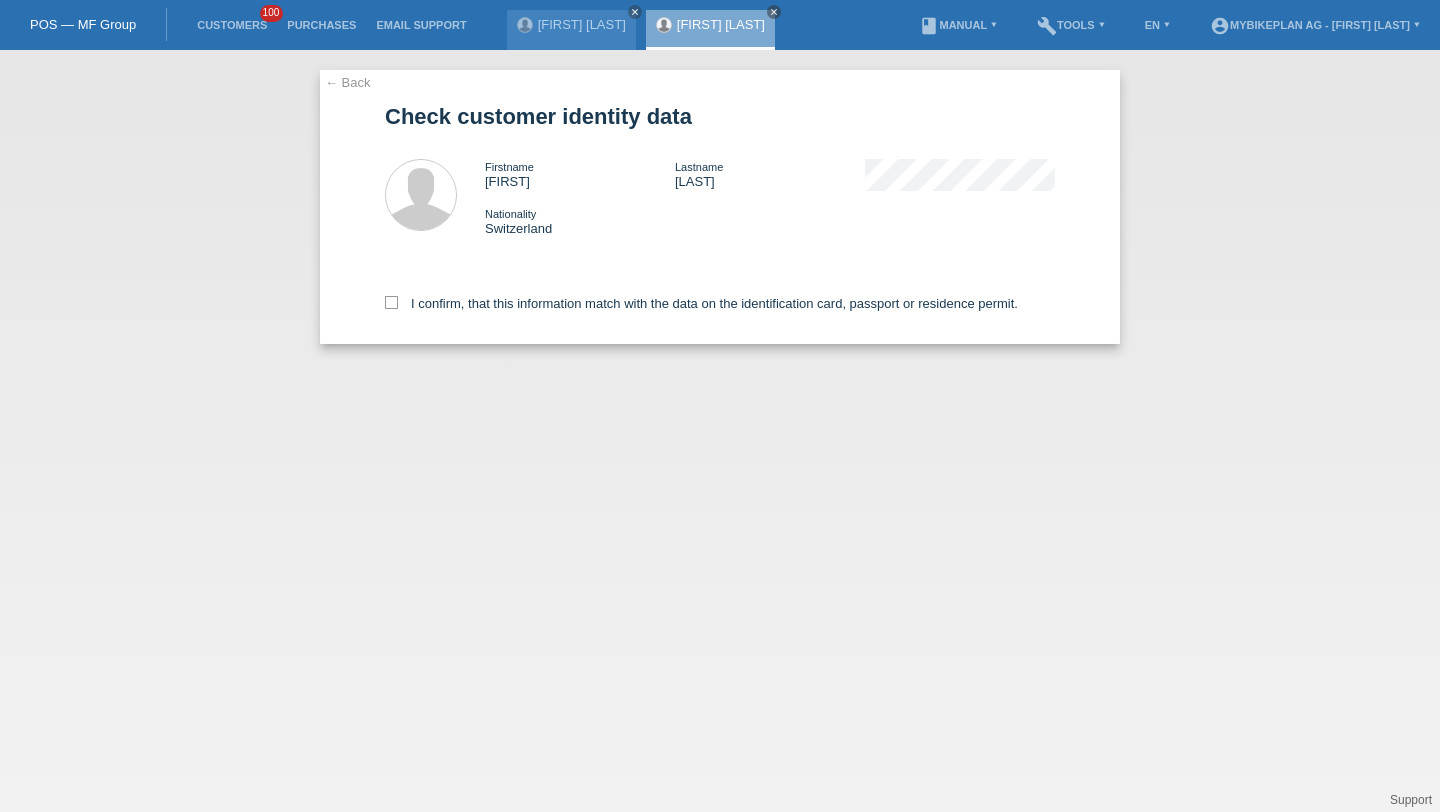 scroll, scrollTop: 0, scrollLeft: 0, axis: both 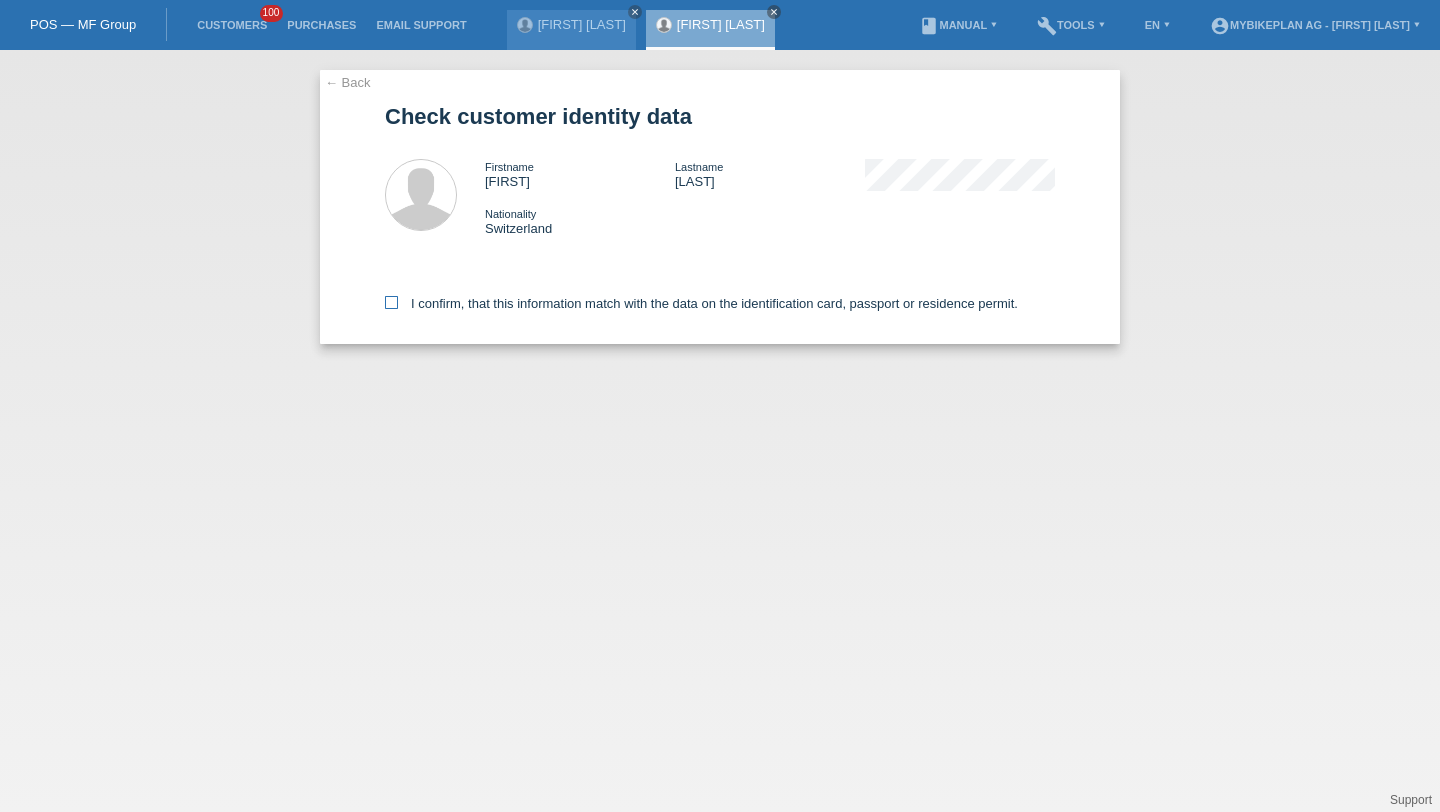 click on "I confirm, that this information match with the data on the identification card, passport or residence permit." at bounding box center [701, 303] 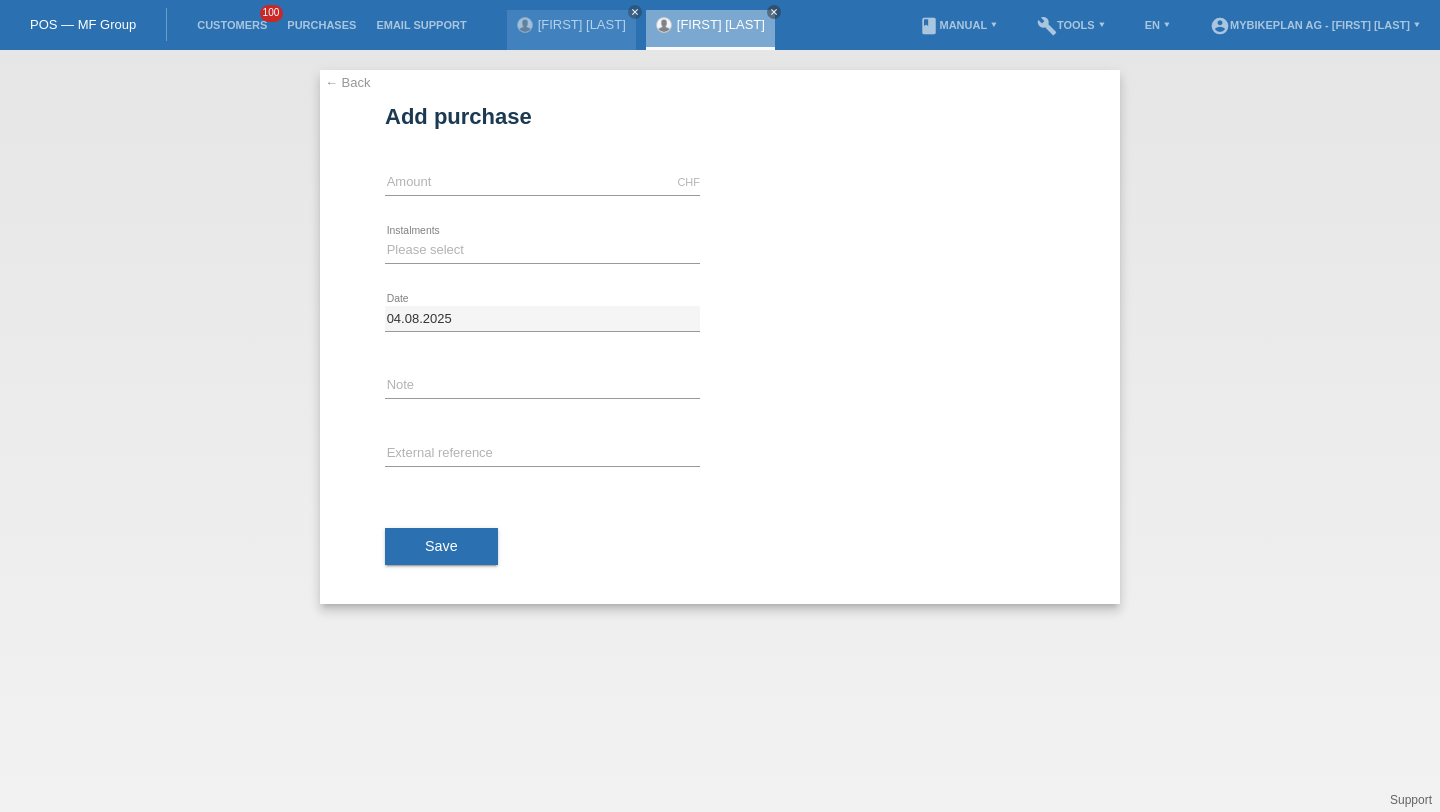 scroll, scrollTop: 0, scrollLeft: 0, axis: both 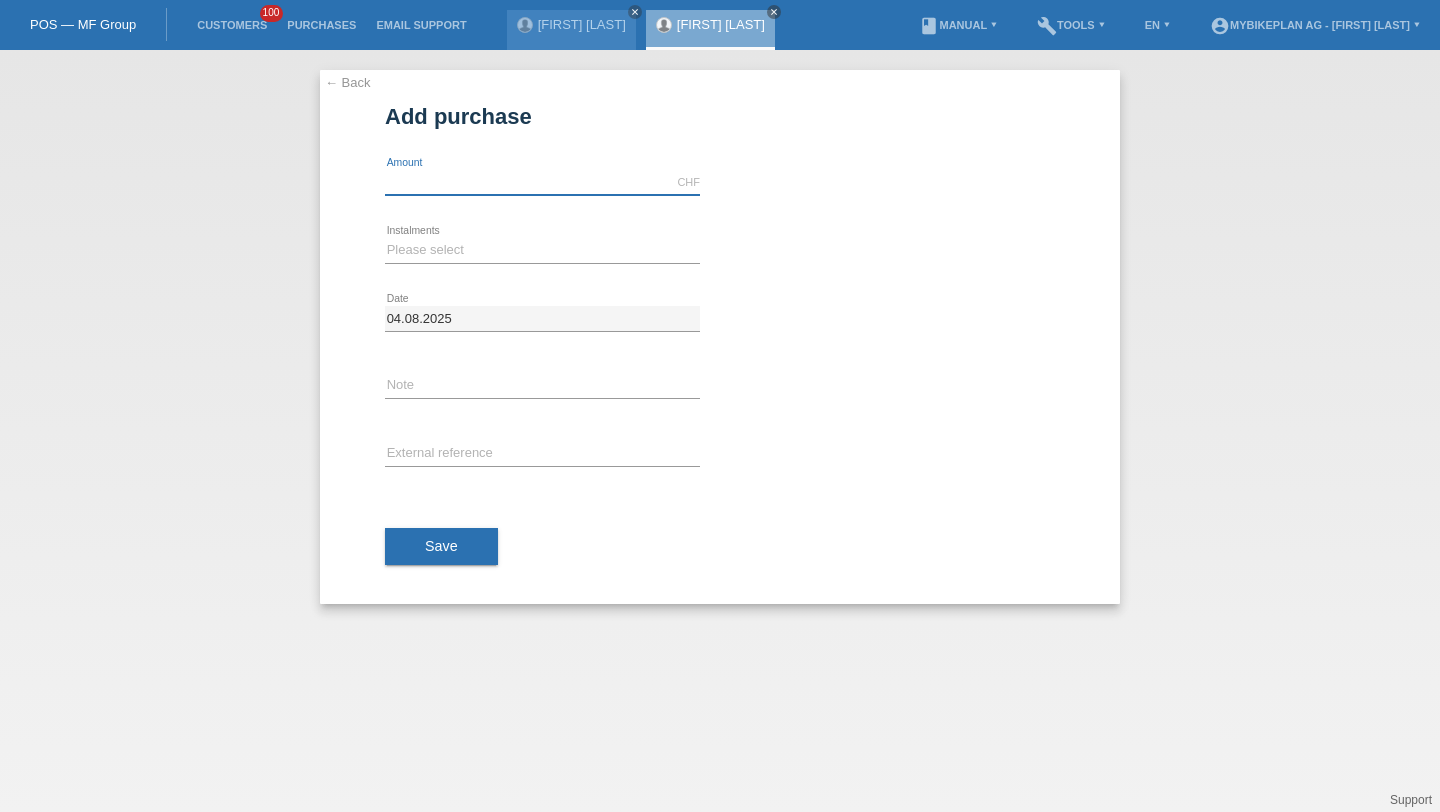 click at bounding box center [542, 182] 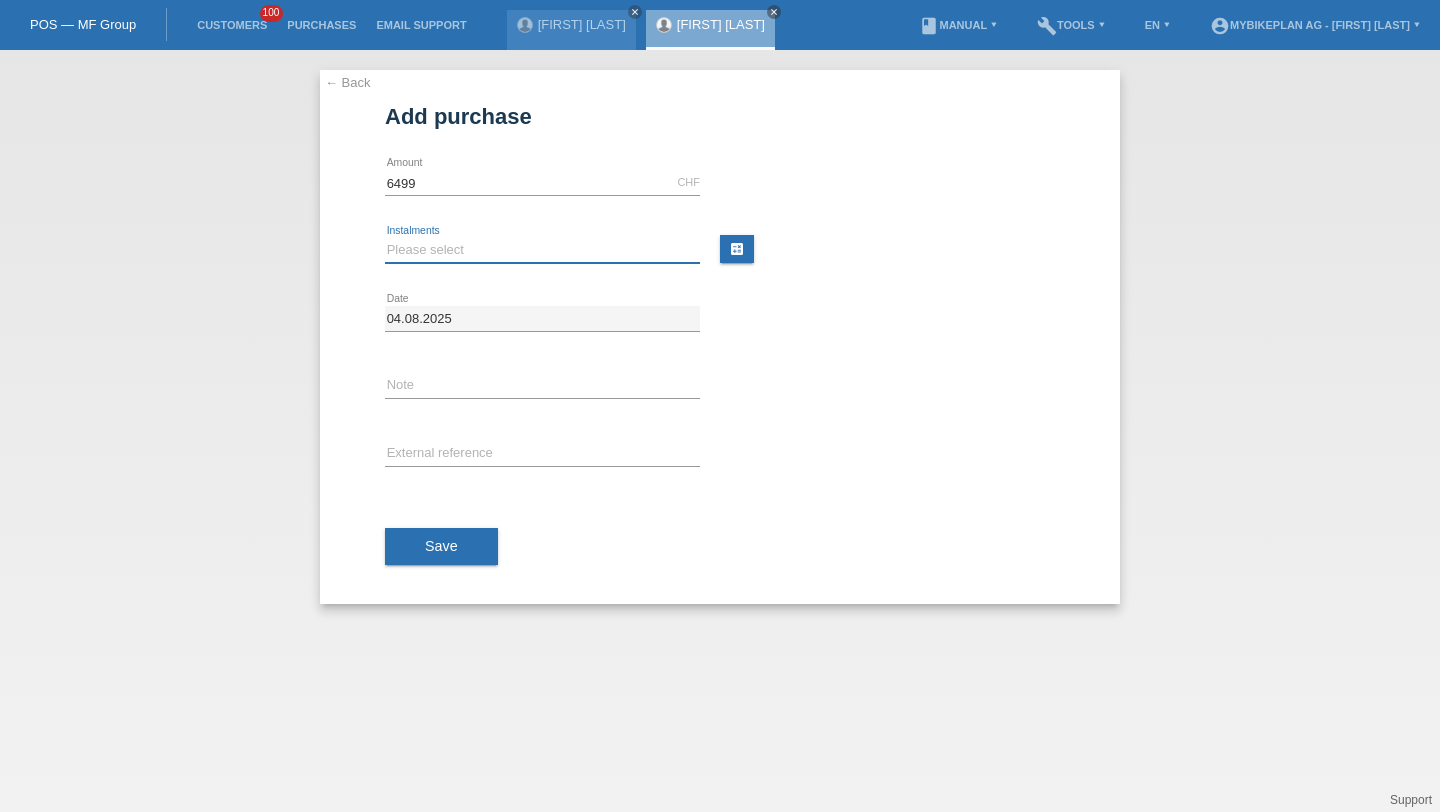 type on "6499.00" 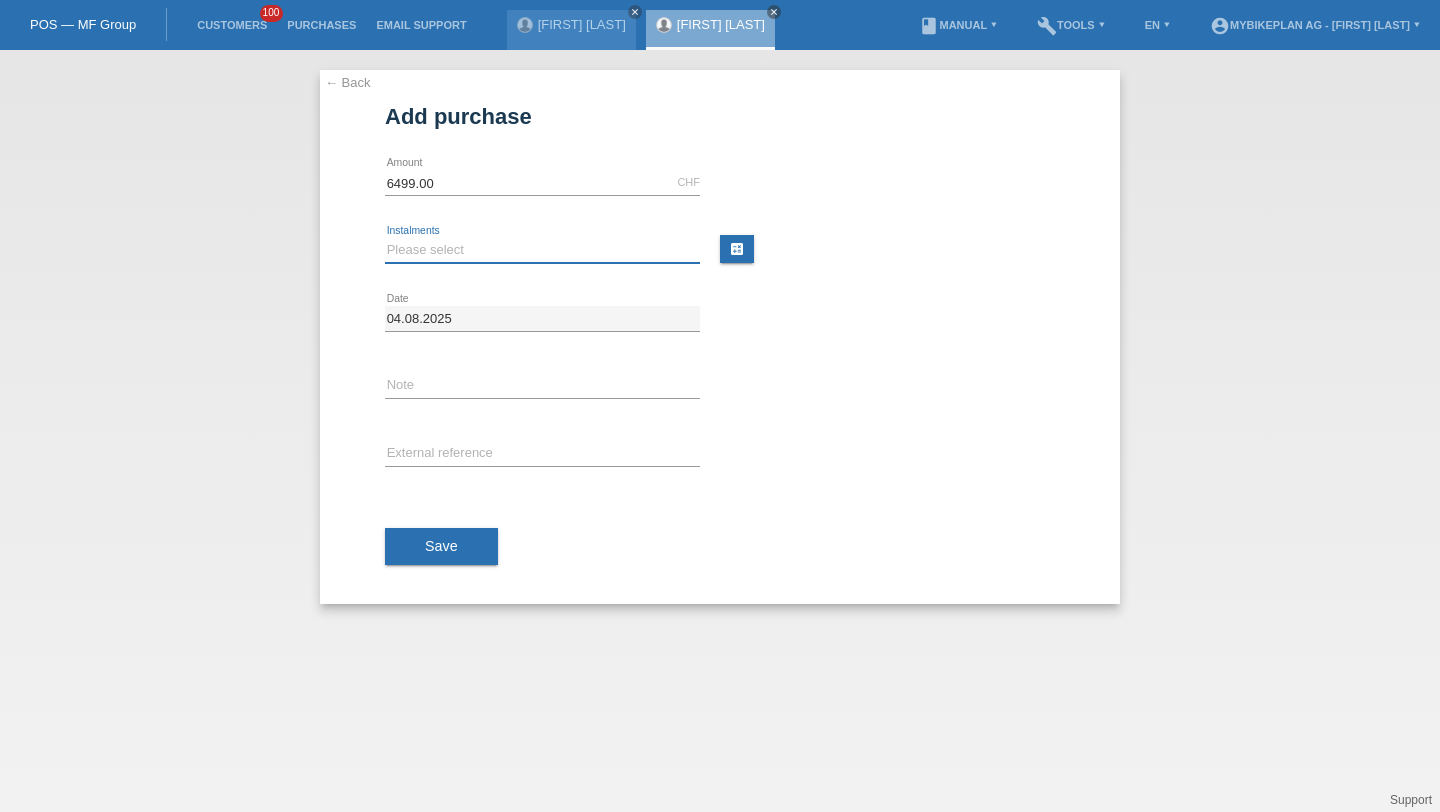 click on "Please select
6 instalments
12 instalments
18 instalments
24 instalments
36 instalments
48 instalments" at bounding box center [542, 250] 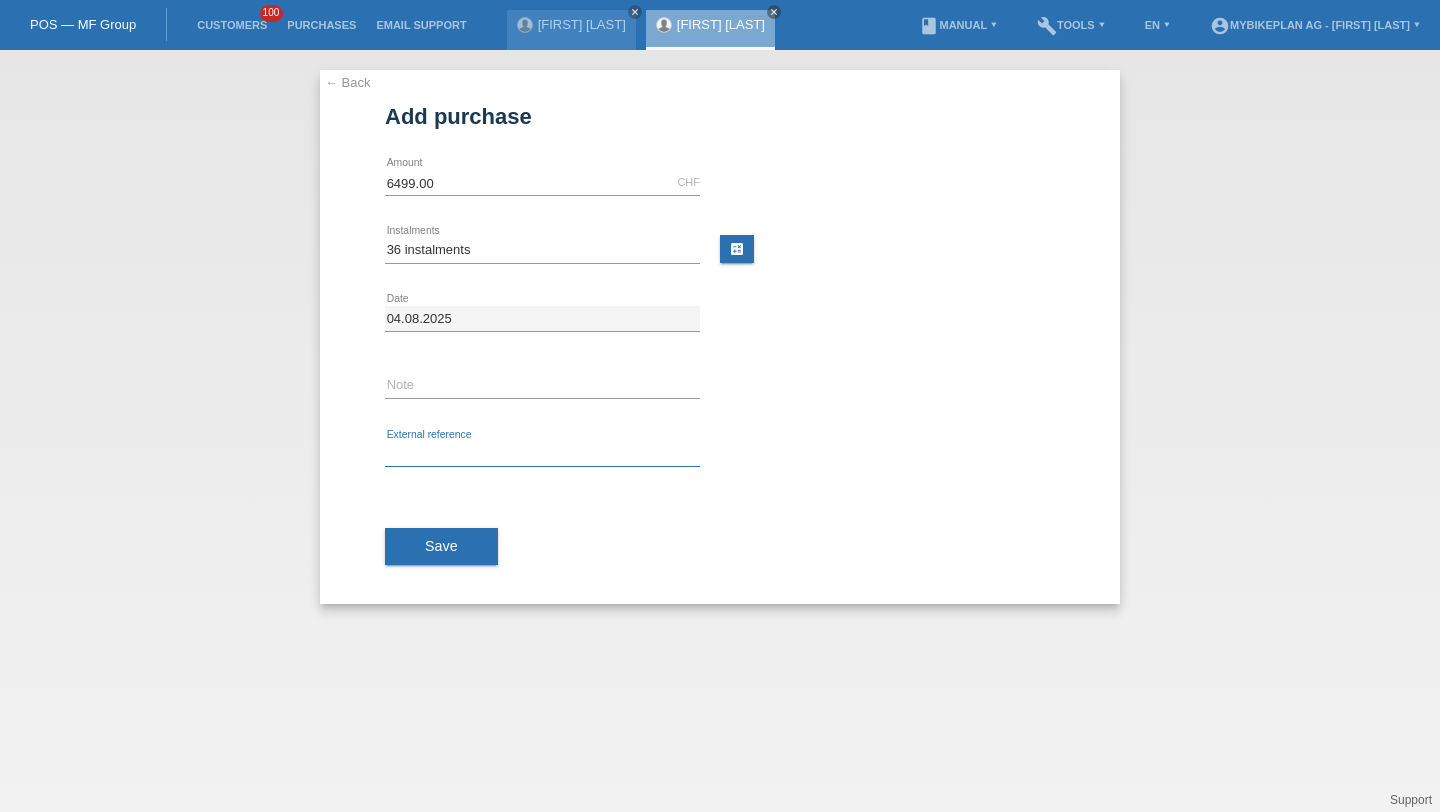 click at bounding box center [542, 454] 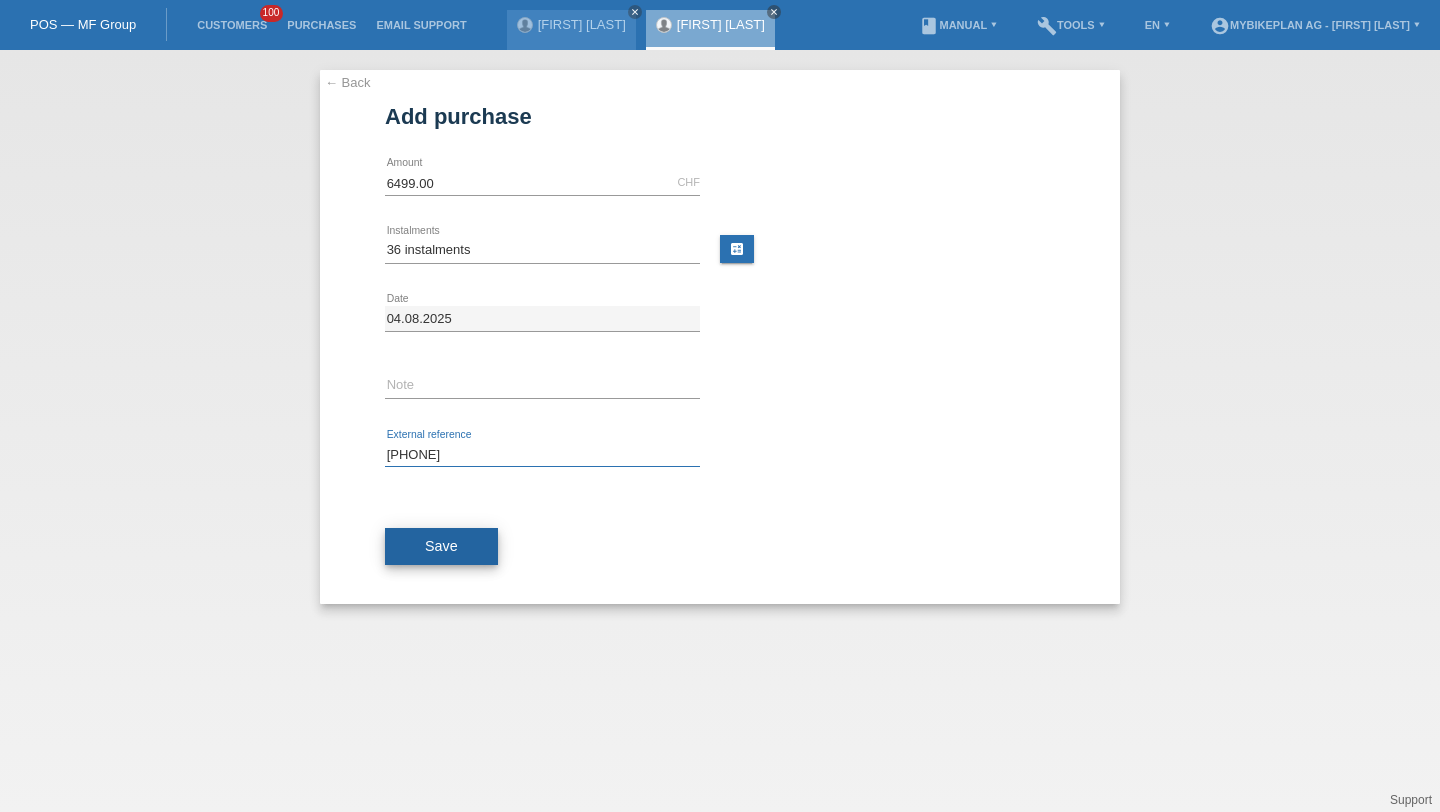 type on "41182443066" 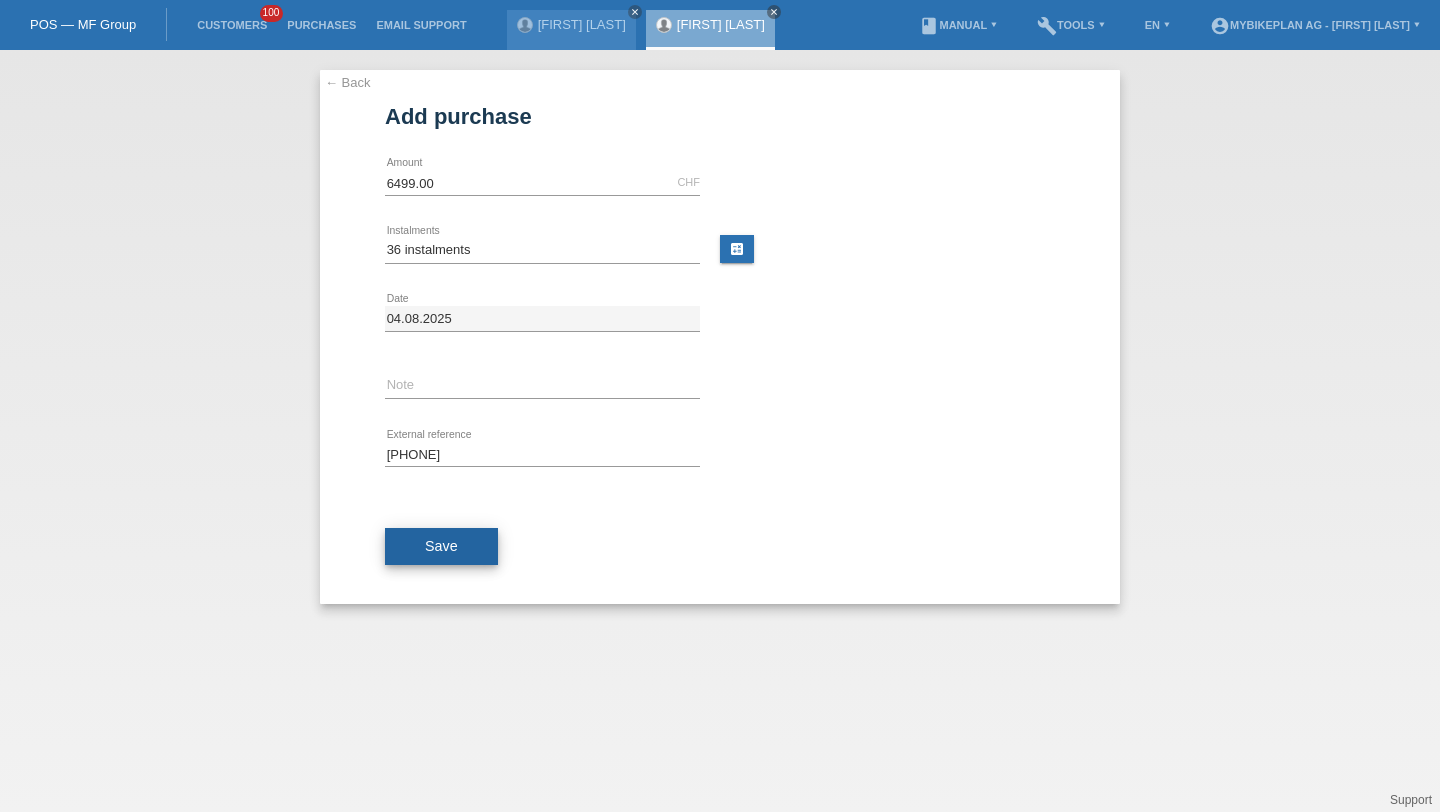 click on "Save" at bounding box center [441, 547] 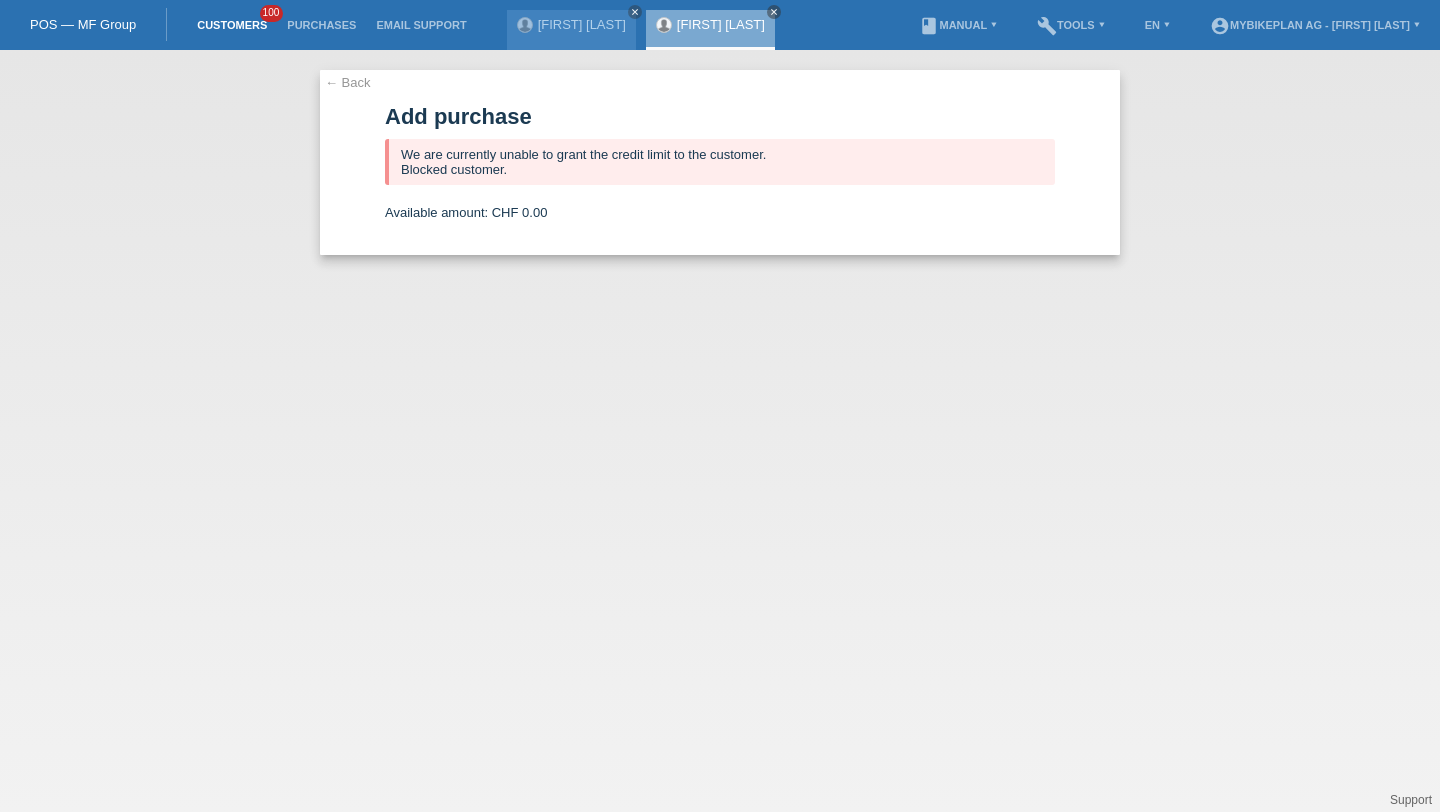 click on "Customers" at bounding box center (232, 25) 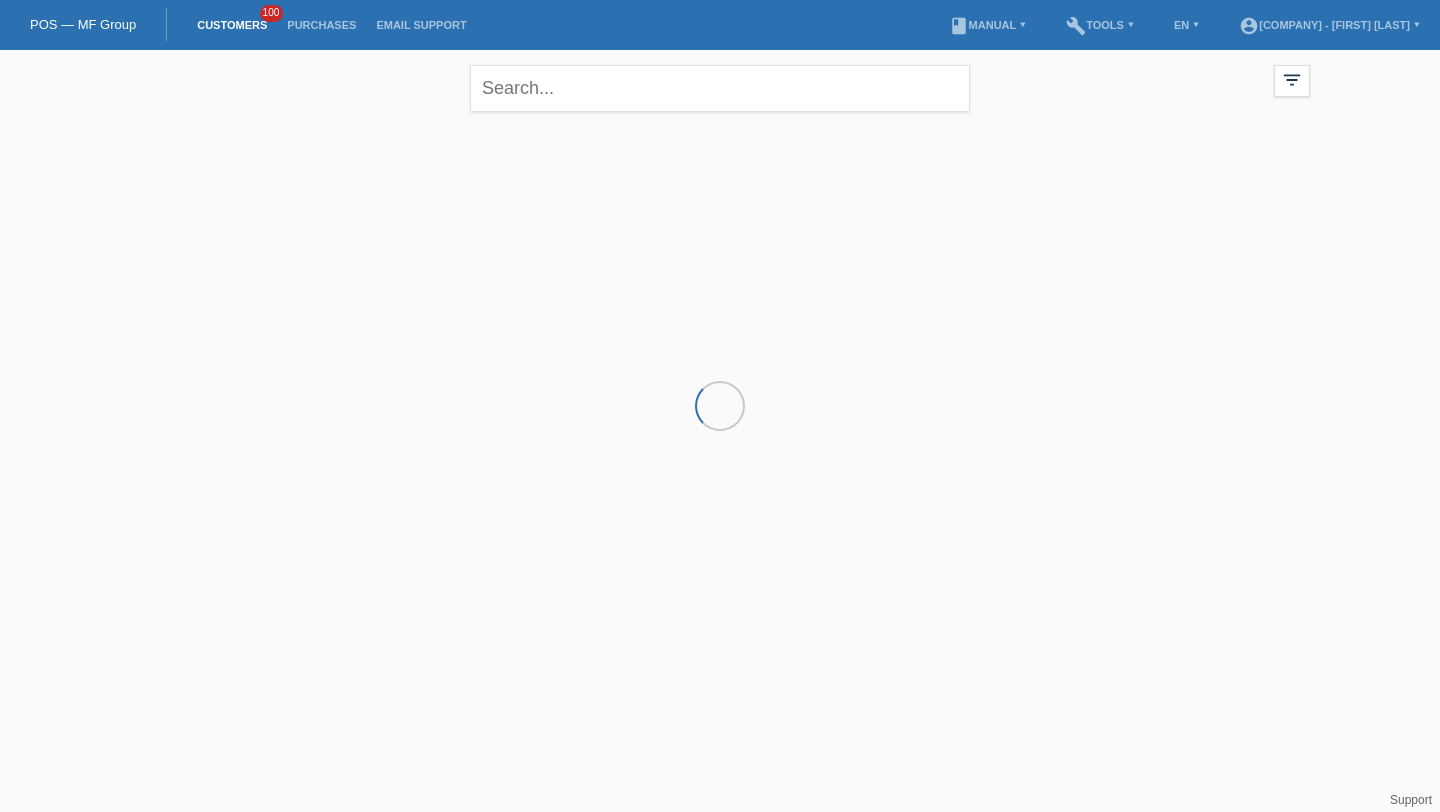 scroll, scrollTop: 0, scrollLeft: 0, axis: both 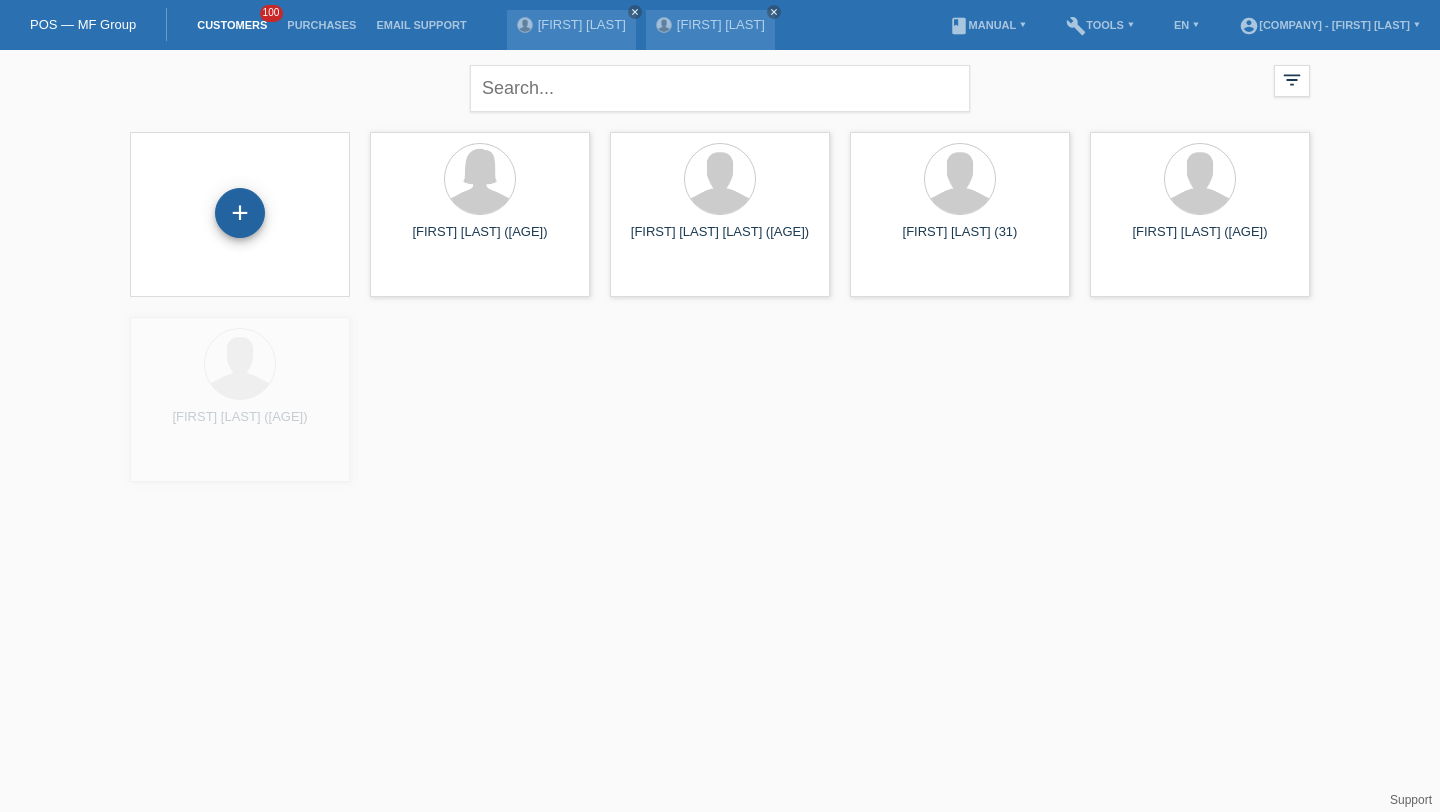 click on "+" at bounding box center (240, 213) 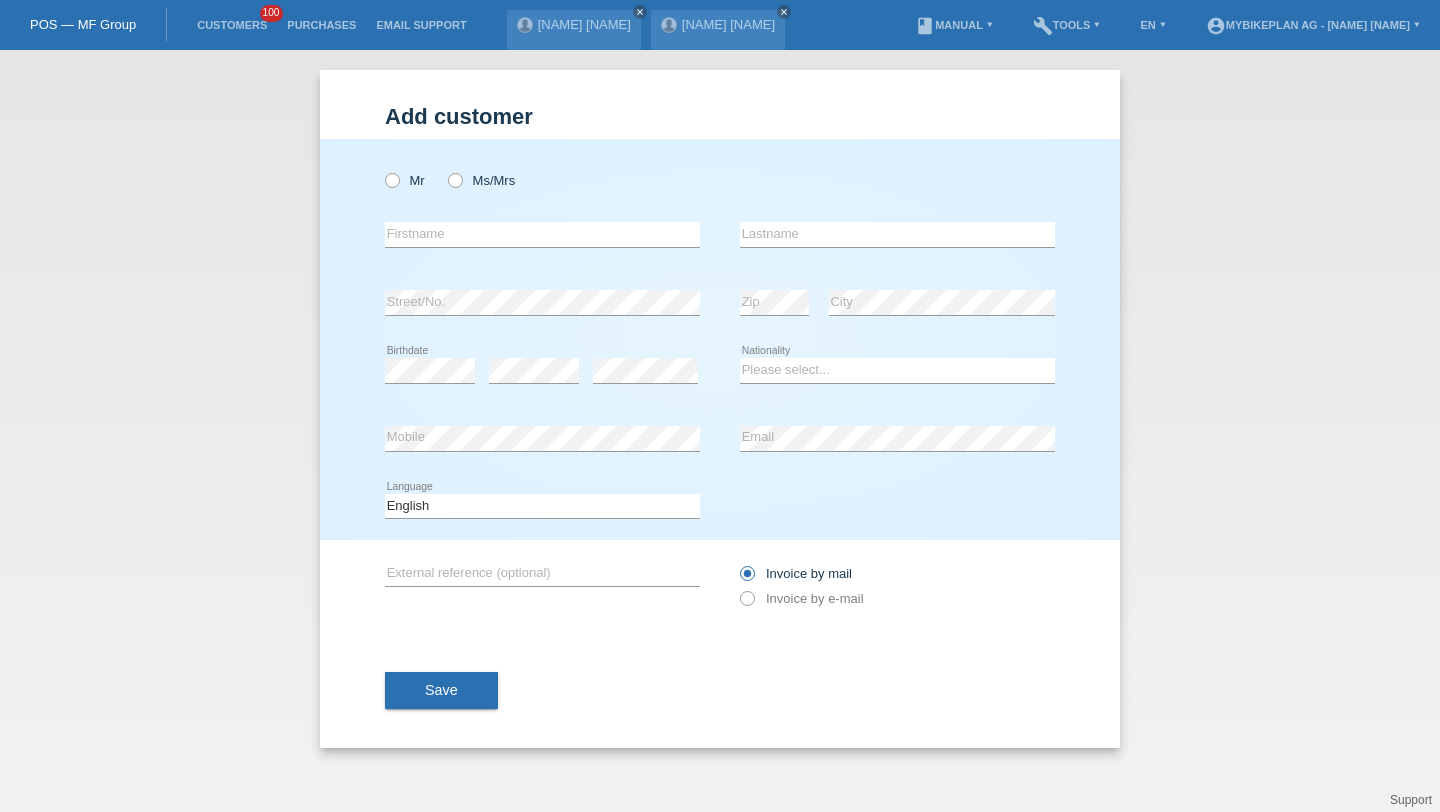 scroll, scrollTop: 0, scrollLeft: 0, axis: both 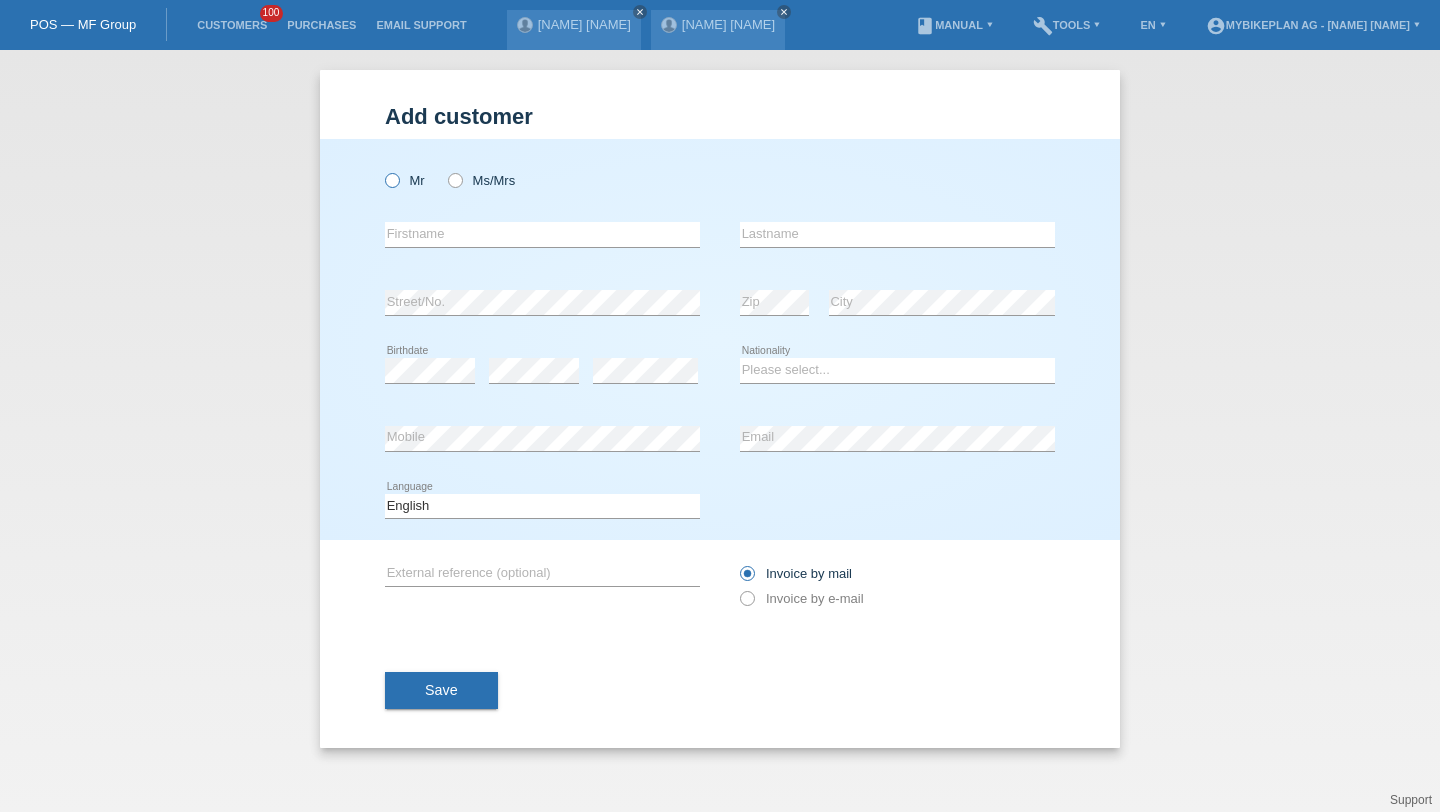 click on "Mr" at bounding box center [405, 180] 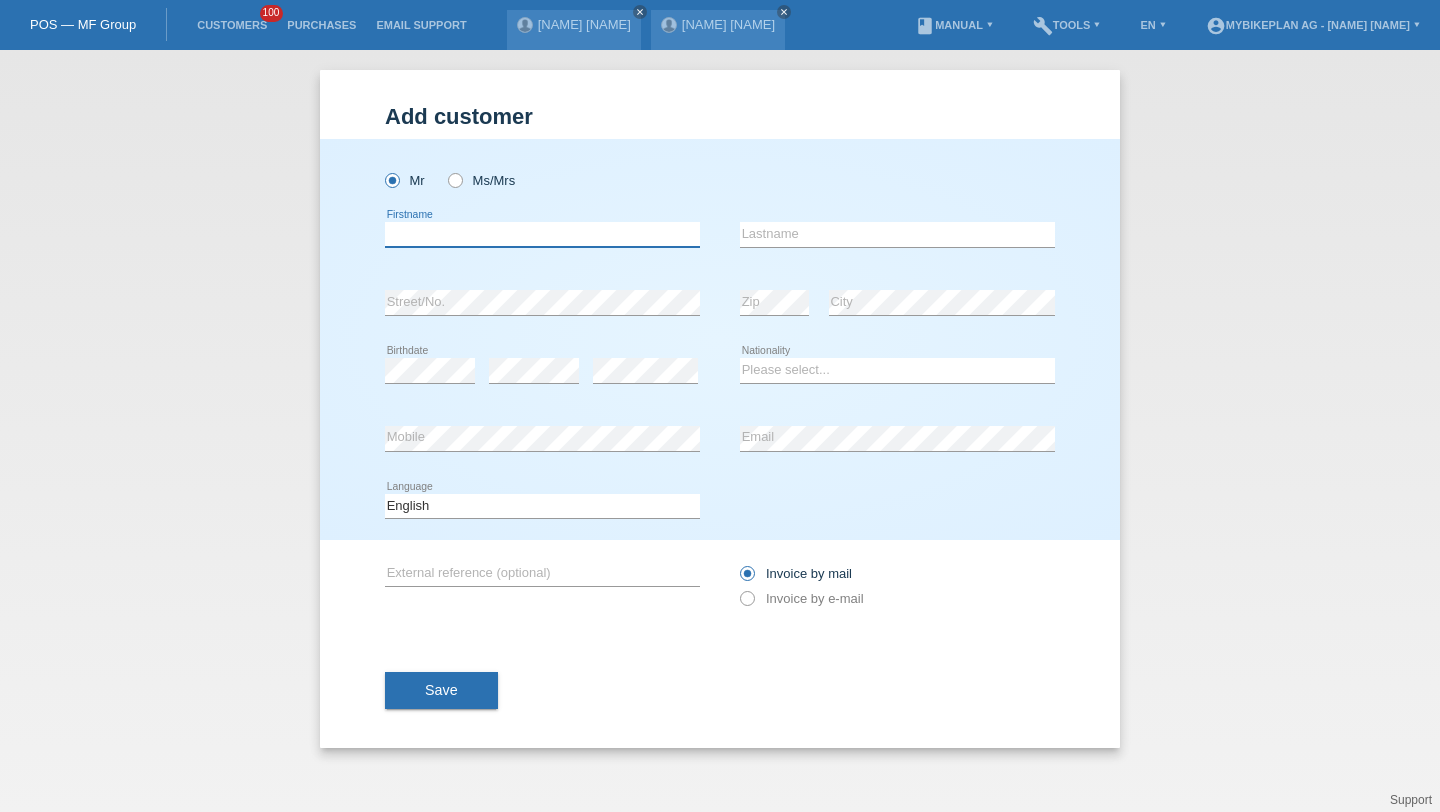 click at bounding box center (542, 234) 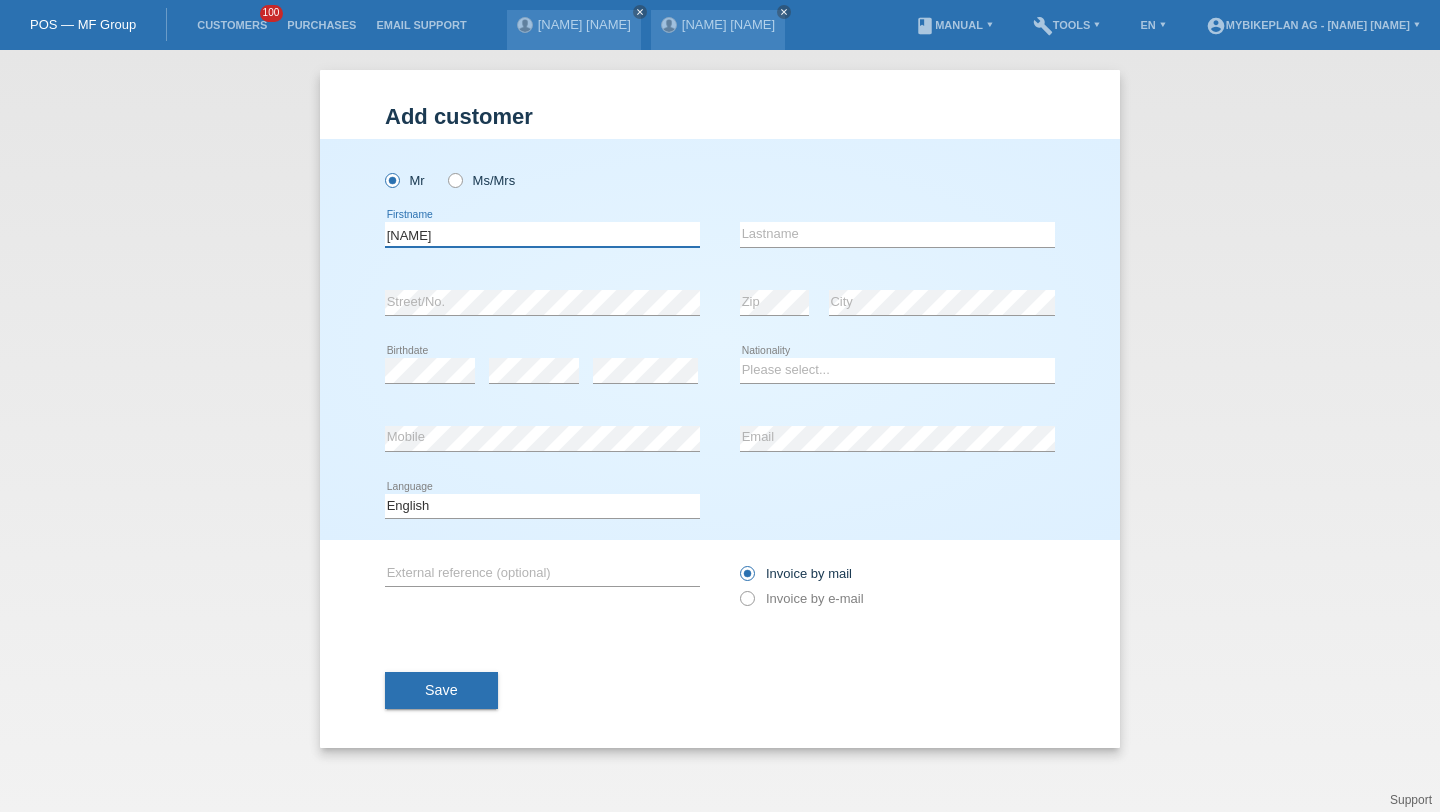type on "[NAME]" 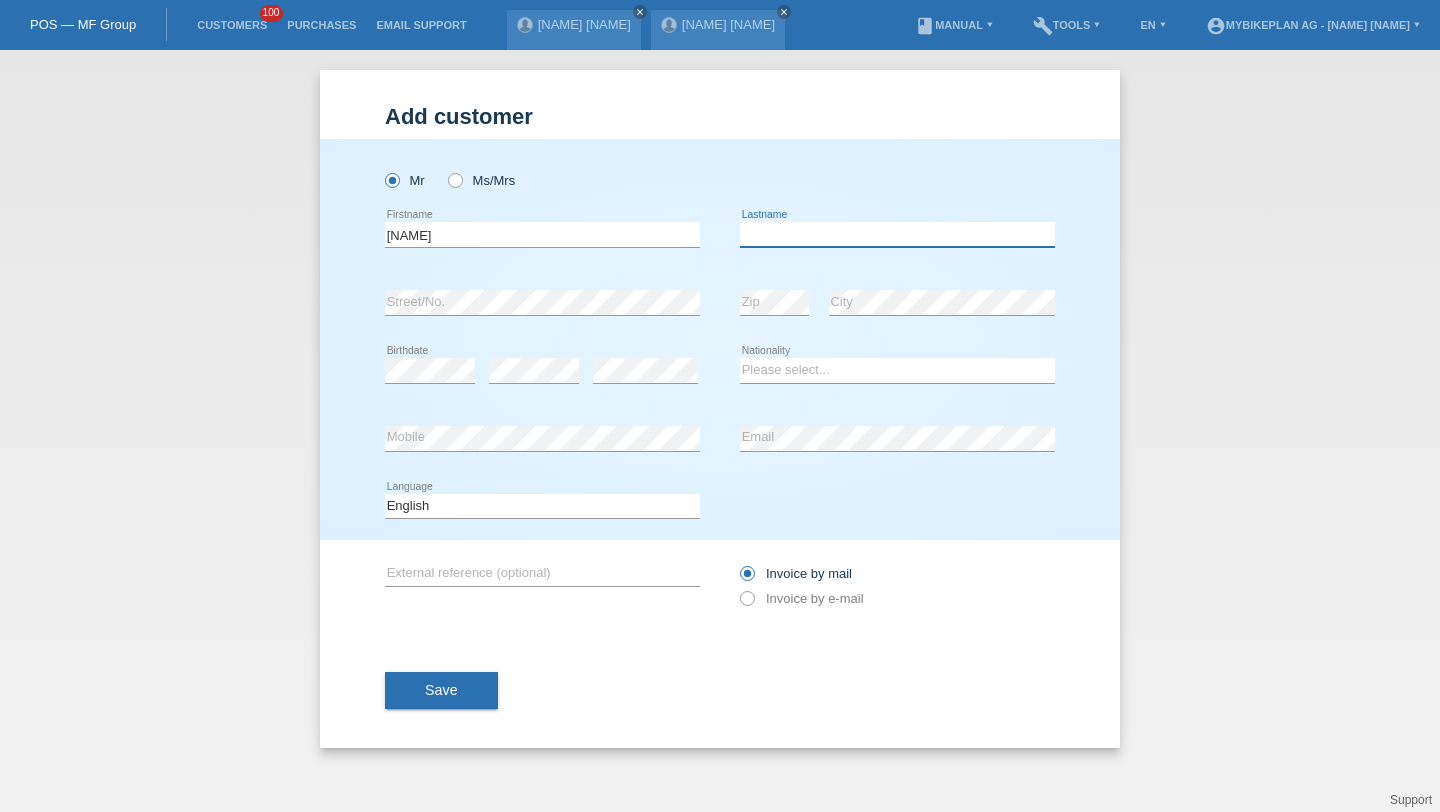 paste on "[NAME]" 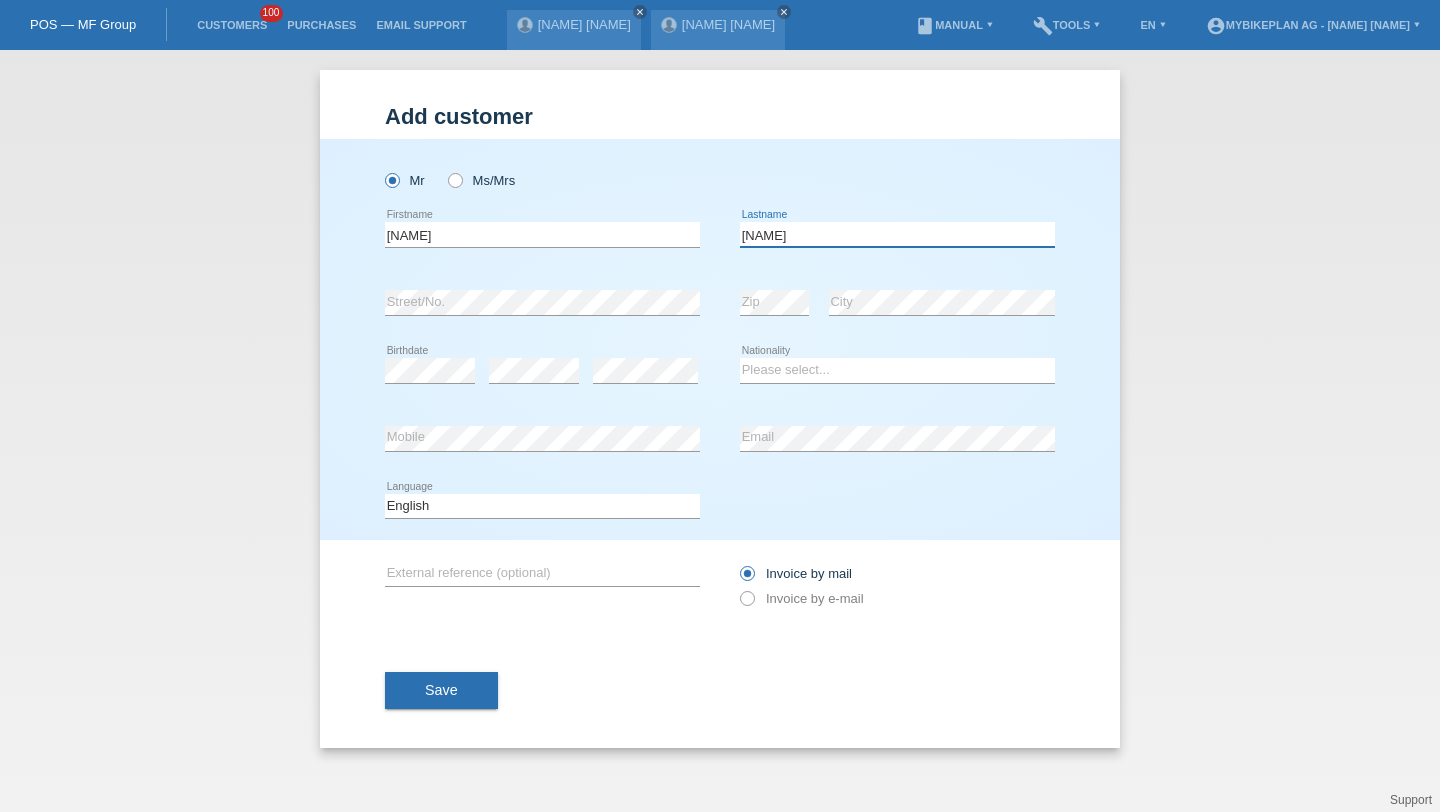 type on "[NAME]" 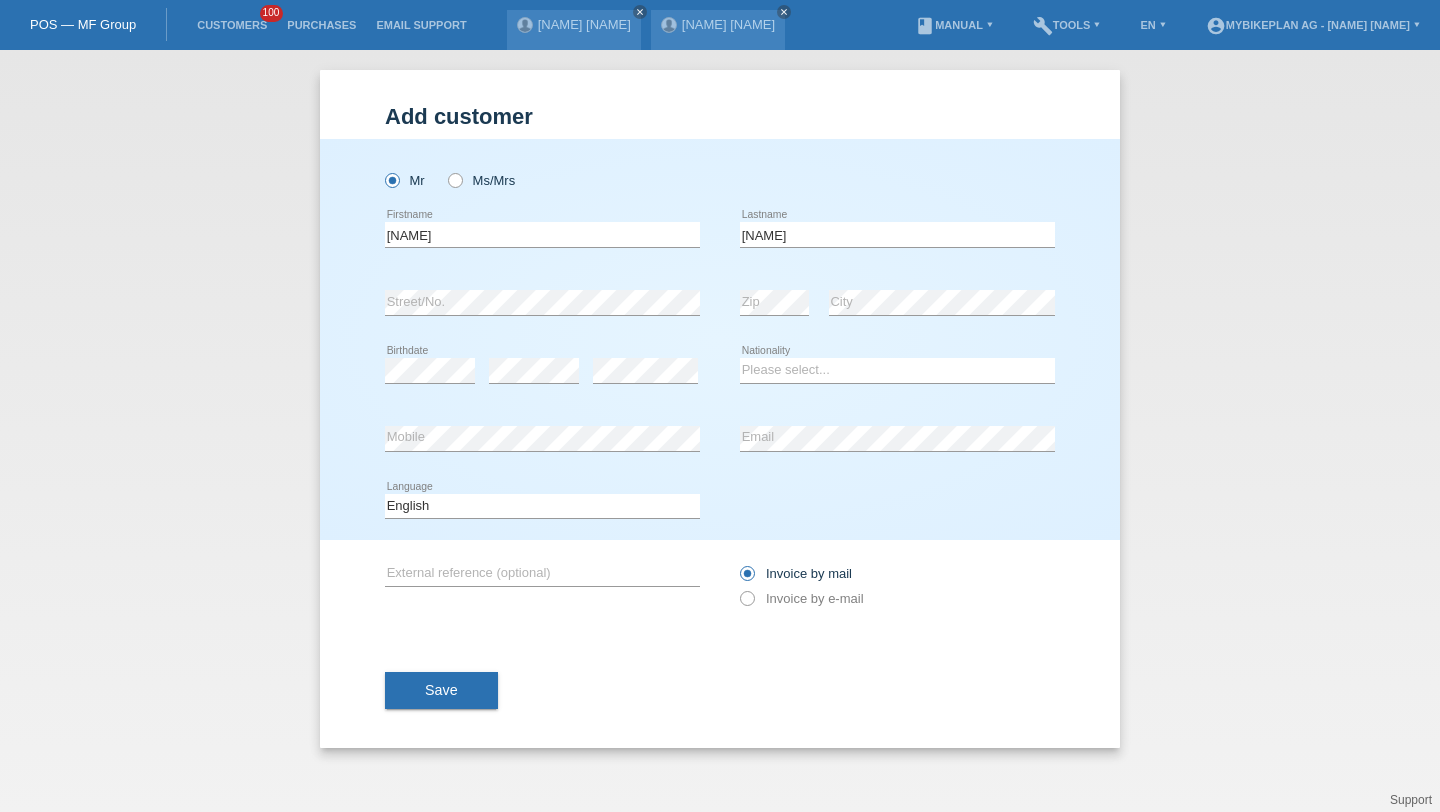 click on "error" at bounding box center [645, 371] 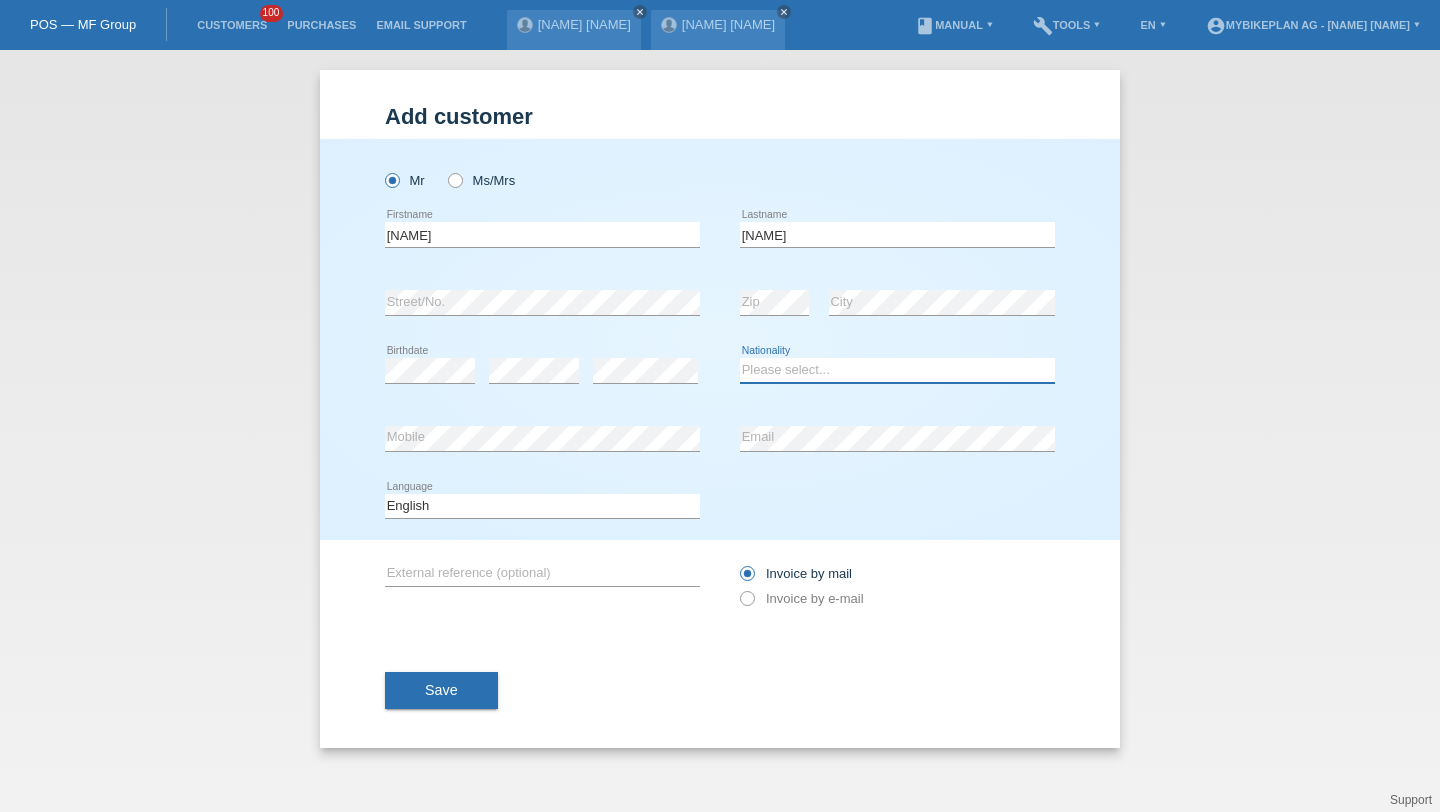 click on "Please select...
Switzerland
Austria
Germany
Liechtenstein
------------
Afghanistan
Åland Islands
Albania
Algeria
American Samoa Andorra Angola Anguilla Antarctica Antigua and Barbuda Argentina Armenia" at bounding box center (897, 370) 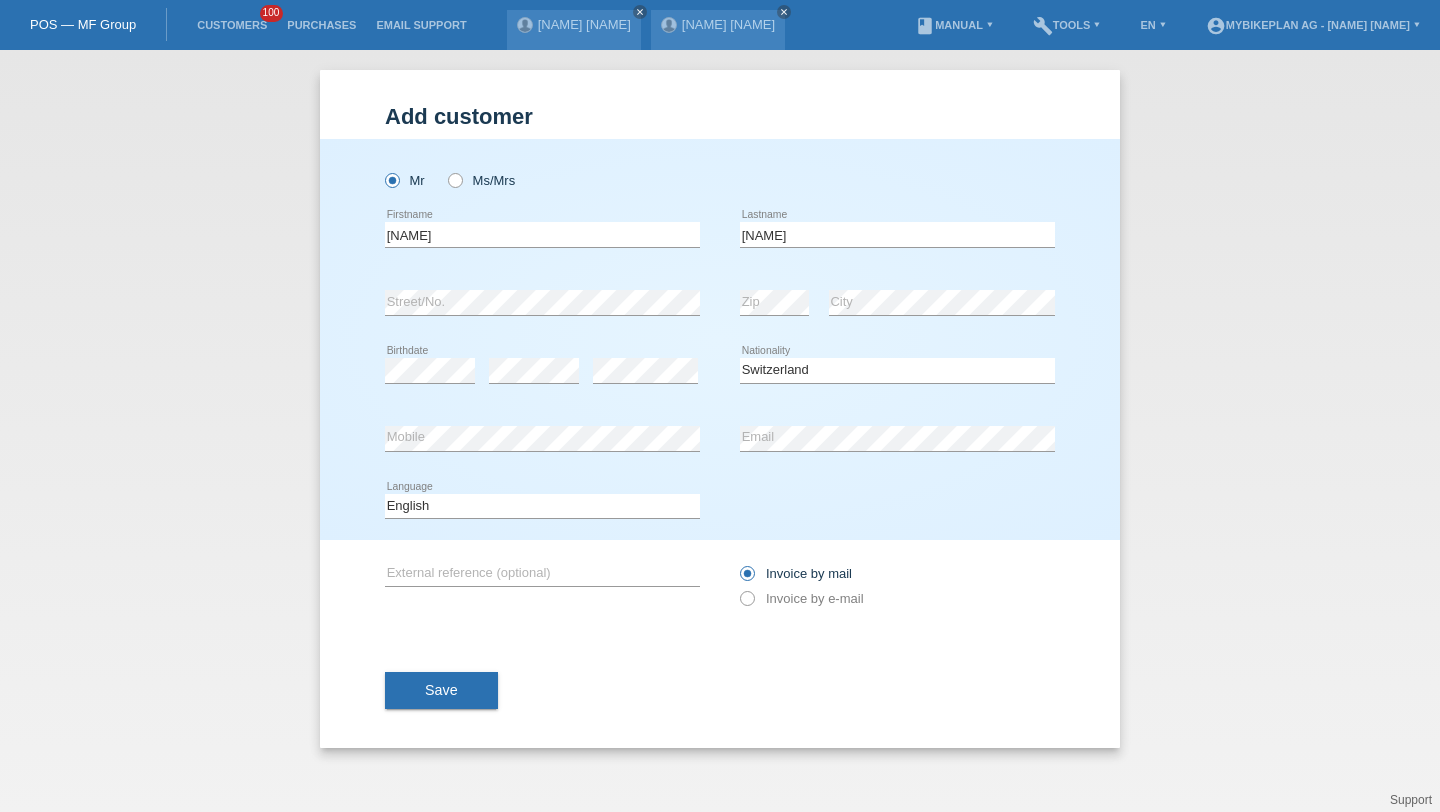 click on "error
Mobile" at bounding box center (542, 439) 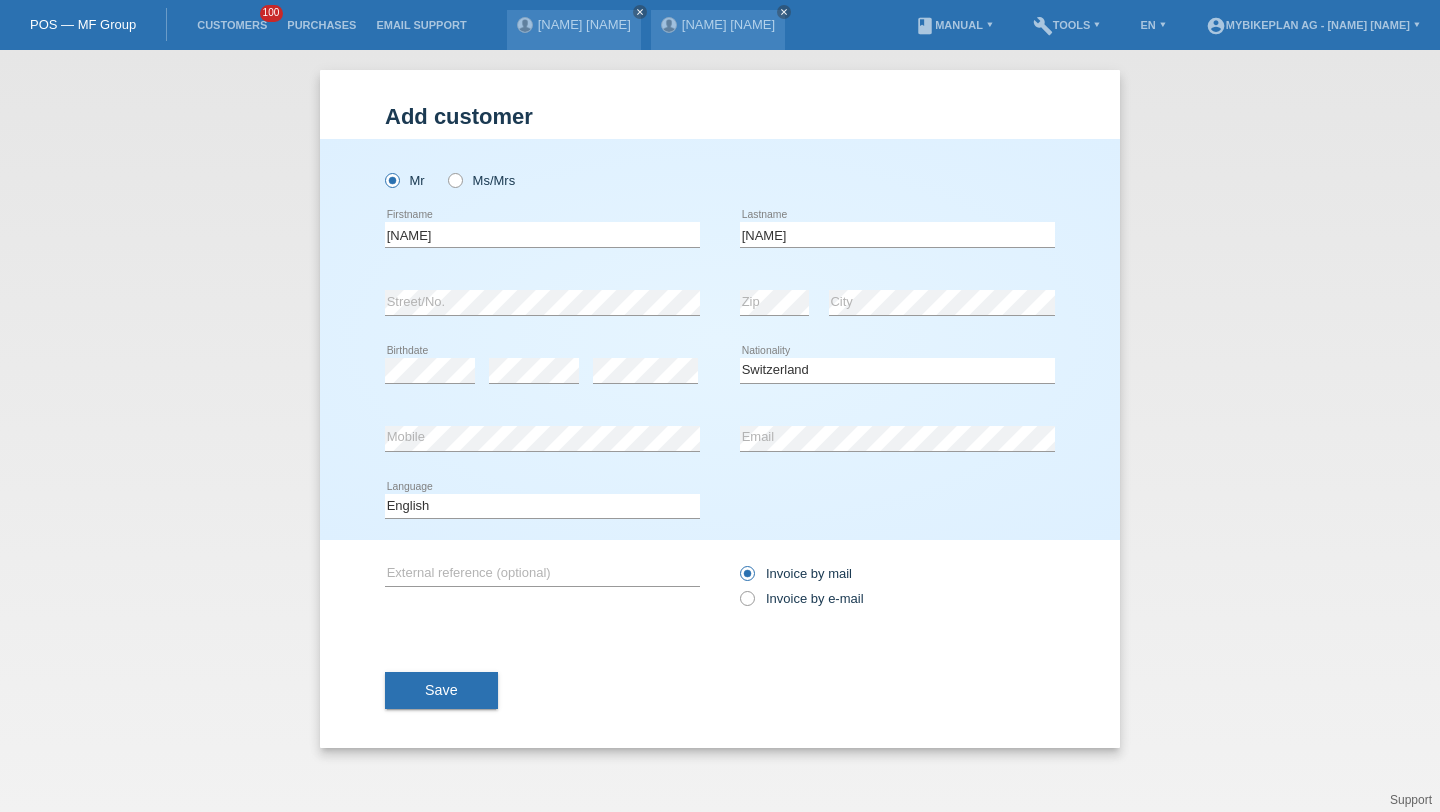 click on "Deutsch
Français
Italiano
English
error
Language" at bounding box center (542, 507) 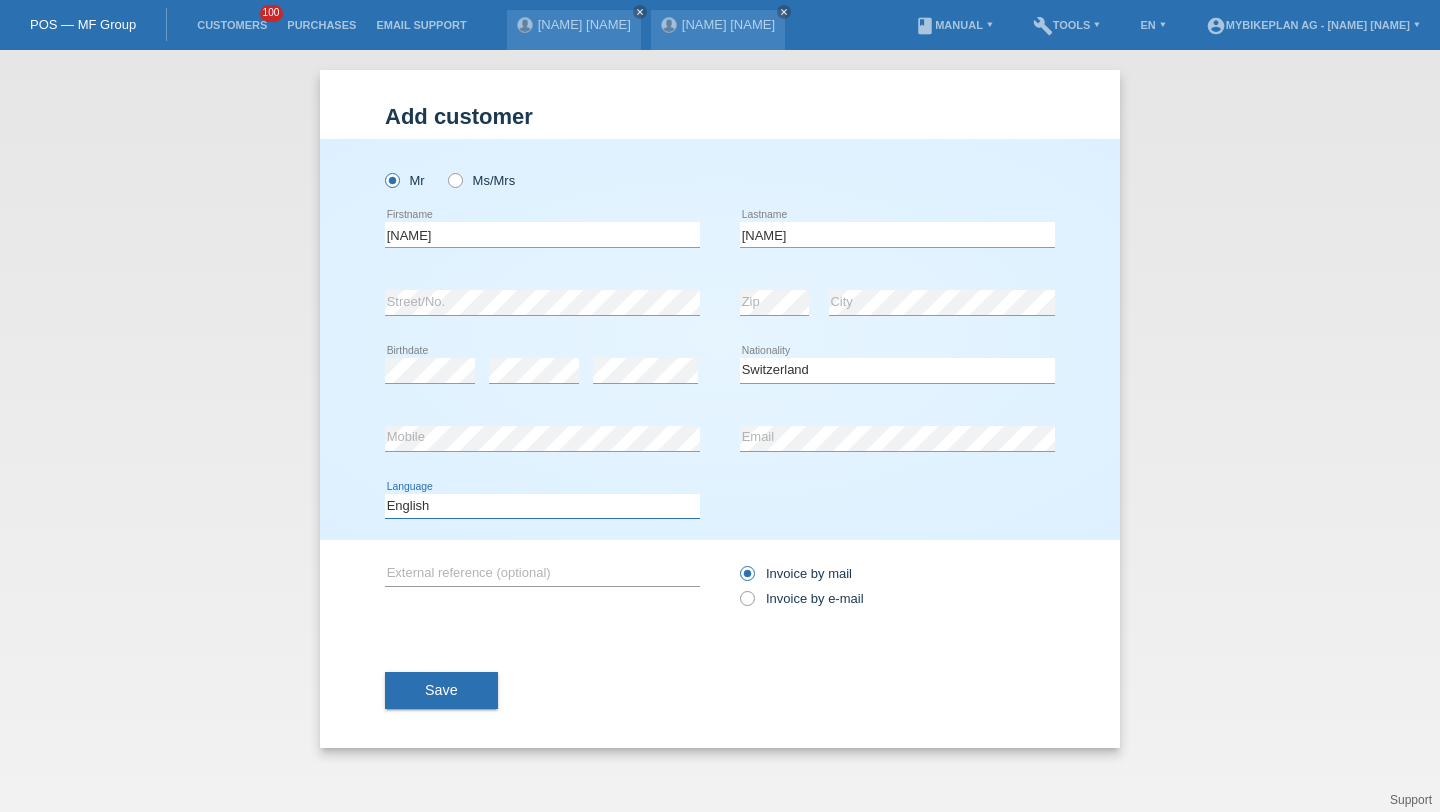 click on "Deutsch
Français
Italiano
English" at bounding box center (542, 506) 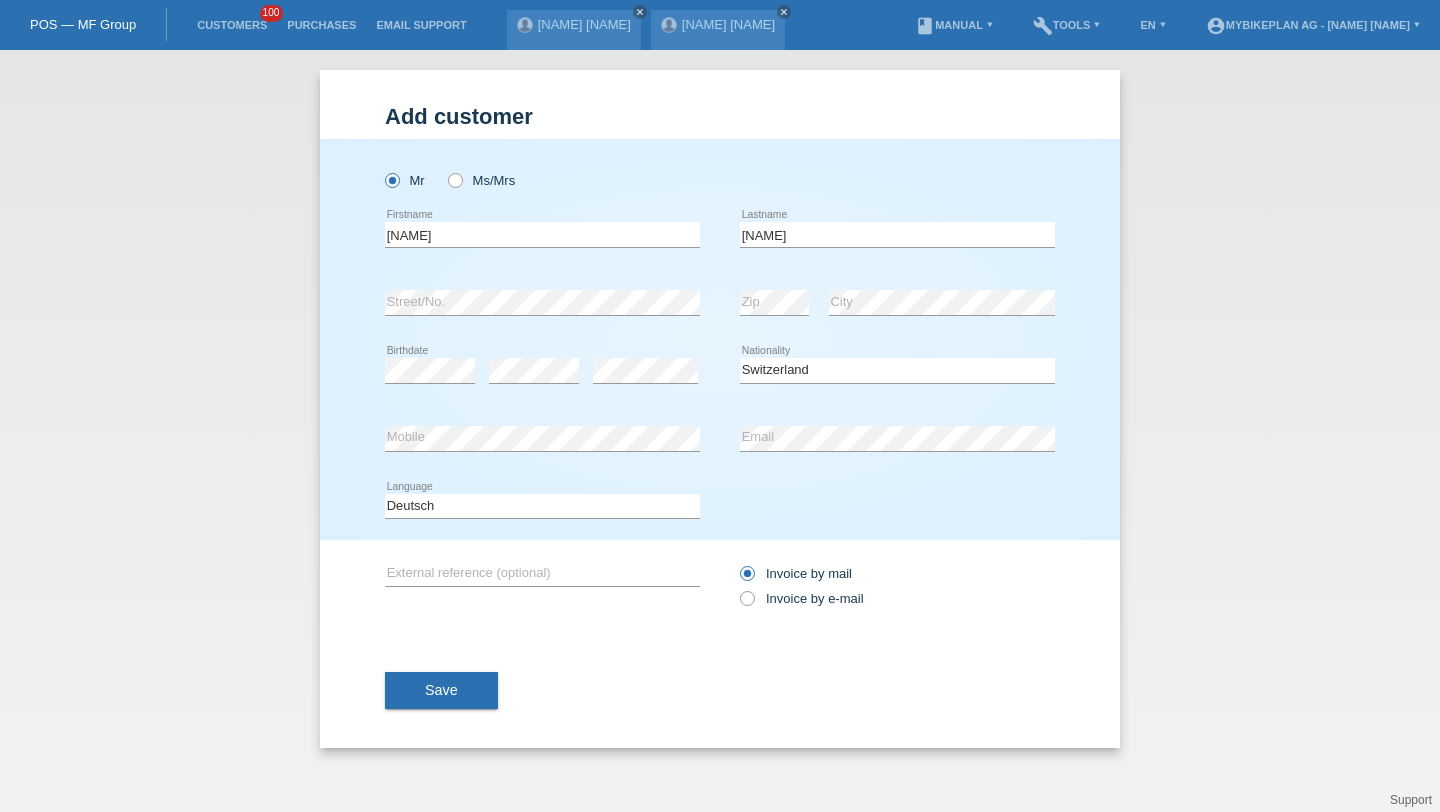 click on "Invoice by mail
Invoice by e-mail" at bounding box center (897, 586) 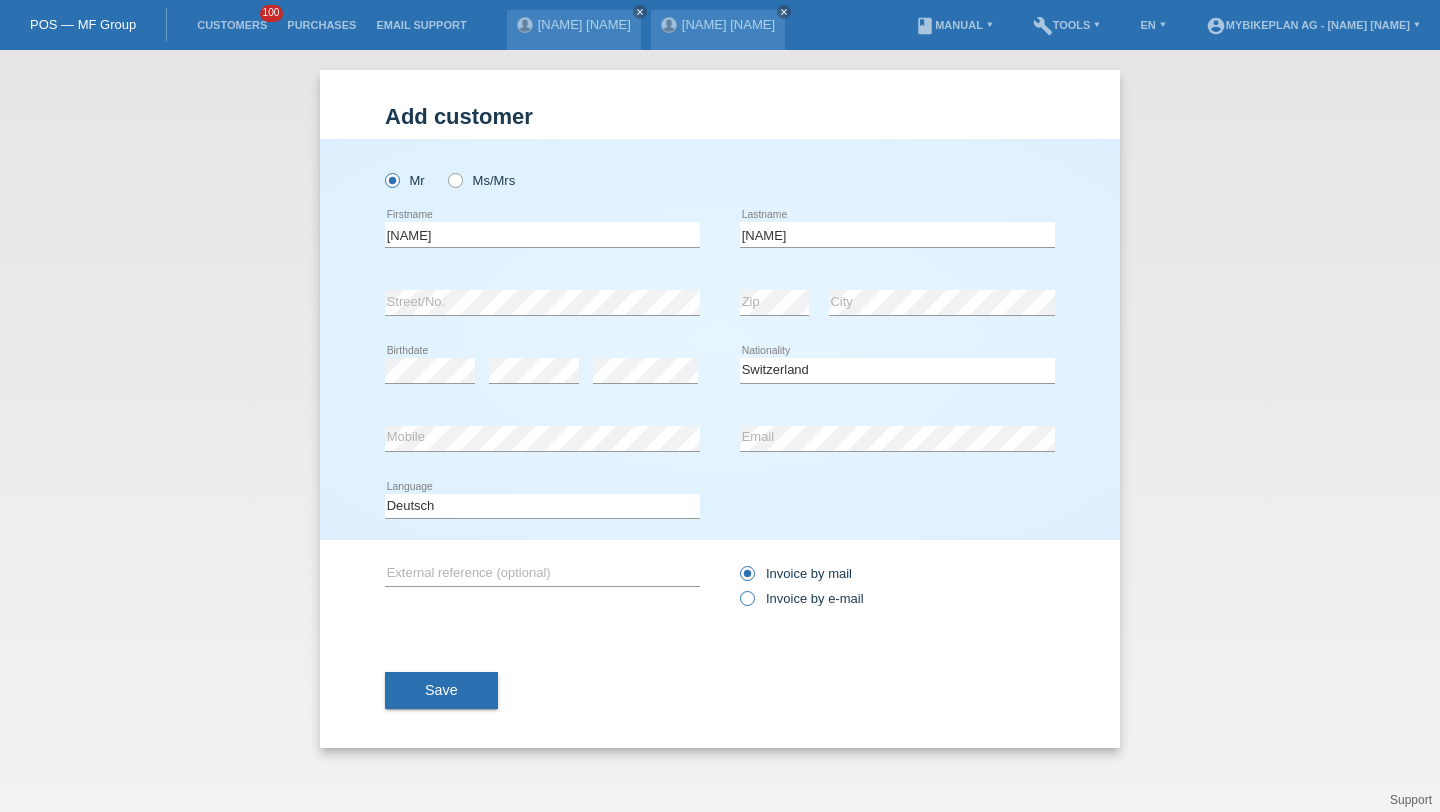 click on "Invoice by e-mail" at bounding box center [802, 598] 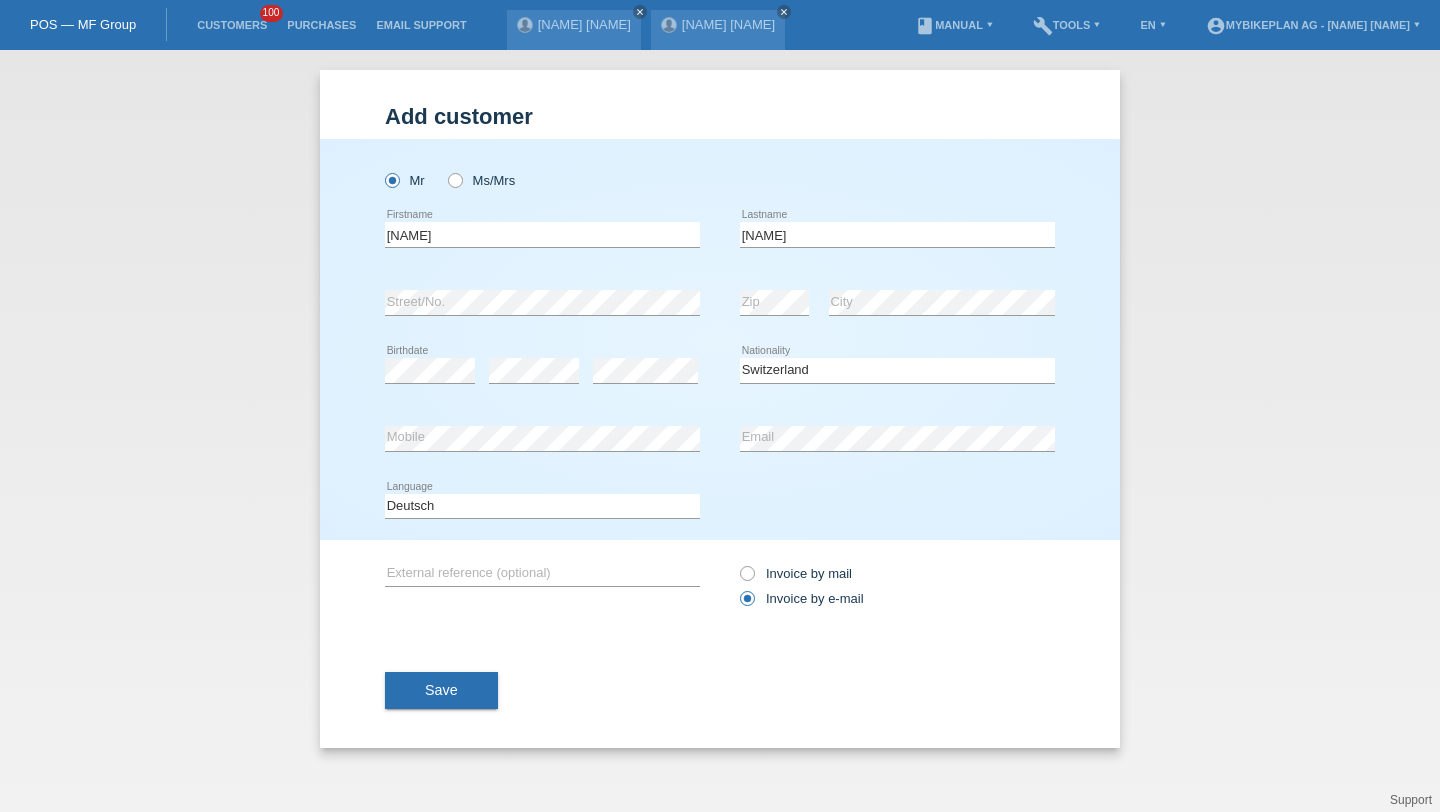click on "Save" at bounding box center (441, 691) 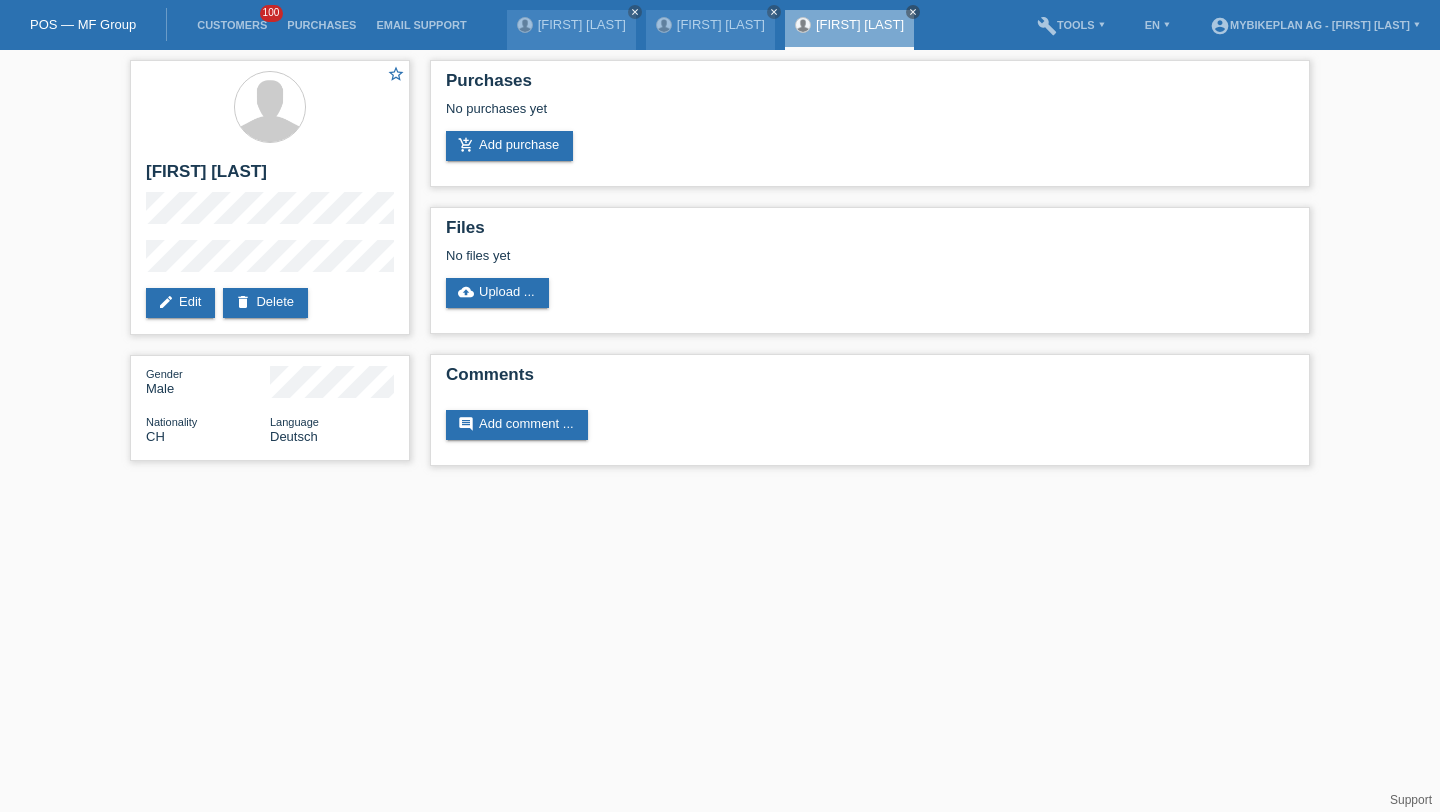 scroll, scrollTop: 0, scrollLeft: 0, axis: both 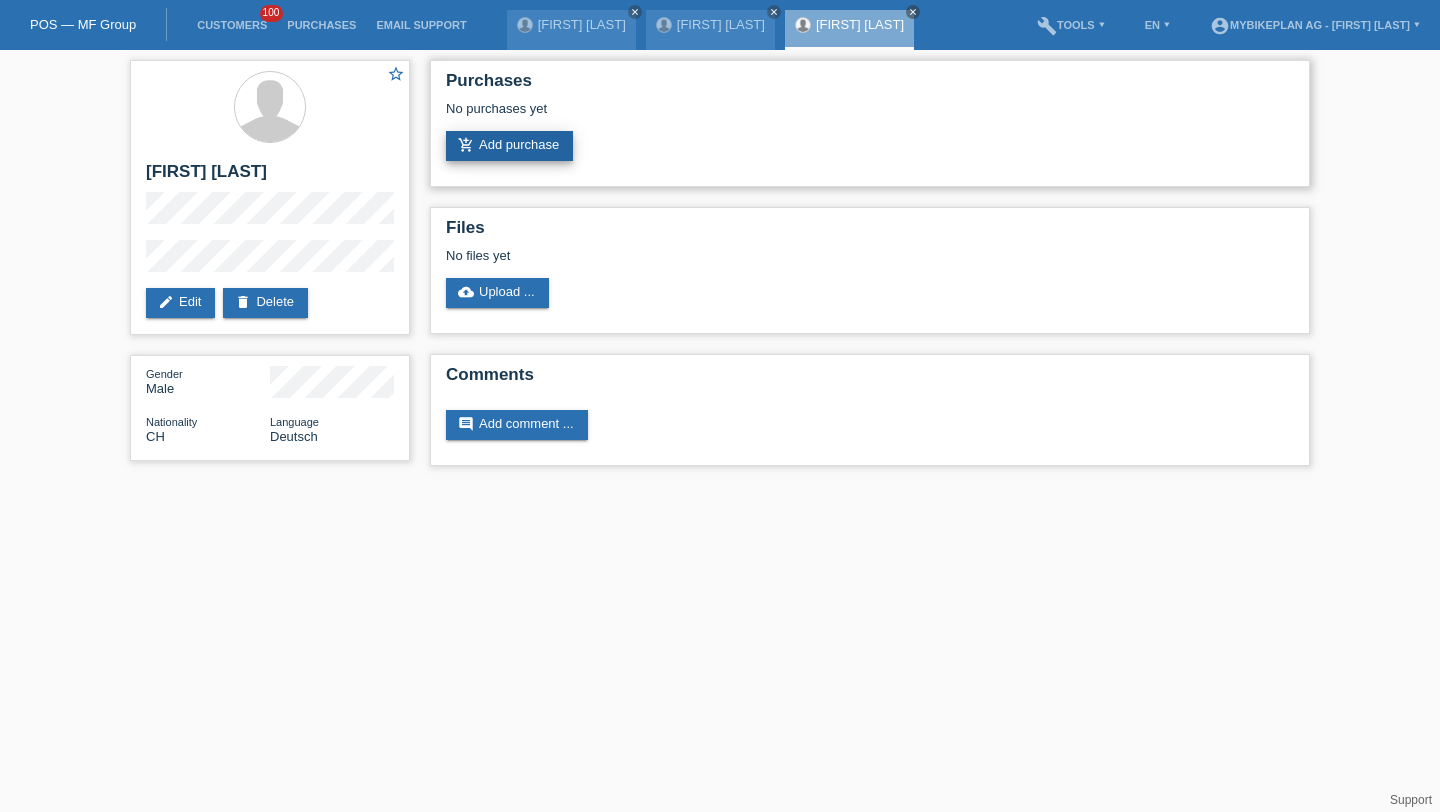 click on "add_shopping_cart  Add purchase" at bounding box center [509, 146] 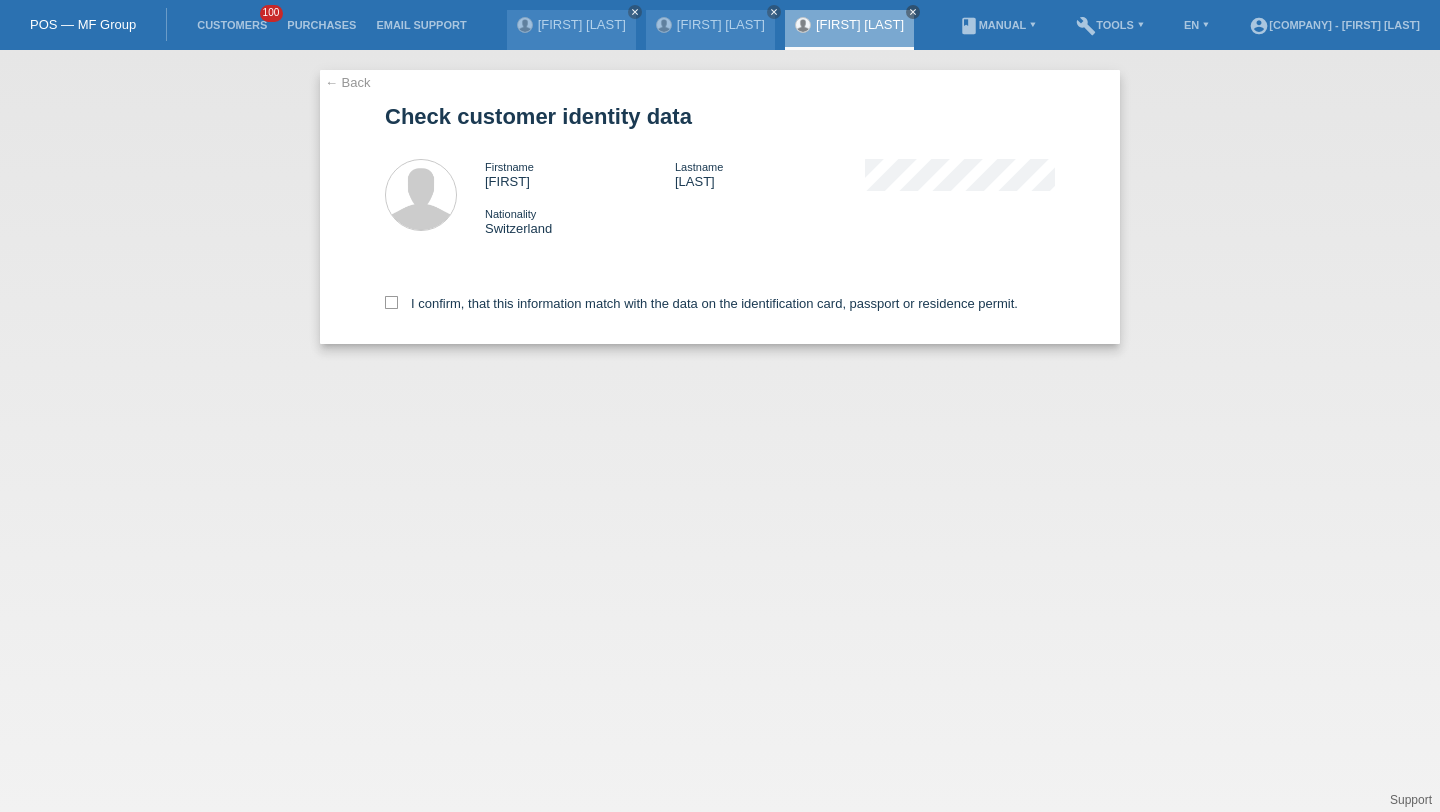 scroll, scrollTop: 0, scrollLeft: 0, axis: both 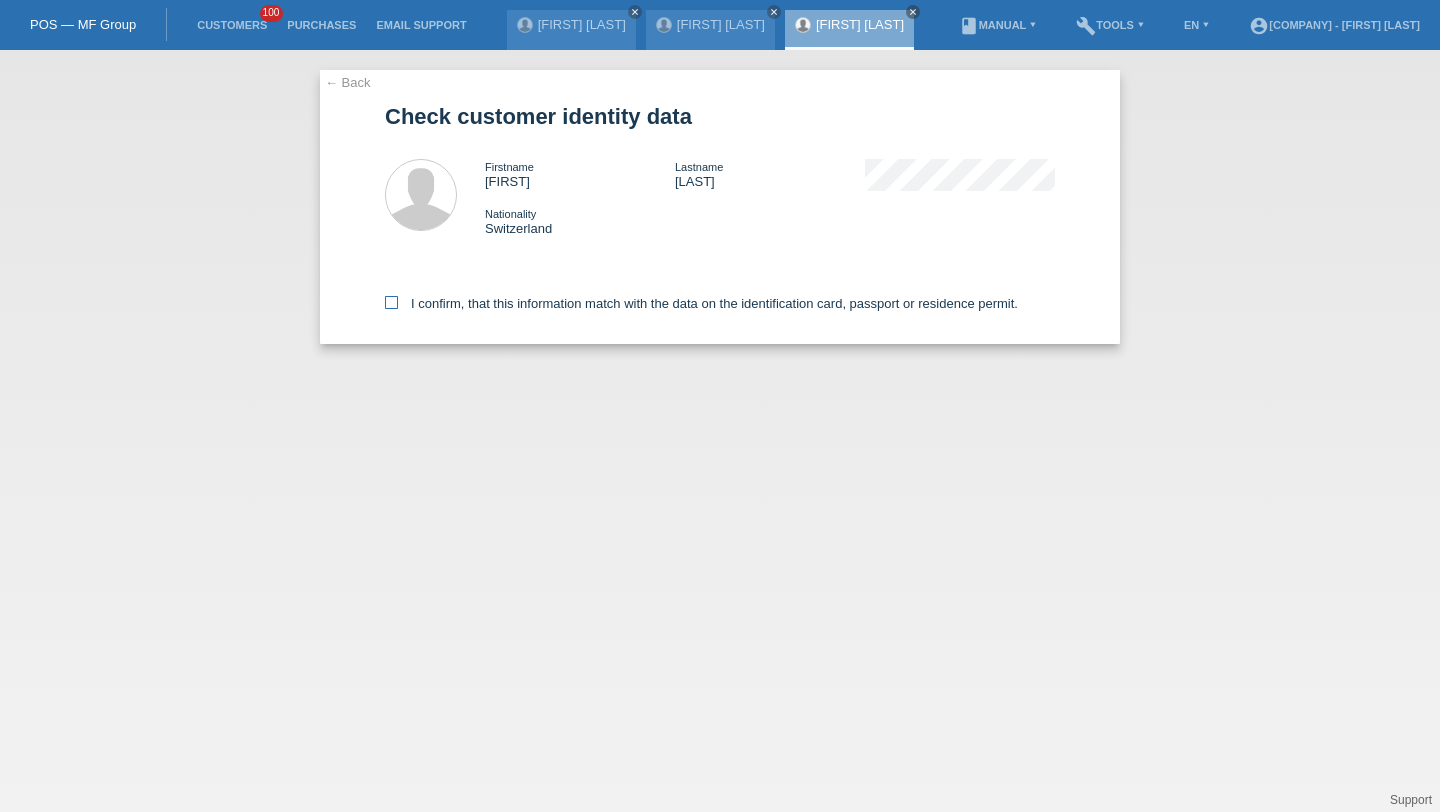 click on "I confirm, that this information match with the data on the identification card, passport or residence permit." at bounding box center [701, 303] 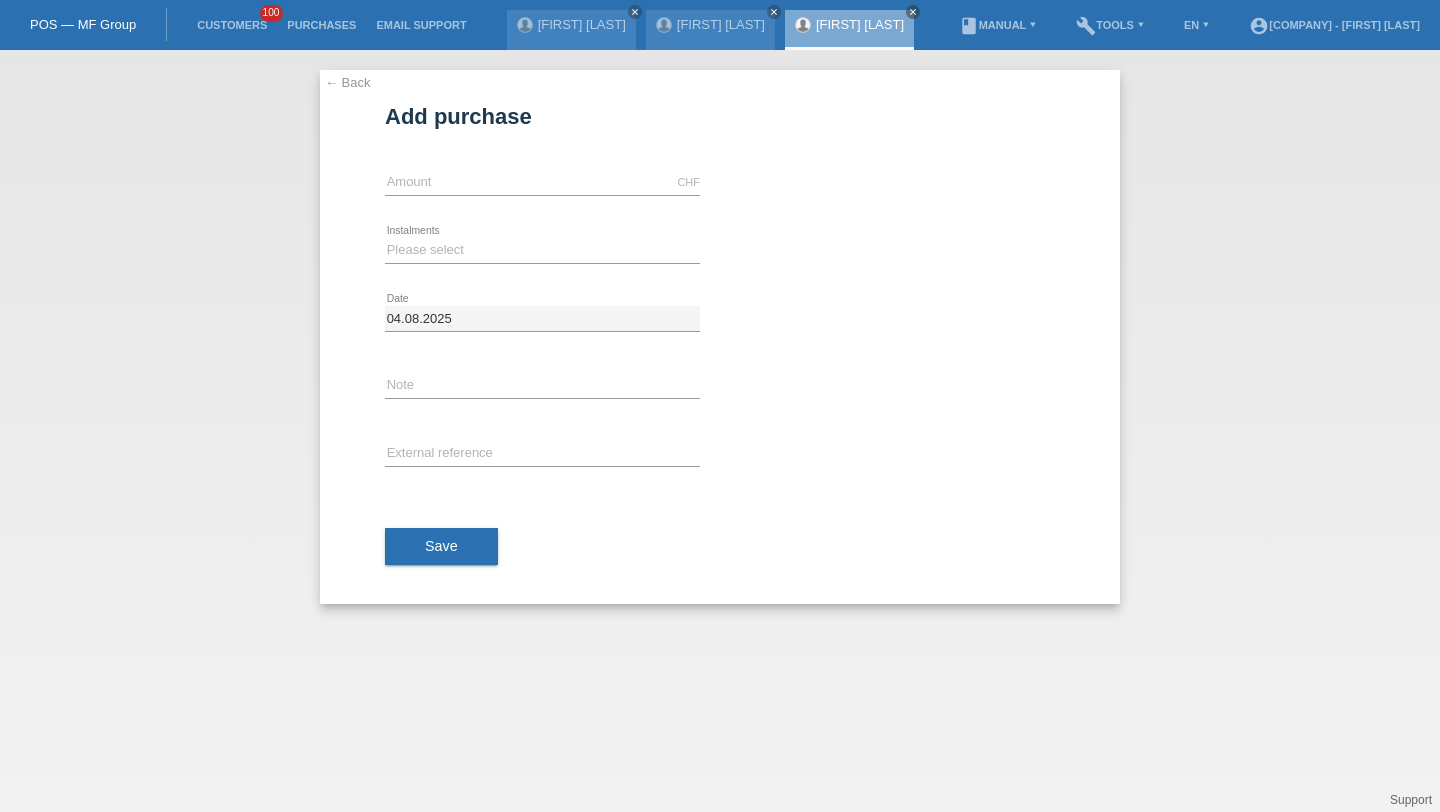 scroll, scrollTop: 0, scrollLeft: 0, axis: both 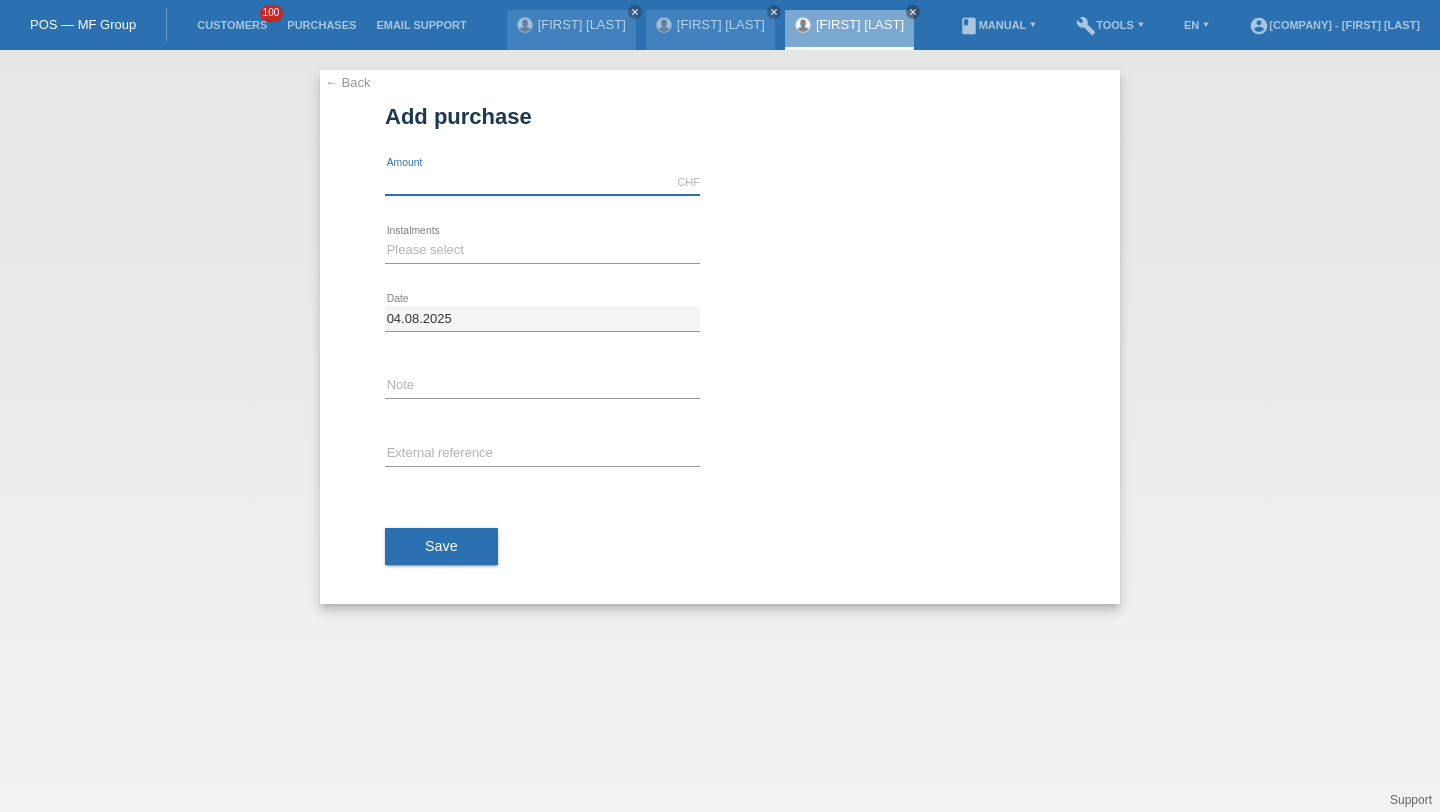 click at bounding box center (542, 182) 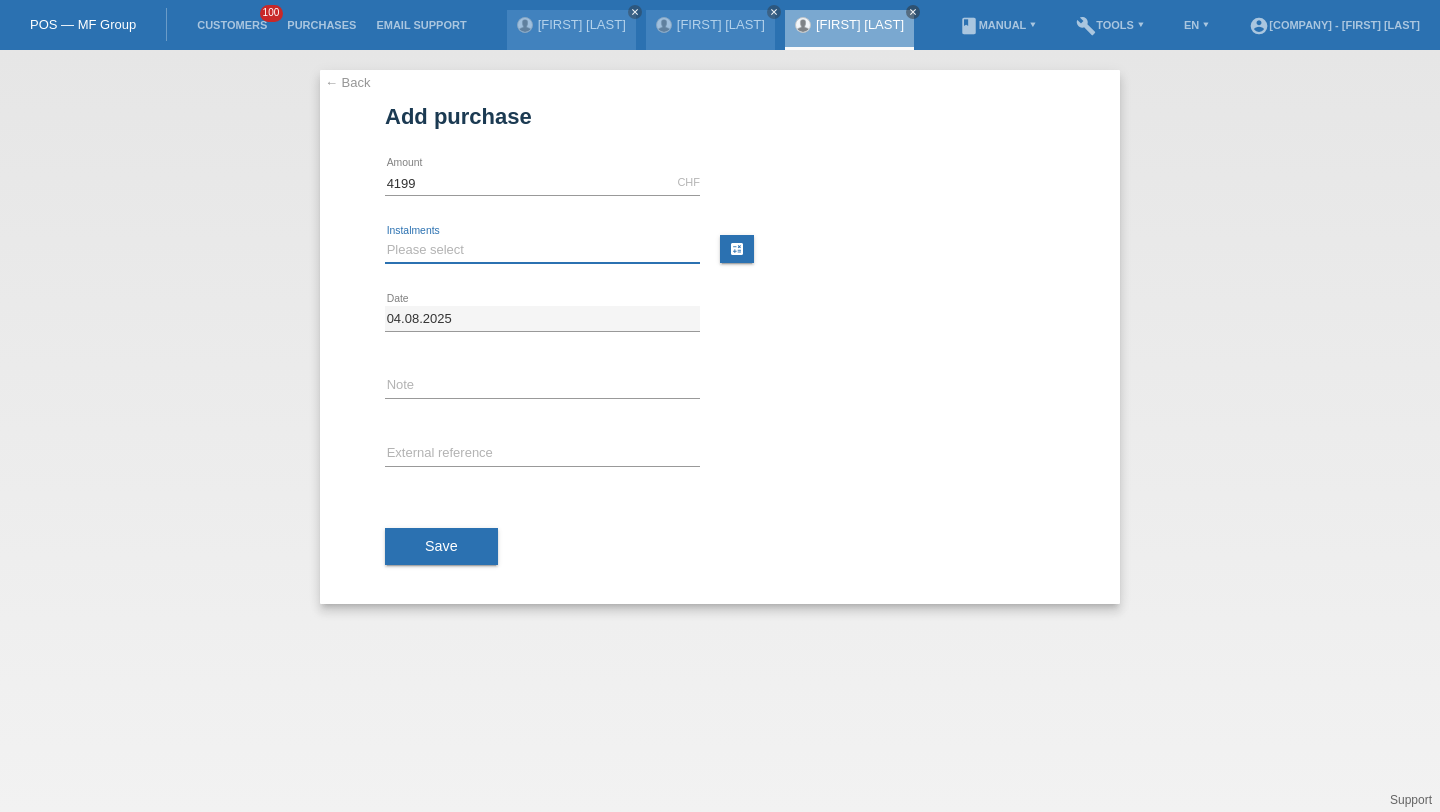 type on "4199.00" 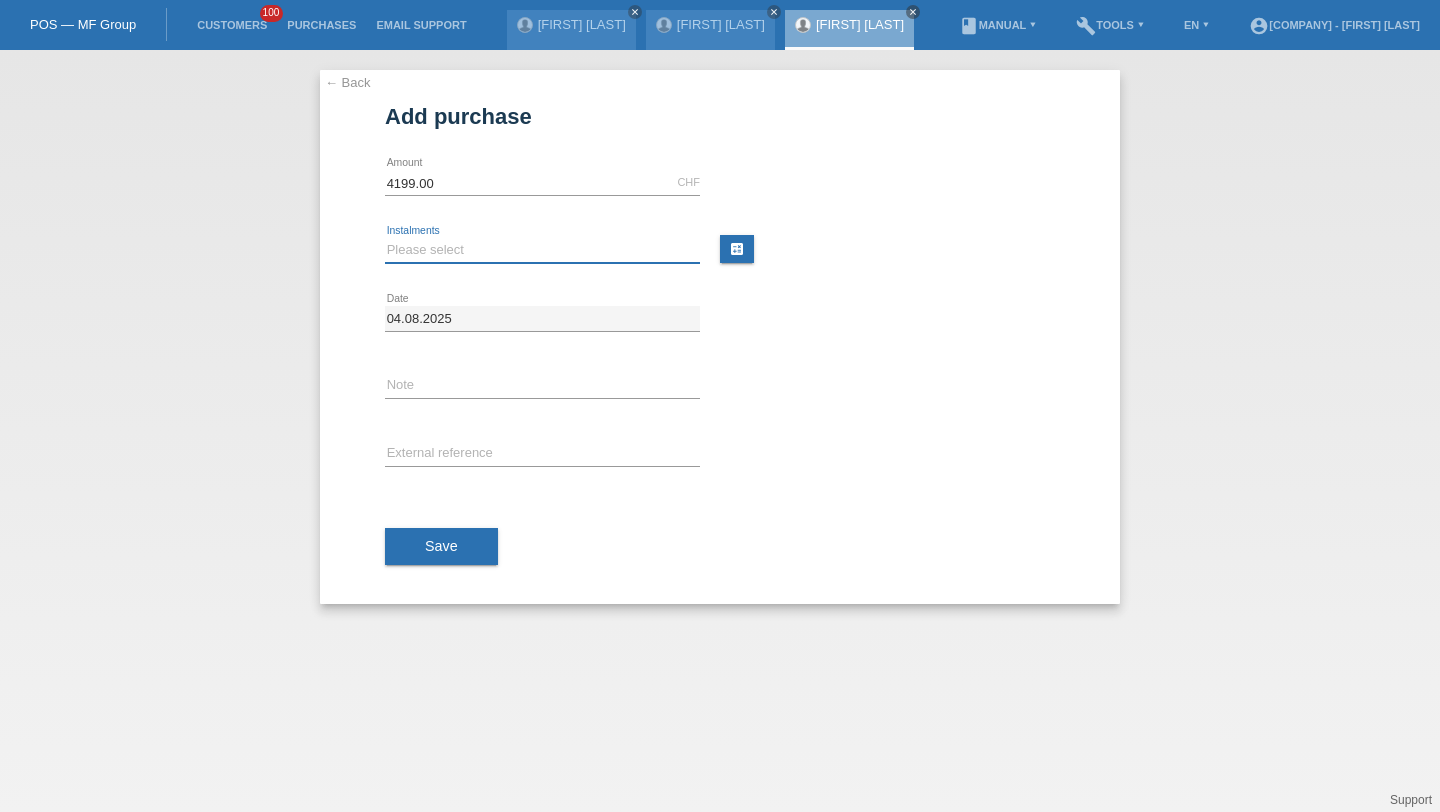 select on "488" 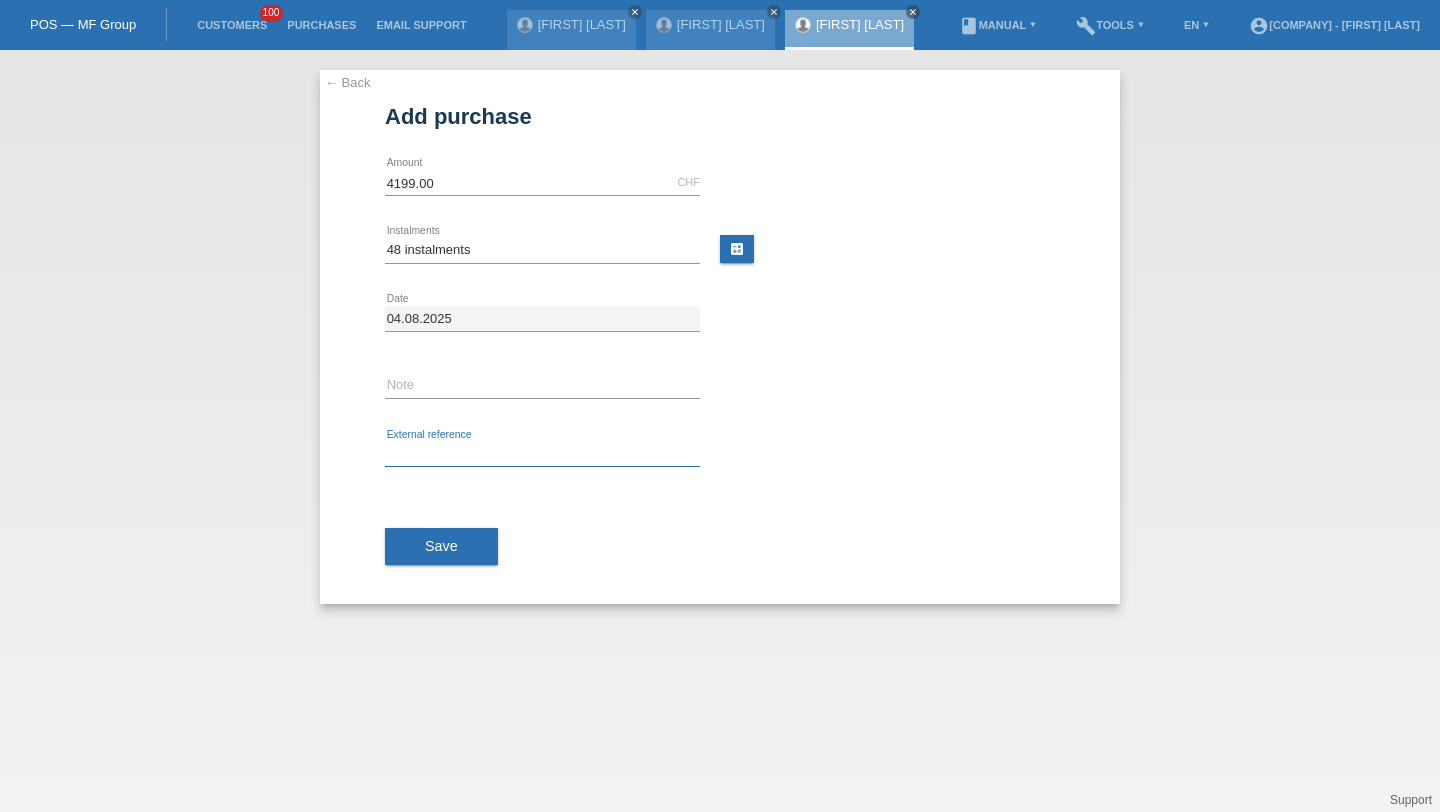 click at bounding box center (542, 454) 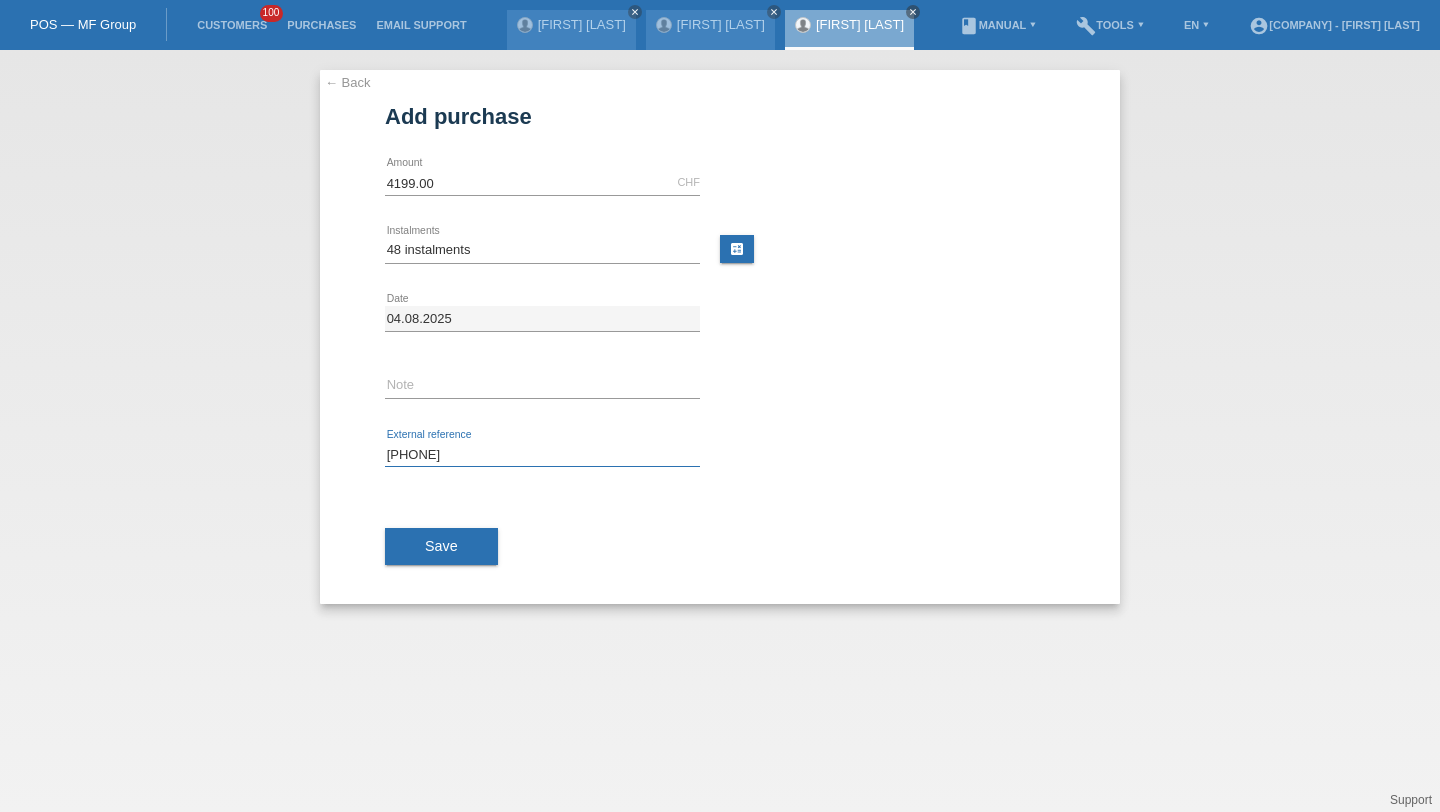 type on "[PHONE]" 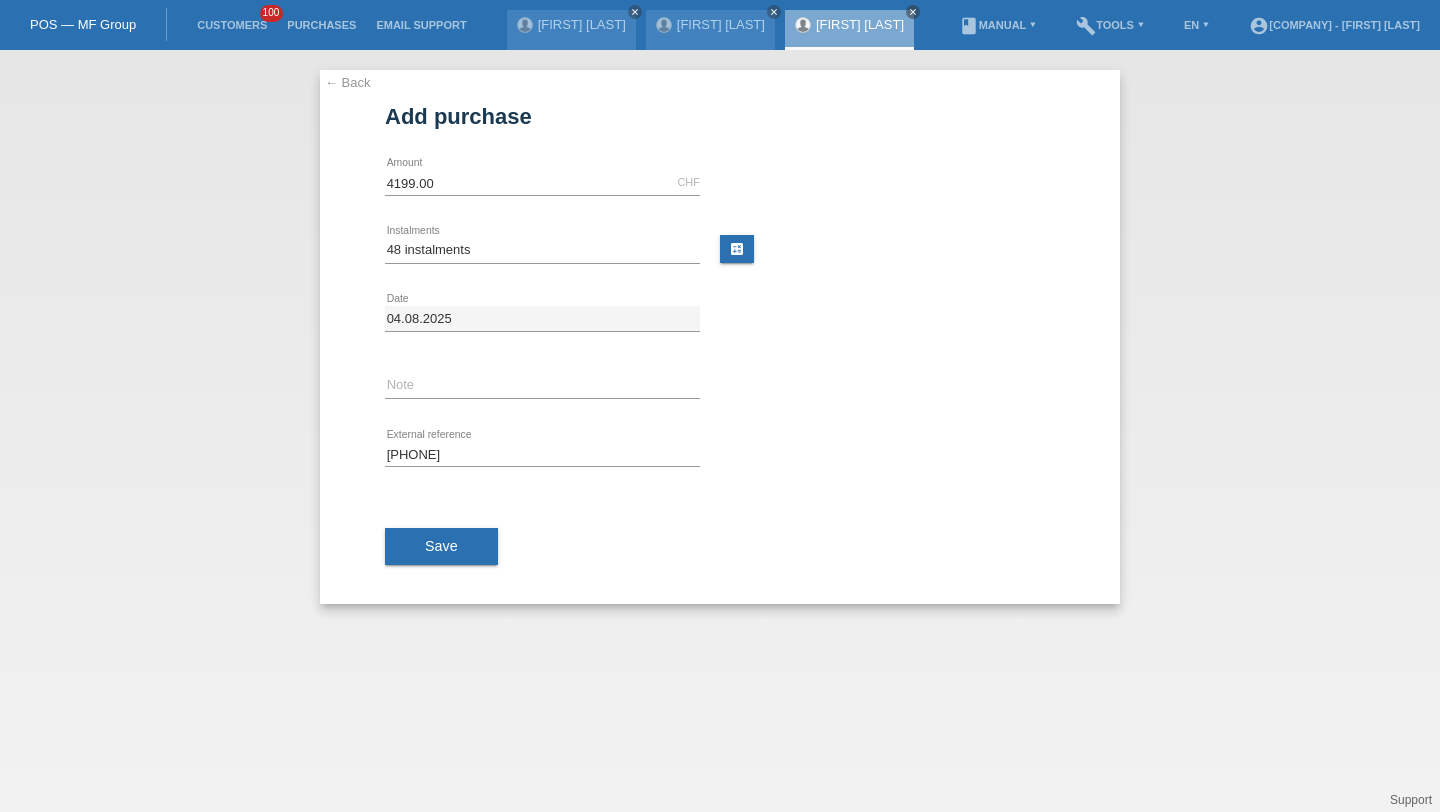 click on "Save" at bounding box center (441, 547) 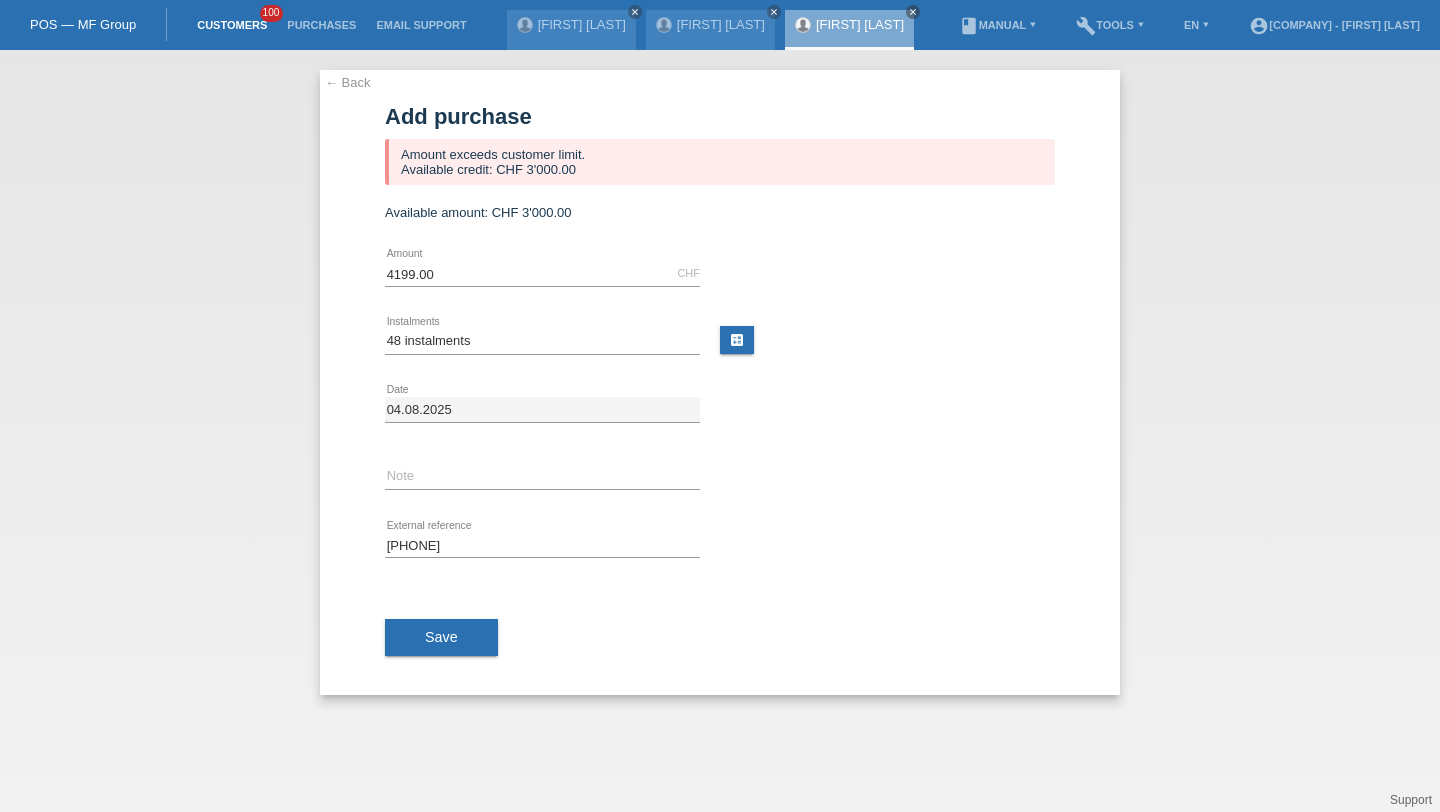 click on "Customers" at bounding box center [232, 25] 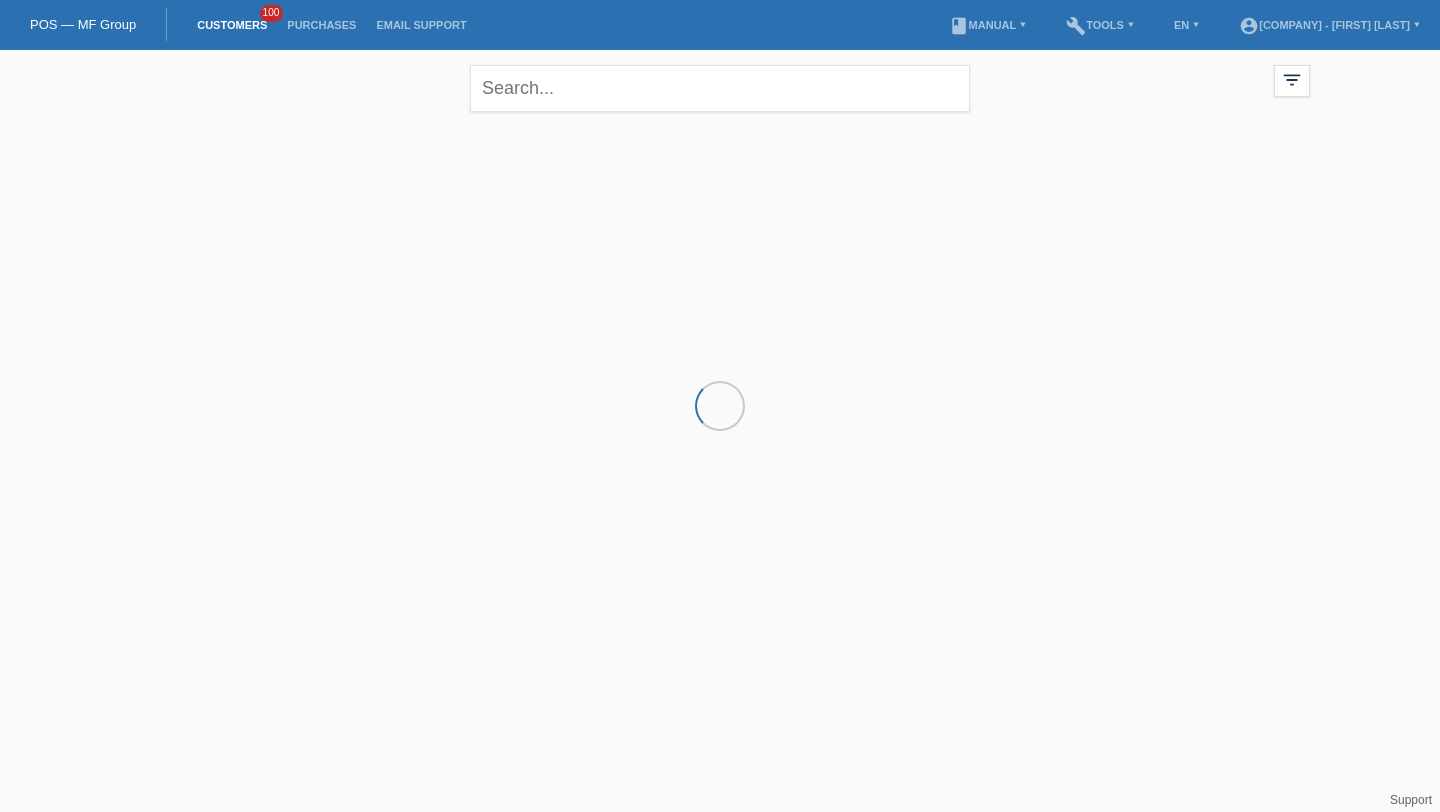 scroll, scrollTop: 0, scrollLeft: 0, axis: both 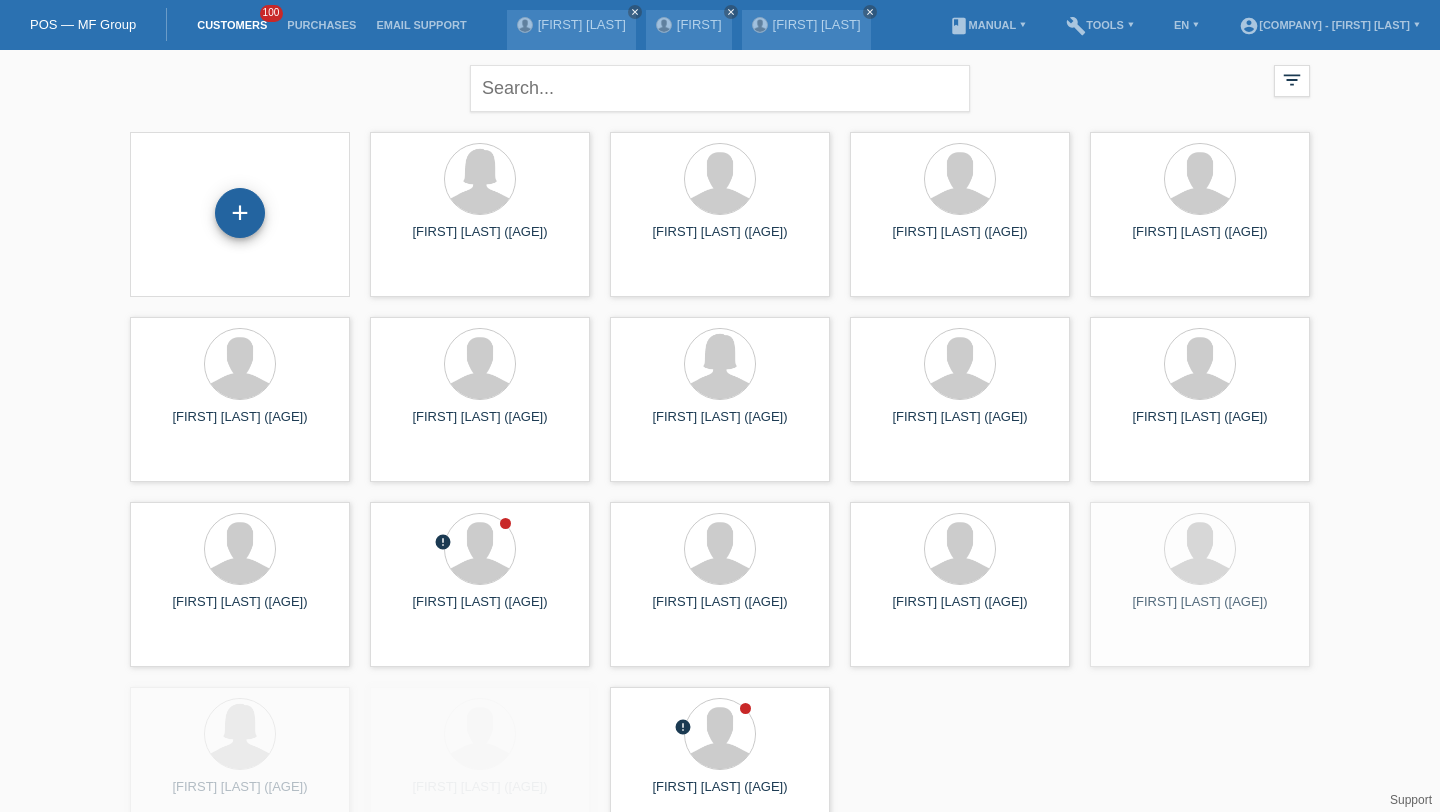 click on "+" at bounding box center (240, 213) 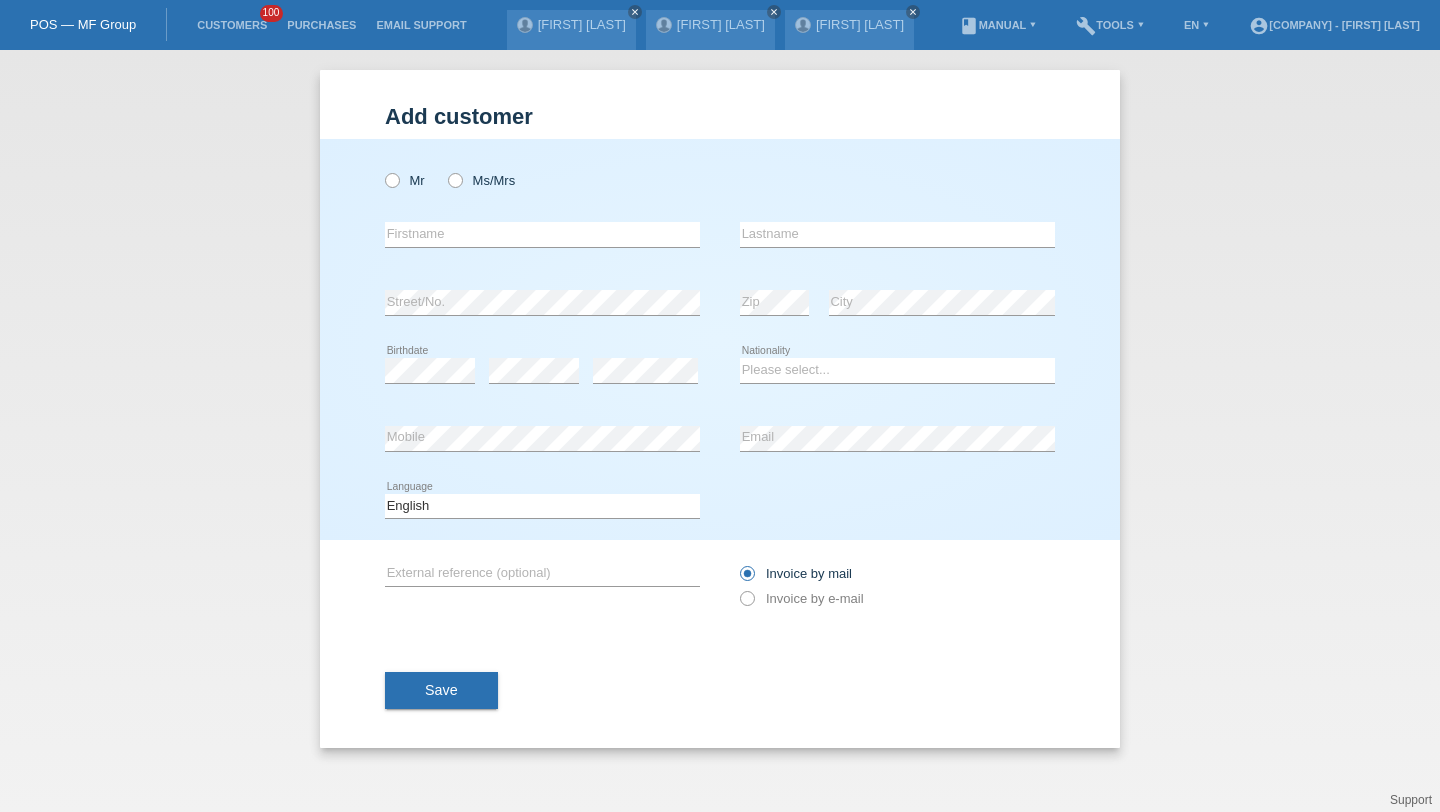 scroll, scrollTop: 0, scrollLeft: 0, axis: both 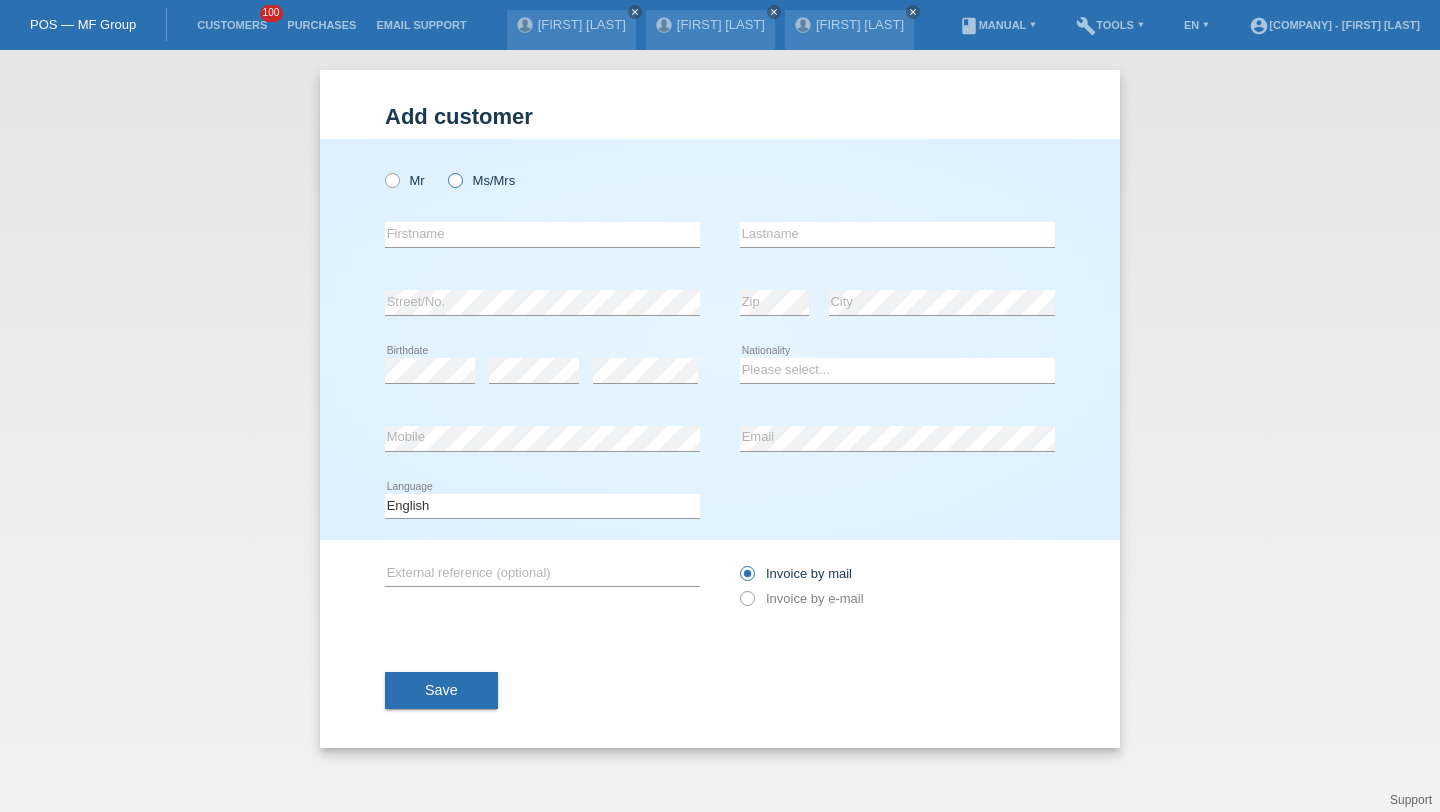 click at bounding box center (445, 170) 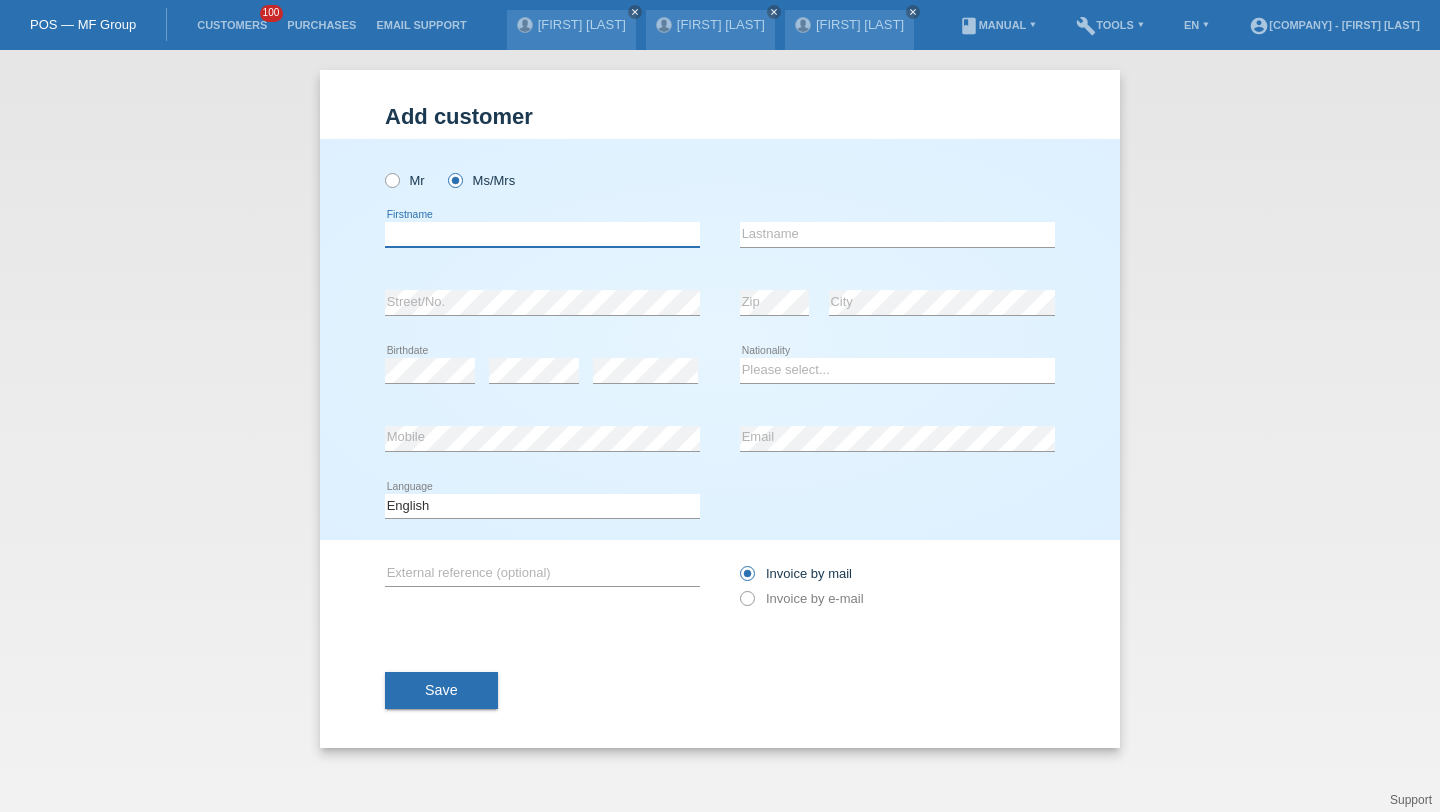 click at bounding box center [542, 234] 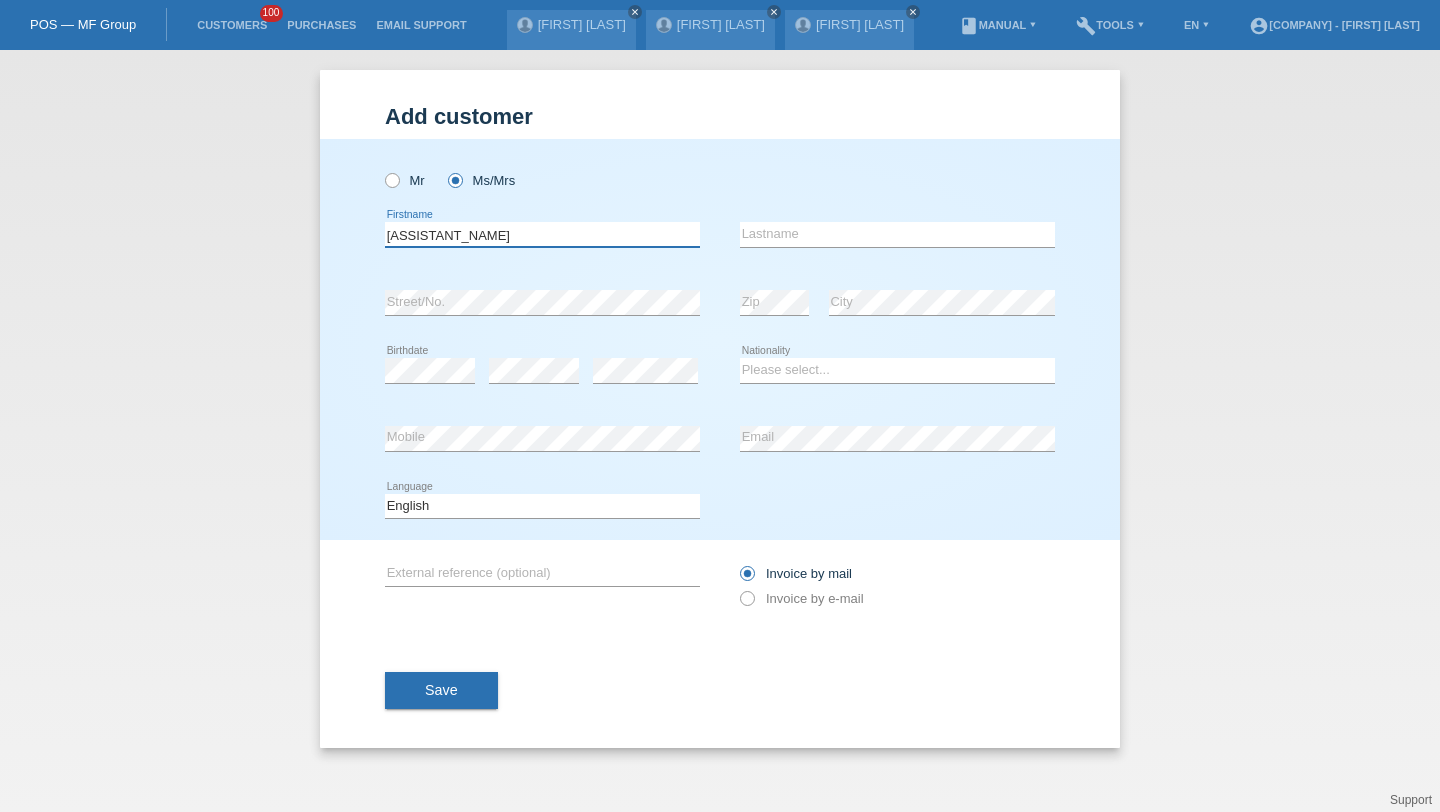type on "[ASSISTANT_NAME]" 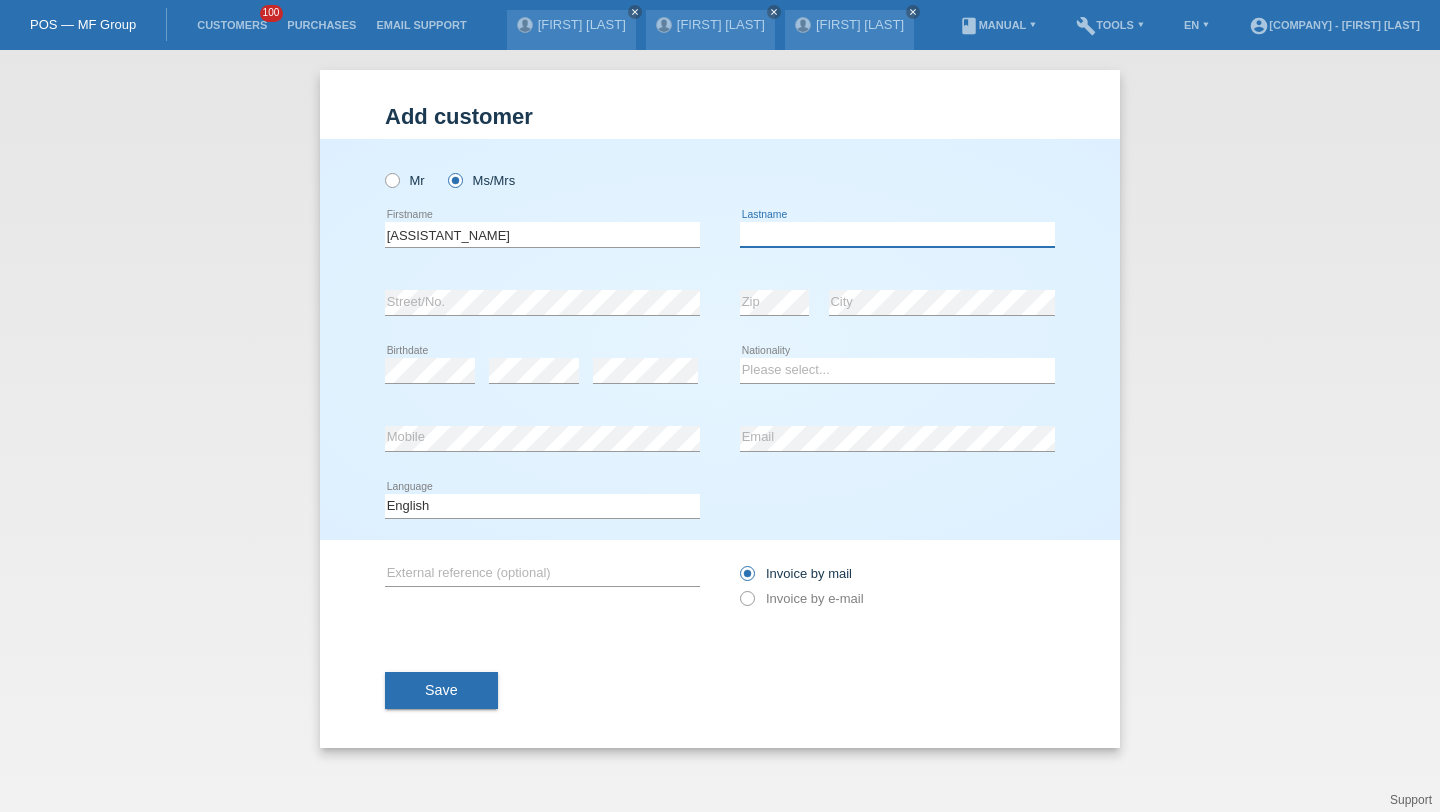 paste on "[FIRST]" 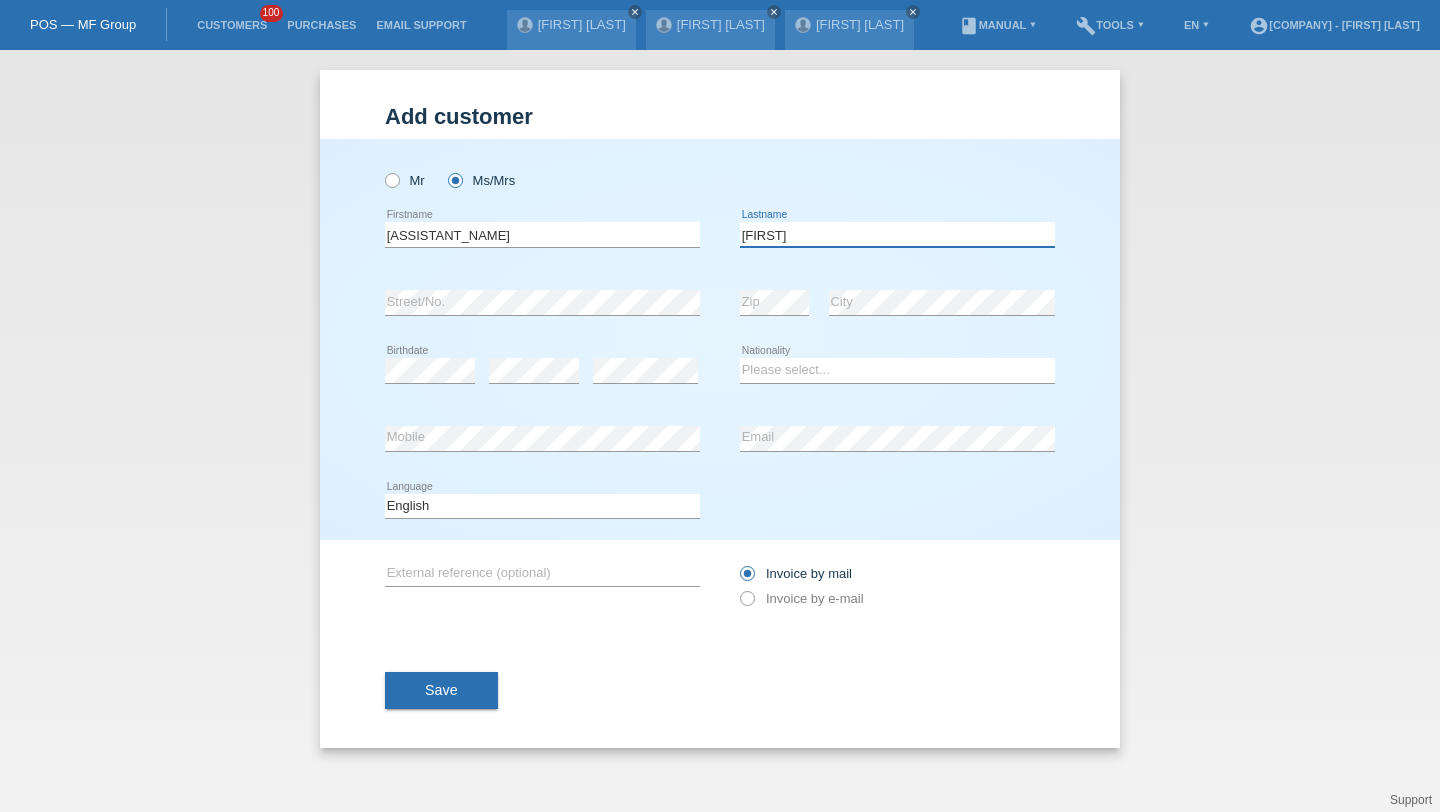 type on "[FIRST]" 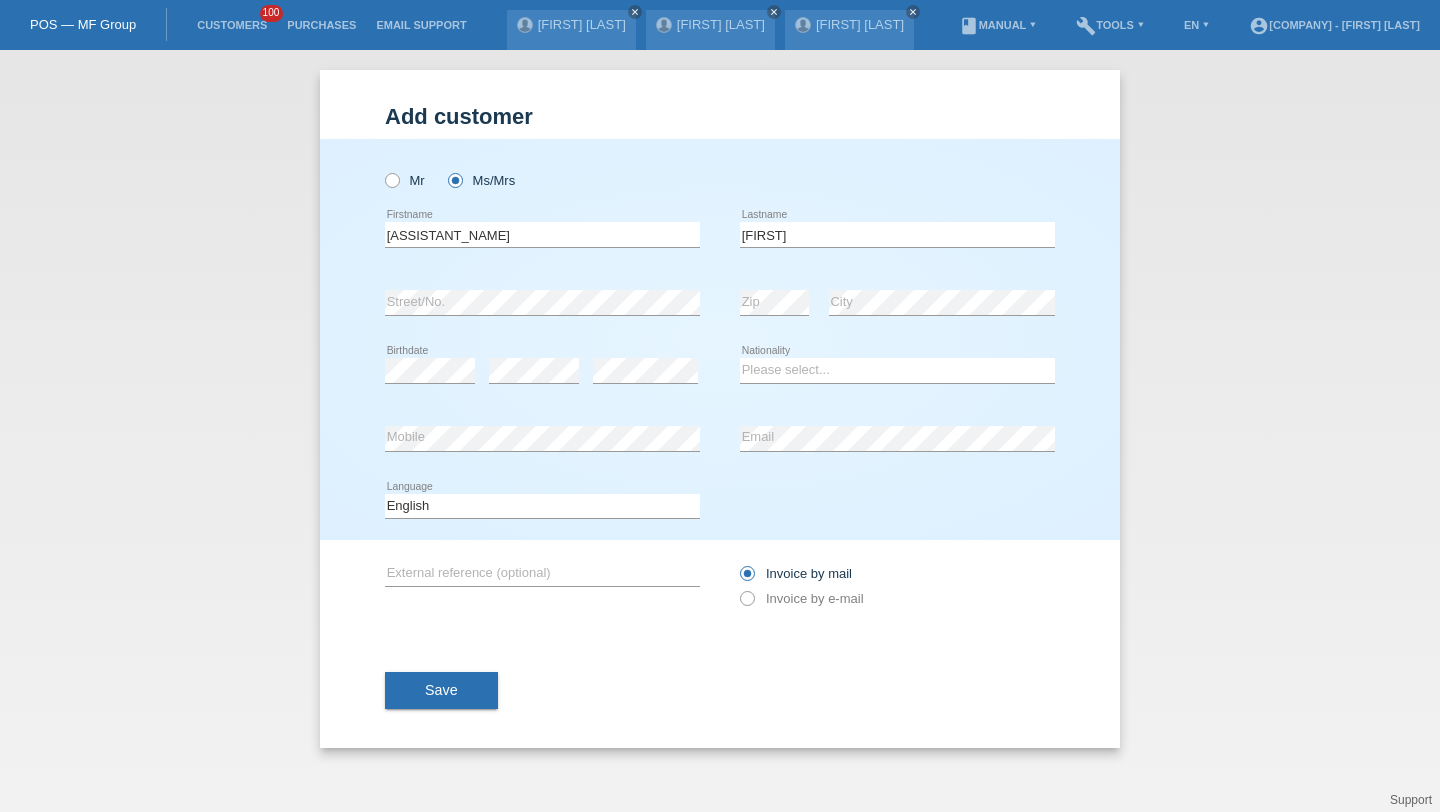 click on "error
Zip" at bounding box center (774, 303) 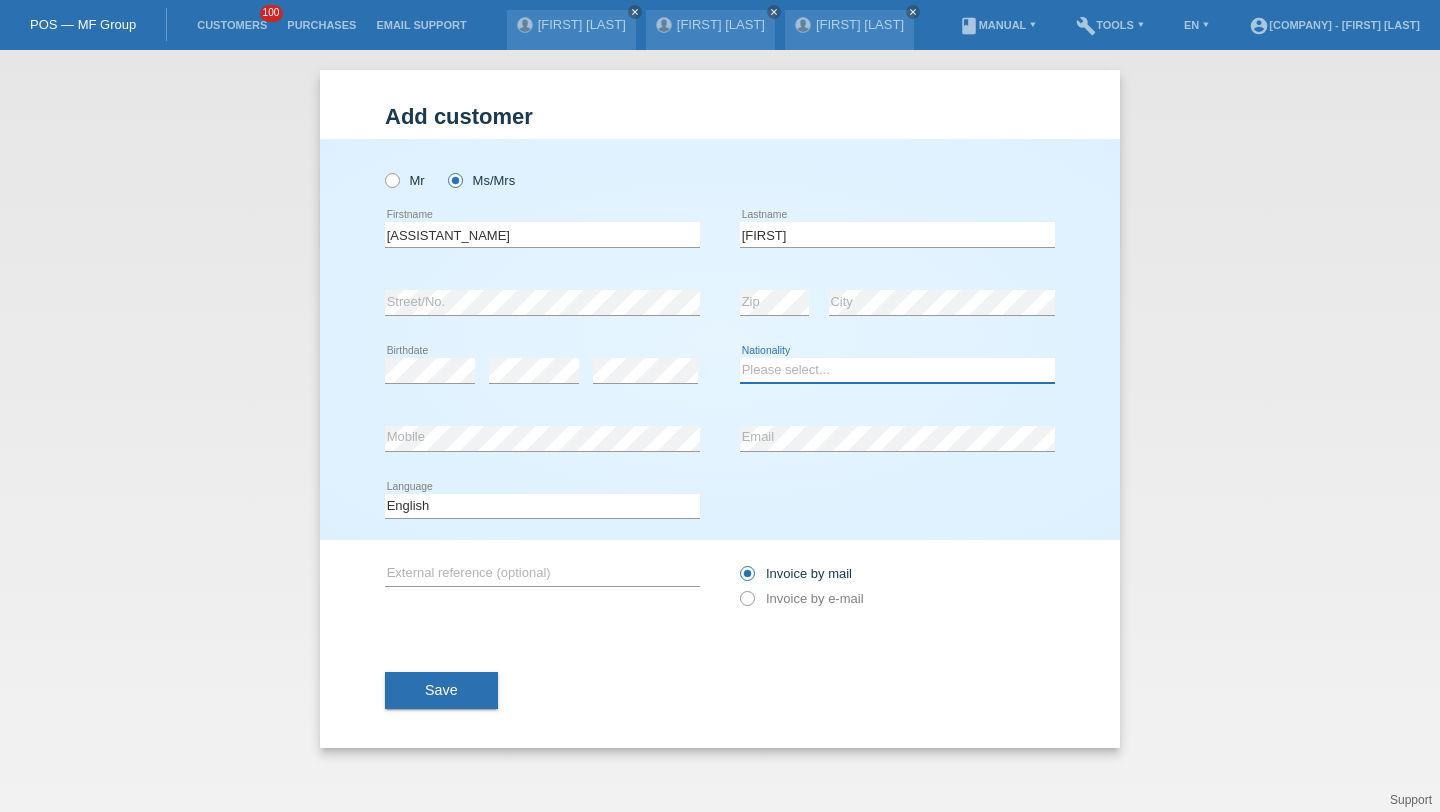 click on "Please select...
Switzerland
Austria
Germany
Liechtenstein
------------
Afghanistan
Åland Islands
Albania
Algeria
American Samoa Andorra Angola Anguilla Antarctica Antigua and Barbuda Argentina Armenia" at bounding box center (897, 370) 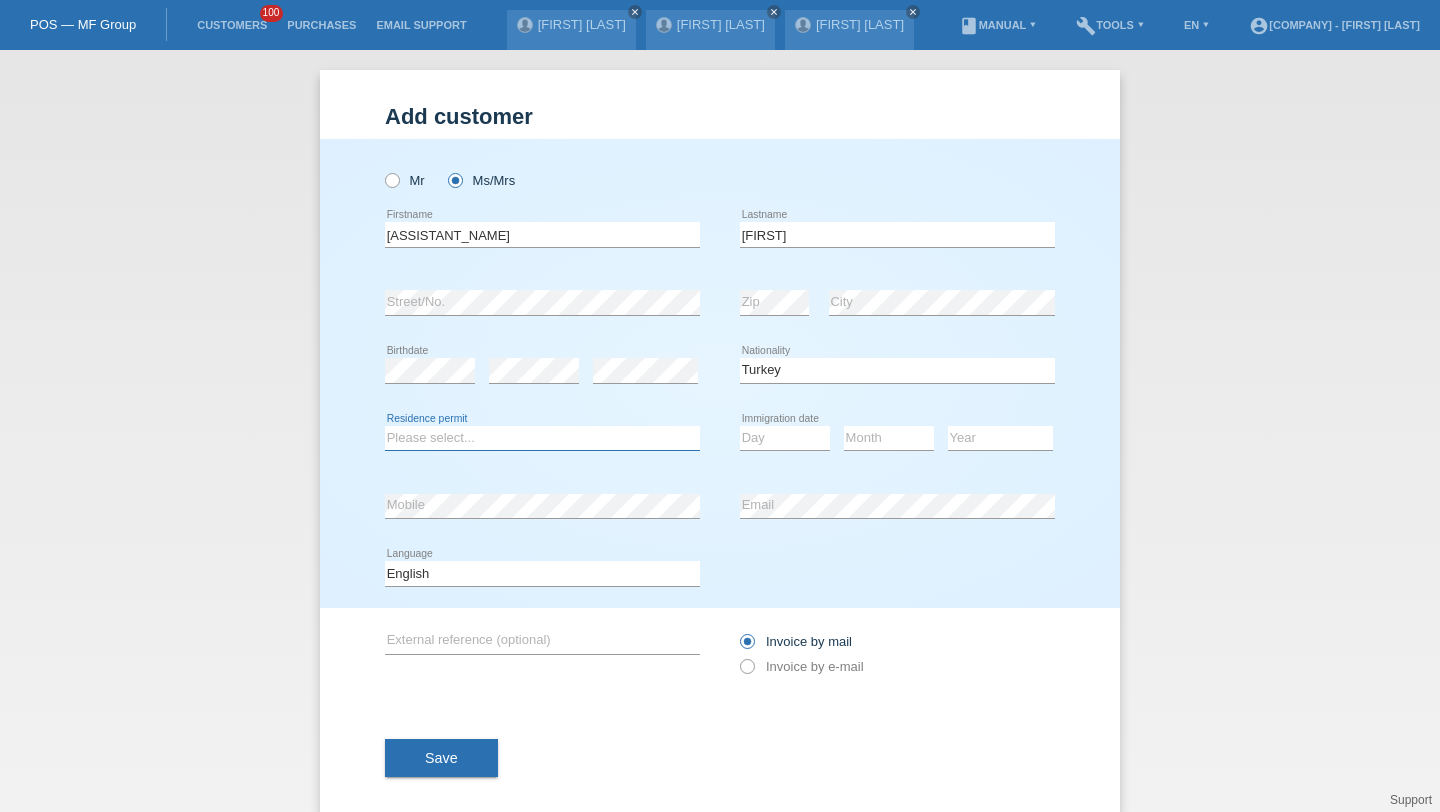 click on "Please select...
C
B
B - Refugee status
Other" at bounding box center [542, 438] 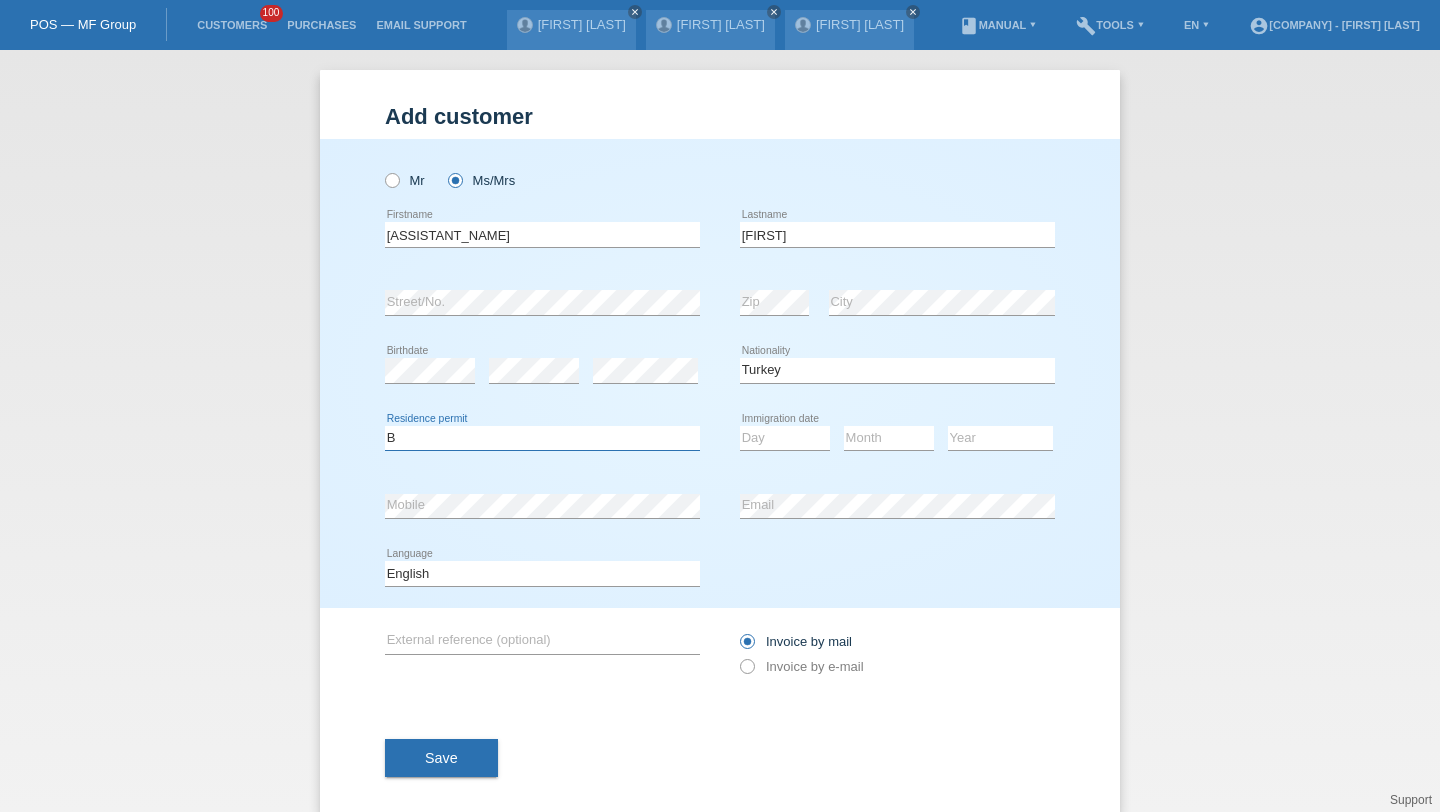 click on "Please select...
C
B
B - Refugee status
Other" at bounding box center (542, 438) 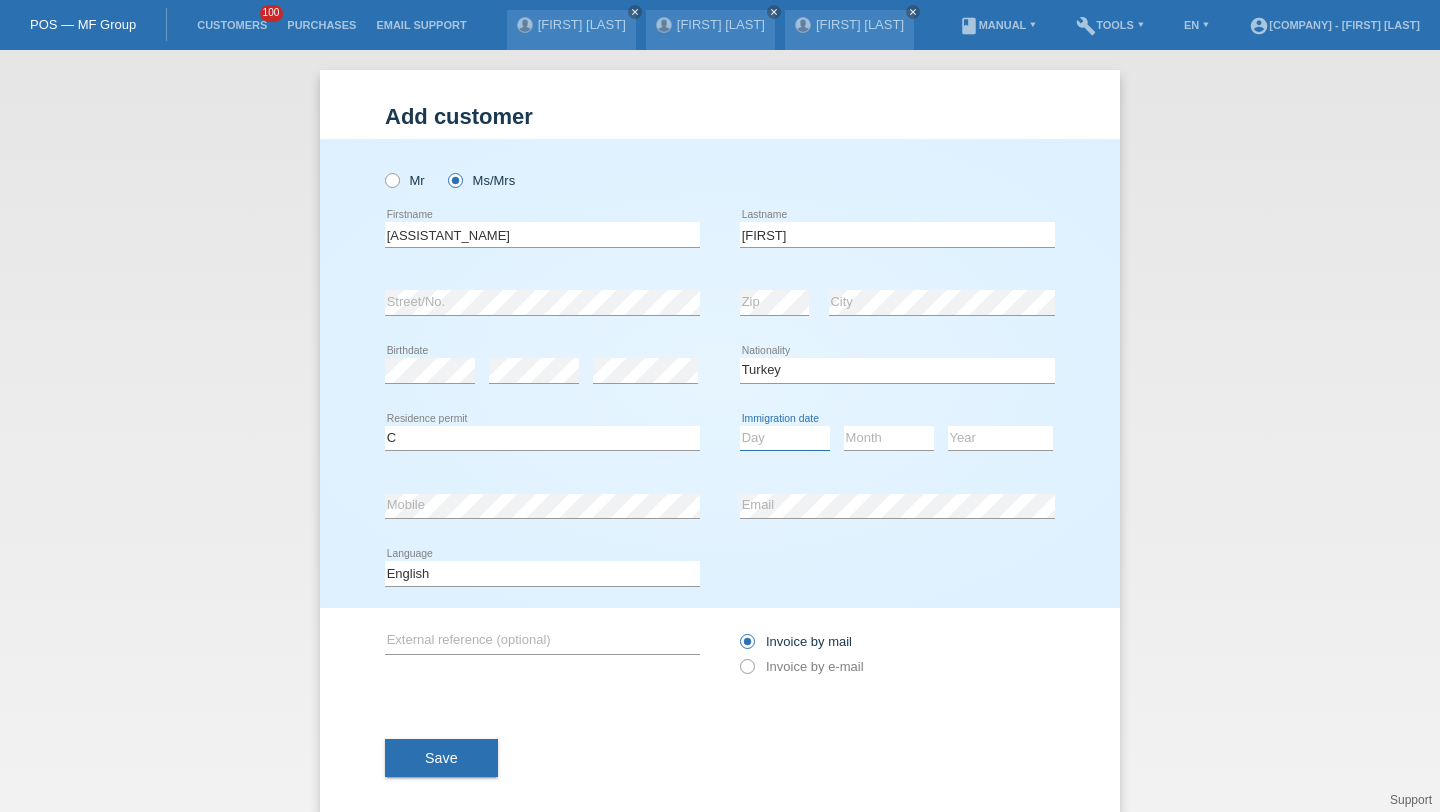 click on "Day
01
02
03
04
05
06
07
08
09
10 11" at bounding box center [785, 438] 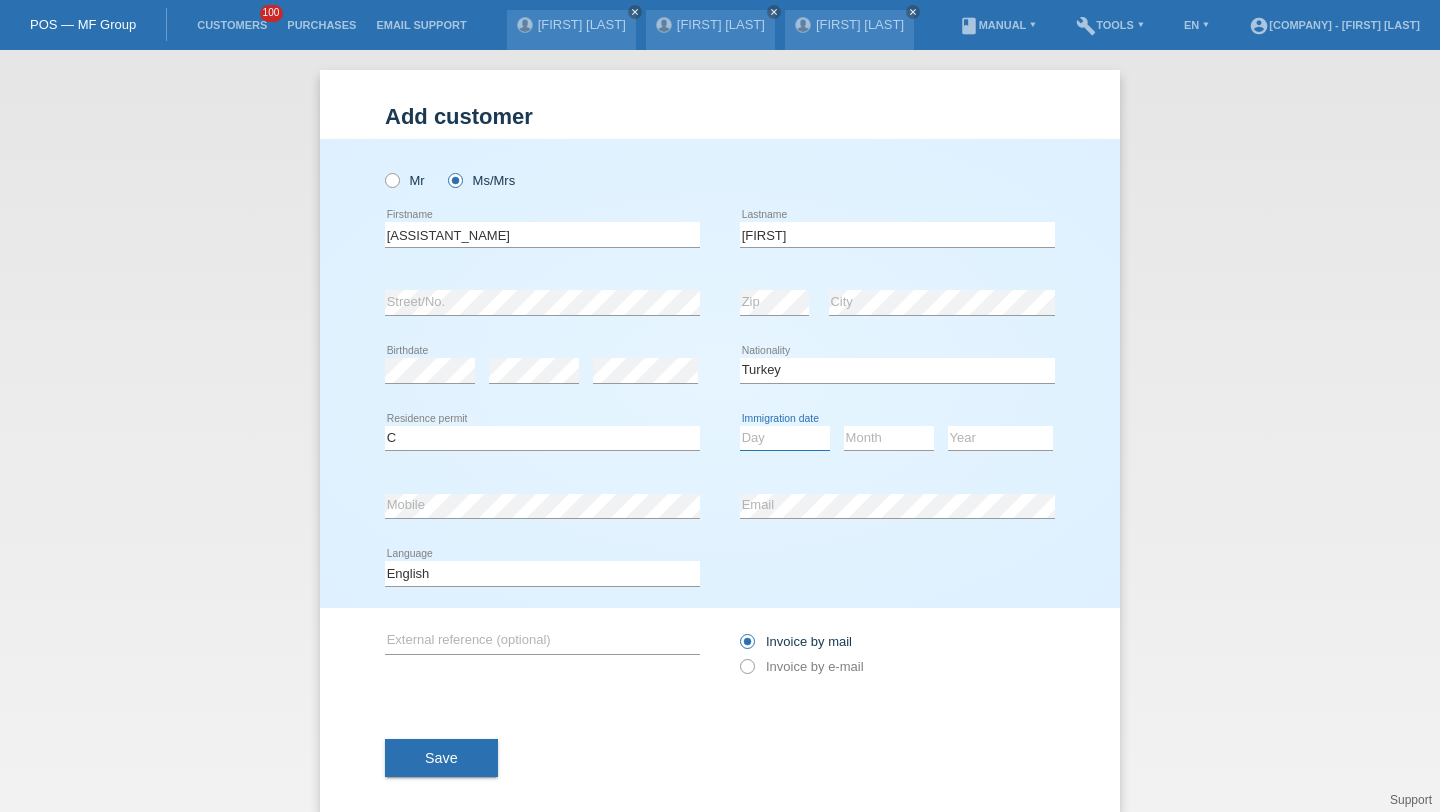 select on "10" 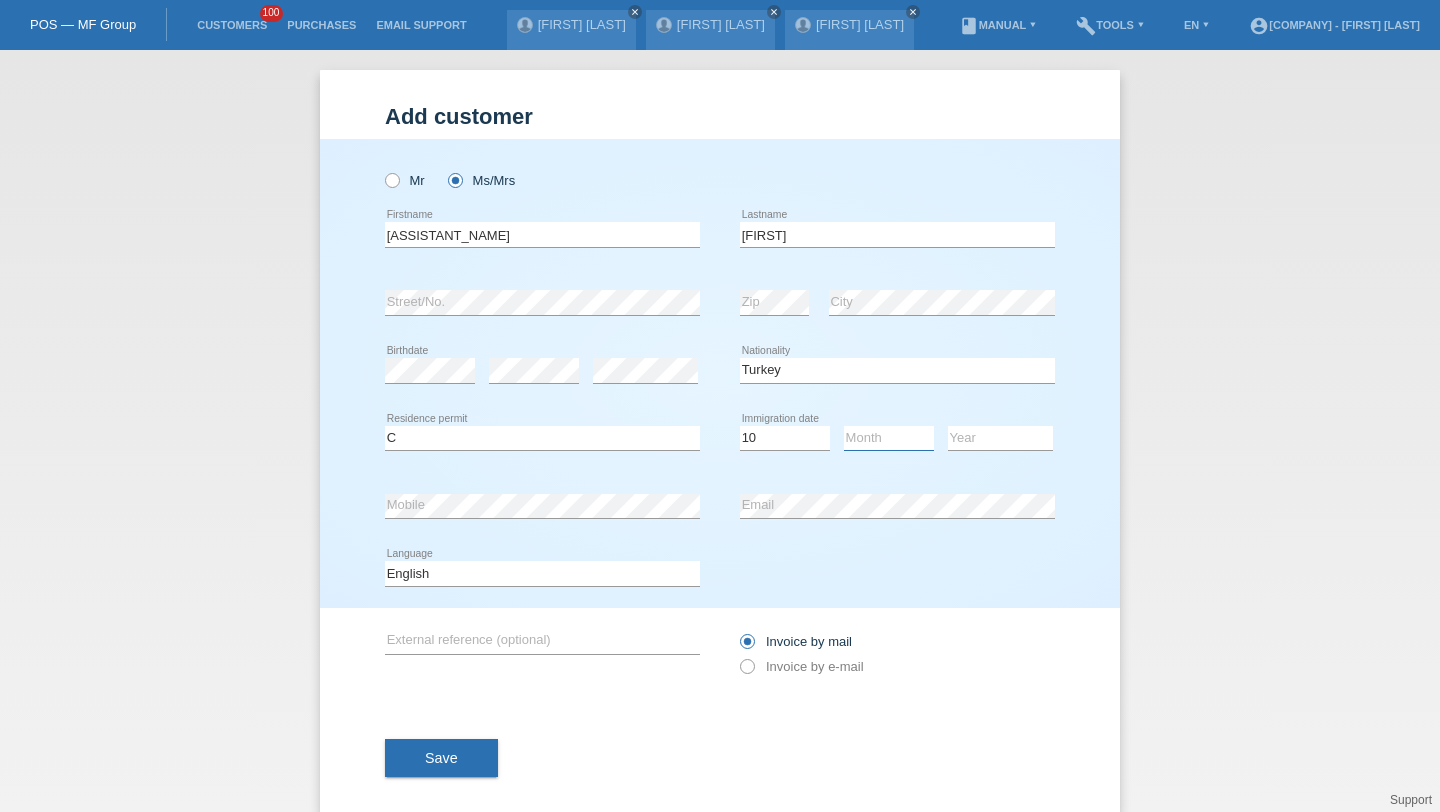 click on "Month
01
02
03
04
05
06
07
08
09
10 11" at bounding box center [889, 438] 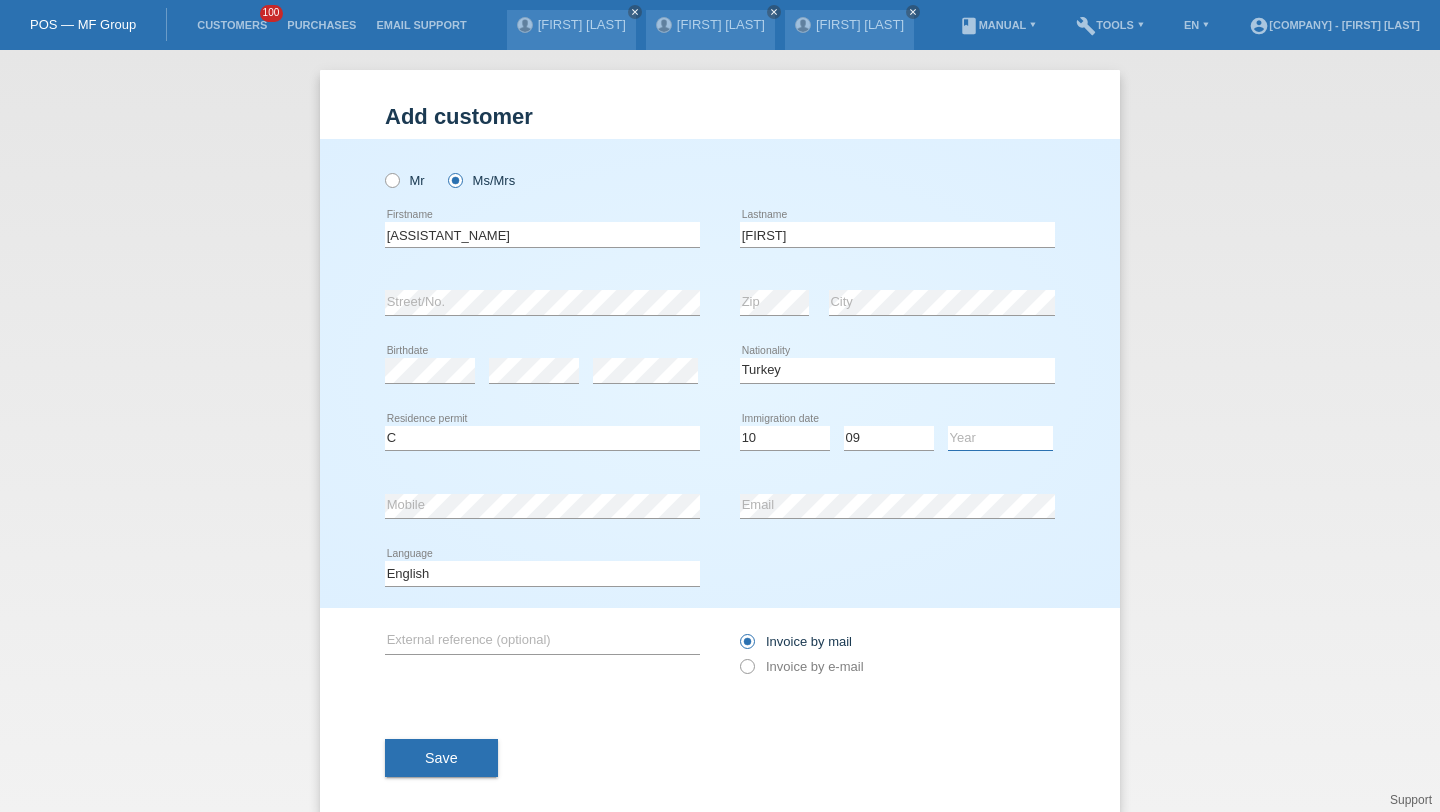 click on "Year
2025
2024
2023
2022
2021
2020
2019
2018
2017 2016 2015 2014 2013 2012 2011 2010 2009 2008 2007 2006 2005 2004 2003 2002 2001" at bounding box center (1000, 438) 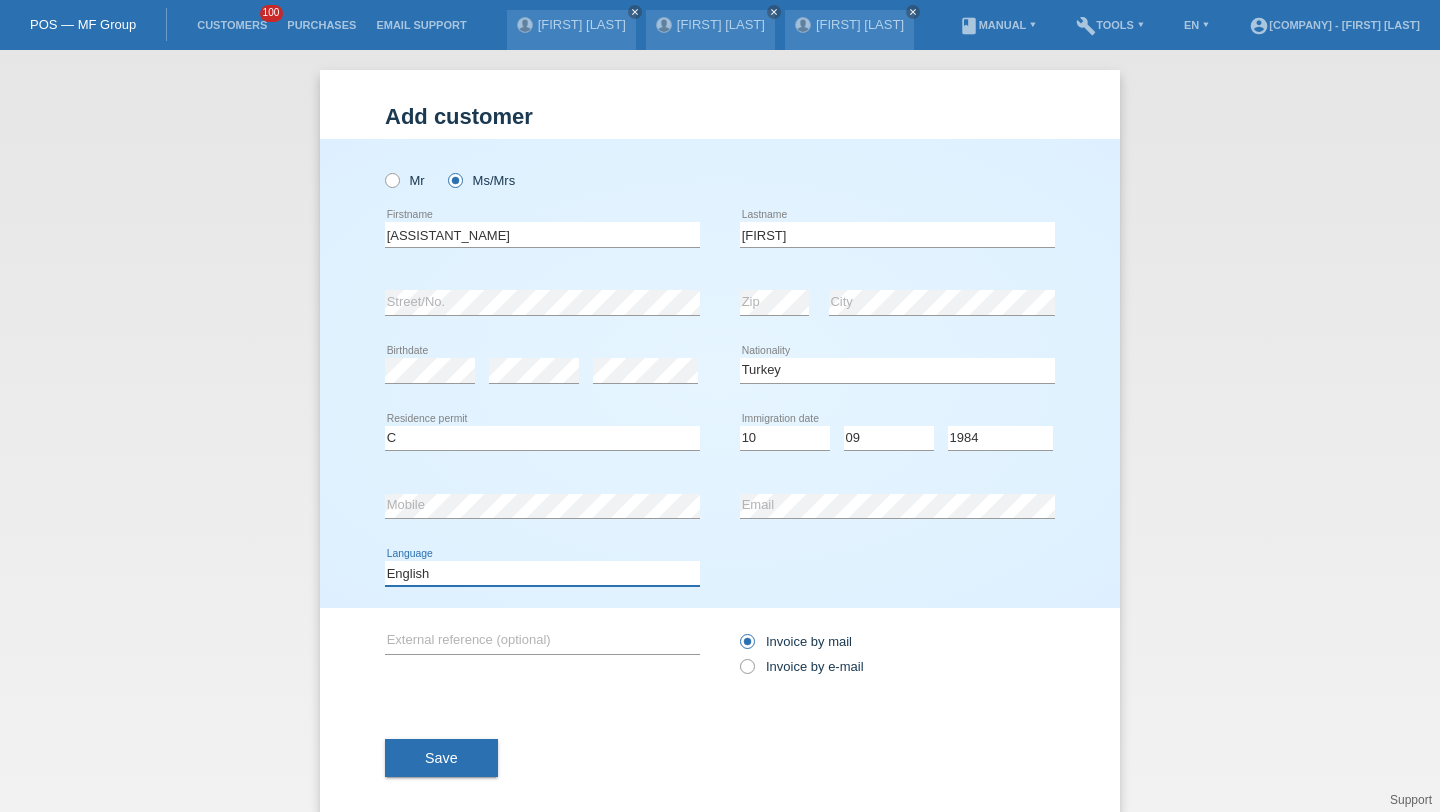 click on "Deutsch
Français
Italiano
English" at bounding box center [542, 573] 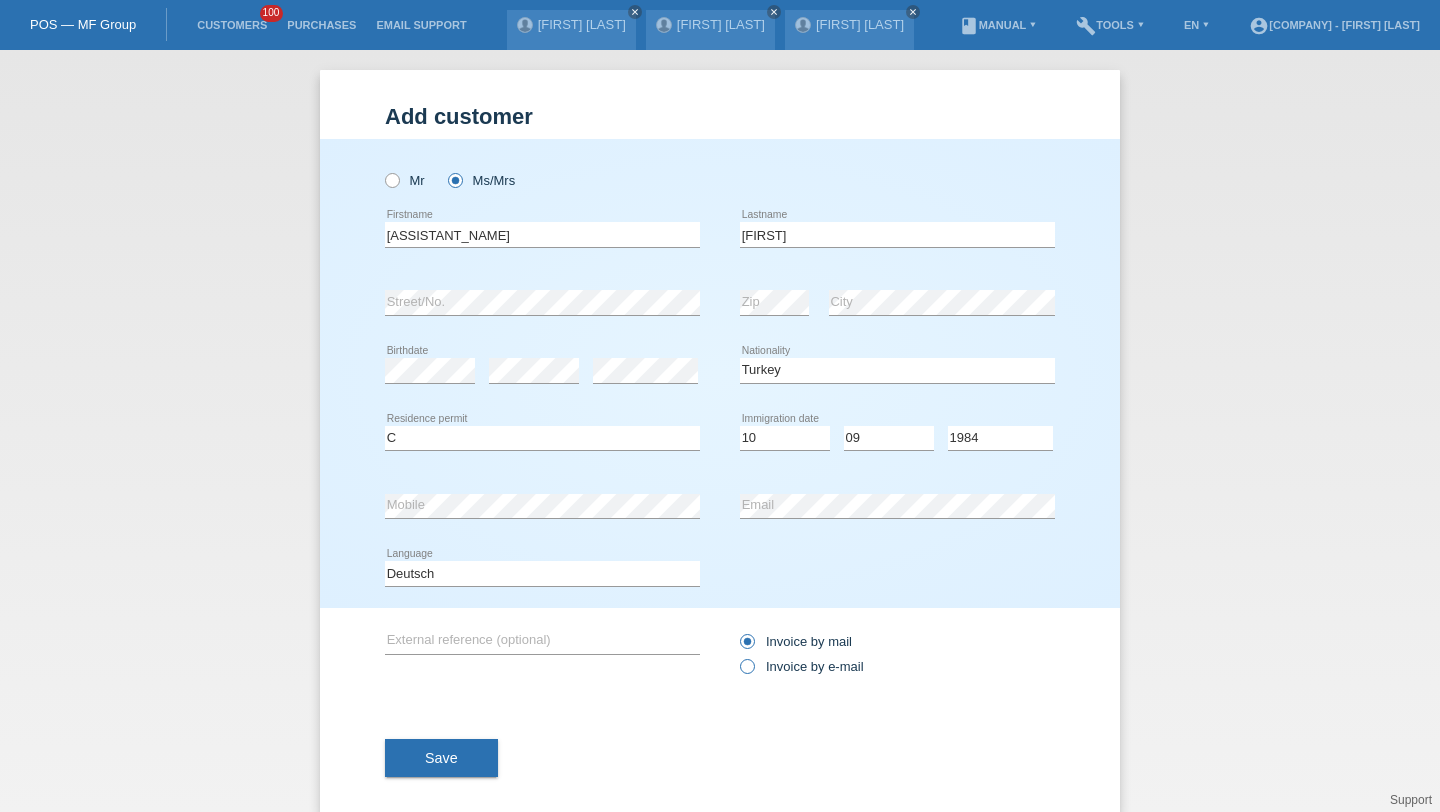 click on "Invoice by e-mail" at bounding box center (802, 666) 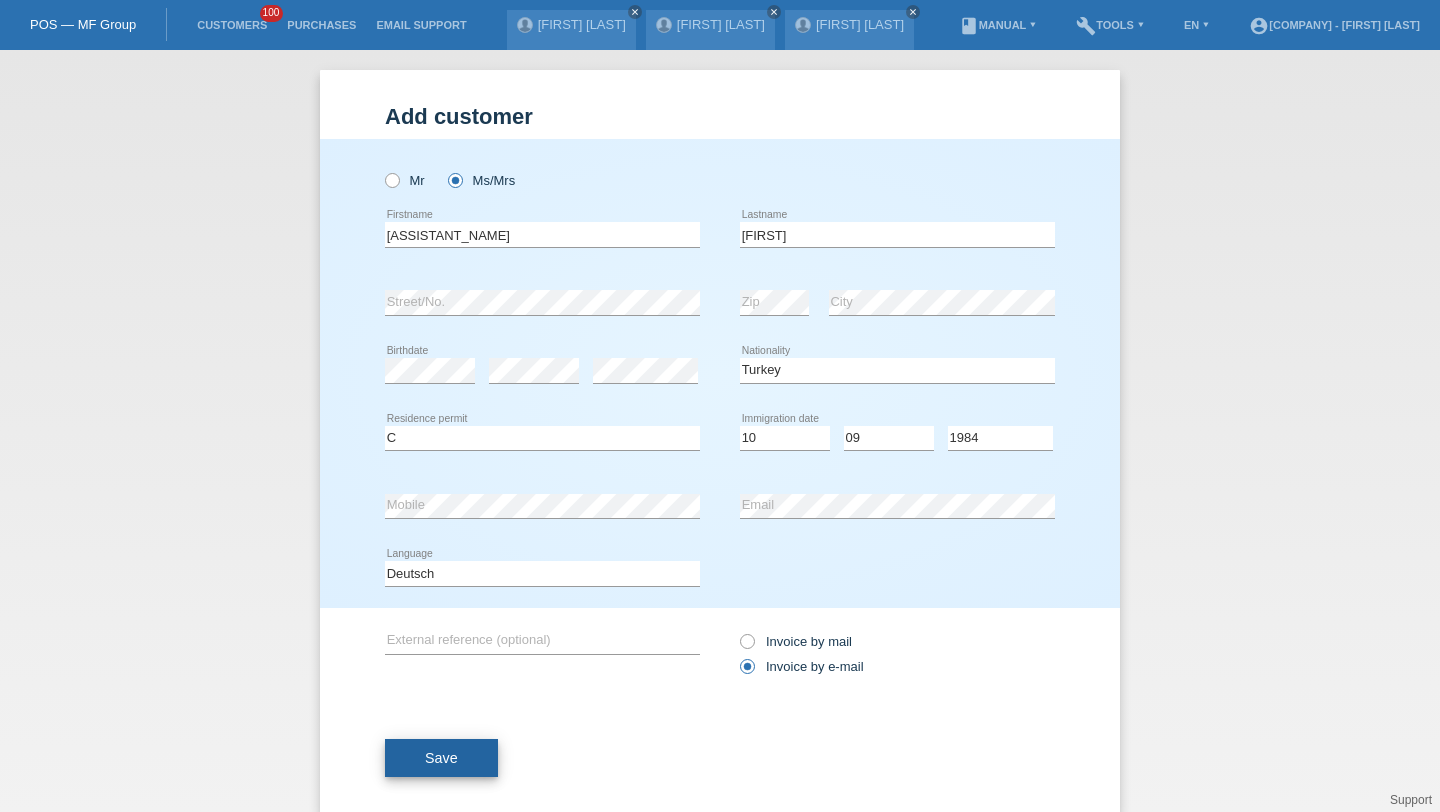 click on "Save" at bounding box center [441, 758] 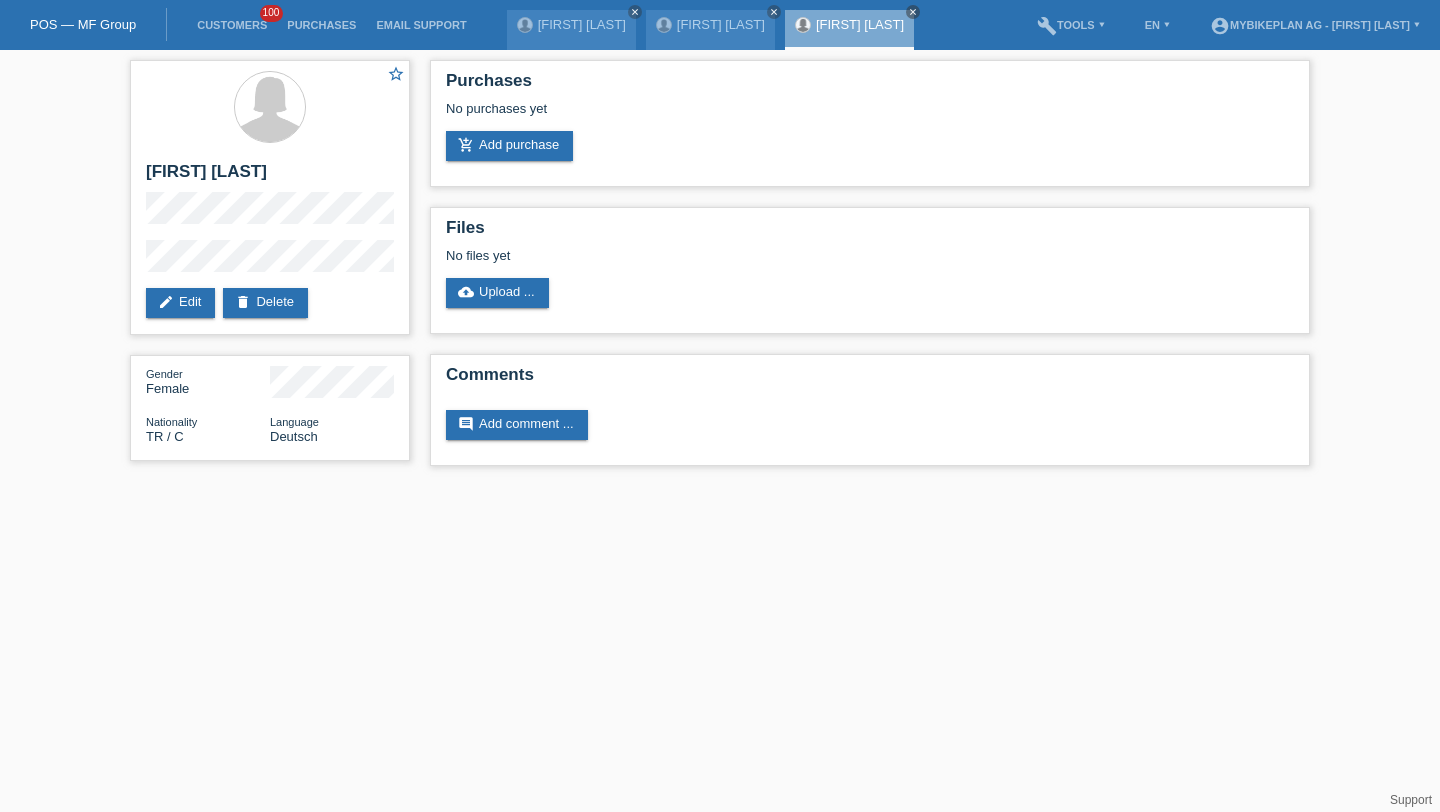 scroll, scrollTop: 0, scrollLeft: 0, axis: both 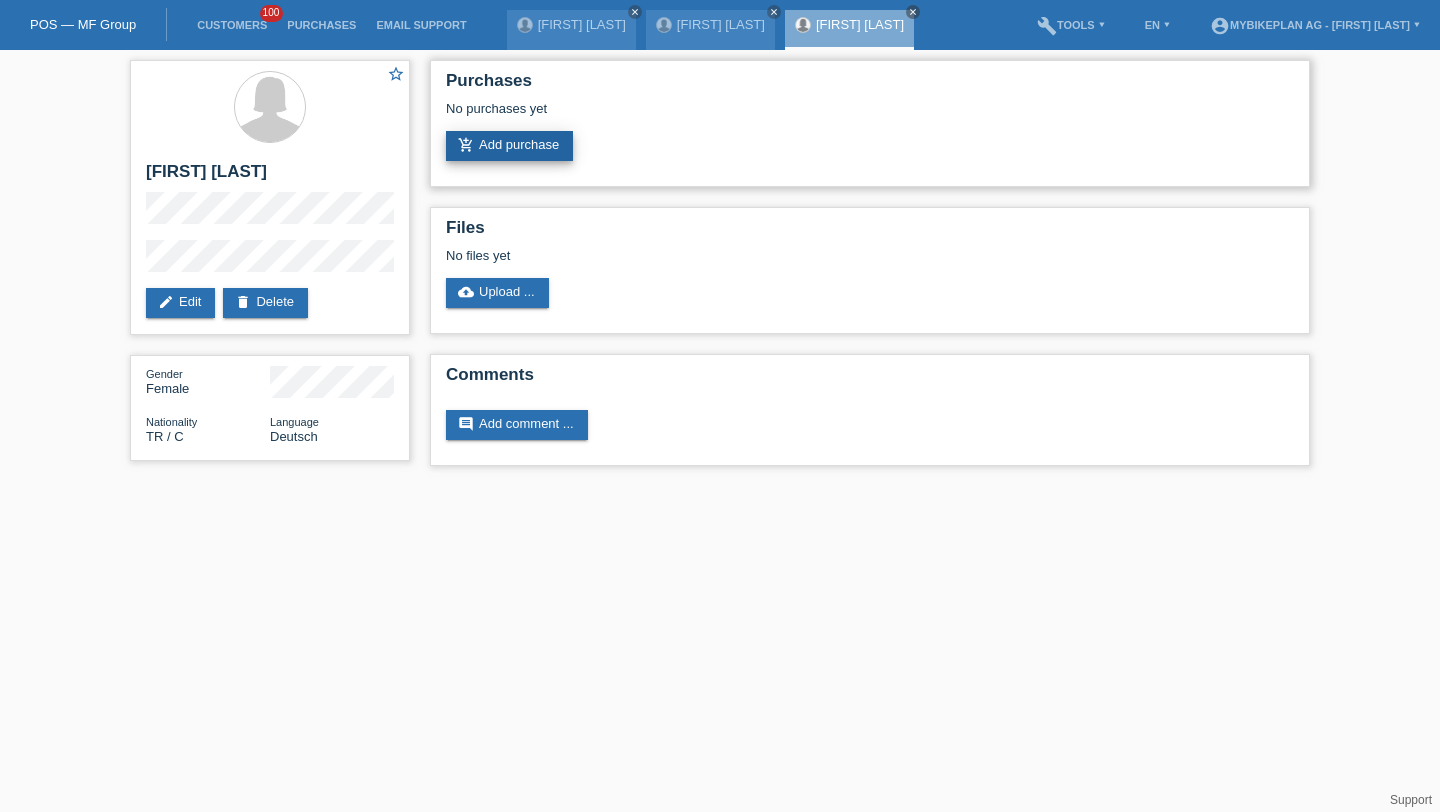 click on "add_shopping_cart  Add purchase" at bounding box center [509, 146] 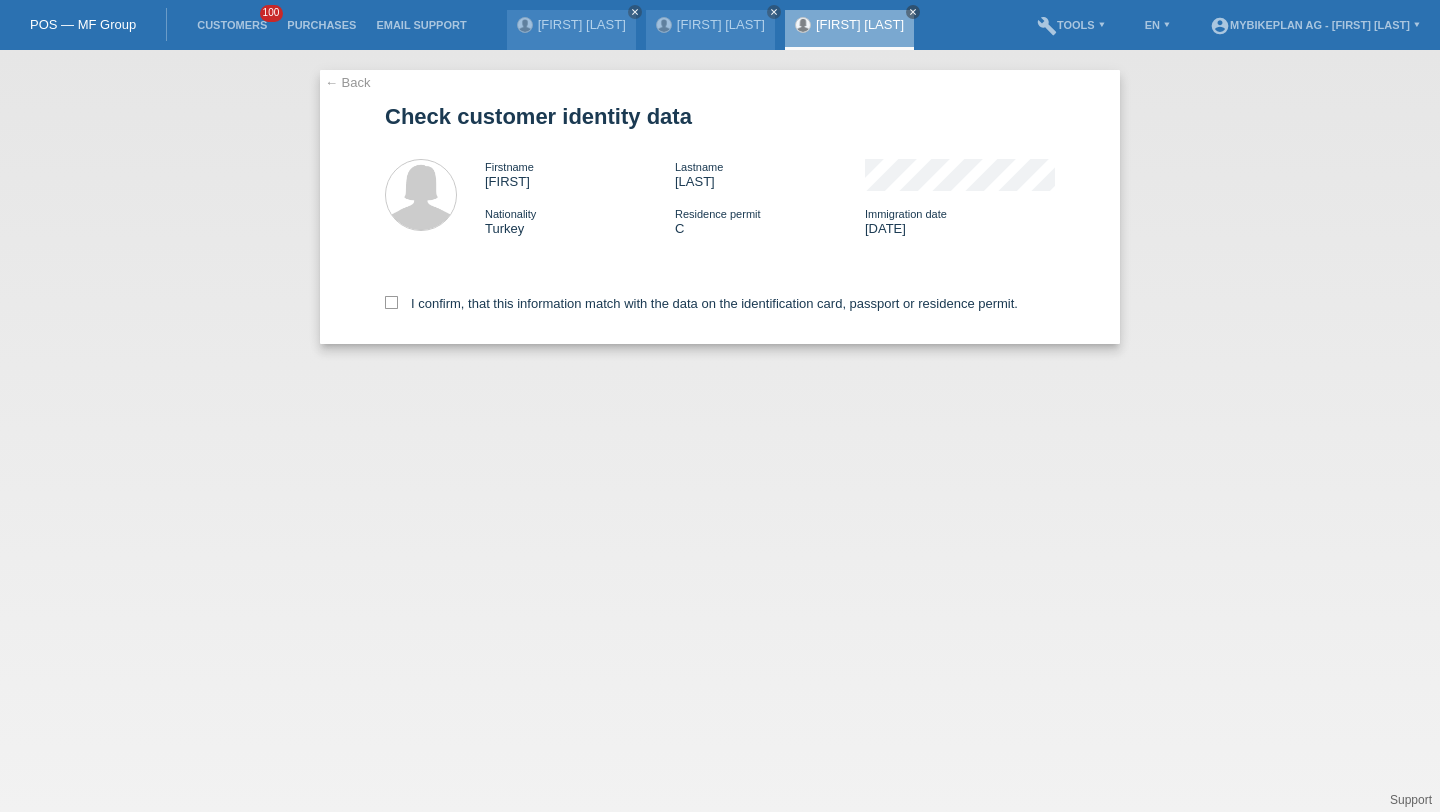 scroll, scrollTop: 0, scrollLeft: 0, axis: both 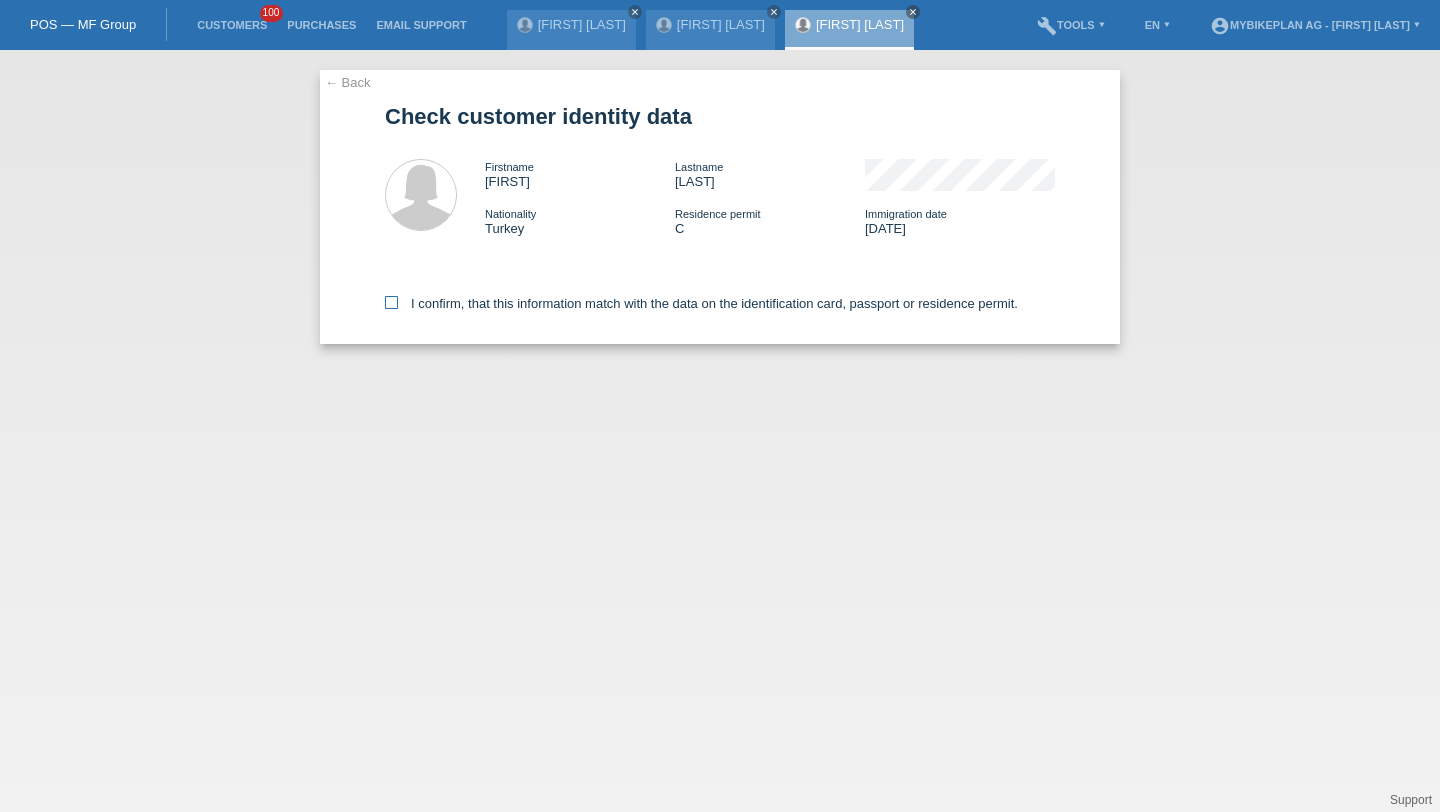 click on "I confirm, that this information match with the data on the identification card, passport or residence permit." at bounding box center [701, 303] 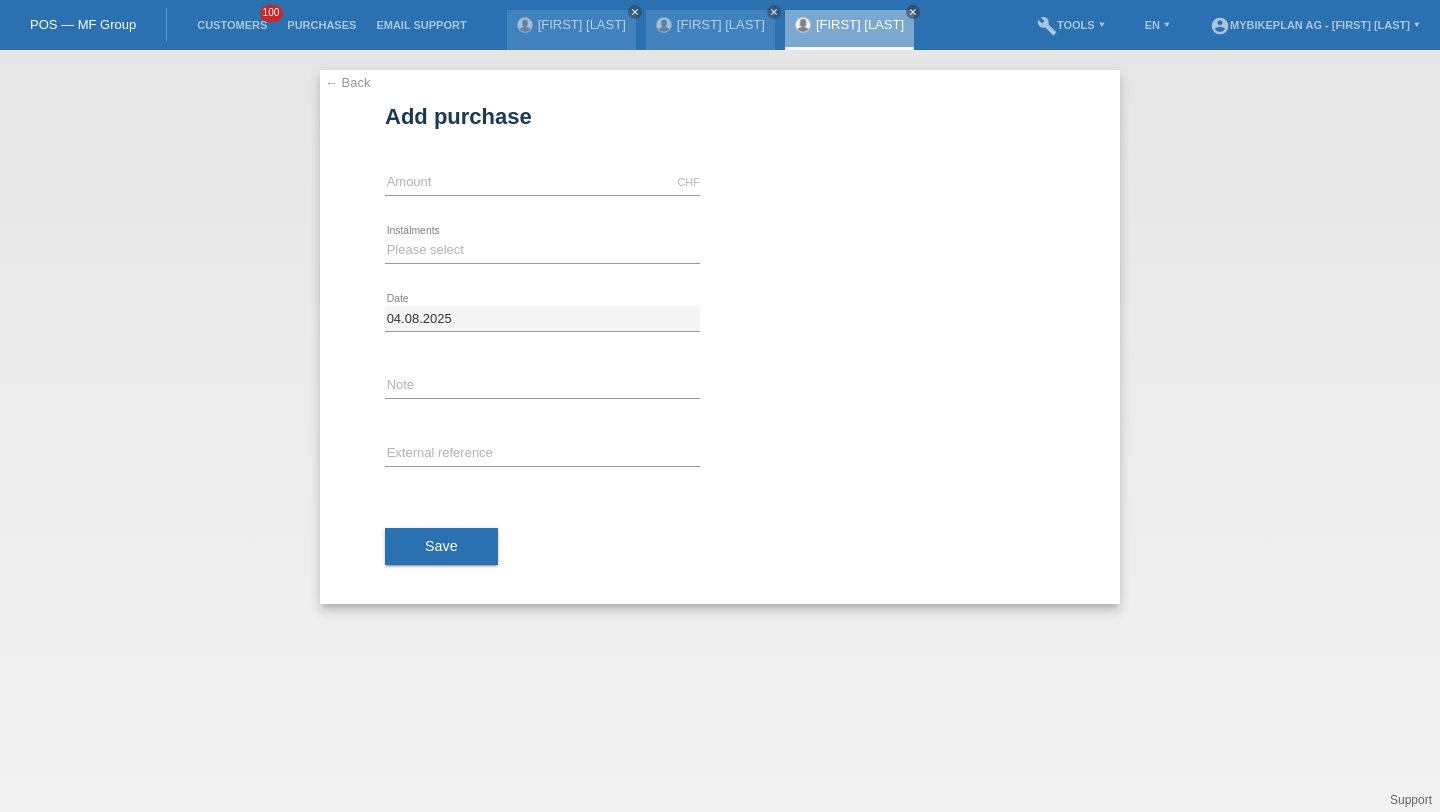 scroll, scrollTop: 0, scrollLeft: 0, axis: both 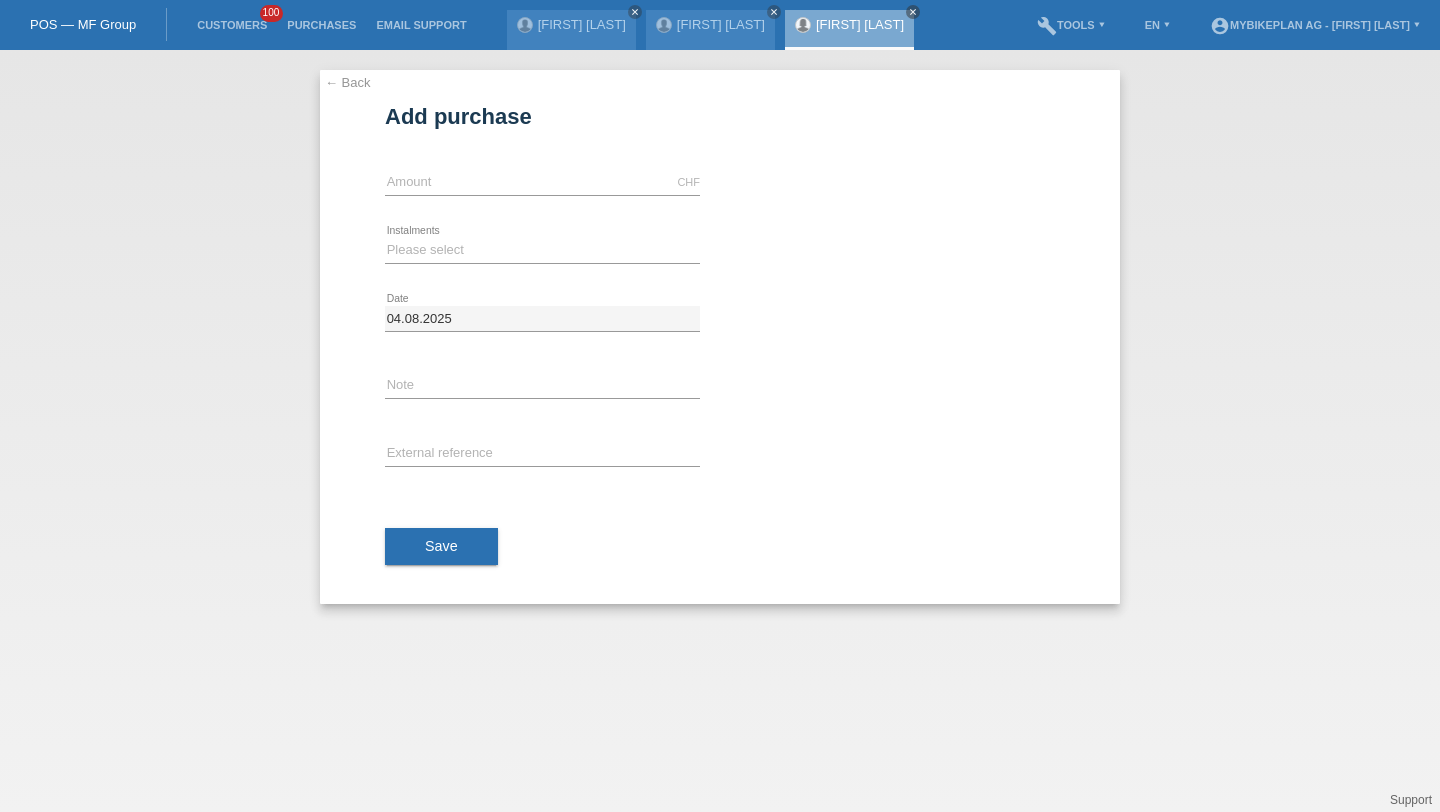 click on "CHF
error
Amount" at bounding box center [542, 183] 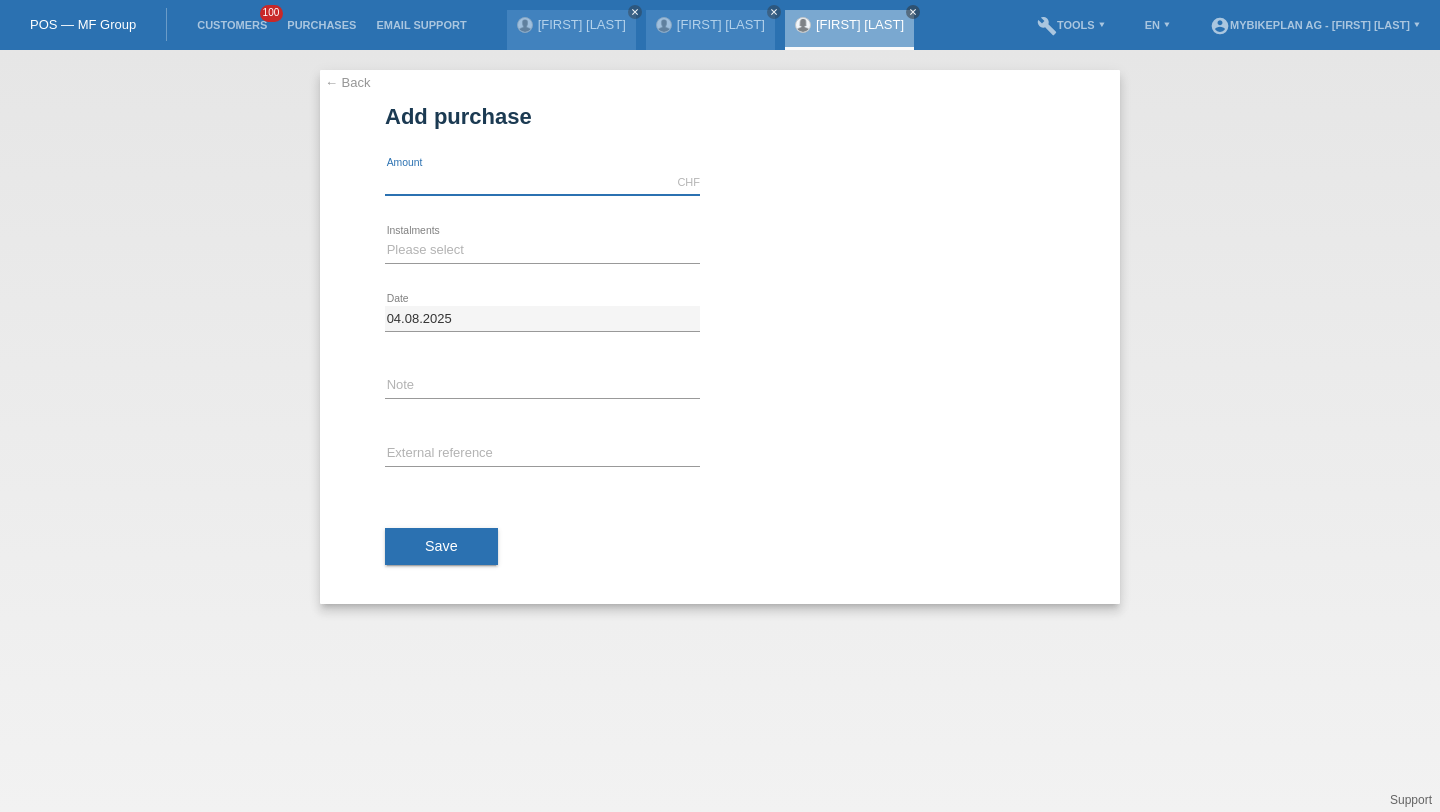 click at bounding box center (542, 182) 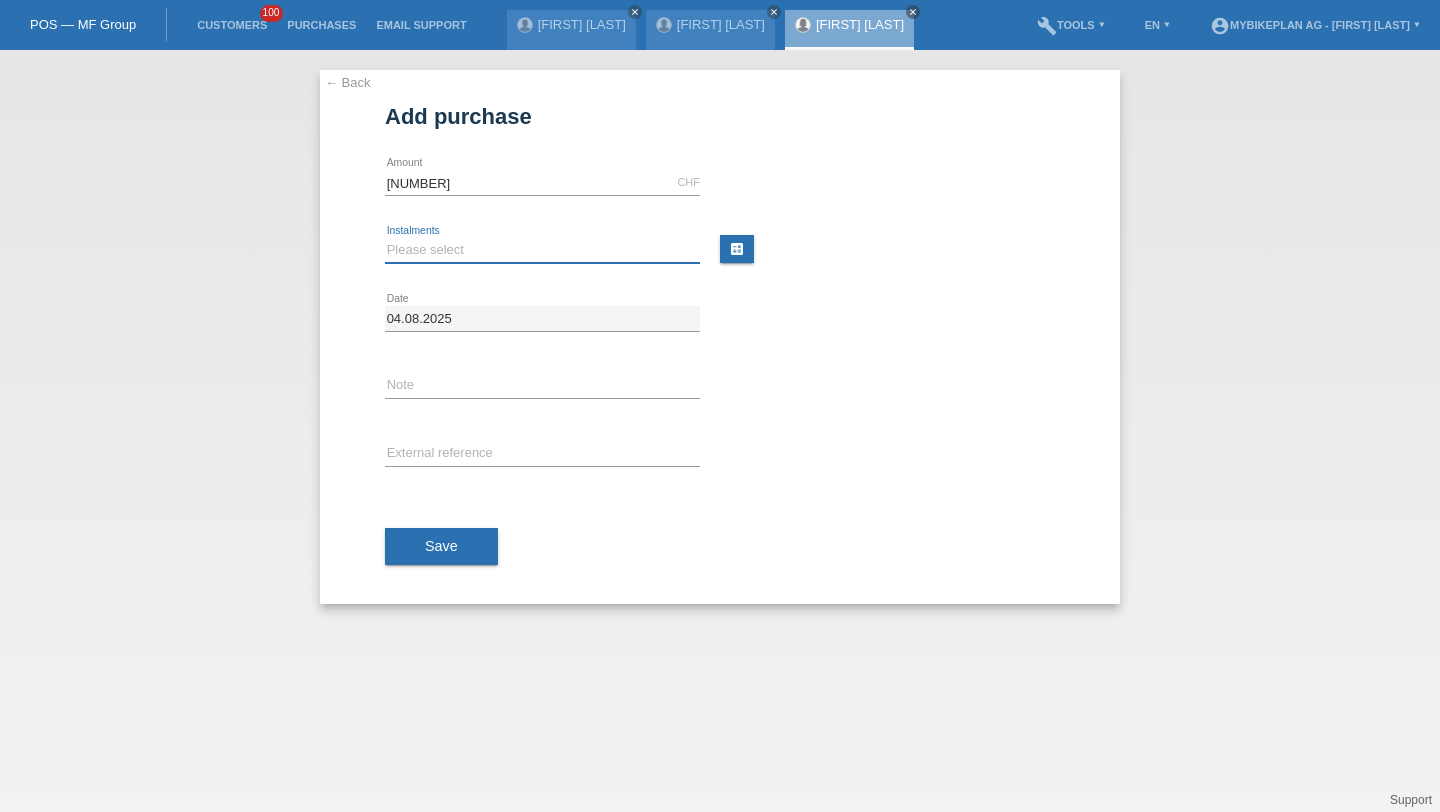 type on "5499.00" 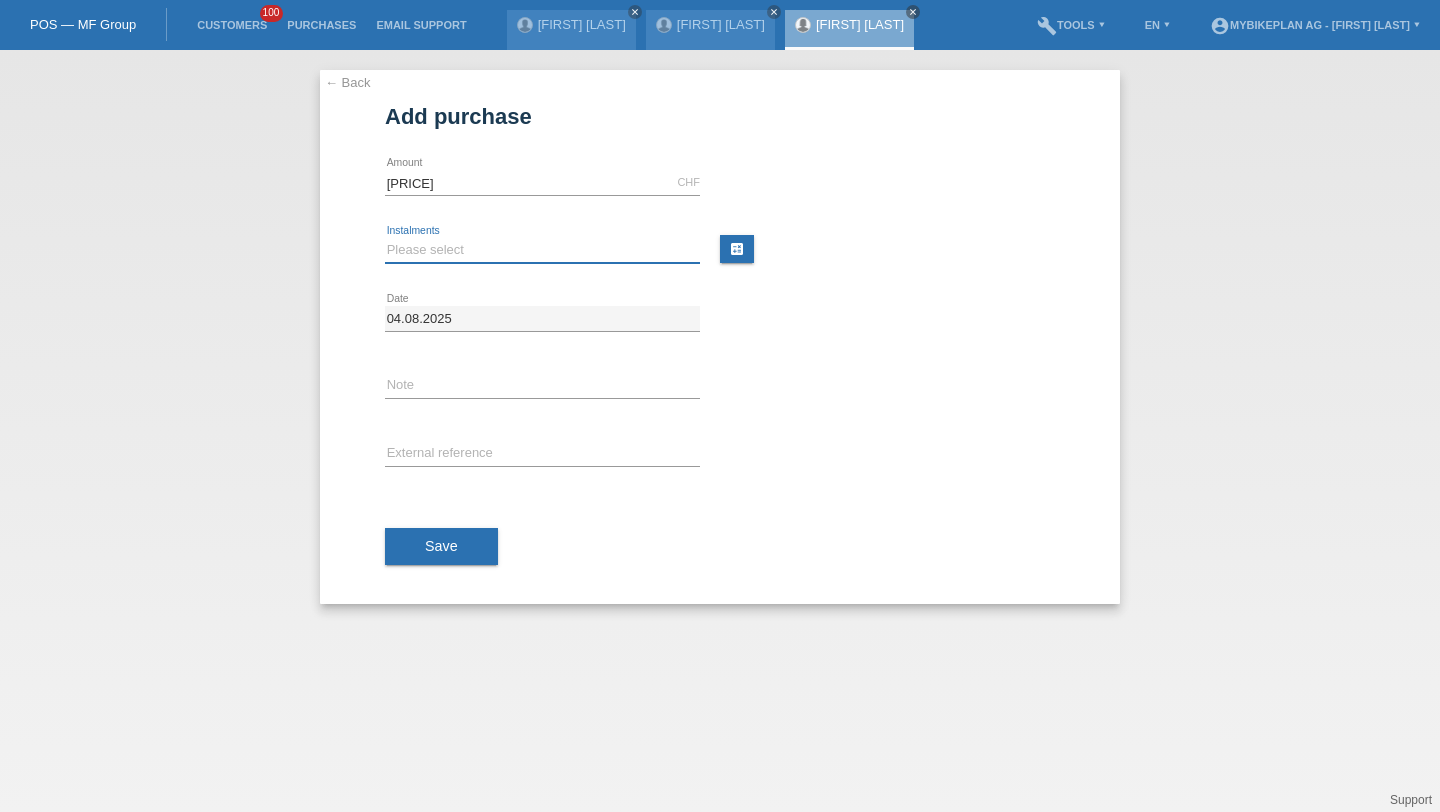 select on "488" 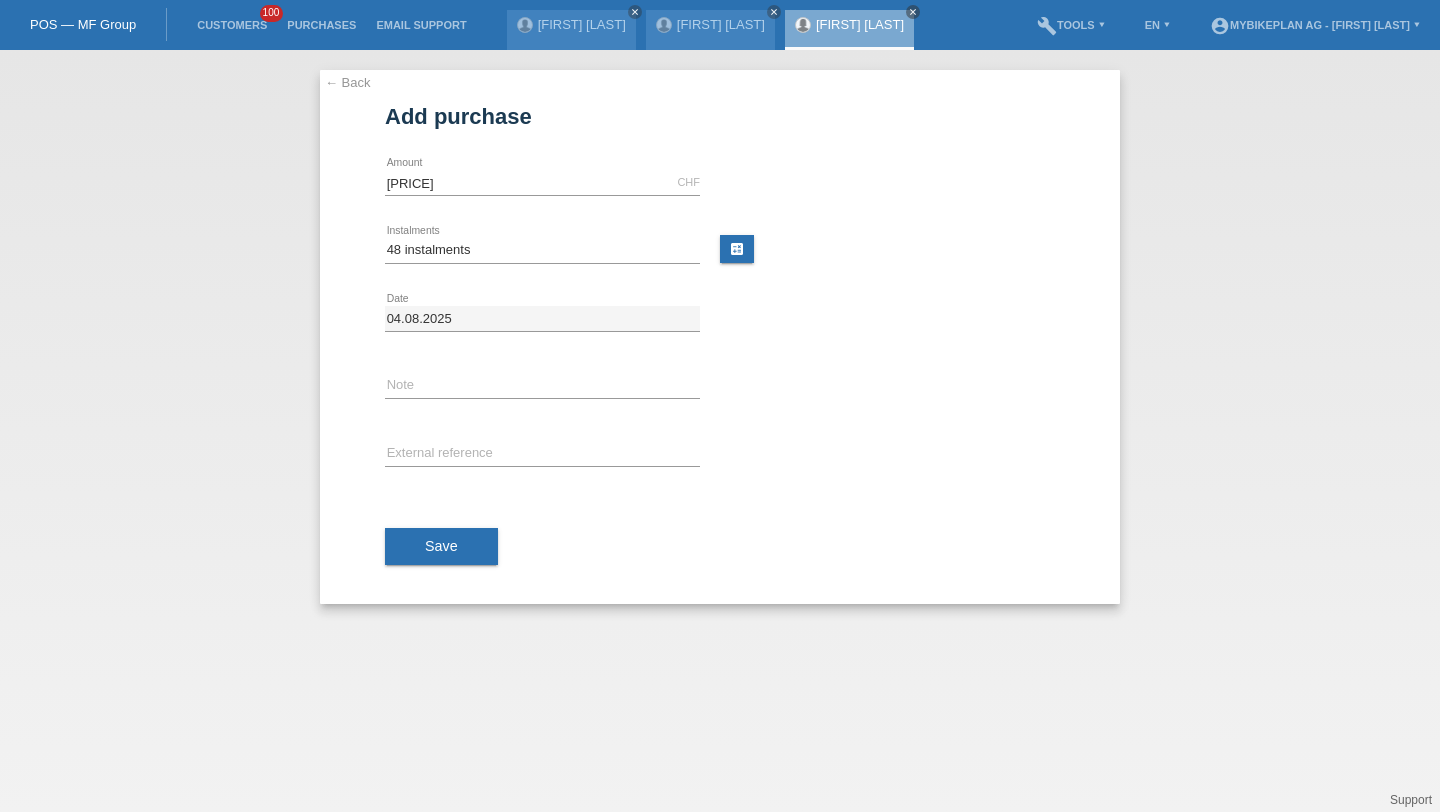 click on "error
External reference" at bounding box center [542, 455] 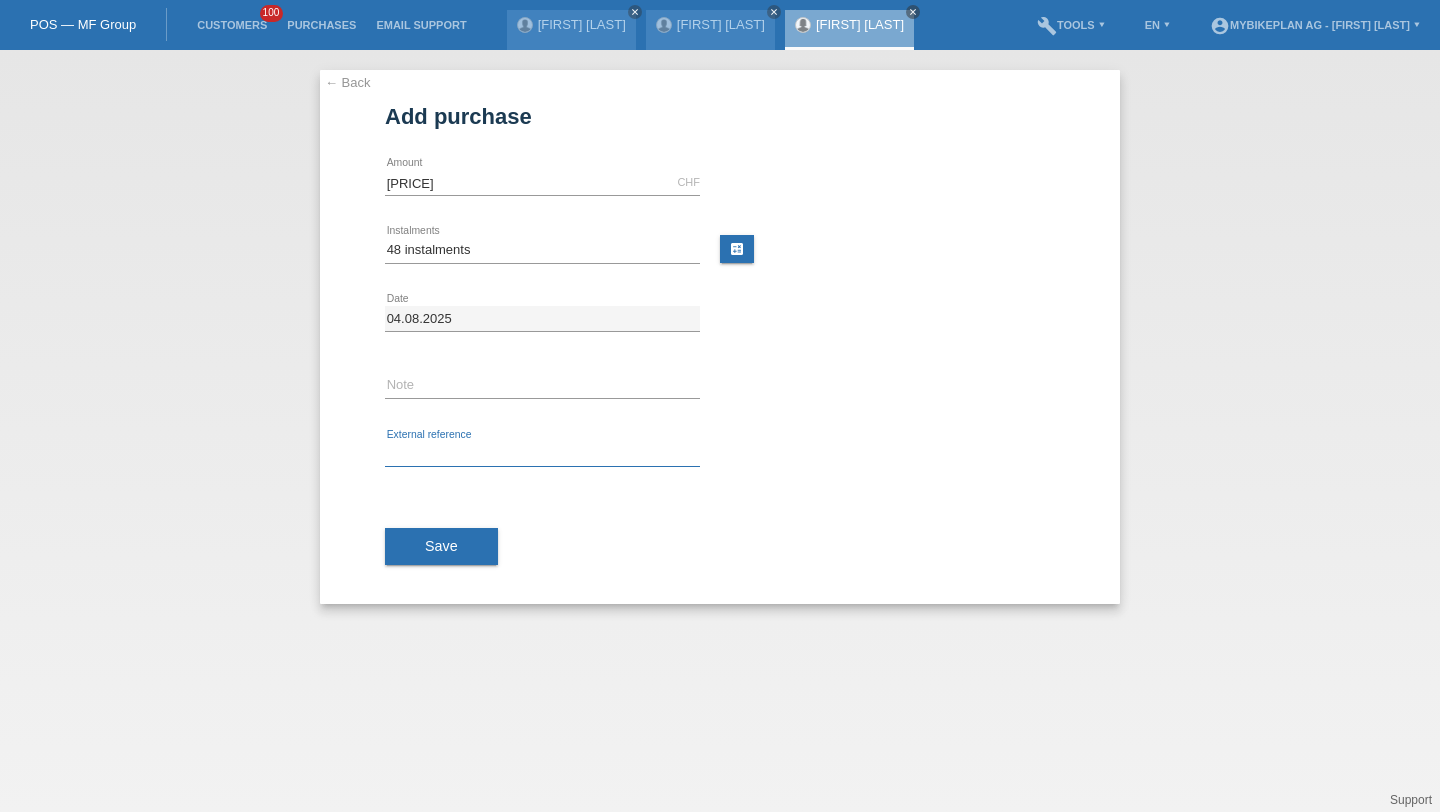 click at bounding box center [542, 454] 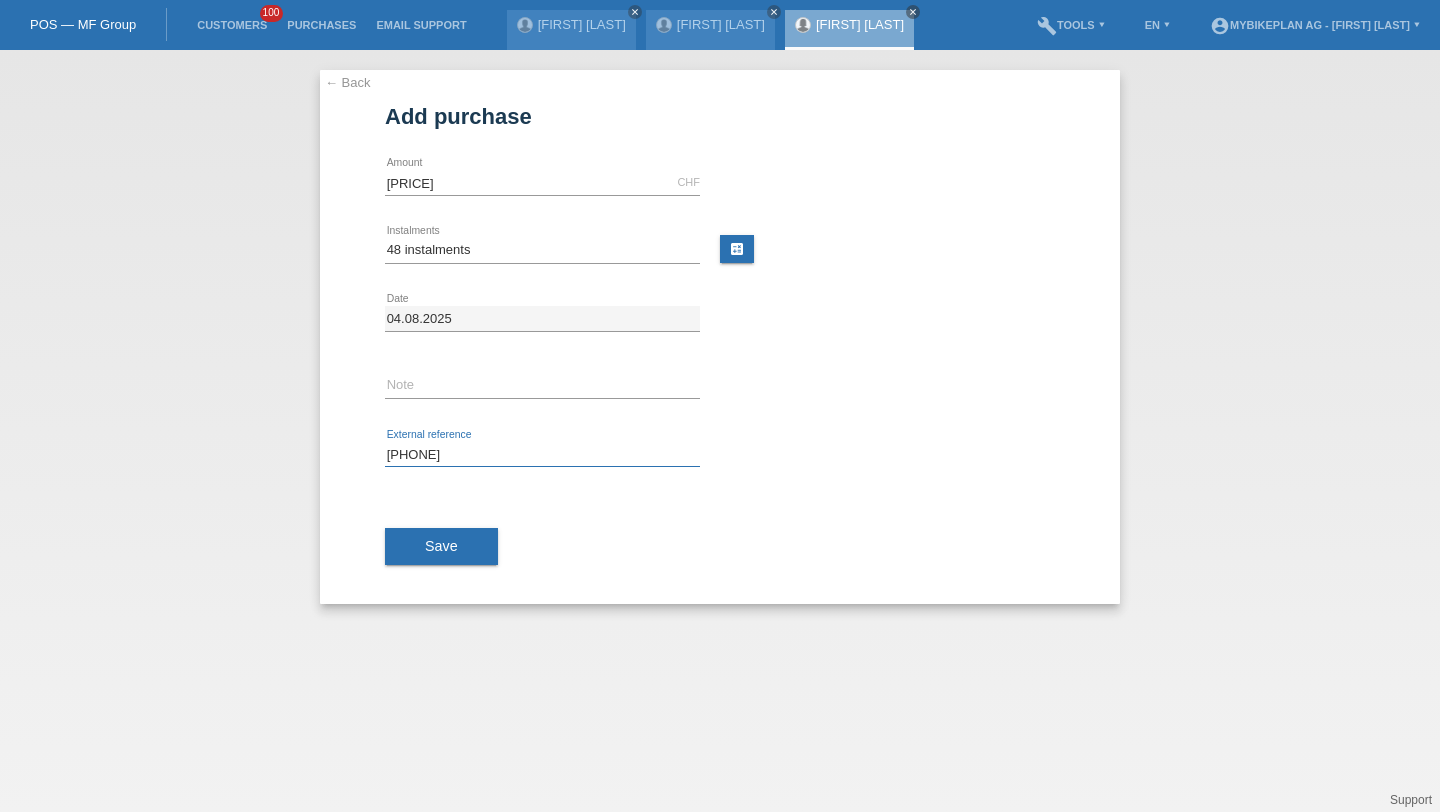 type on "41186127682" 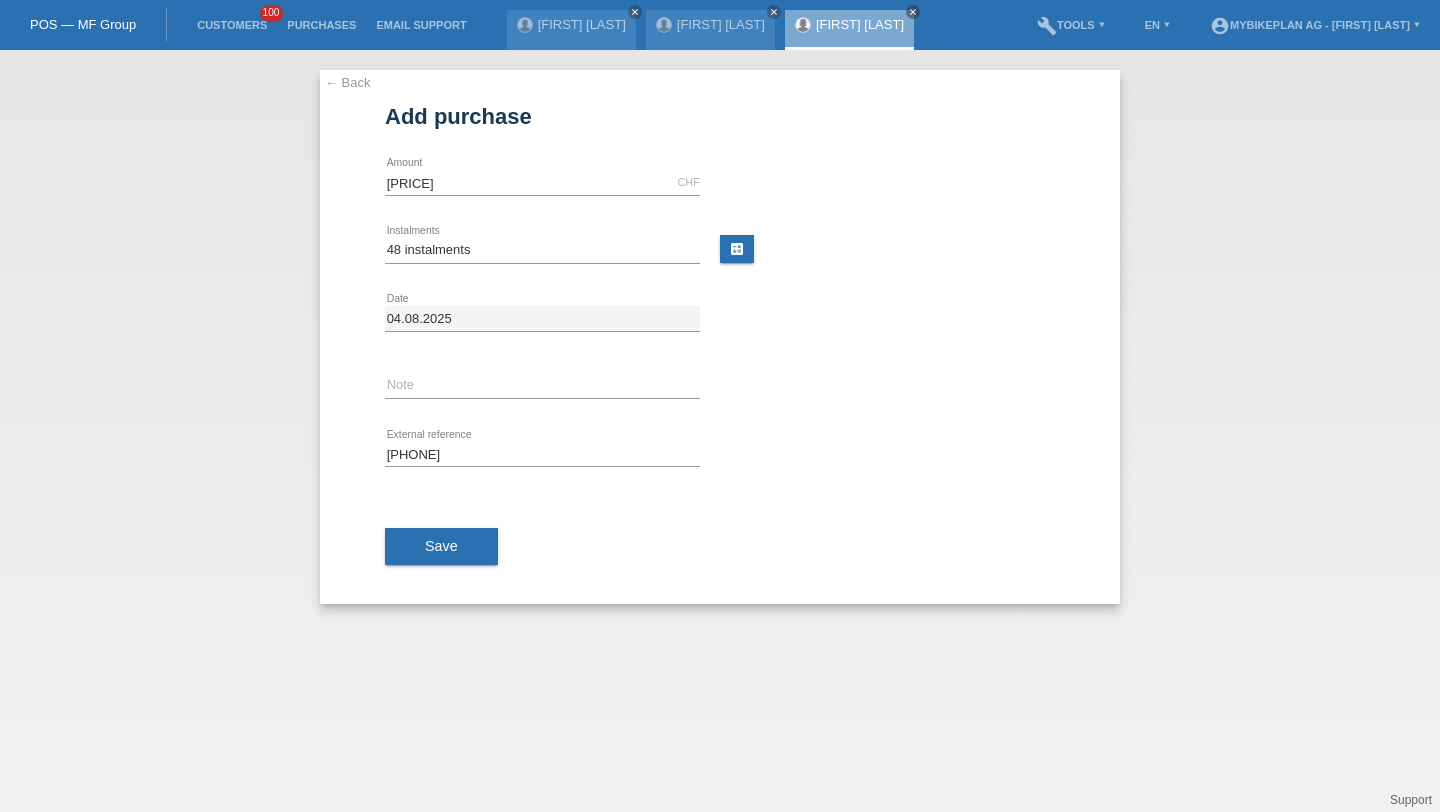 click on "Save" at bounding box center [441, 547] 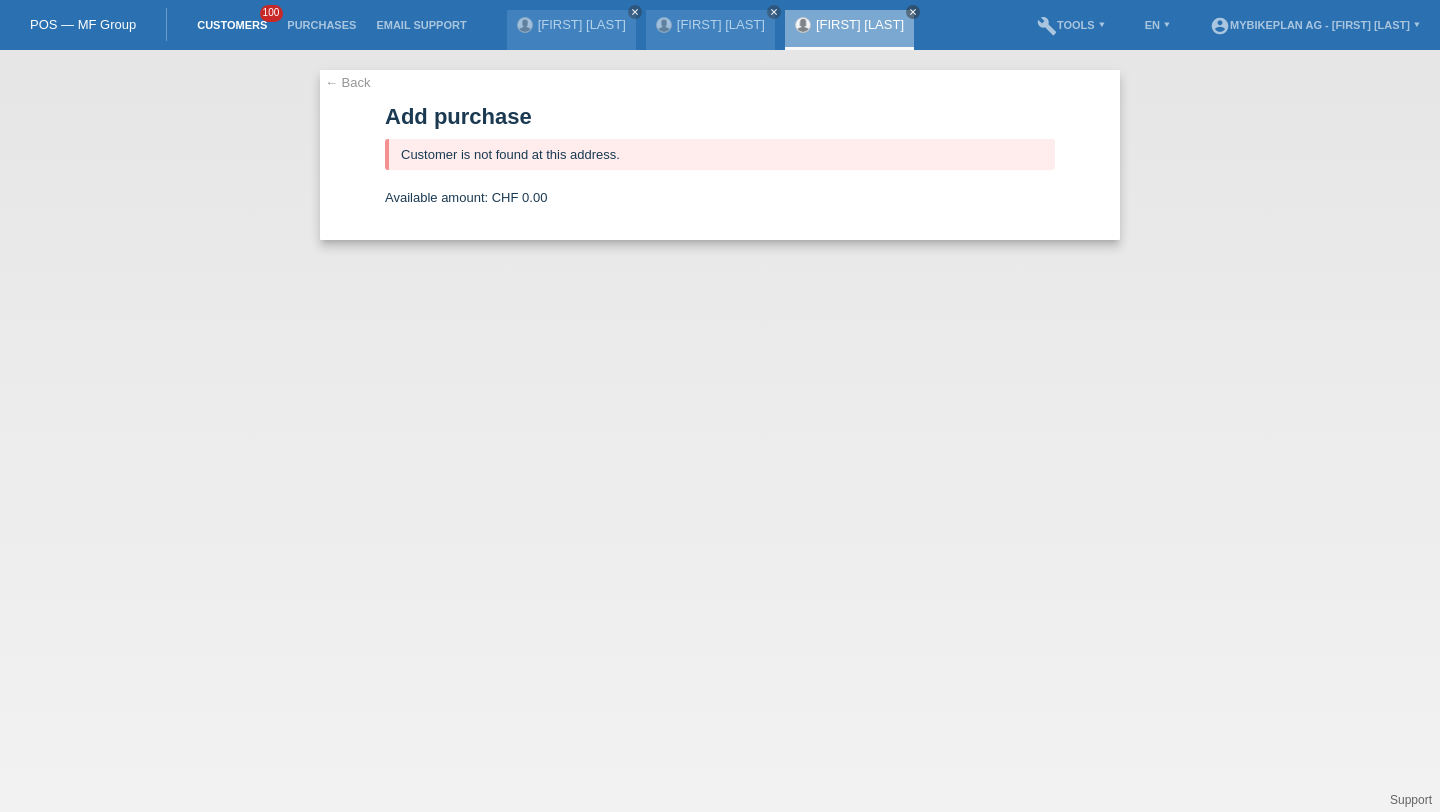 click on "Customers" at bounding box center (232, 25) 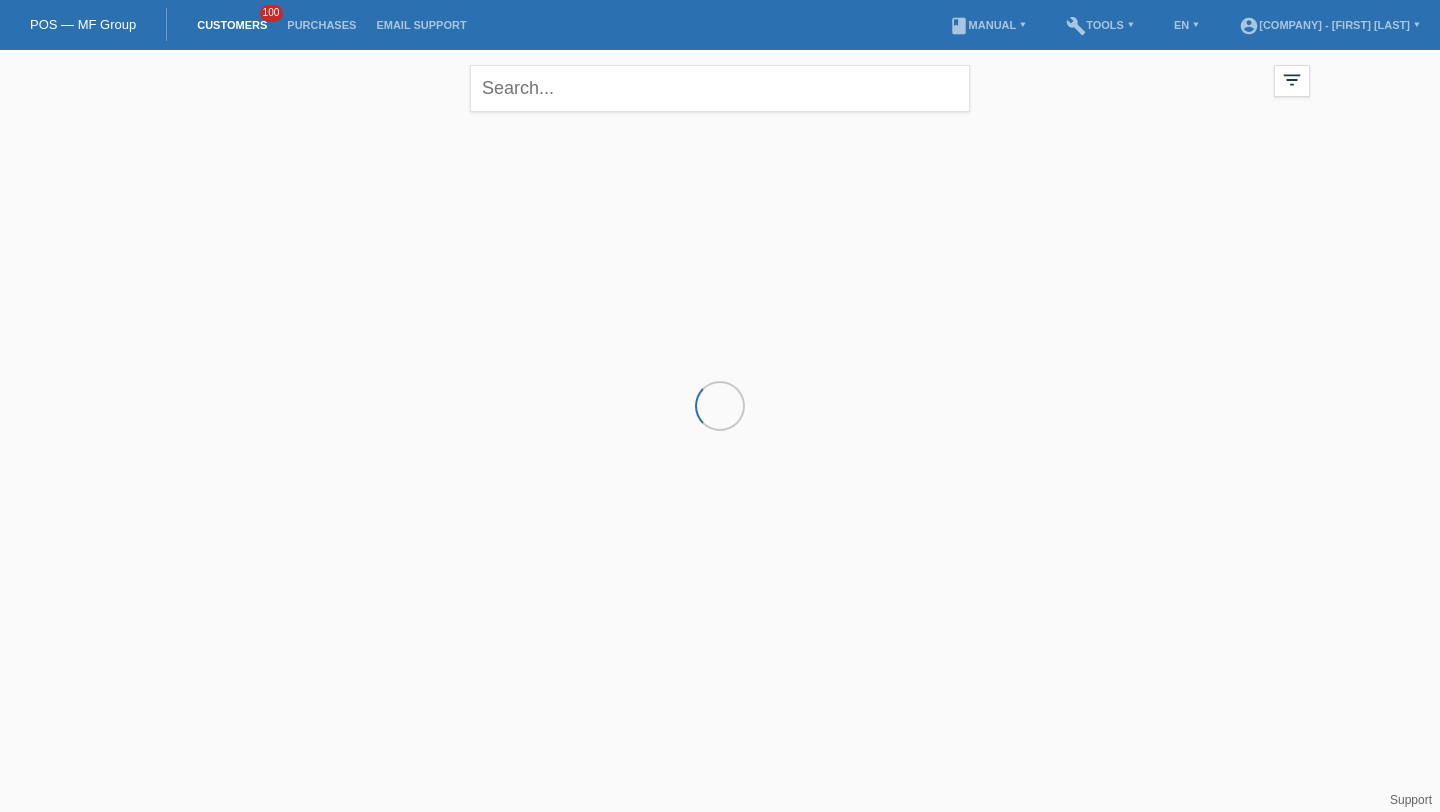scroll, scrollTop: 0, scrollLeft: 0, axis: both 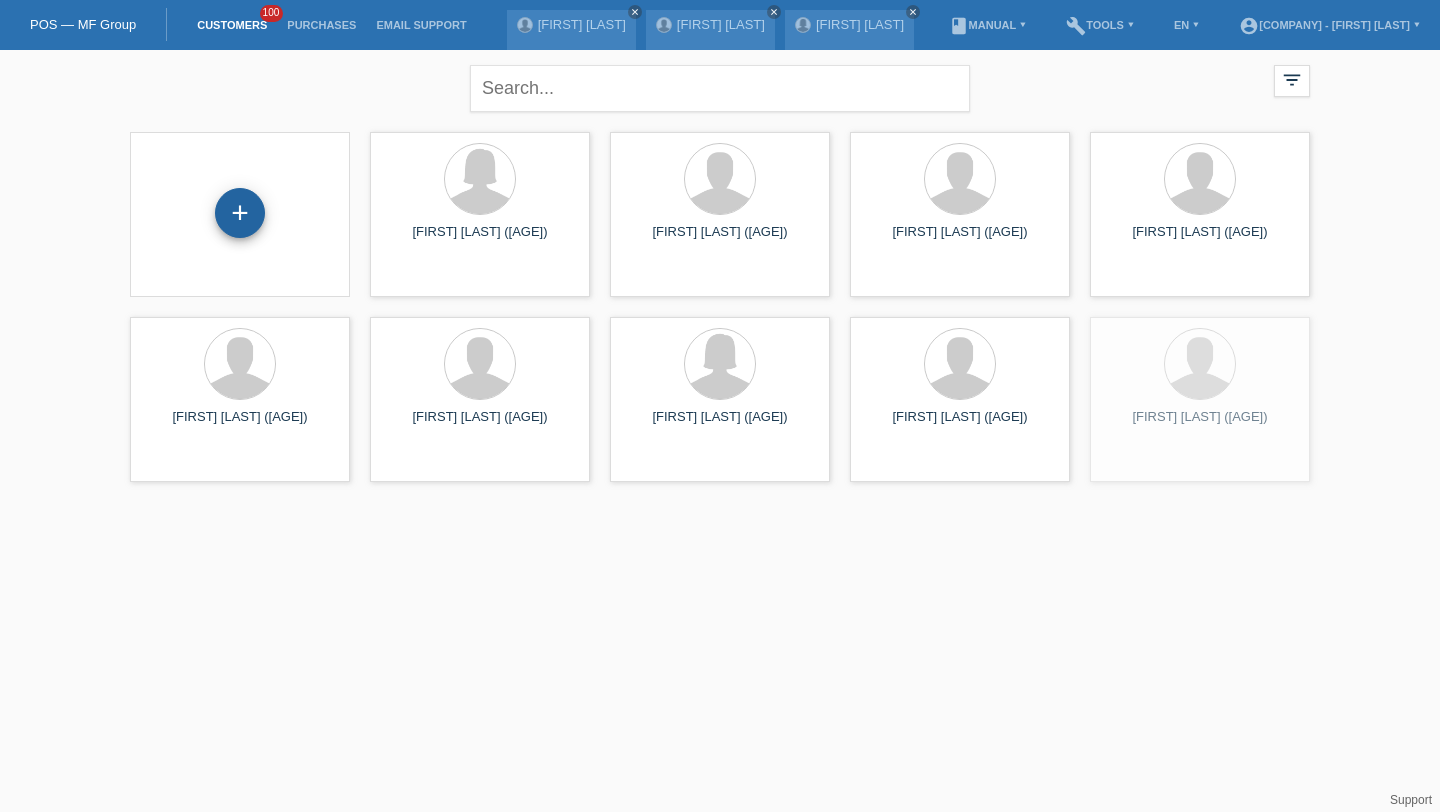 click on "+" at bounding box center (240, 213) 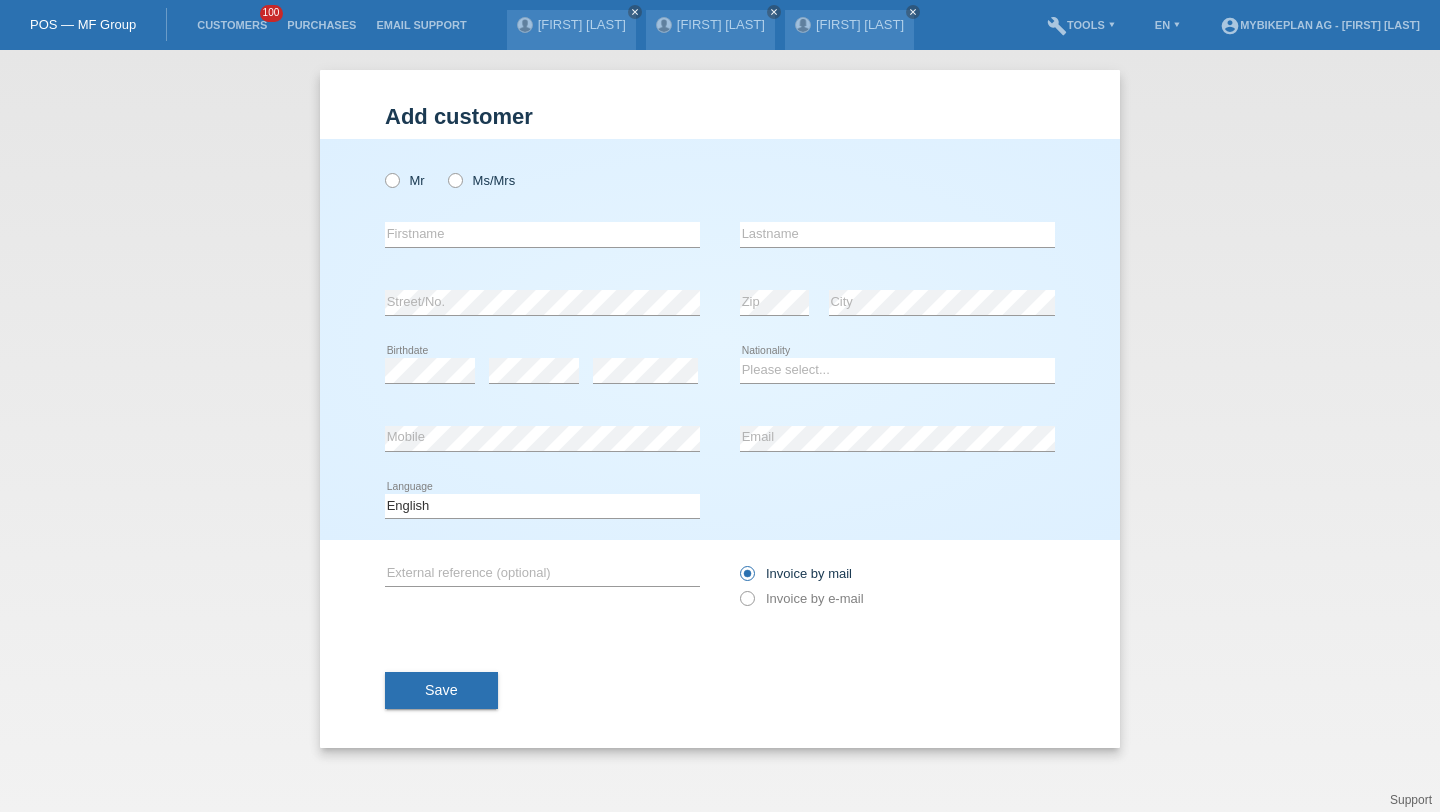 scroll, scrollTop: 0, scrollLeft: 0, axis: both 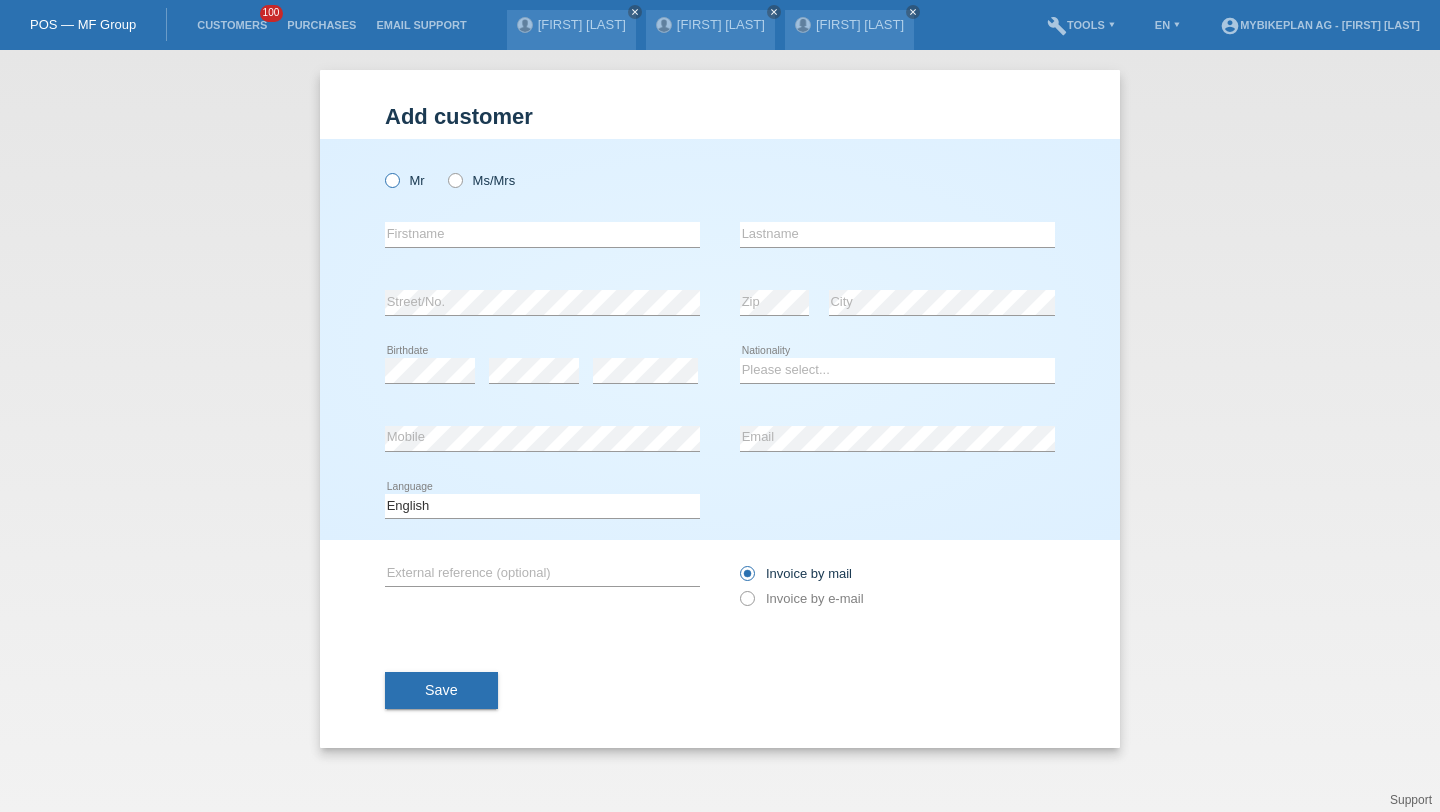 click on "Mr" at bounding box center (405, 180) 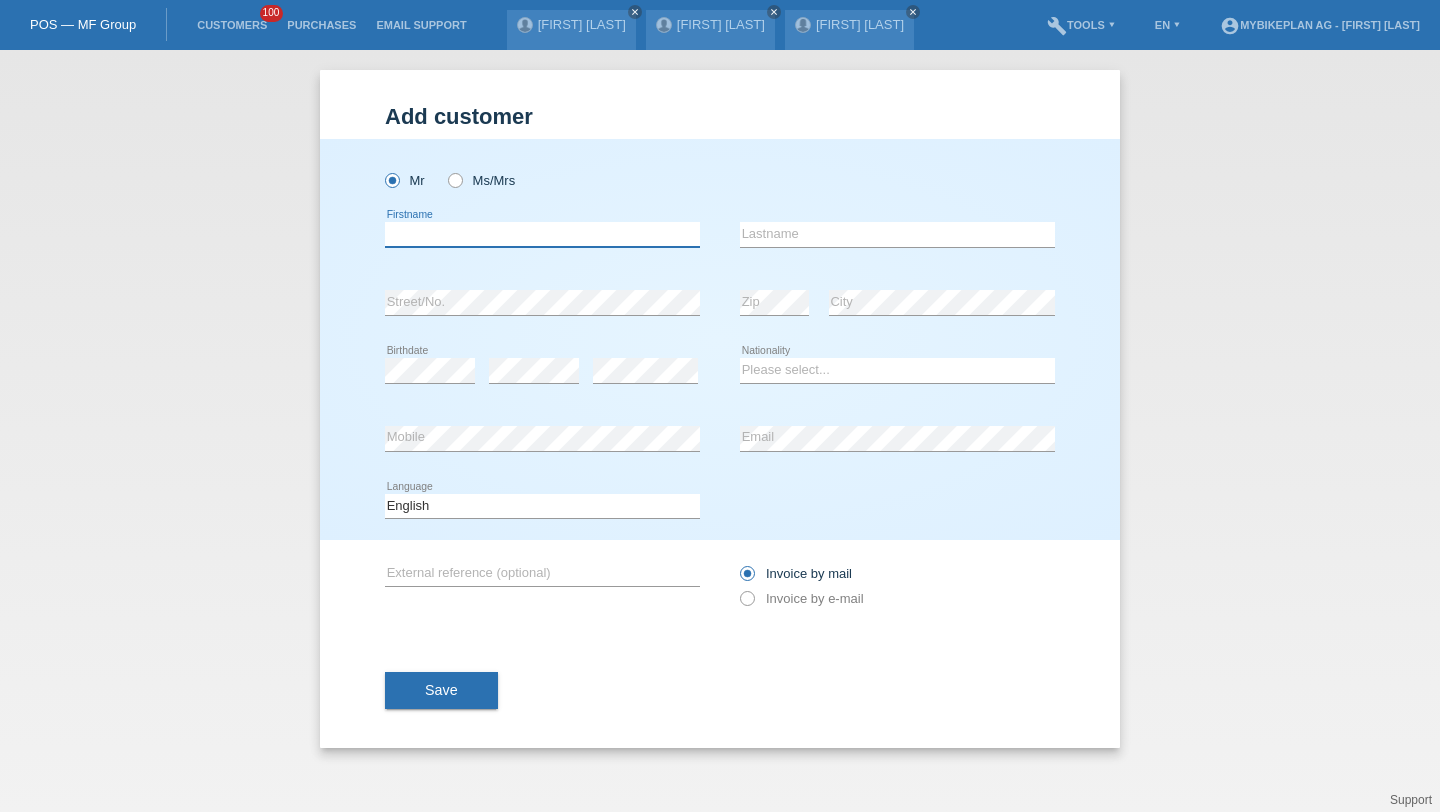 click at bounding box center (542, 234) 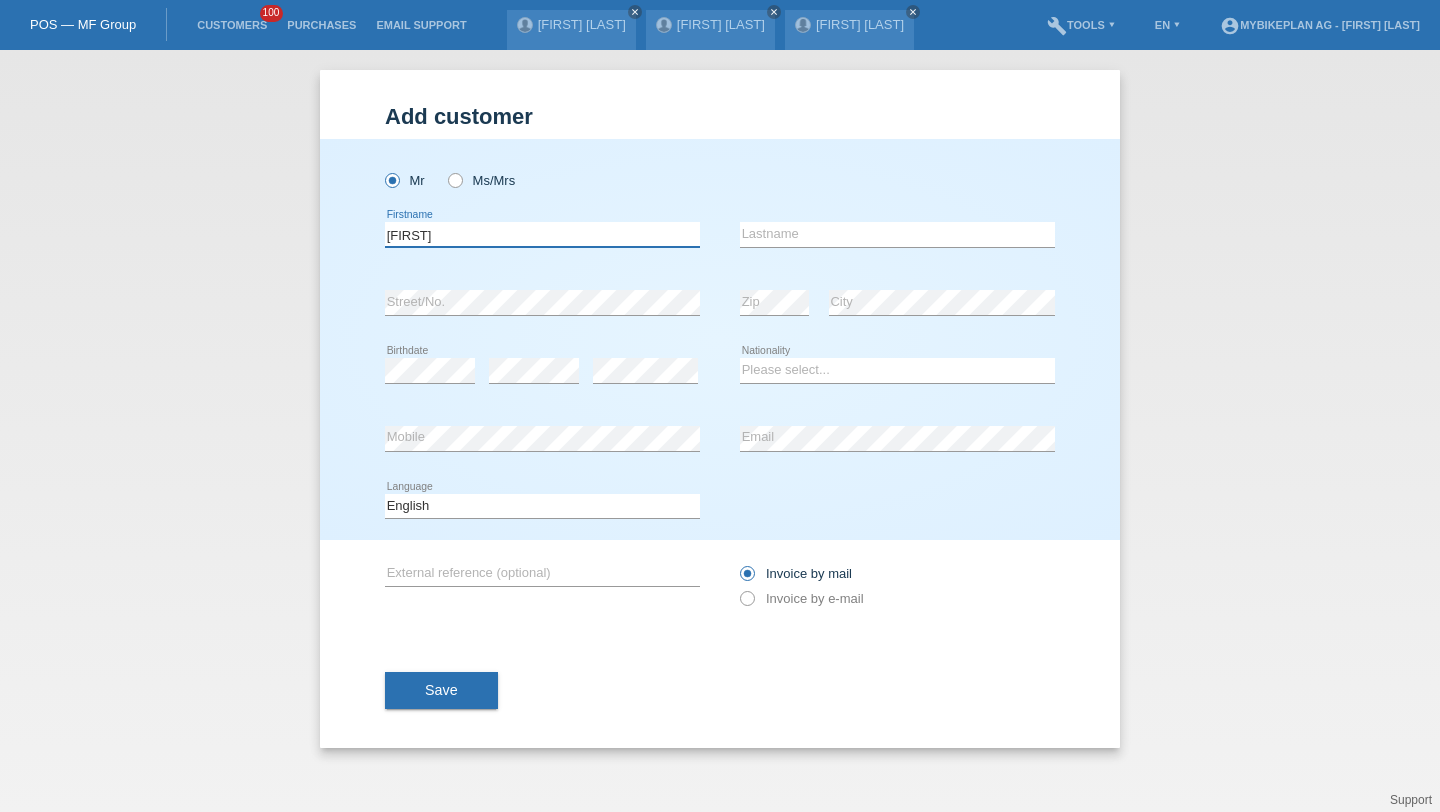 type on "Nuri" 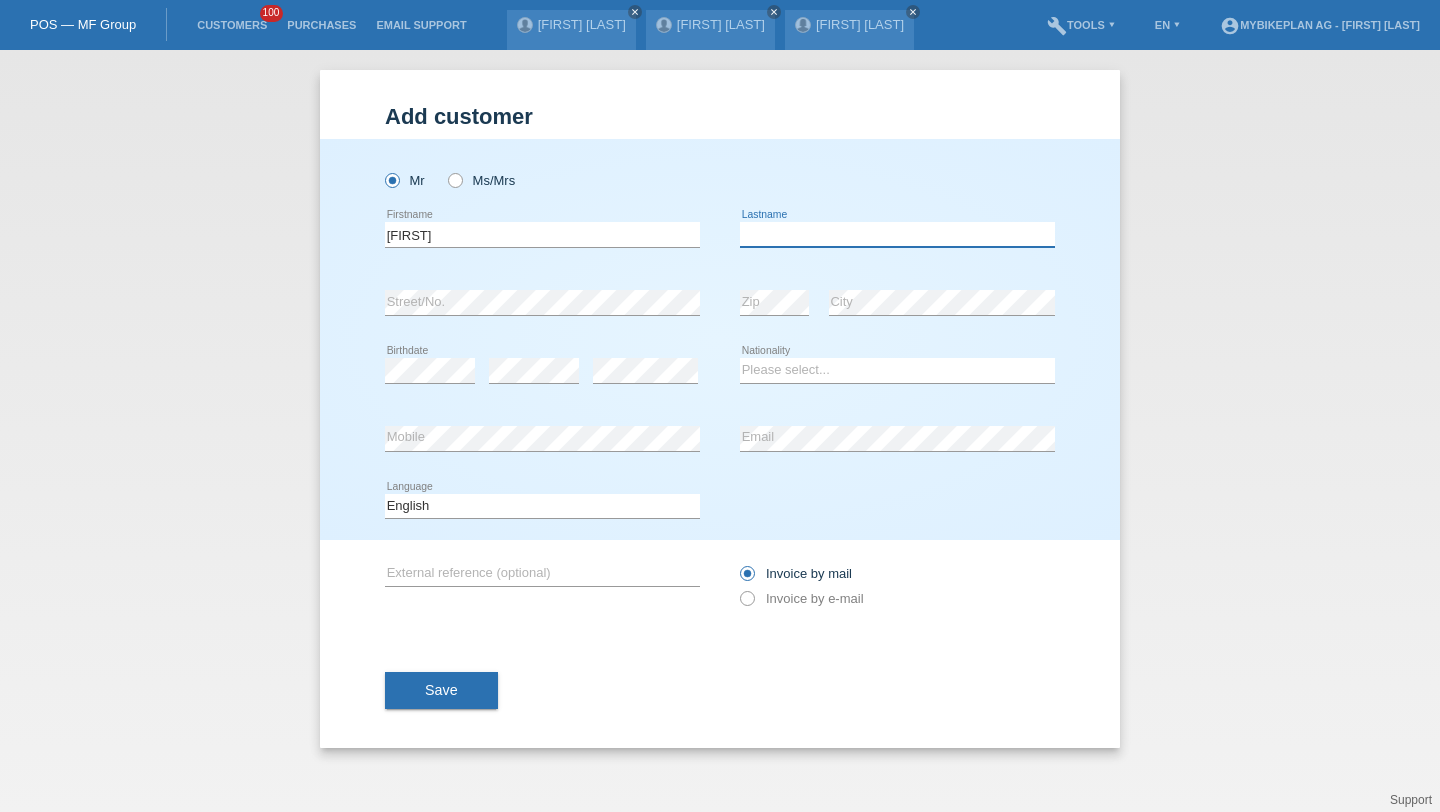 paste on "Idrizi" 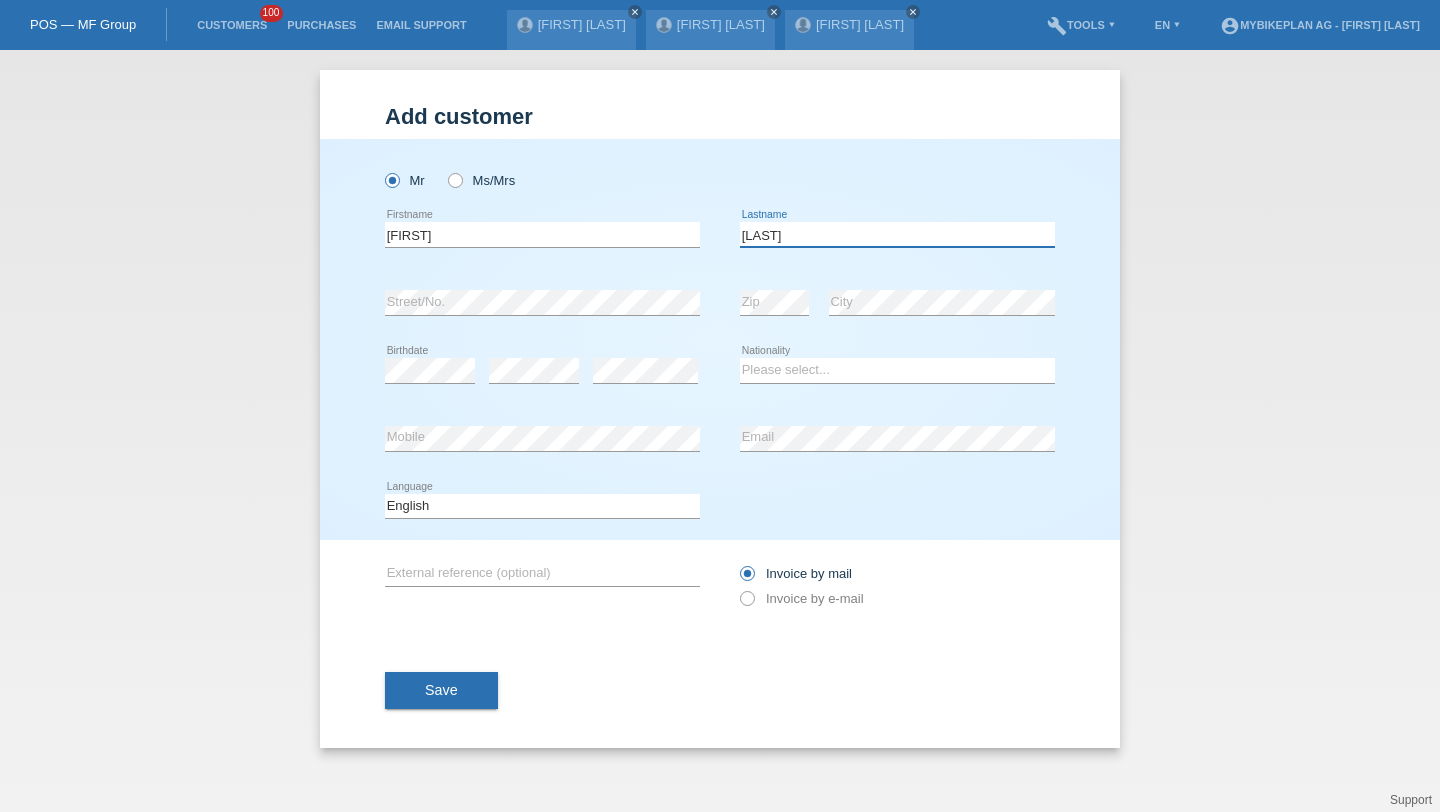 type on "[NAME]" 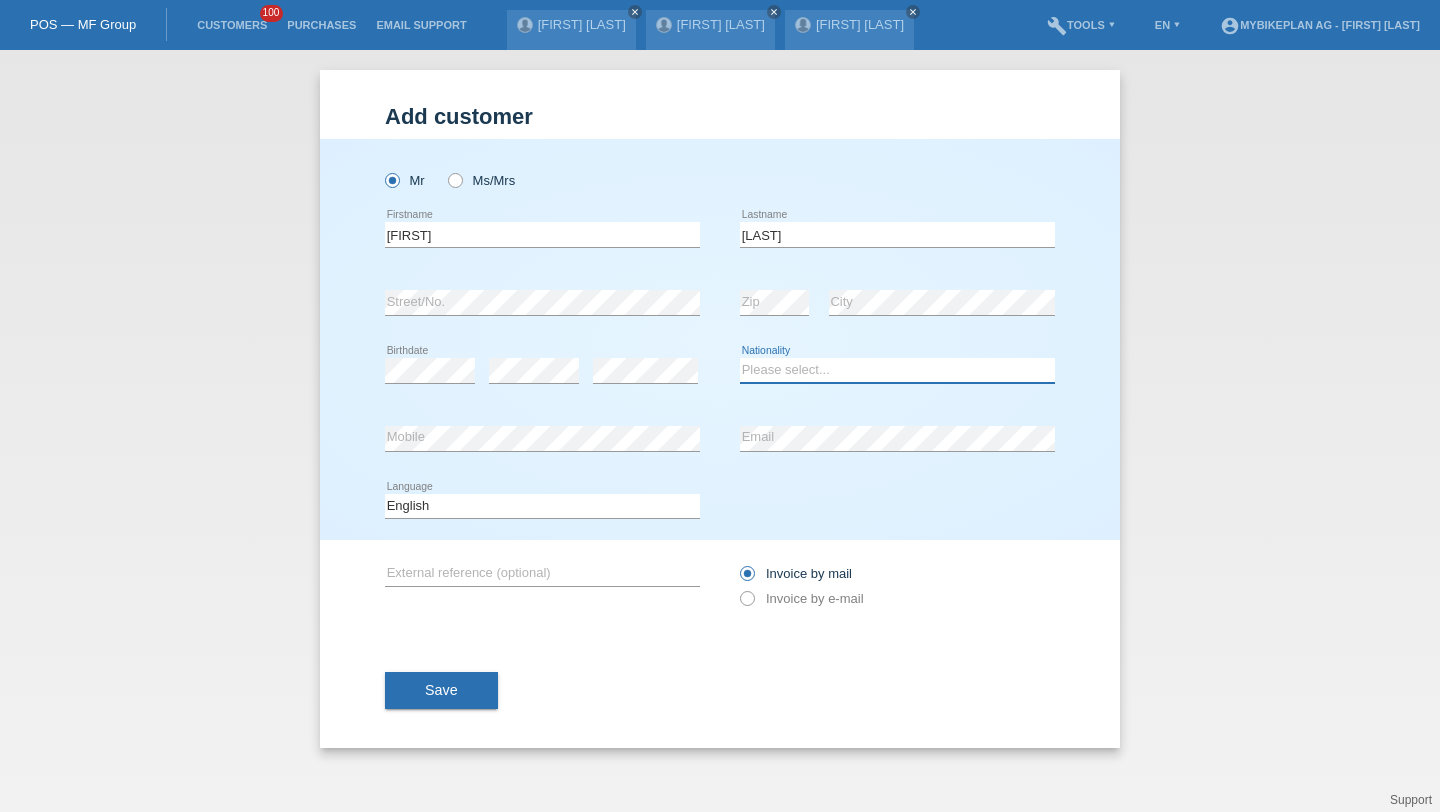 click on "Please select...
Switzerland
Austria
Germany
Liechtenstein
------------
Afghanistan
Åland Islands
Albania
Algeria
American Samoa Andorra Angola Anguilla Antarctica Antigua and Barbuda Argentina Armenia" at bounding box center (897, 370) 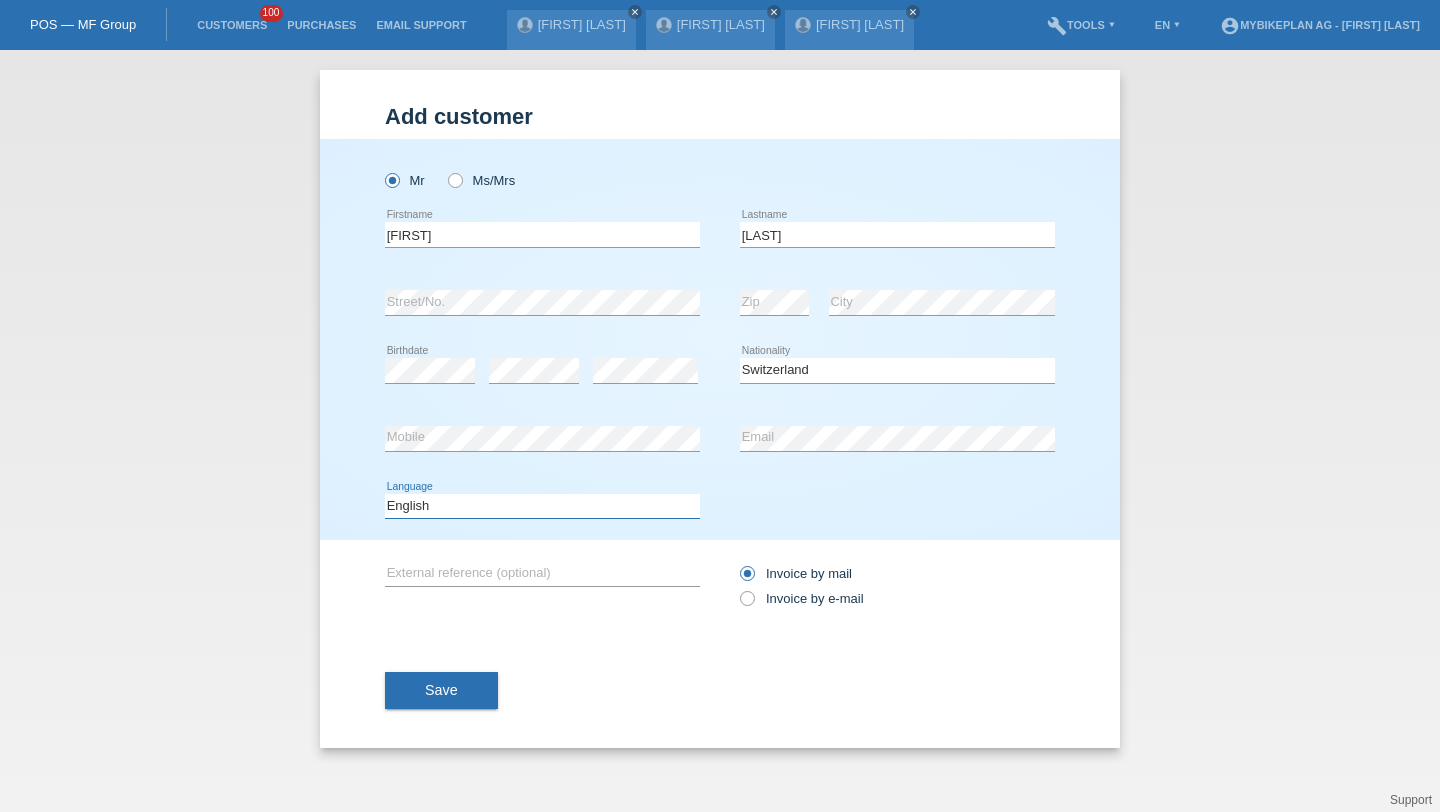click on "Deutsch
Français
Italiano
English" at bounding box center (542, 506) 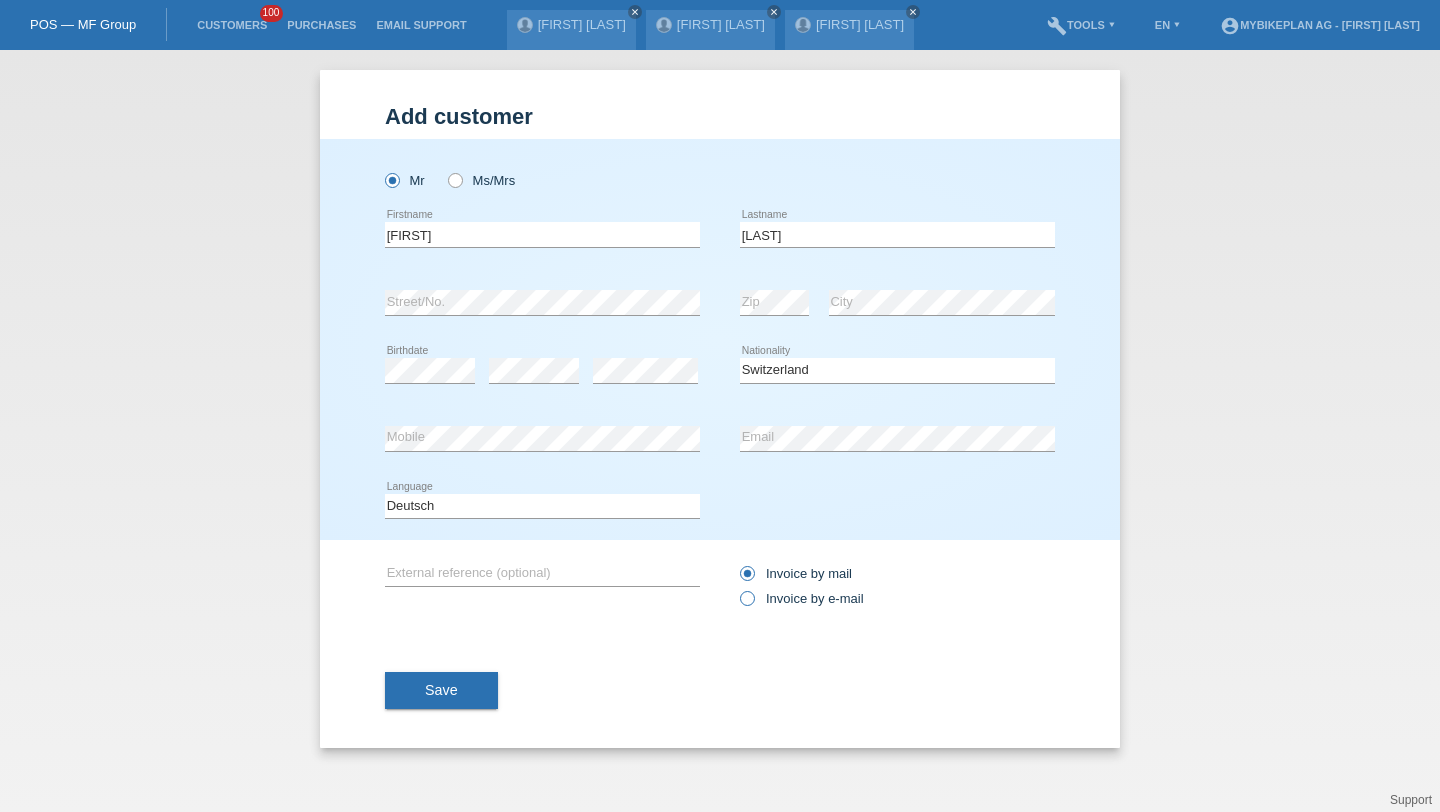 click on "Invoice by e-mail" at bounding box center (802, 598) 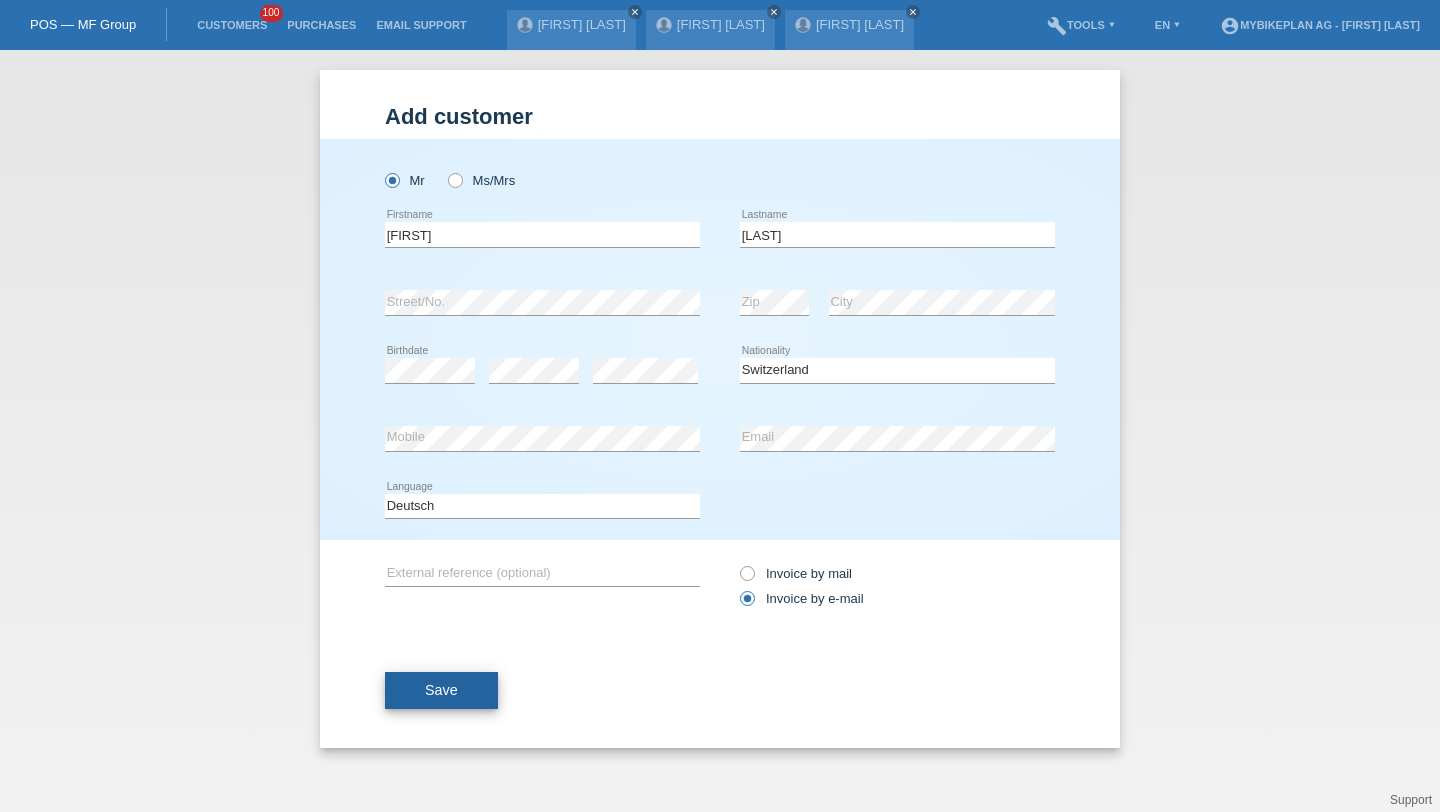 click on "Save" at bounding box center (441, 691) 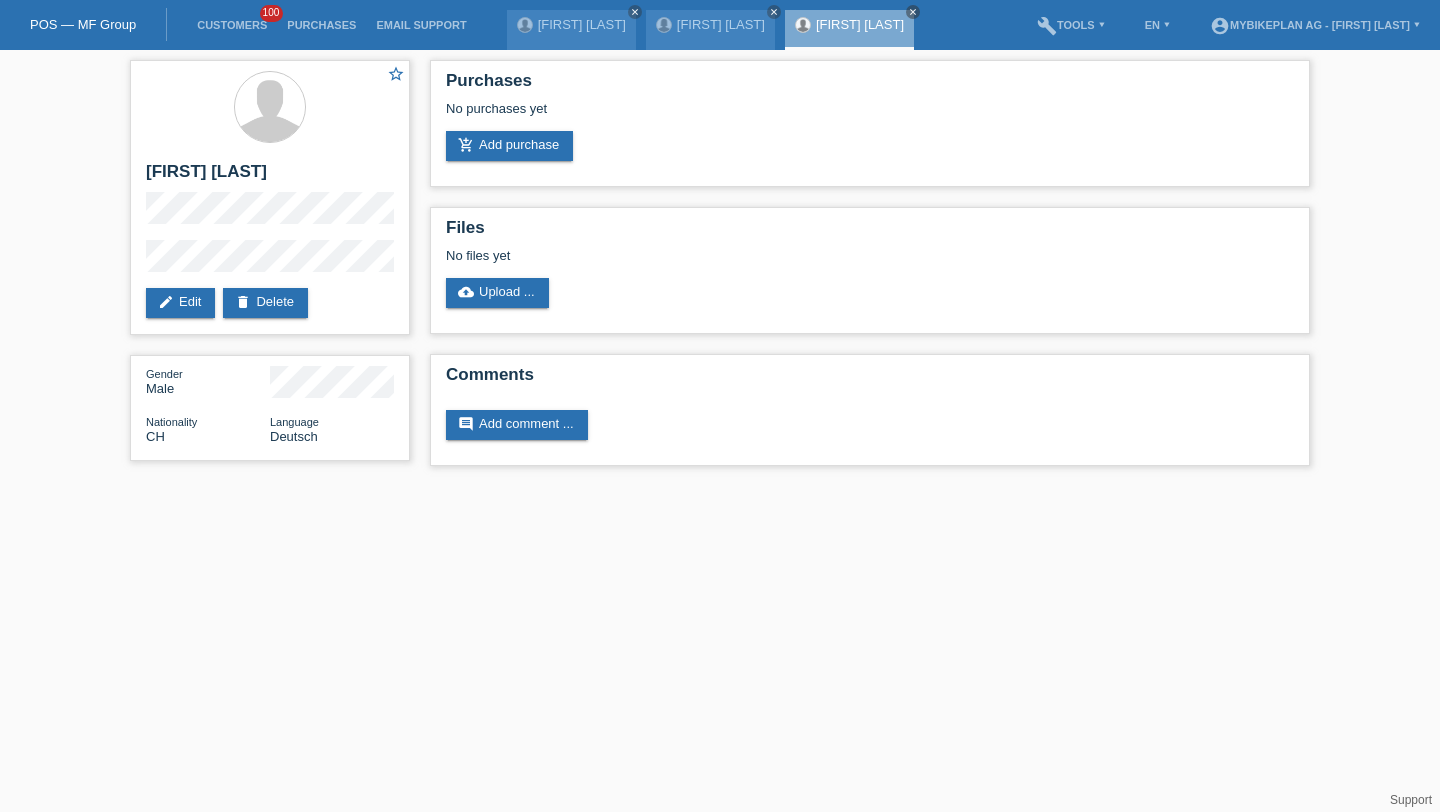scroll, scrollTop: 0, scrollLeft: 0, axis: both 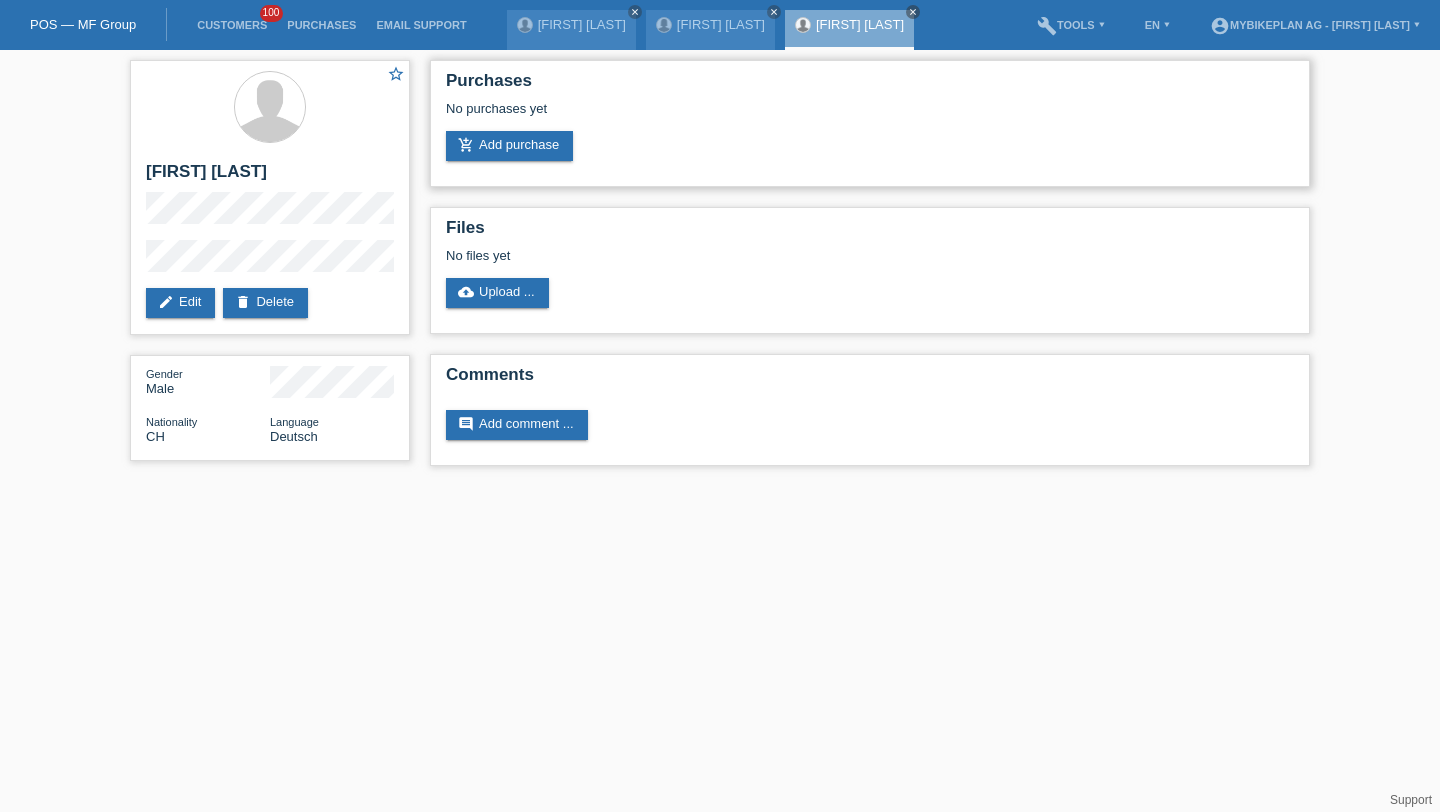 click on "No purchases yet" at bounding box center (870, 116) 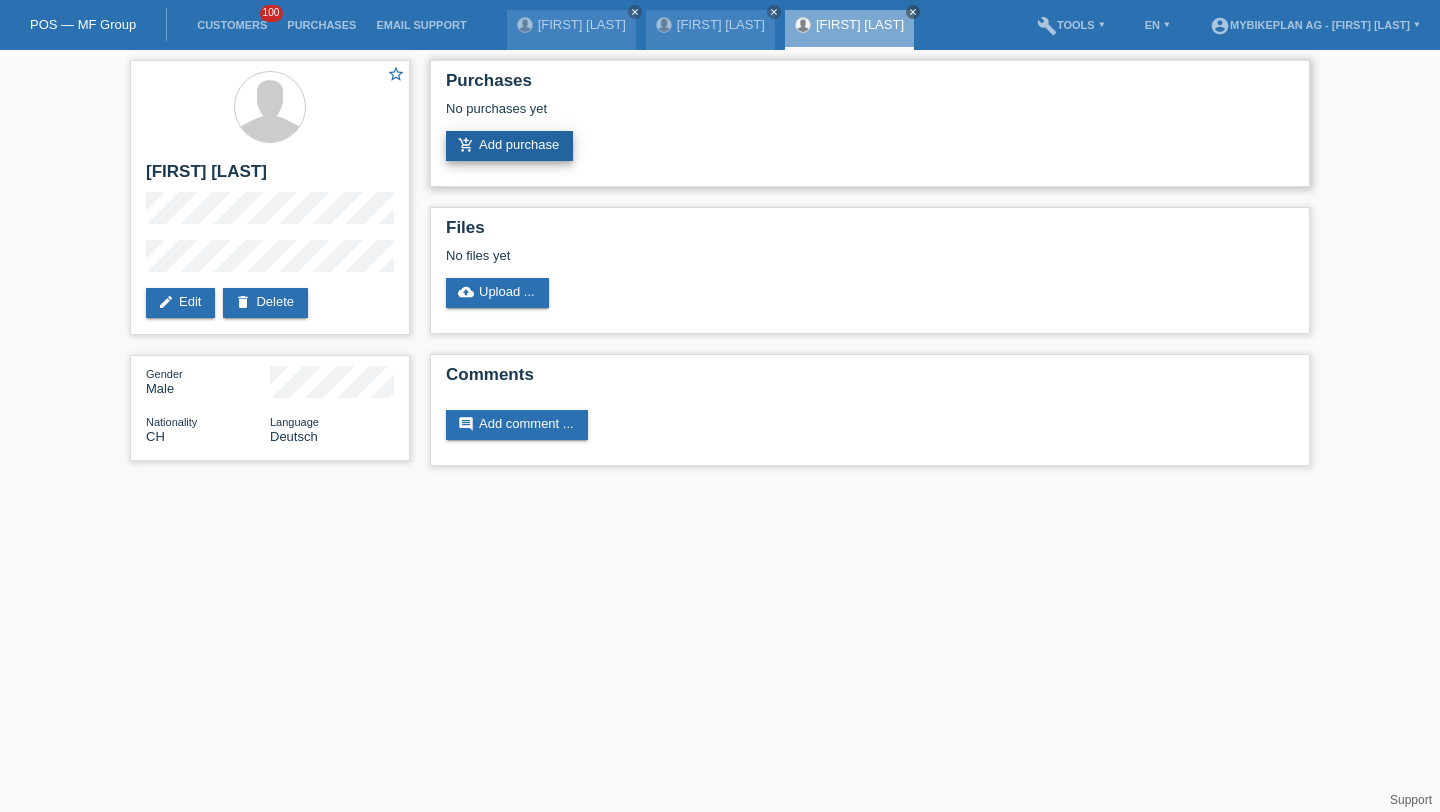 click on "add_shopping_cart  Add purchase" at bounding box center [509, 146] 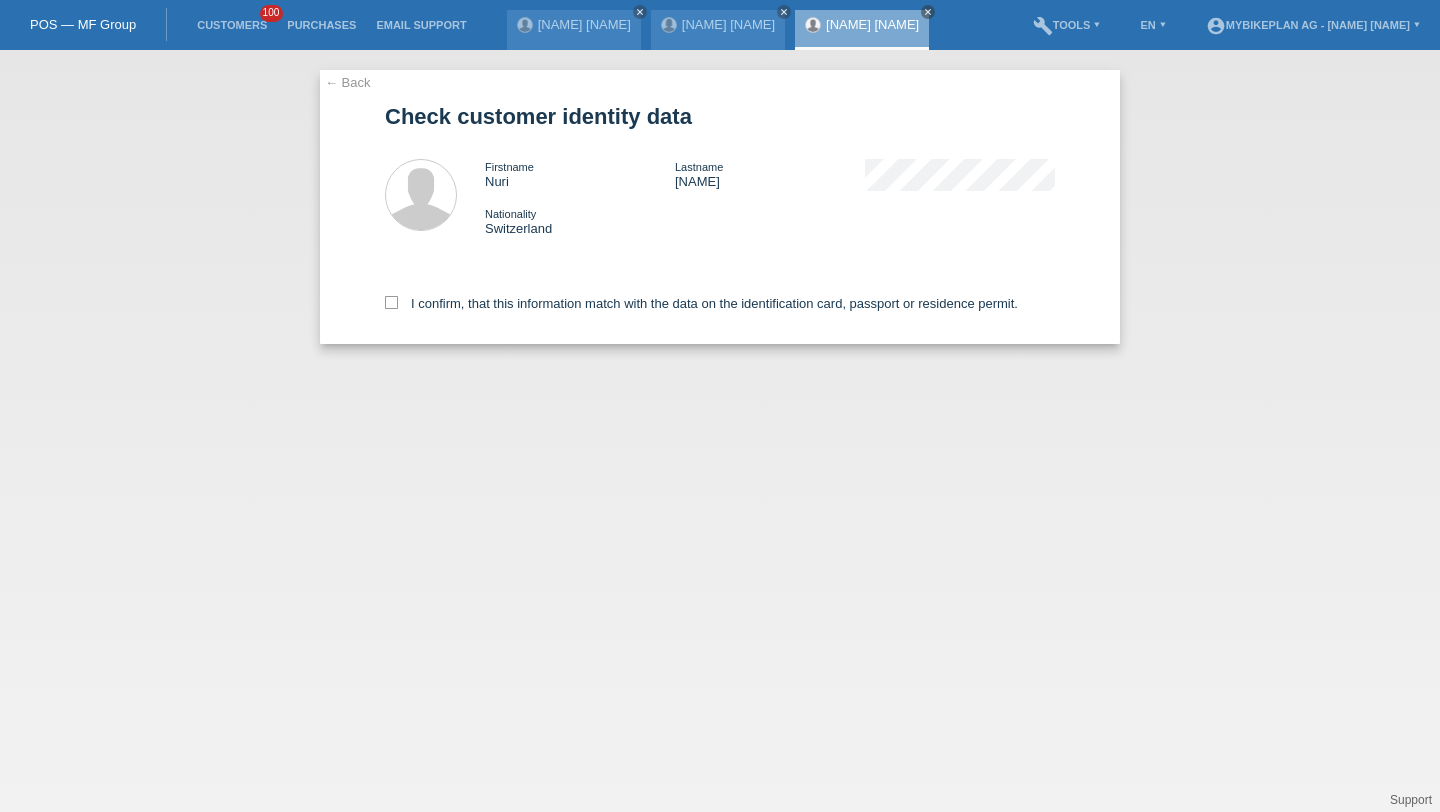scroll, scrollTop: 0, scrollLeft: 0, axis: both 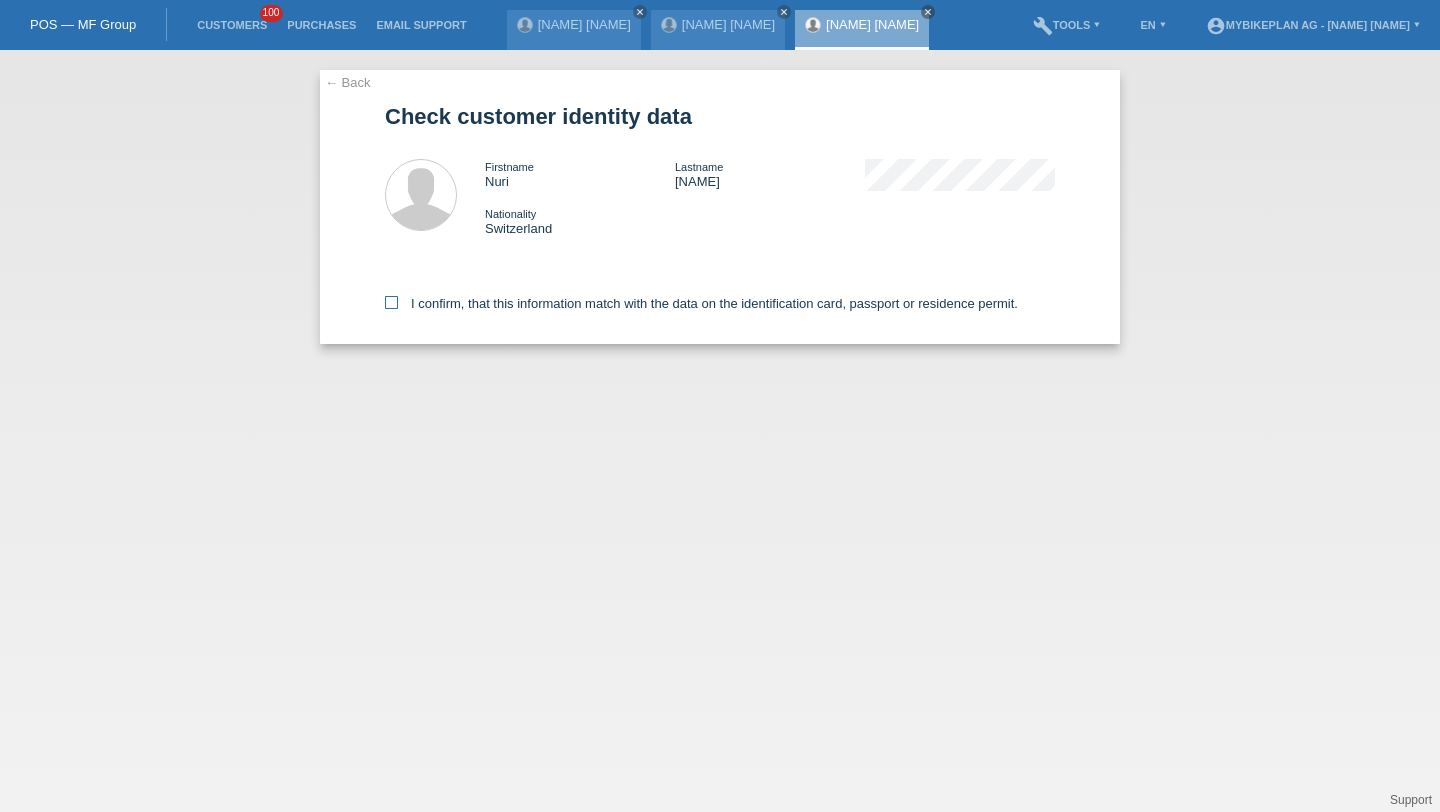 click on "I confirm, that this information match with the data on the identification card, passport or residence permit." at bounding box center (701, 303) 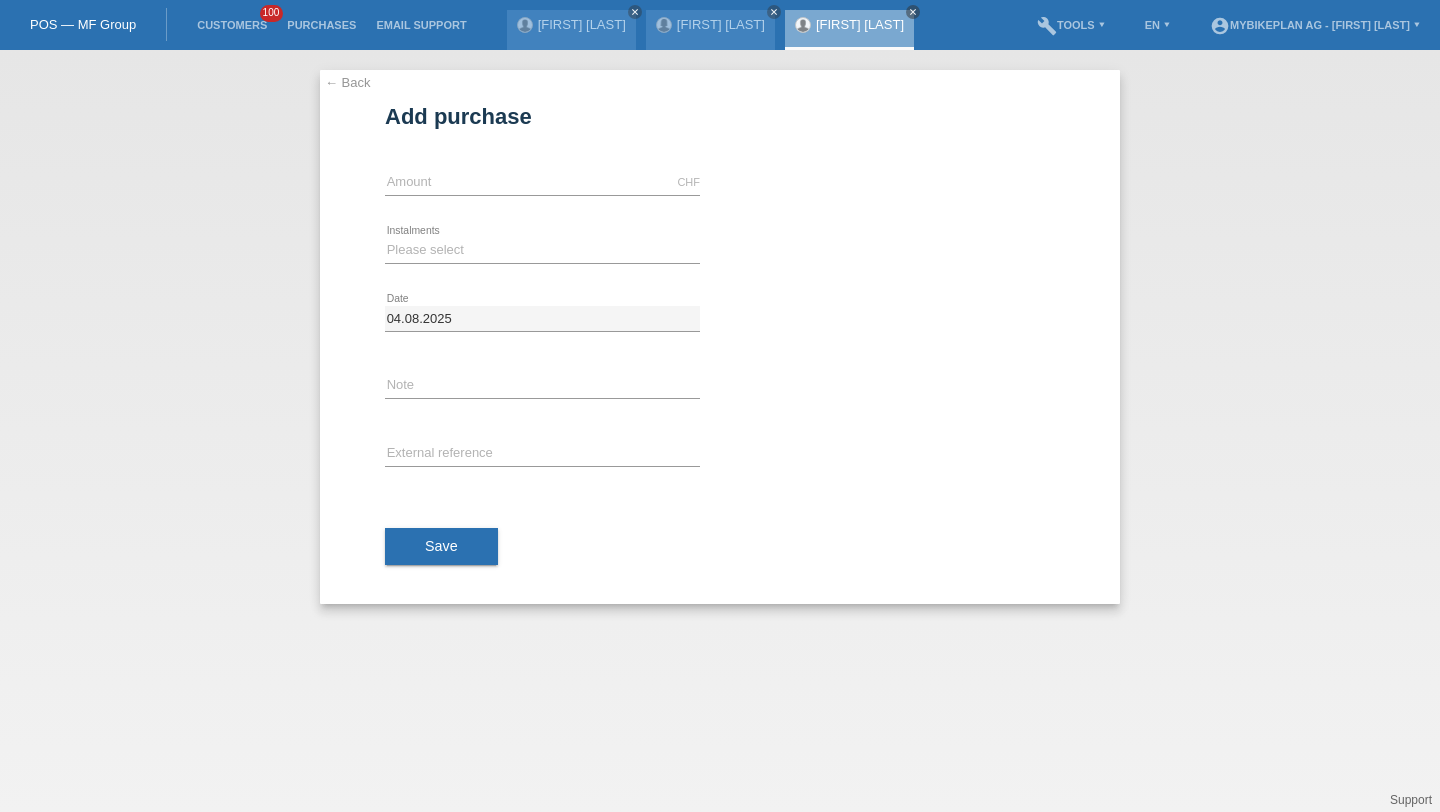 scroll, scrollTop: 0, scrollLeft: 0, axis: both 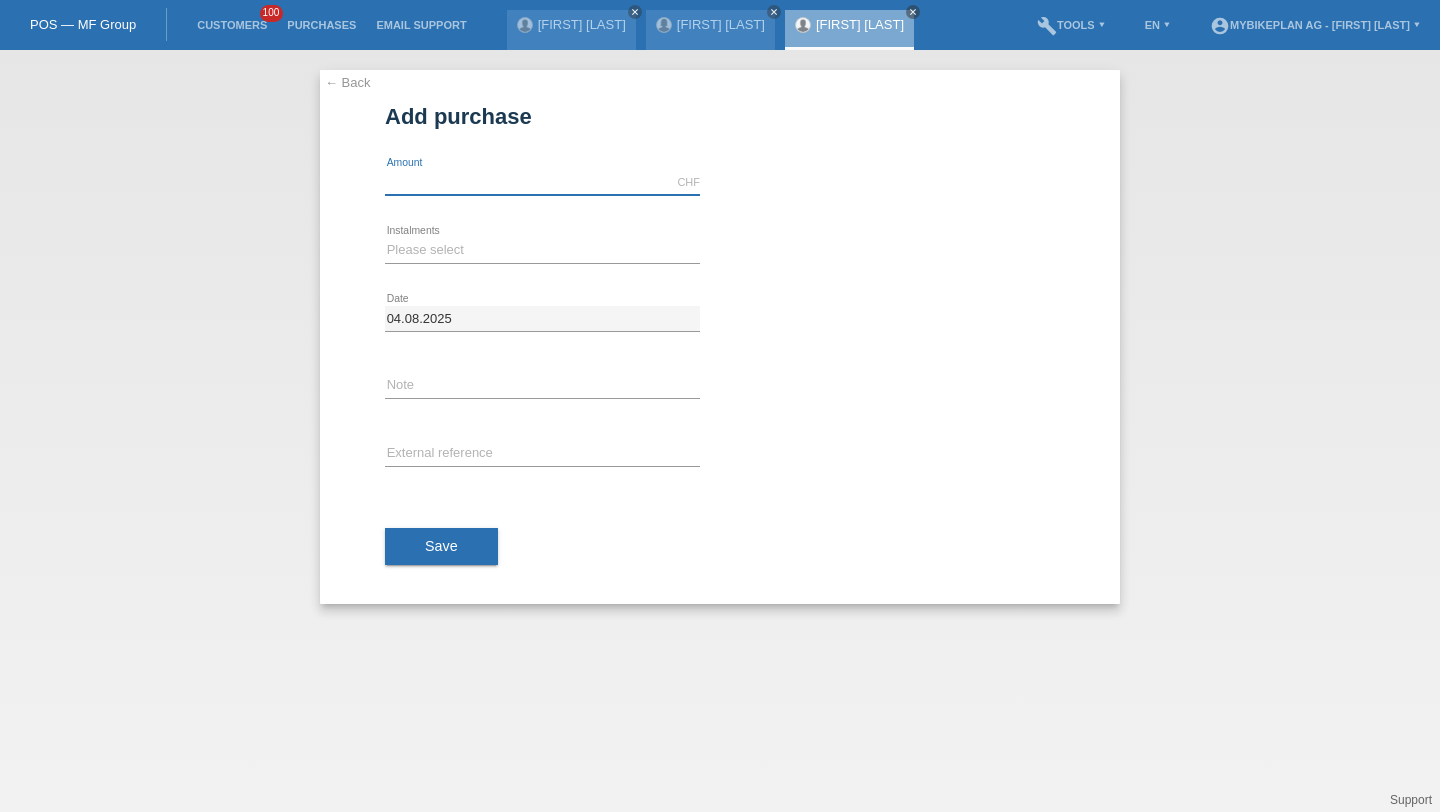 click at bounding box center [542, 182] 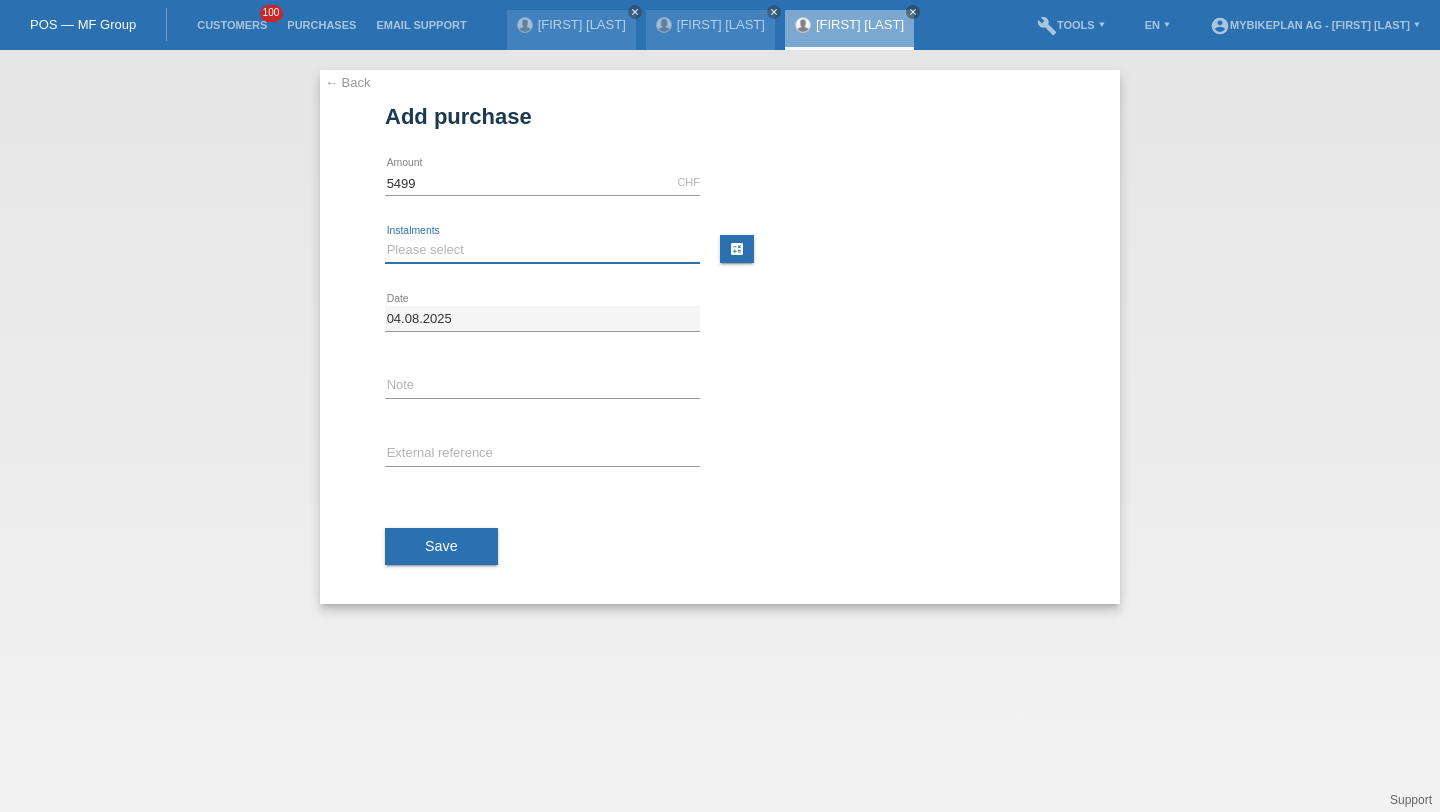 type on "5499.00" 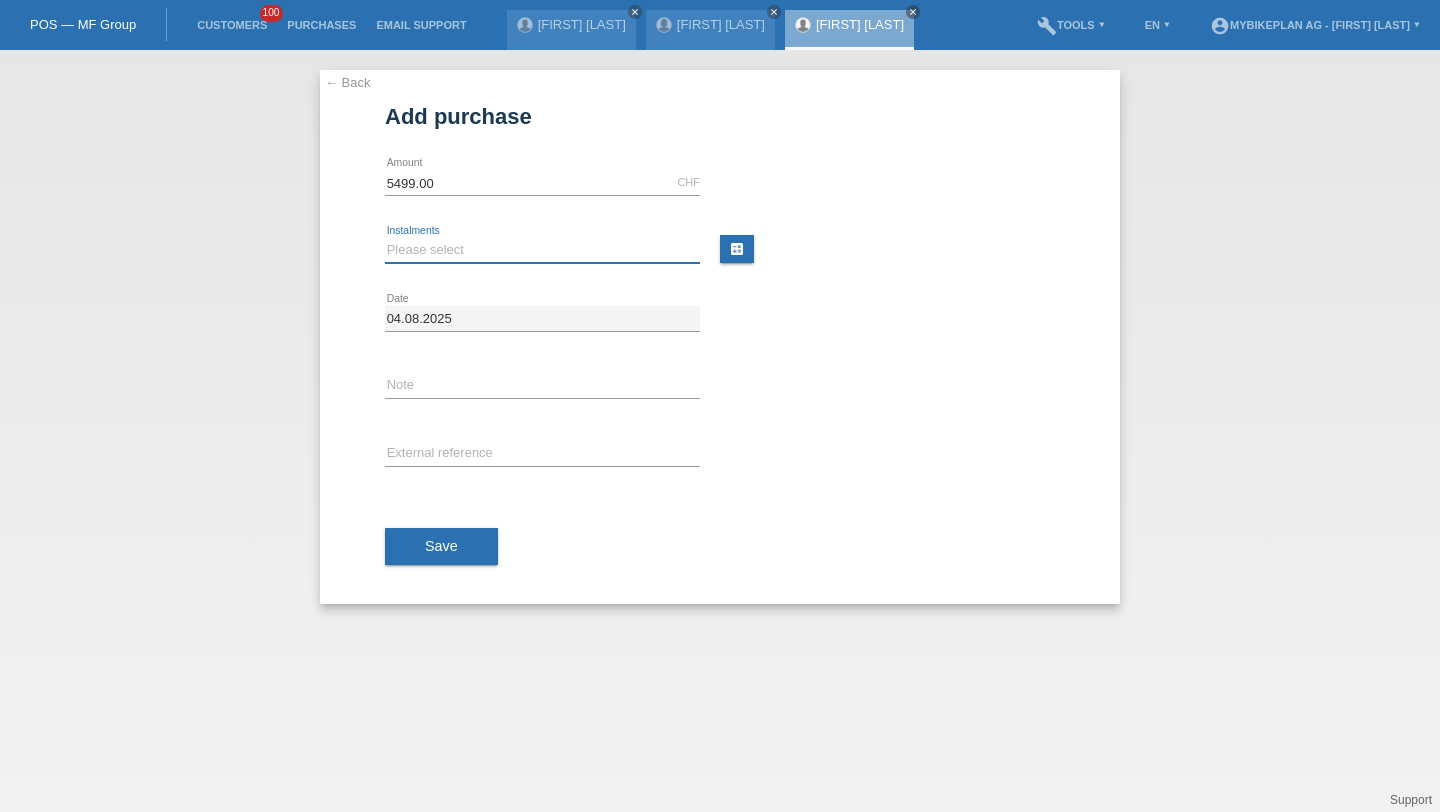select on "488" 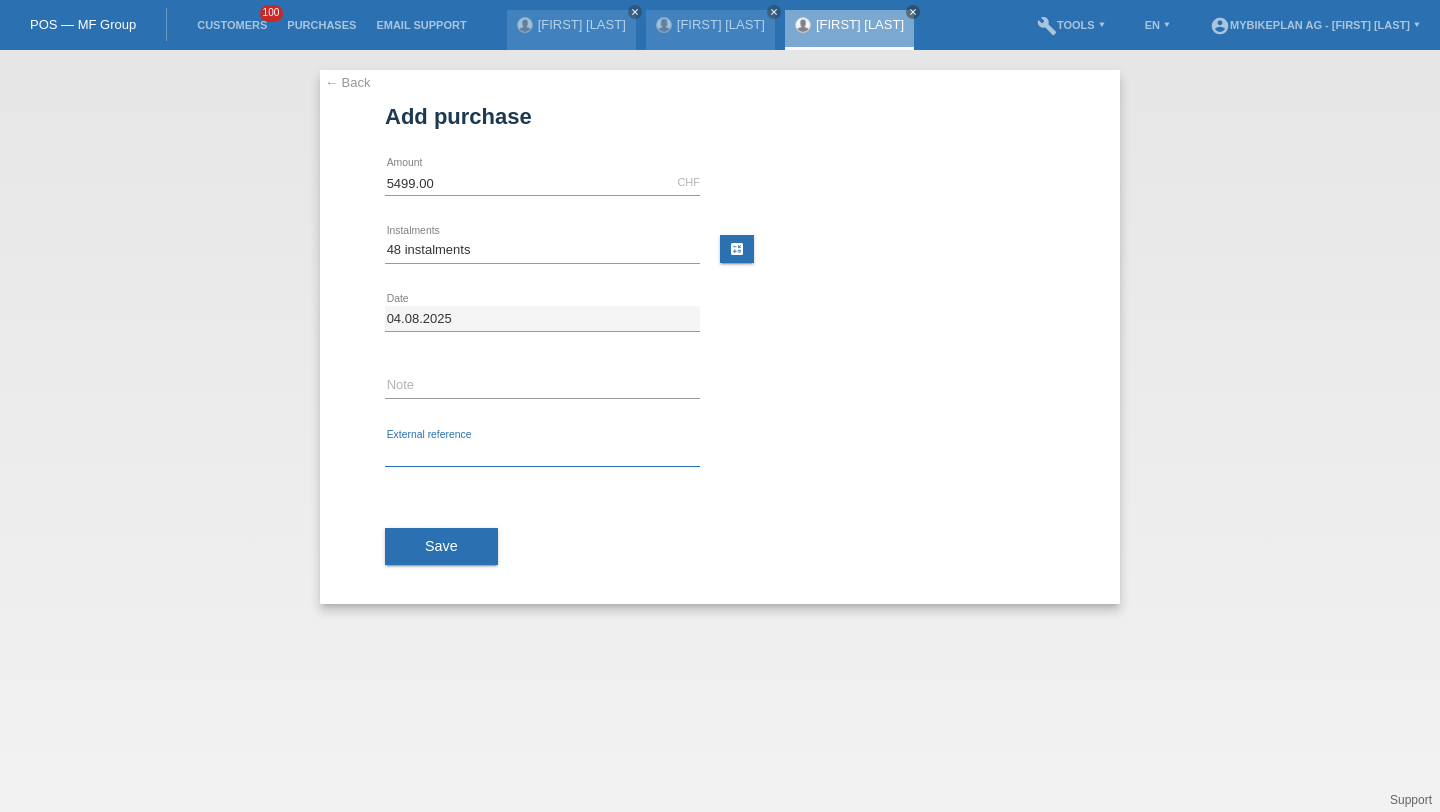 click at bounding box center (542, 454) 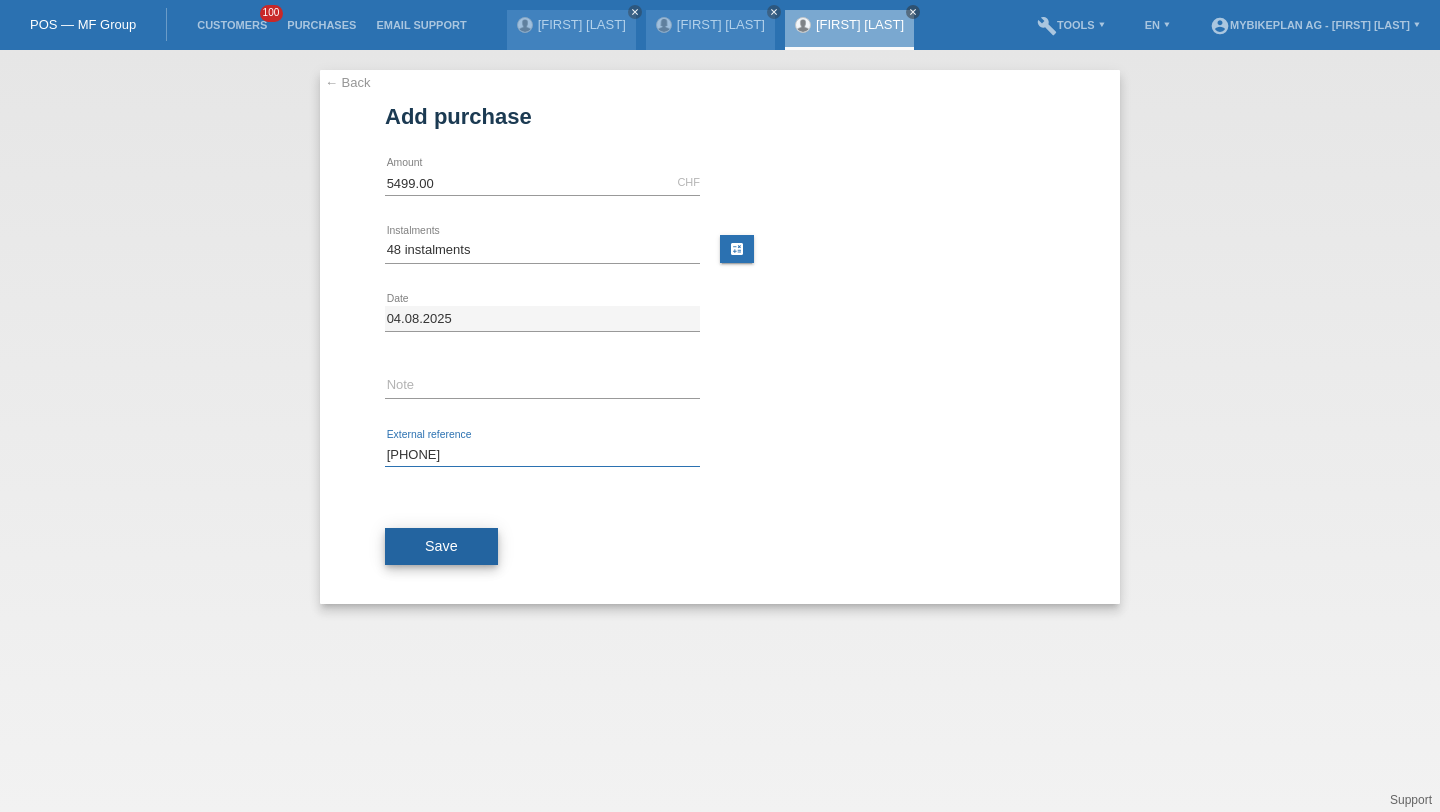 type on "41238180951" 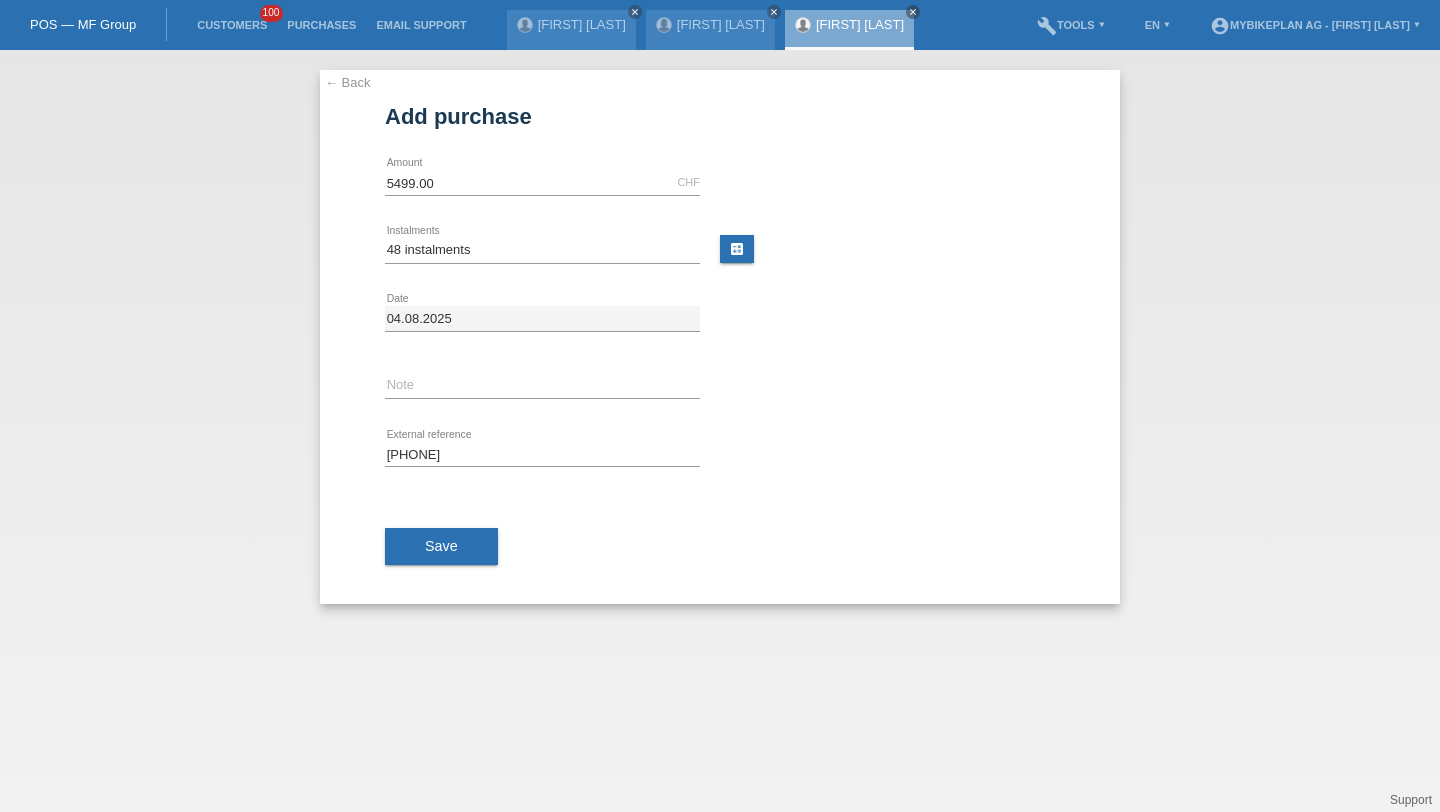 click on "Save" at bounding box center (441, 546) 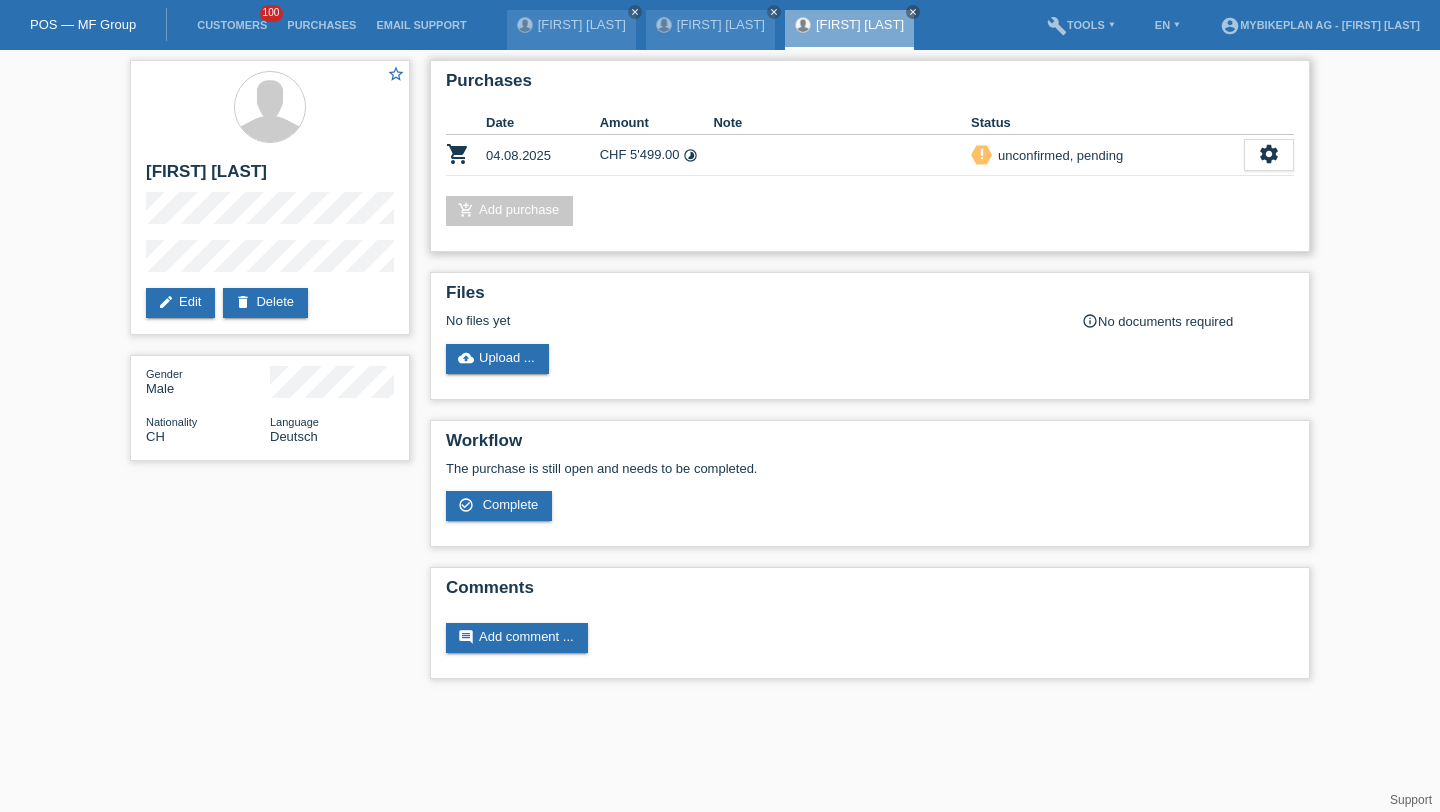 scroll, scrollTop: 0, scrollLeft: 0, axis: both 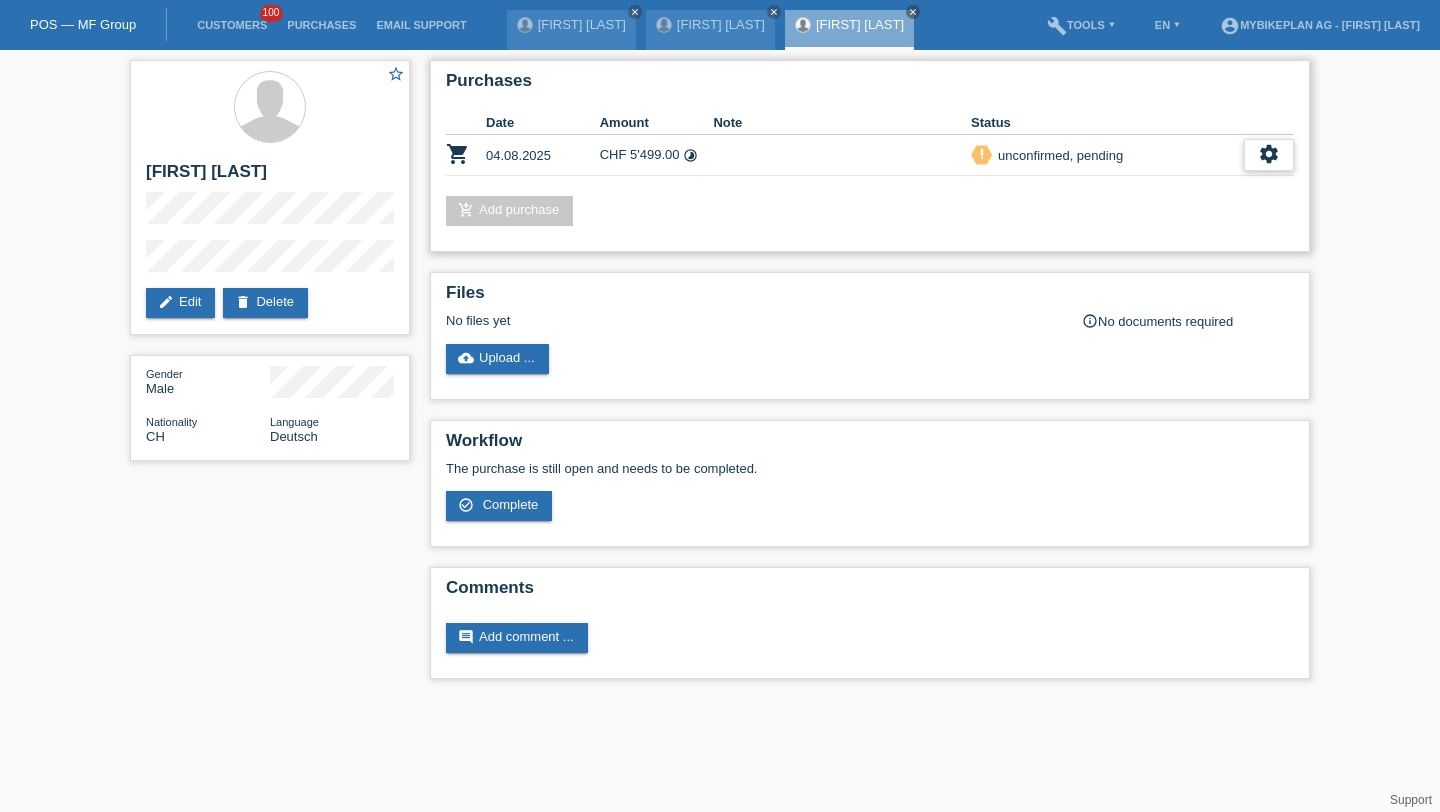 click on "settings" at bounding box center [1269, 155] 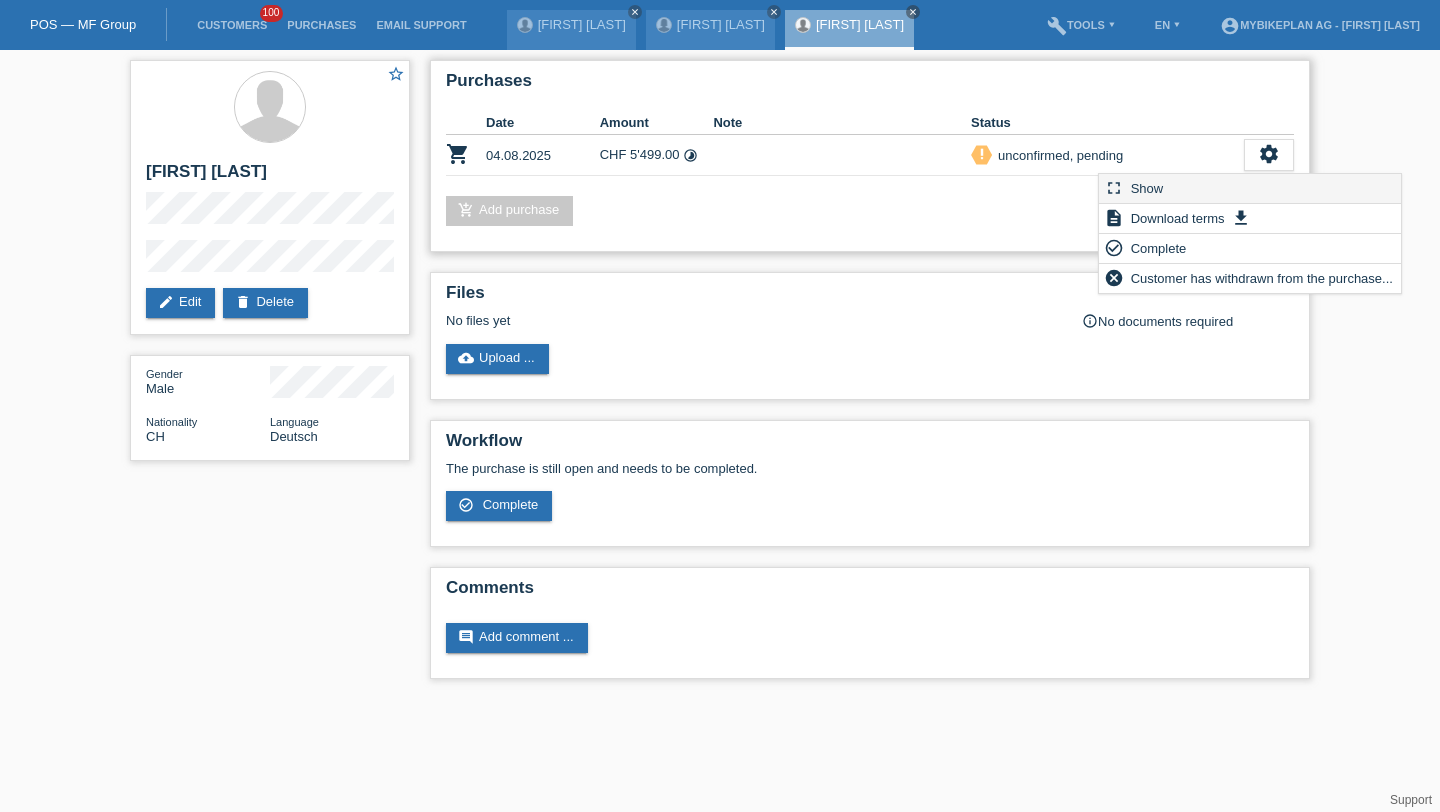 click on "fullscreen   Show" at bounding box center (1250, 189) 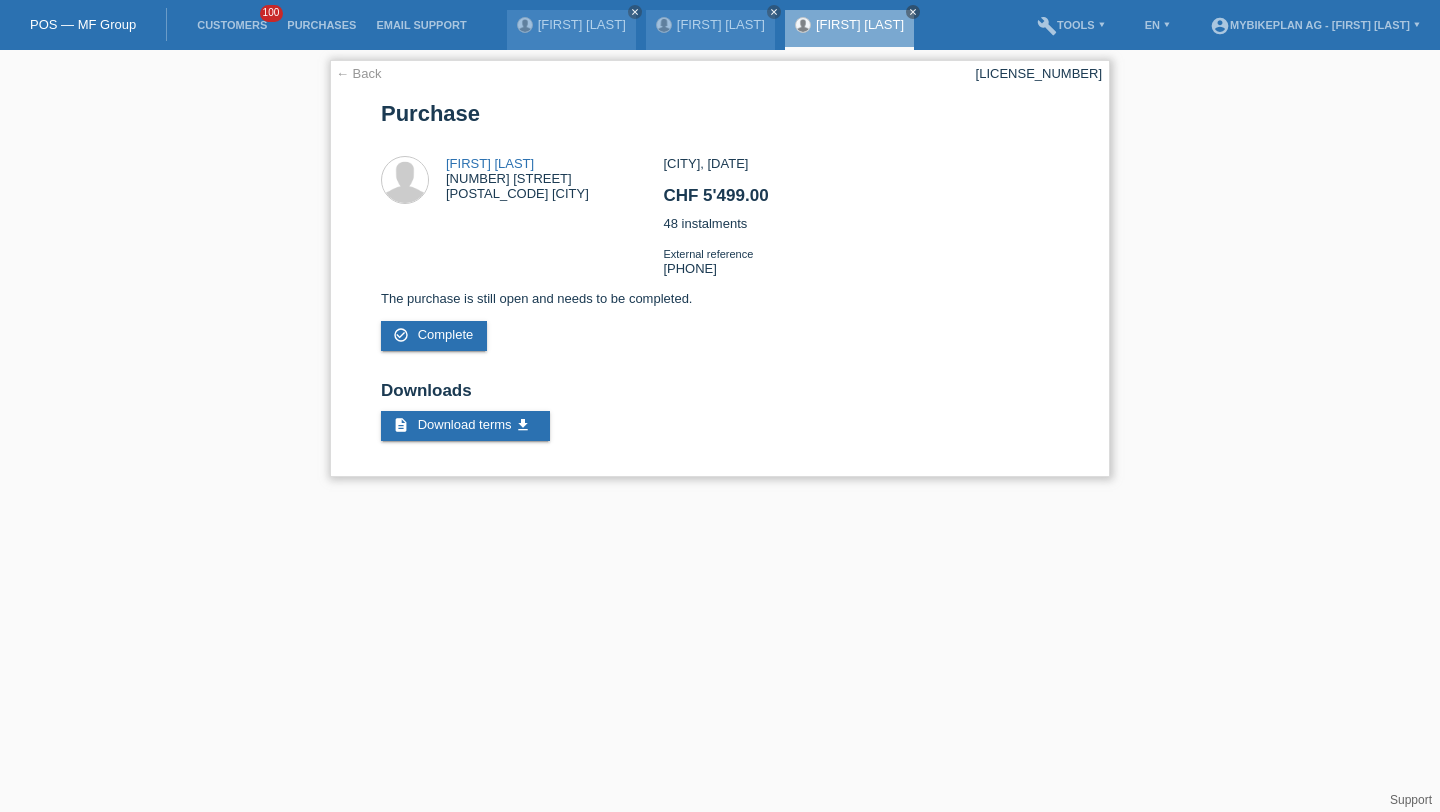 scroll, scrollTop: 0, scrollLeft: 0, axis: both 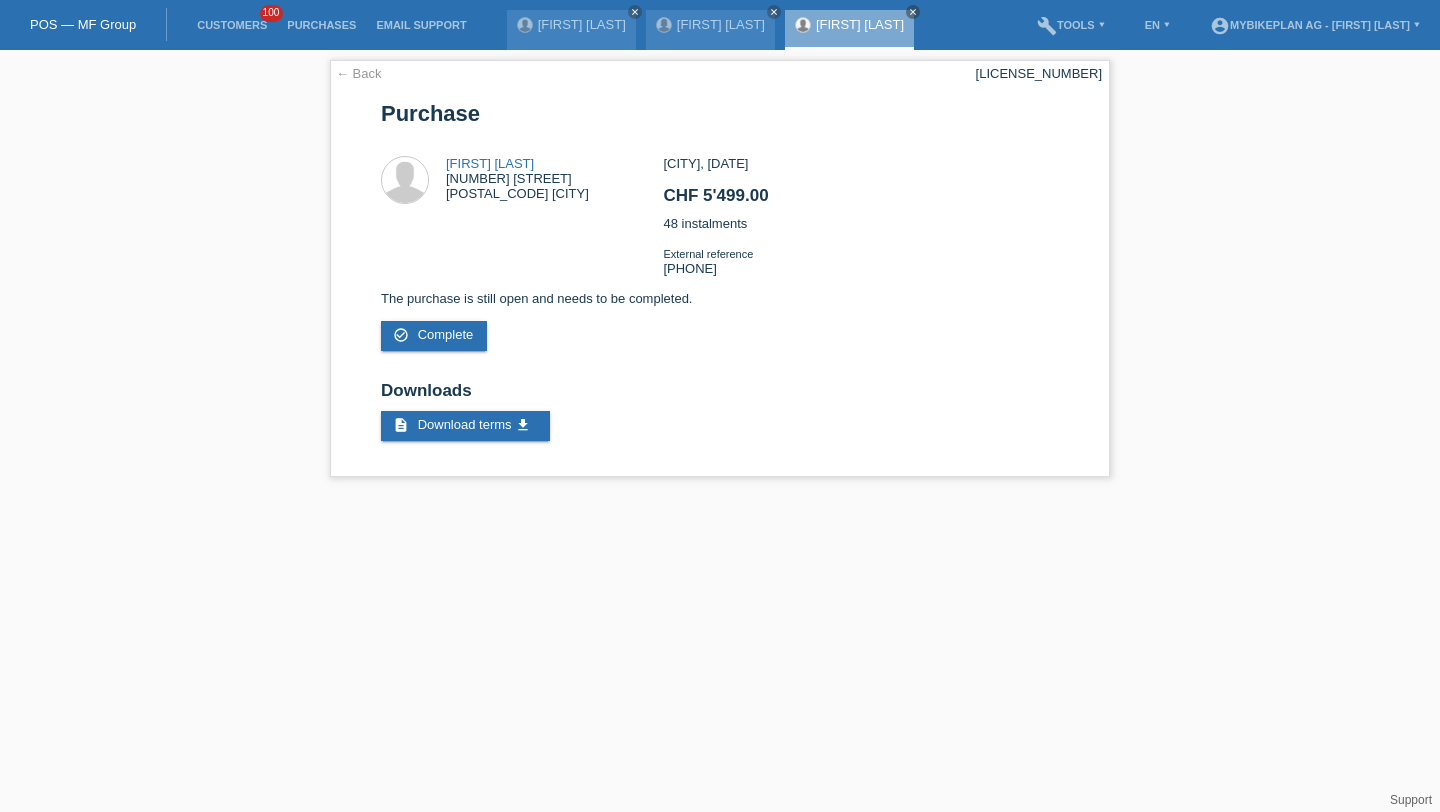 click on "Customers
100" at bounding box center (232, 25) 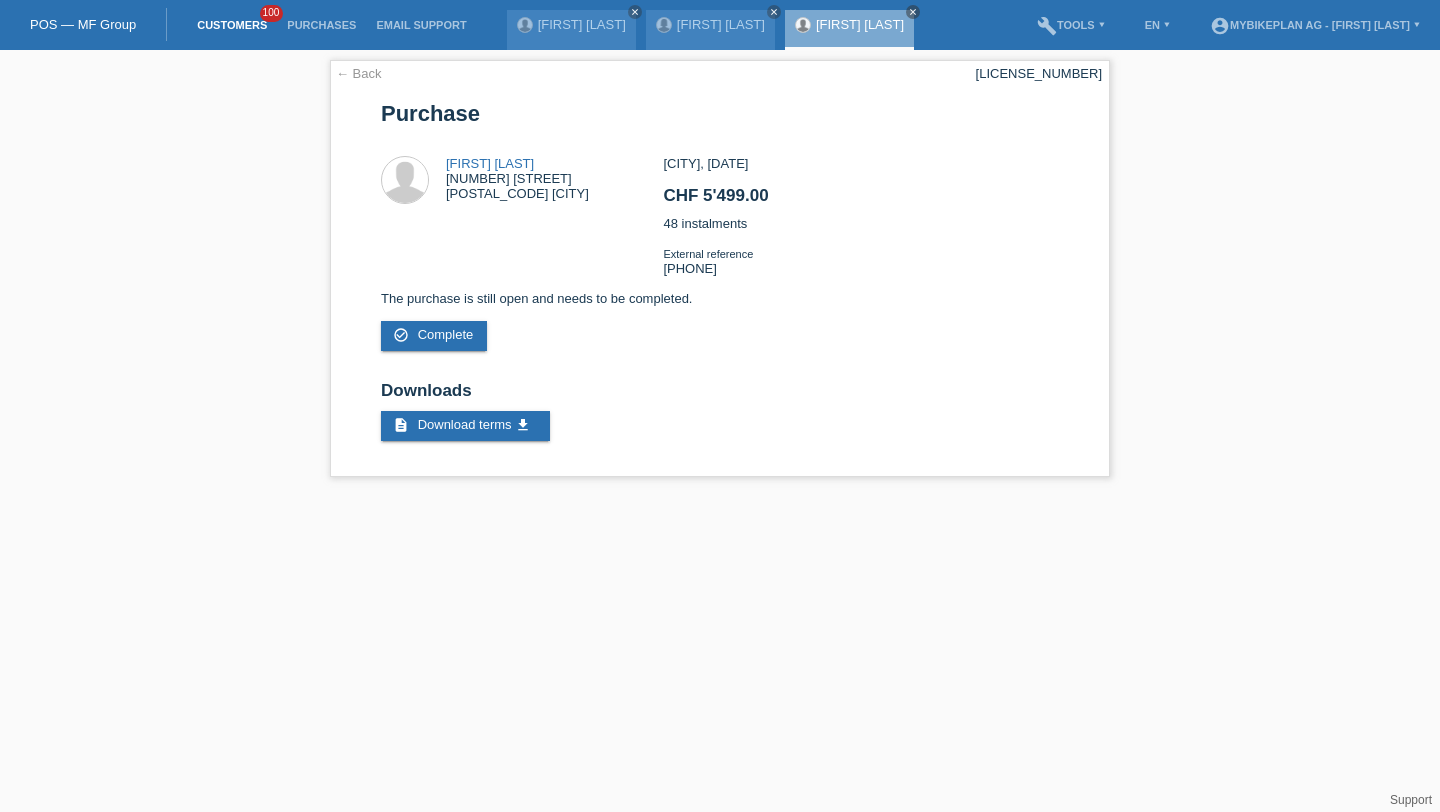 click on "Customers" at bounding box center [232, 25] 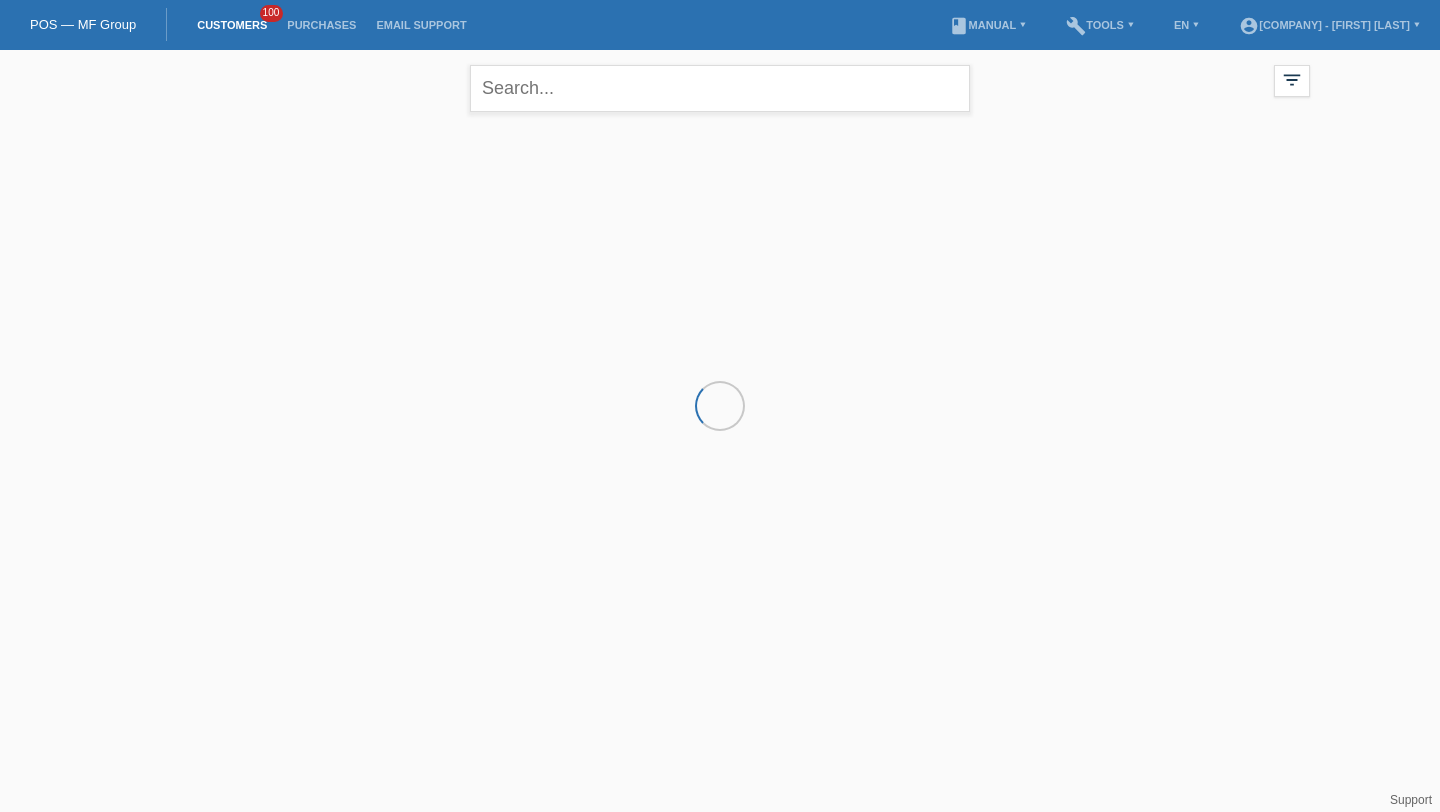 scroll, scrollTop: 0, scrollLeft: 0, axis: both 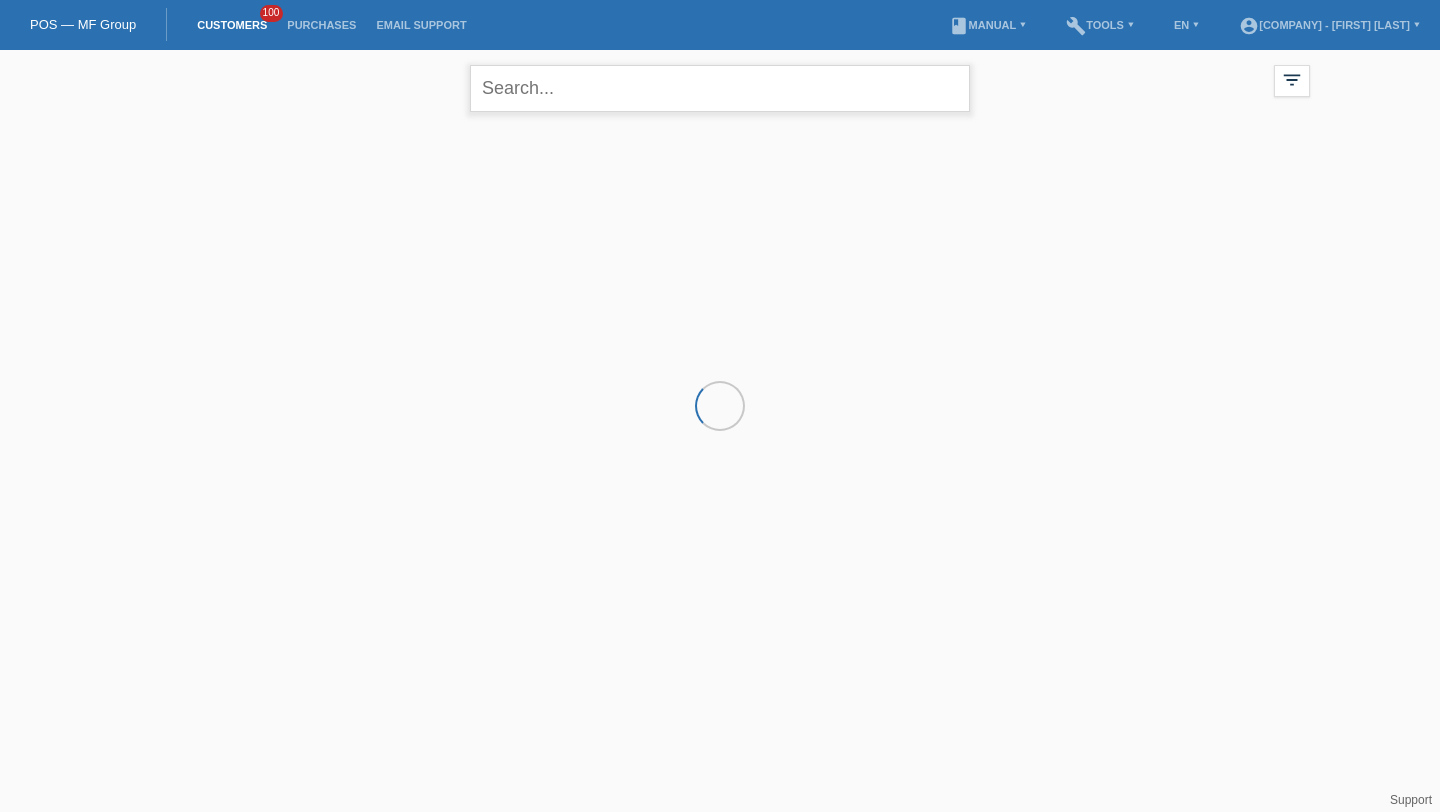 click at bounding box center [720, 88] 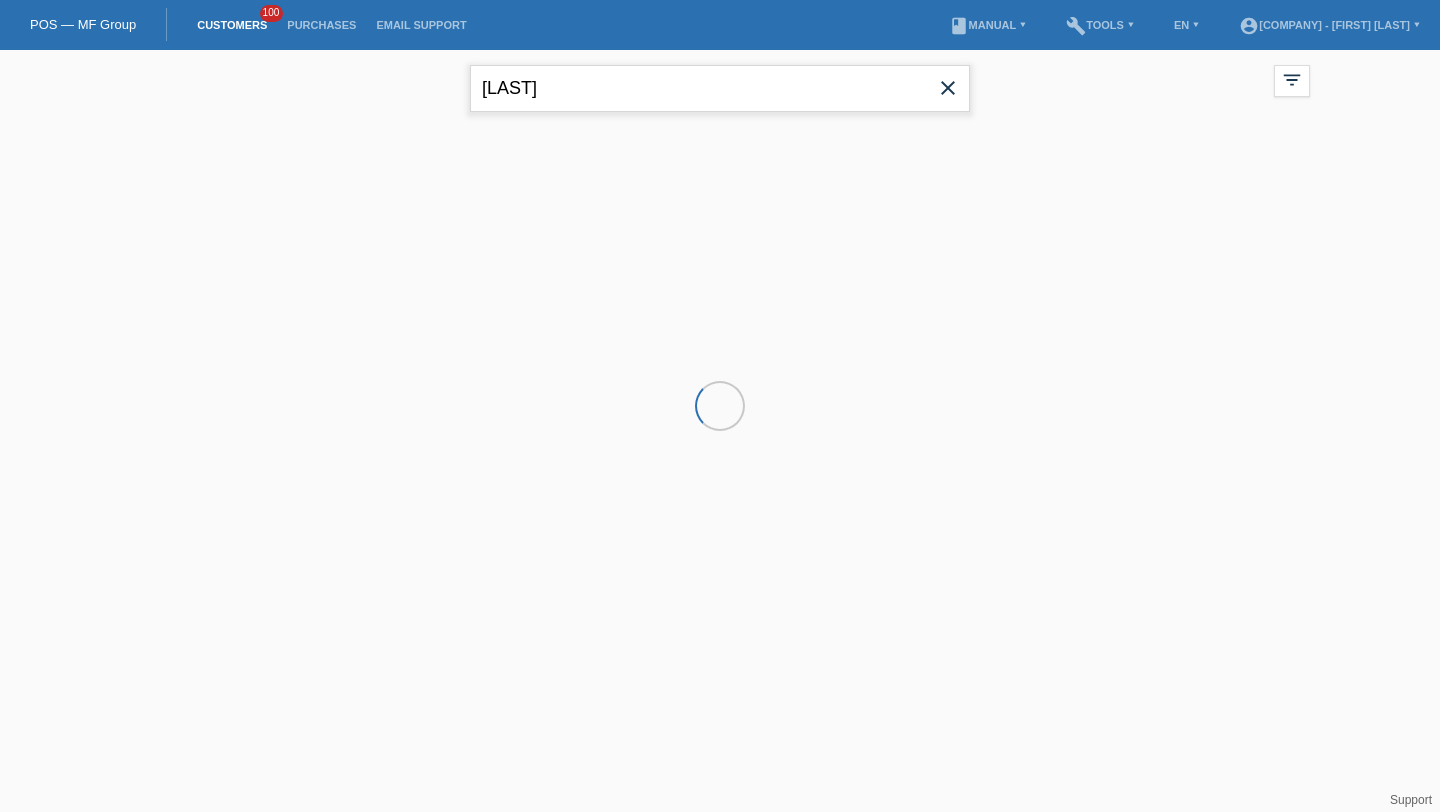 type on "schwarz" 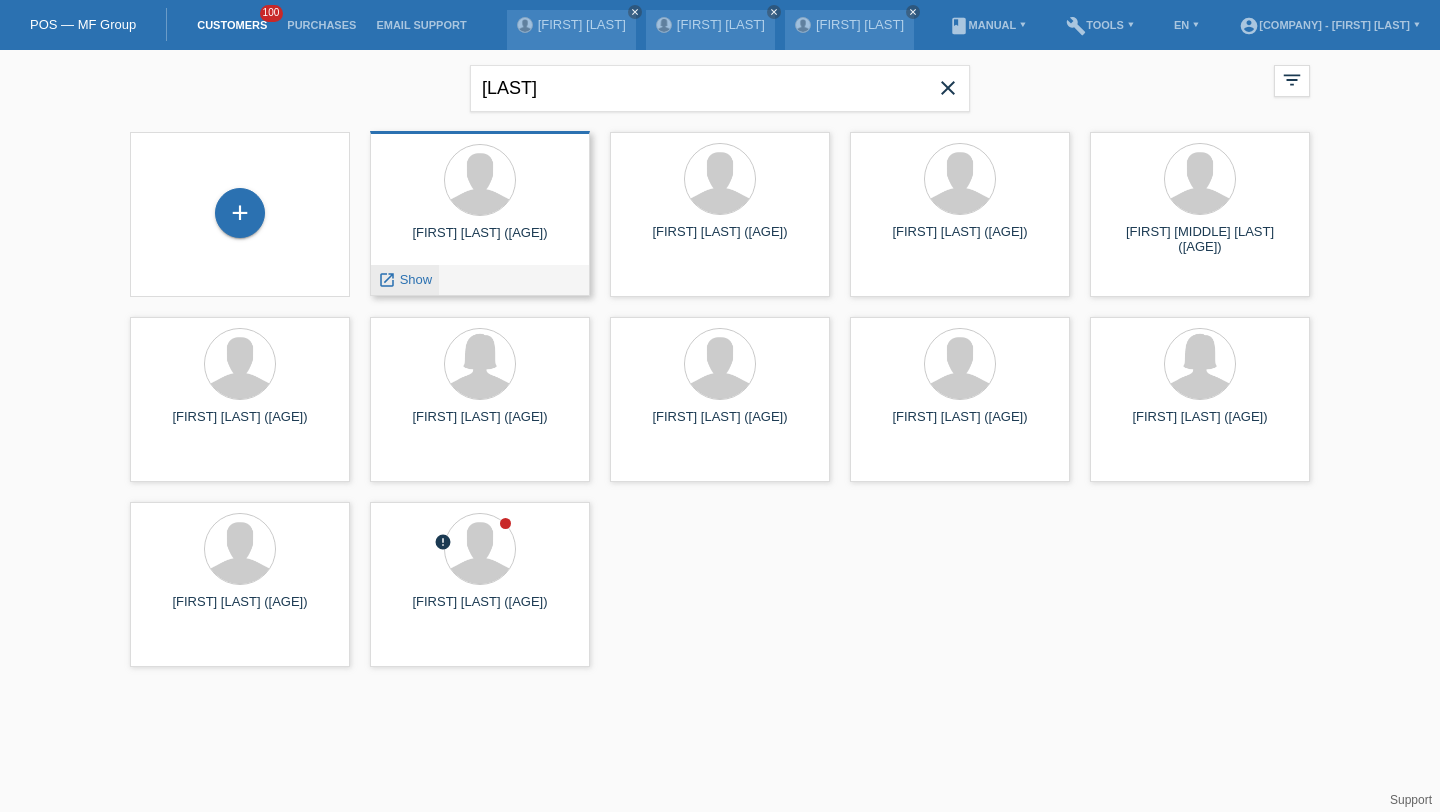 click on "Show" at bounding box center (416, 279) 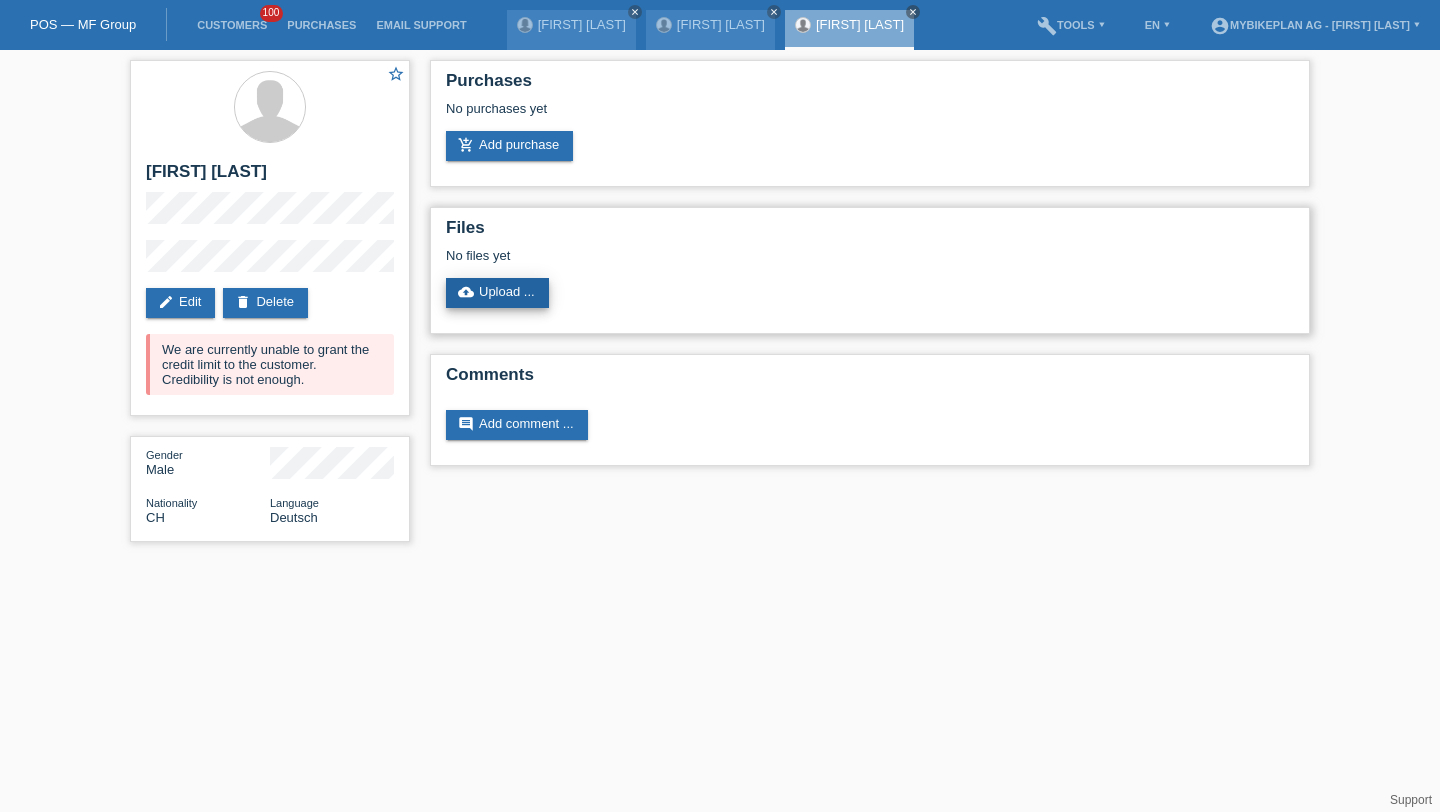 scroll, scrollTop: 0, scrollLeft: 0, axis: both 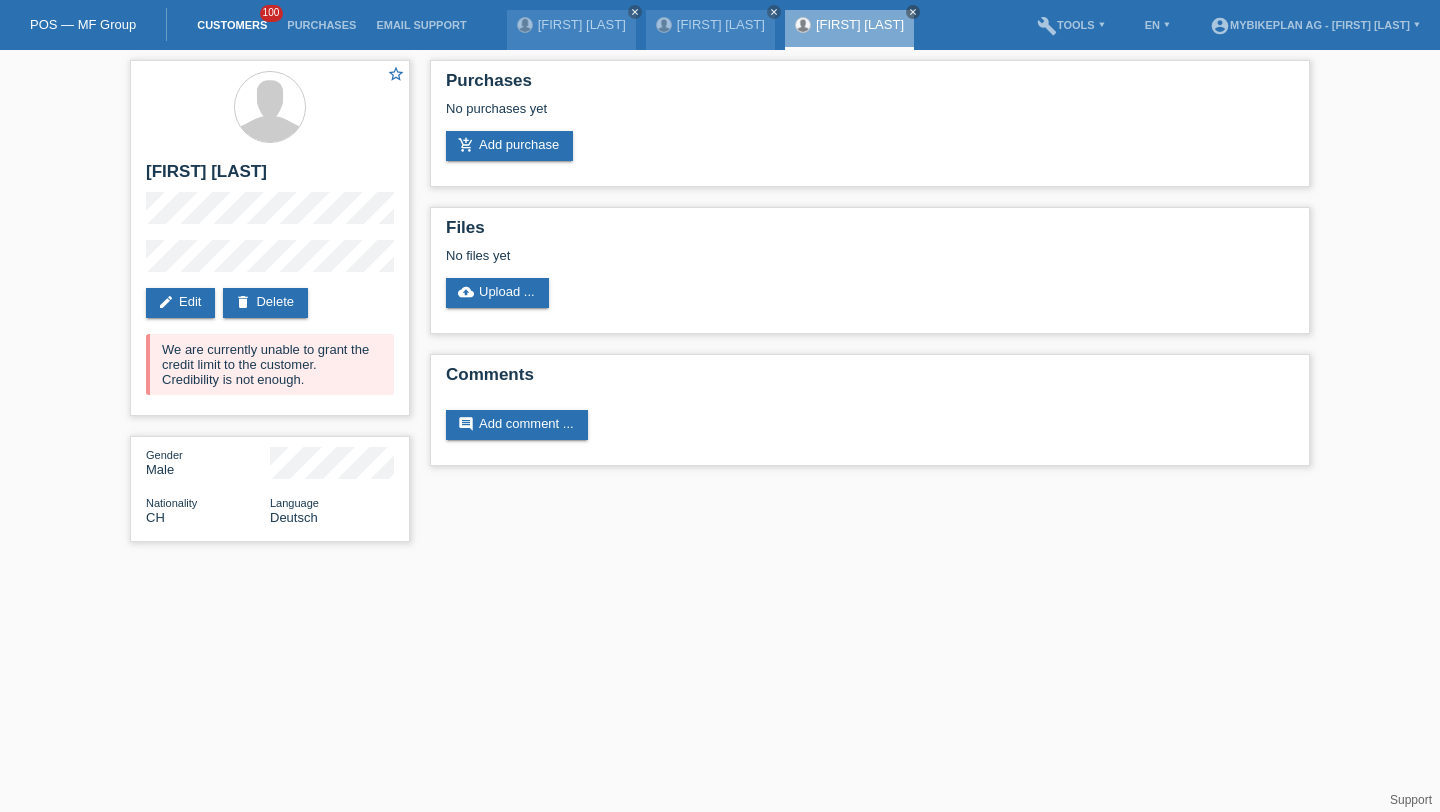 click on "Customers" at bounding box center (232, 25) 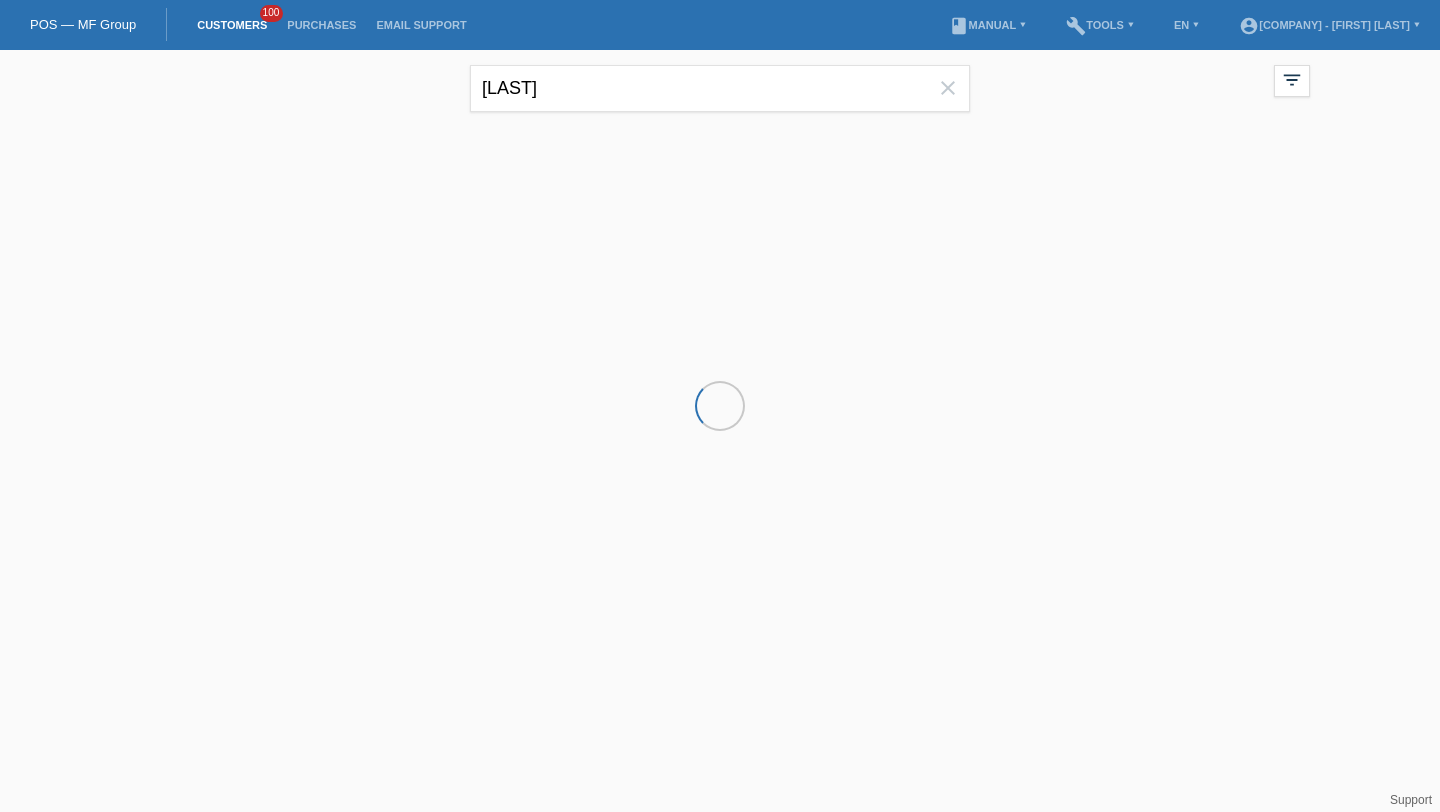 scroll, scrollTop: 0, scrollLeft: 0, axis: both 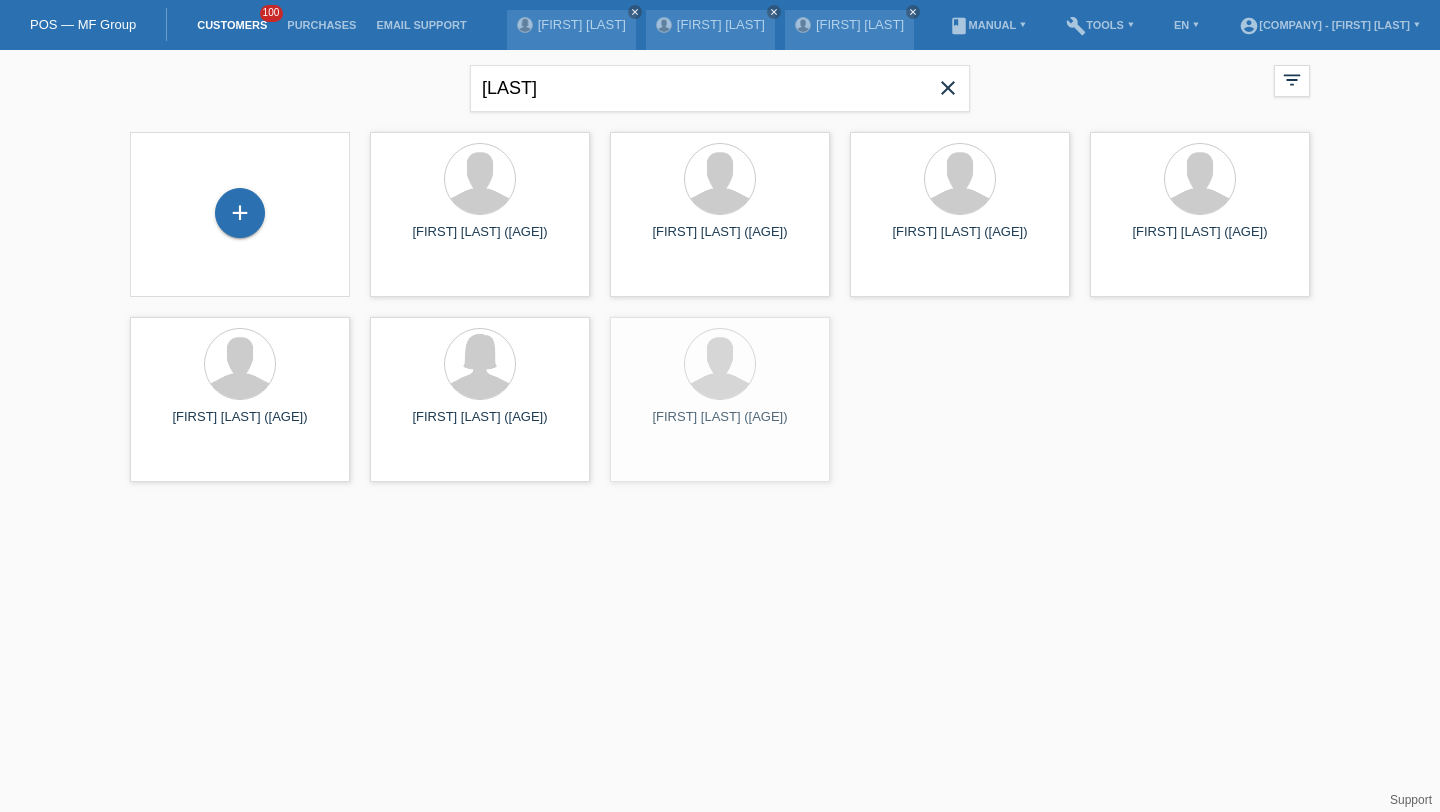 click on "close" at bounding box center (948, 88) 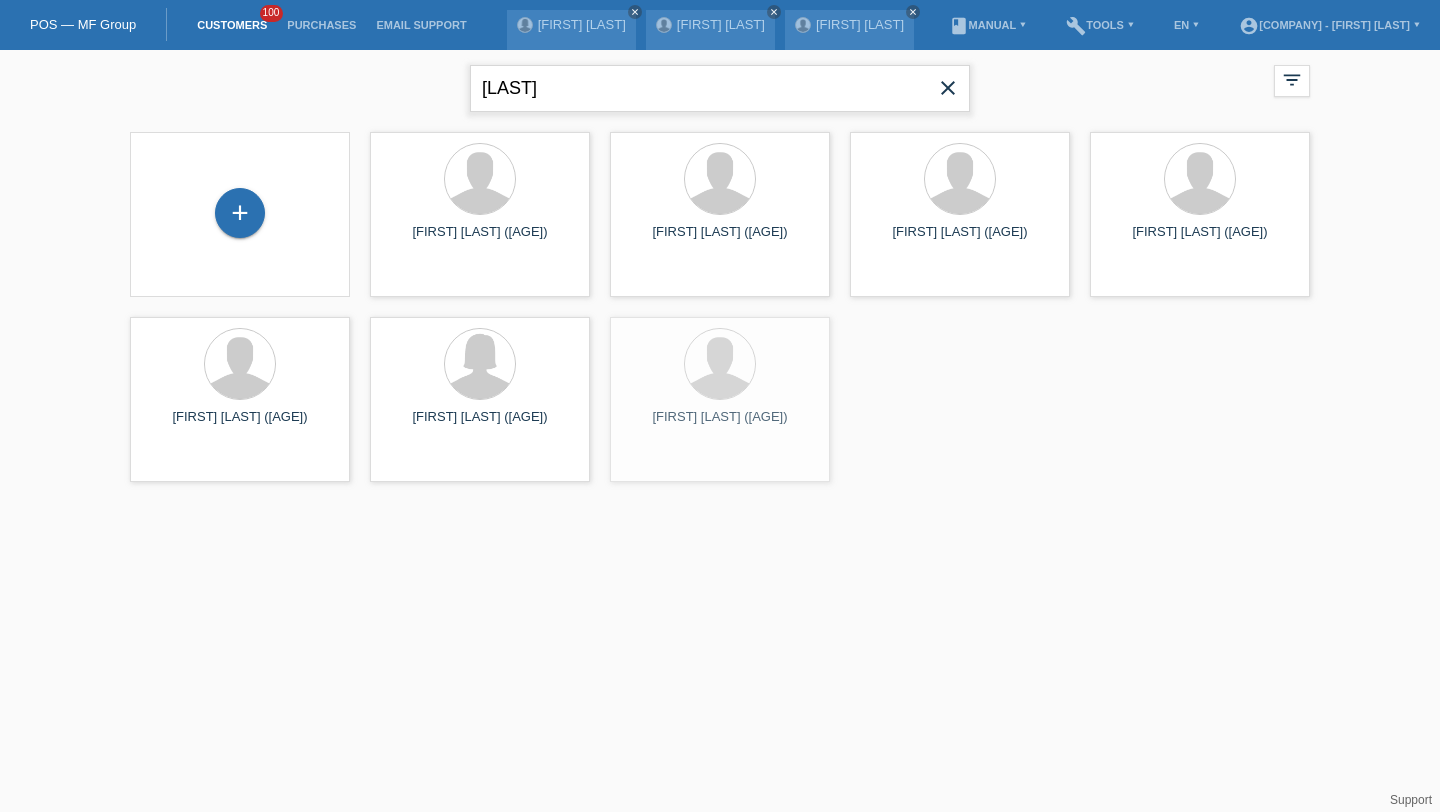 type 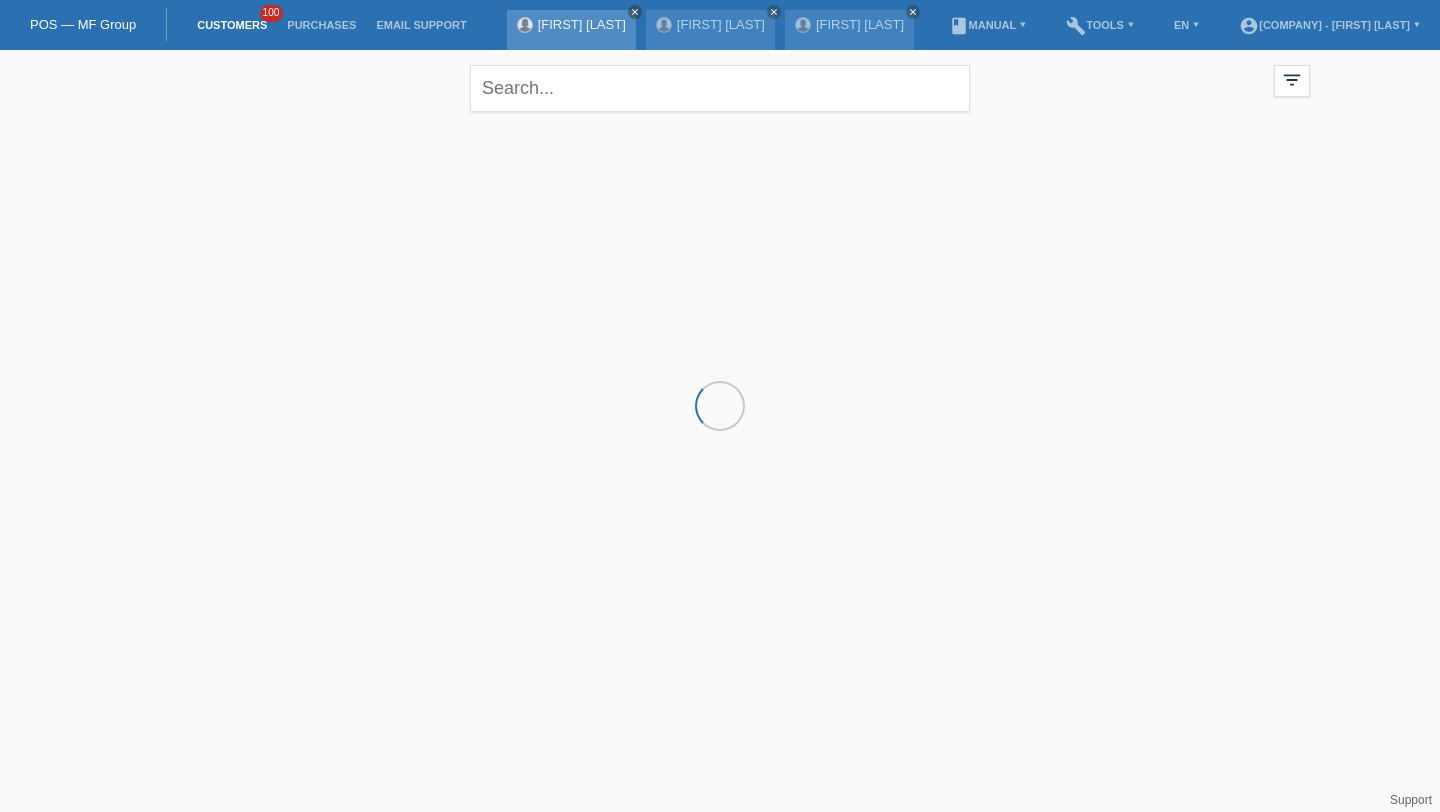 click on "close" at bounding box center (635, 12) 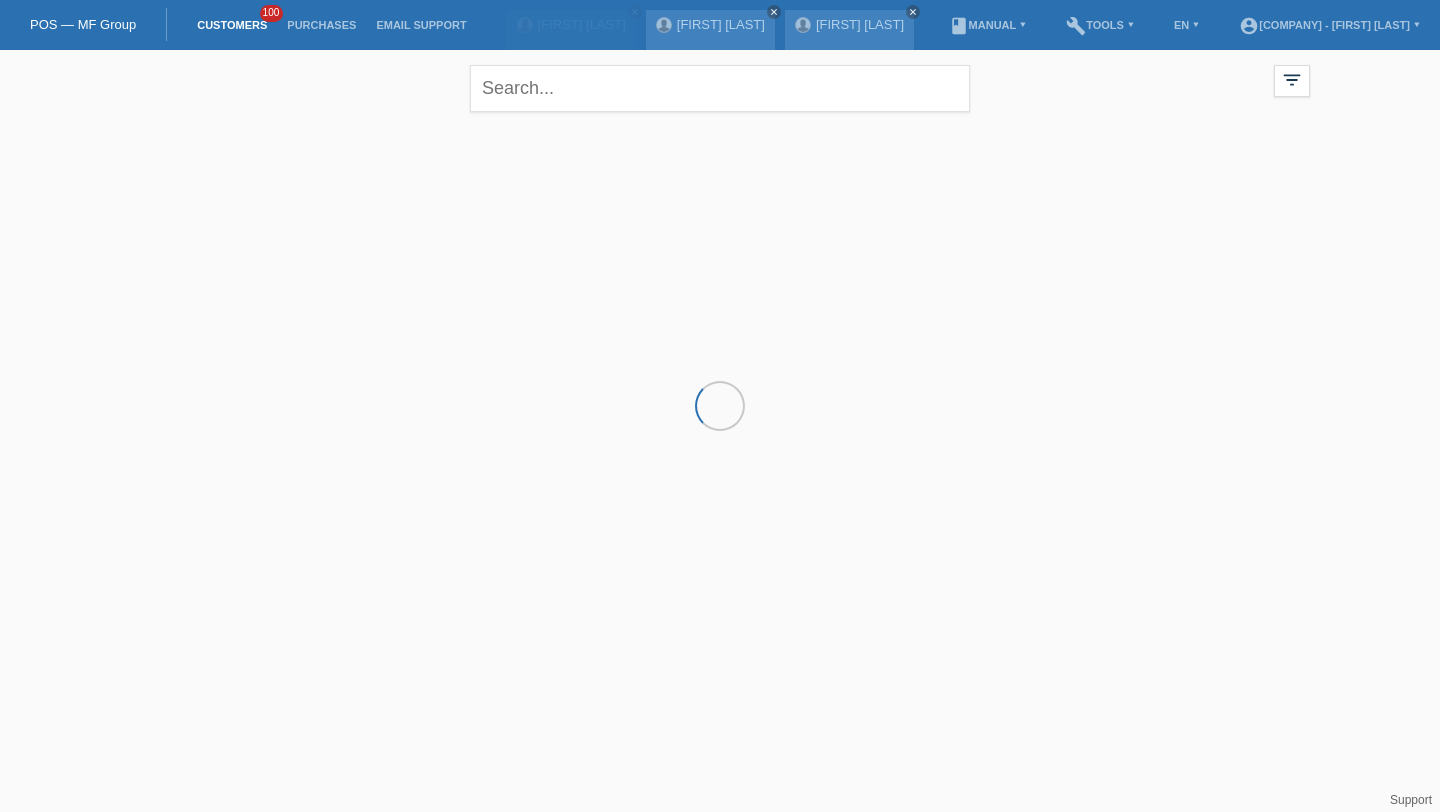 click on "close" at bounding box center (774, 12) 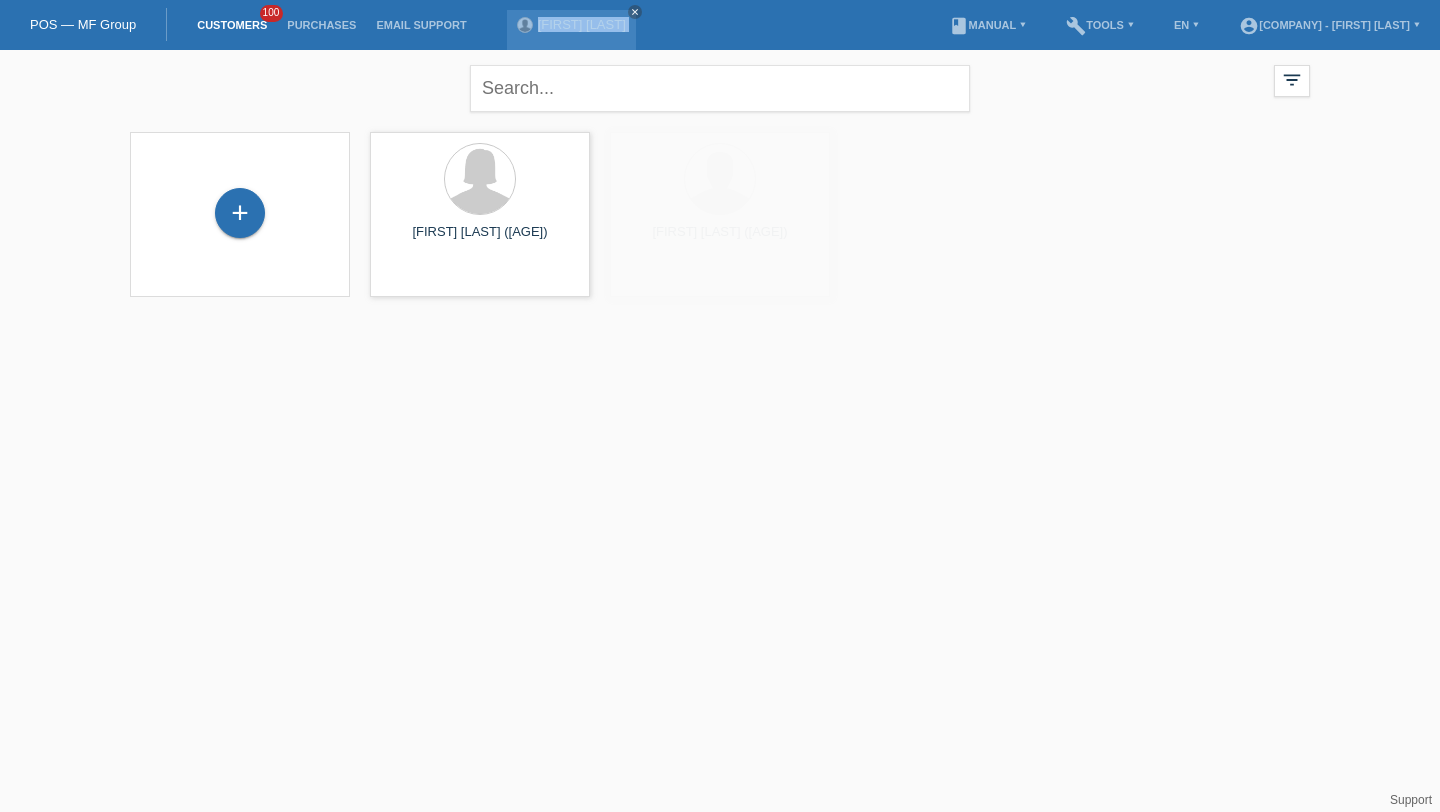 click on "Ferdinand Schwarz
close" at bounding box center (571, 30) 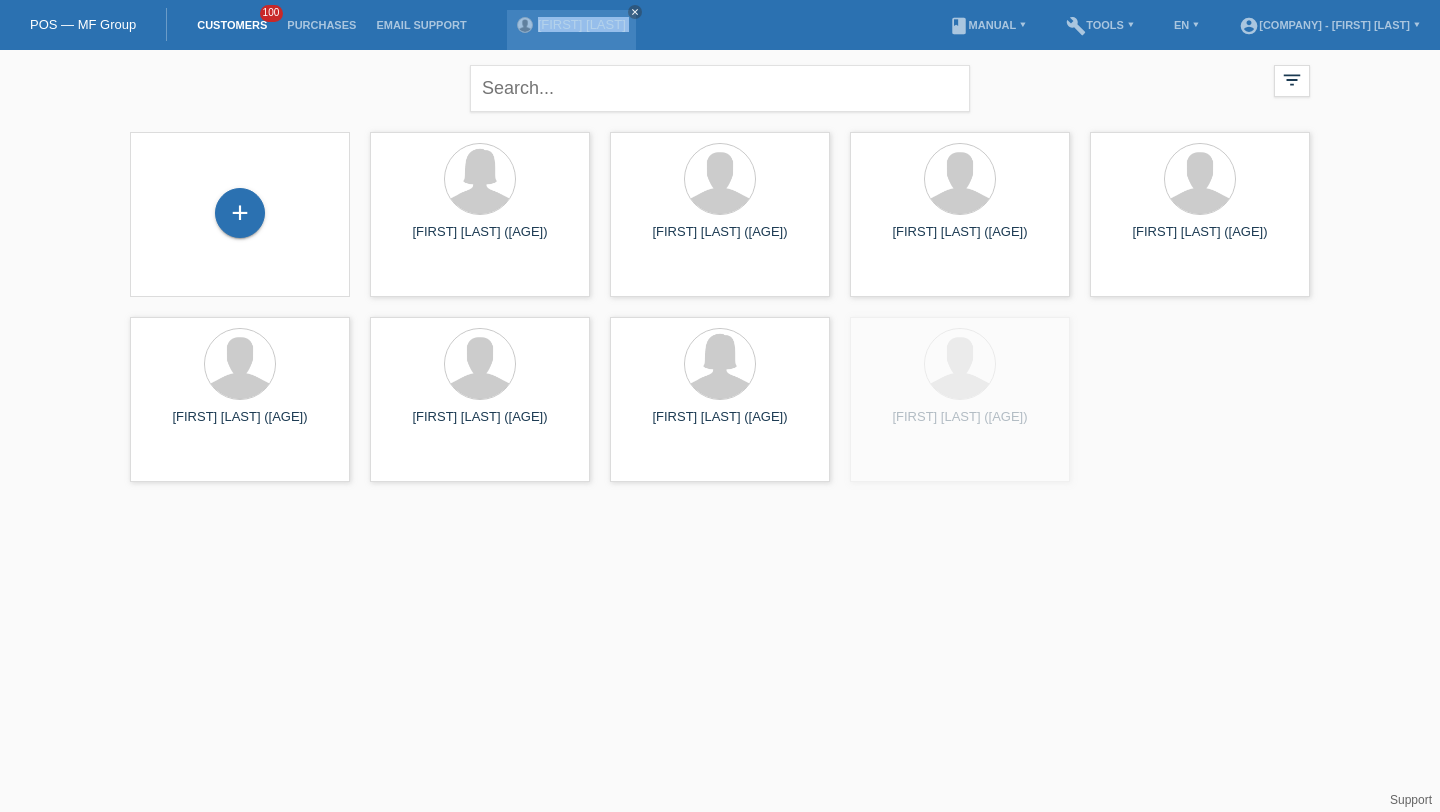 click on "Ferdinand Schwarz
close" at bounding box center (576, 25) 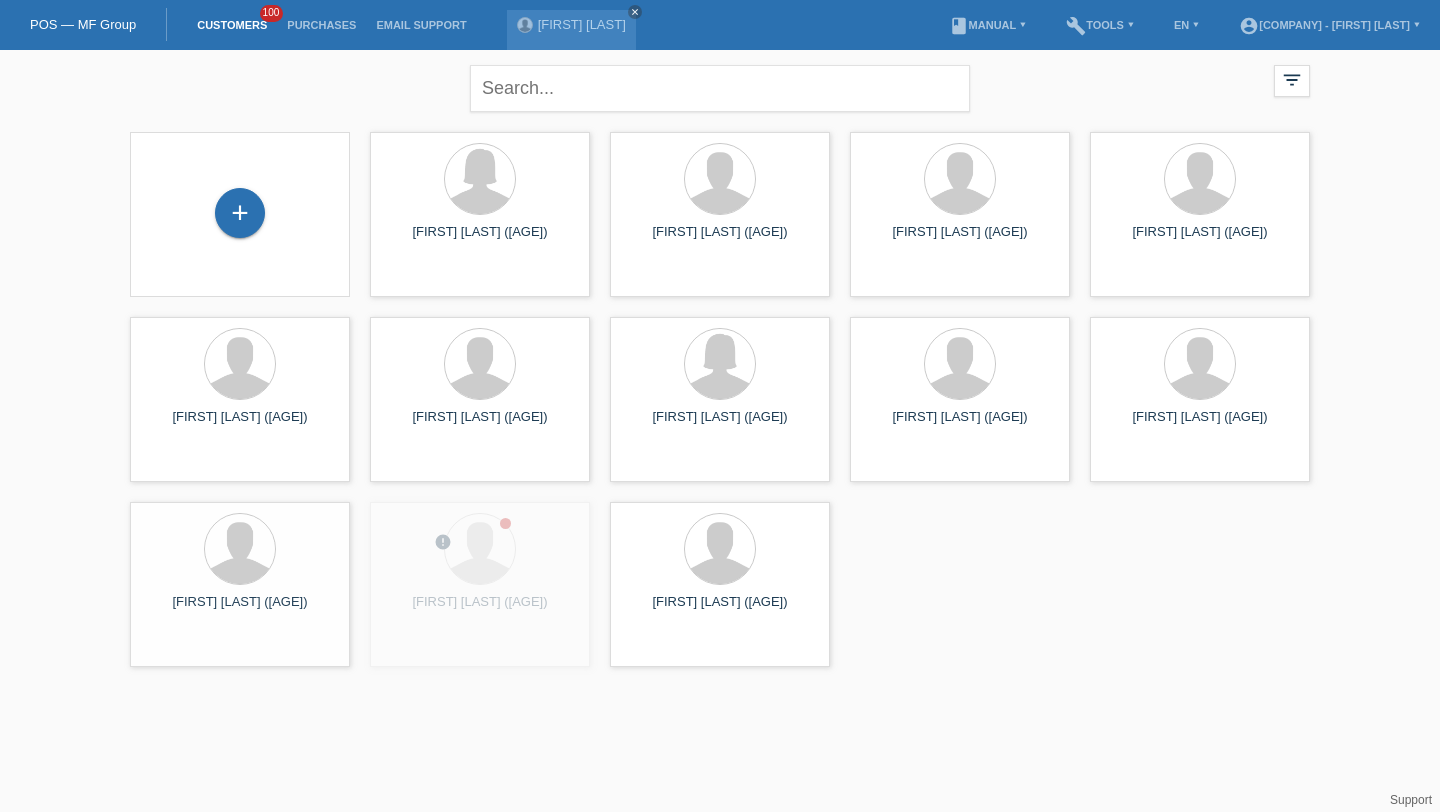 click on "Ferdinand Schwarz
close" at bounding box center [576, 25] 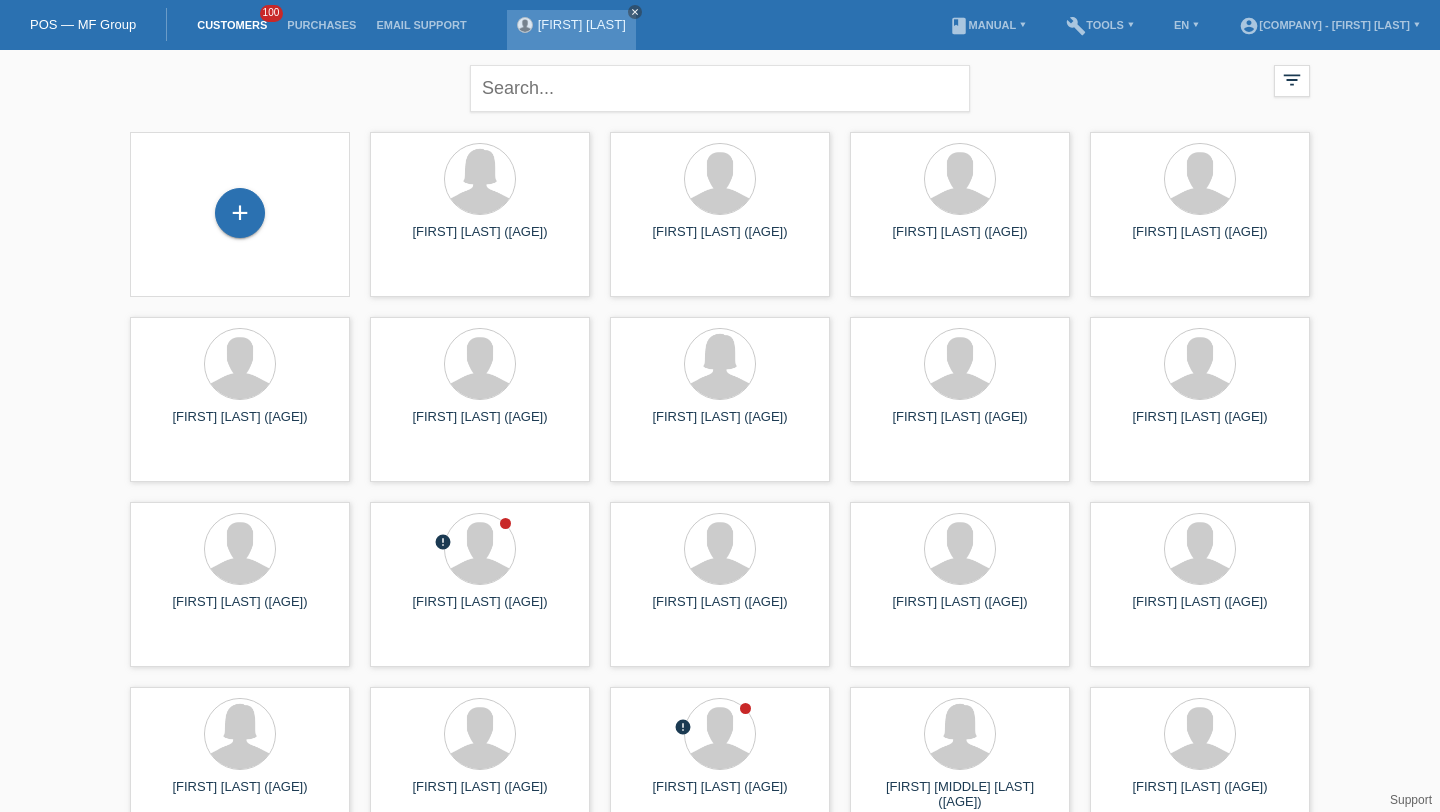 click on "close" at bounding box center [635, 12] 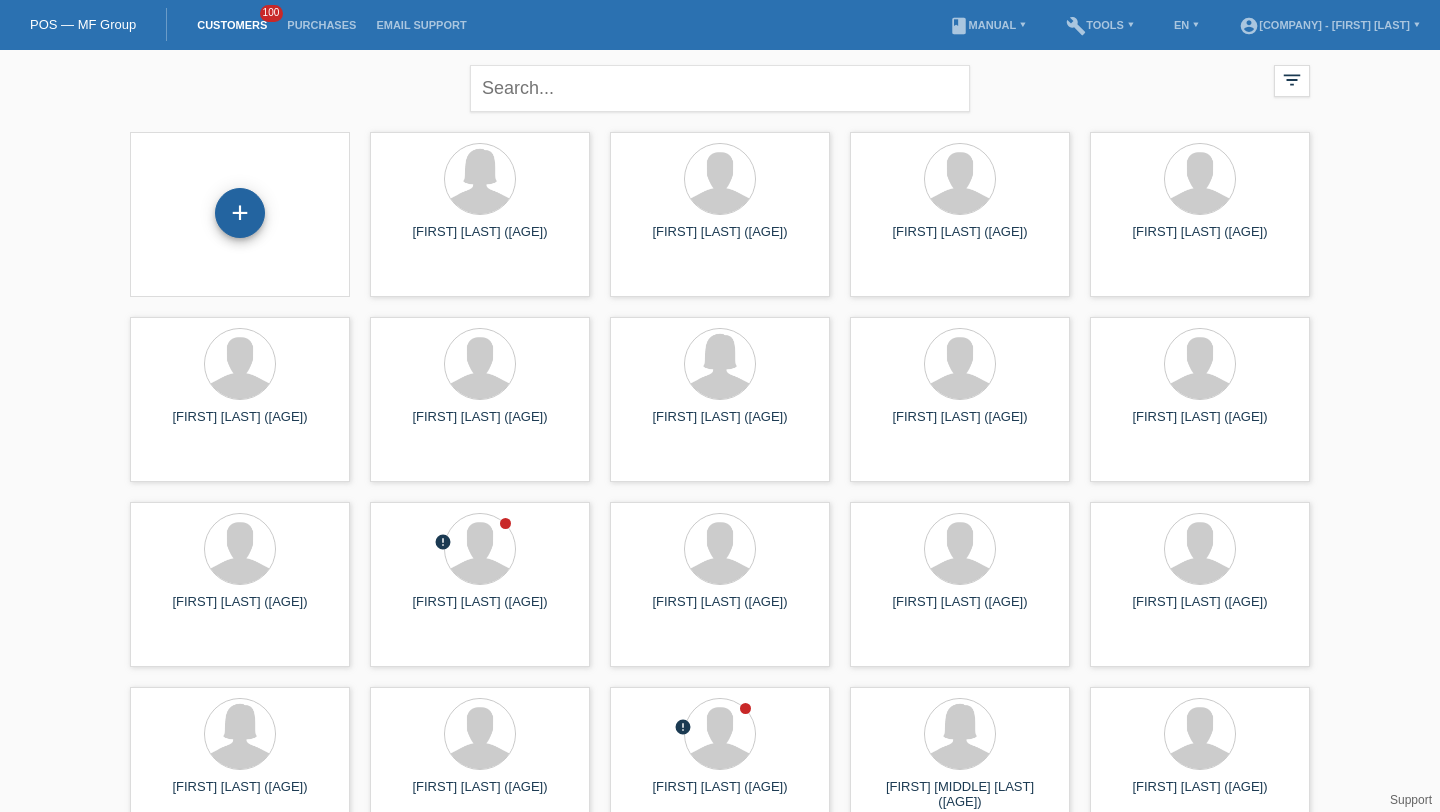 click on "+" at bounding box center [240, 213] 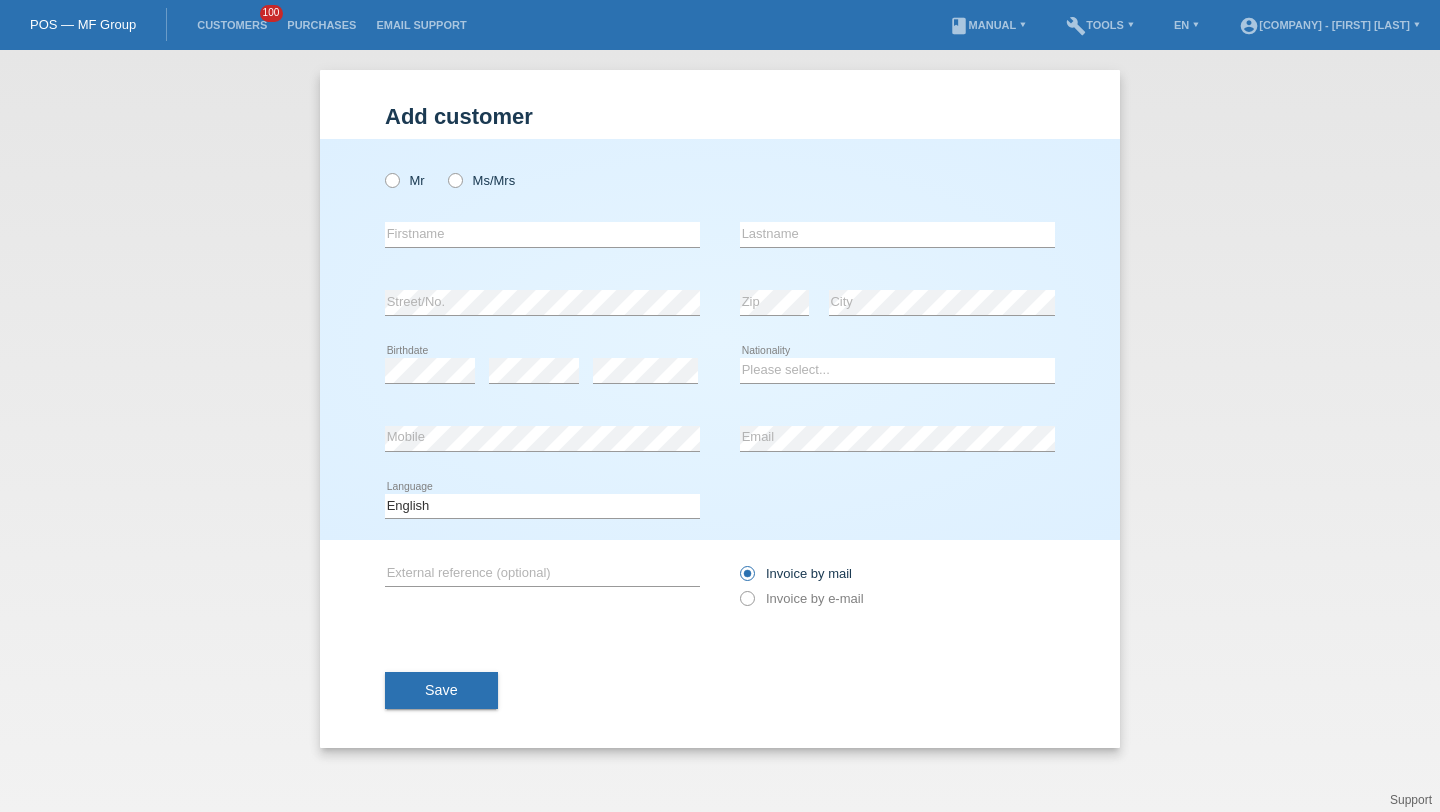 scroll, scrollTop: 0, scrollLeft: 0, axis: both 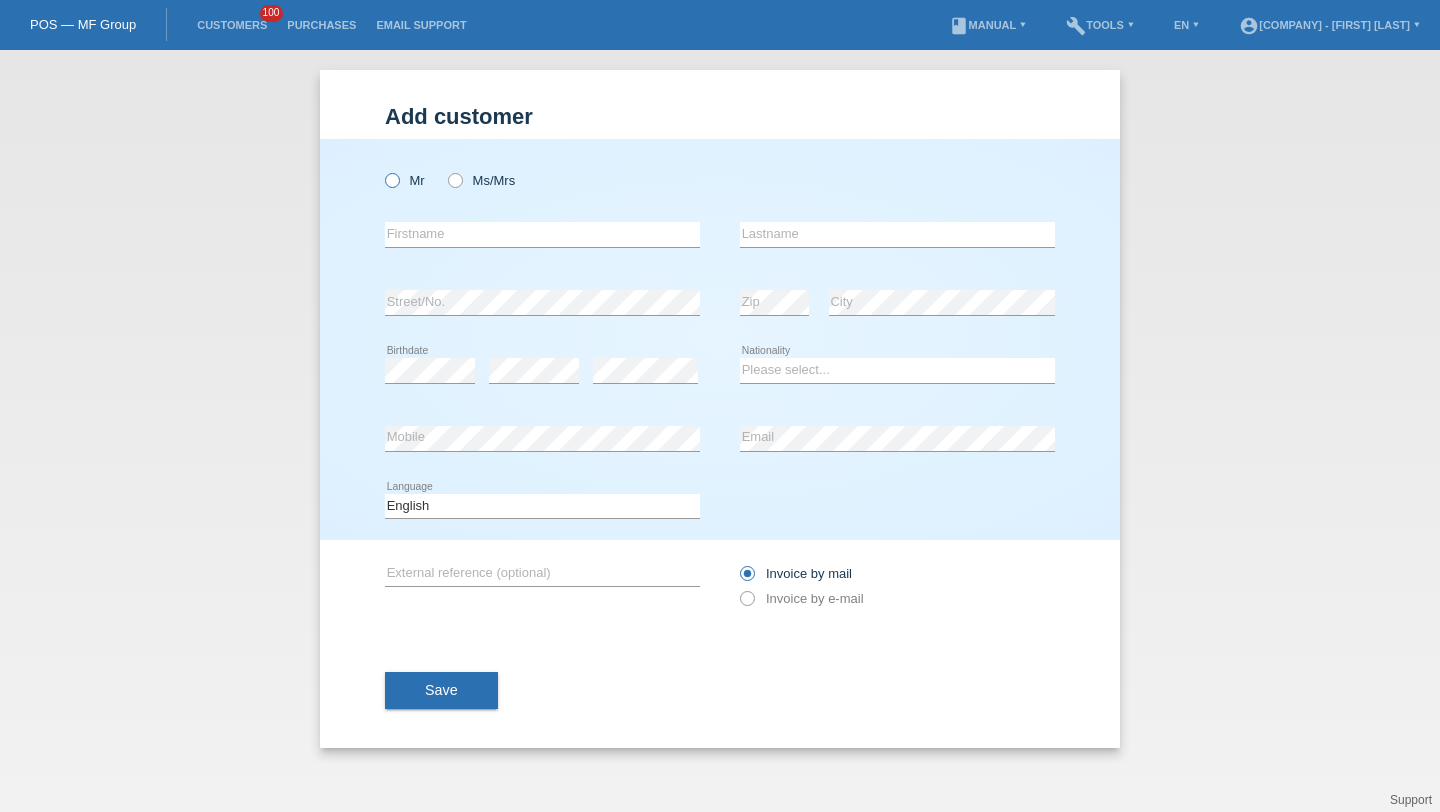 click on "Mr" at bounding box center [405, 180] 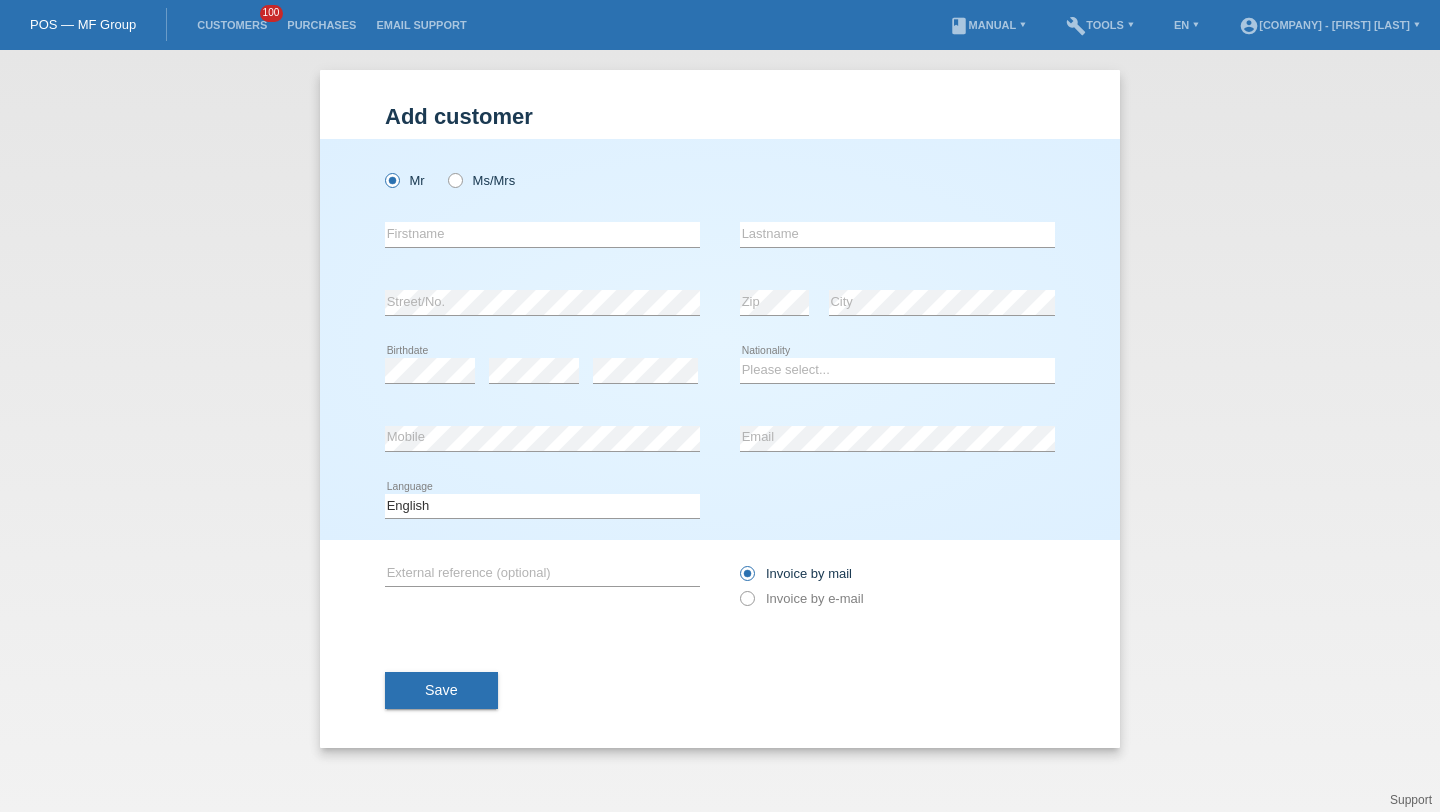 click on "Mr
Ms/Mrs" at bounding box center [542, 180] 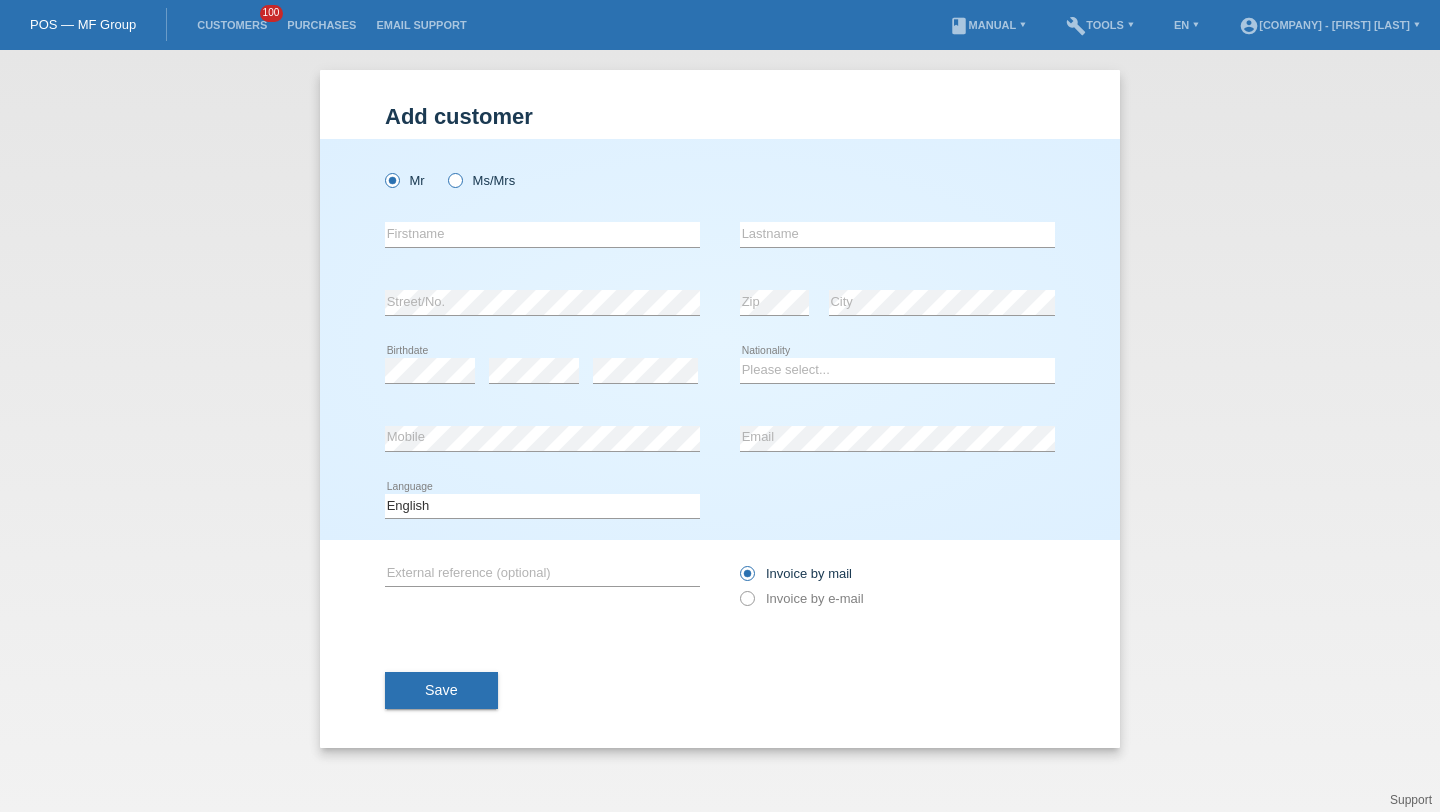 click on "Ms/Mrs" at bounding box center (481, 180) 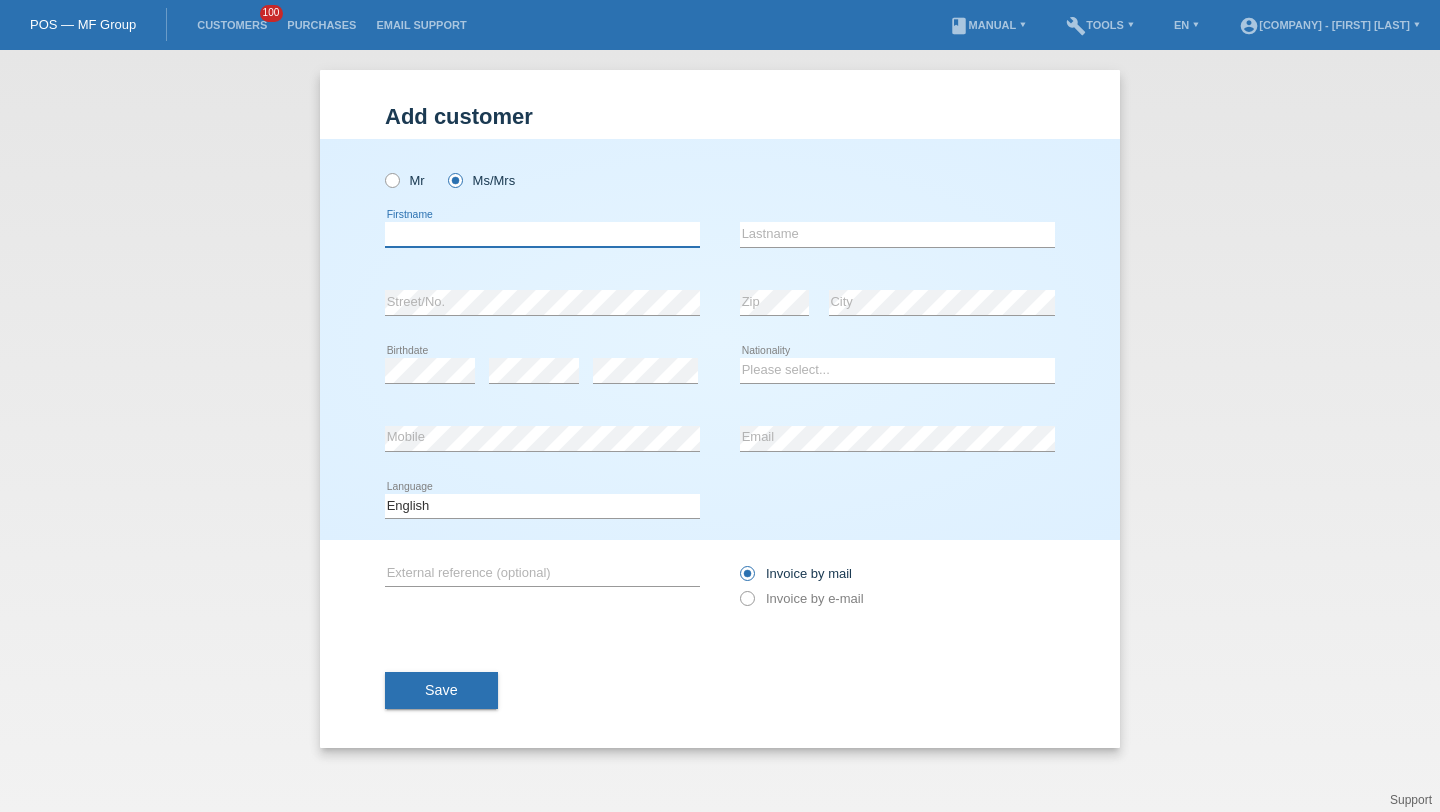 click at bounding box center (542, 234) 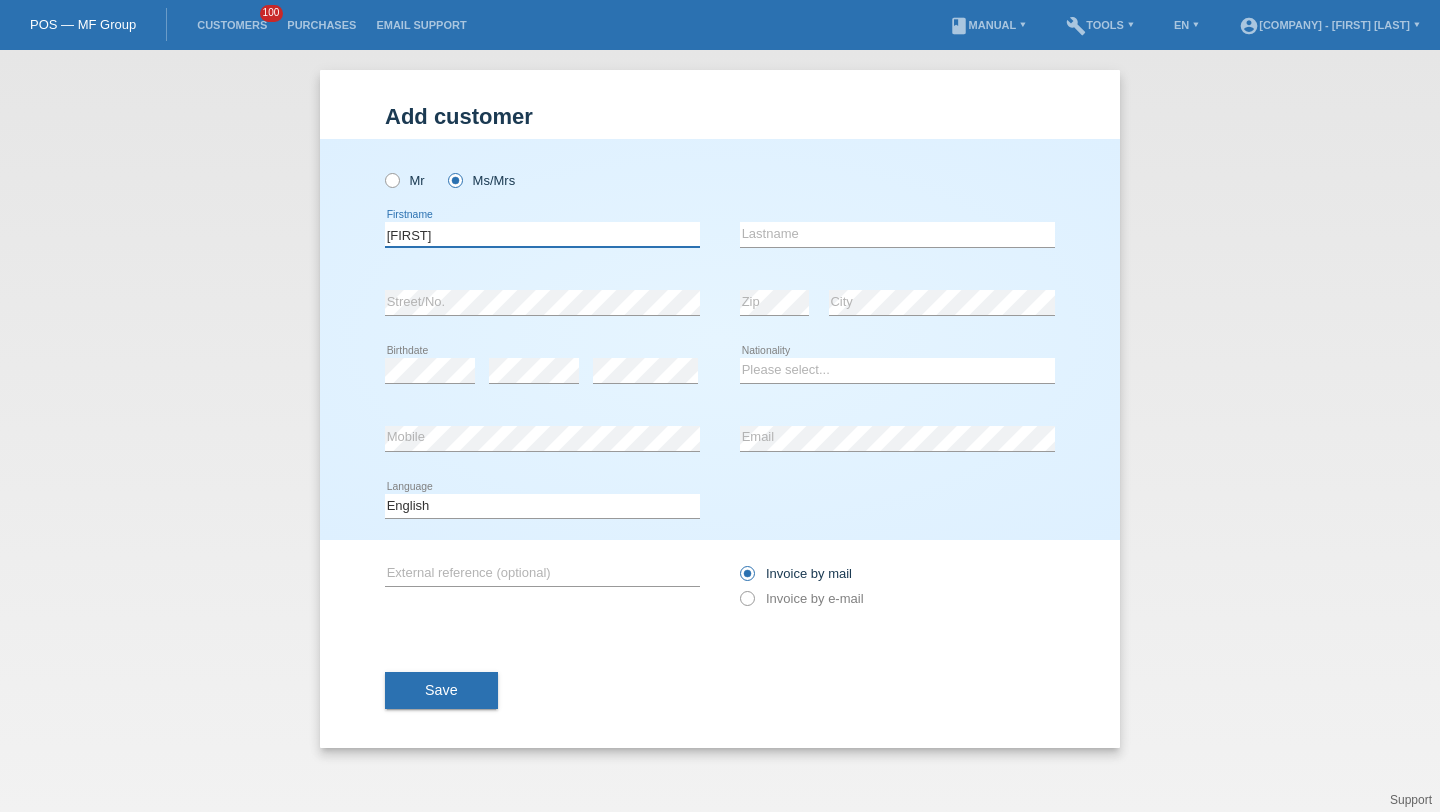 type on "Marleen" 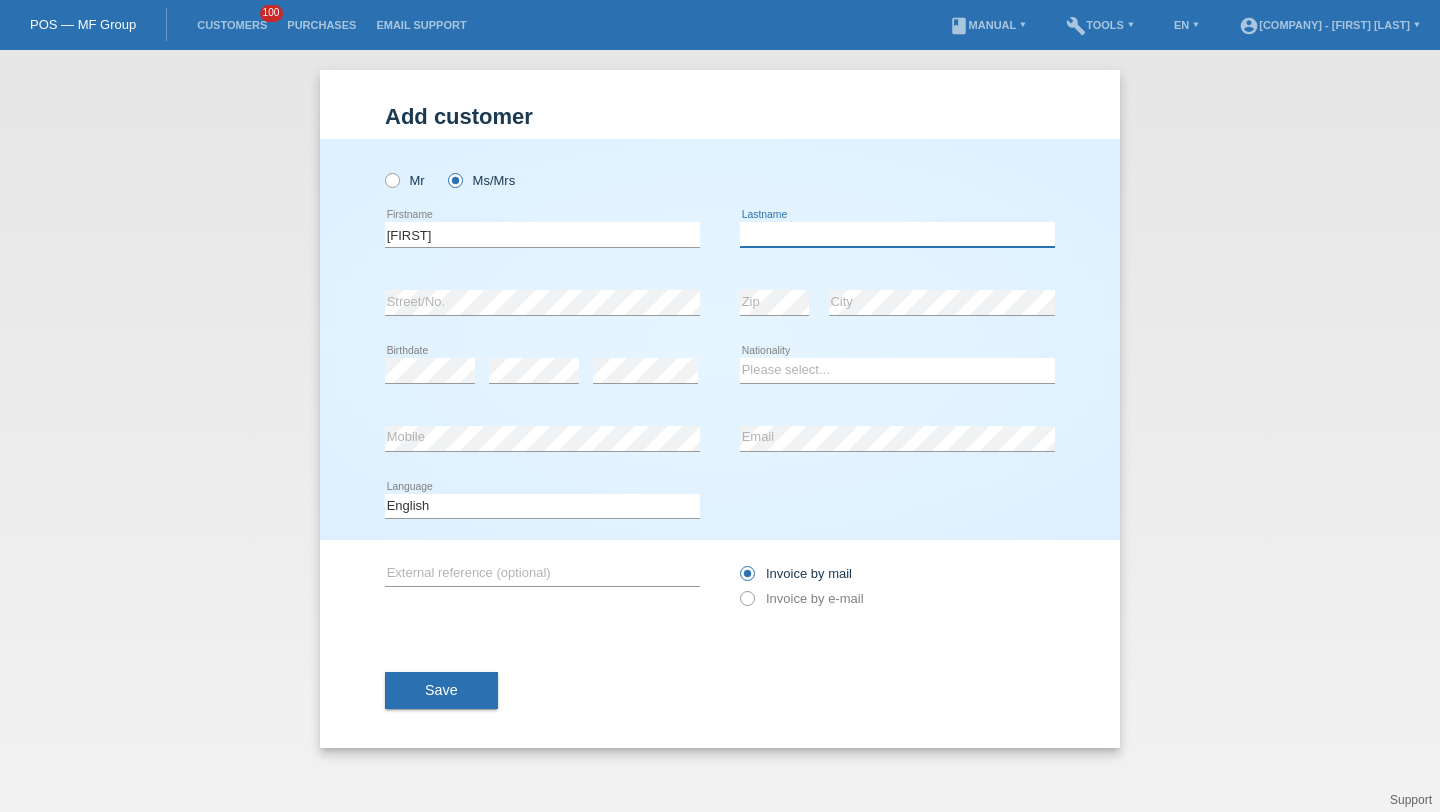 paste on "Burnus" 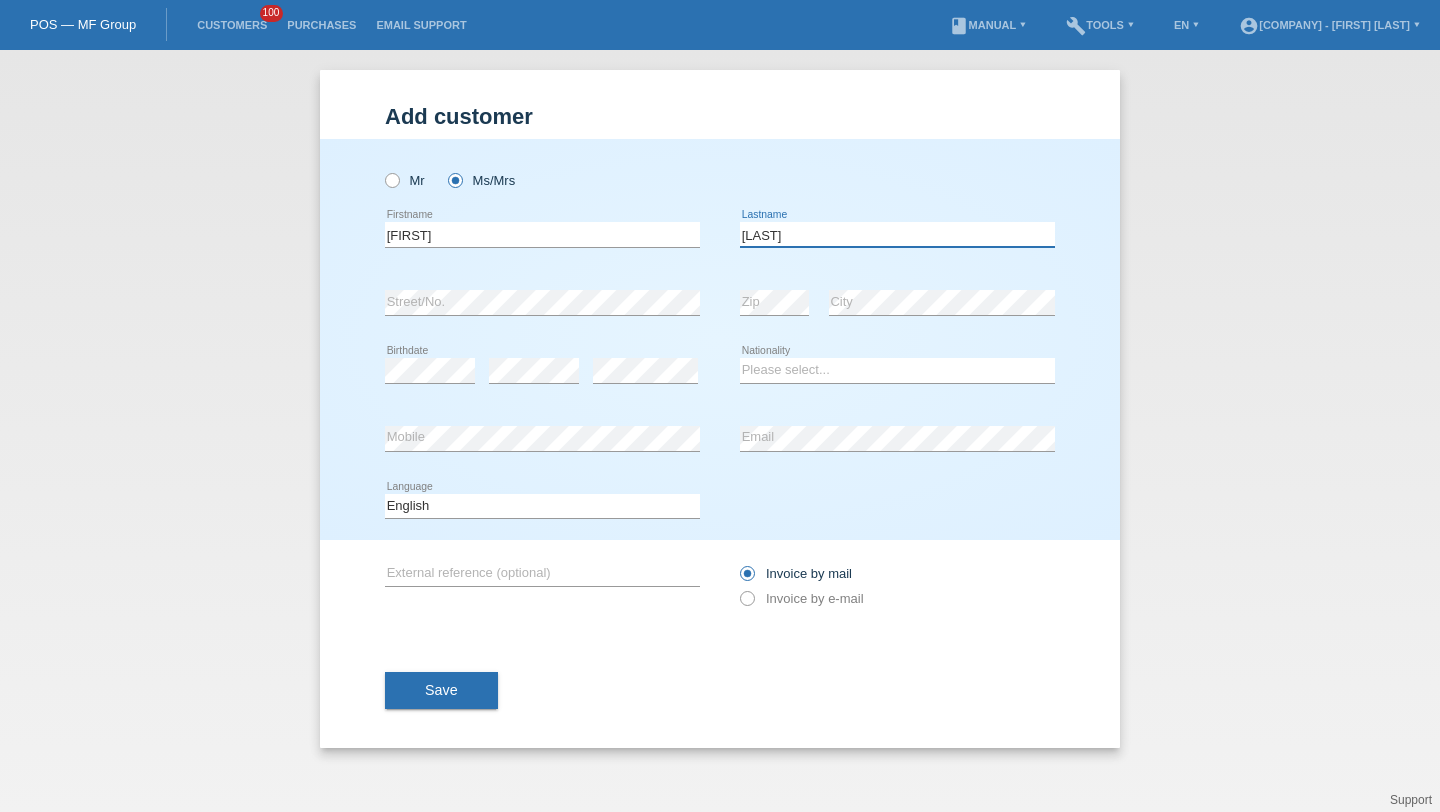 type on "Burnus" 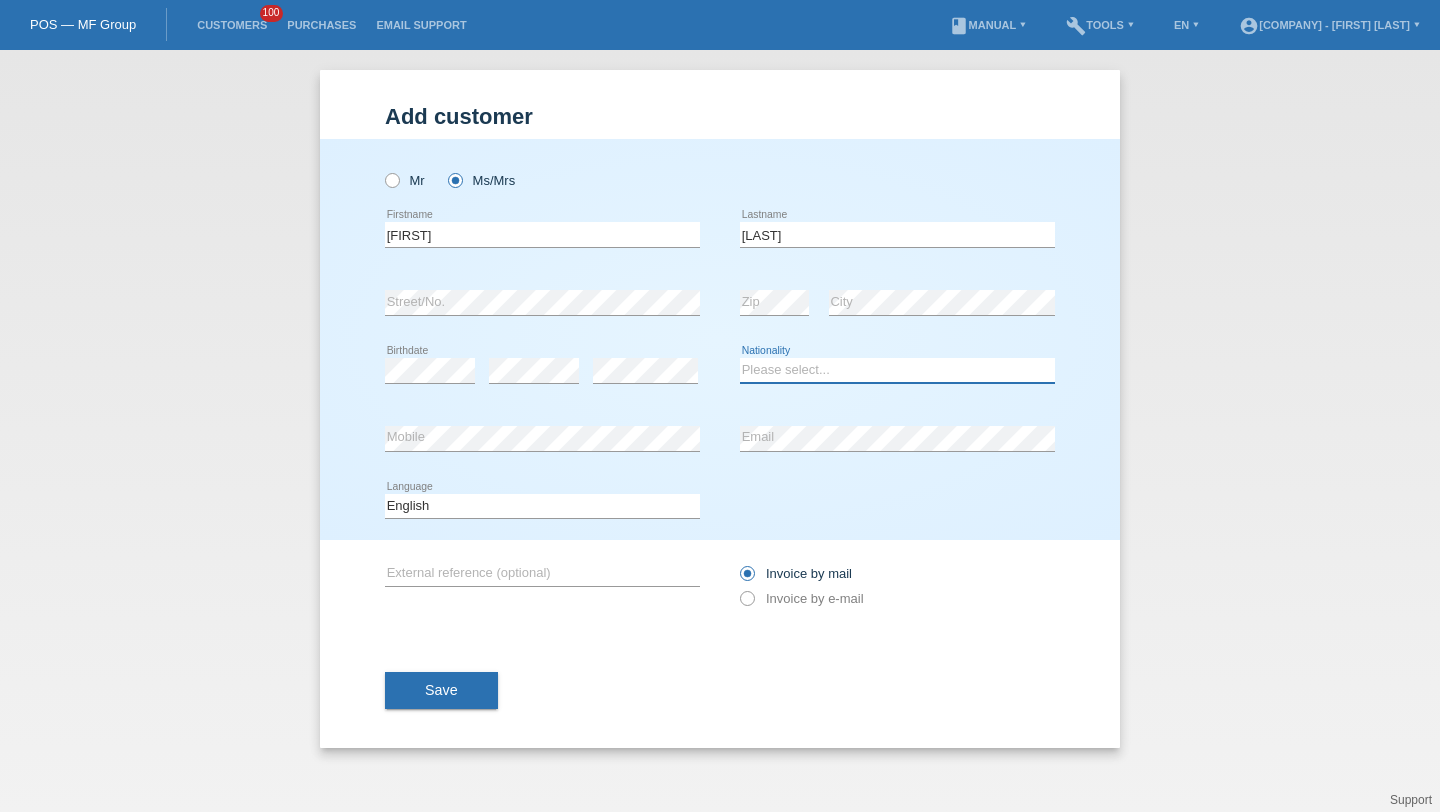click on "Please select...
Switzerland
Austria
Germany
Liechtenstein
------------
Afghanistan
Åland Islands
Albania
Algeria
American Samoa Andorra Angola Anguilla Antarctica Antigua and Barbuda Argentina Armenia" at bounding box center (897, 370) 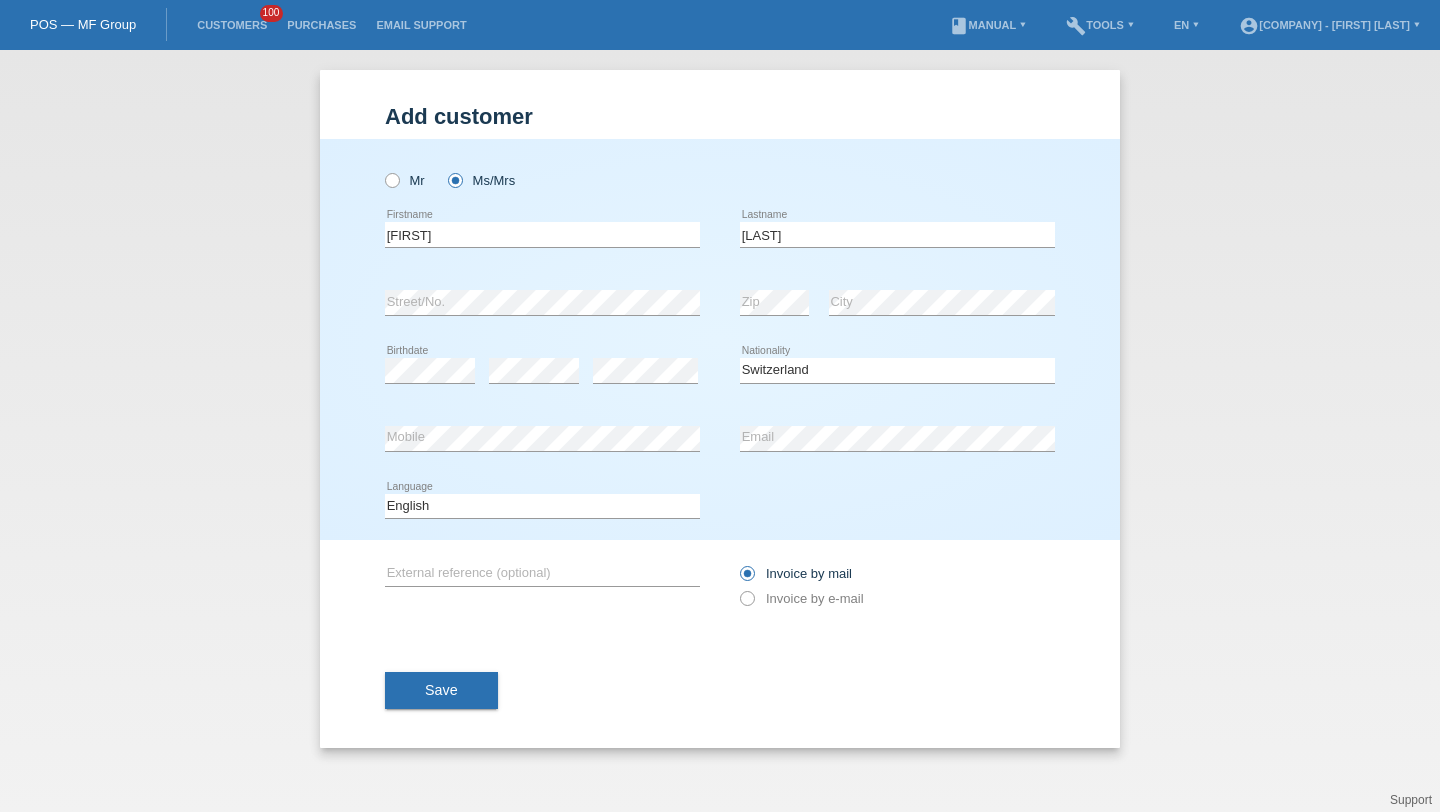 click at bounding box center (542, 451) 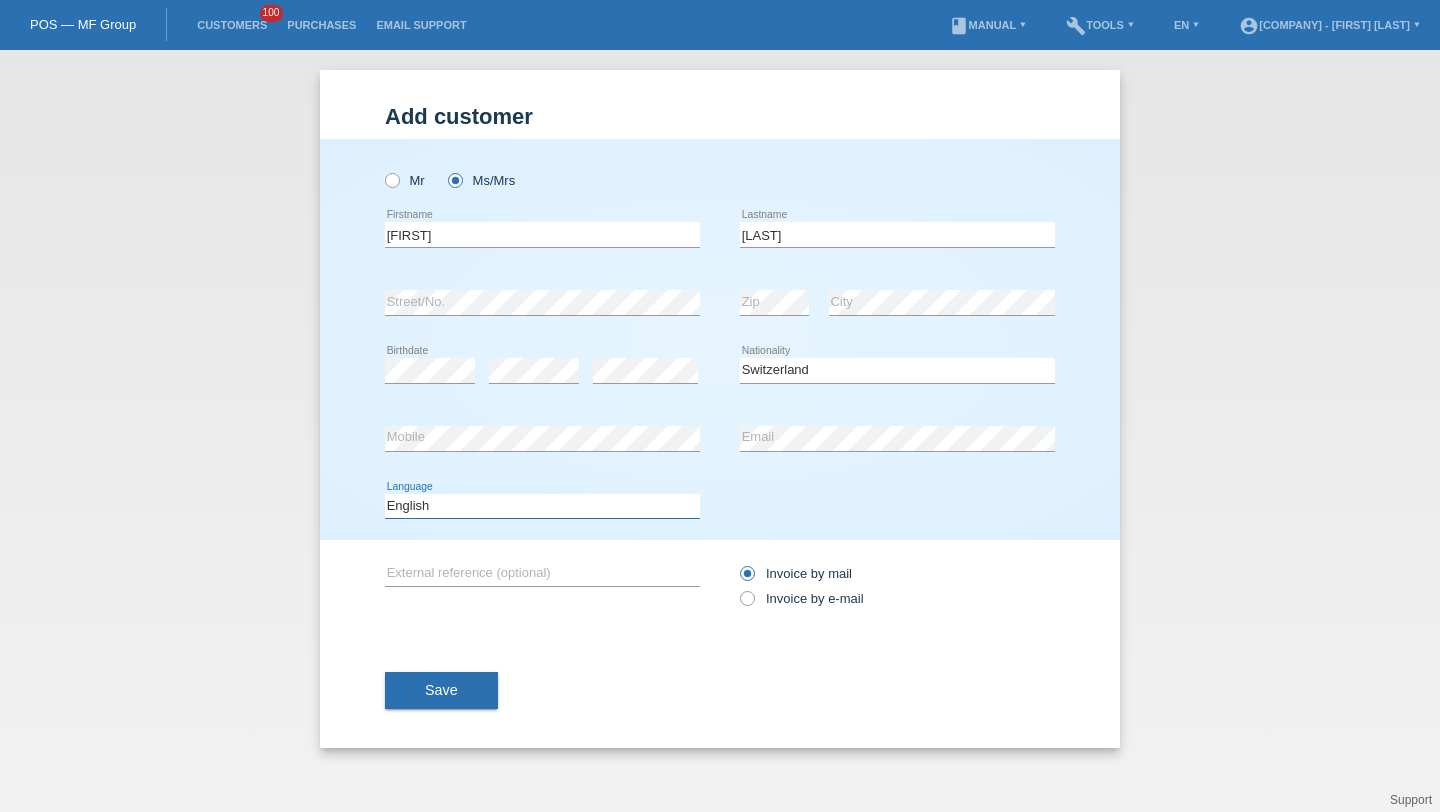 click on "Deutsch
Français
Italiano
English" at bounding box center (542, 506) 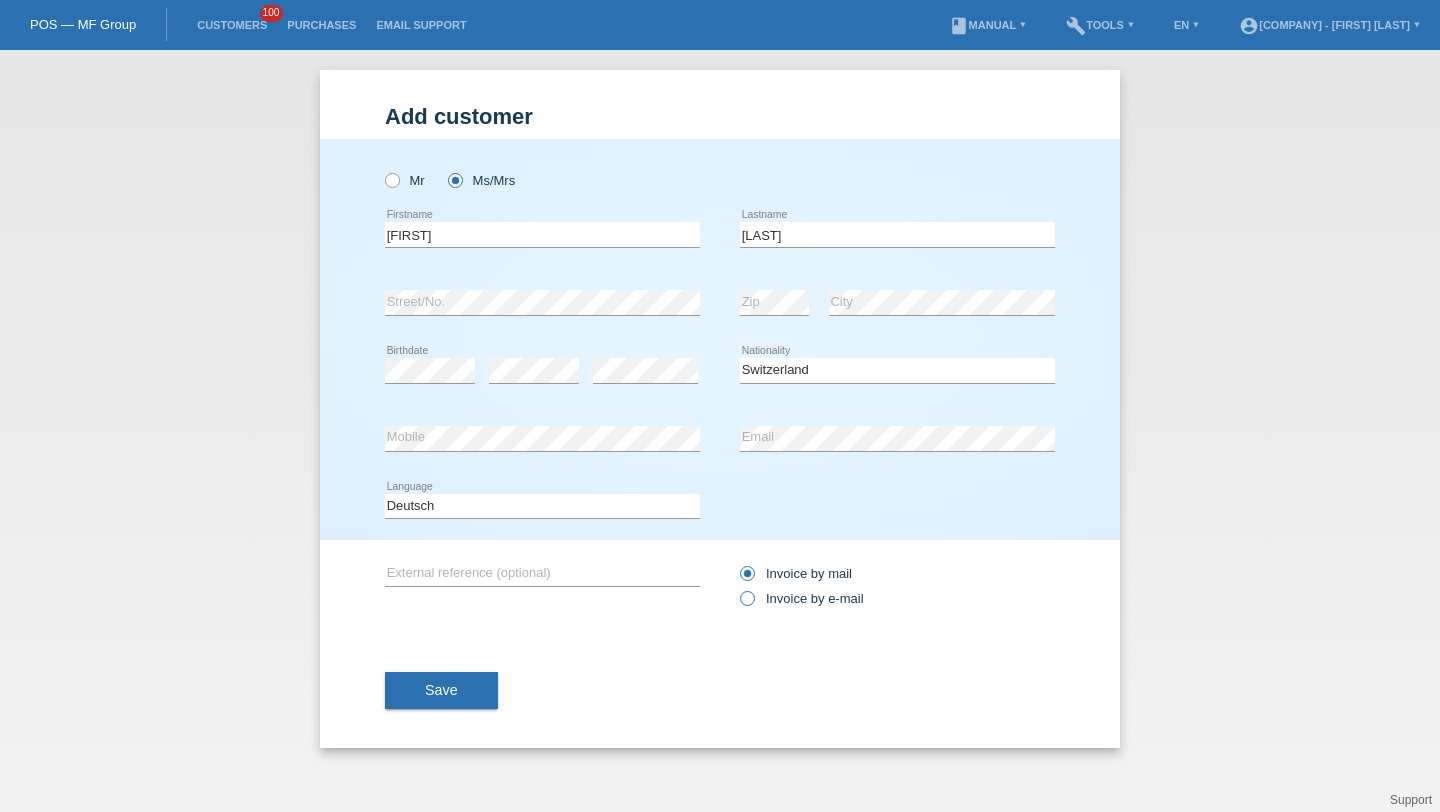 click on "Invoice by e-mail" at bounding box center (802, 598) 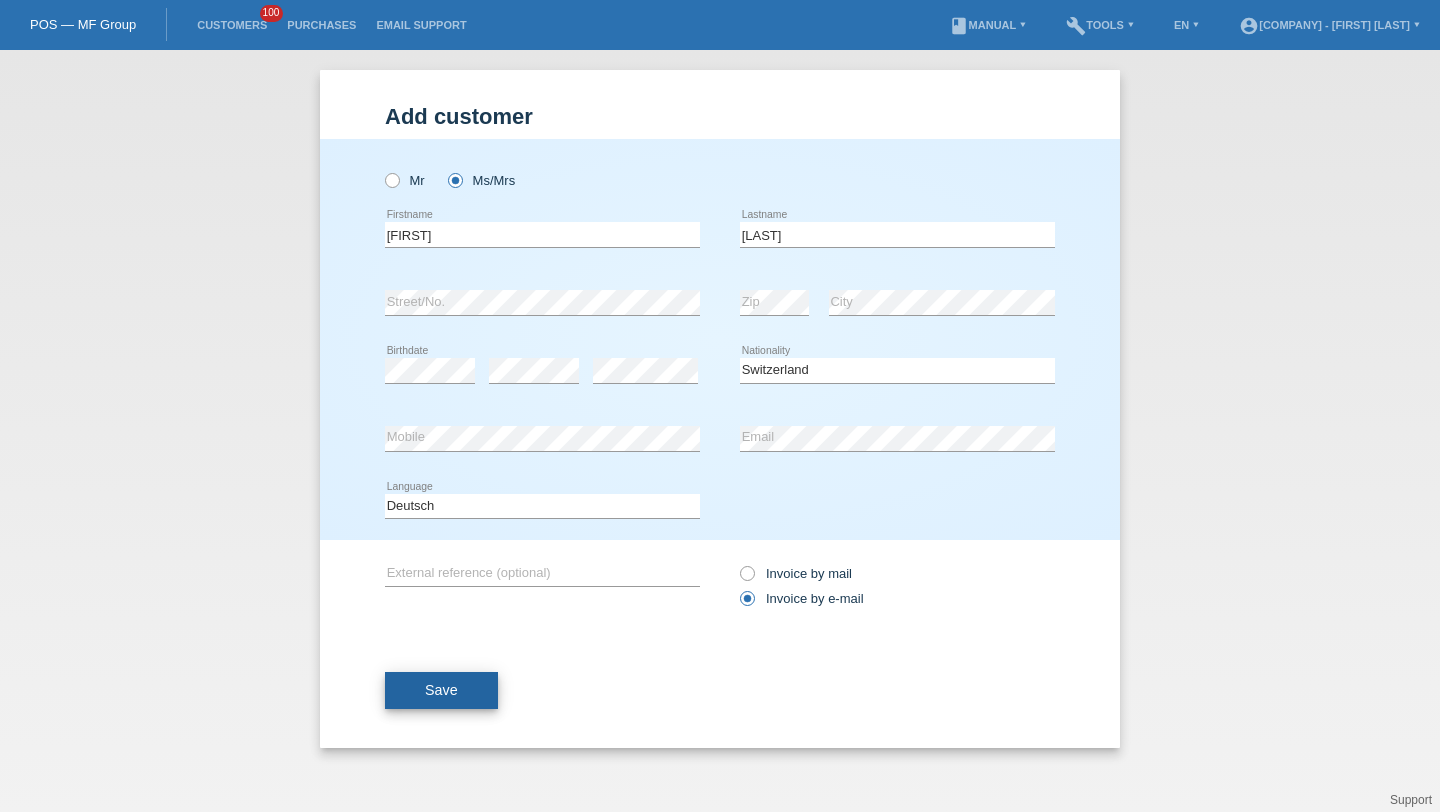 click on "Save" at bounding box center (441, 691) 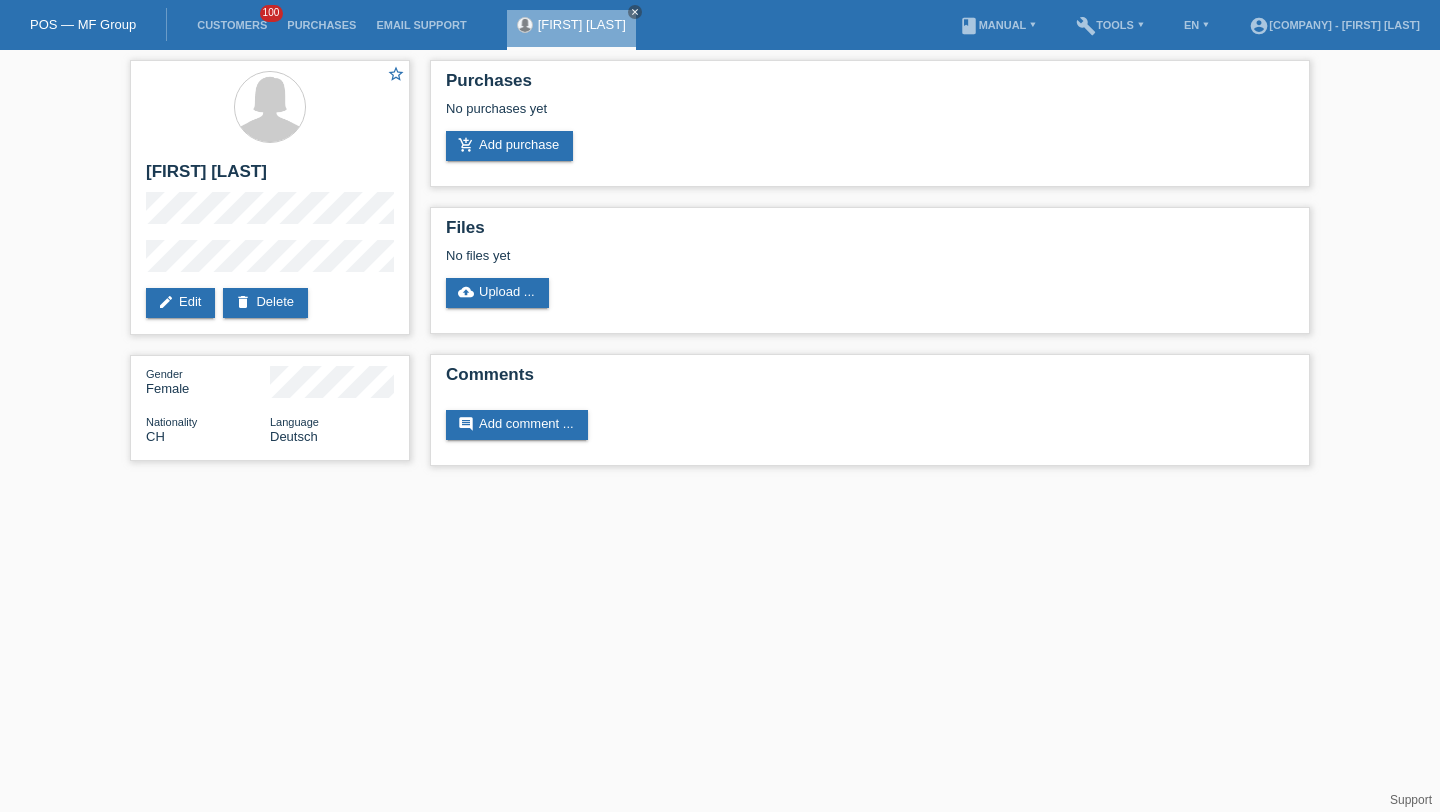 scroll, scrollTop: 0, scrollLeft: 0, axis: both 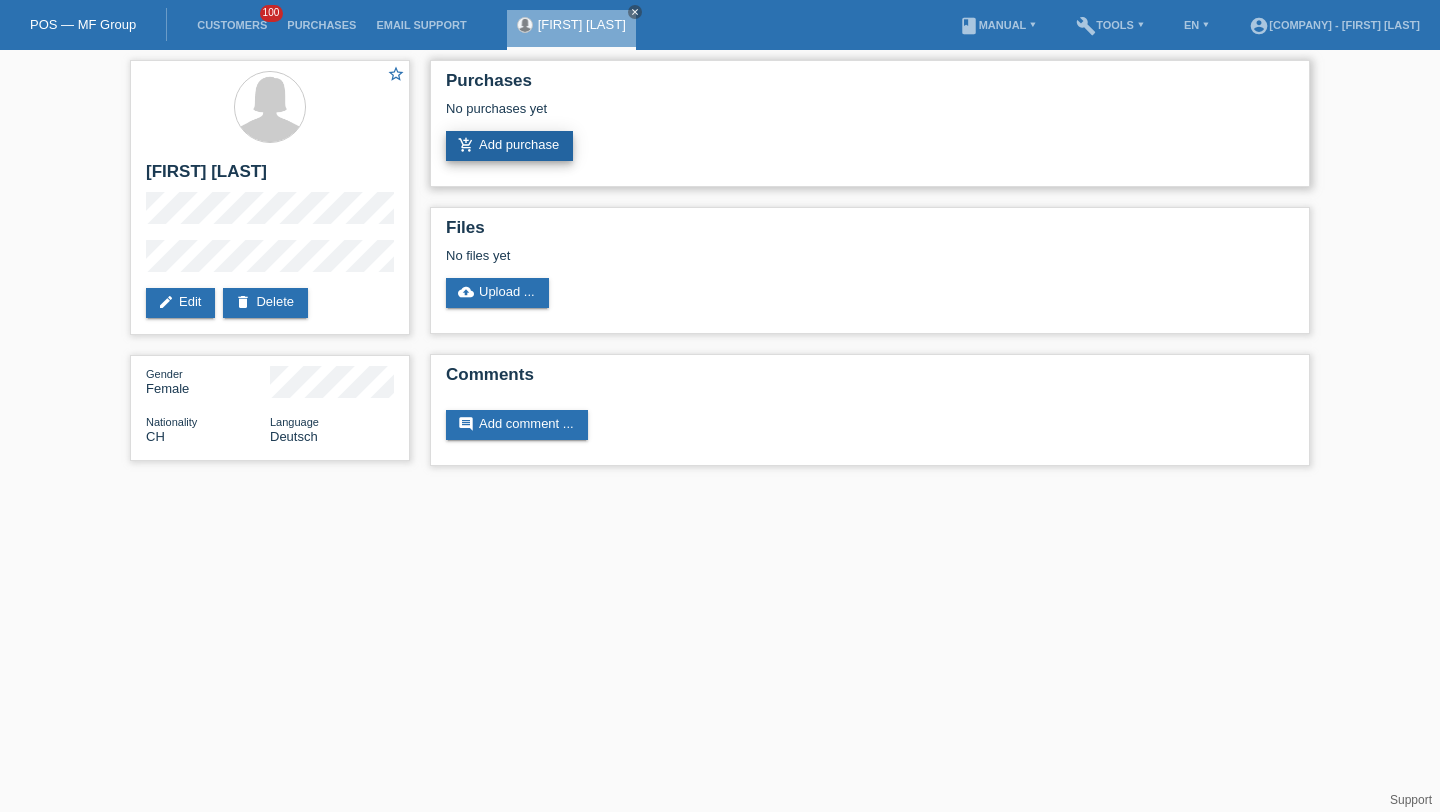 click on "add_shopping_cart  Add purchase" at bounding box center (509, 146) 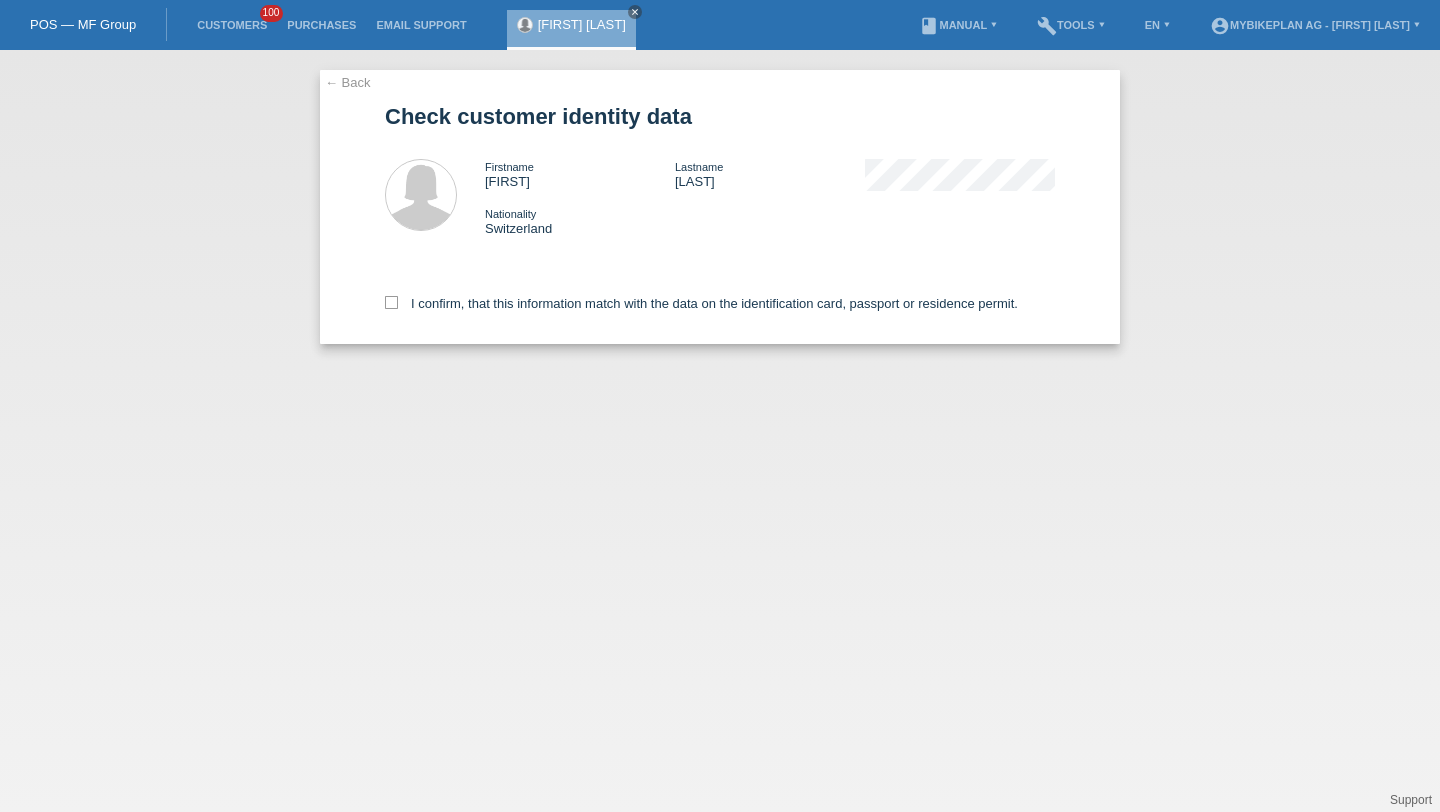 scroll, scrollTop: 0, scrollLeft: 0, axis: both 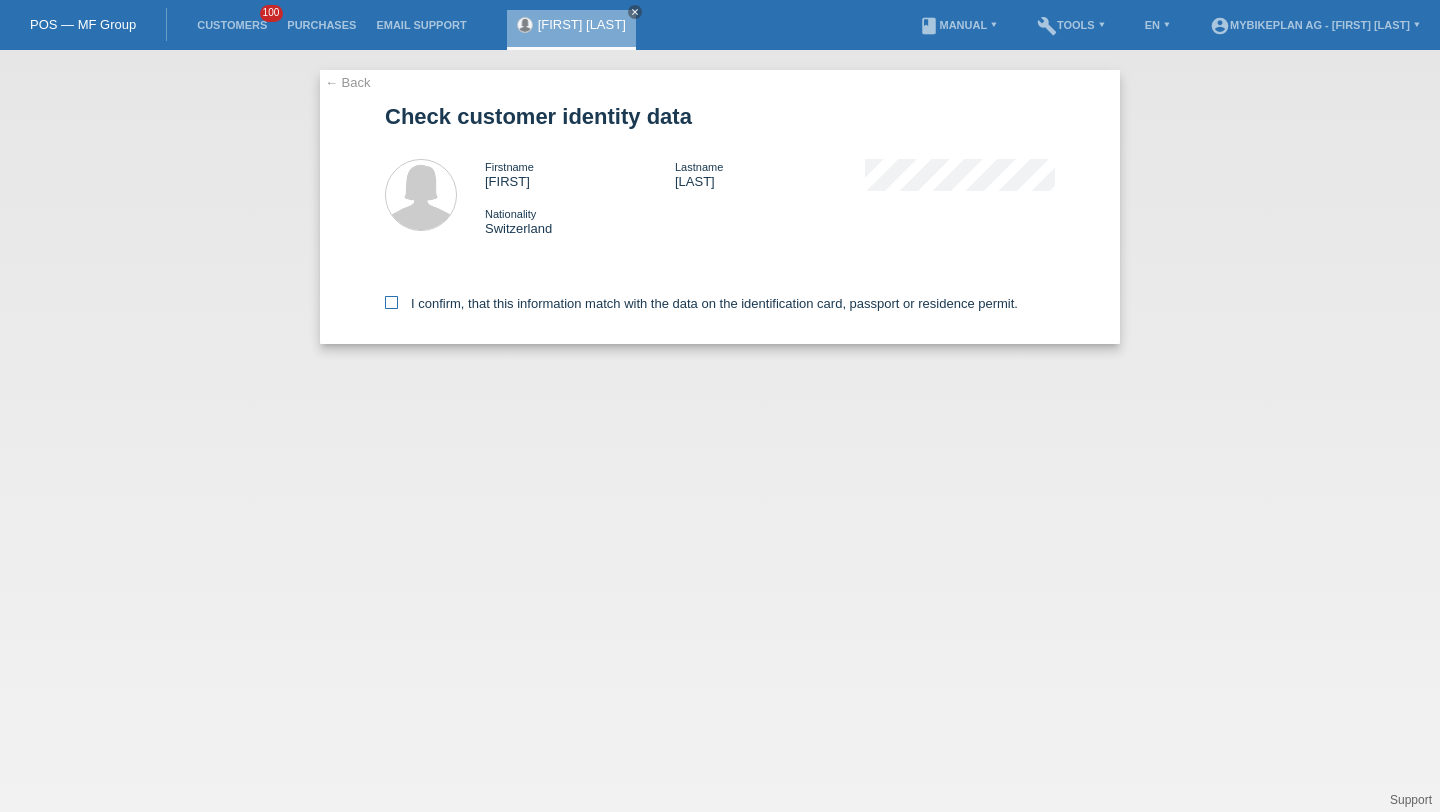 click on "I confirm, that this information match with the data on the identification card, passport or residence permit." at bounding box center (701, 303) 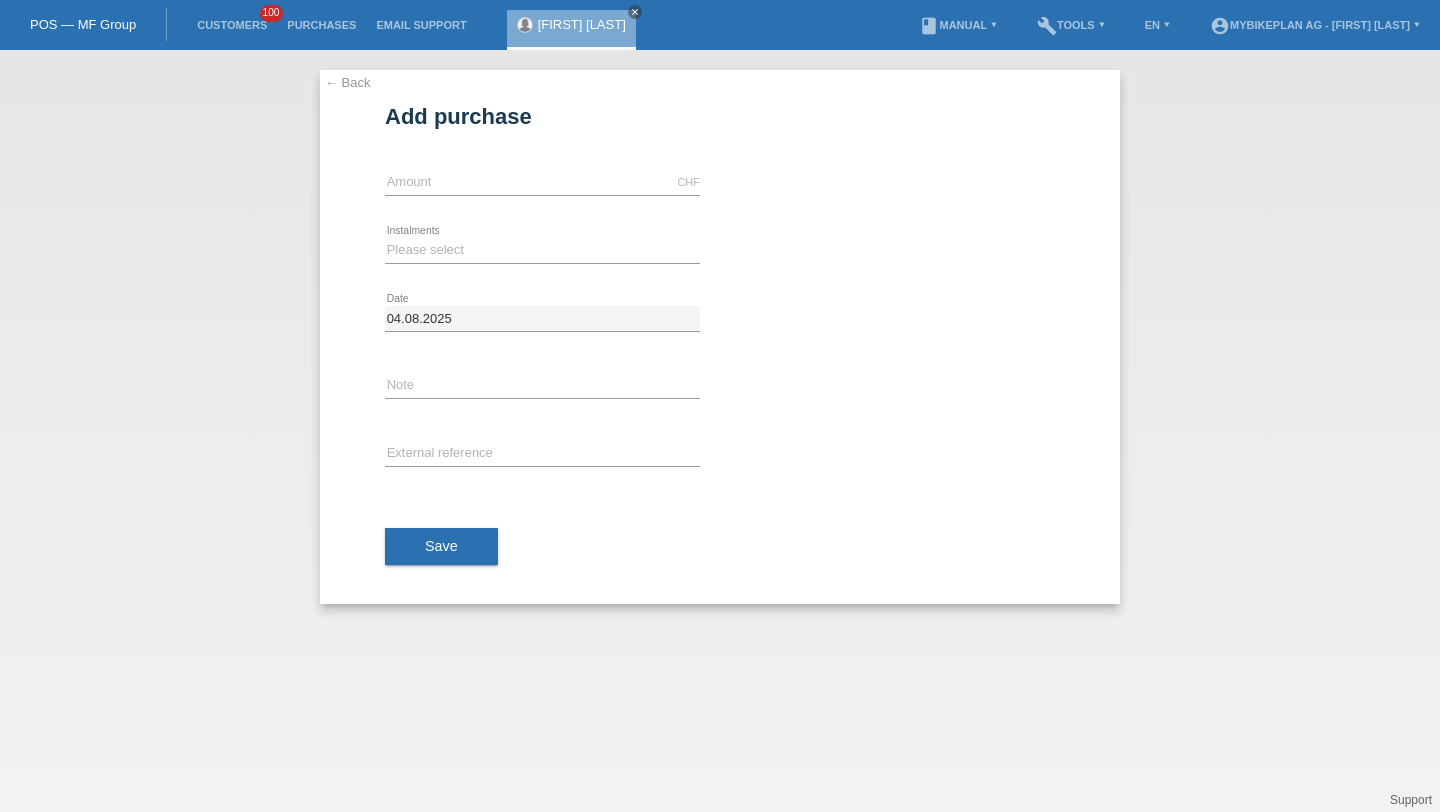 scroll, scrollTop: 0, scrollLeft: 0, axis: both 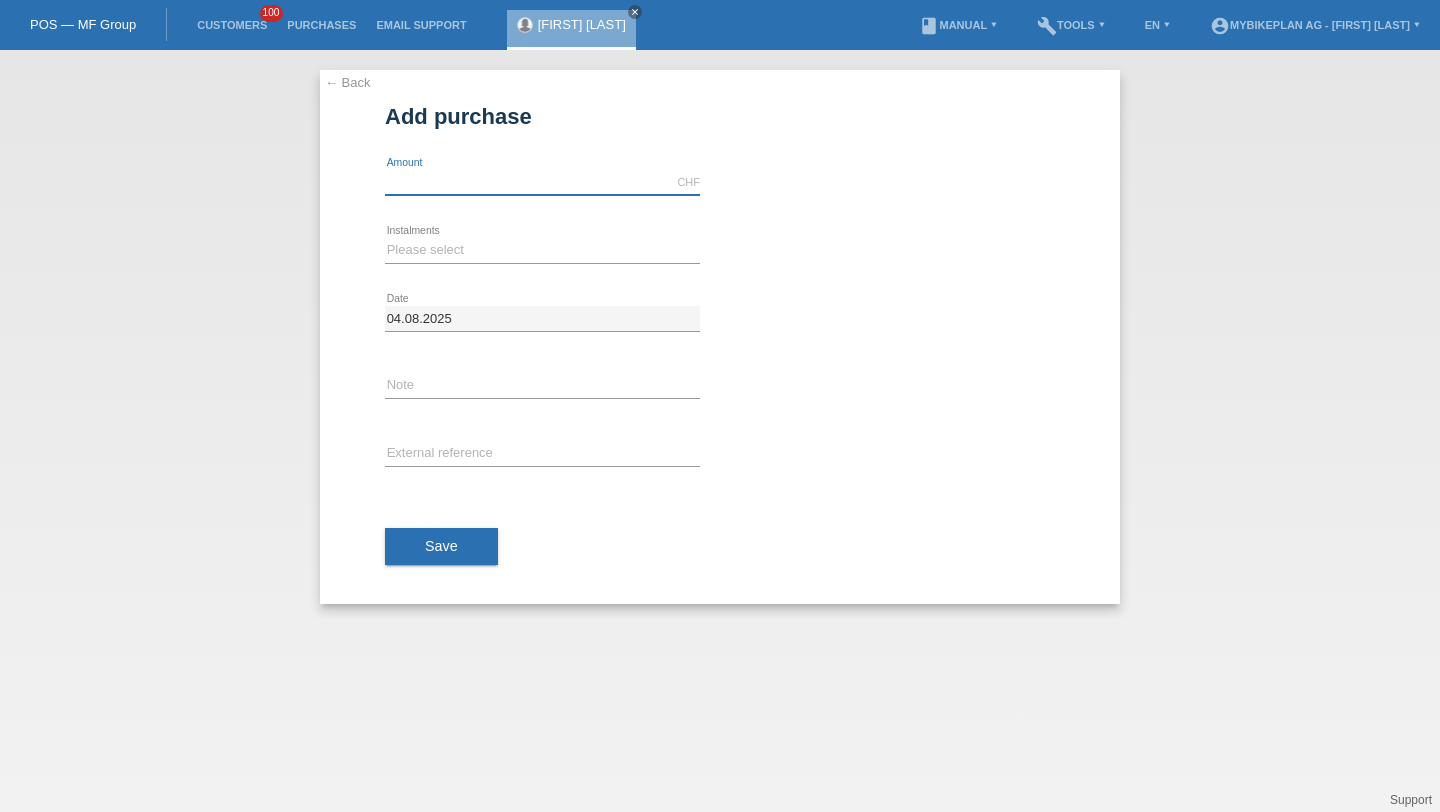click at bounding box center [542, 182] 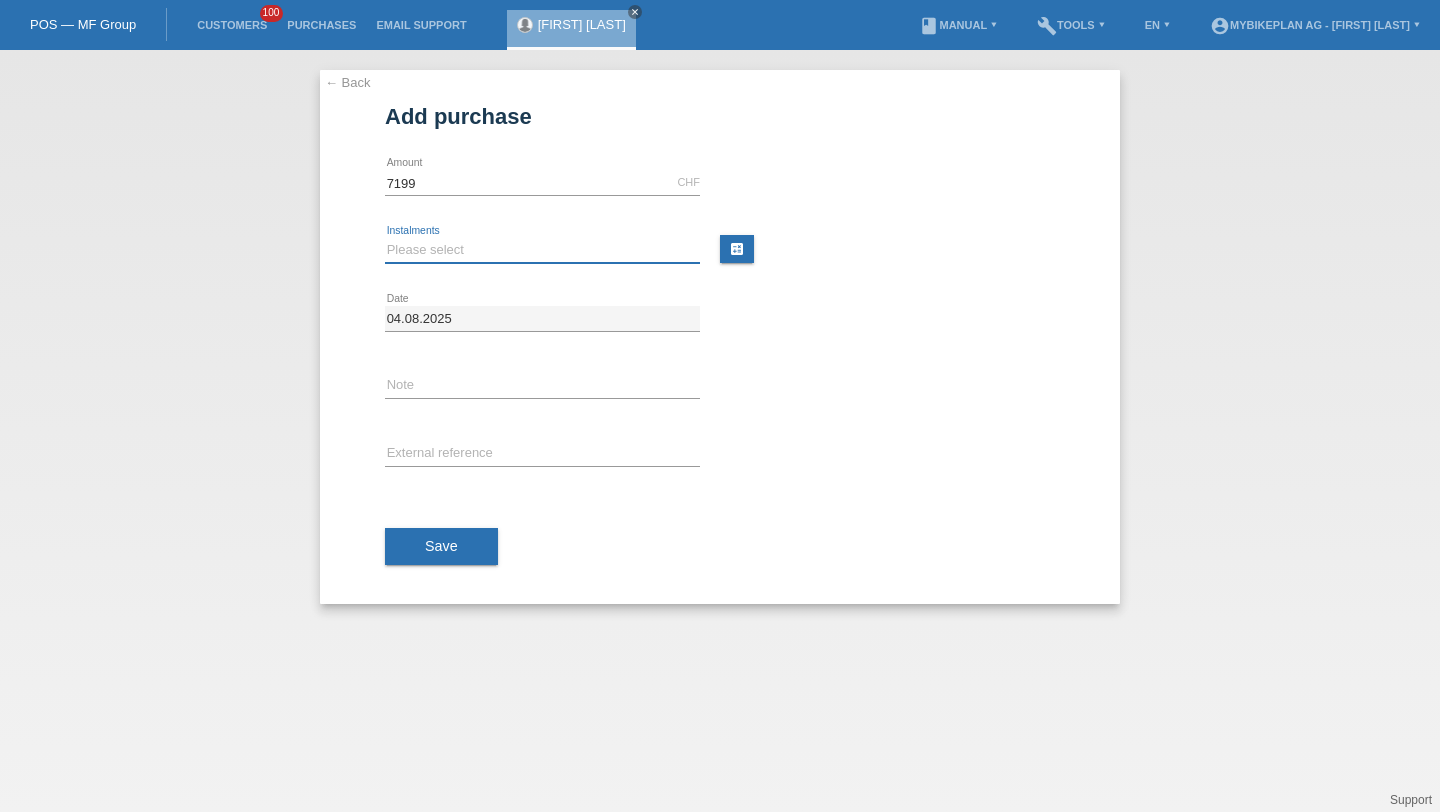 type on "7199.00" 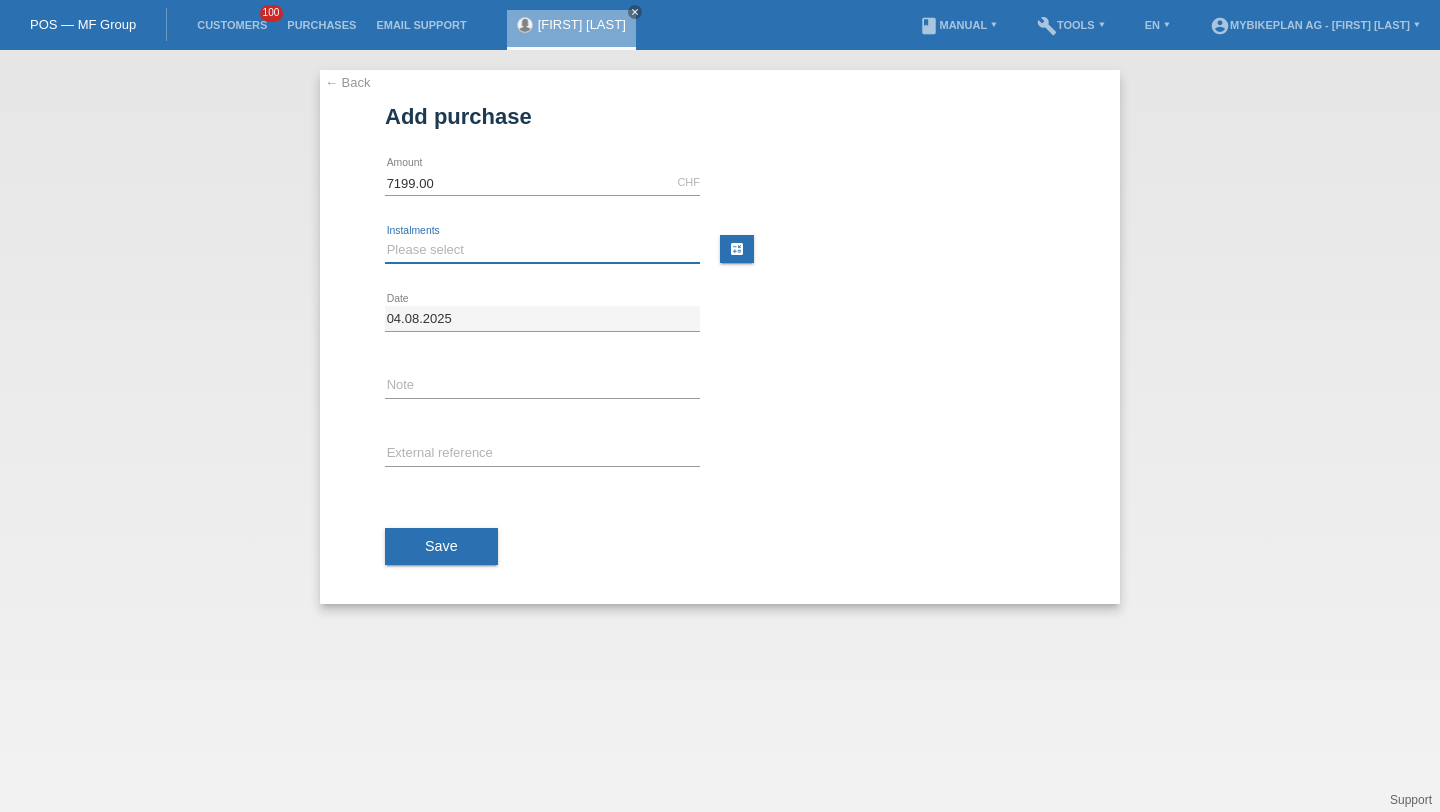 select on "487" 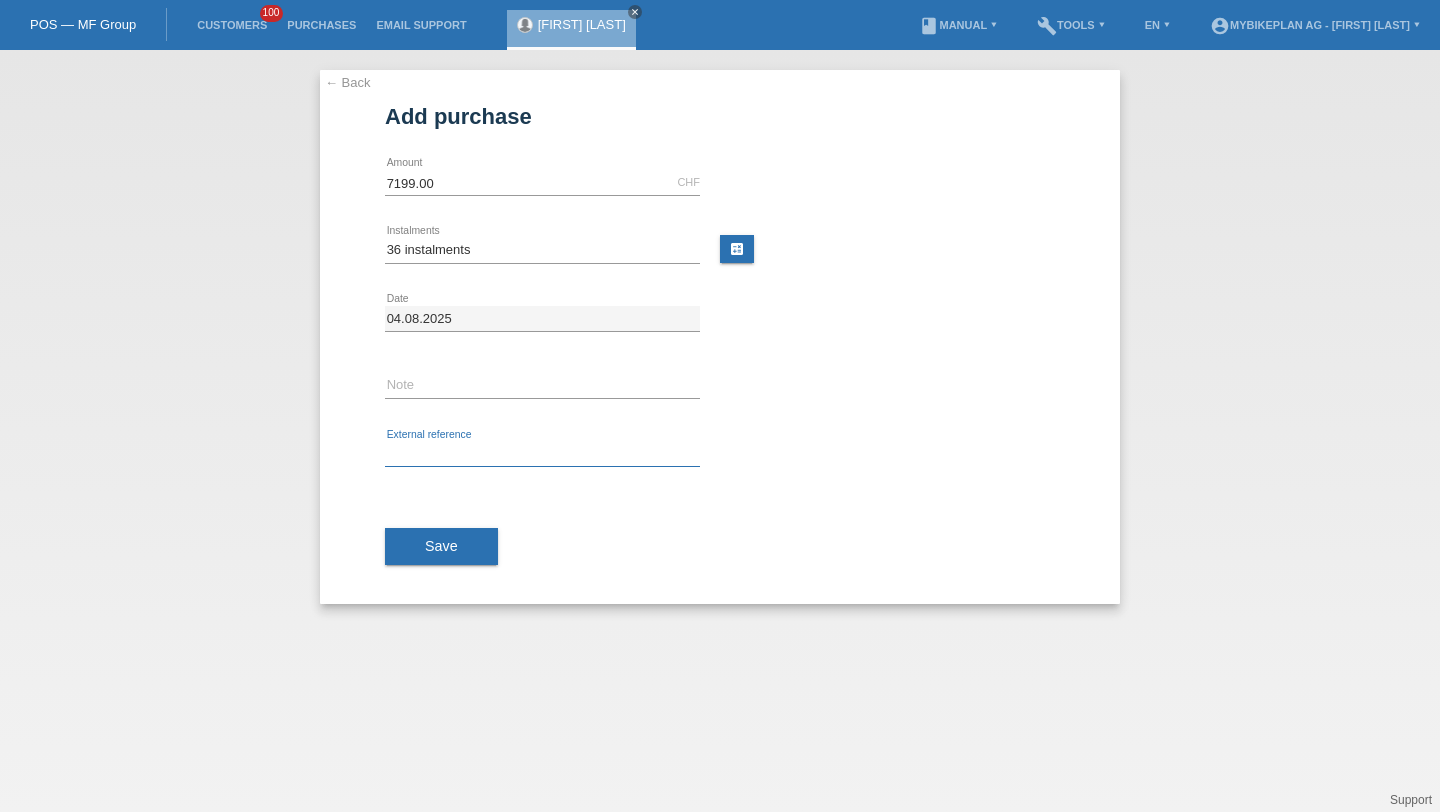 click at bounding box center (542, 454) 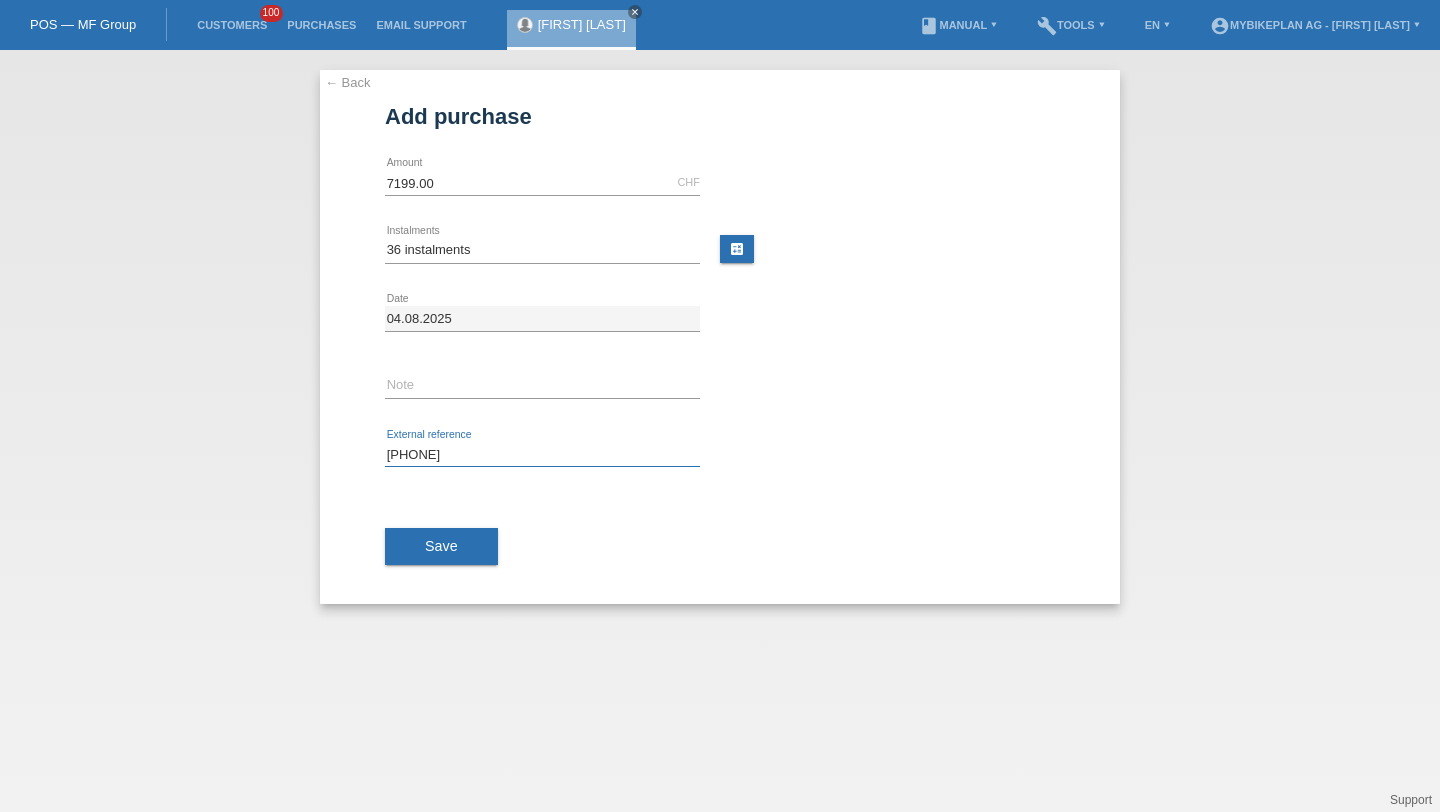 type on "41270167876" 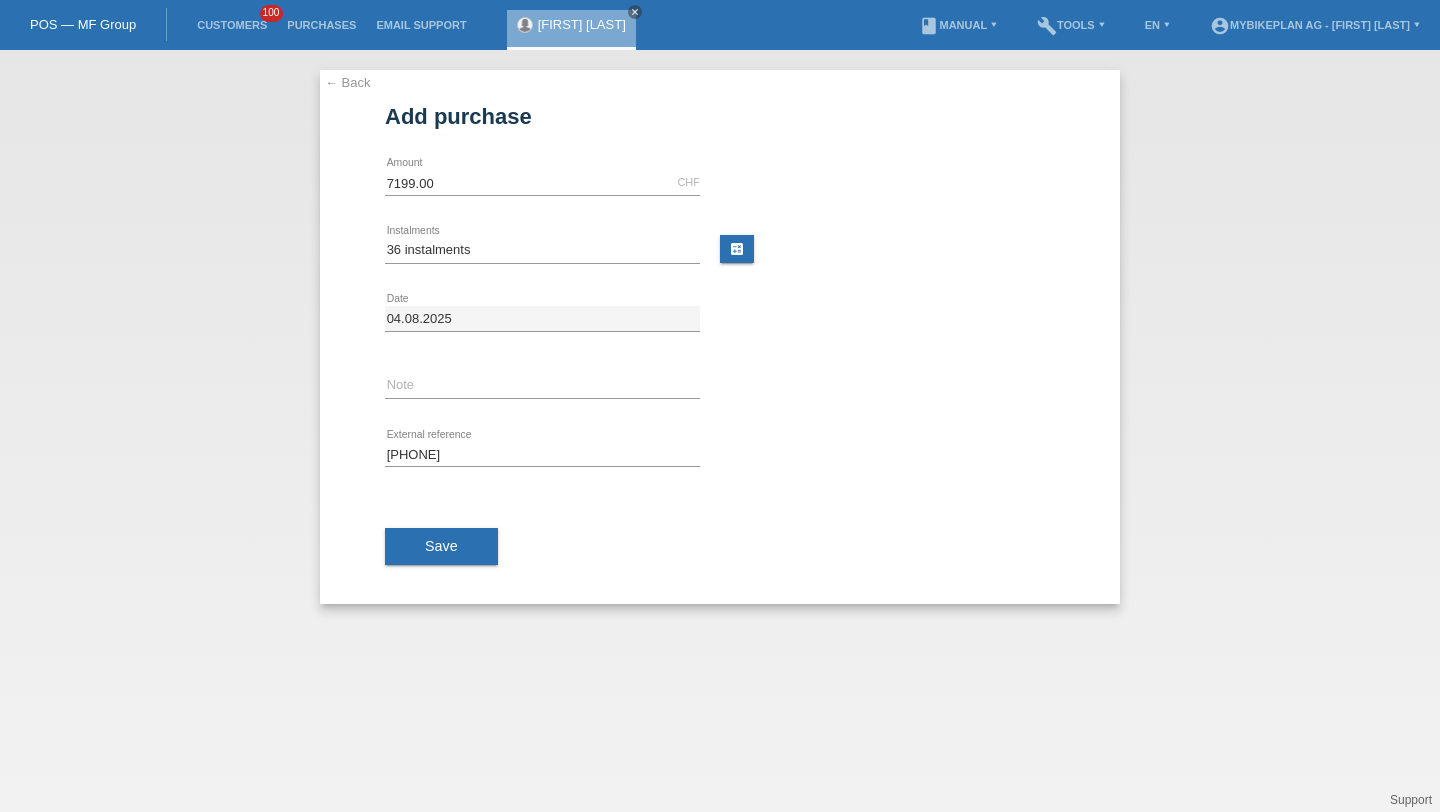 click on "Save" at bounding box center [441, 547] 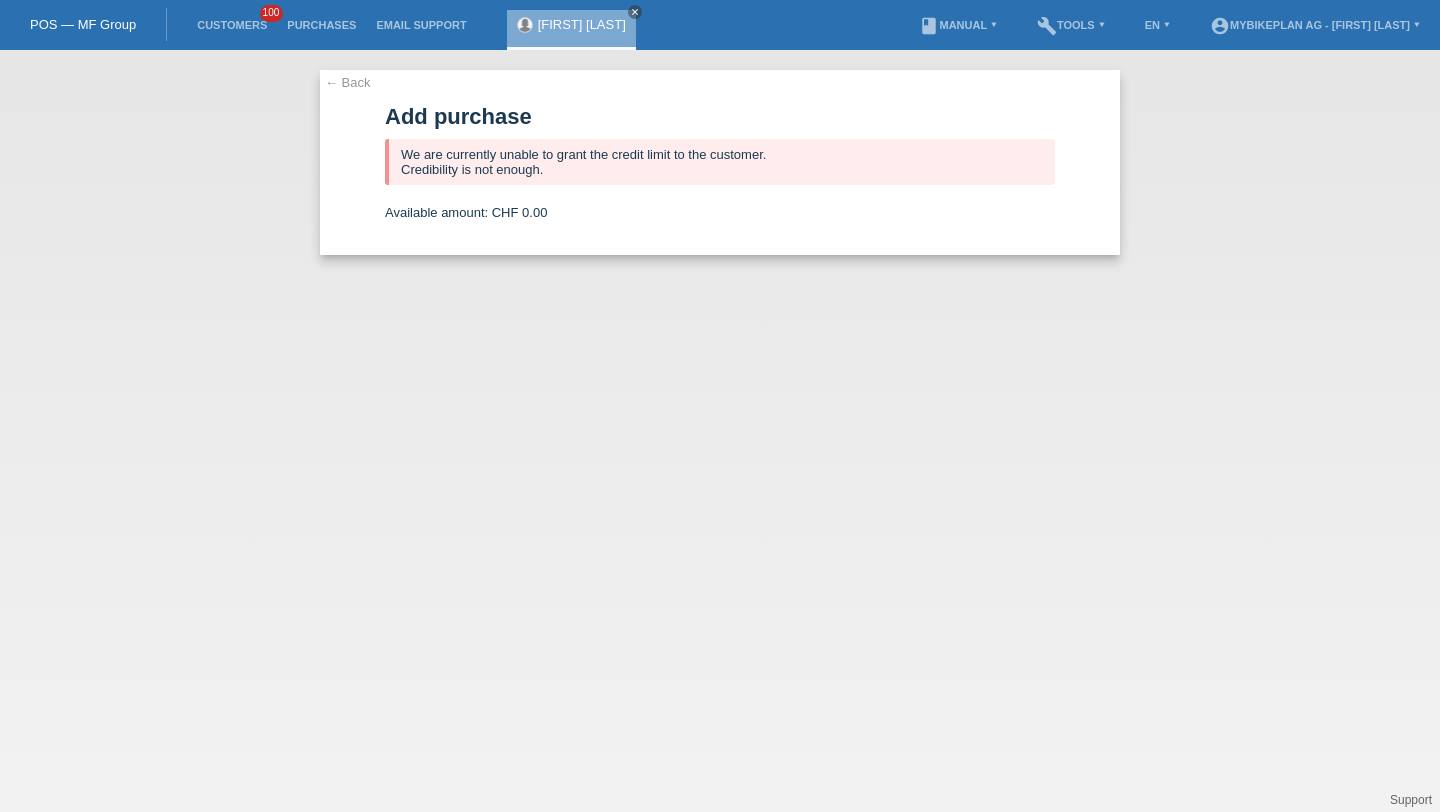 click on "Customers
100" at bounding box center (232, 25) 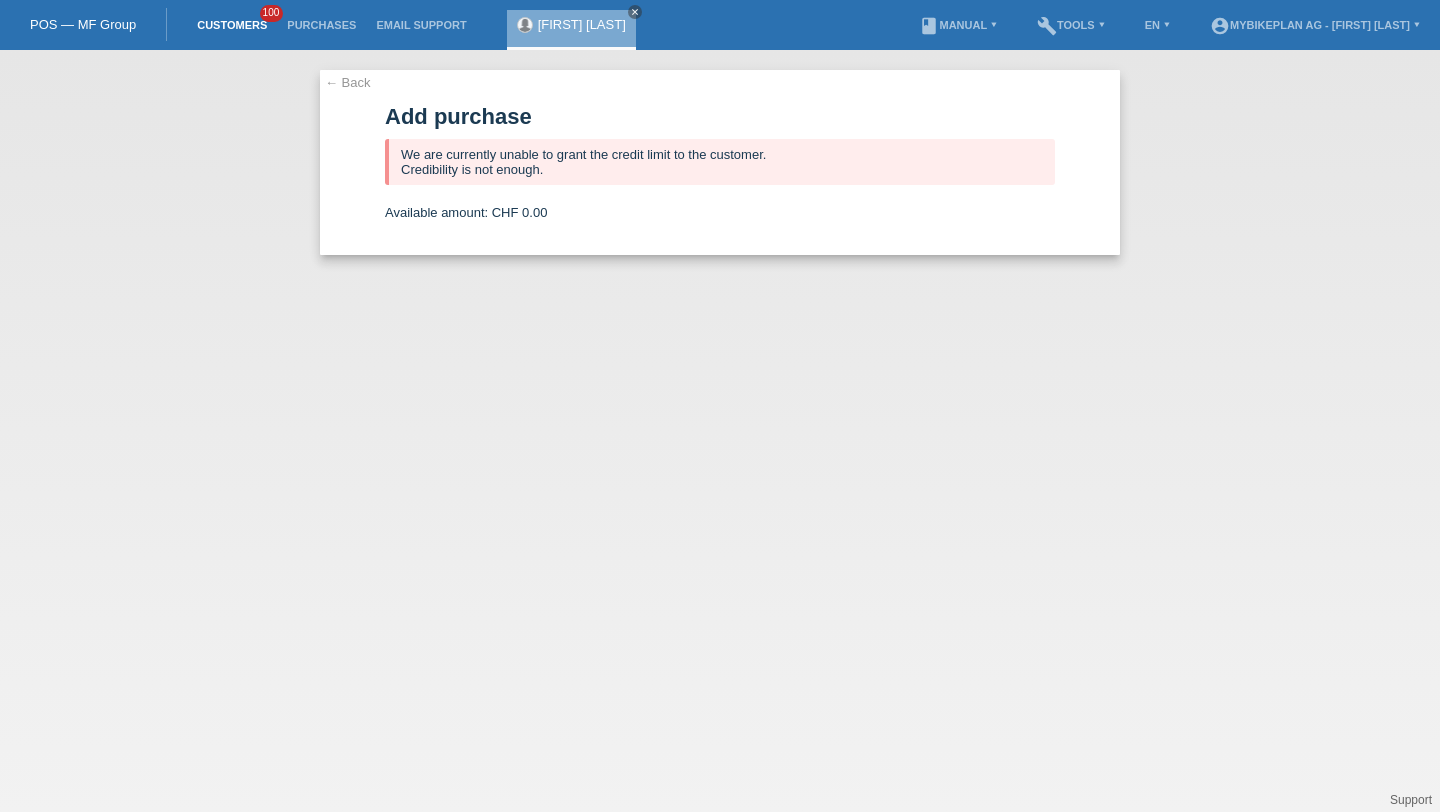 click on "Customers" at bounding box center (232, 25) 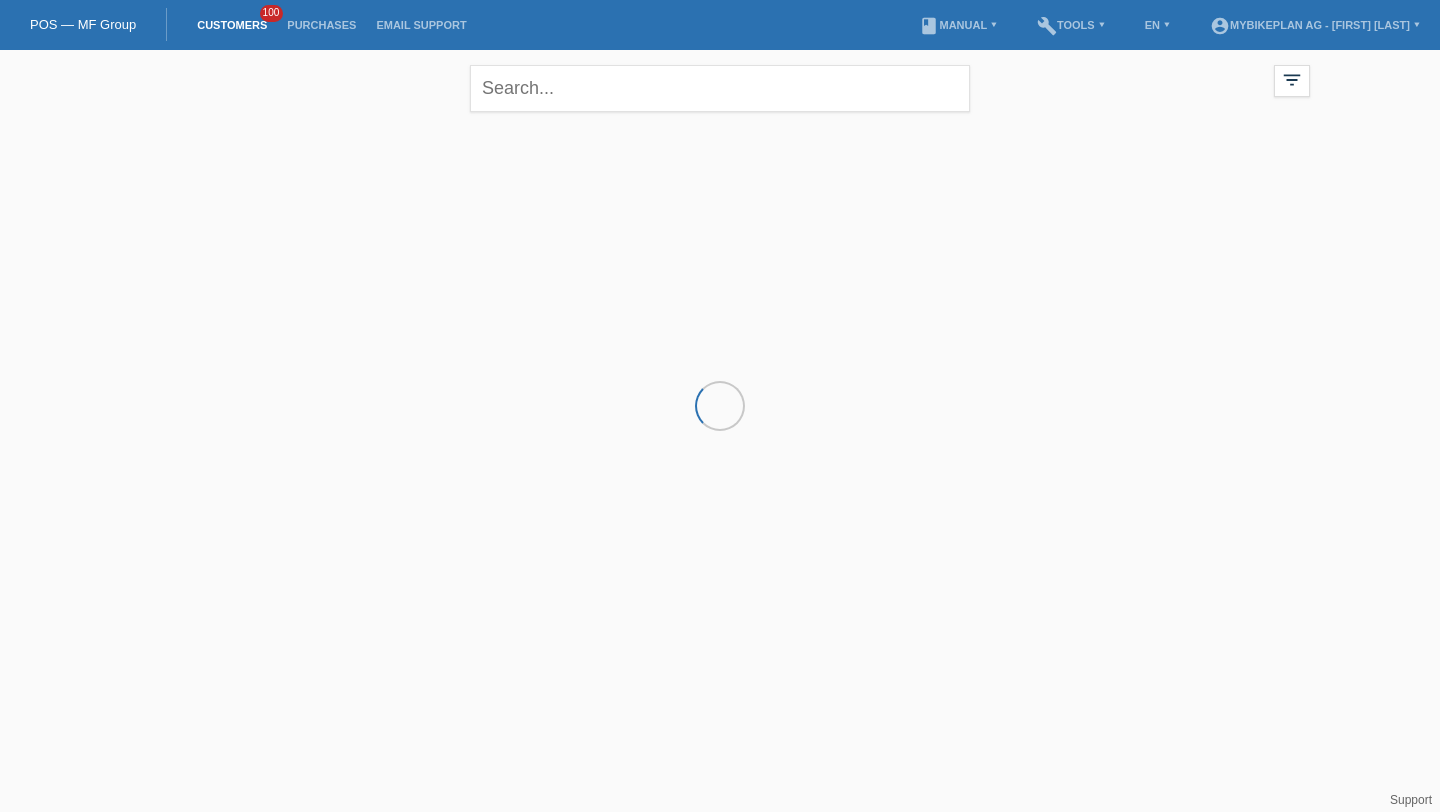 scroll, scrollTop: 0, scrollLeft: 0, axis: both 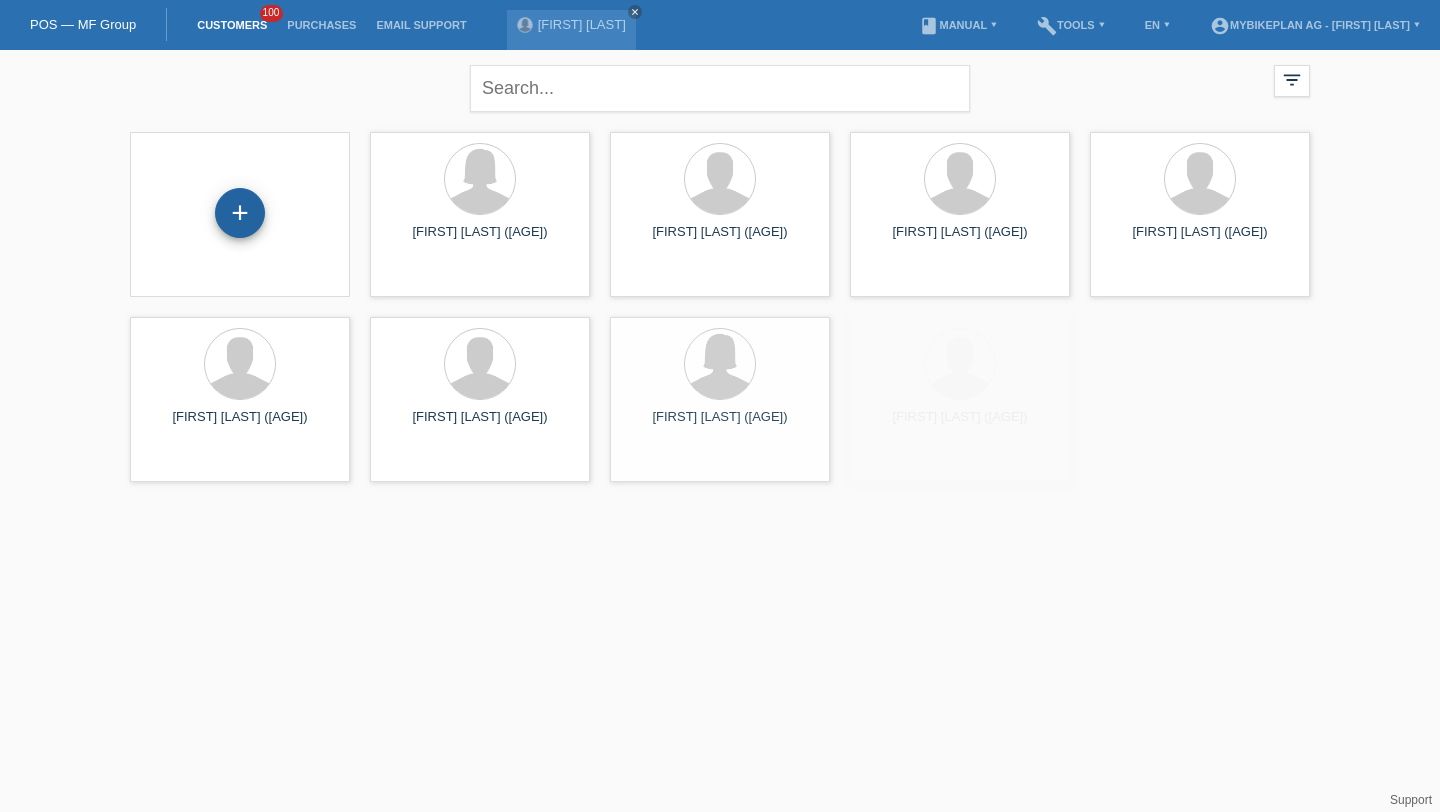click on "+" at bounding box center [240, 213] 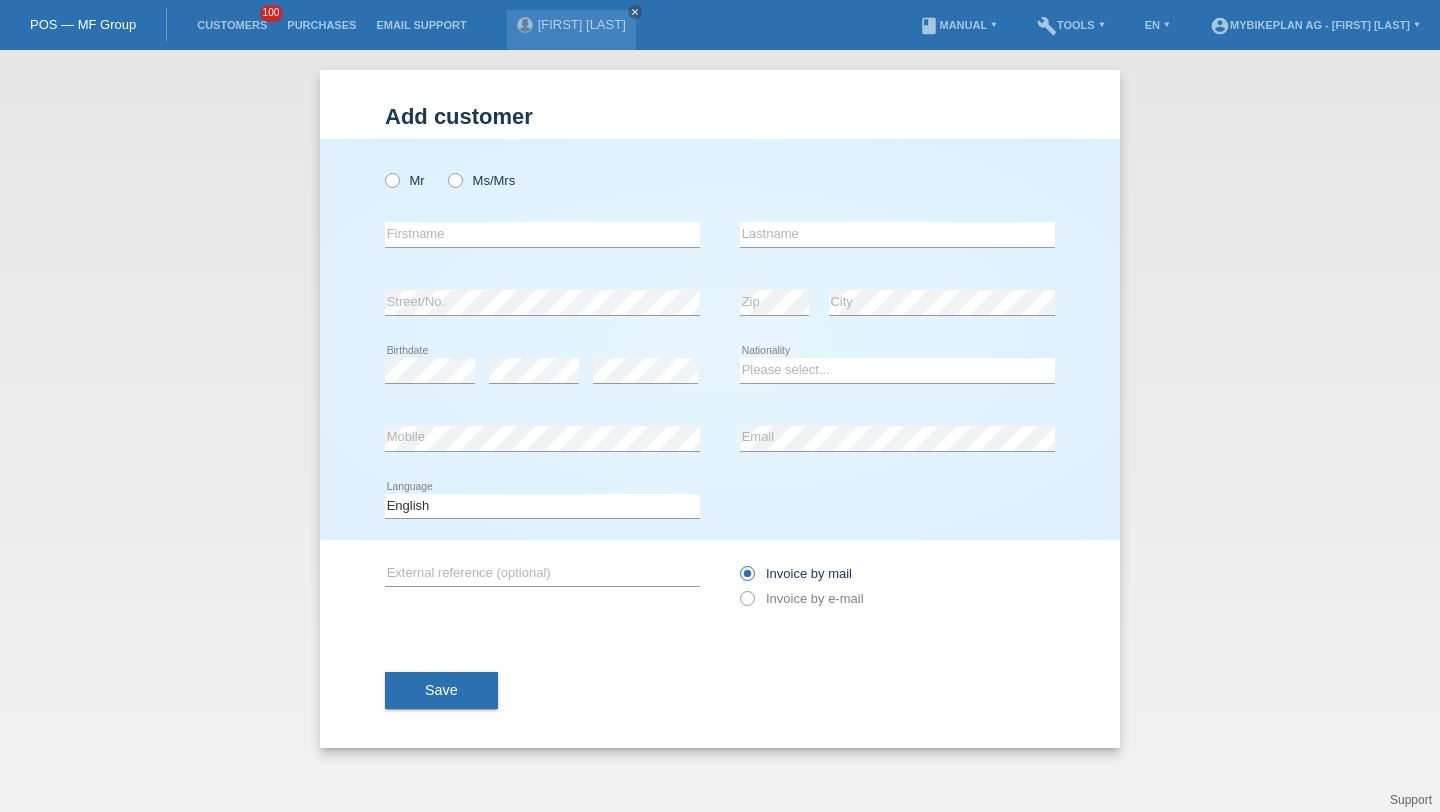 scroll, scrollTop: 0, scrollLeft: 0, axis: both 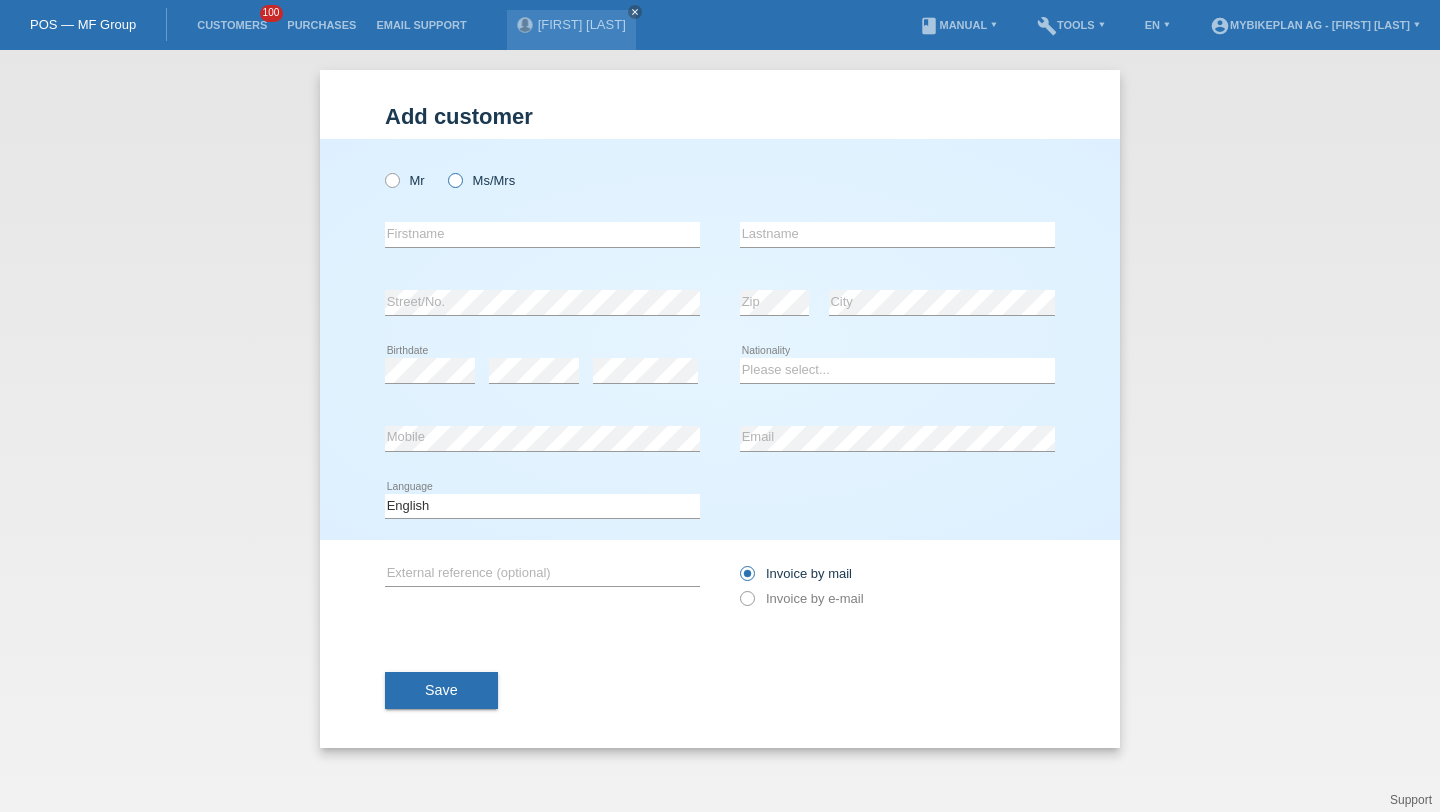 click on "Ms/Mrs" at bounding box center [481, 180] 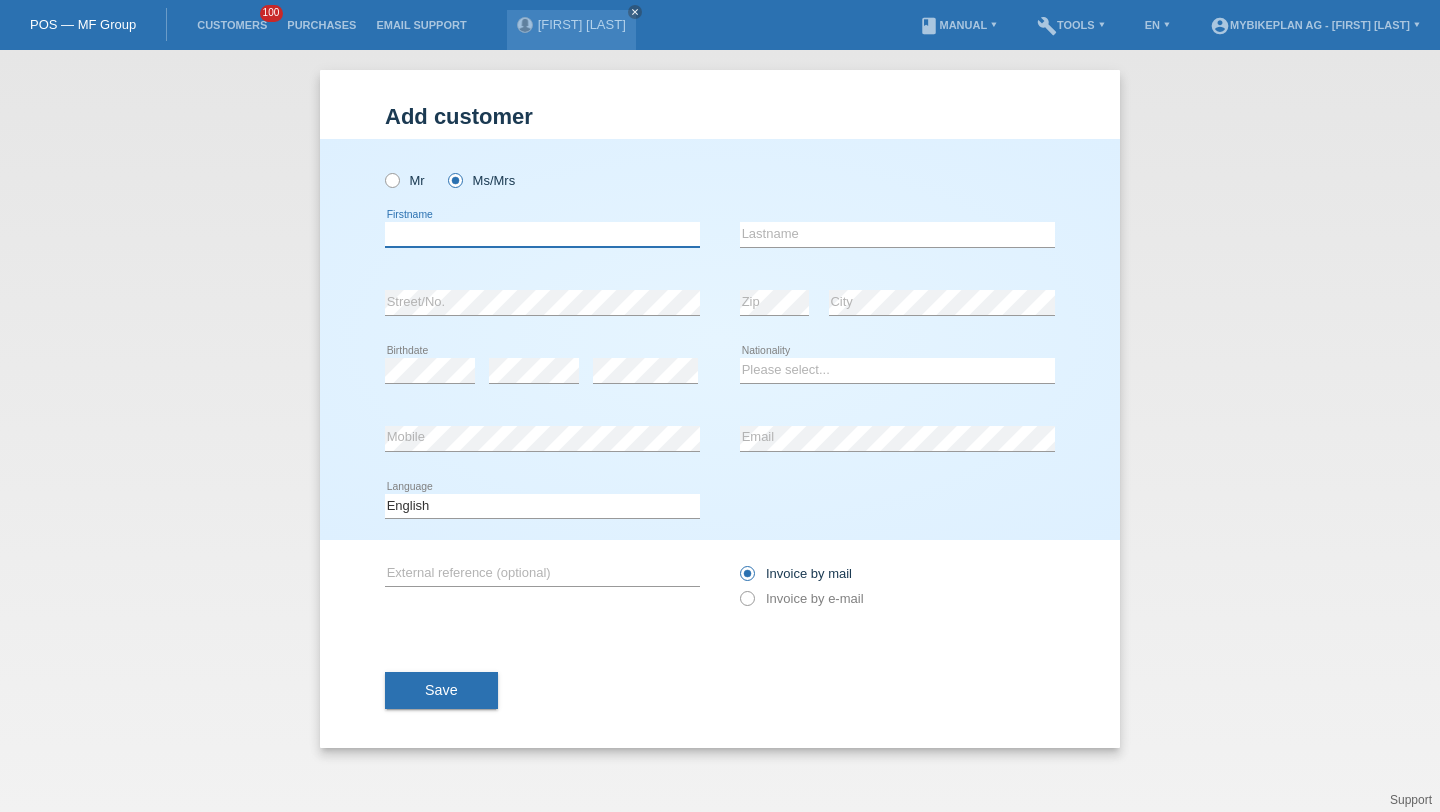 click at bounding box center [542, 234] 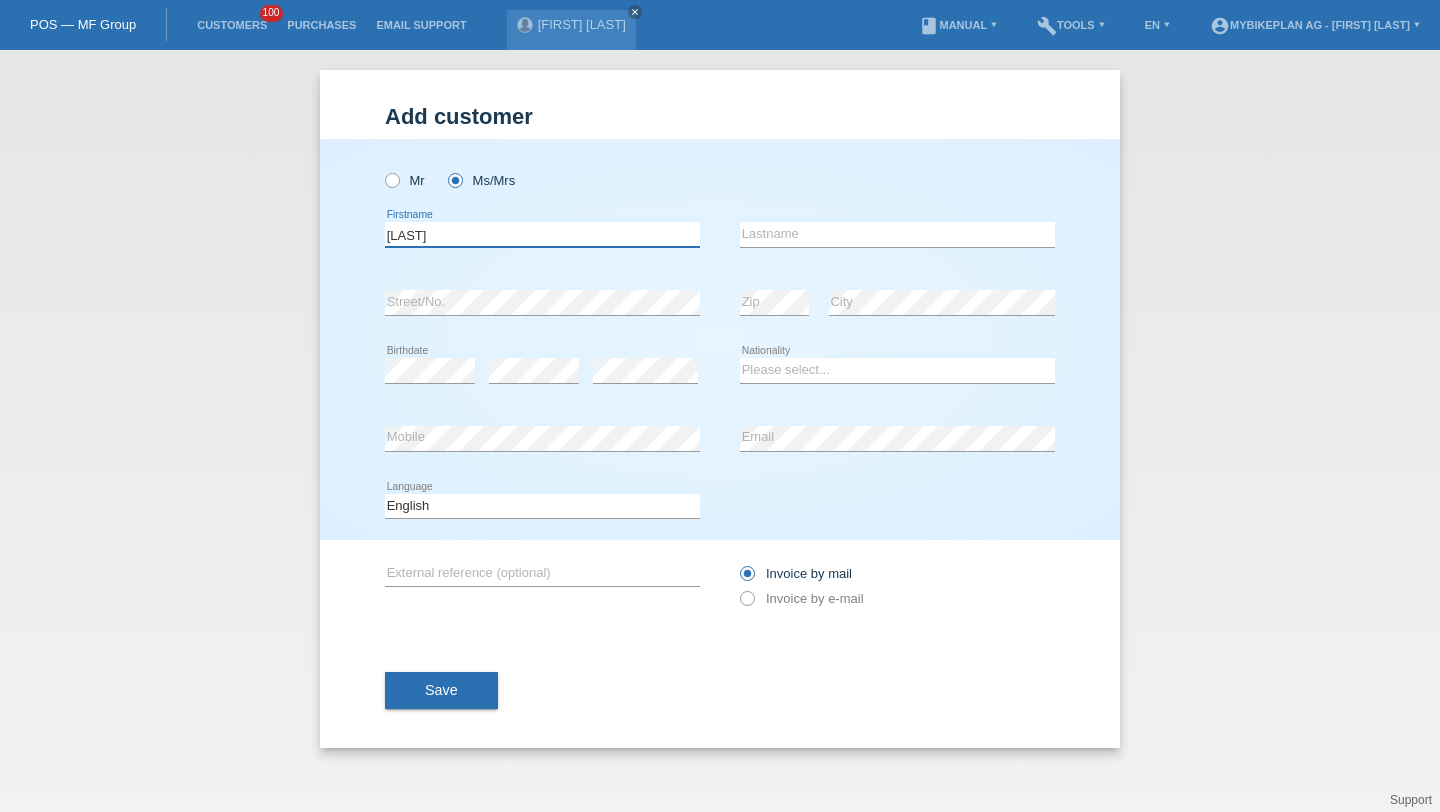 type on "[LAST]" 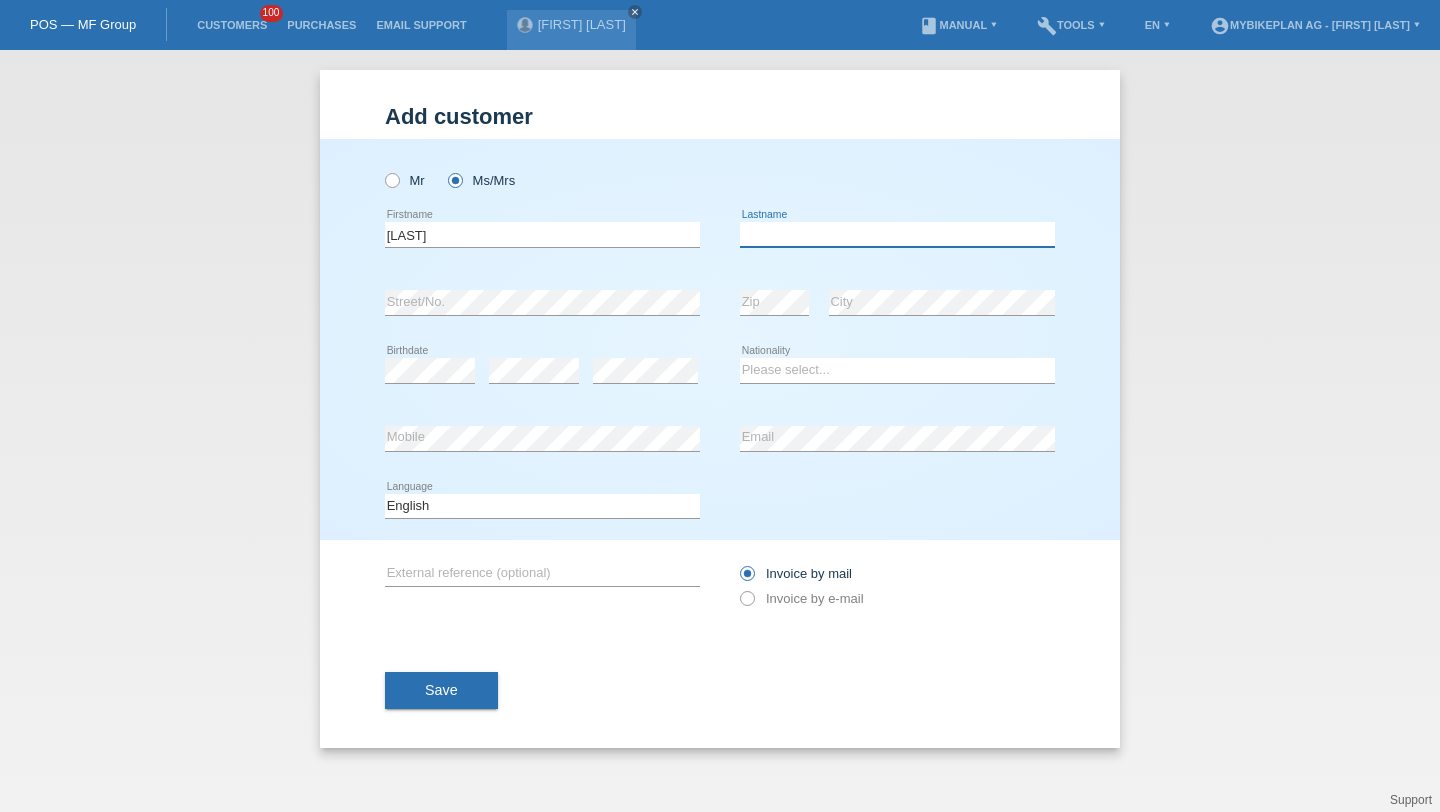 paste on "[FIRST] [LAST]" 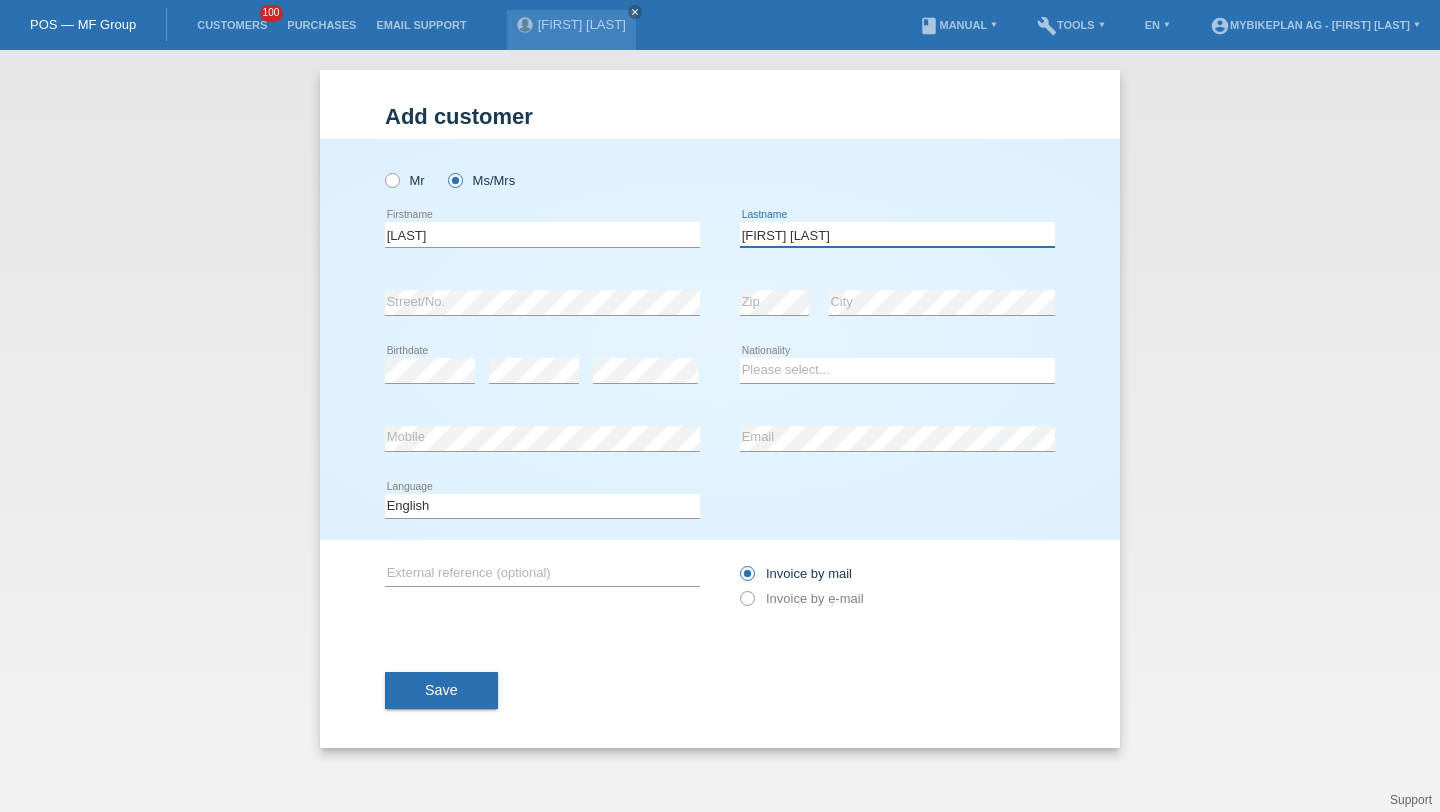 type on "[FIRST] [LAST]" 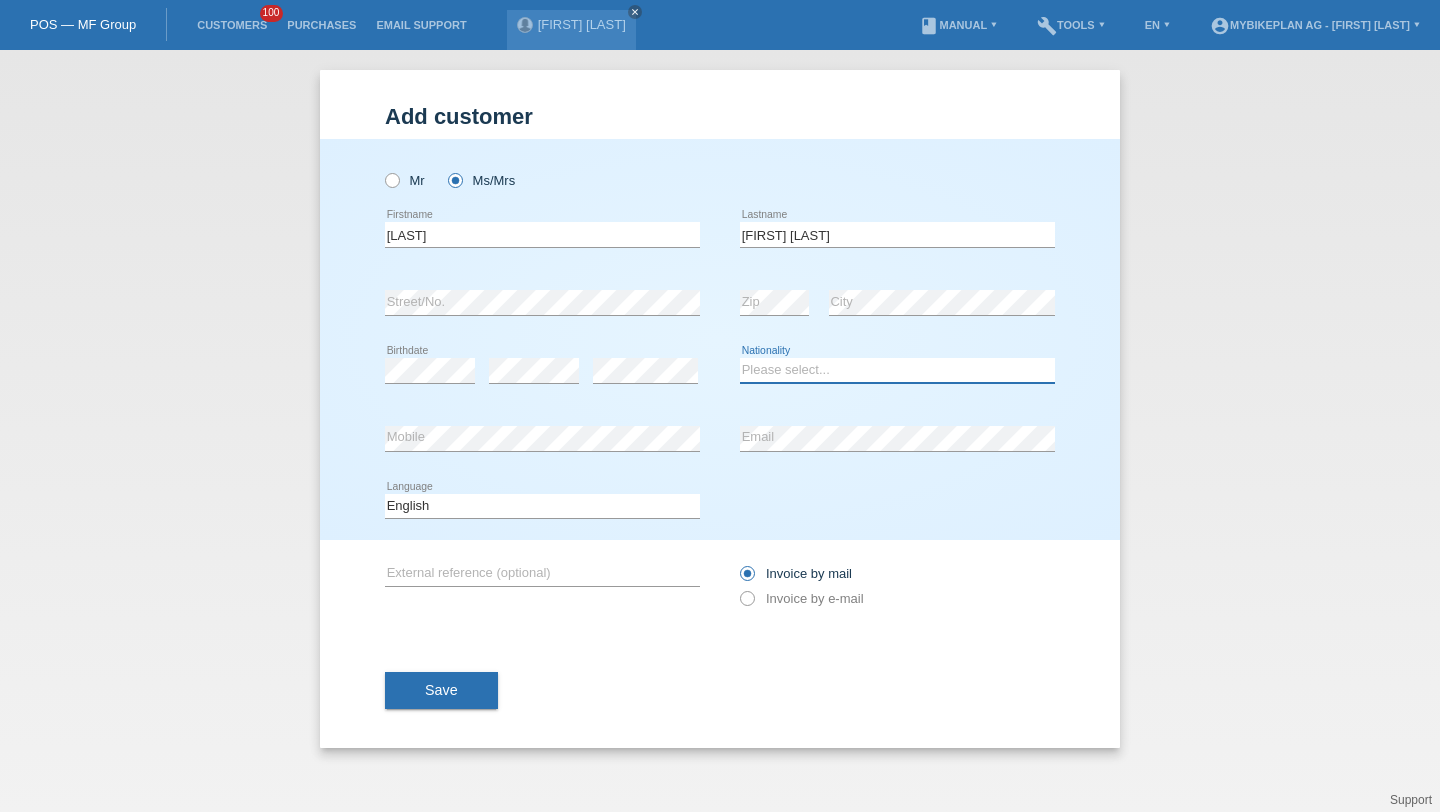 click on "Please select...
Switzerland
Austria
Germany
Liechtenstein
------------
Afghanistan
Åland Islands
Albania
Algeria
American Samoa Andorra Angola Anguilla Antarctica Antigua and Barbuda Argentina Armenia" at bounding box center [897, 370] 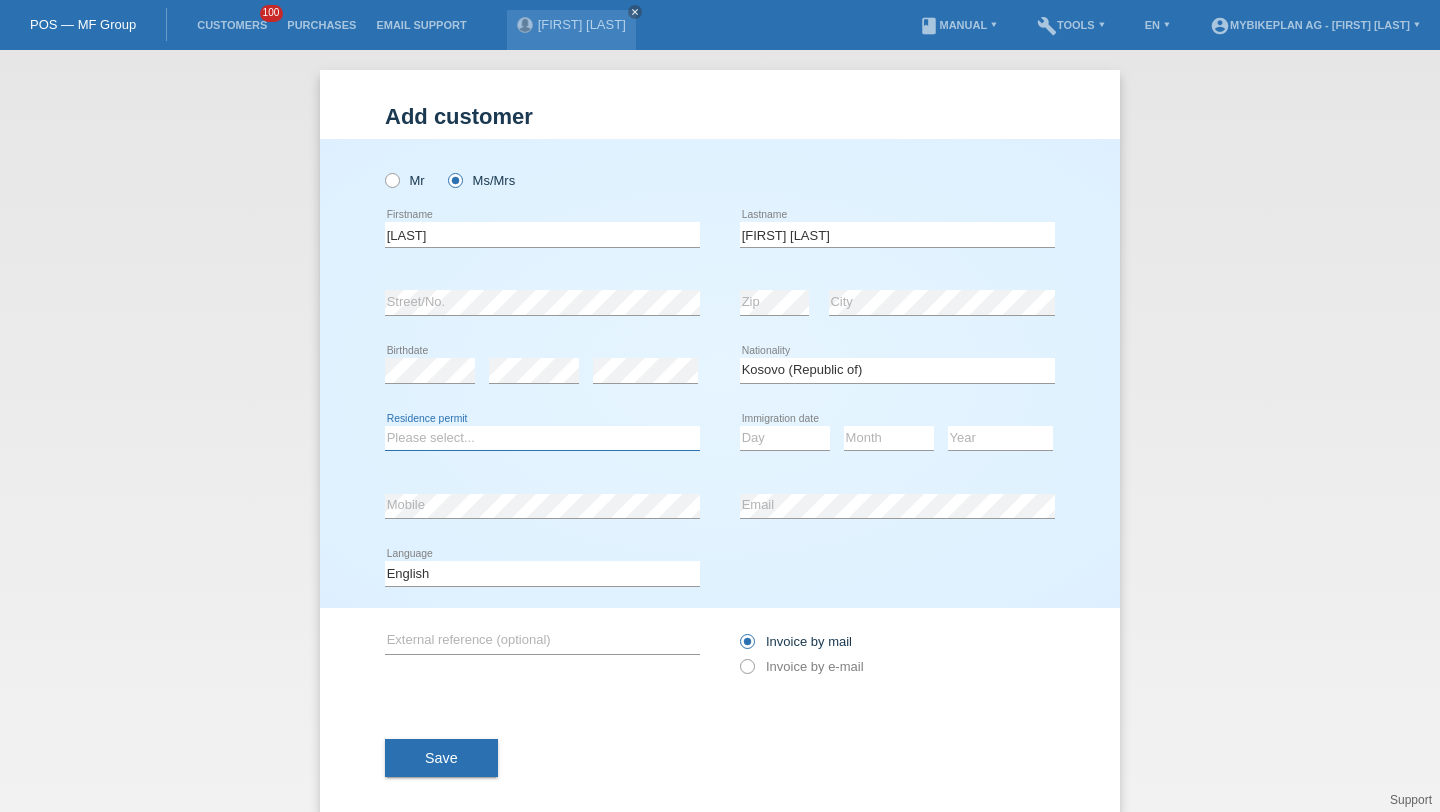 click on "Please select...
C
B
B - Refugee status
Other" at bounding box center [542, 438] 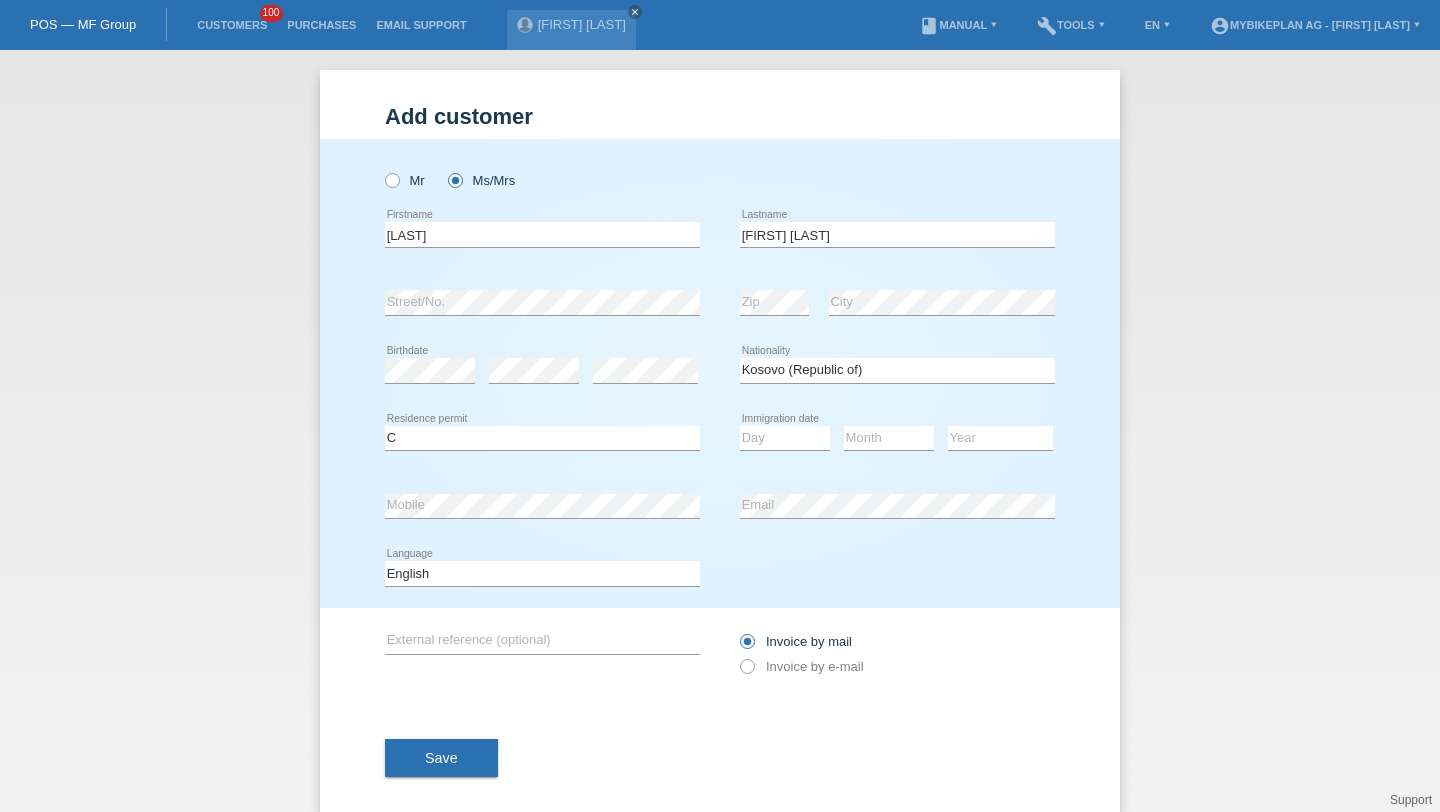 click on "Day
01
02
03
04
05
06
07
08
09 10 11 12 13 14 15 16" at bounding box center (785, 439) 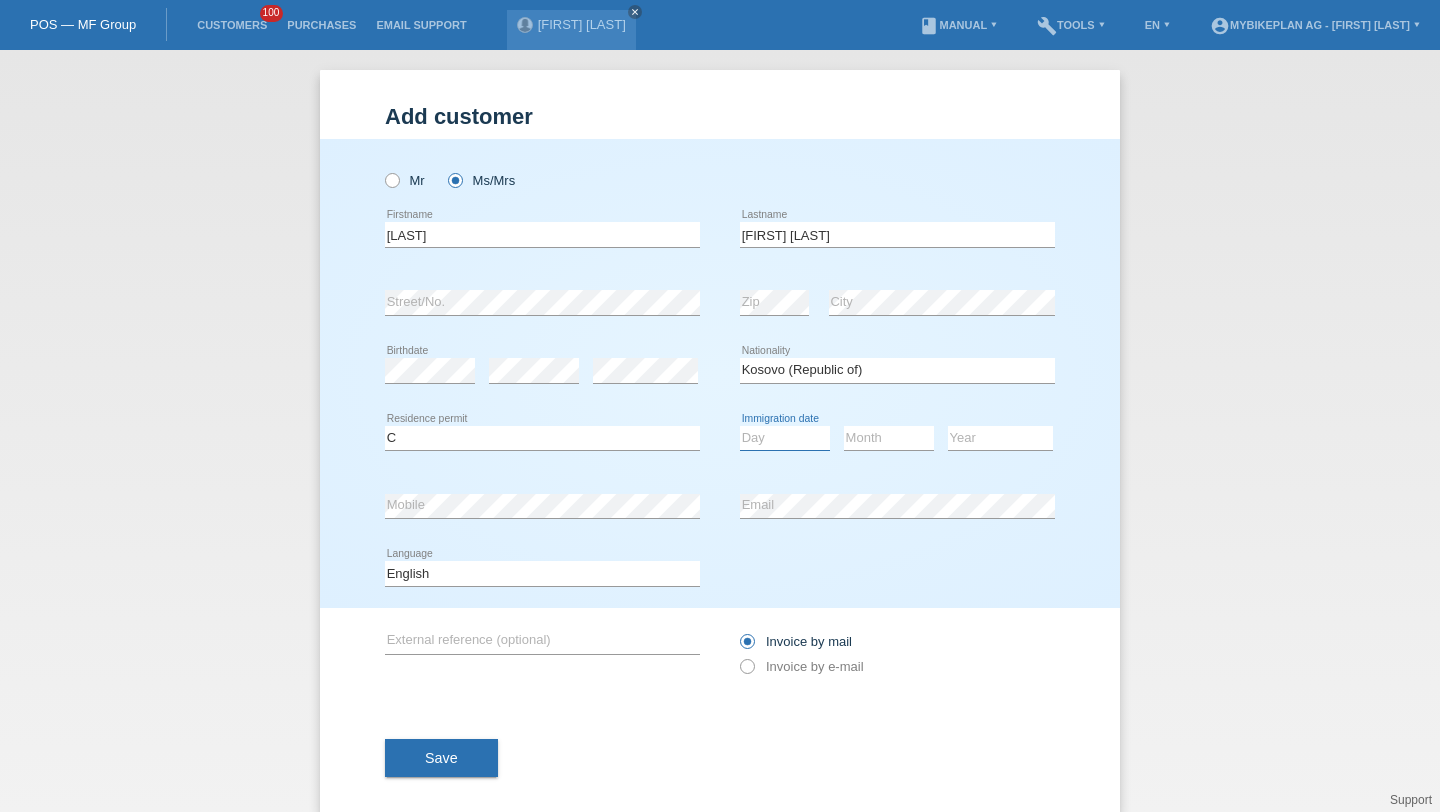 click on "Day
01
02
03
04
05
06
07
08
09
10 11" at bounding box center (785, 438) 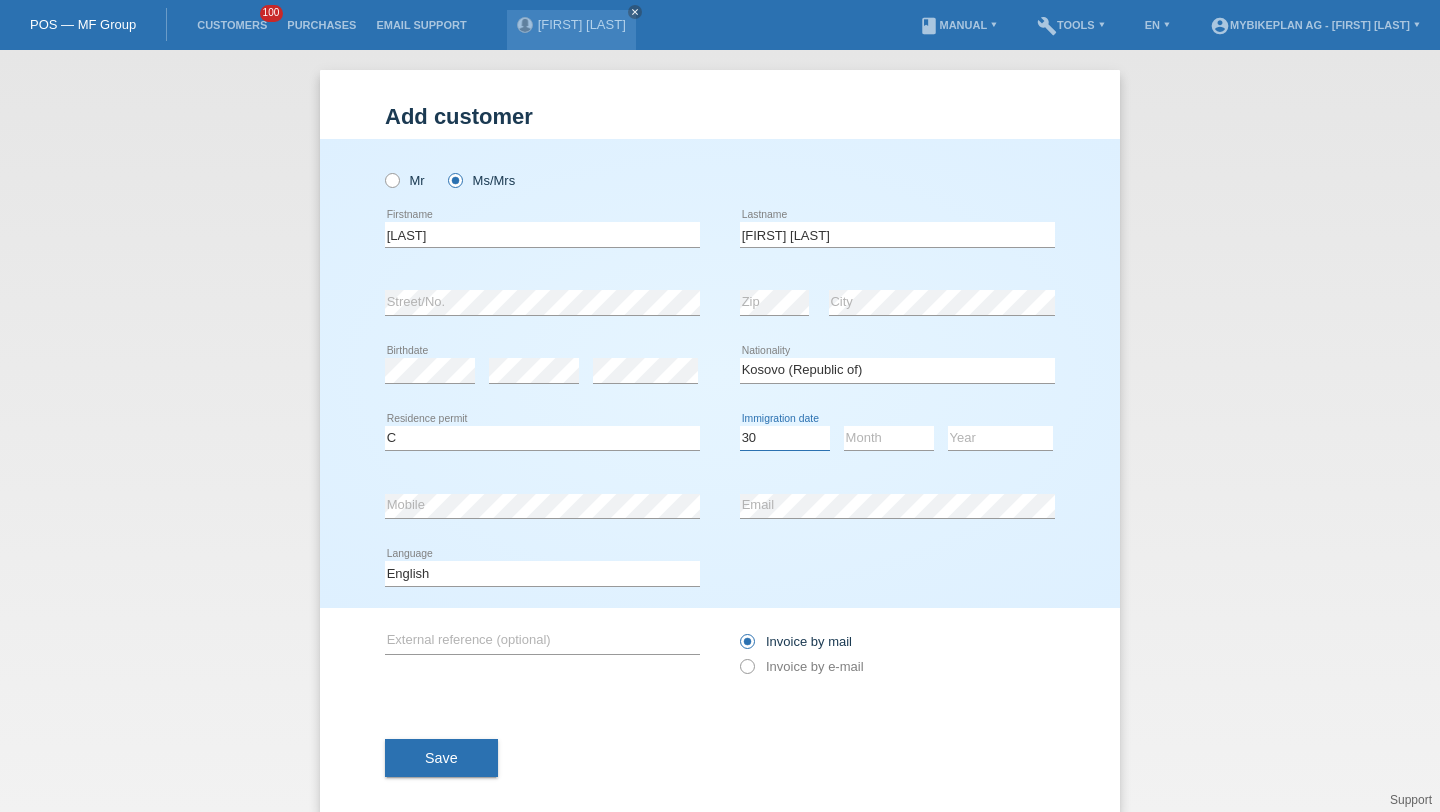 click on "Day
01
02
03
04
05
06
07
08
09
10 11" at bounding box center [785, 438] 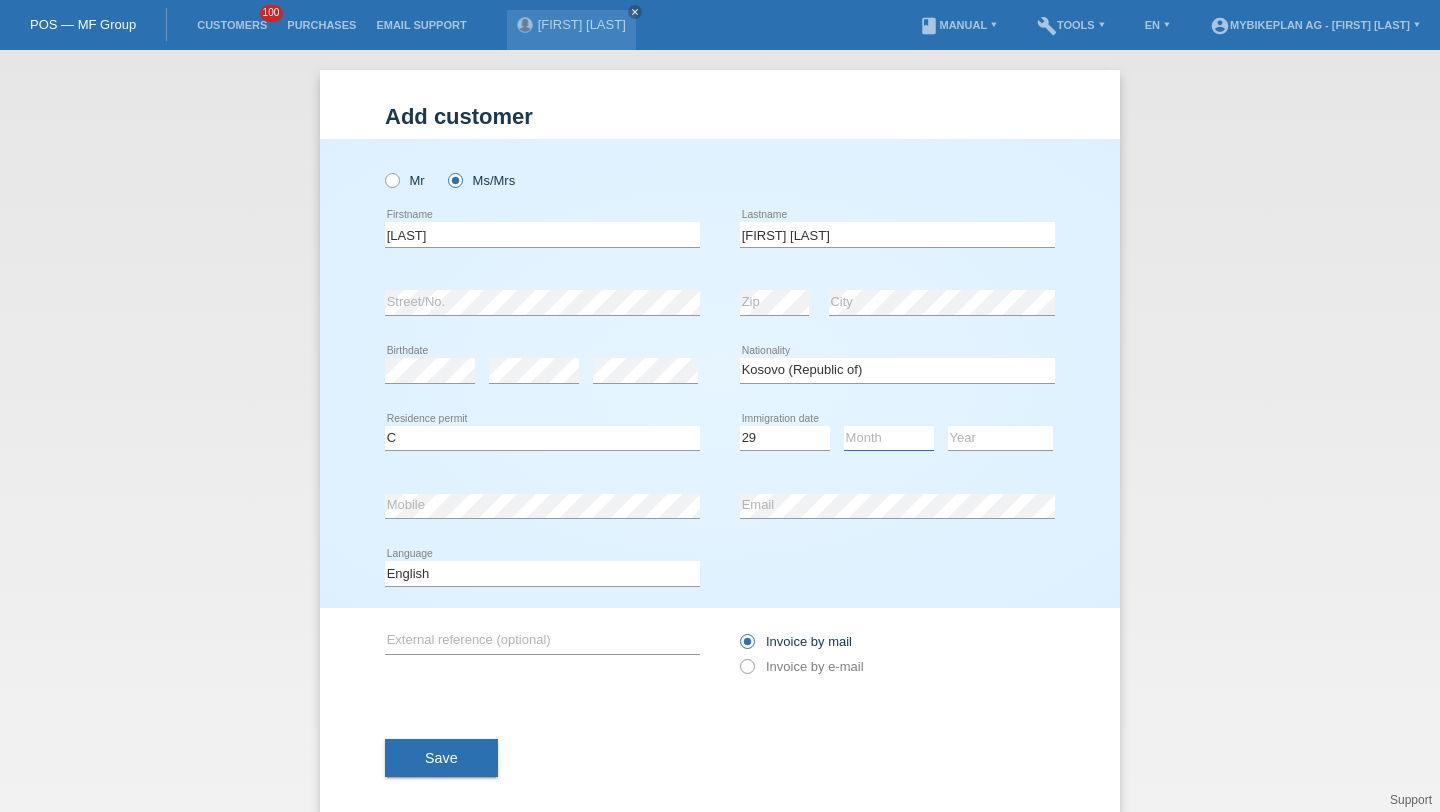 click on "Month
01
02
03
04
05
06
07
08
09
10 11" at bounding box center [889, 438] 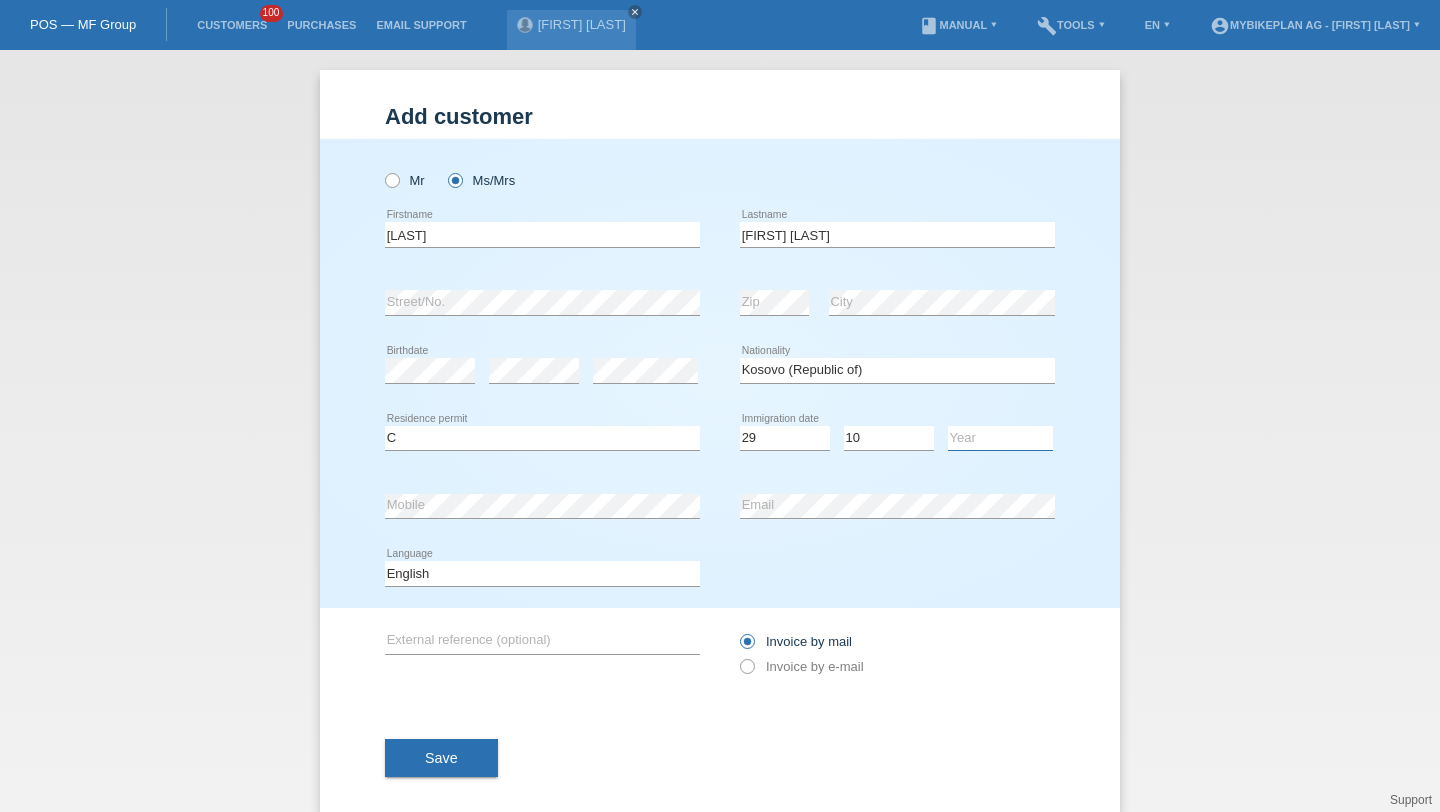 click on "Year
2025
2024
2023
2022
2021
2020
2019
2018
2017 2016 2015 2014 2013 2012 2011 2010 2009 2008 2007 2006 2005 2004 2003 2002 2001" at bounding box center (1000, 438) 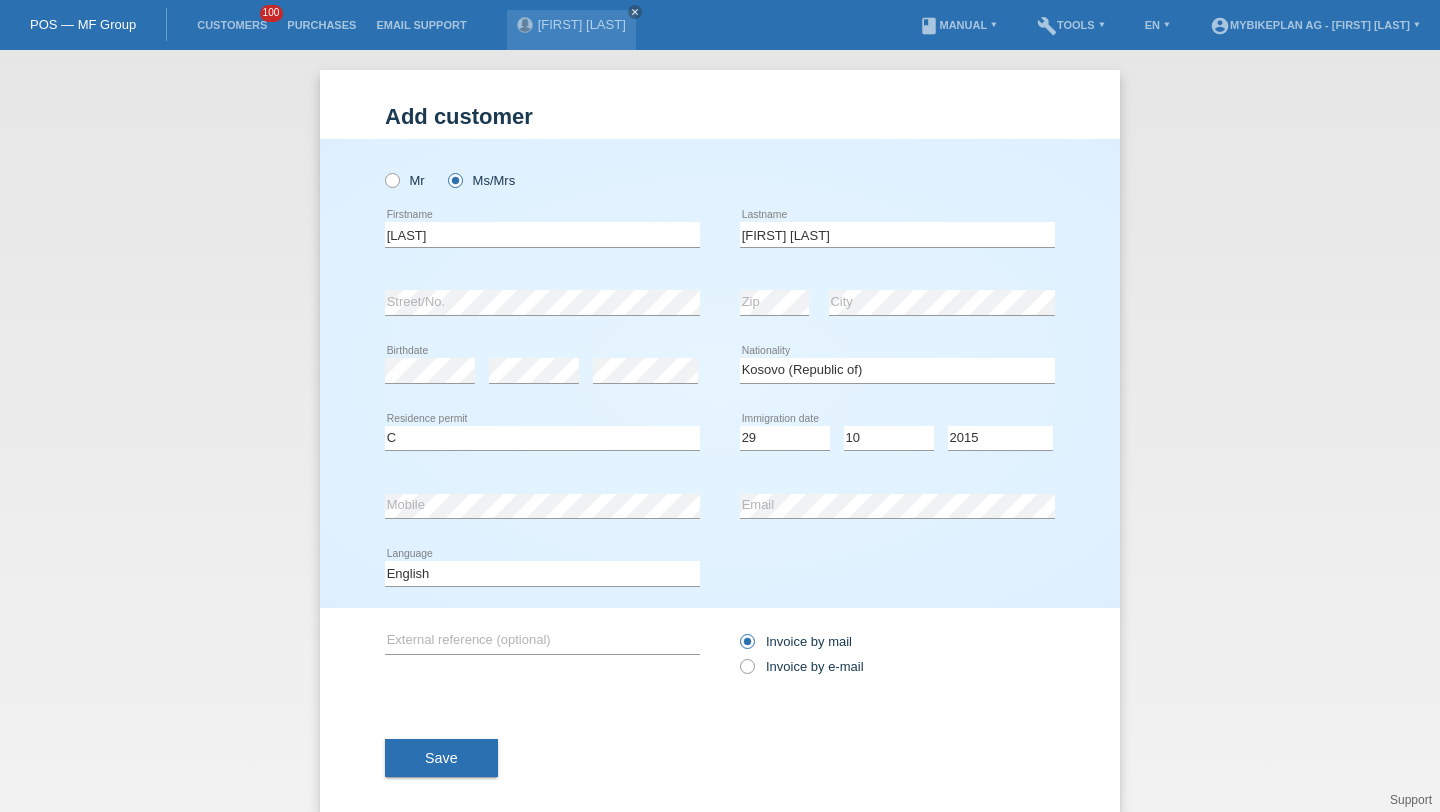 click on "Deutsch
Français
Italiano
English
error
Language" at bounding box center [542, 574] 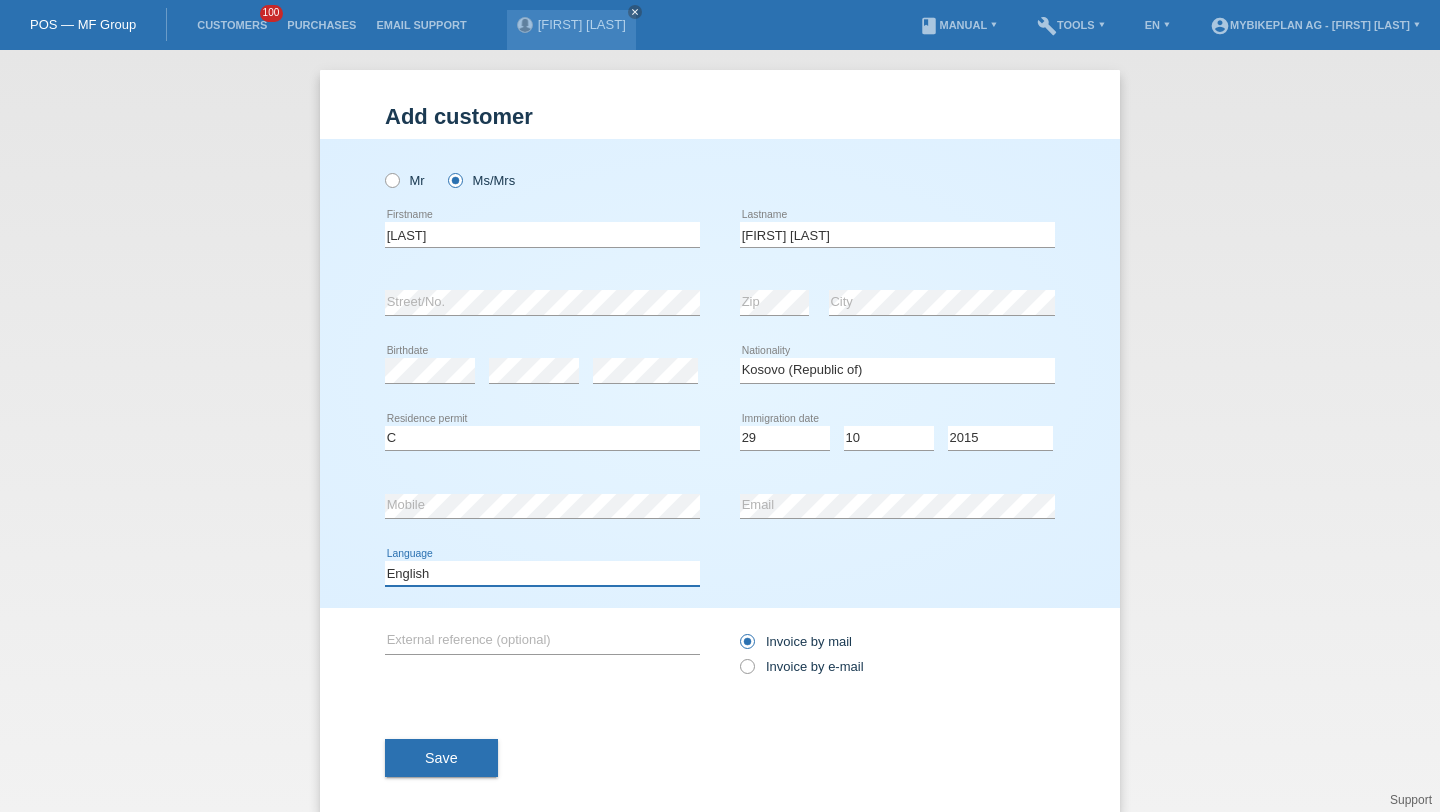 click on "Deutsch
Français
Italiano
English" at bounding box center (542, 573) 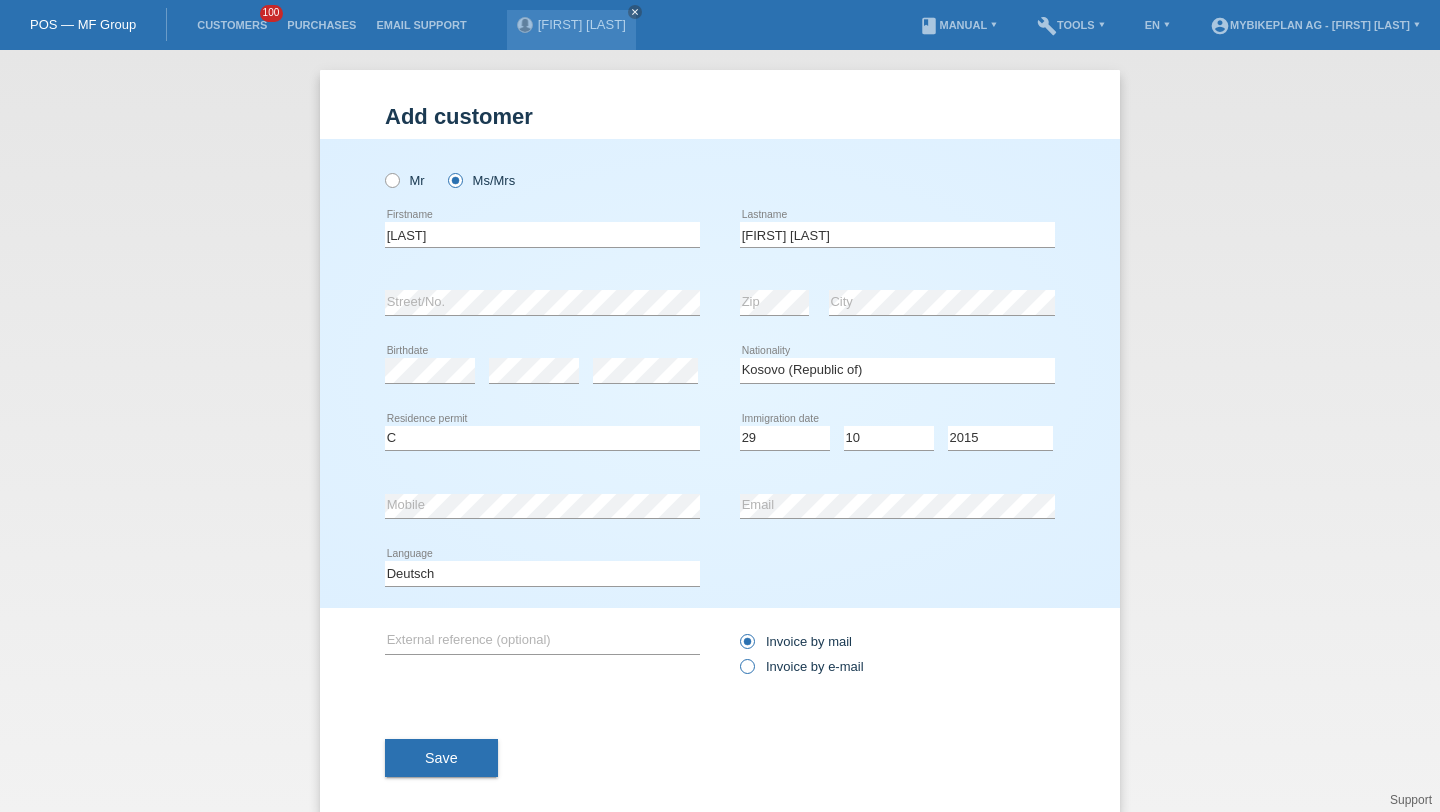 click on "Invoice by e-mail" at bounding box center [802, 666] 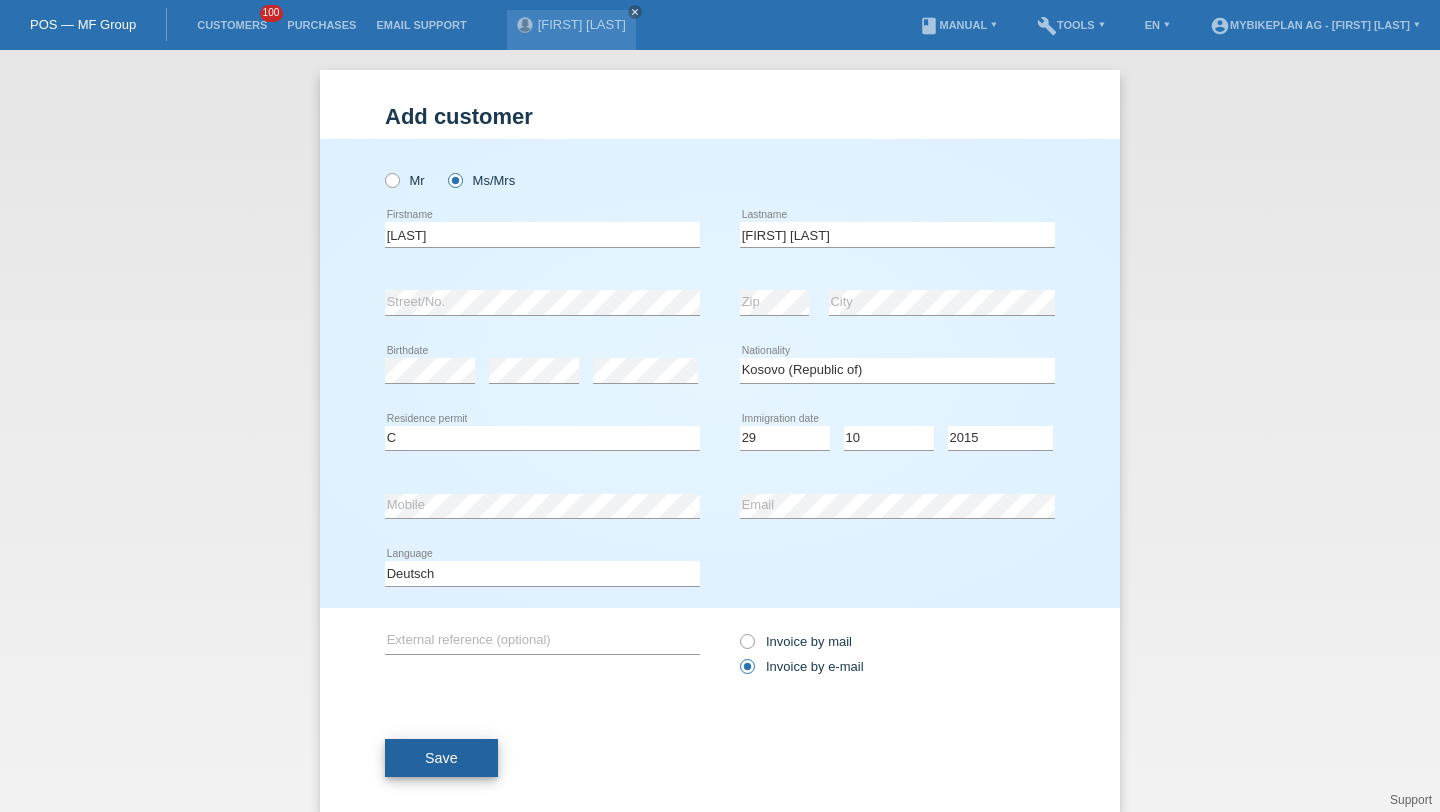 click on "Save" at bounding box center (441, 758) 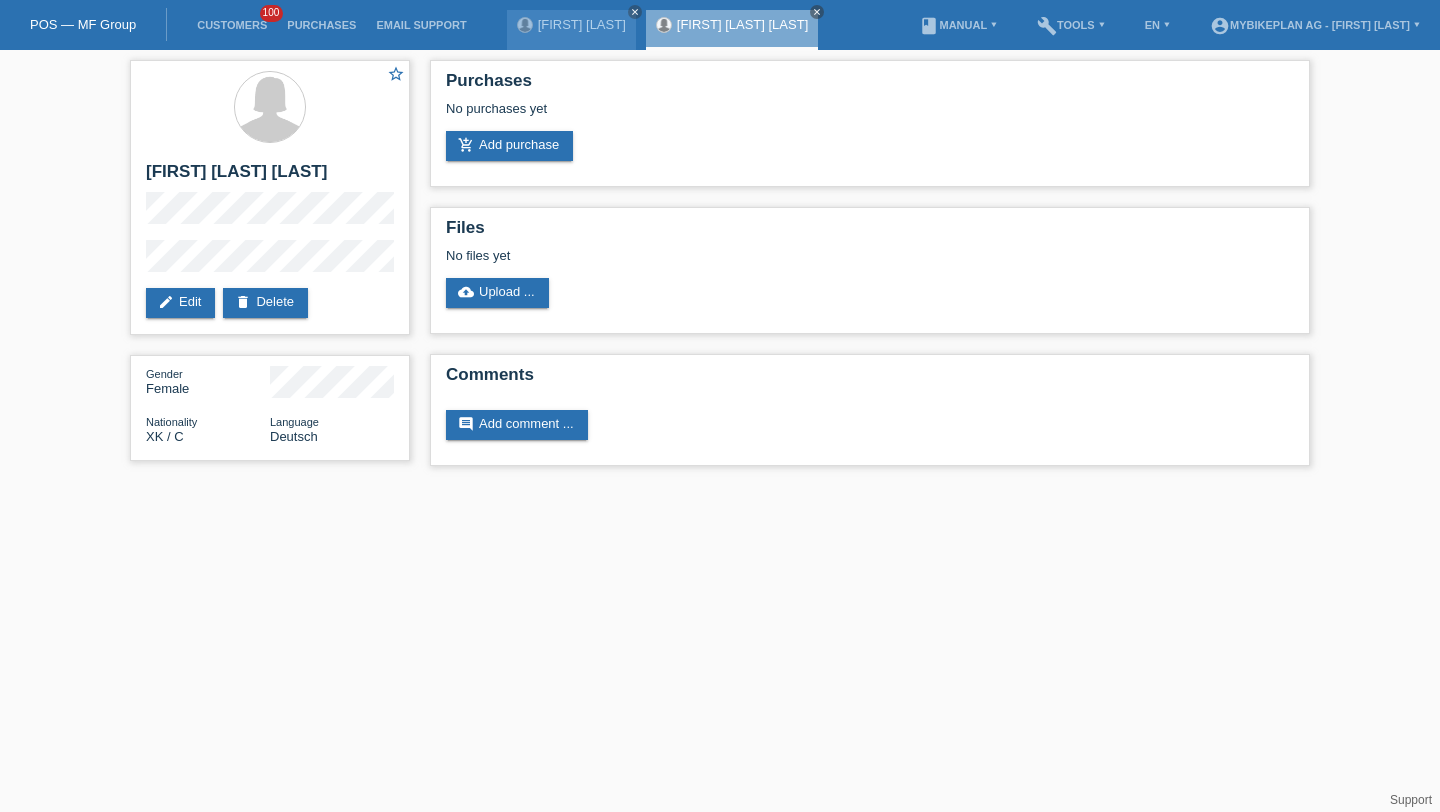 scroll, scrollTop: 0, scrollLeft: 0, axis: both 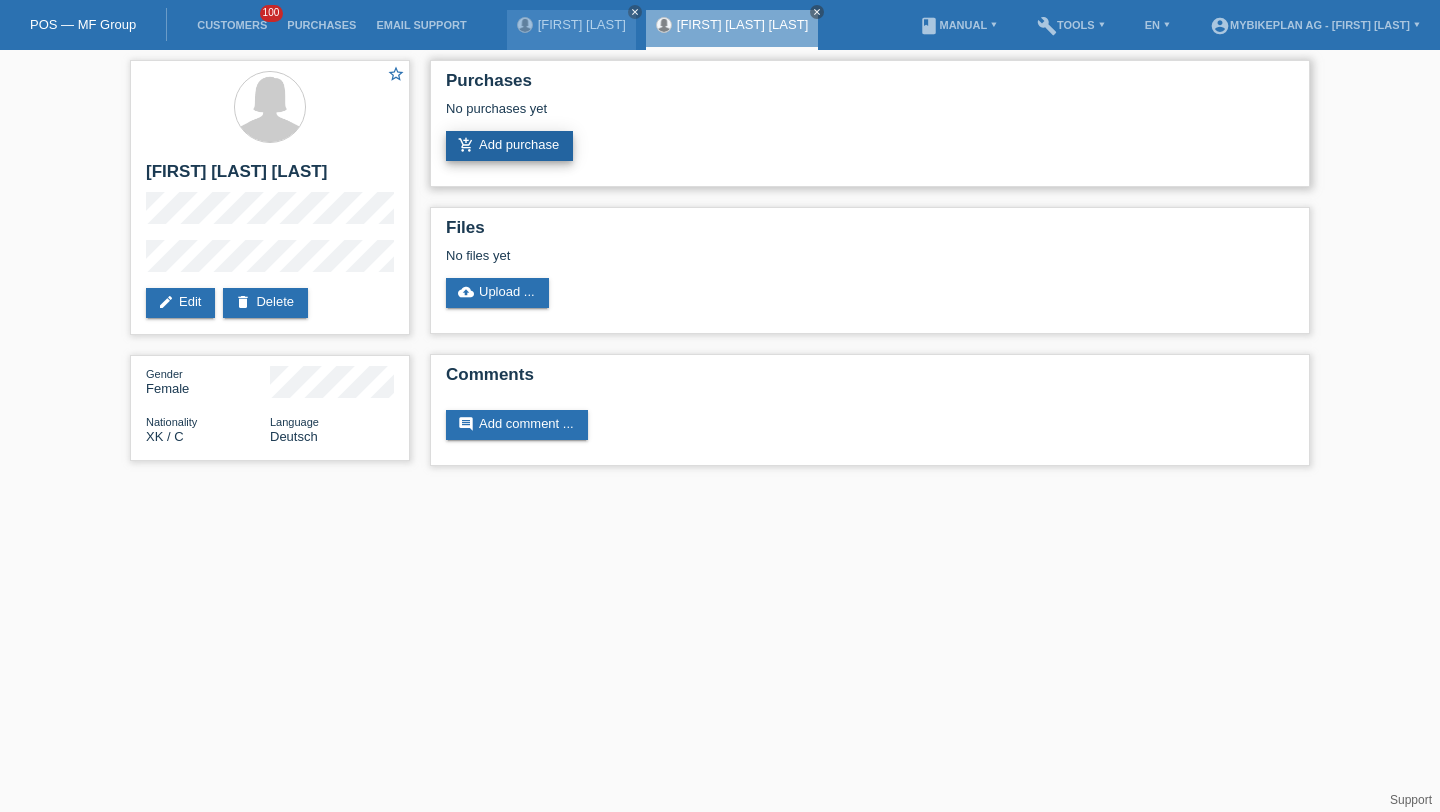 click on "add_shopping_cart  Add purchase" at bounding box center (509, 146) 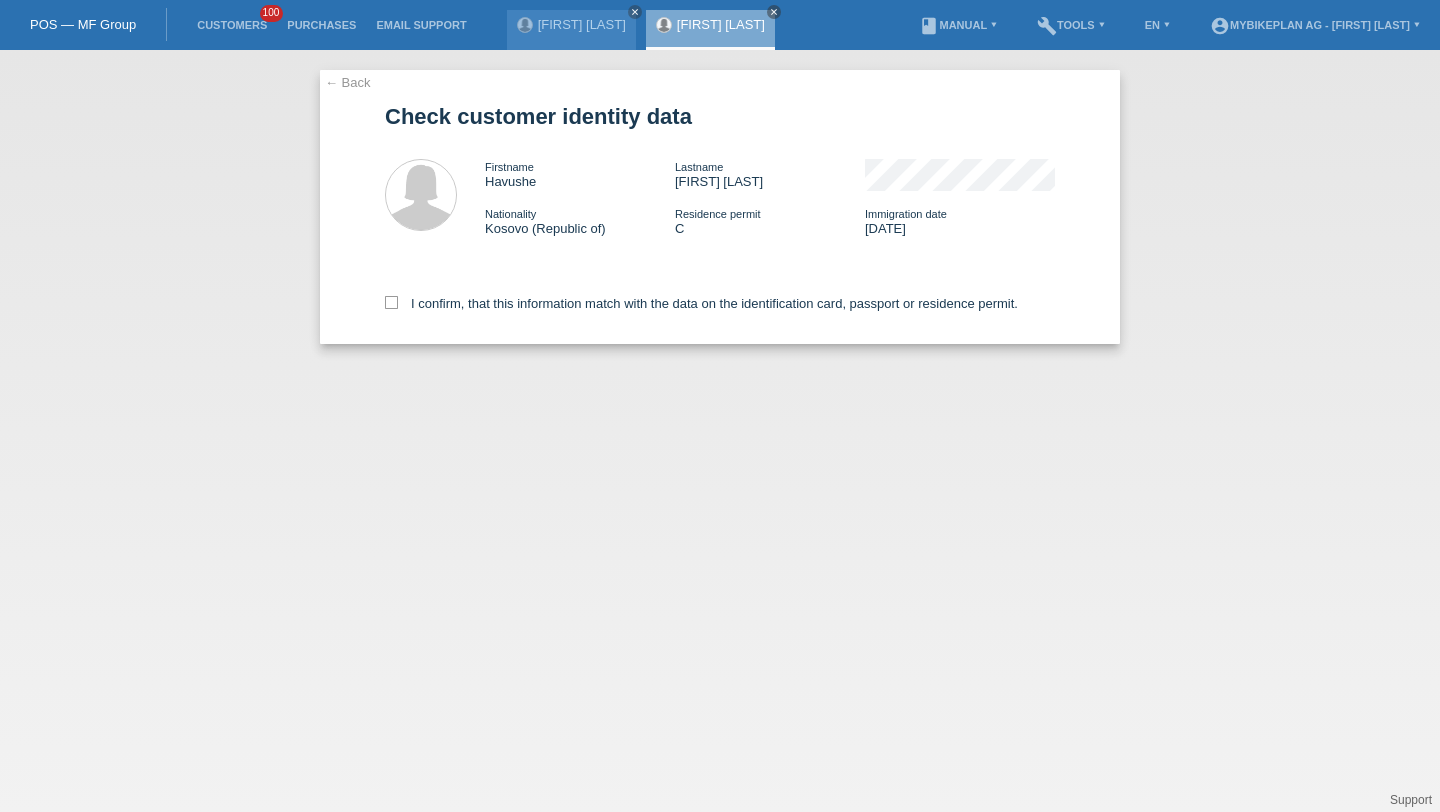 scroll, scrollTop: 0, scrollLeft: 0, axis: both 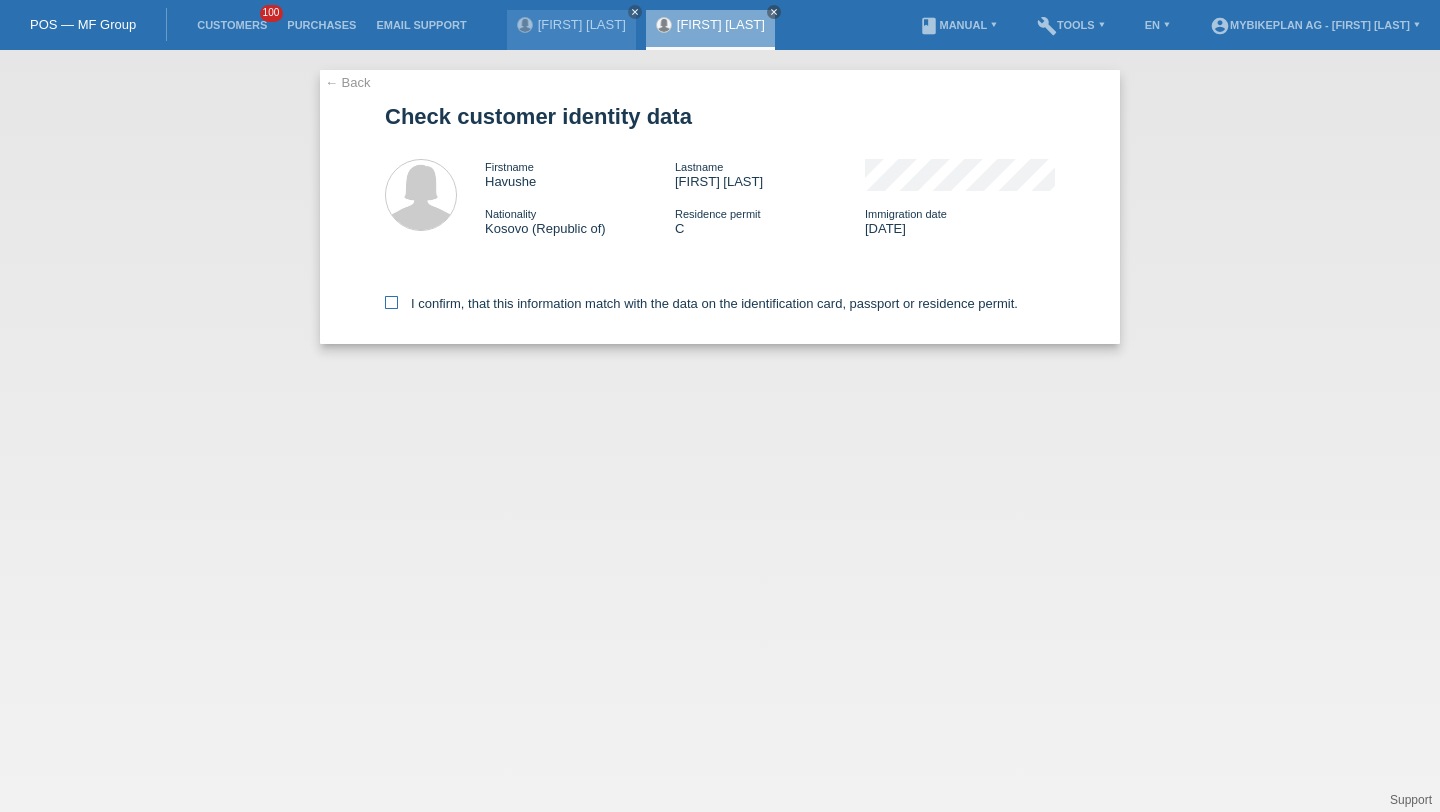 click on "I confirm, that this information match with the data on the identification card, passport or residence permit." at bounding box center [701, 303] 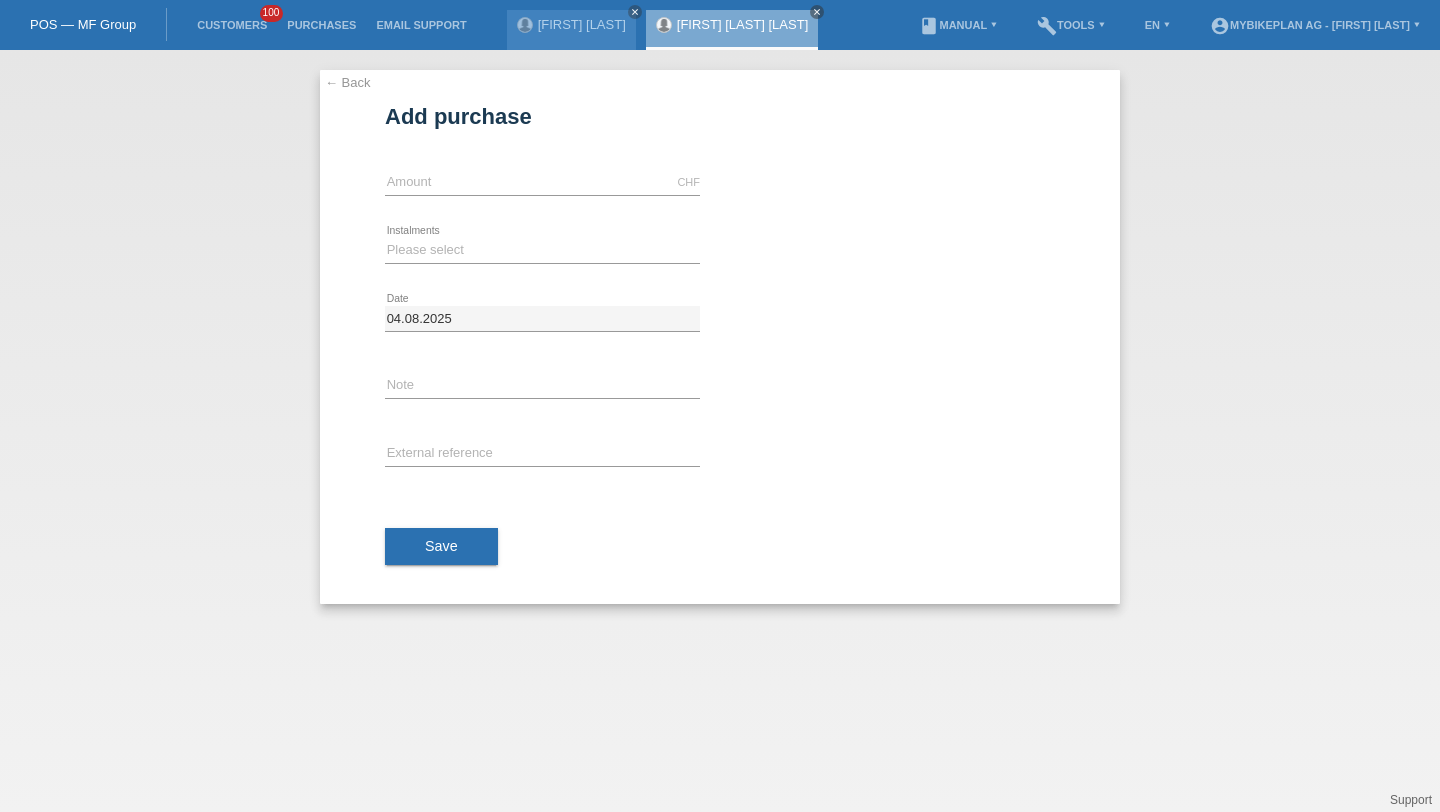 scroll, scrollTop: 0, scrollLeft: 0, axis: both 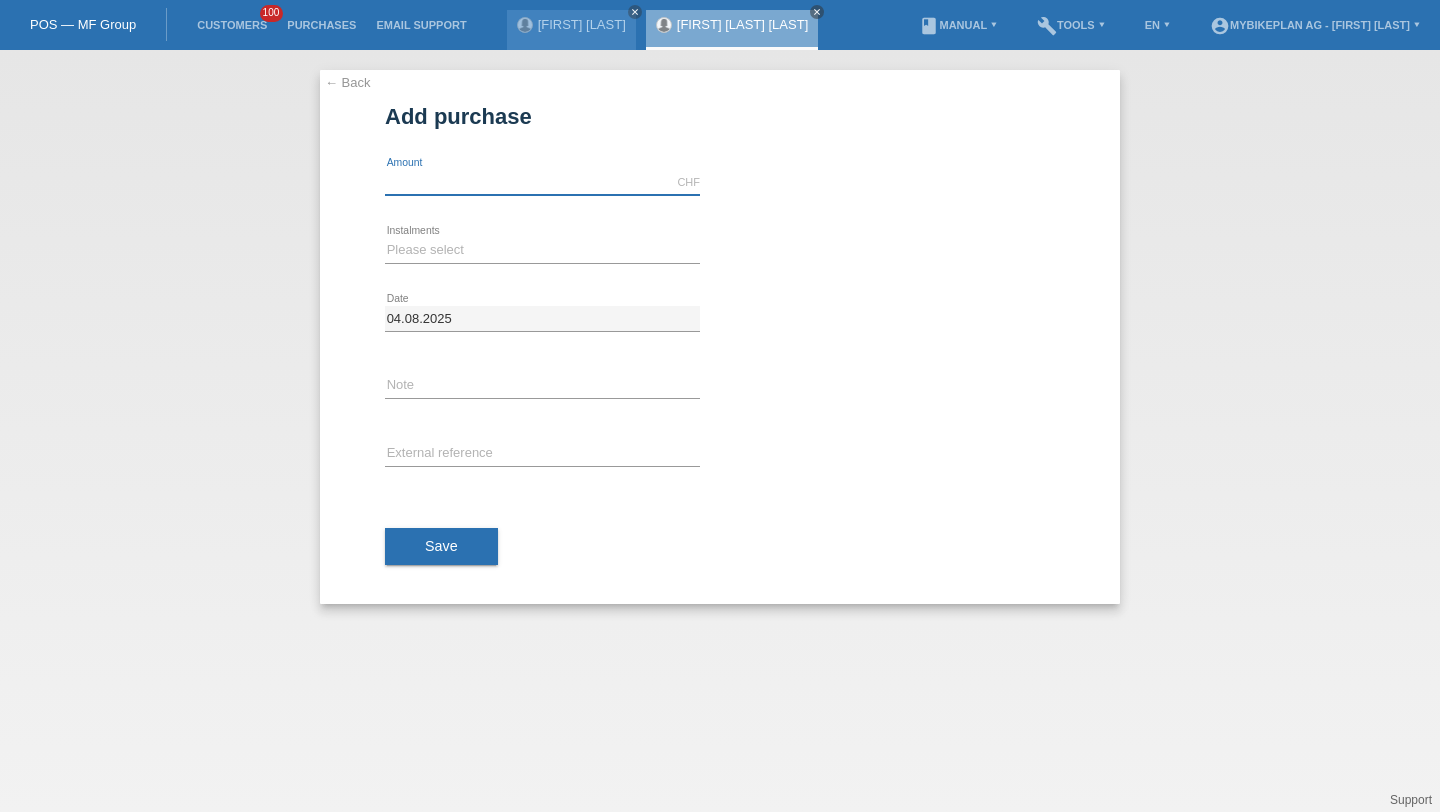 click at bounding box center [542, 182] 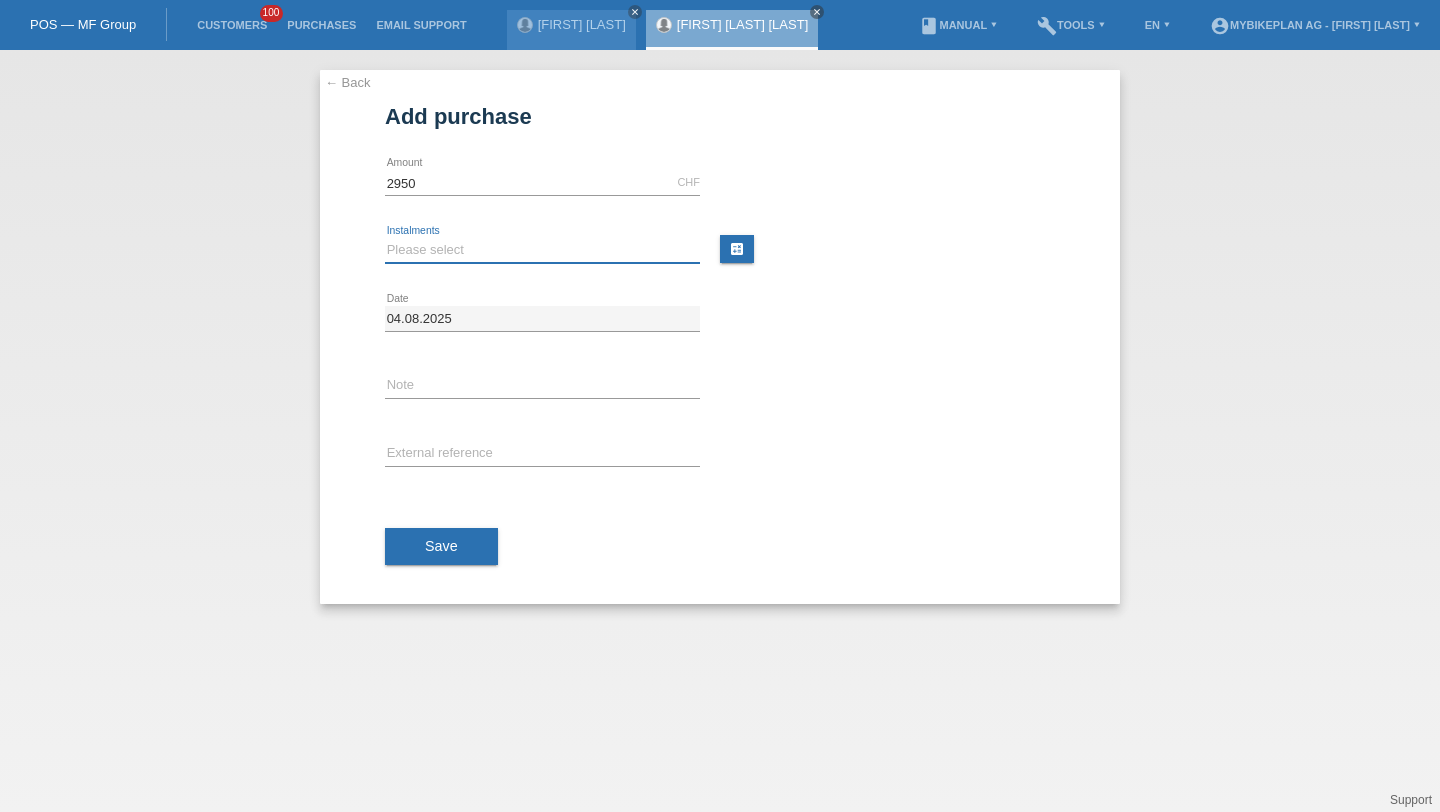 type on "2950.00" 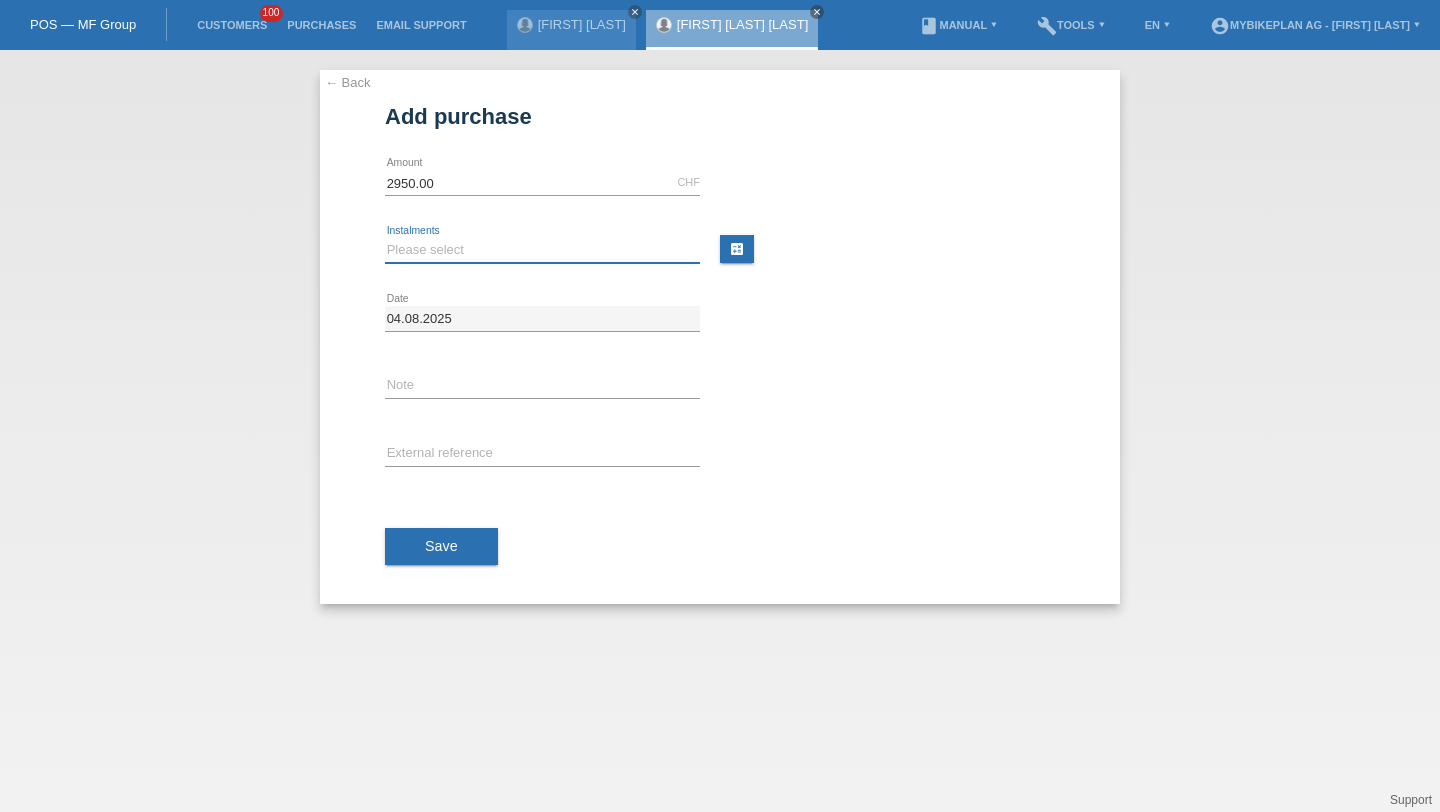 click on "Please select
6 instalments
12 instalments
18 instalments
24 instalments
36 instalments
48 instalments" at bounding box center [542, 250] 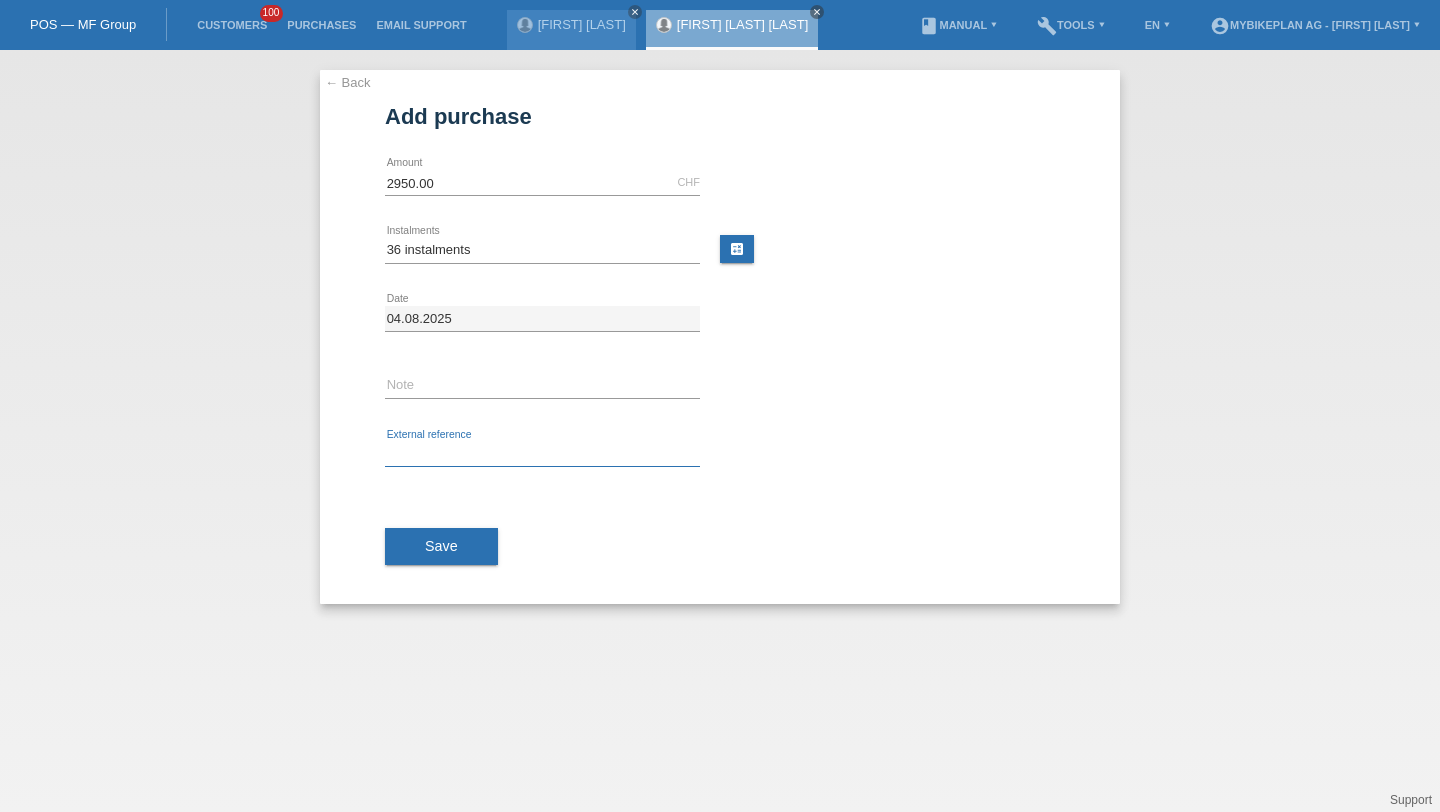 click at bounding box center [542, 454] 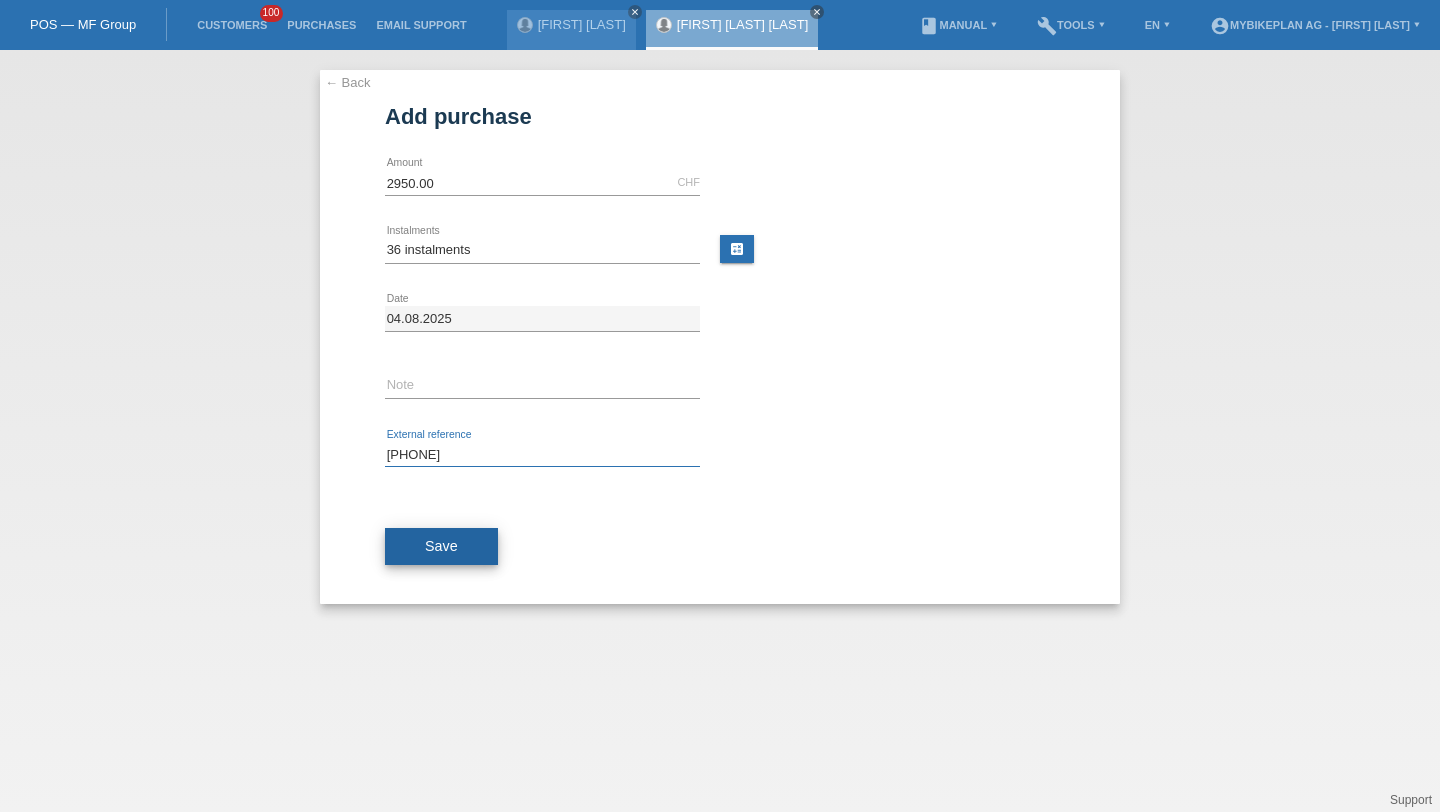 type on "[PHONE]" 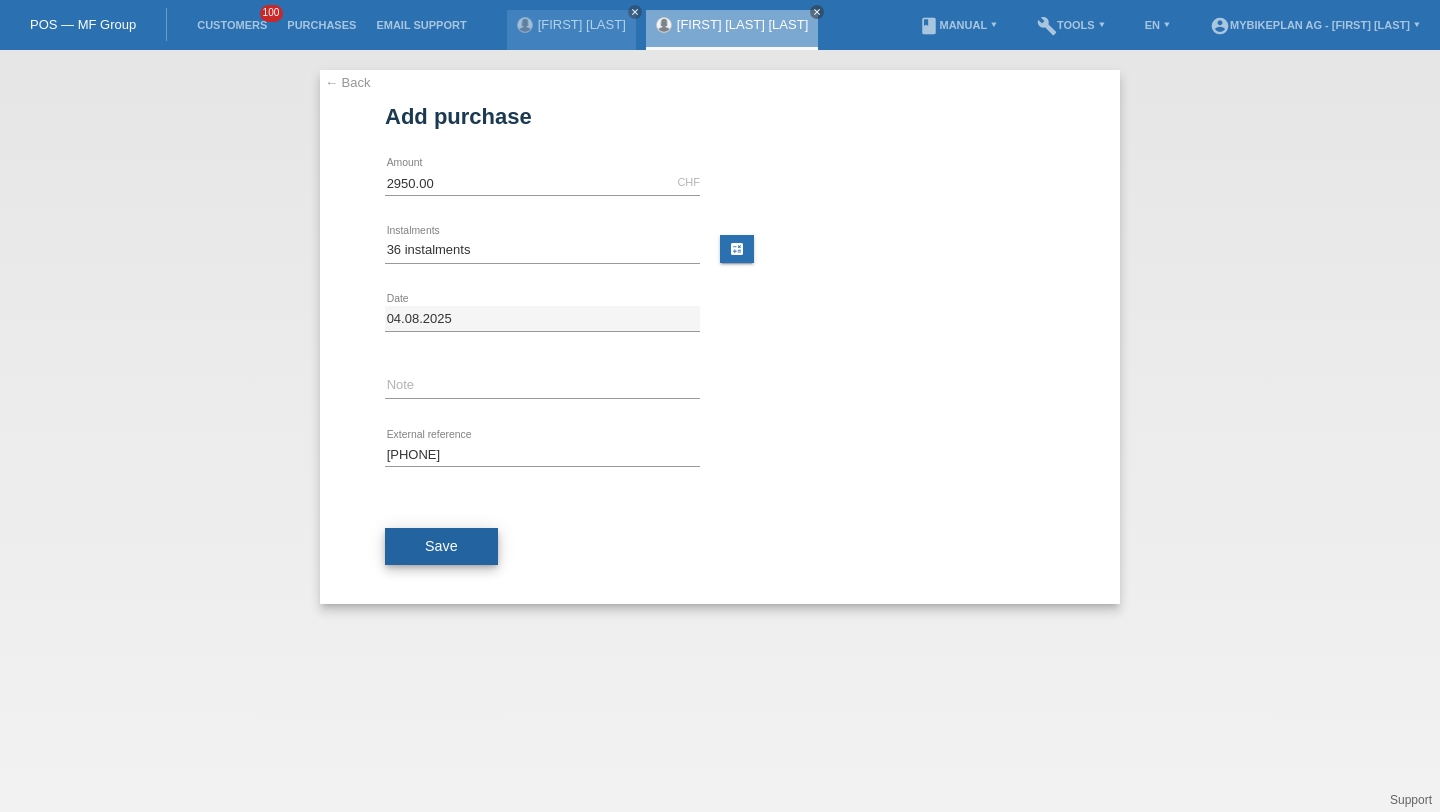 click on "Save" at bounding box center (441, 547) 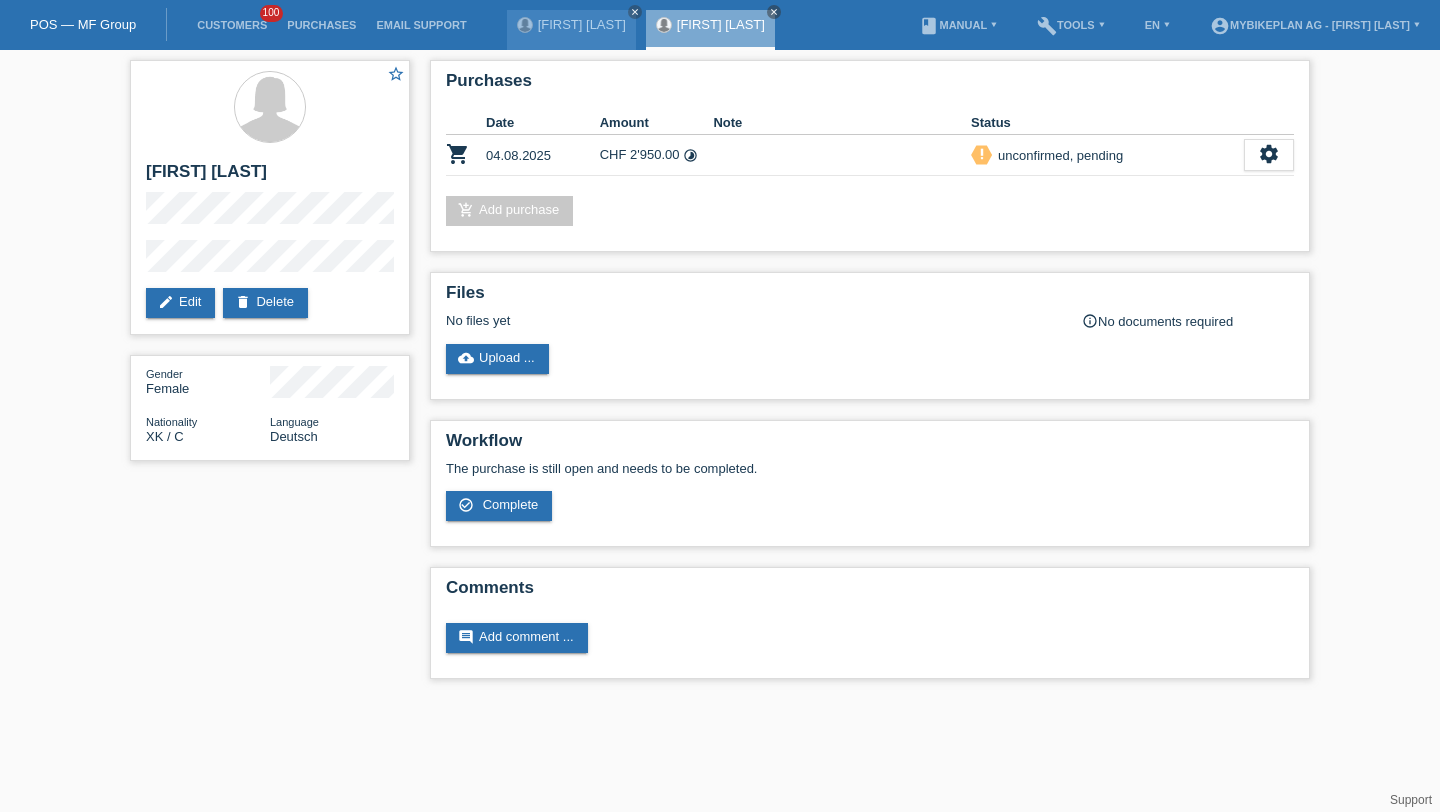 scroll, scrollTop: 0, scrollLeft: 0, axis: both 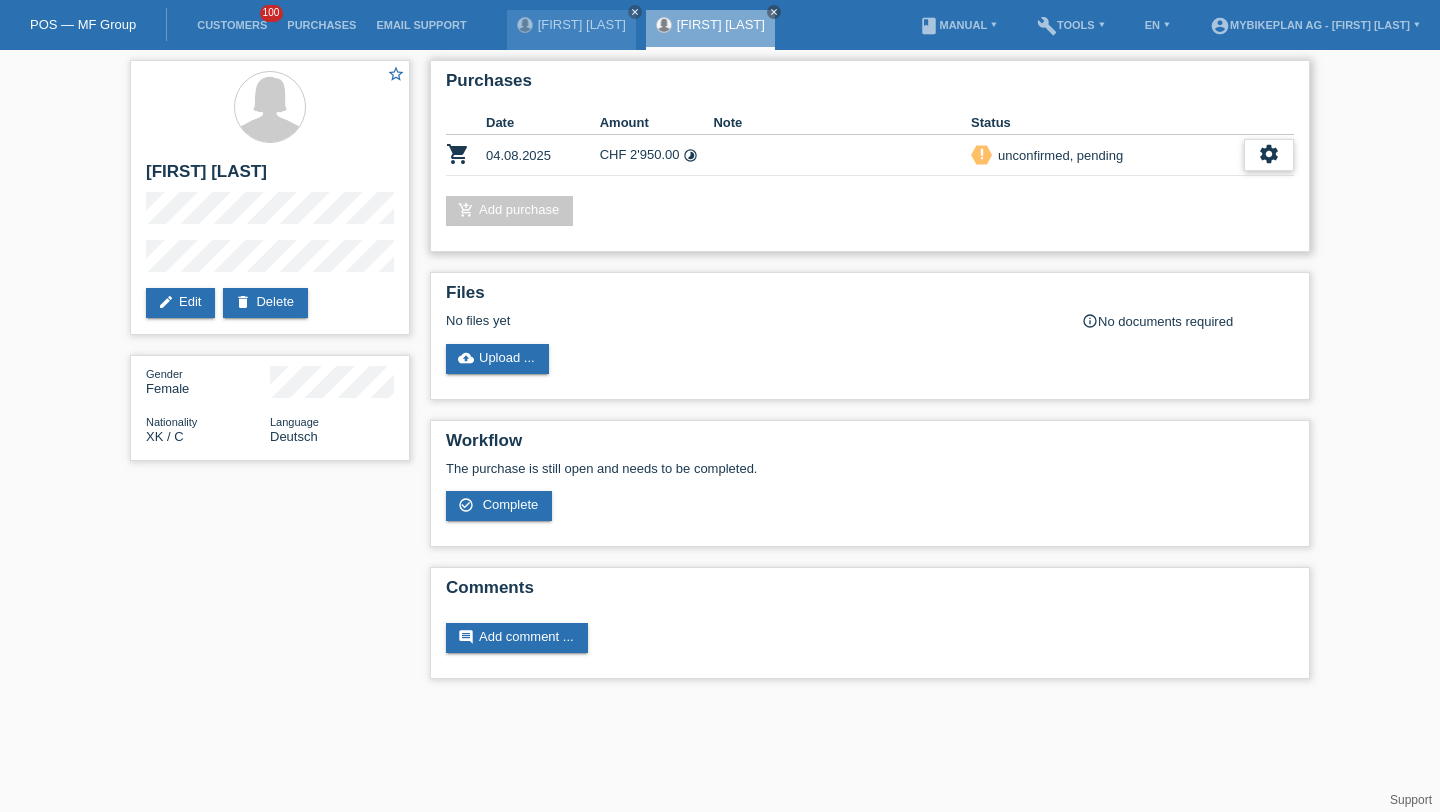 click on "settings" at bounding box center [1269, 154] 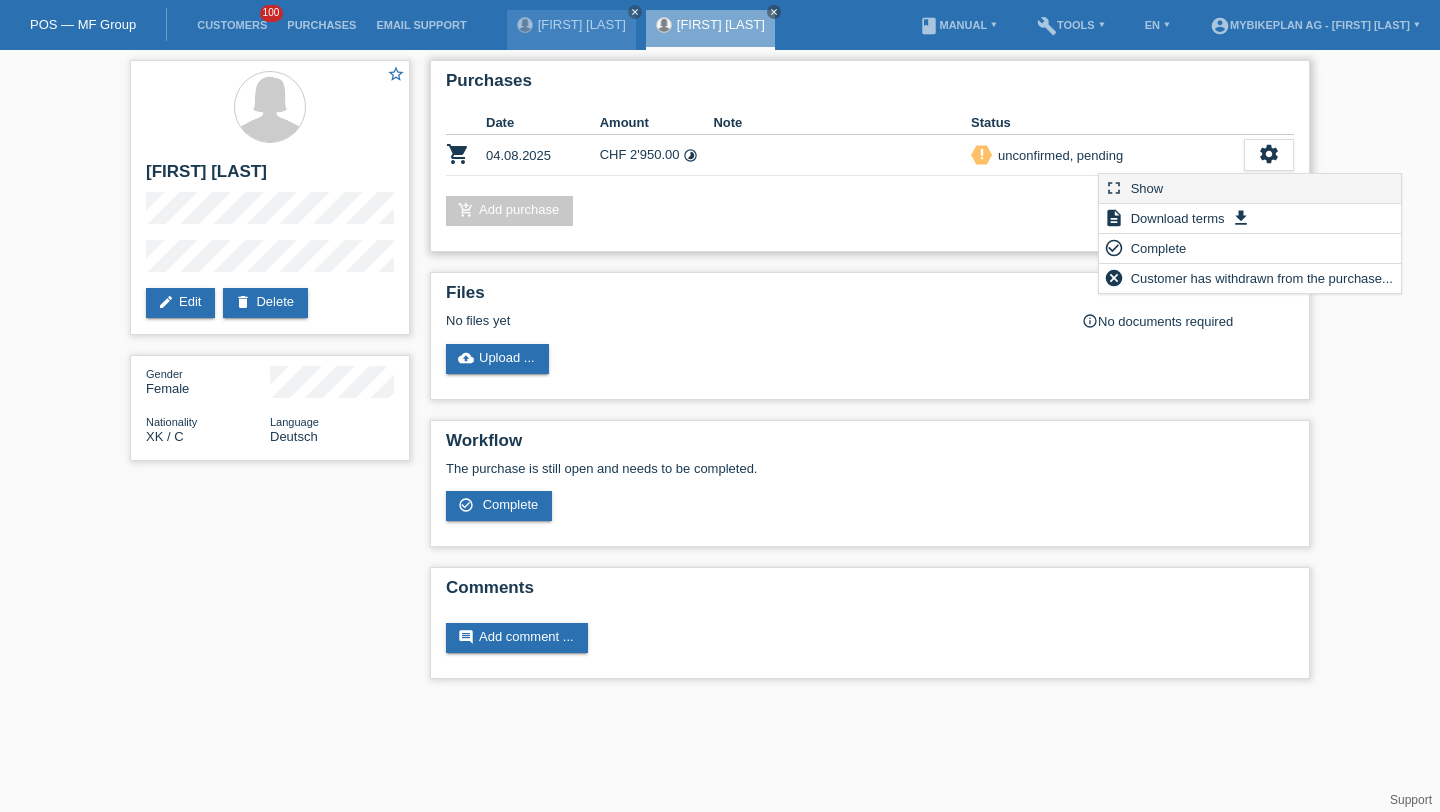 click on "fullscreen   Show" at bounding box center (1250, 189) 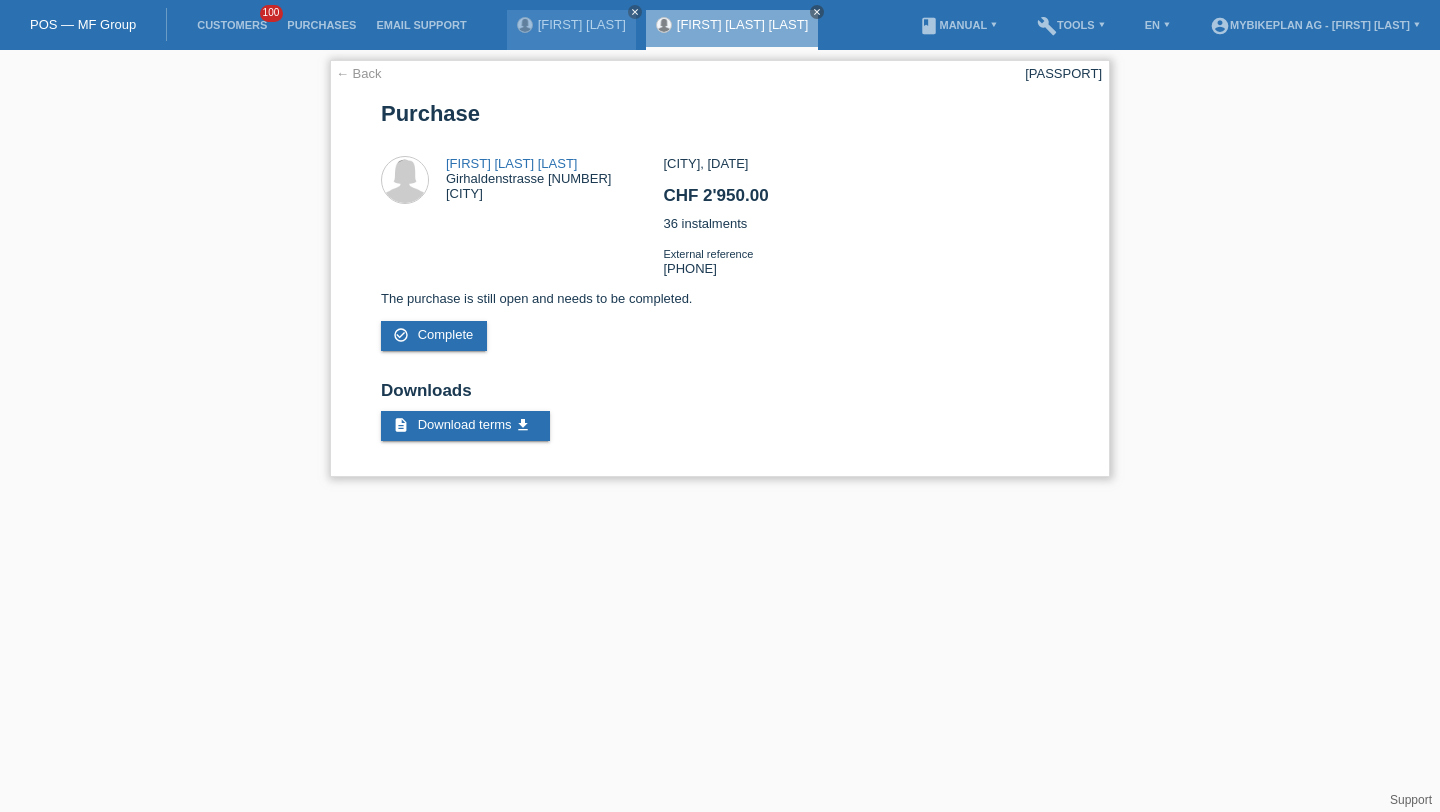 scroll, scrollTop: 0, scrollLeft: 0, axis: both 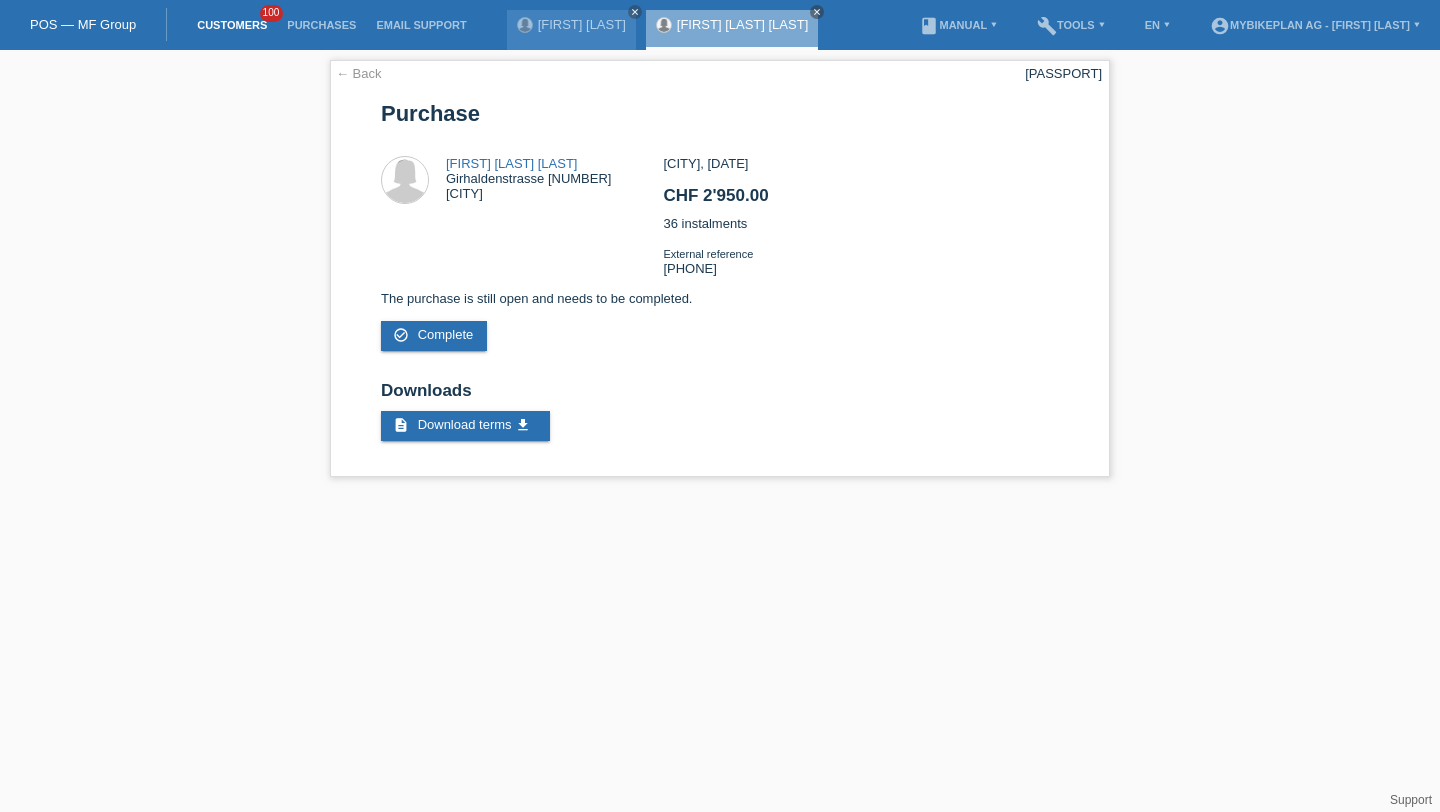 click on "Customers" at bounding box center (232, 25) 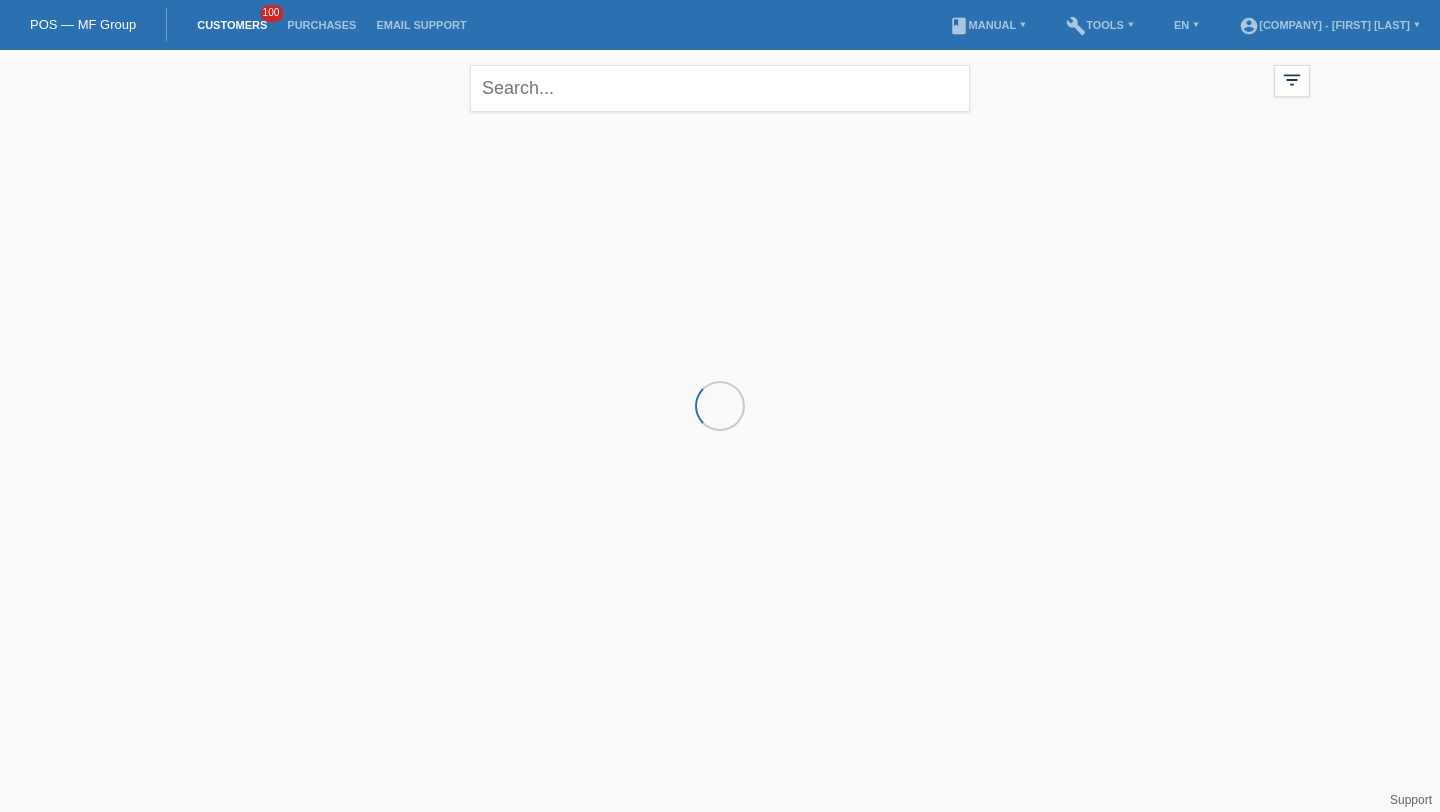 scroll, scrollTop: 0, scrollLeft: 0, axis: both 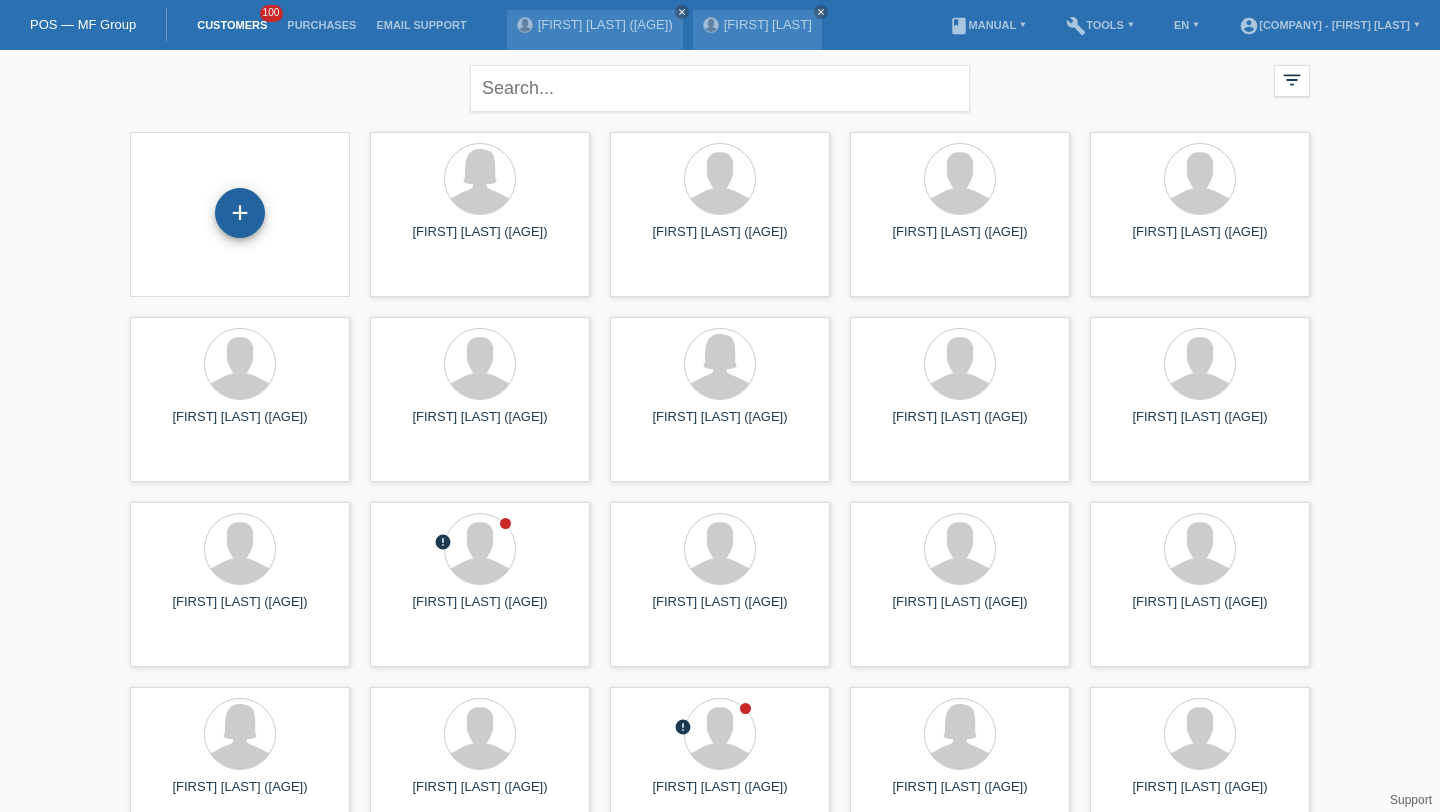 click on "+" at bounding box center (240, 213) 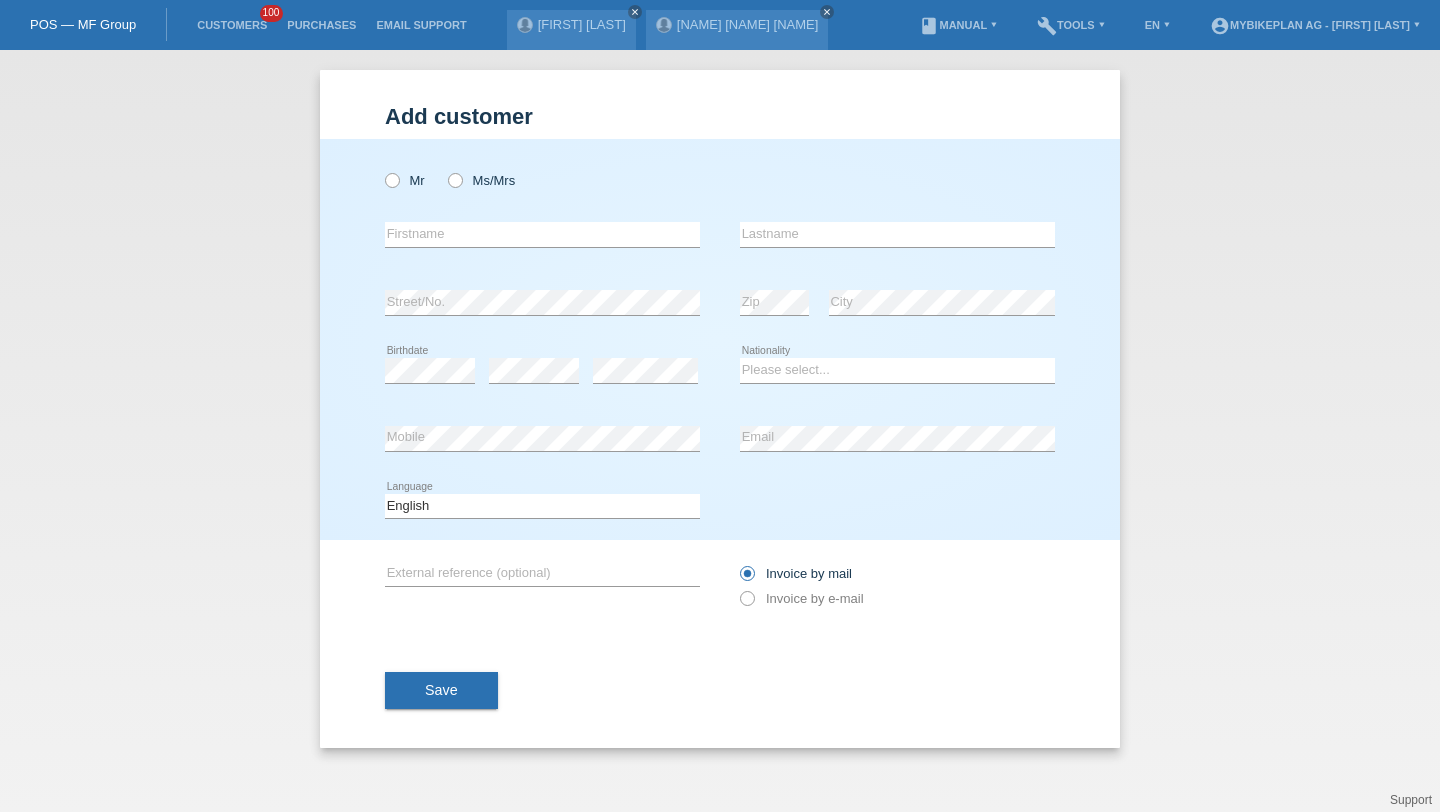 scroll, scrollTop: 0, scrollLeft: 0, axis: both 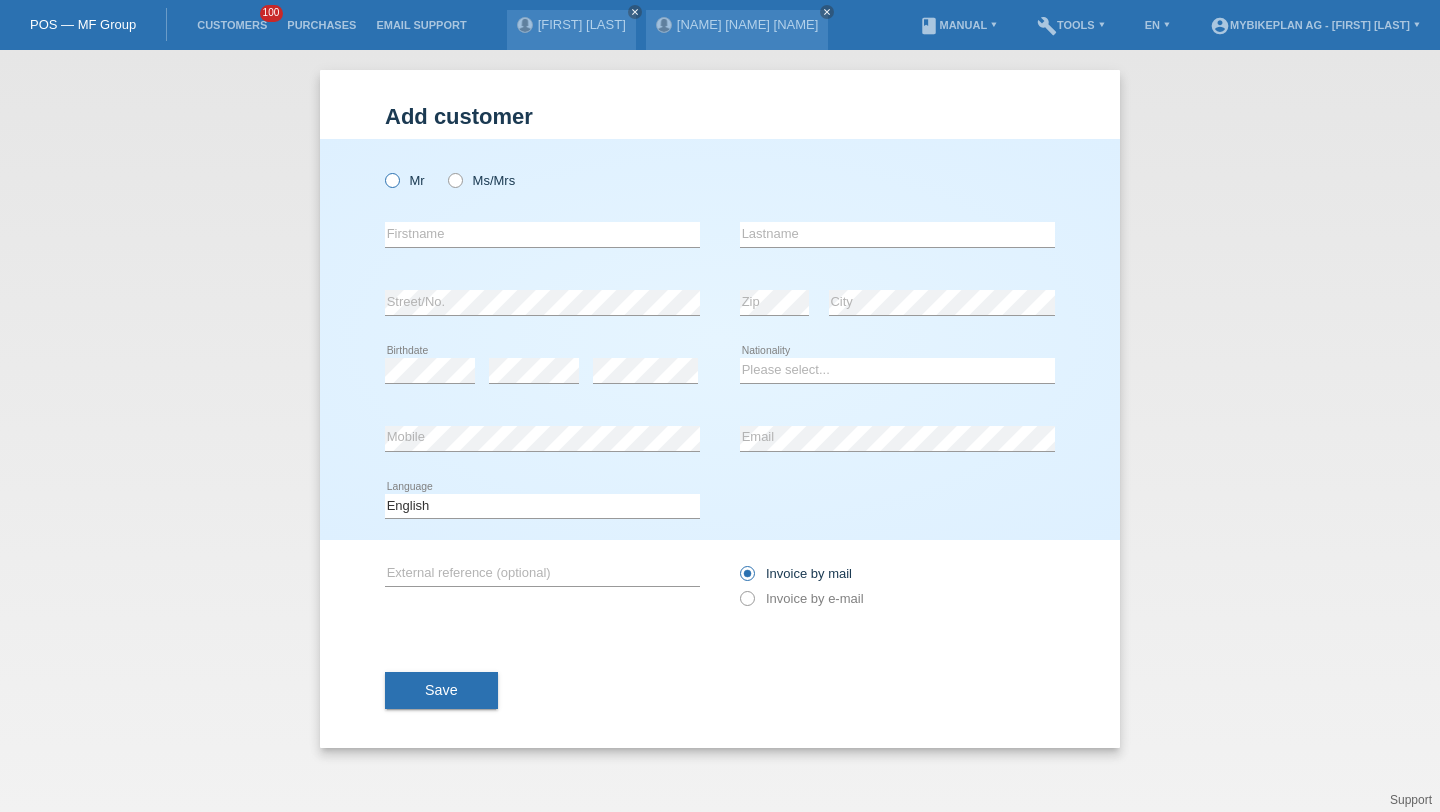 click on "Mr" at bounding box center (405, 180) 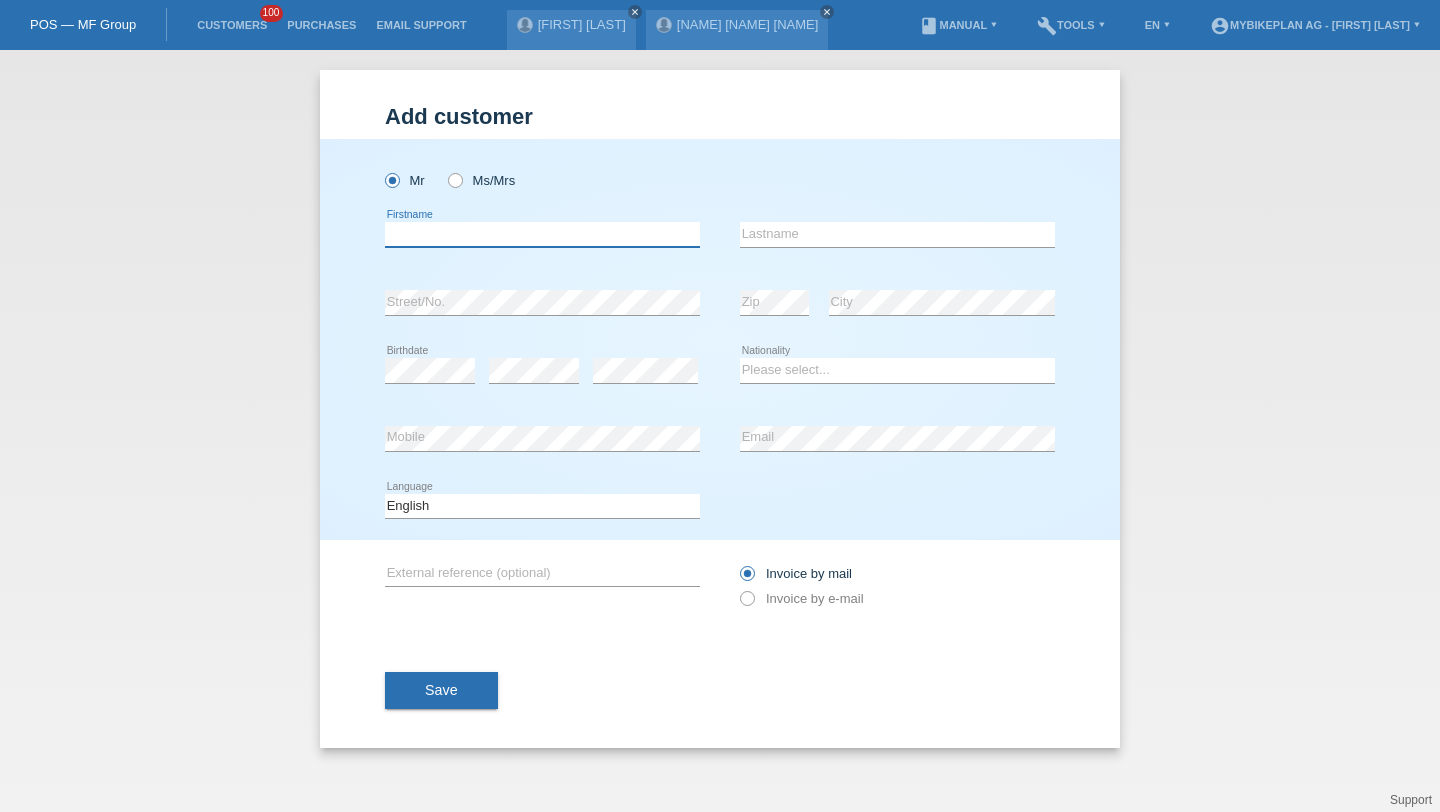 click at bounding box center (542, 234) 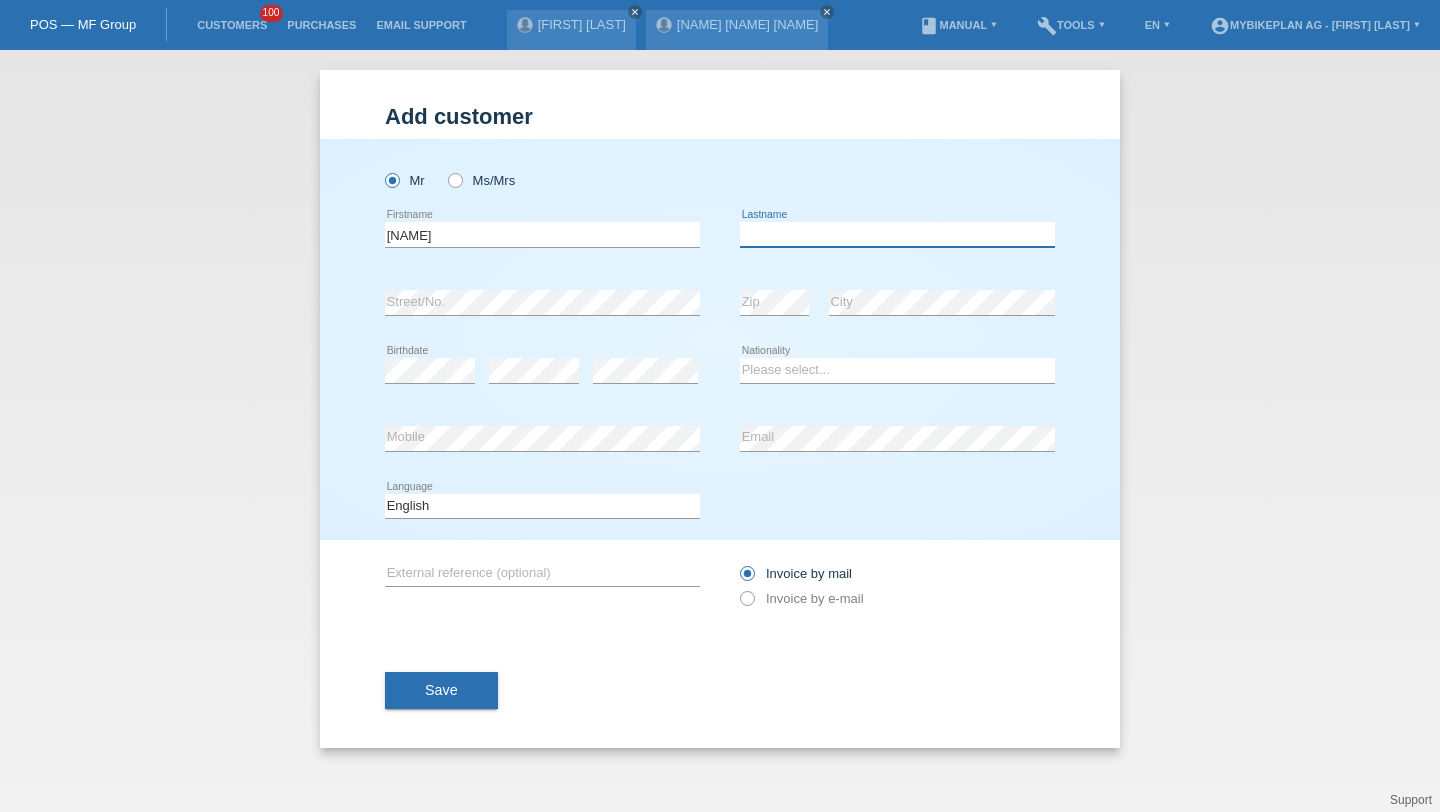 click at bounding box center (897, 234) 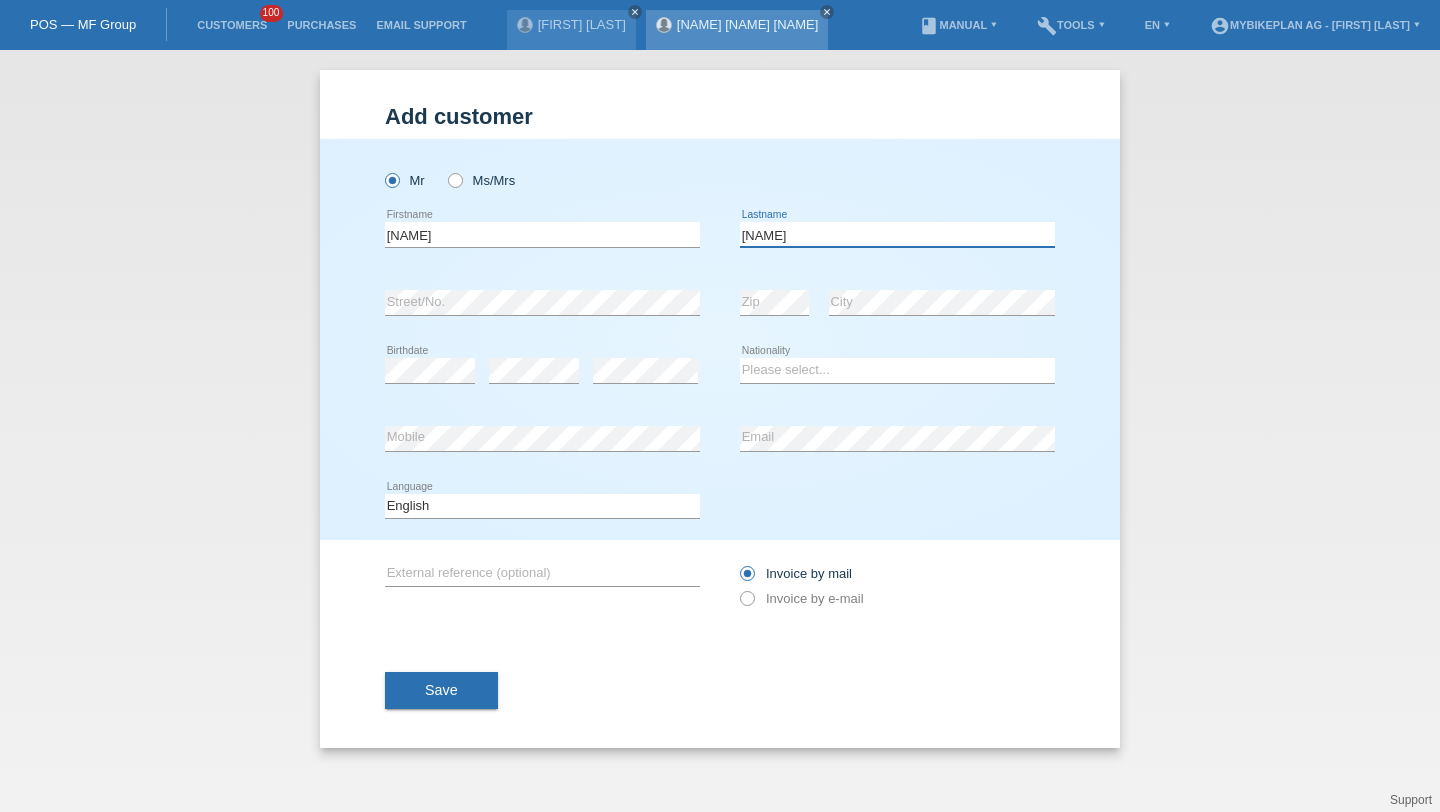 type on "[NAME]" 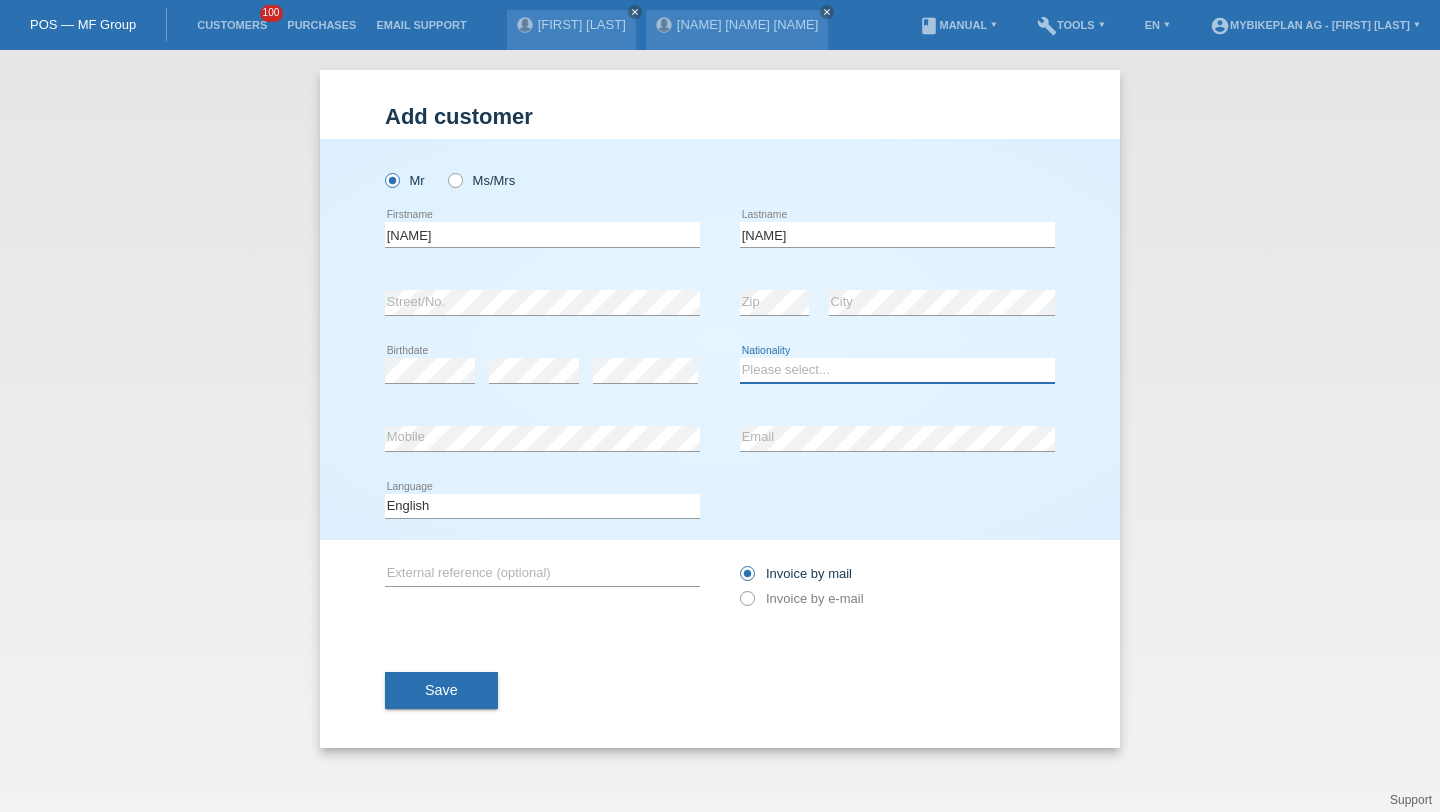 click on "Please select...
Switzerland
Austria
Germany
Liechtenstein
------------
Afghanistan
Åland Islands
Albania
Algeria
American Samoa Andorra Angola Anguilla Antarctica Antigua and Barbuda Argentina Armenia" at bounding box center (897, 370) 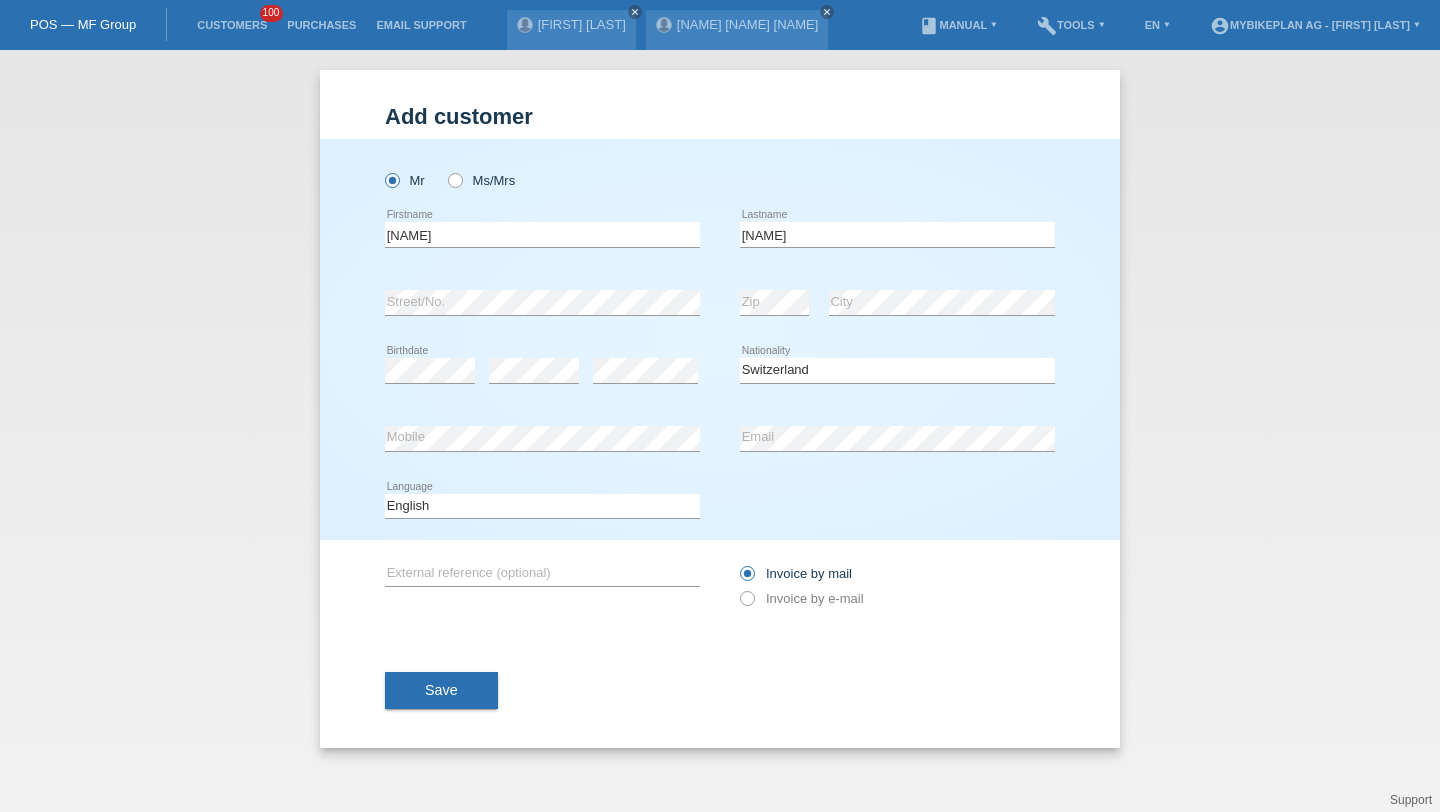 click on "error
Mobile" at bounding box center [542, 439] 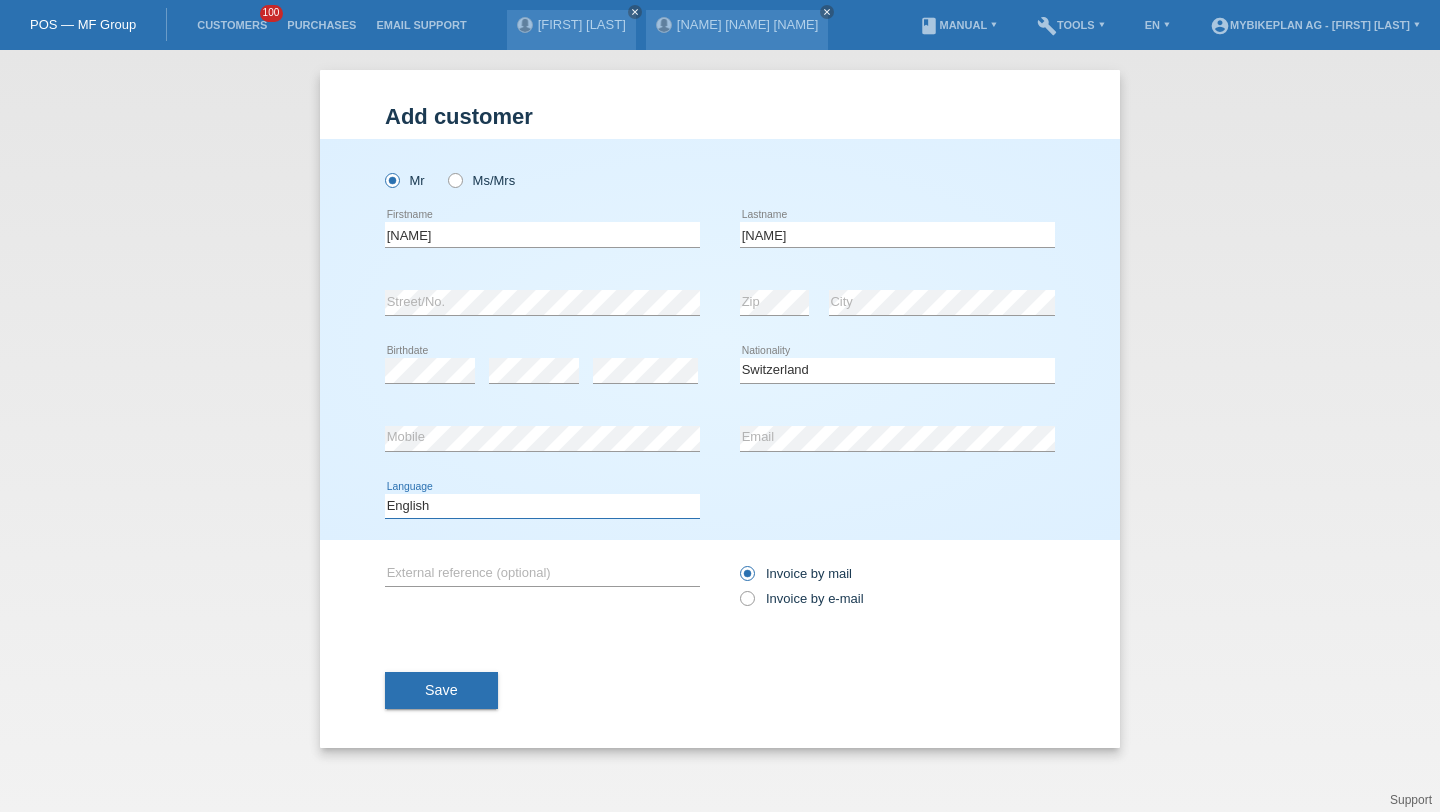 click on "Deutsch
Français
Italiano
English" at bounding box center [542, 506] 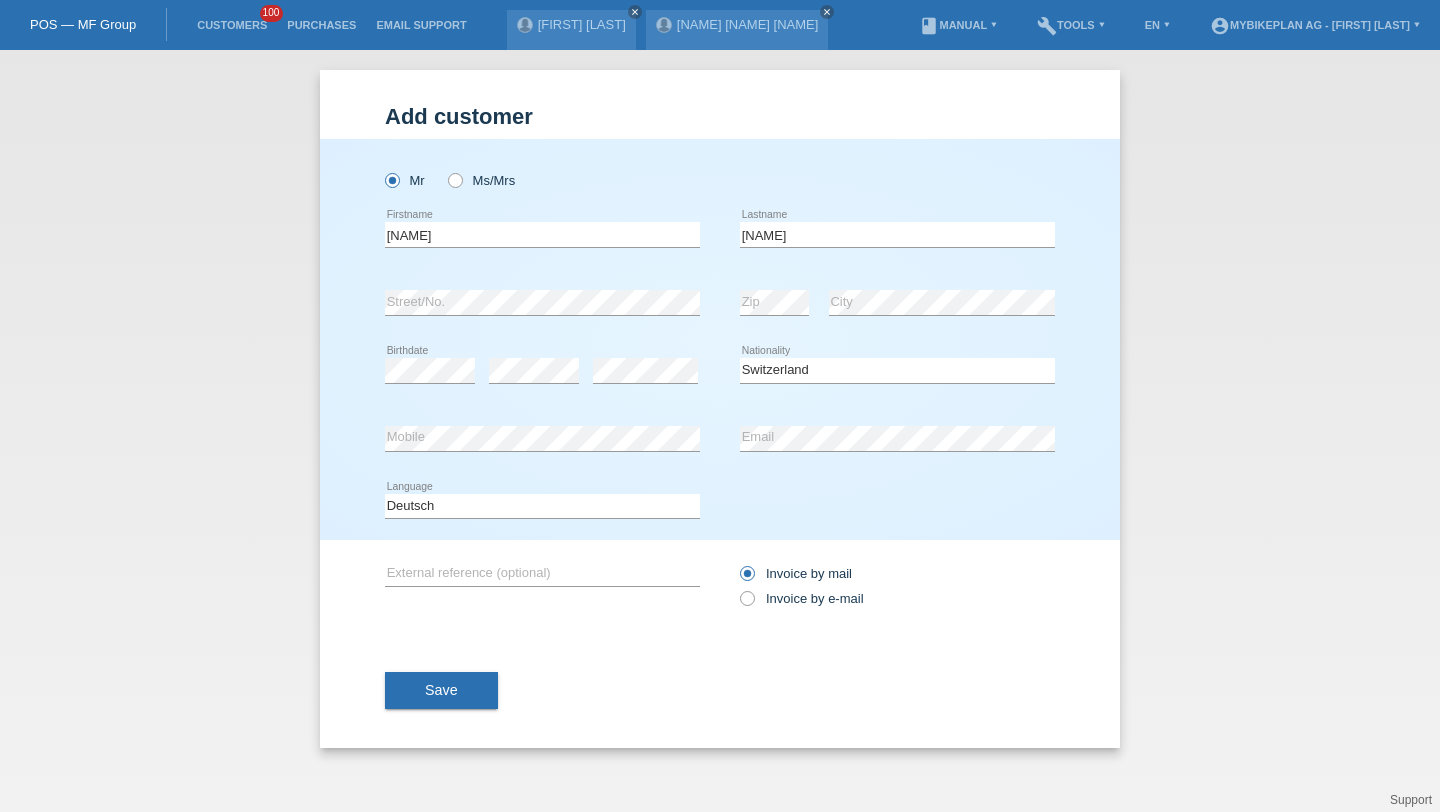 click on "Invoice by mail" at bounding box center [796, 573] 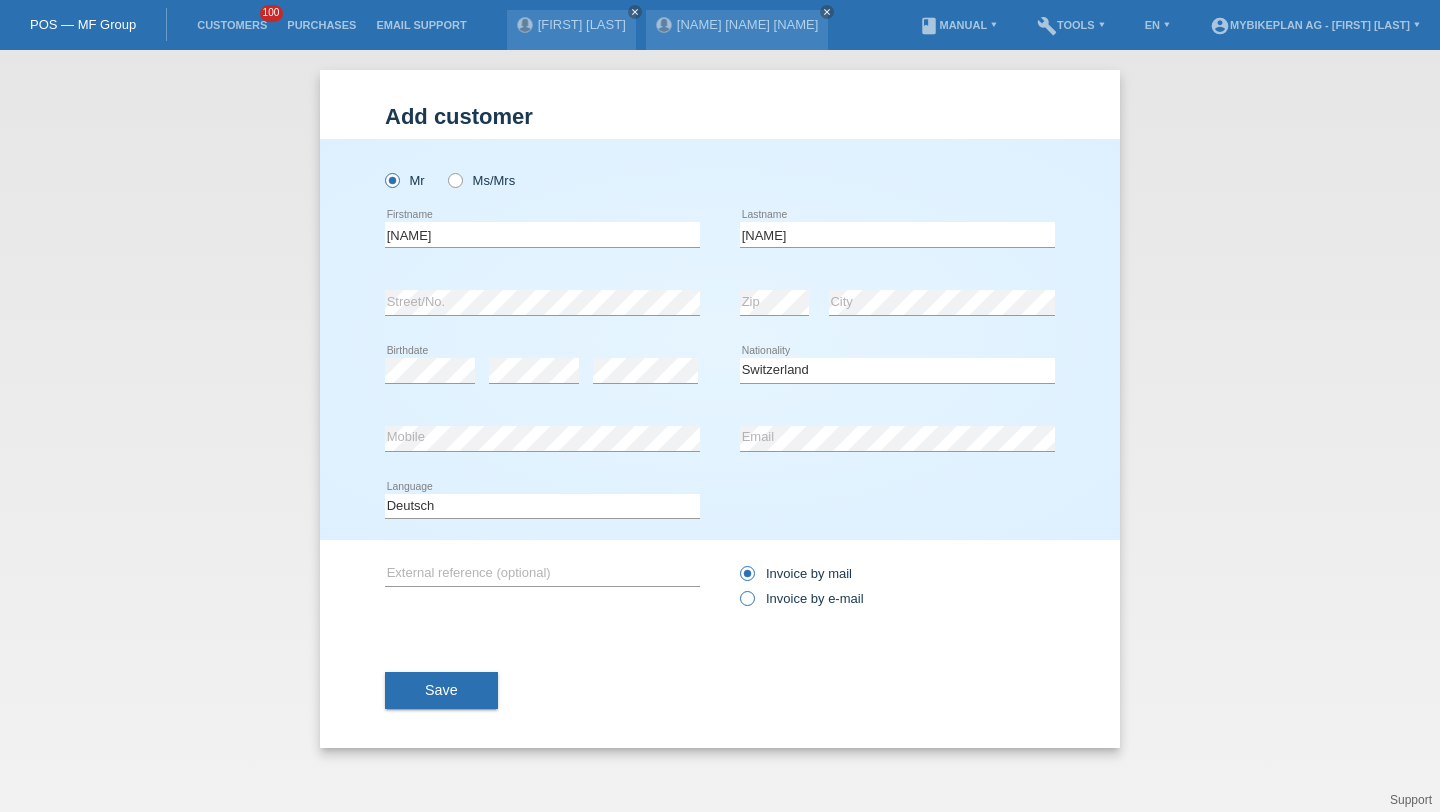 click on "Invoice by e-mail" at bounding box center (802, 598) 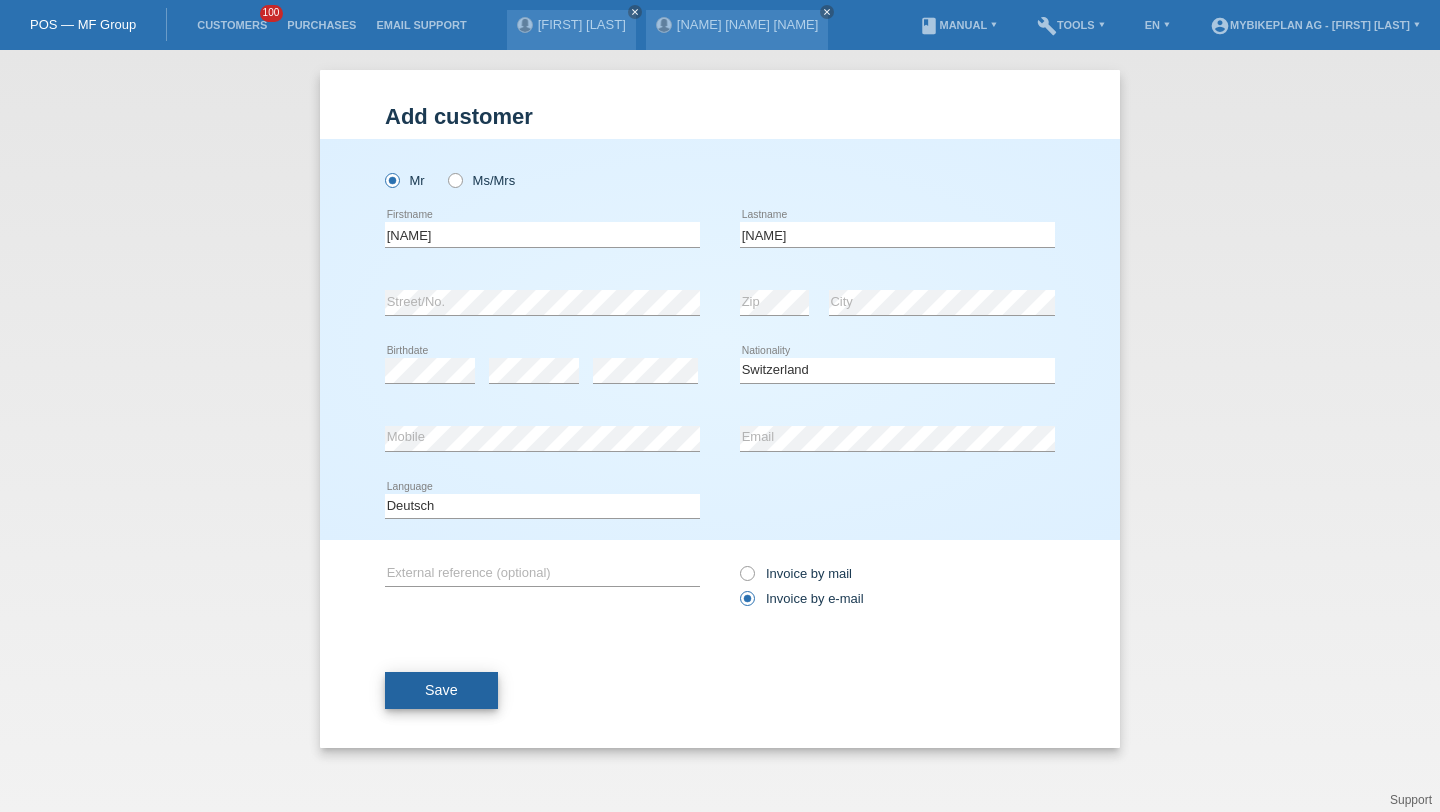 click on "Save" at bounding box center (441, 691) 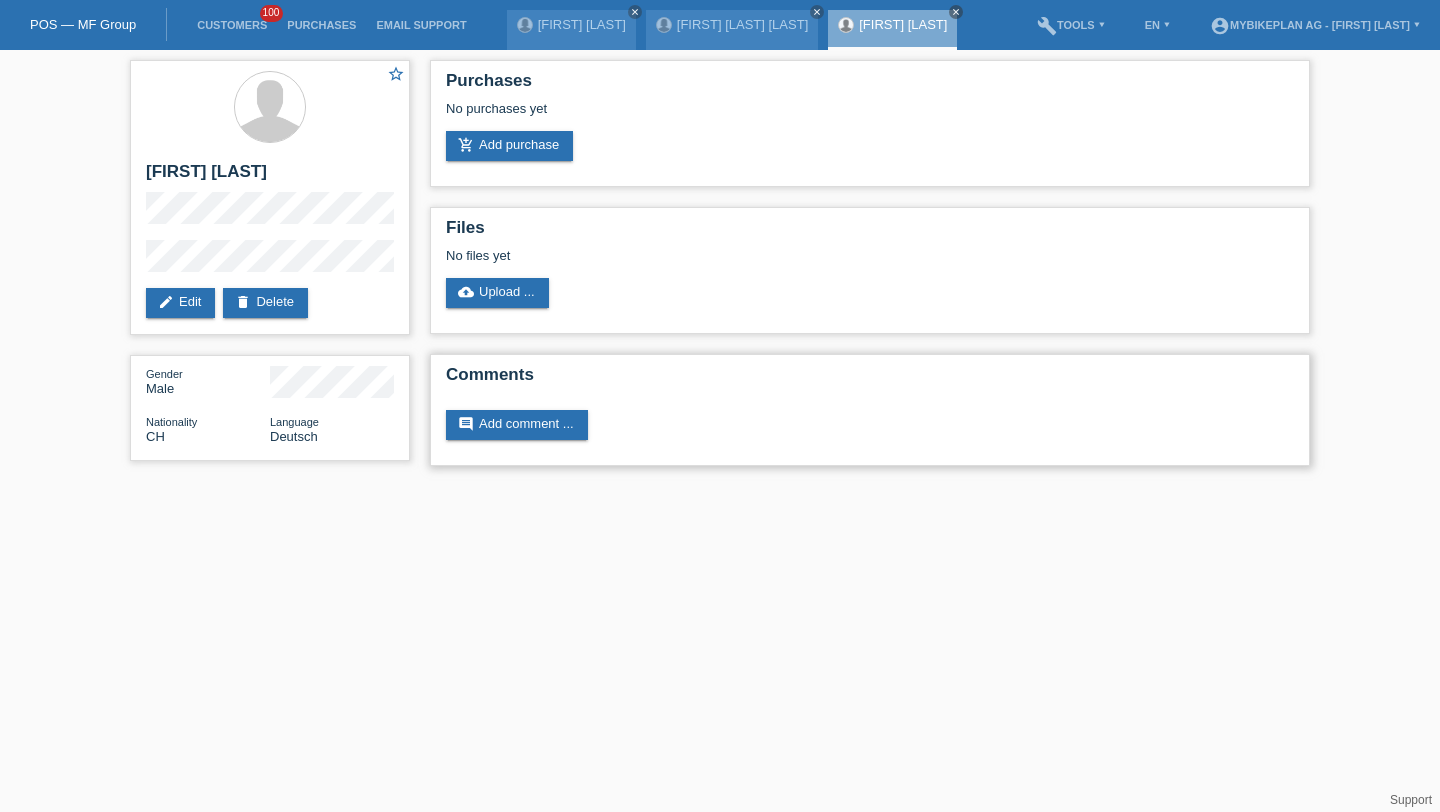 scroll, scrollTop: 0, scrollLeft: 0, axis: both 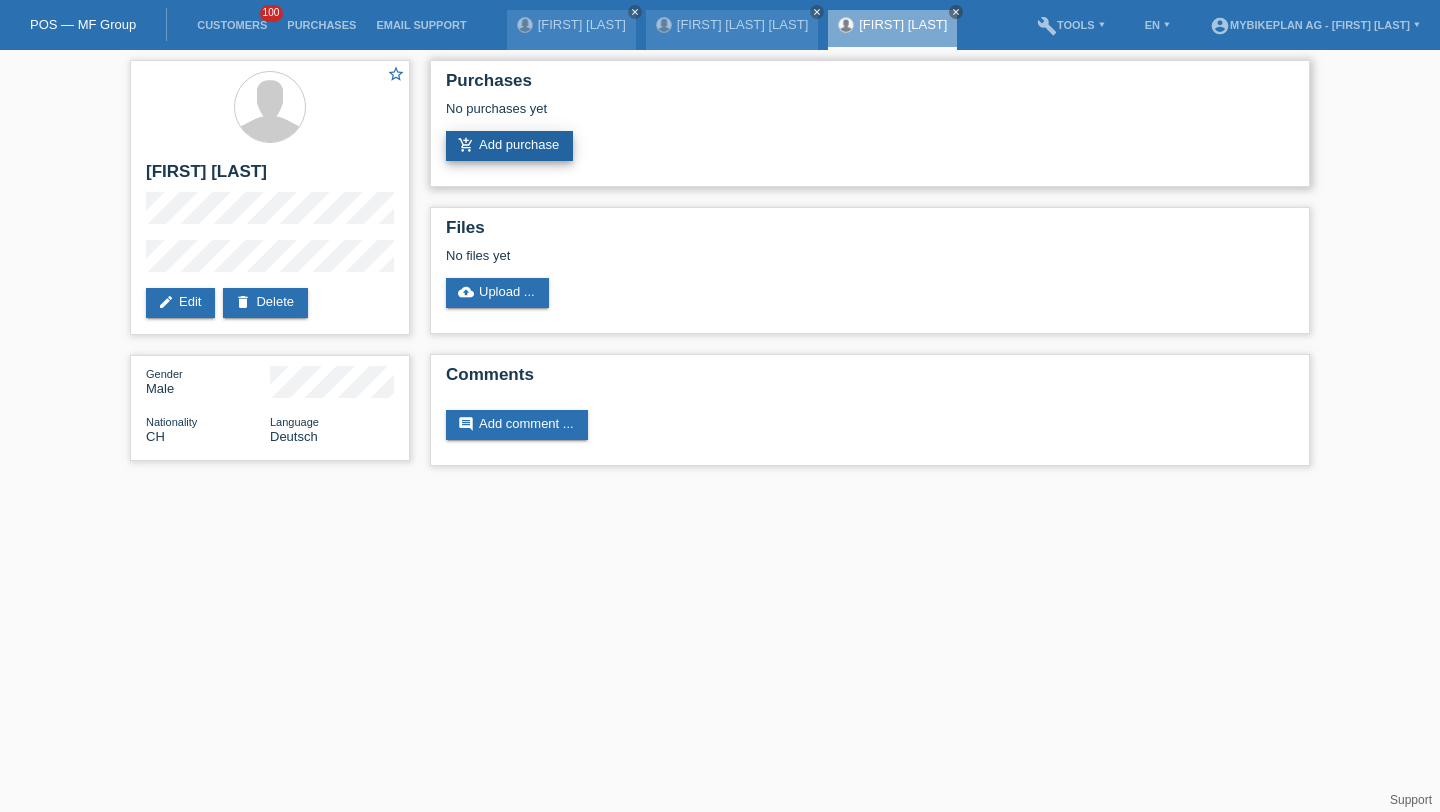 click on "add_shopping_cart  Add purchase" at bounding box center [509, 146] 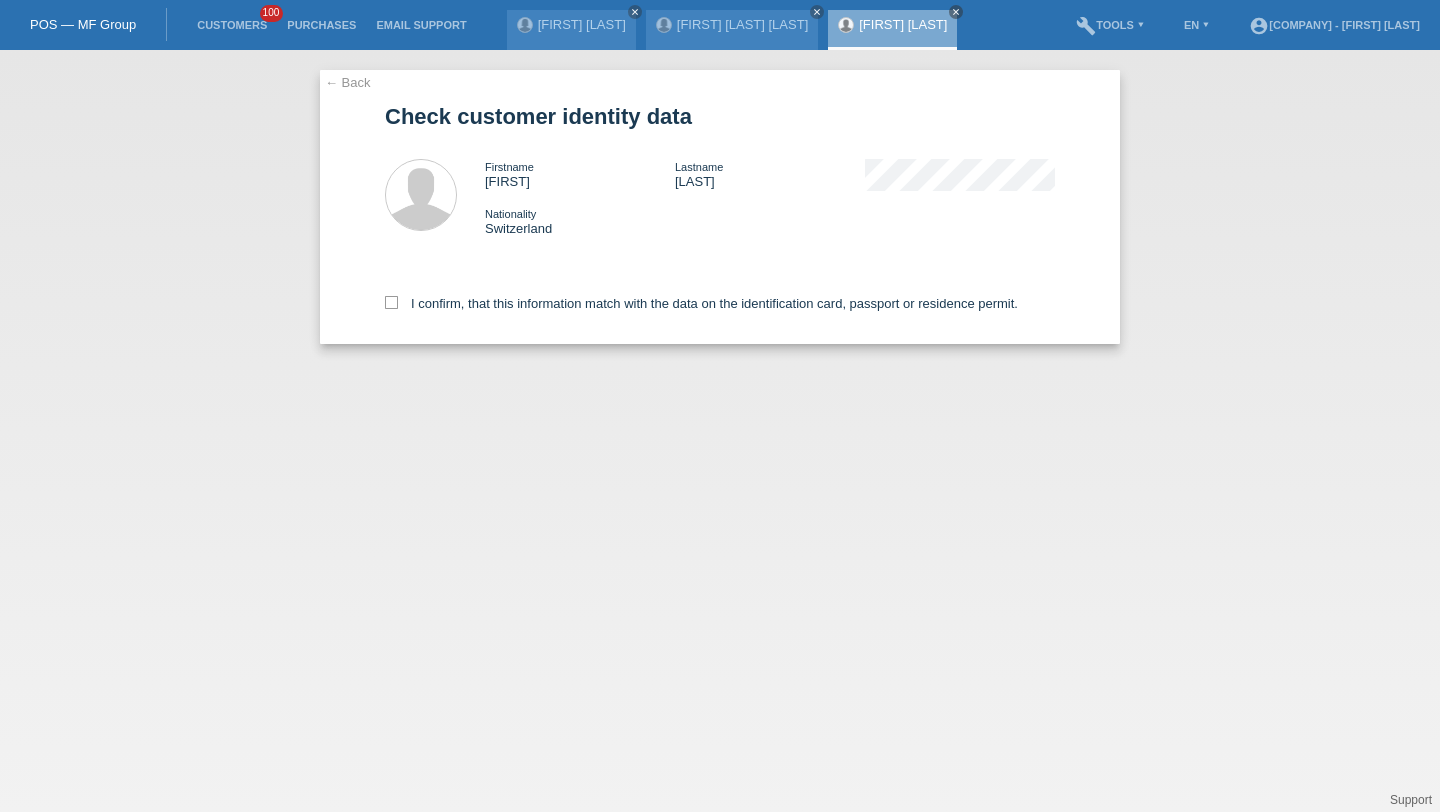 scroll, scrollTop: 0, scrollLeft: 0, axis: both 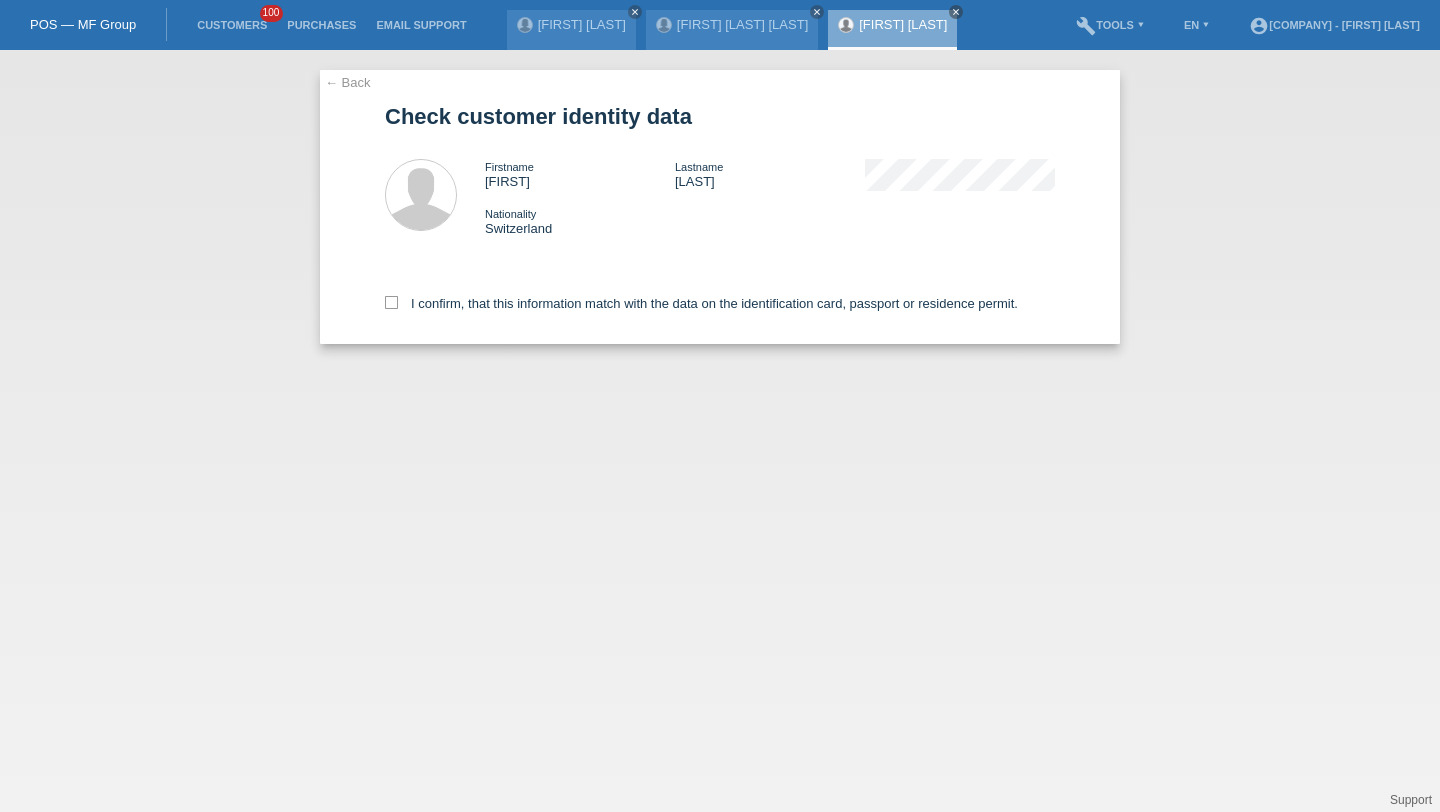 click on "I confirm, that this information match with the data on the identification card, passport or residence permit." at bounding box center (720, 300) 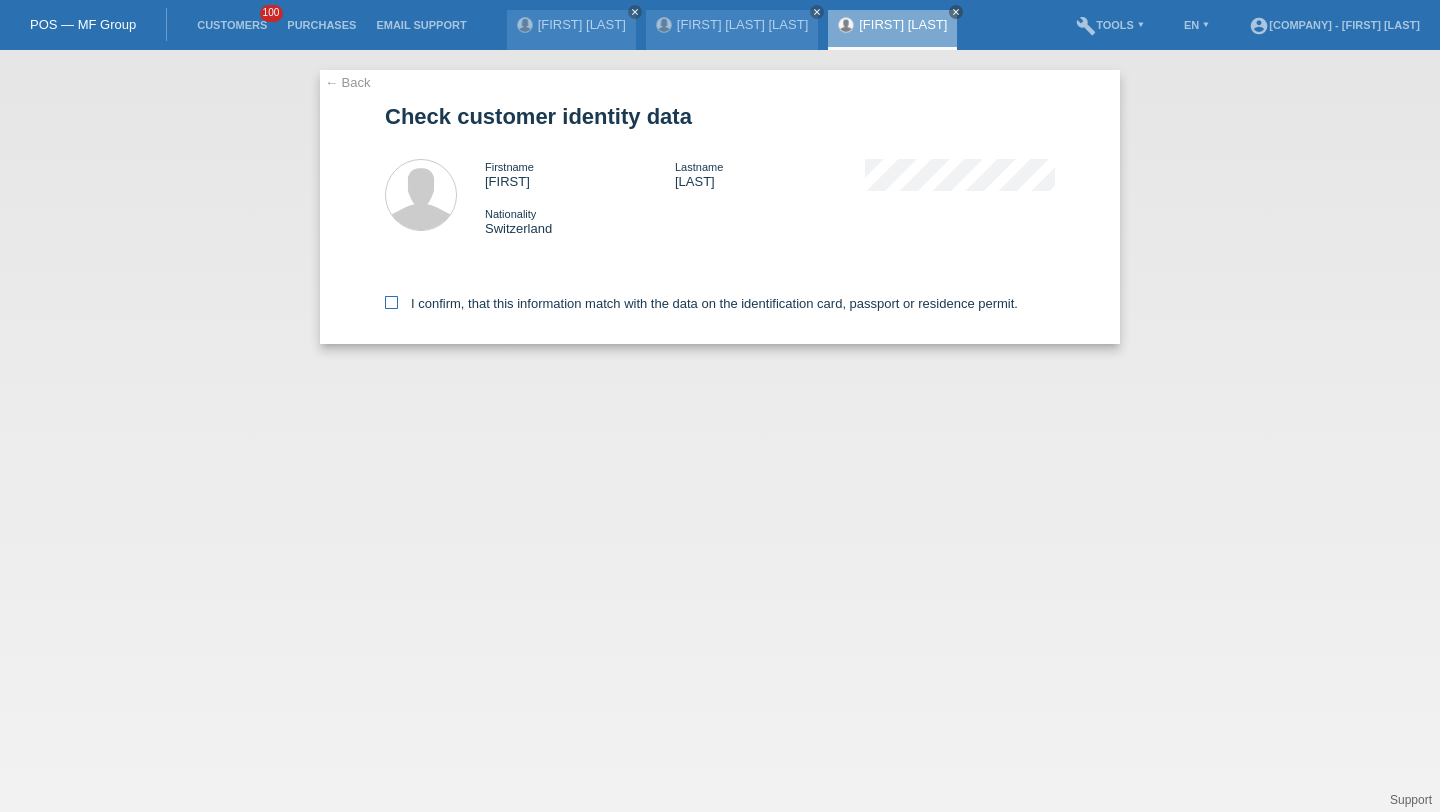 click on "I confirm, that this information match with the data on the identification card, passport or residence permit." at bounding box center (701, 303) 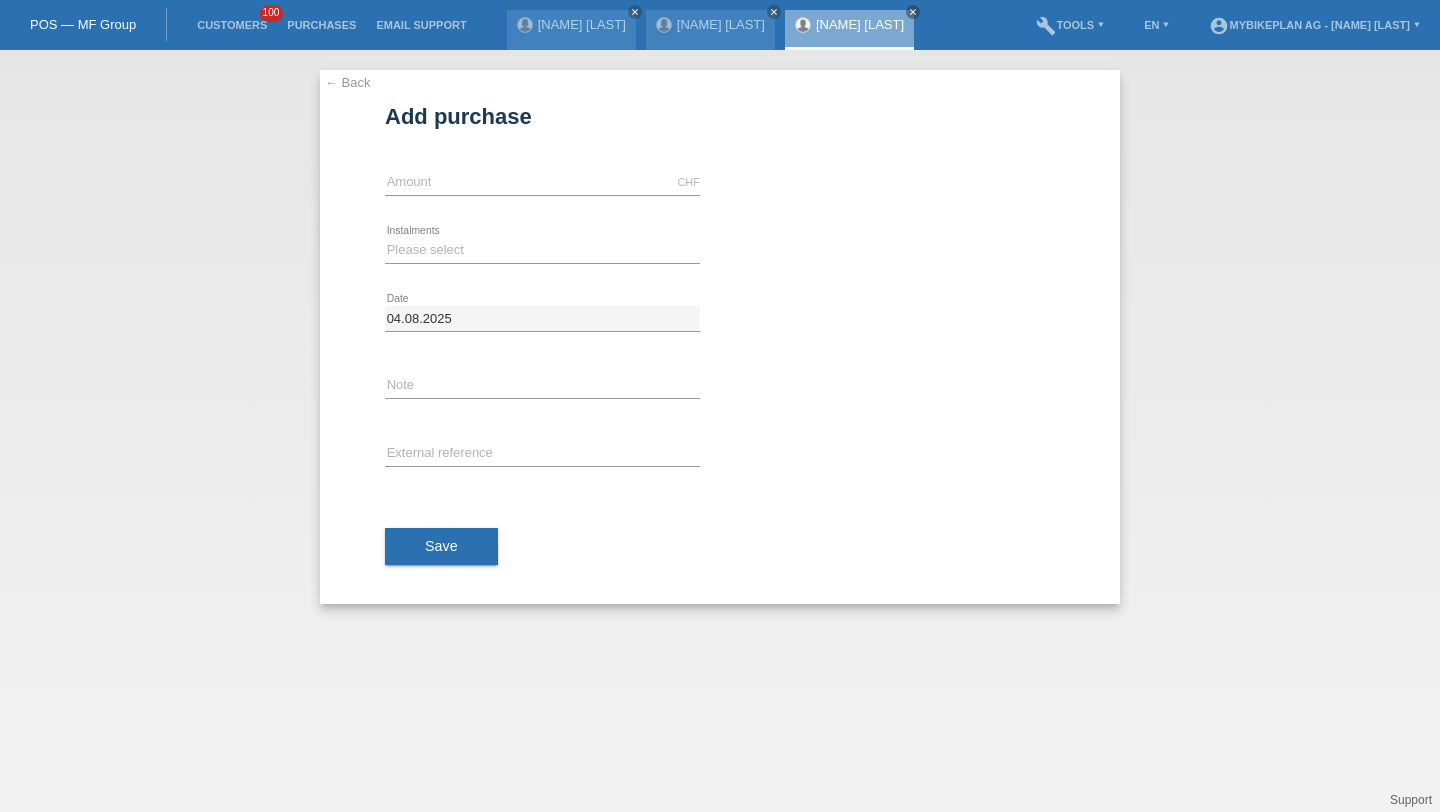 scroll, scrollTop: 0, scrollLeft: 0, axis: both 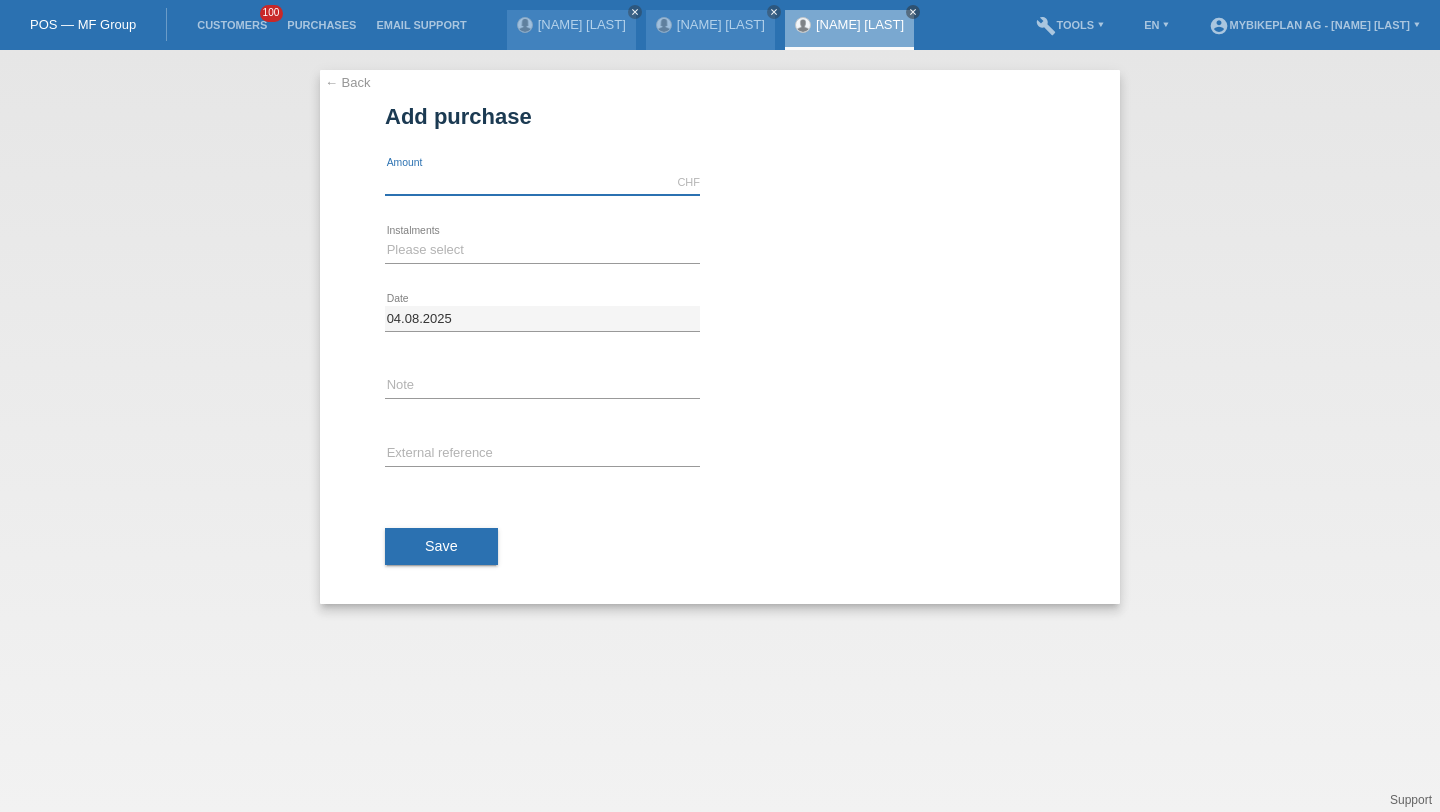 click at bounding box center [542, 182] 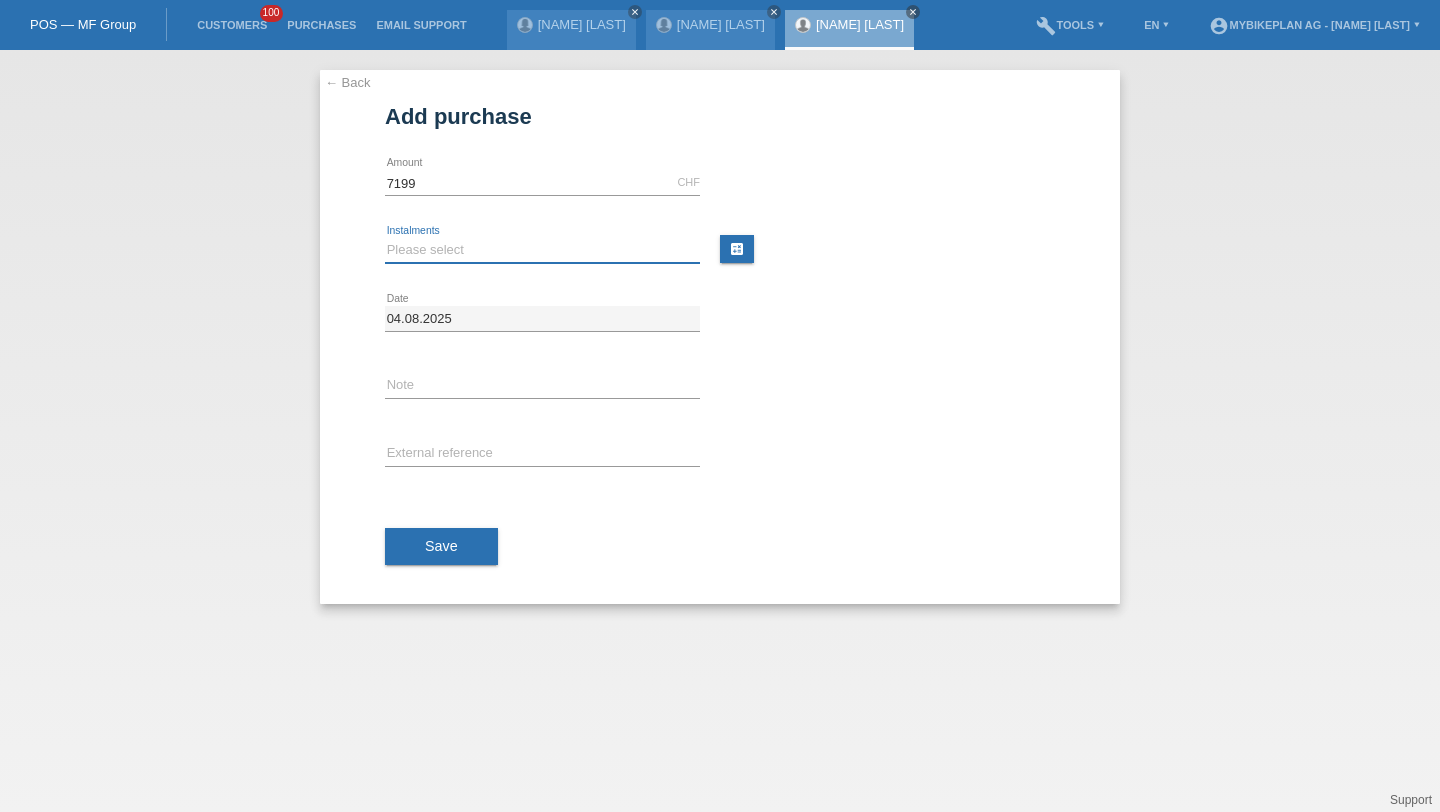 type on "7199.00" 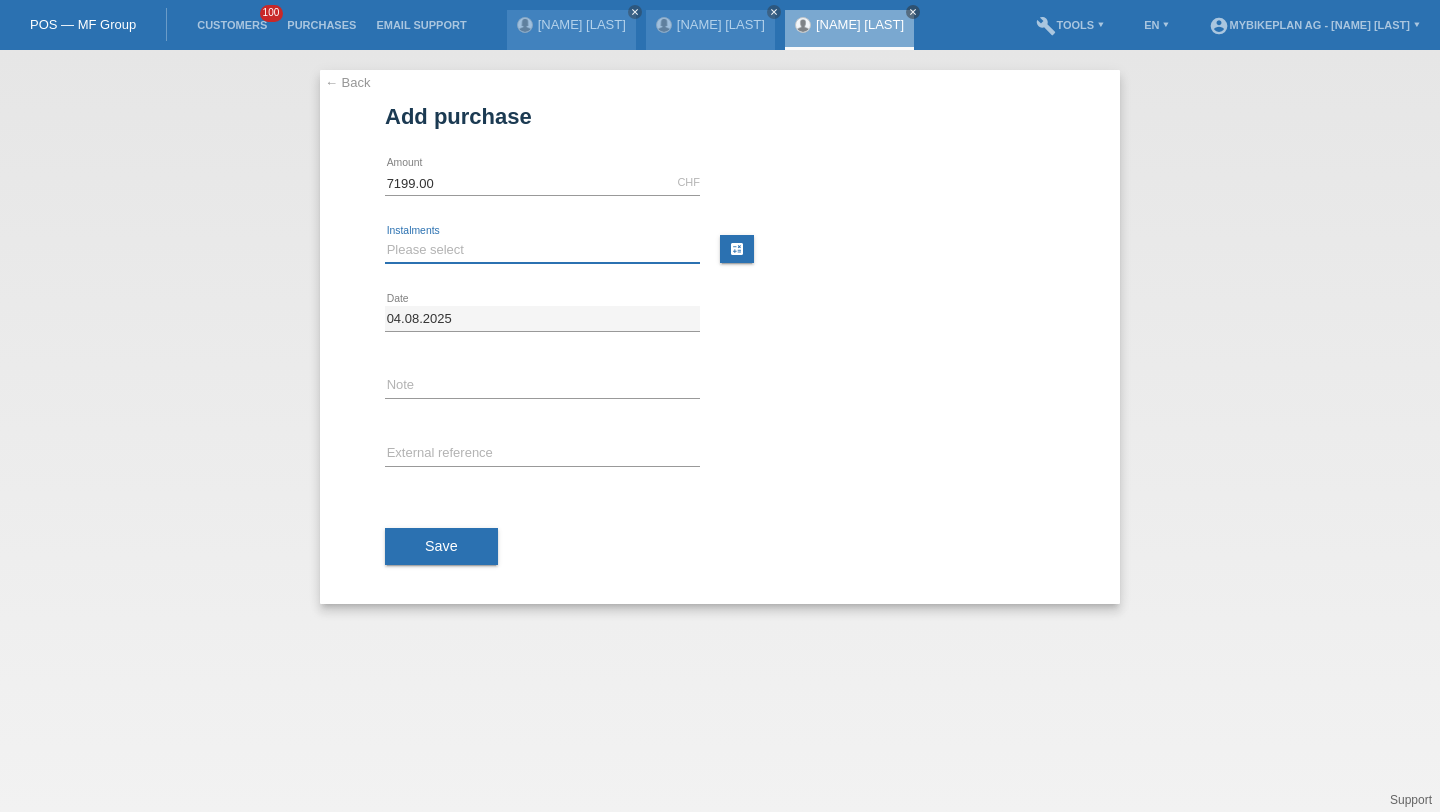 click on "Please select
6 instalments
12 instalments
18 instalments
24 instalments
36 instalments
48 instalments" at bounding box center (542, 250) 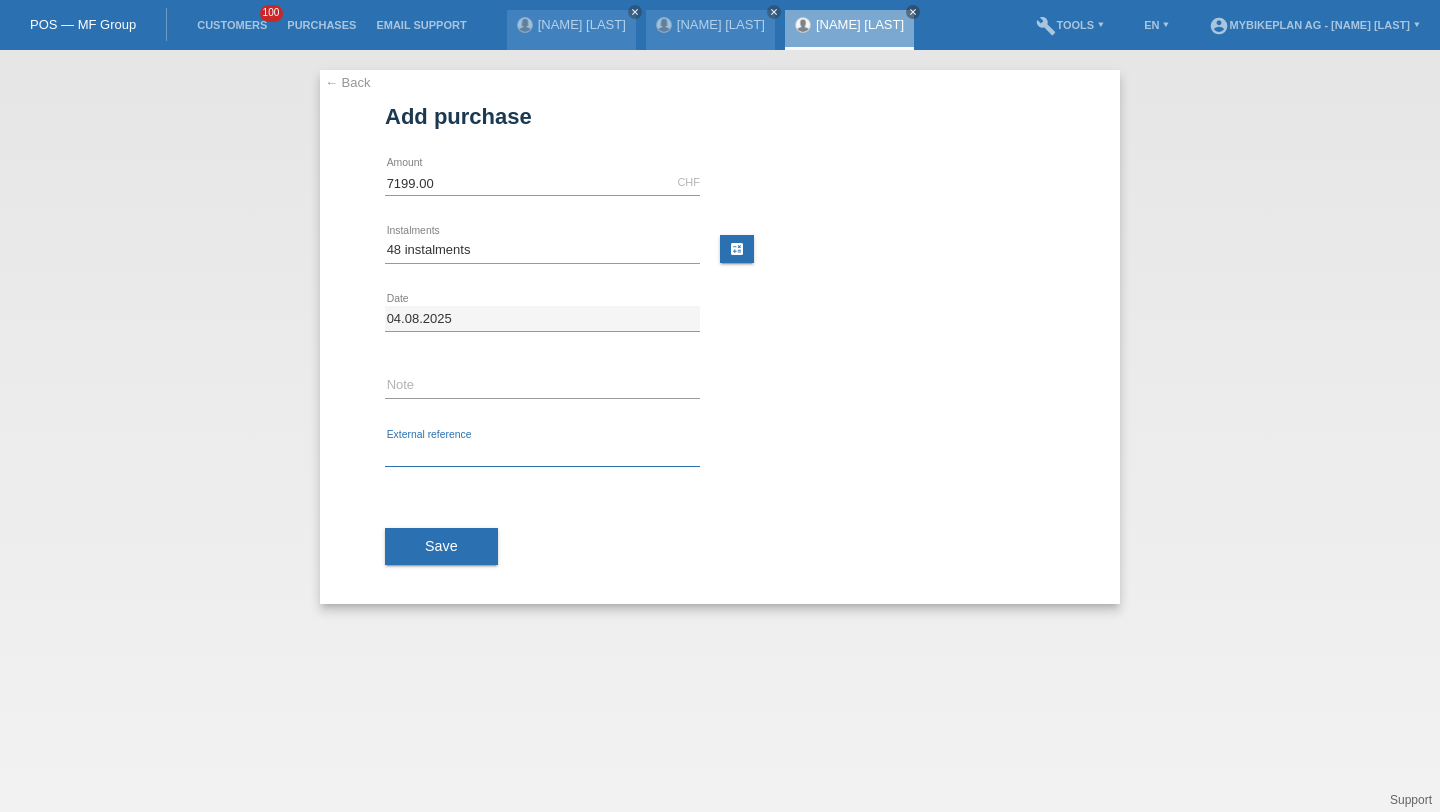 click at bounding box center [542, 454] 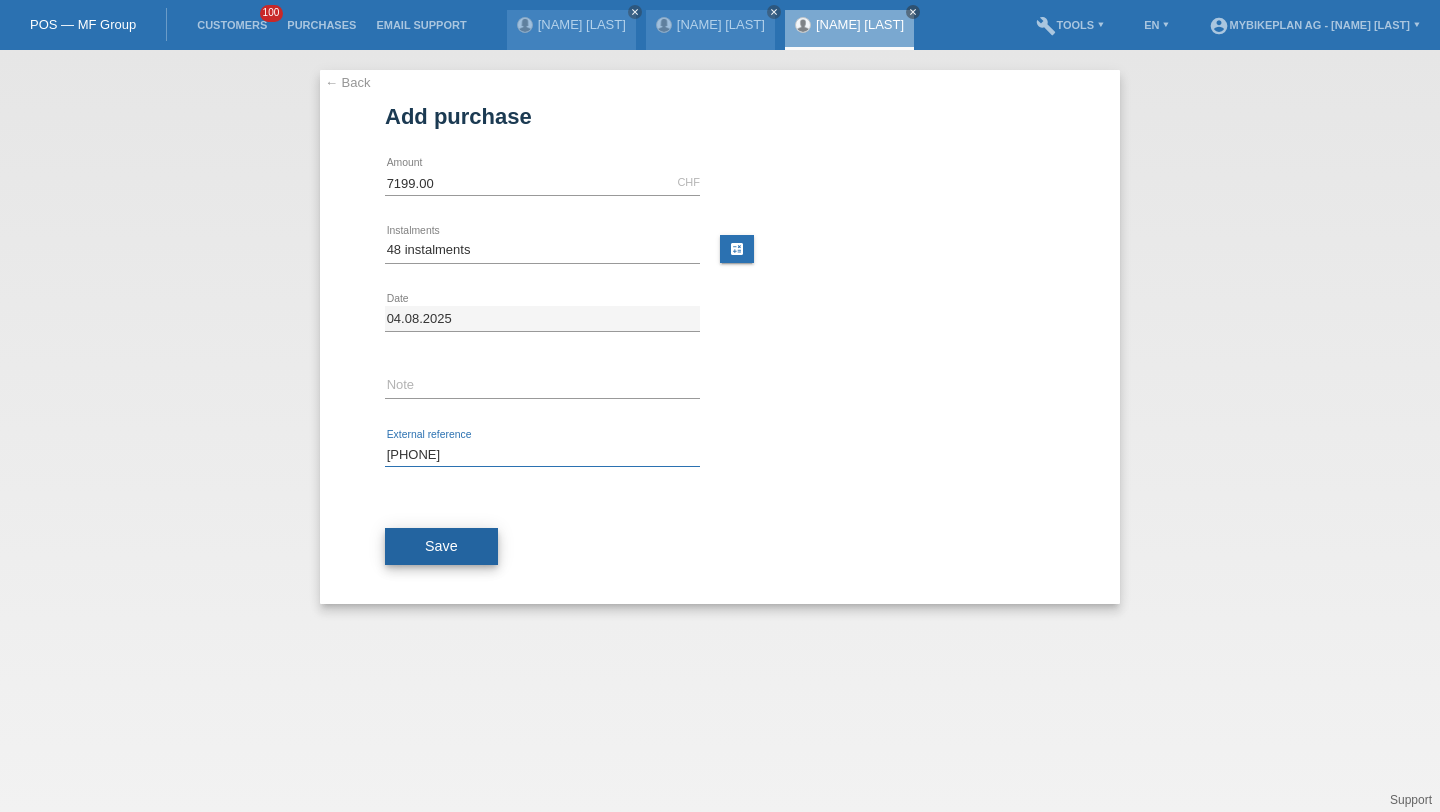 type on "41276595767" 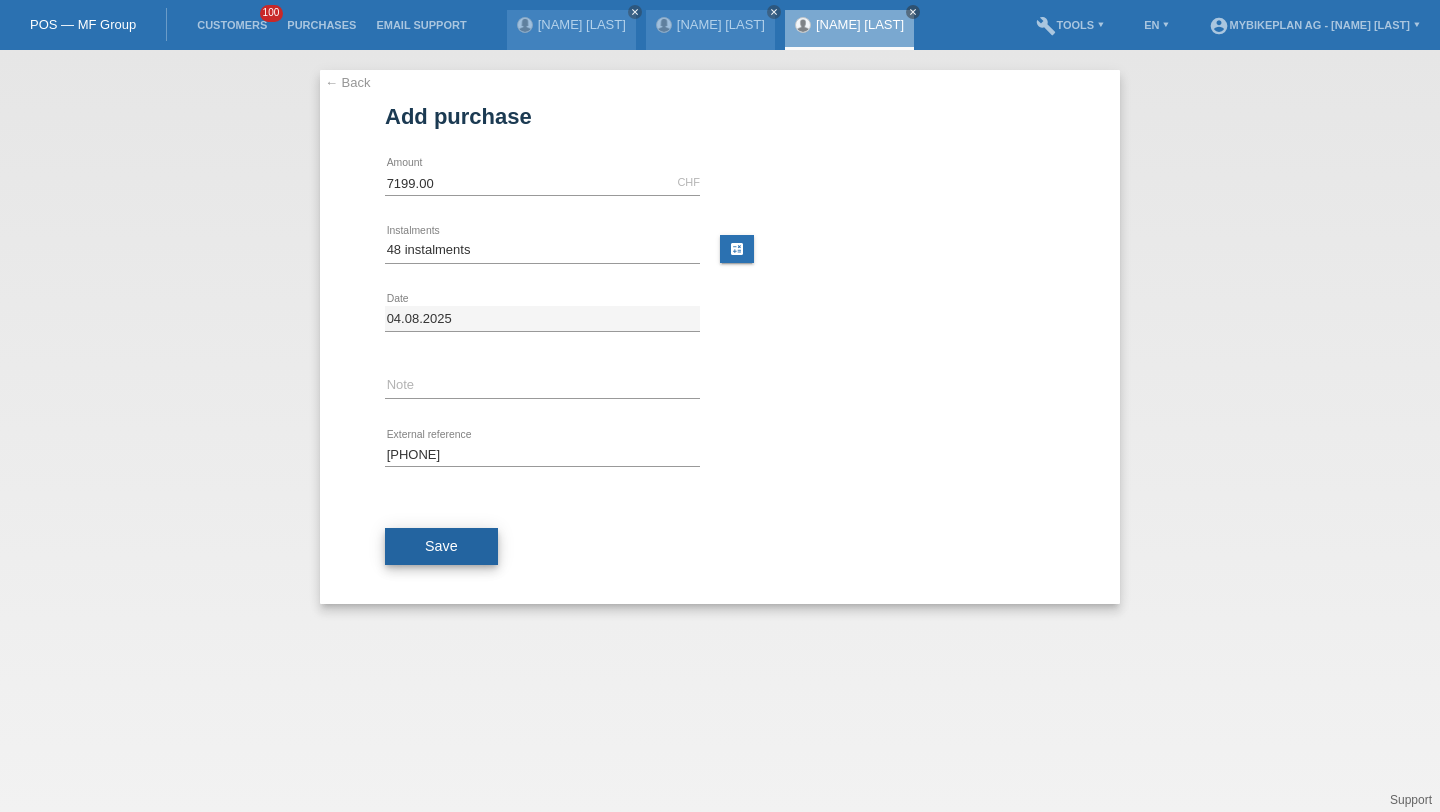 click on "Save" at bounding box center [441, 547] 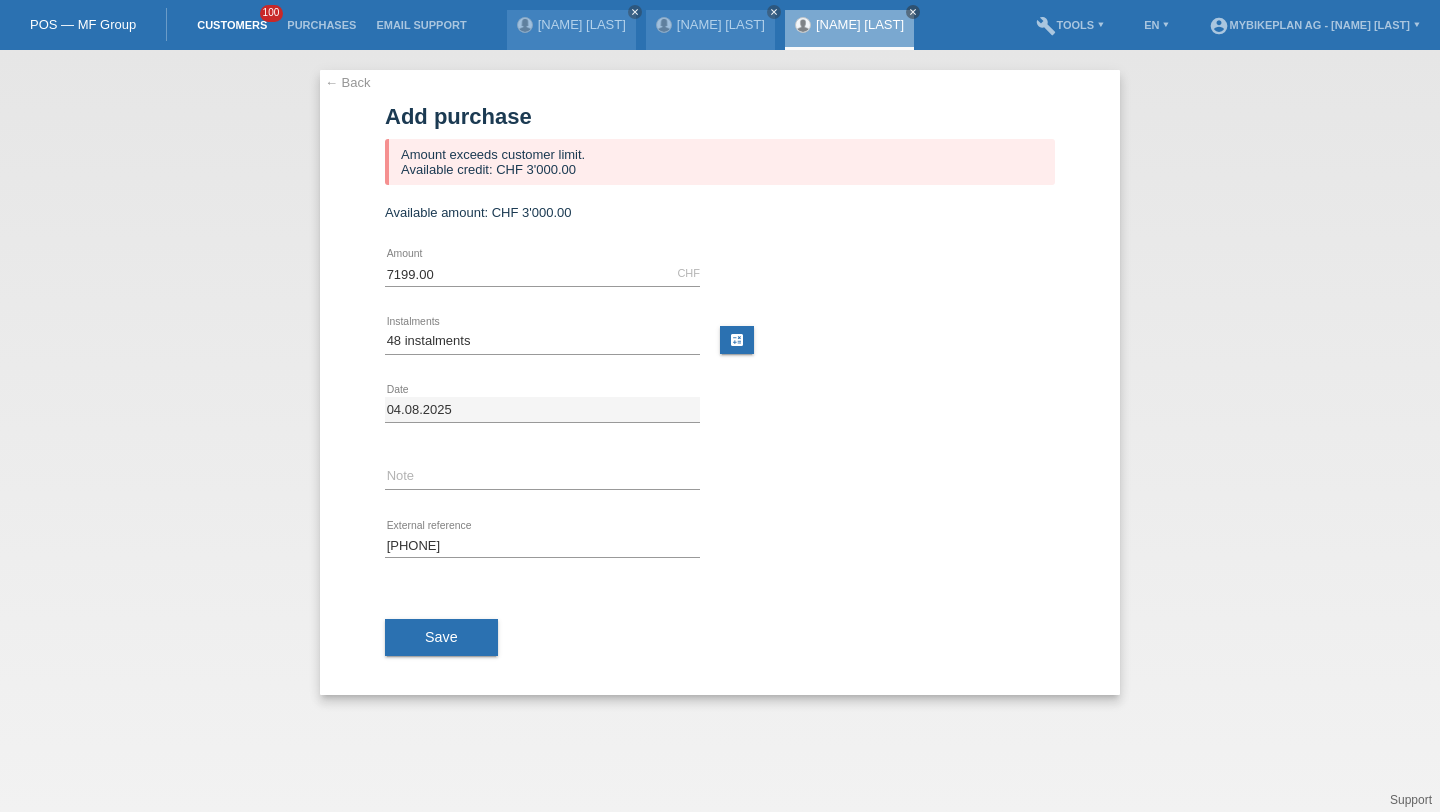 click on "Customers" at bounding box center (232, 25) 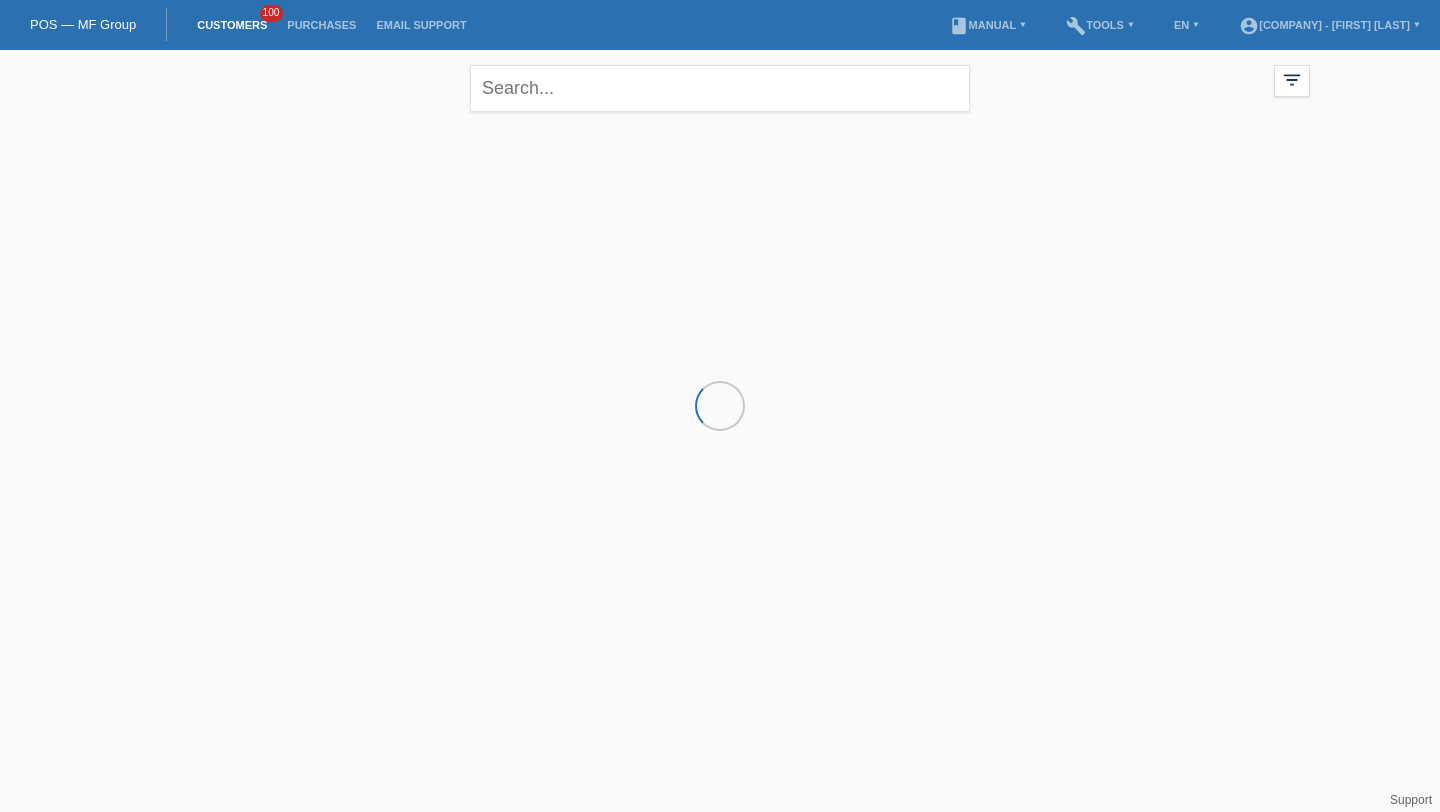scroll, scrollTop: 0, scrollLeft: 0, axis: both 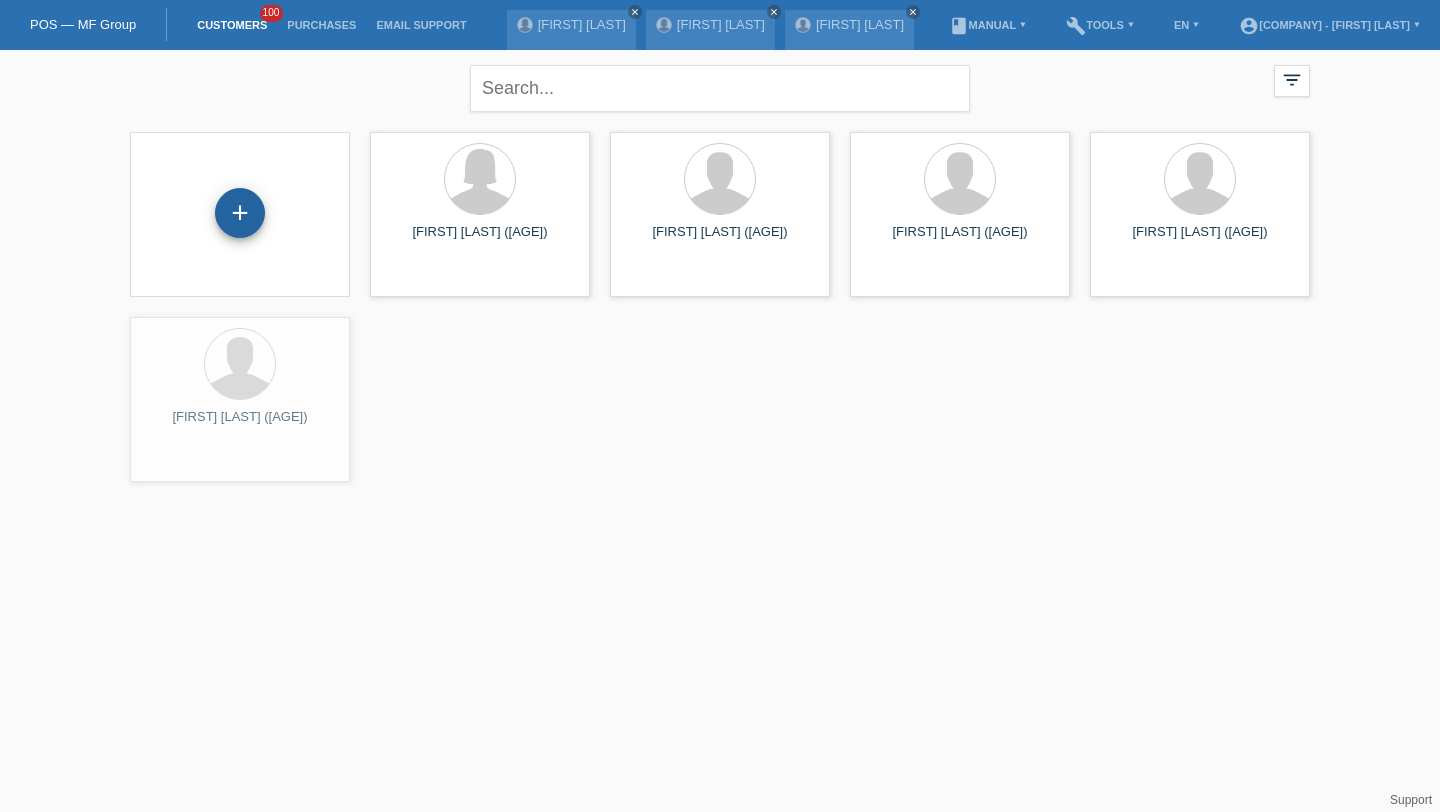 click on "+" at bounding box center [240, 213] 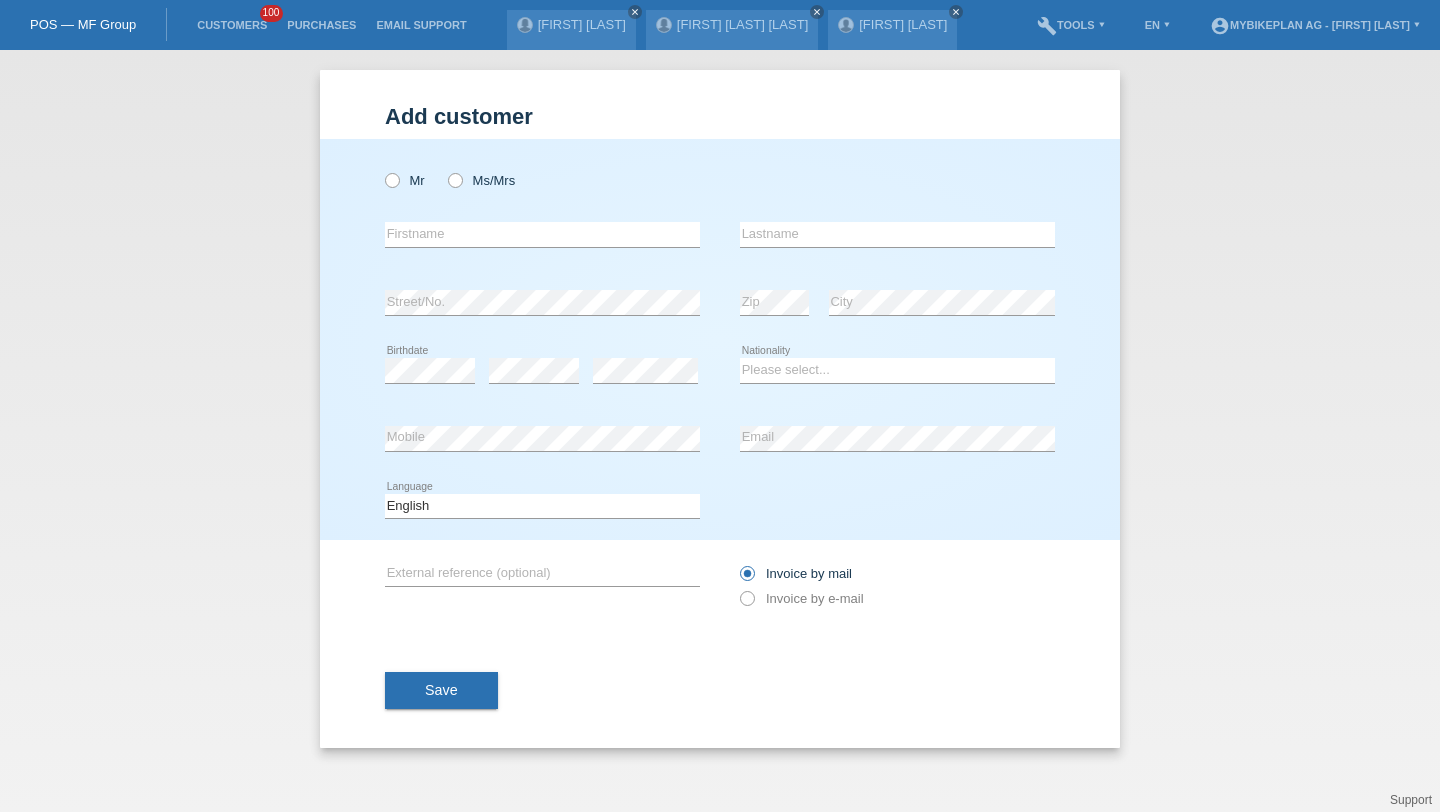 scroll, scrollTop: 0, scrollLeft: 0, axis: both 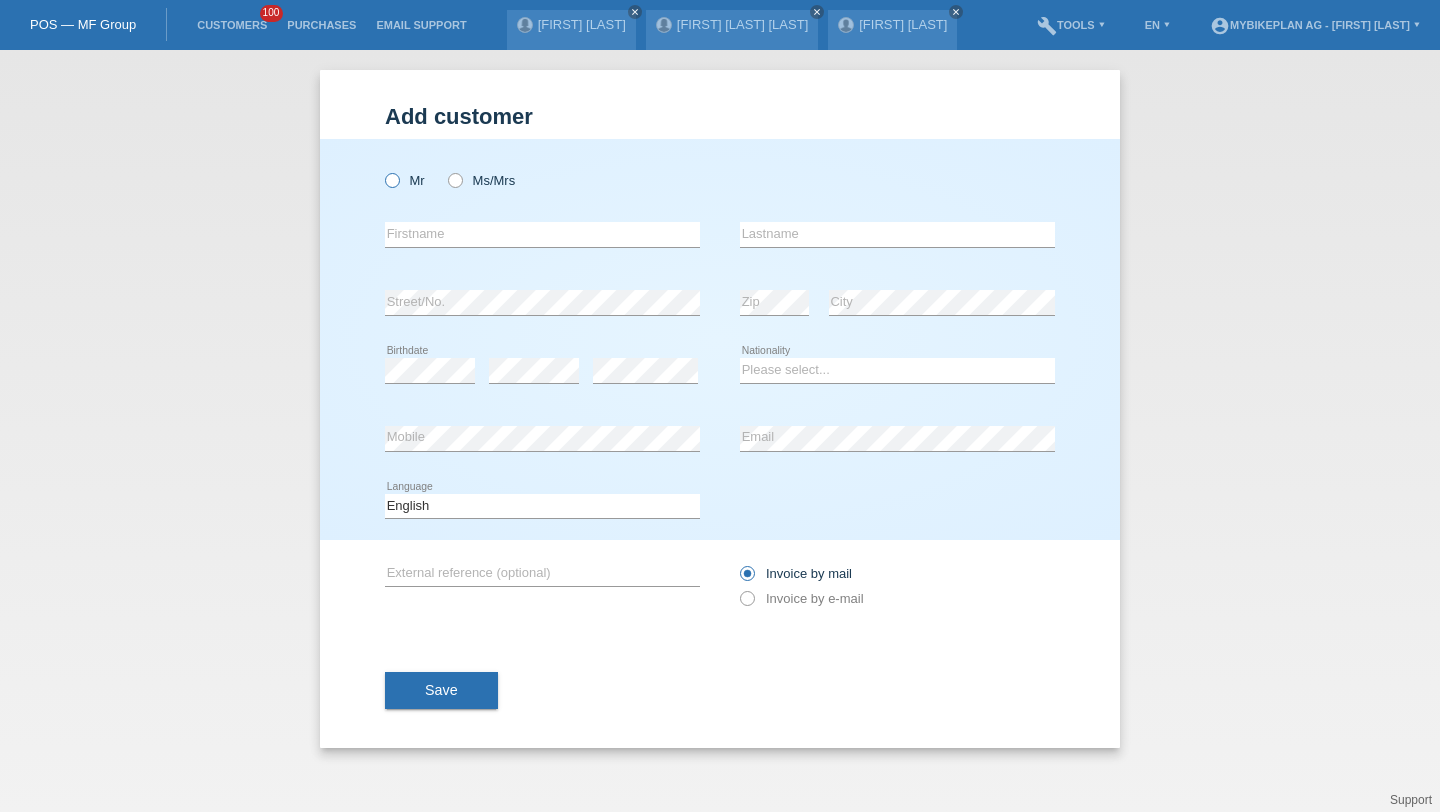 click at bounding box center (382, 170) 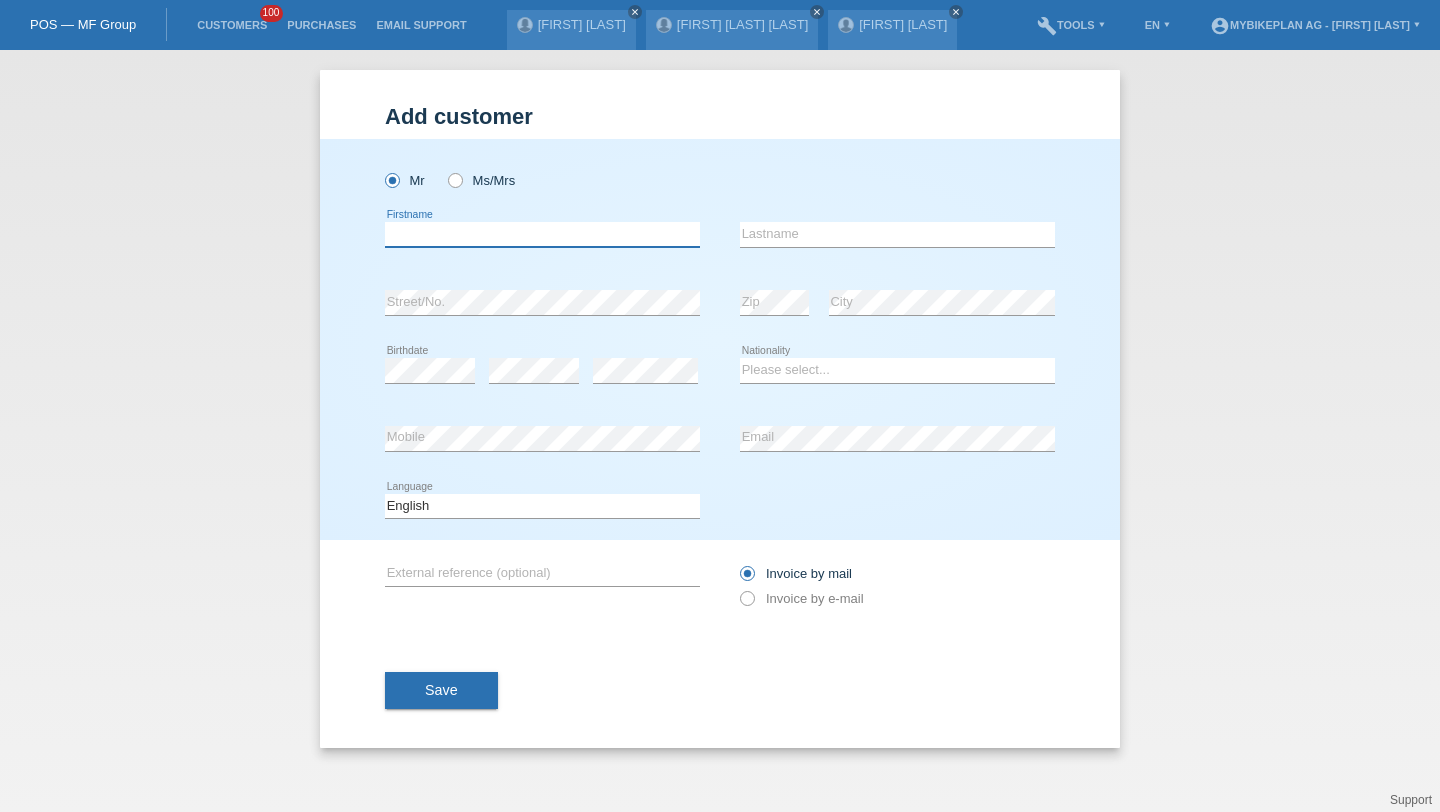 click at bounding box center (542, 234) 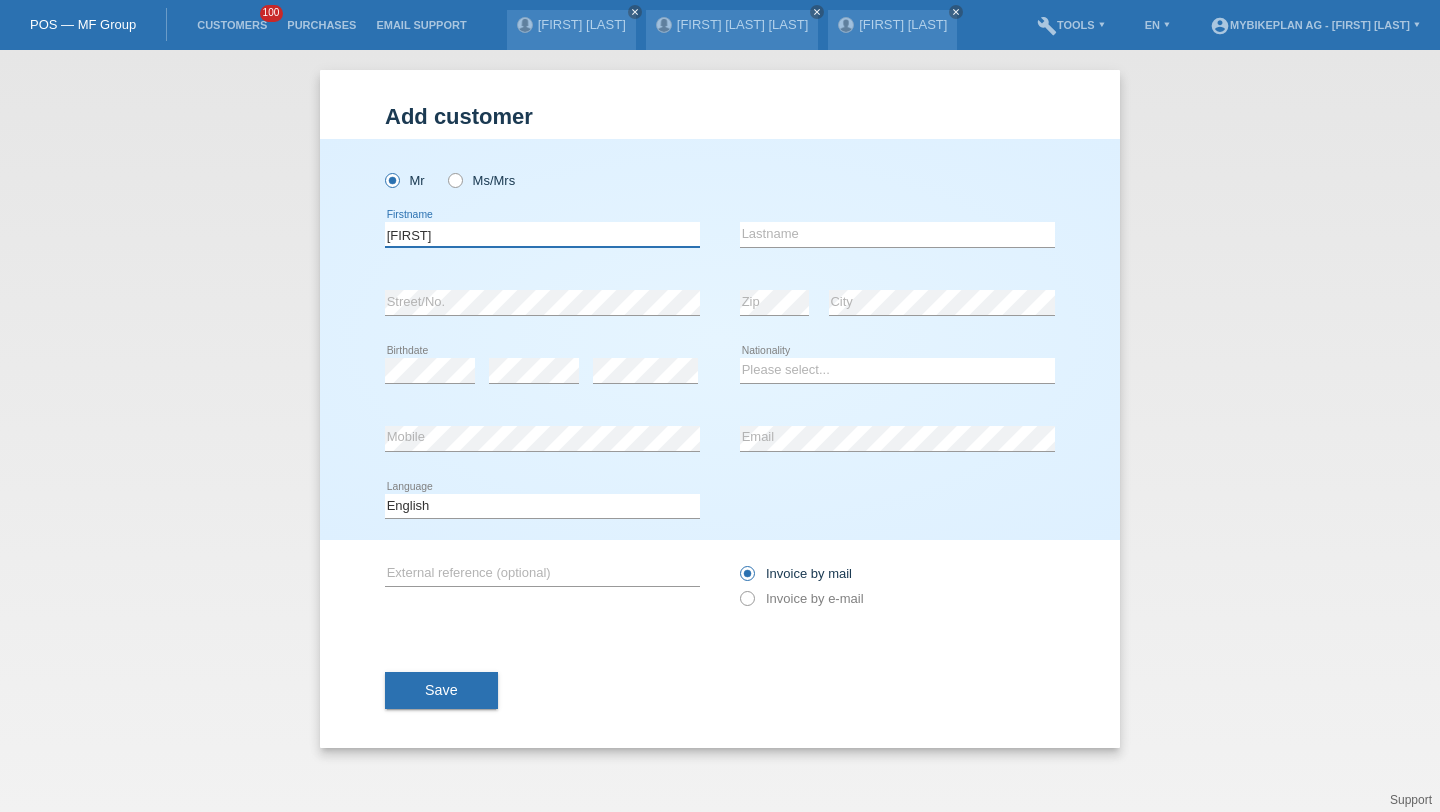 type on "Stefani" 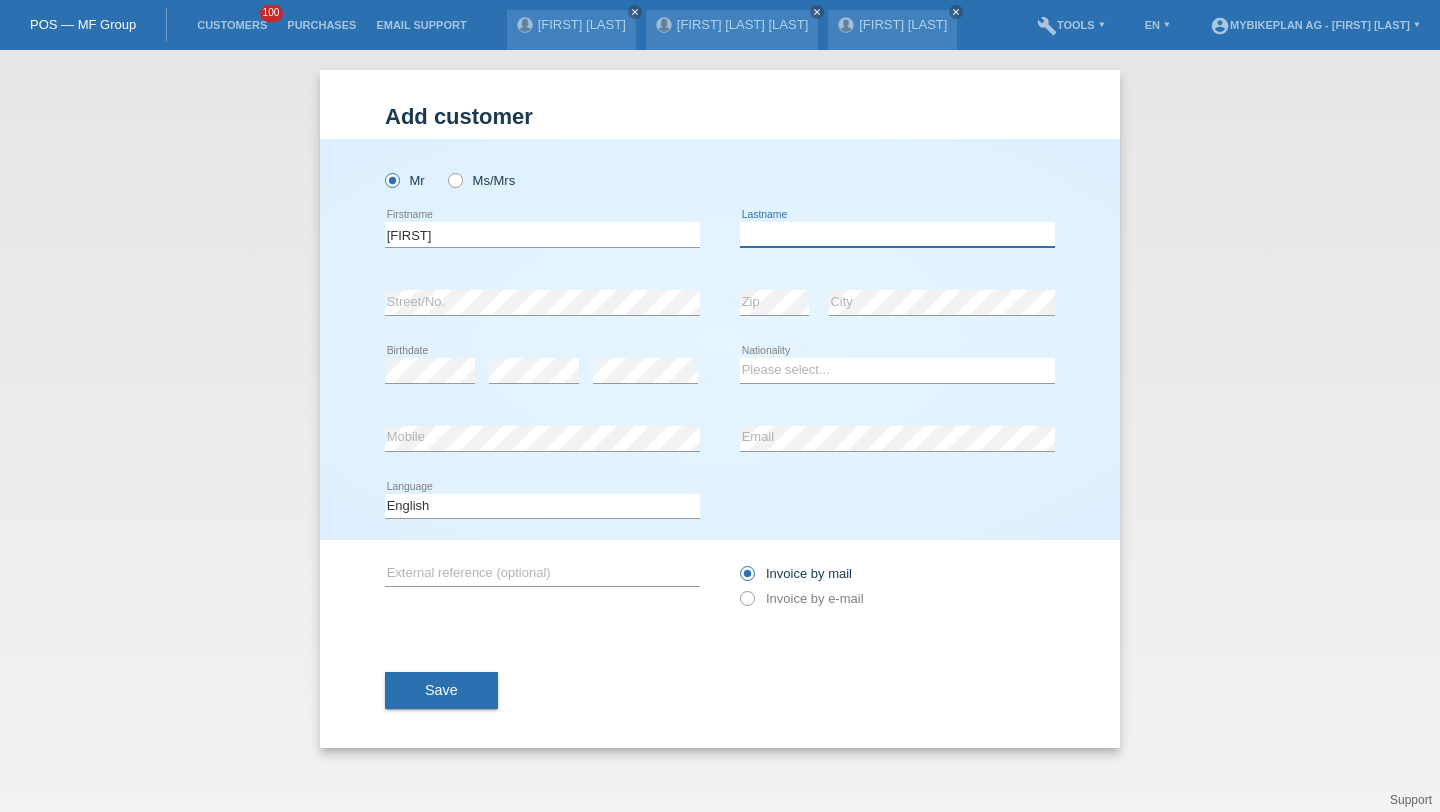 paste on "Alessandro" 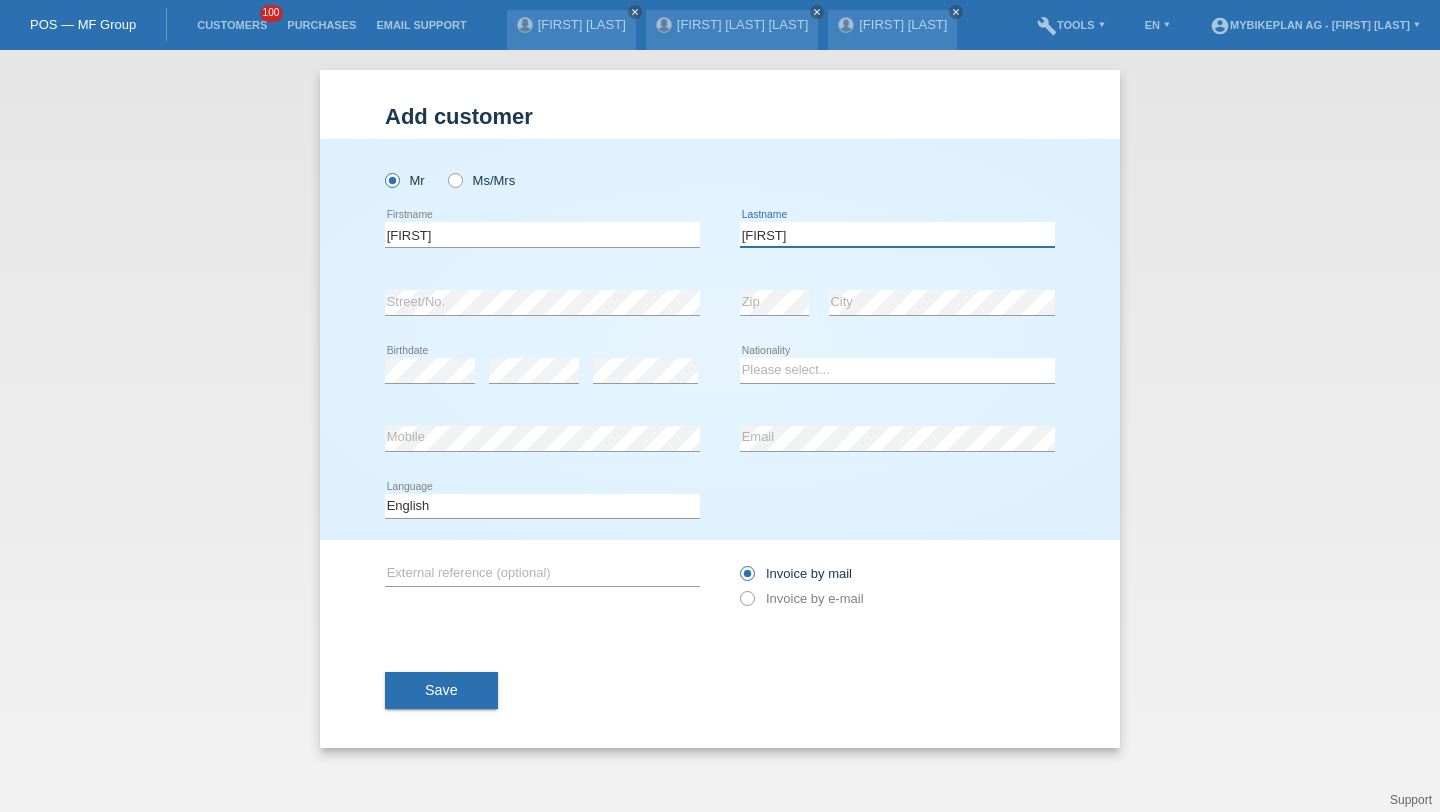 type on "Alessandro" 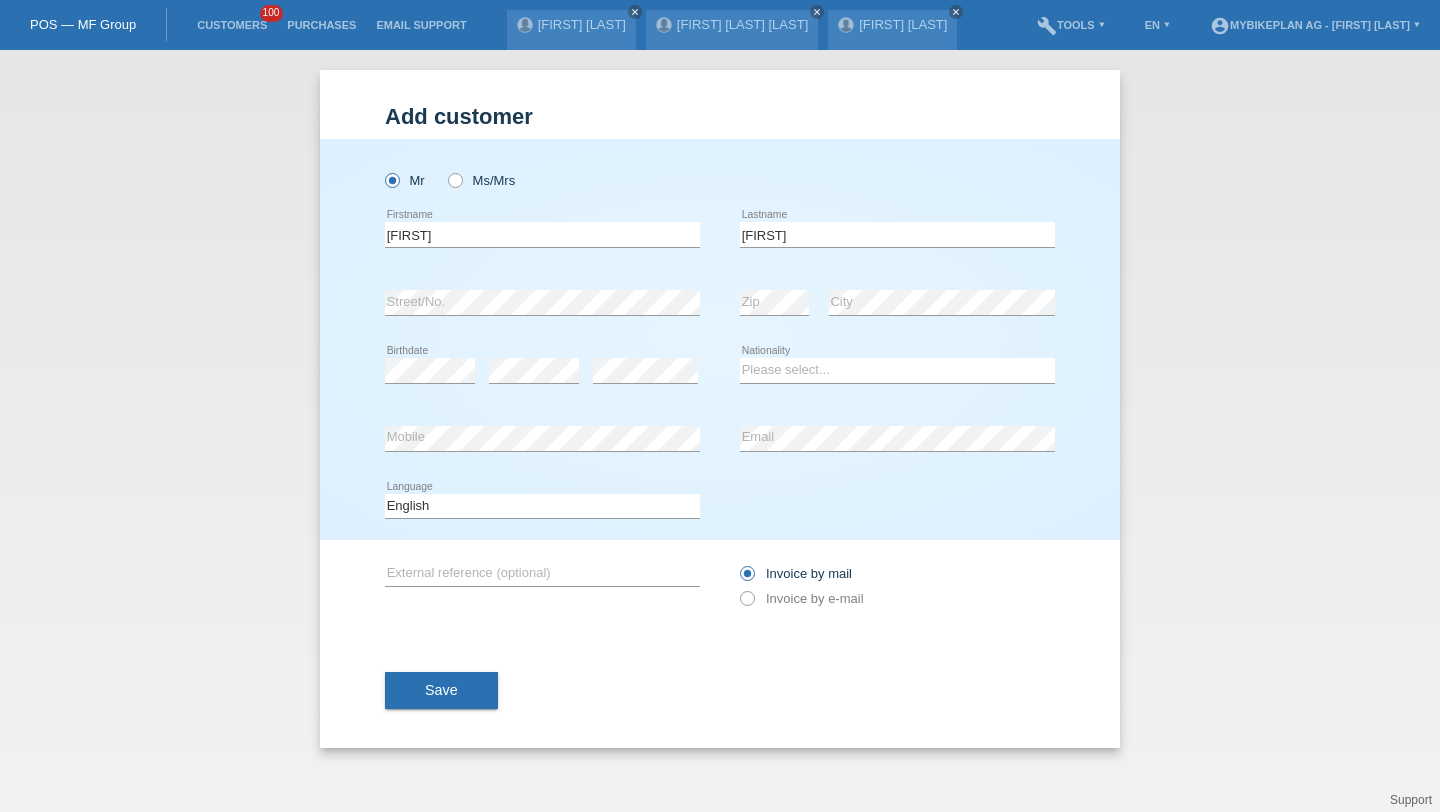 click on "Please select...
Switzerland
Austria
Germany
Liechtenstein
------------
Afghanistan
Åland Islands
Albania
Algeria
American Samoa Andorra Chad" at bounding box center [897, 371] 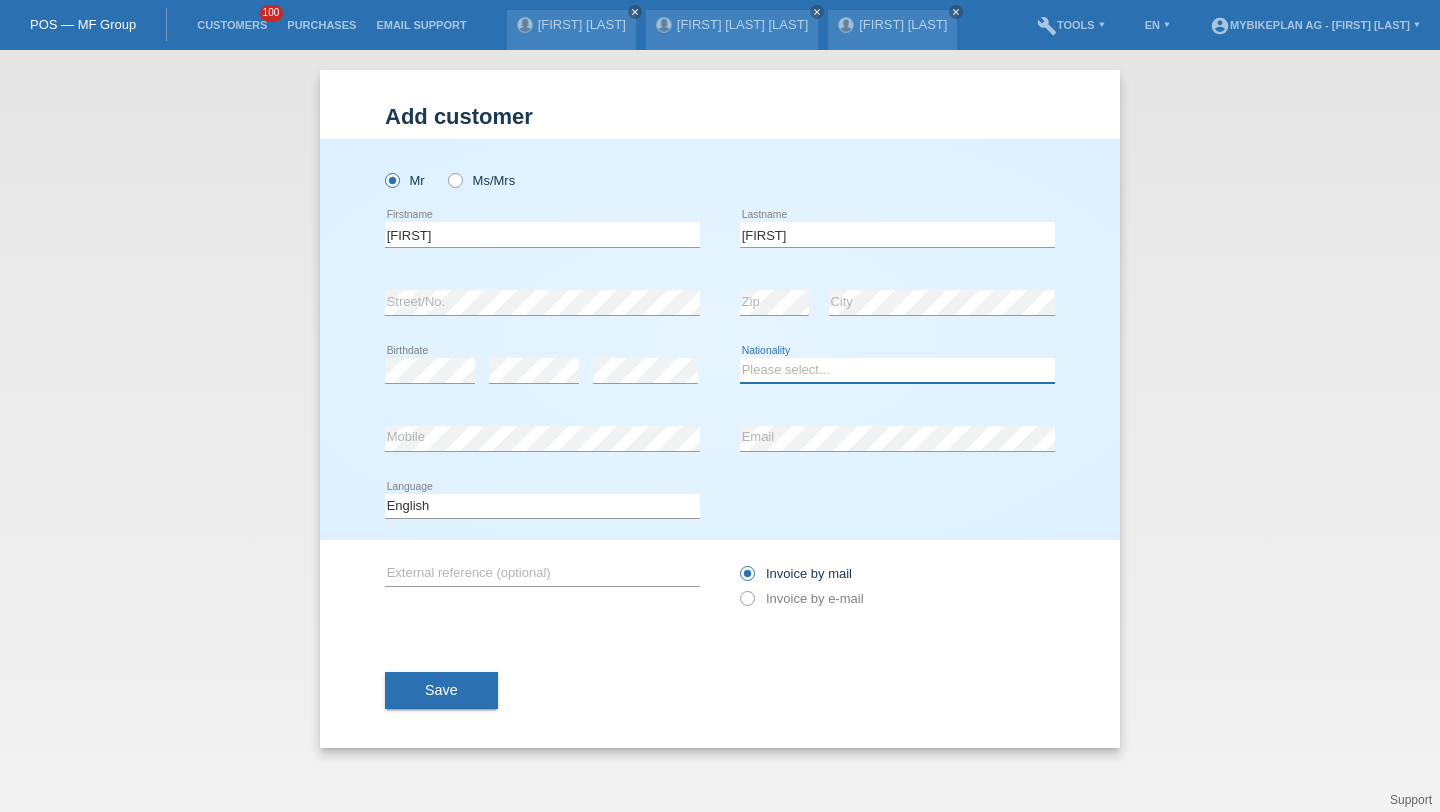 click on "Please select...
Switzerland
Austria
Germany
Liechtenstein
------------
Afghanistan
Åland Islands
Albania
Algeria
American Samoa Andorra Angola Anguilla Antarctica Antigua and Barbuda Argentina Armenia" at bounding box center (897, 370) 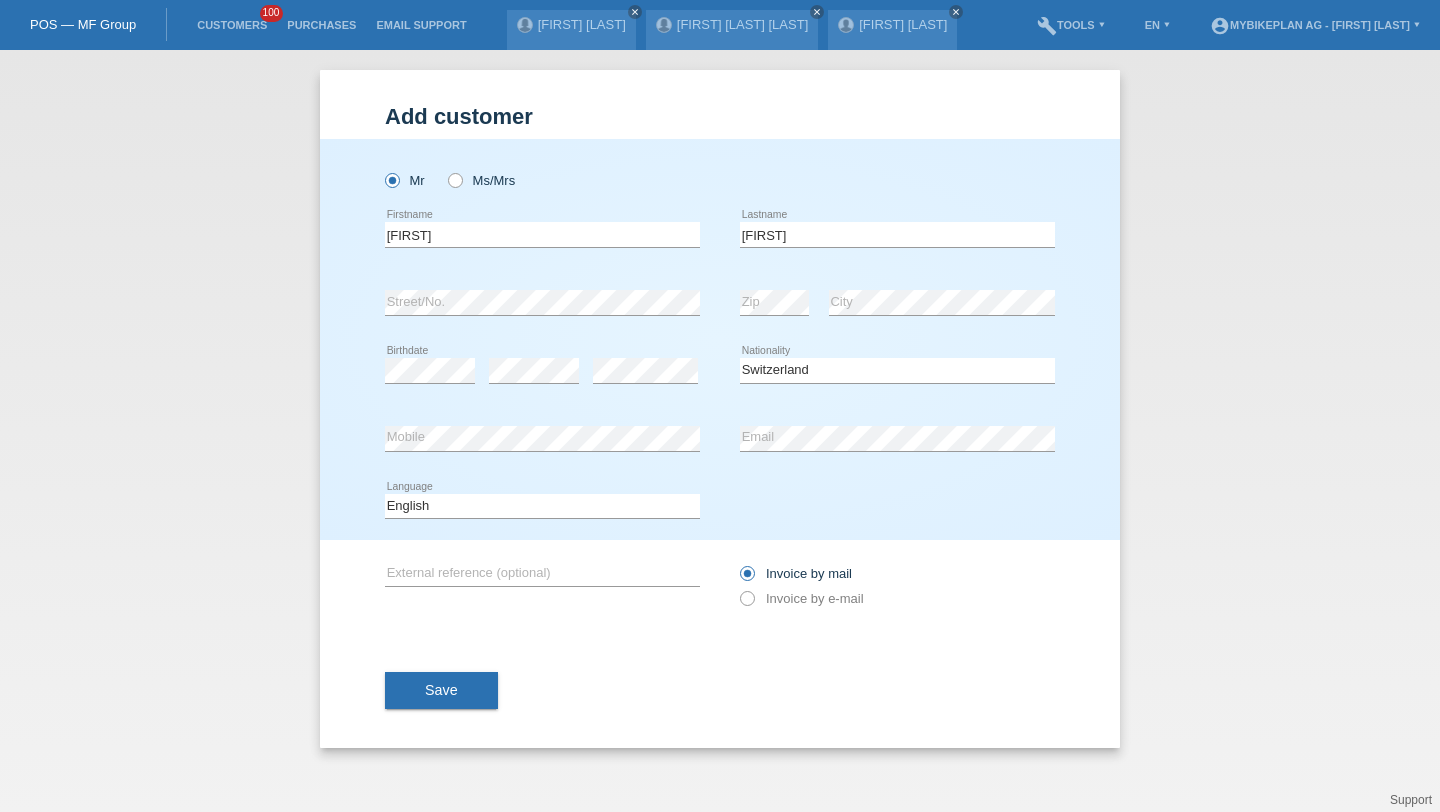 click on "error
Mobile" at bounding box center [542, 439] 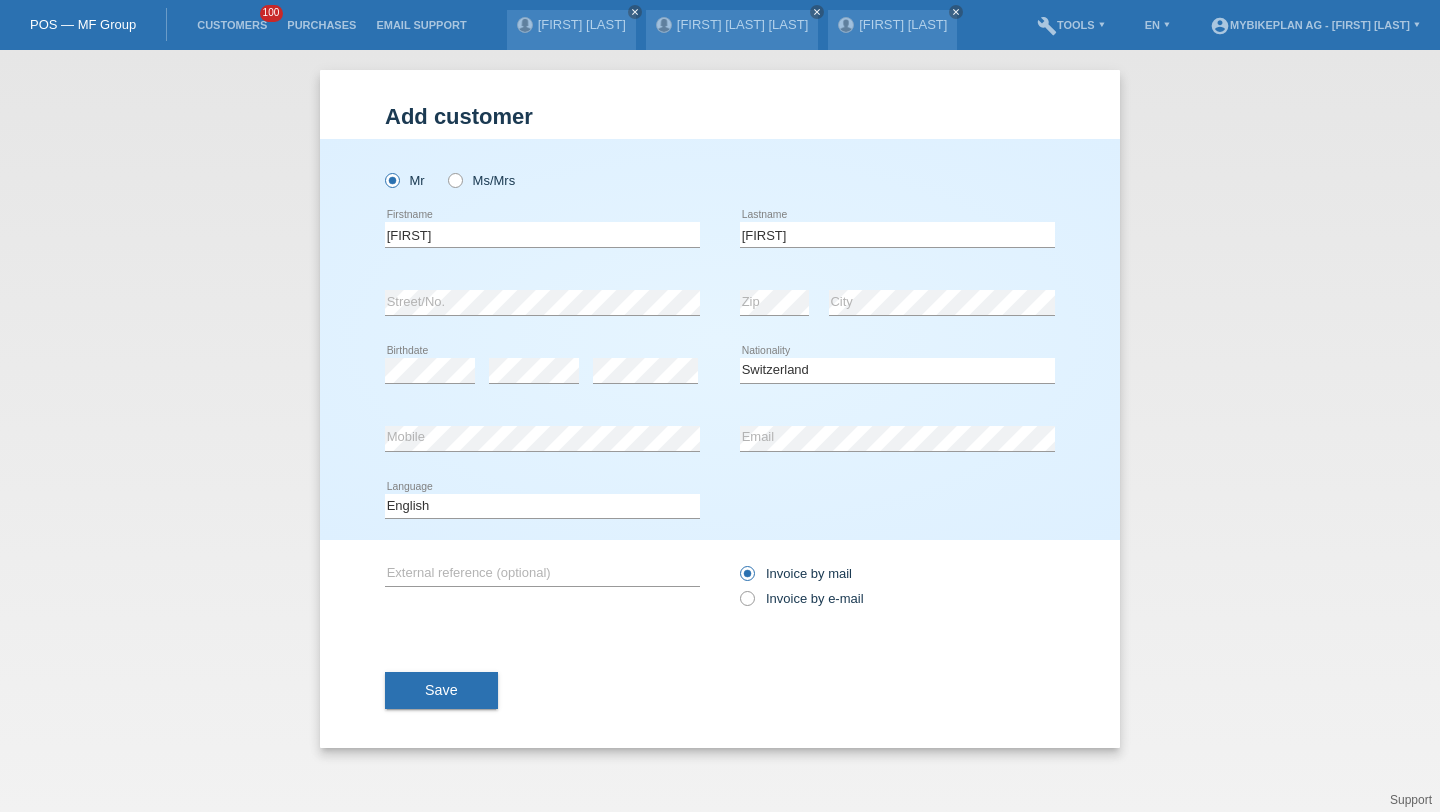 click on "Deutsch
Français
Italiano
English
error
Language" at bounding box center (542, 507) 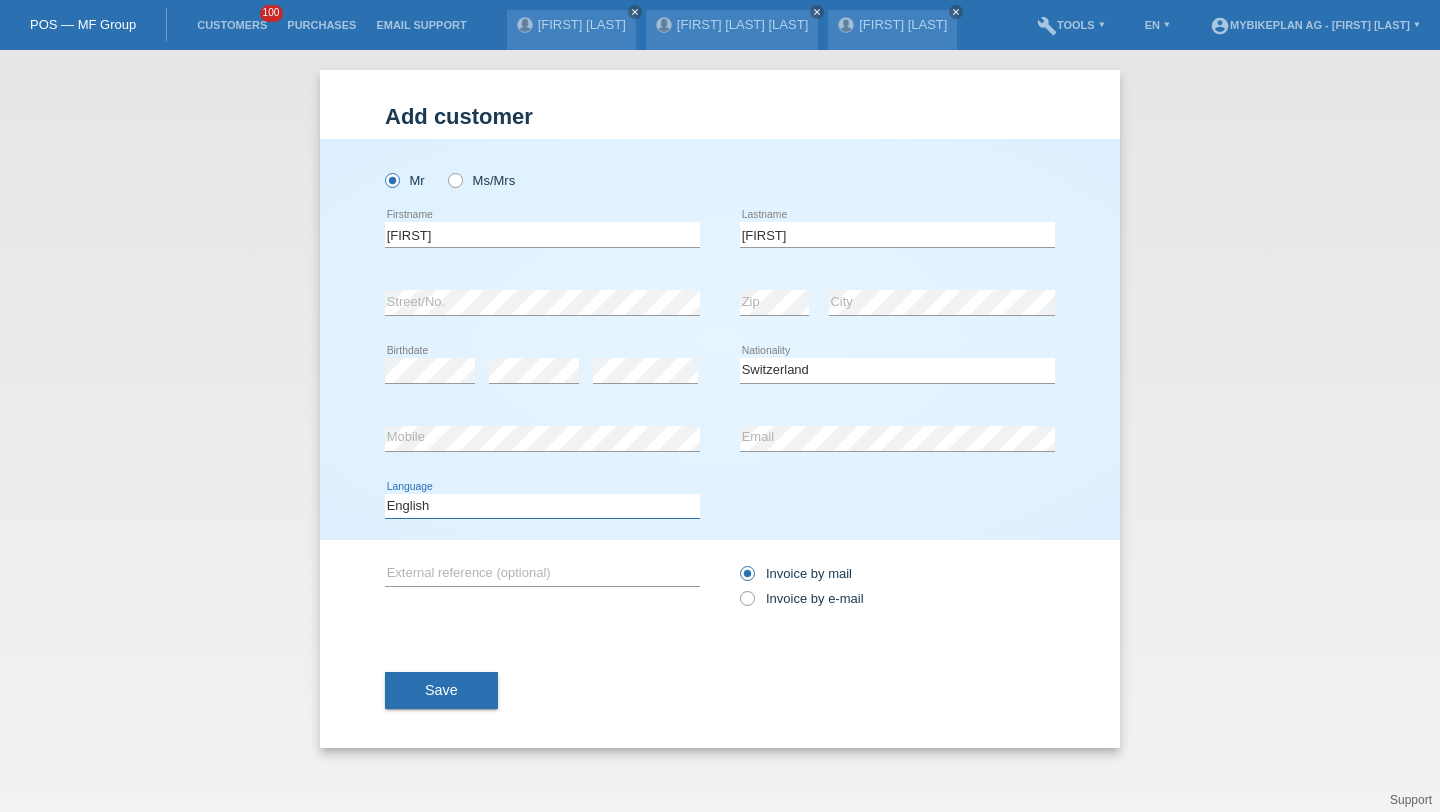 click on "Deutsch
Français
Italiano
English" at bounding box center [542, 506] 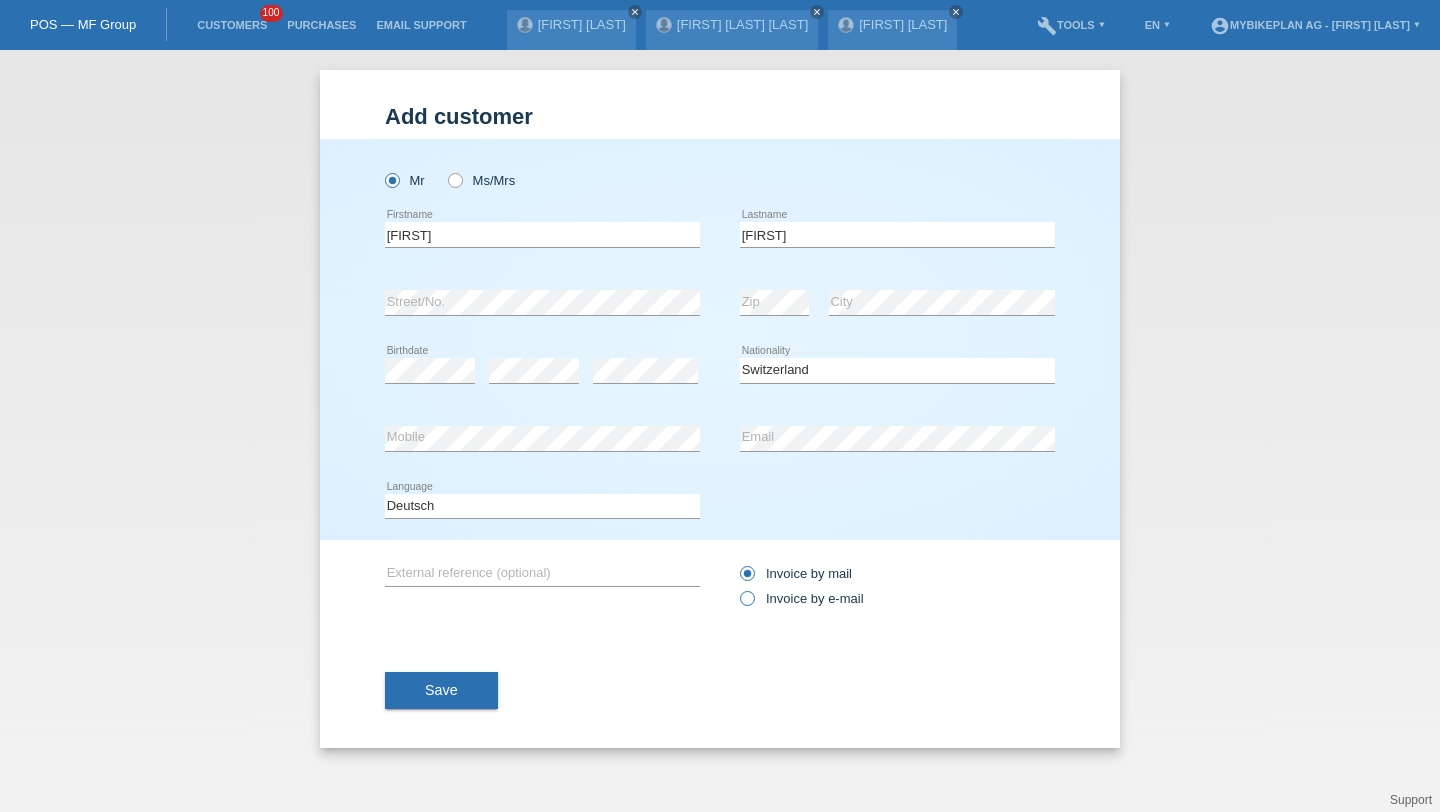 click on "Invoice by e-mail" at bounding box center (802, 598) 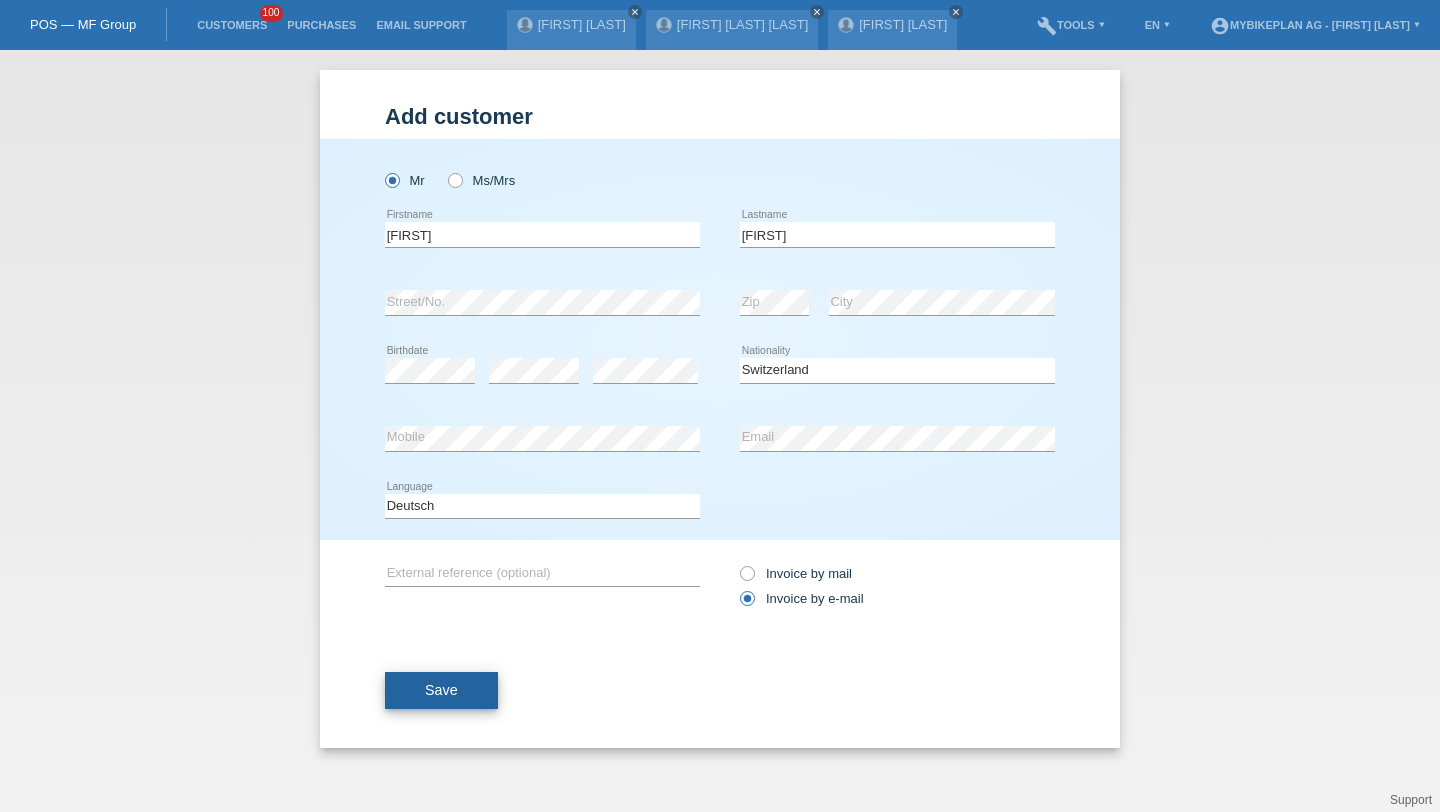 drag, startPoint x: 506, startPoint y: 679, endPoint x: 494, endPoint y: 681, distance: 12.165525 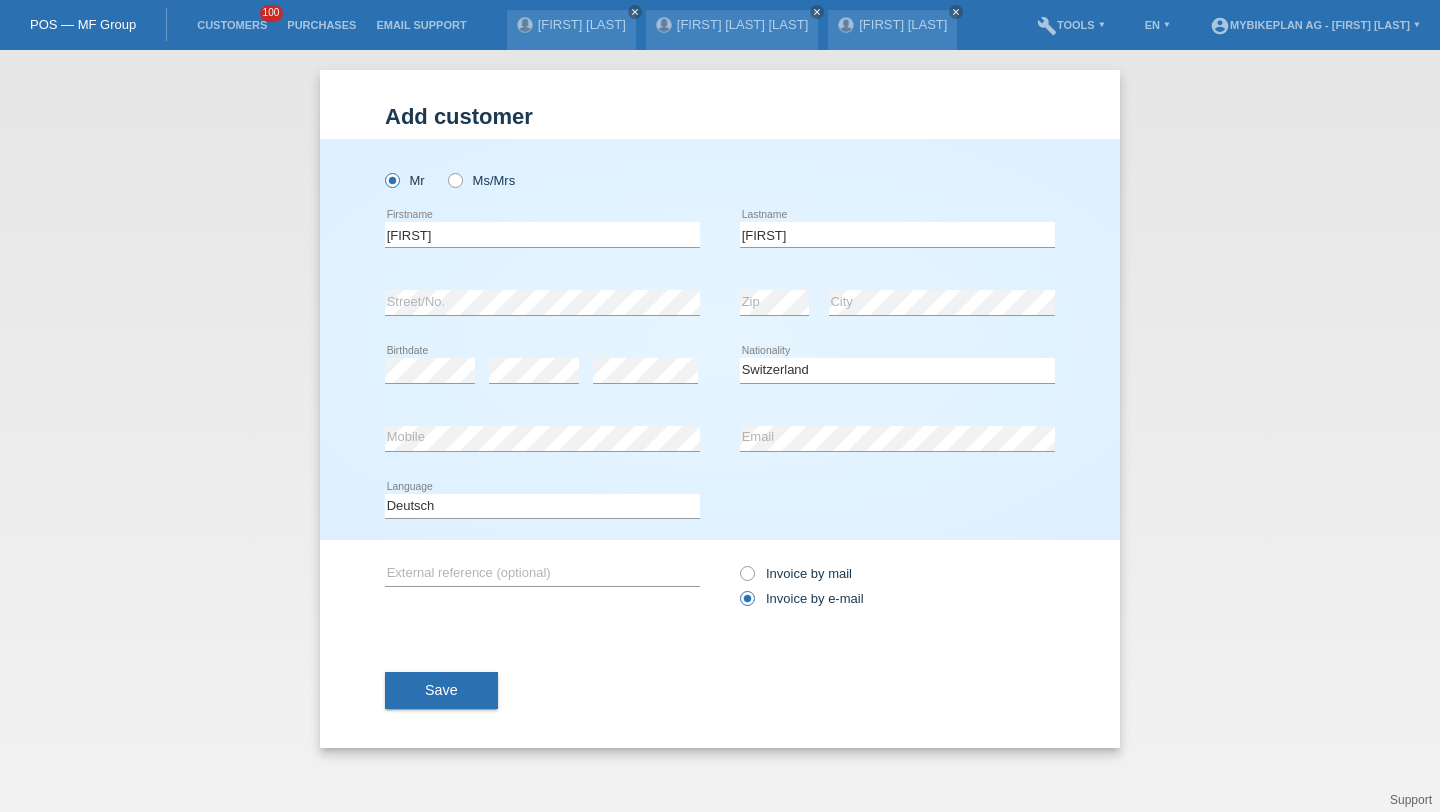 click on "Save" at bounding box center (441, 691) 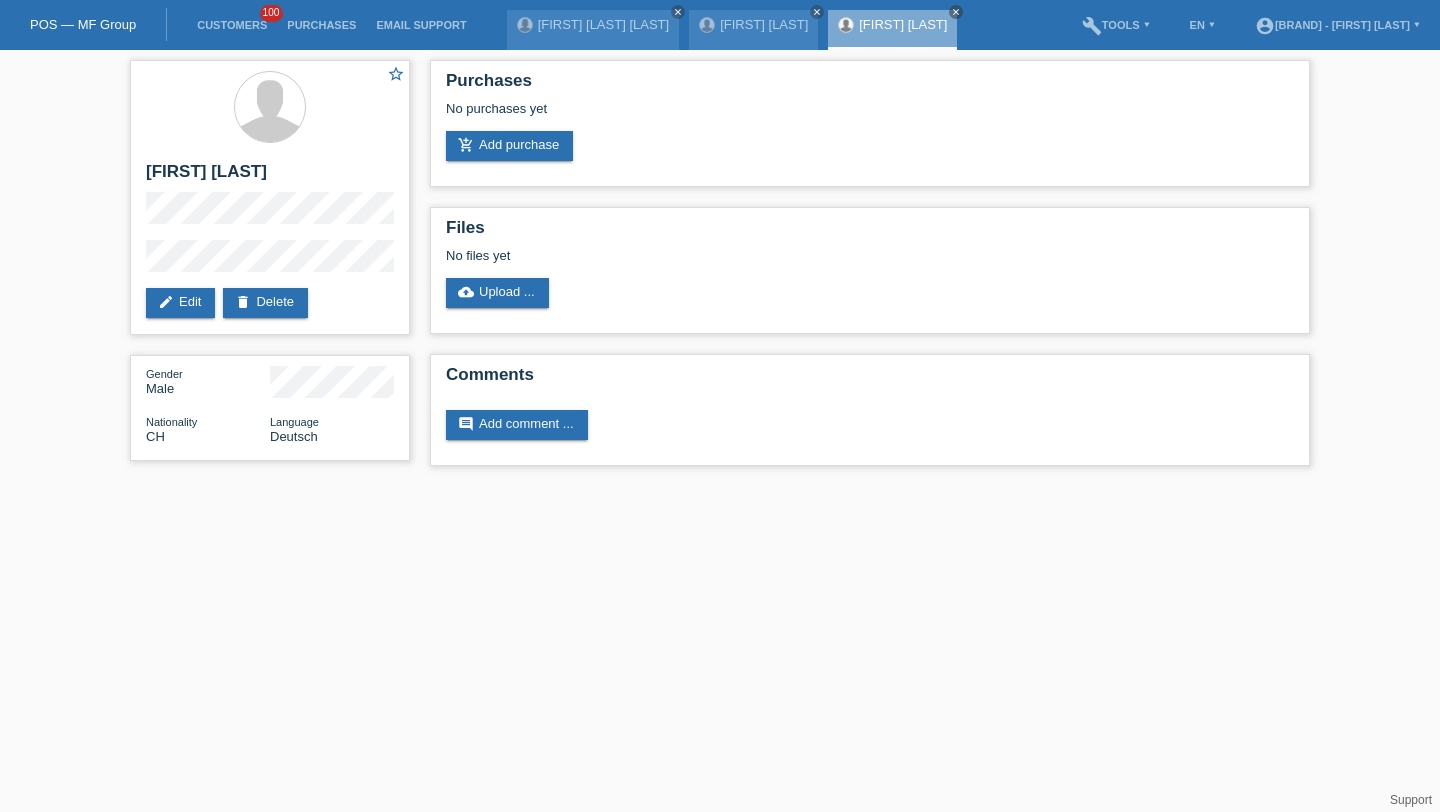 scroll, scrollTop: 0, scrollLeft: 0, axis: both 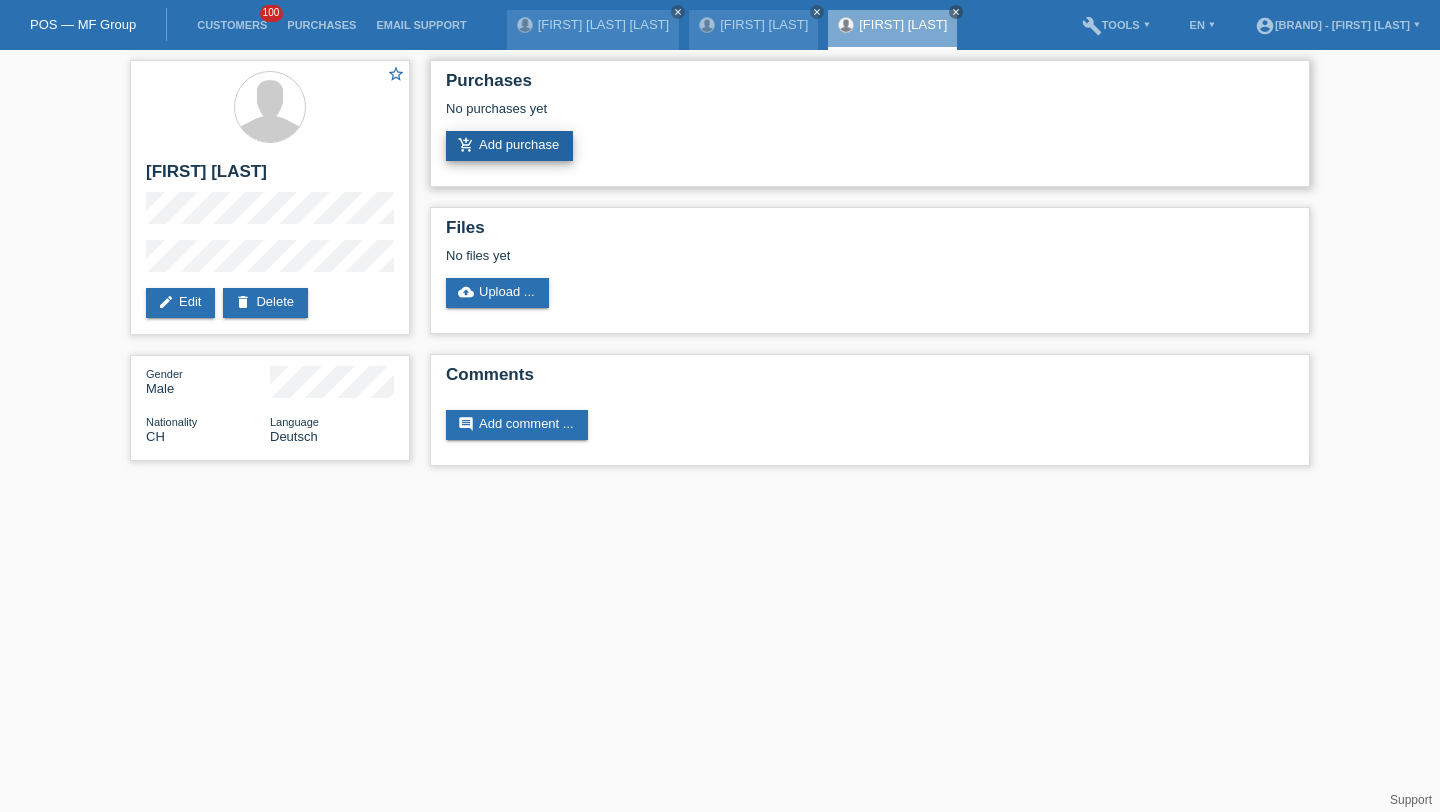 click on "add_shopping_cart  Add purchase" at bounding box center (509, 146) 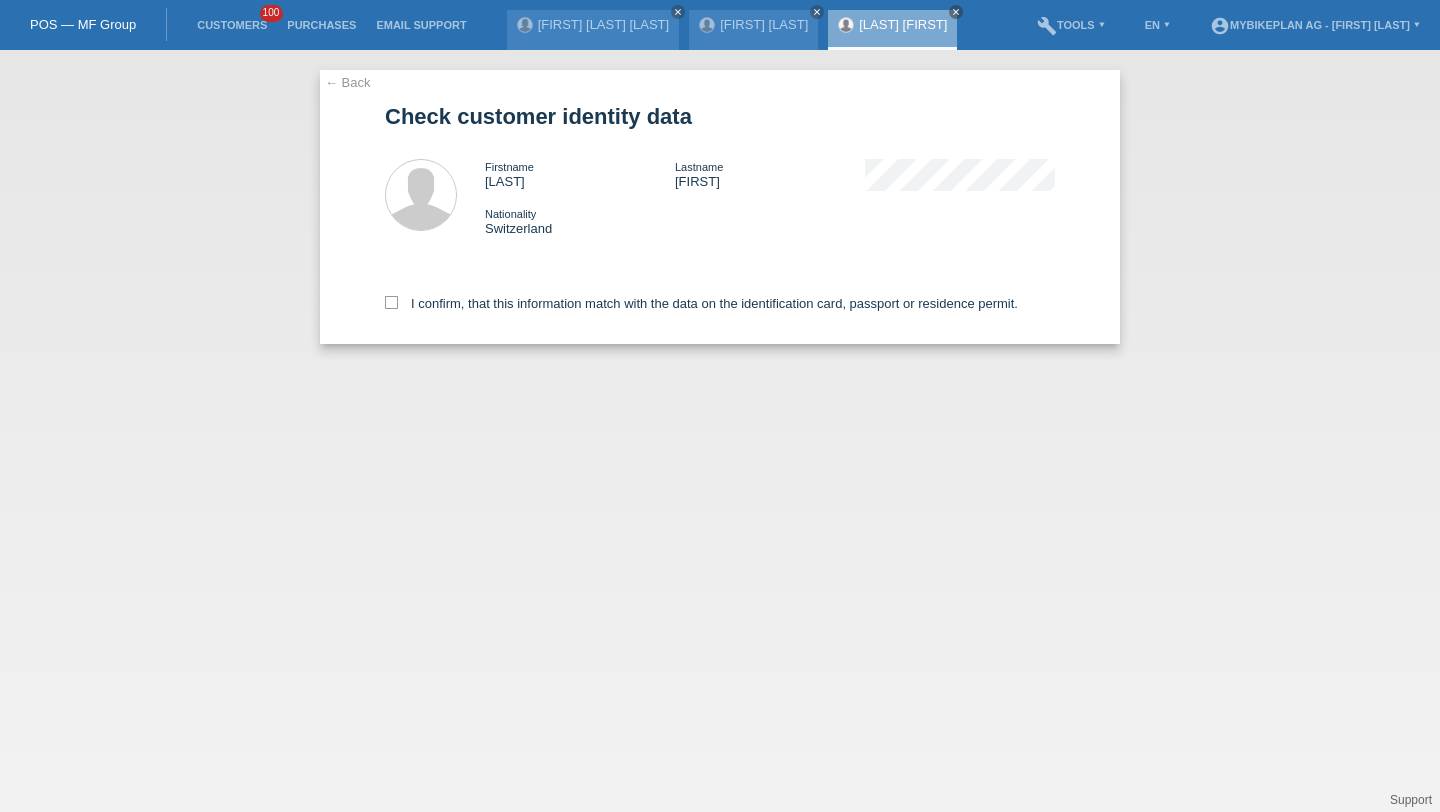 scroll, scrollTop: 0, scrollLeft: 0, axis: both 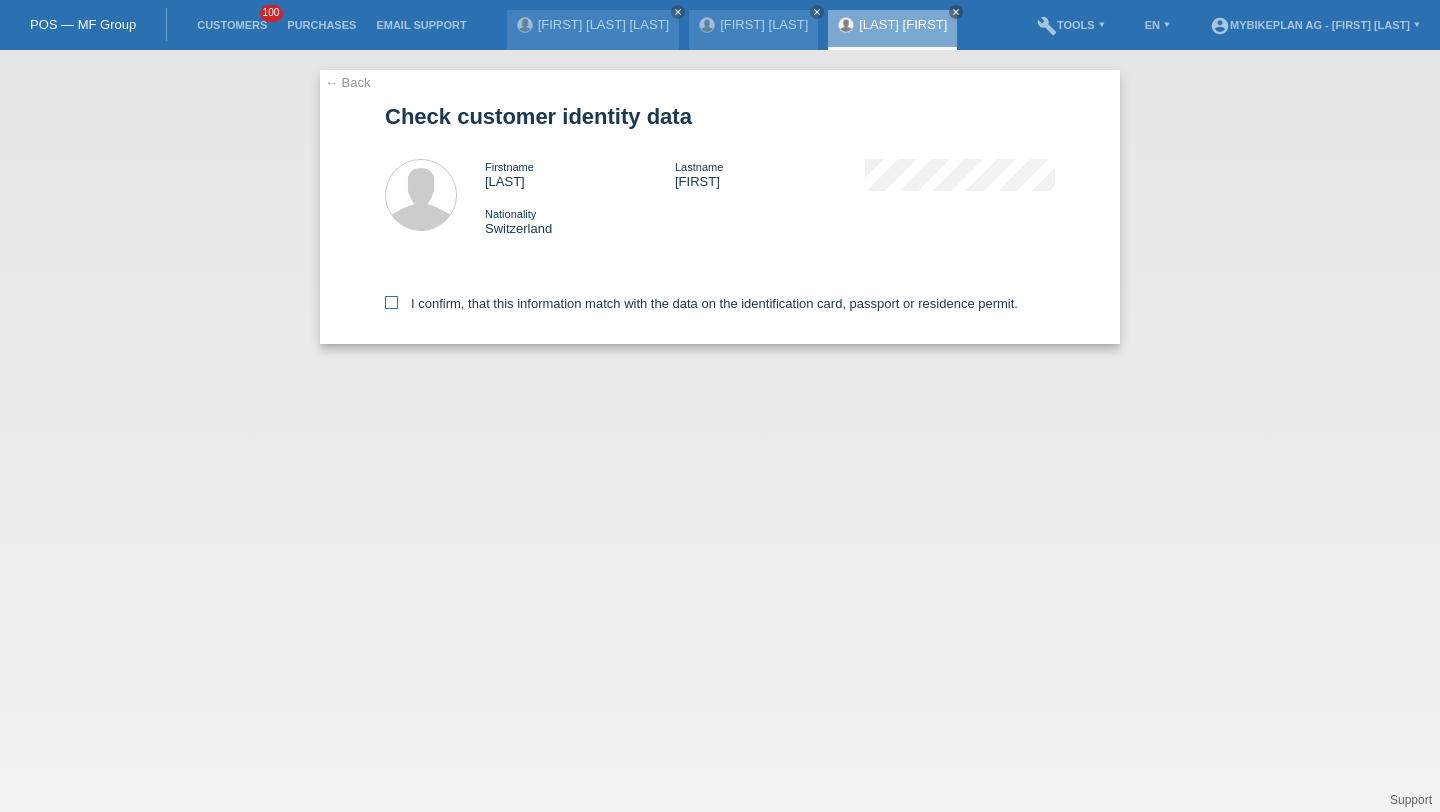 click on "I confirm, that this information match with the data on the identification card, passport or residence permit." at bounding box center (701, 303) 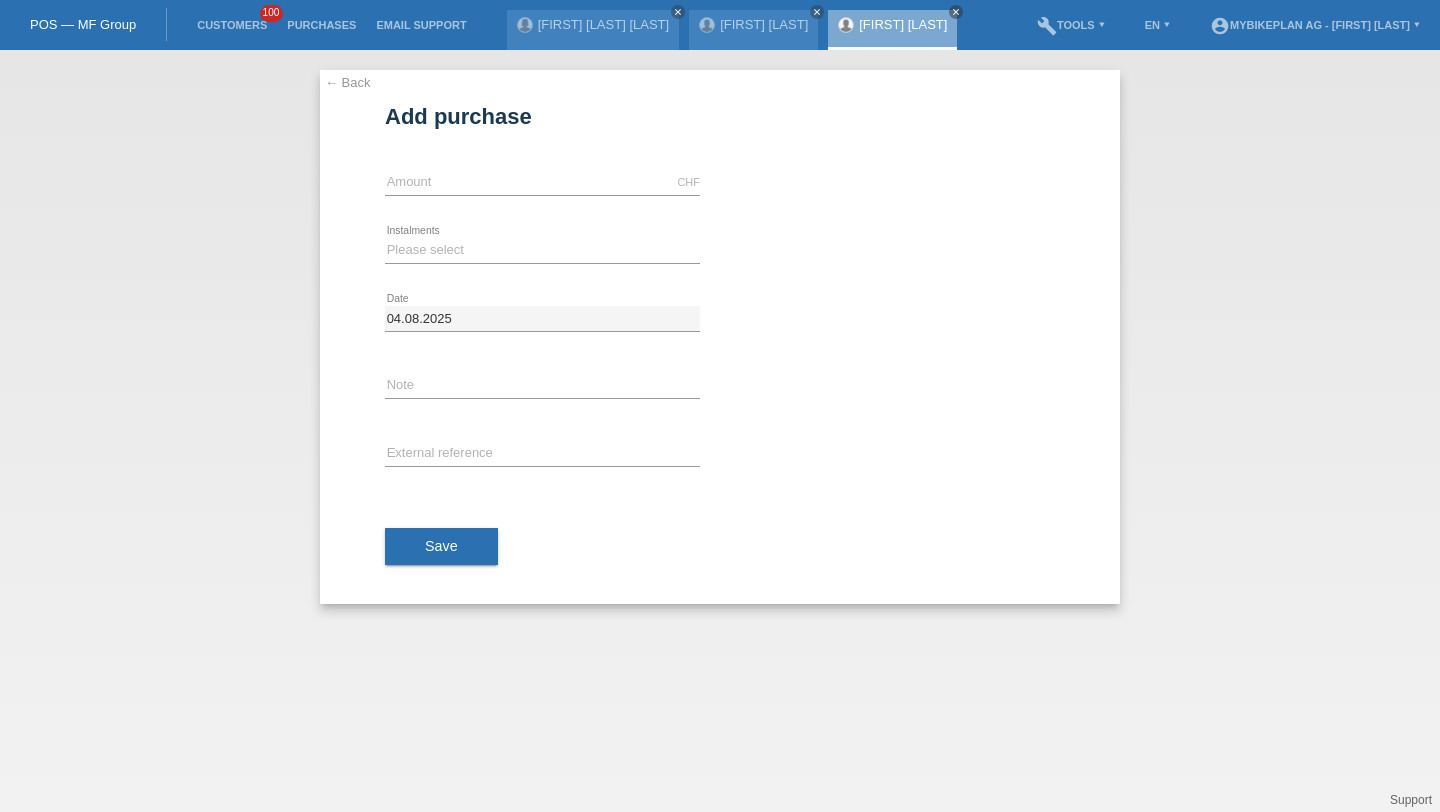 scroll, scrollTop: 0, scrollLeft: 0, axis: both 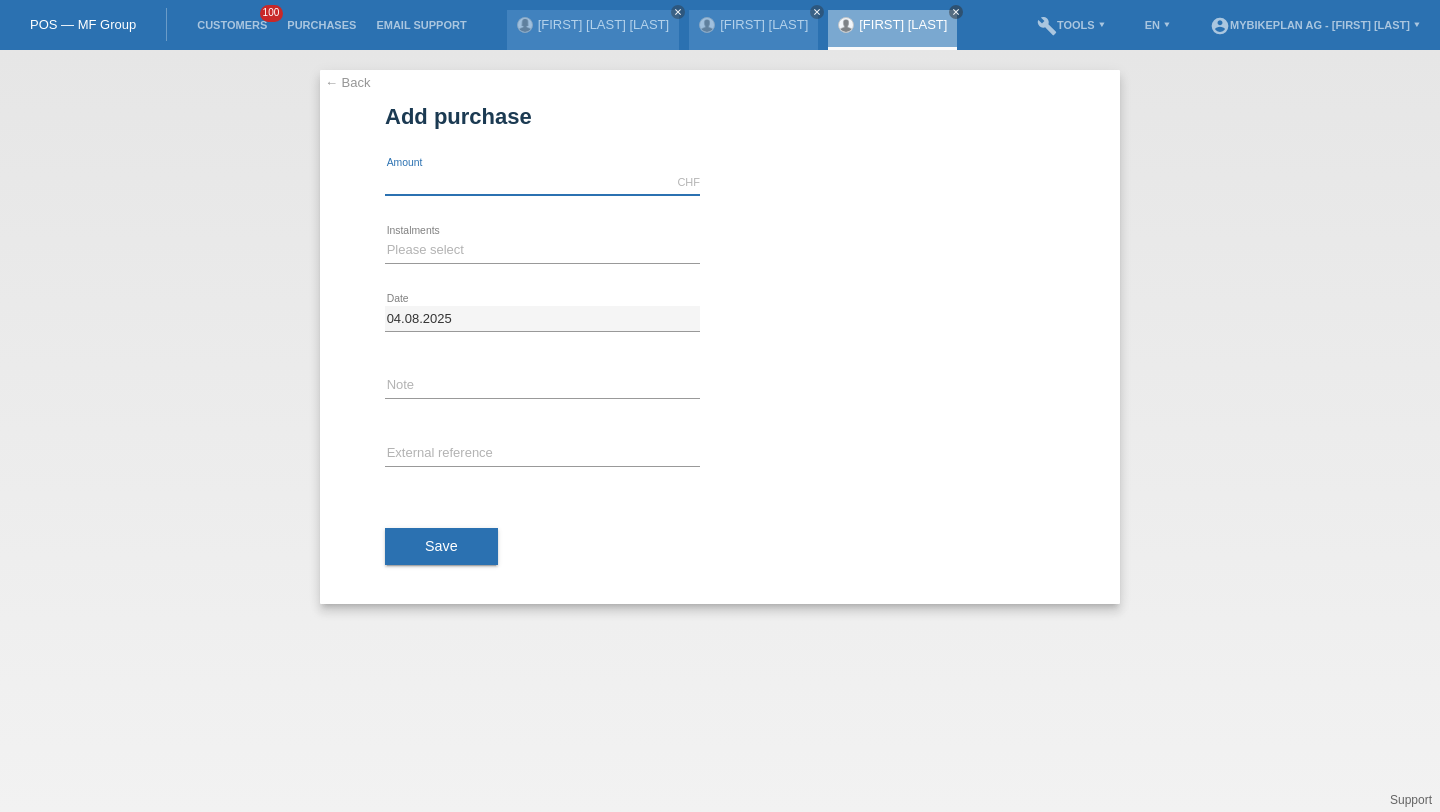 click at bounding box center [542, 182] 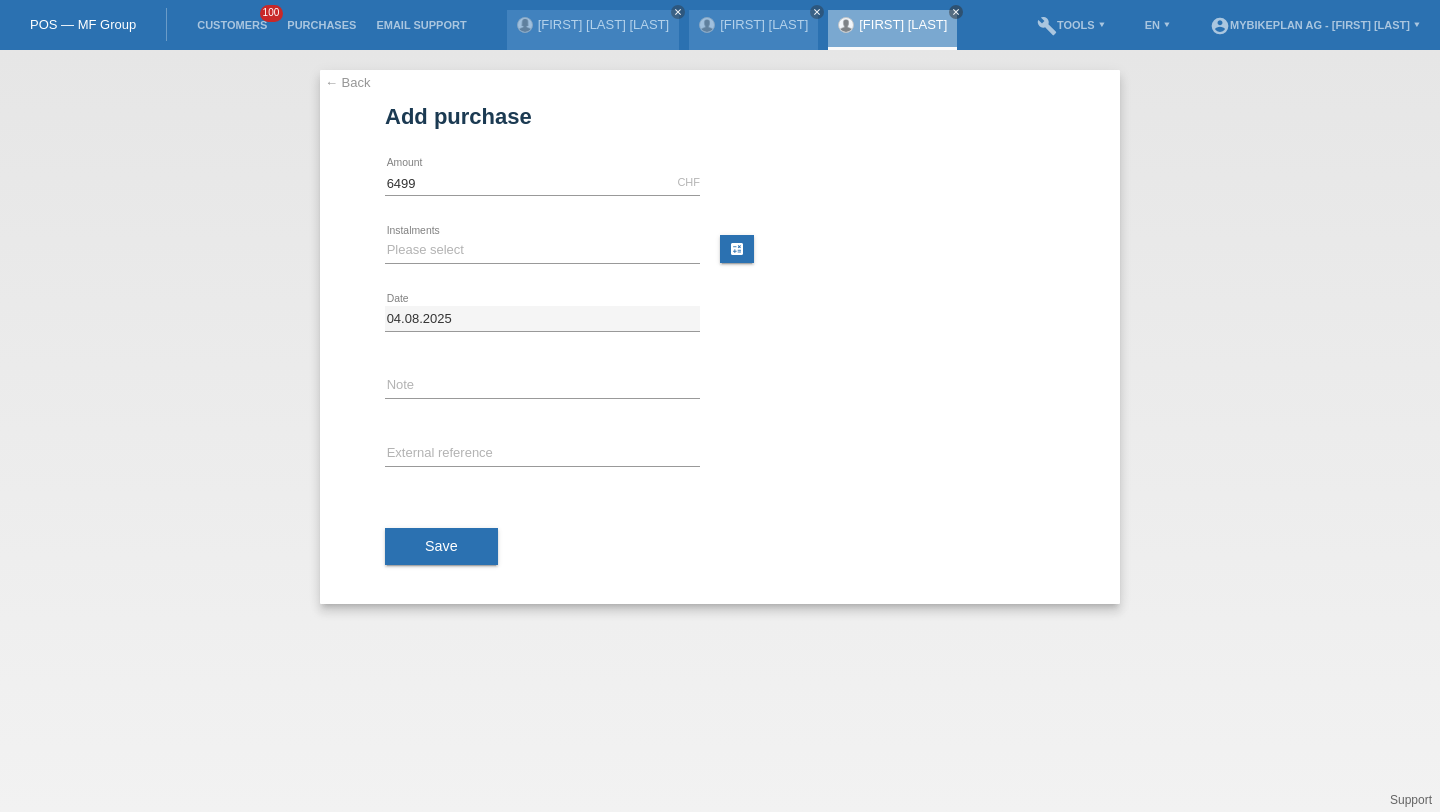 type on "6499.00" 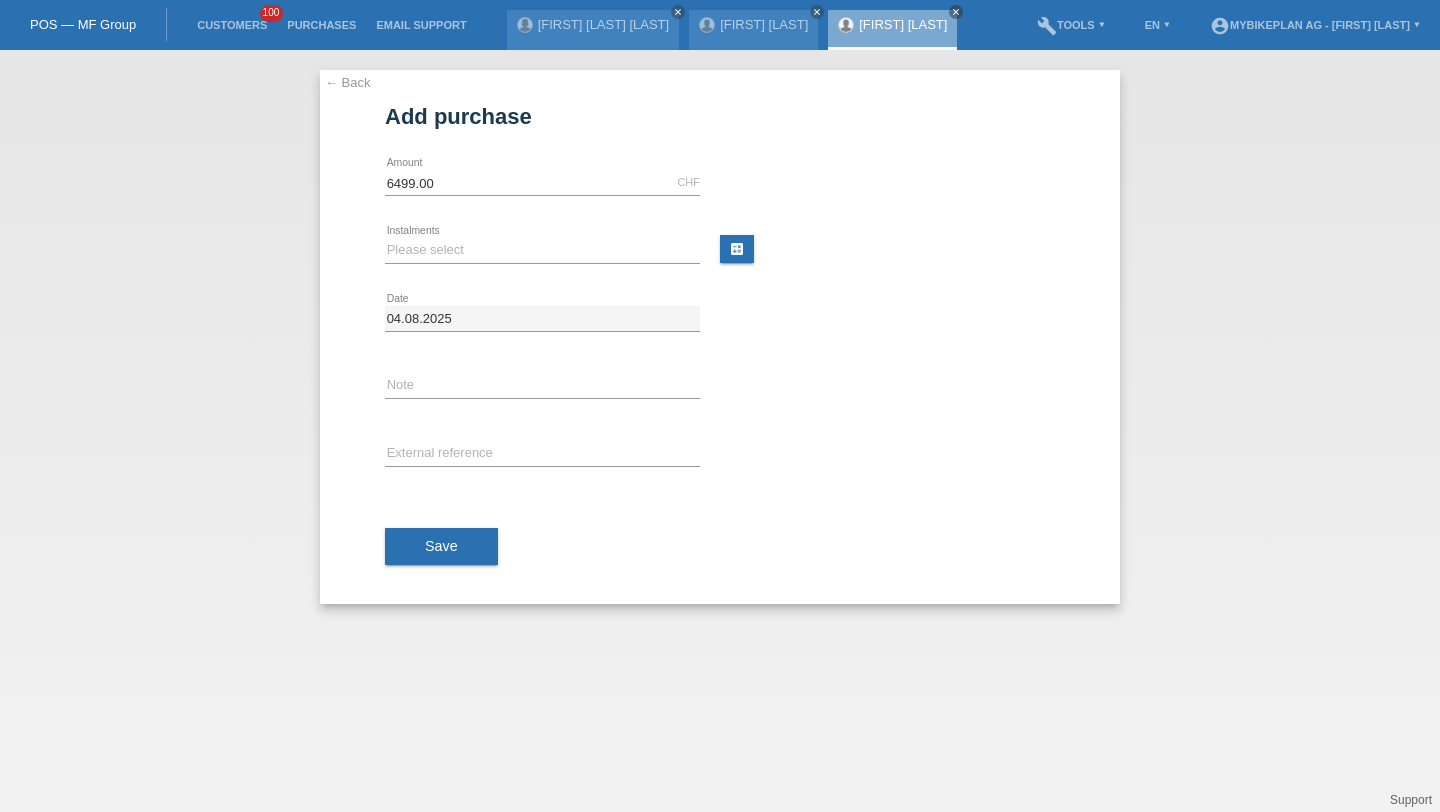 click on "Please select
6 instalments
12 instalments
18 instalments
24 instalments
36 instalments
48 instalments
error
Instalments" at bounding box center [542, 251] 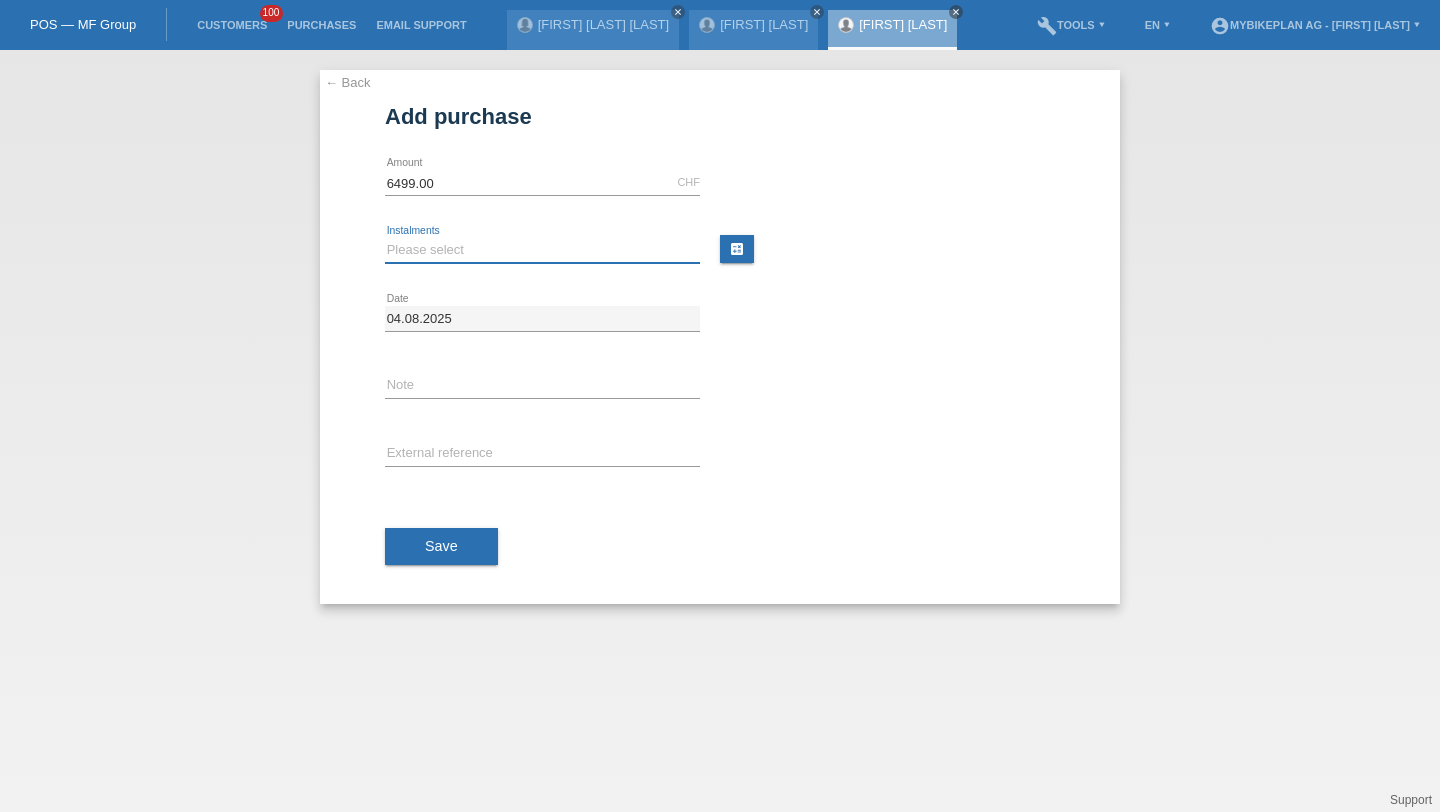 click on "Please select
6 instalments
12 instalments
18 instalments
24 instalments
36 instalments
48 instalments" at bounding box center (542, 250) 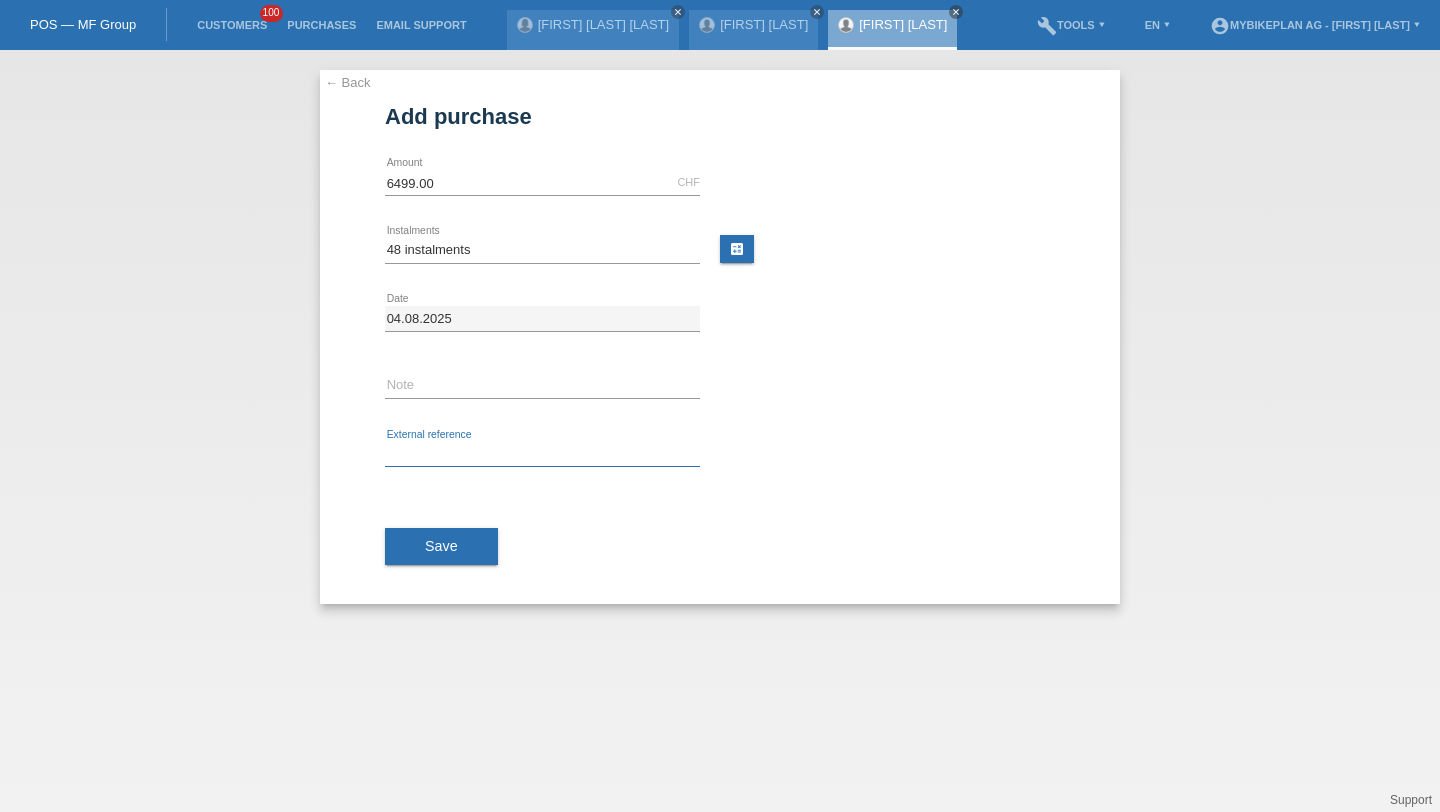 click at bounding box center [542, 454] 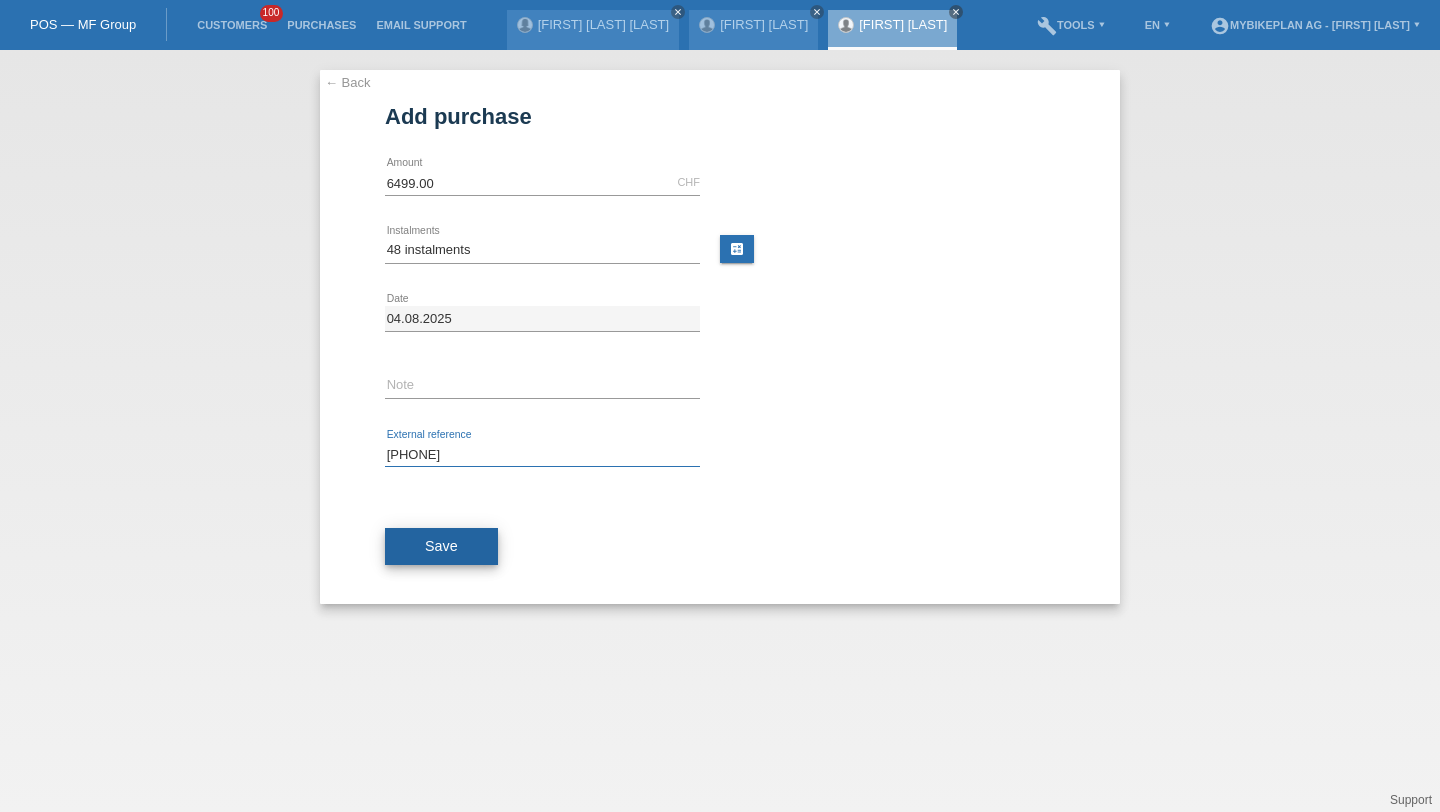 type on "41294580009" 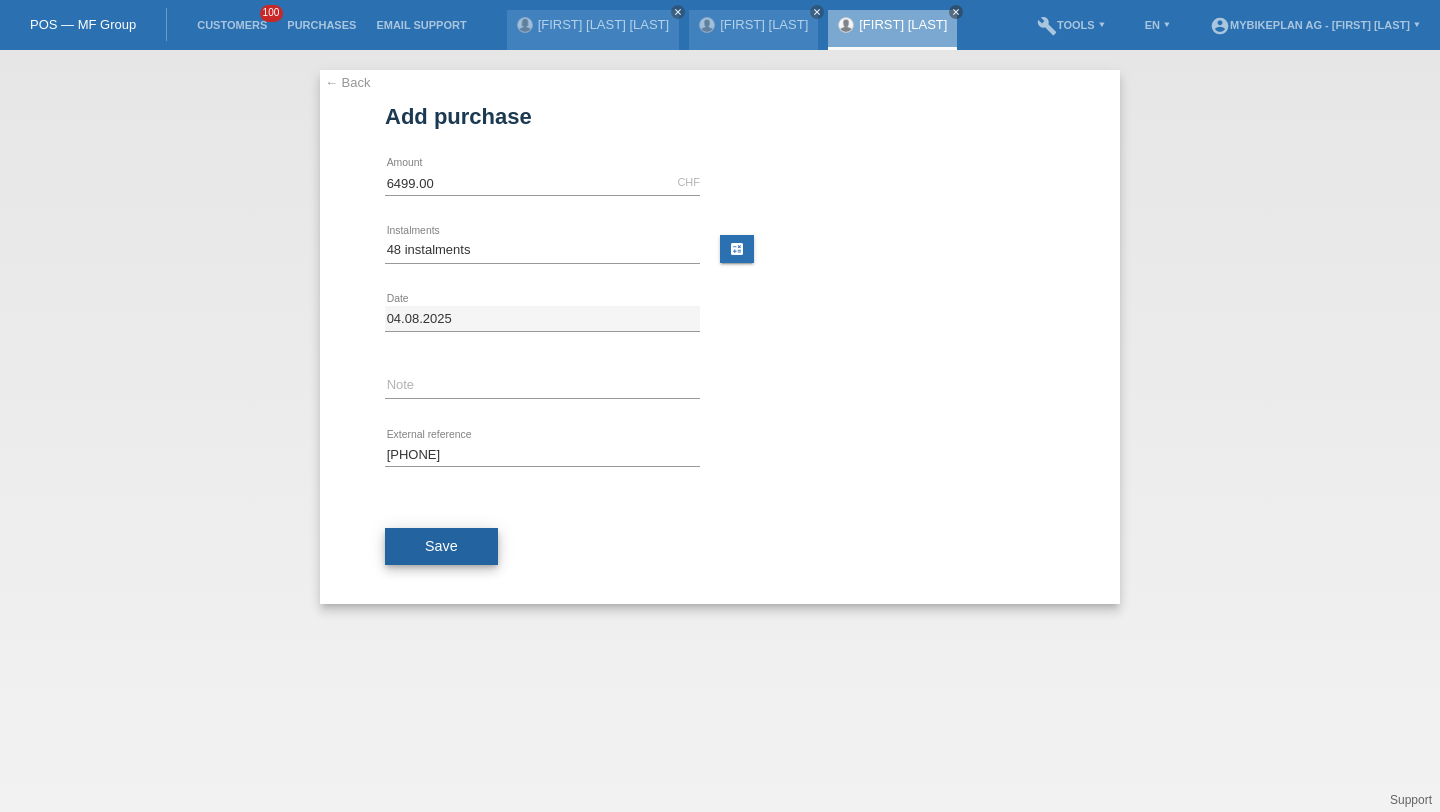 click on "Save" at bounding box center (441, 547) 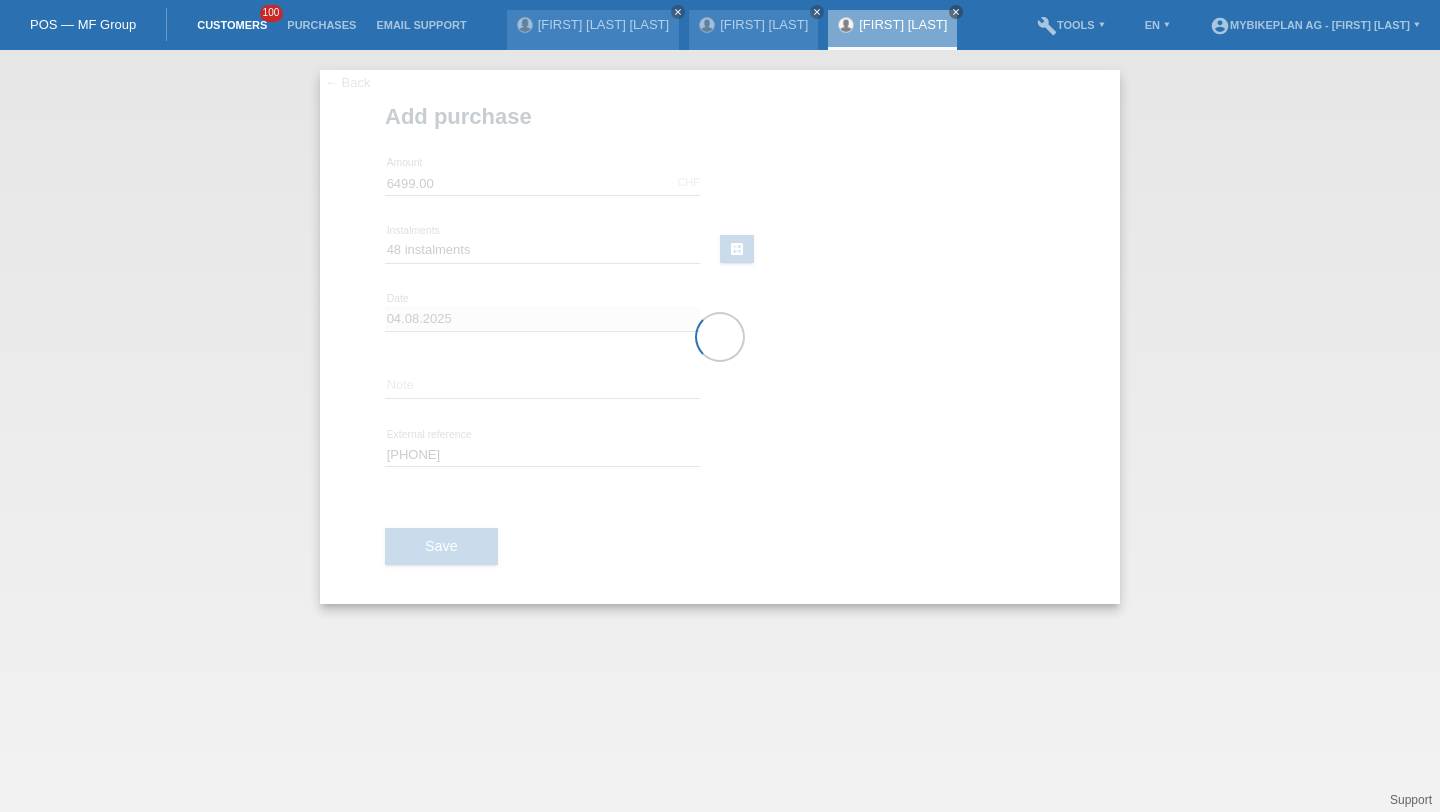 click on "Customers" at bounding box center [232, 25] 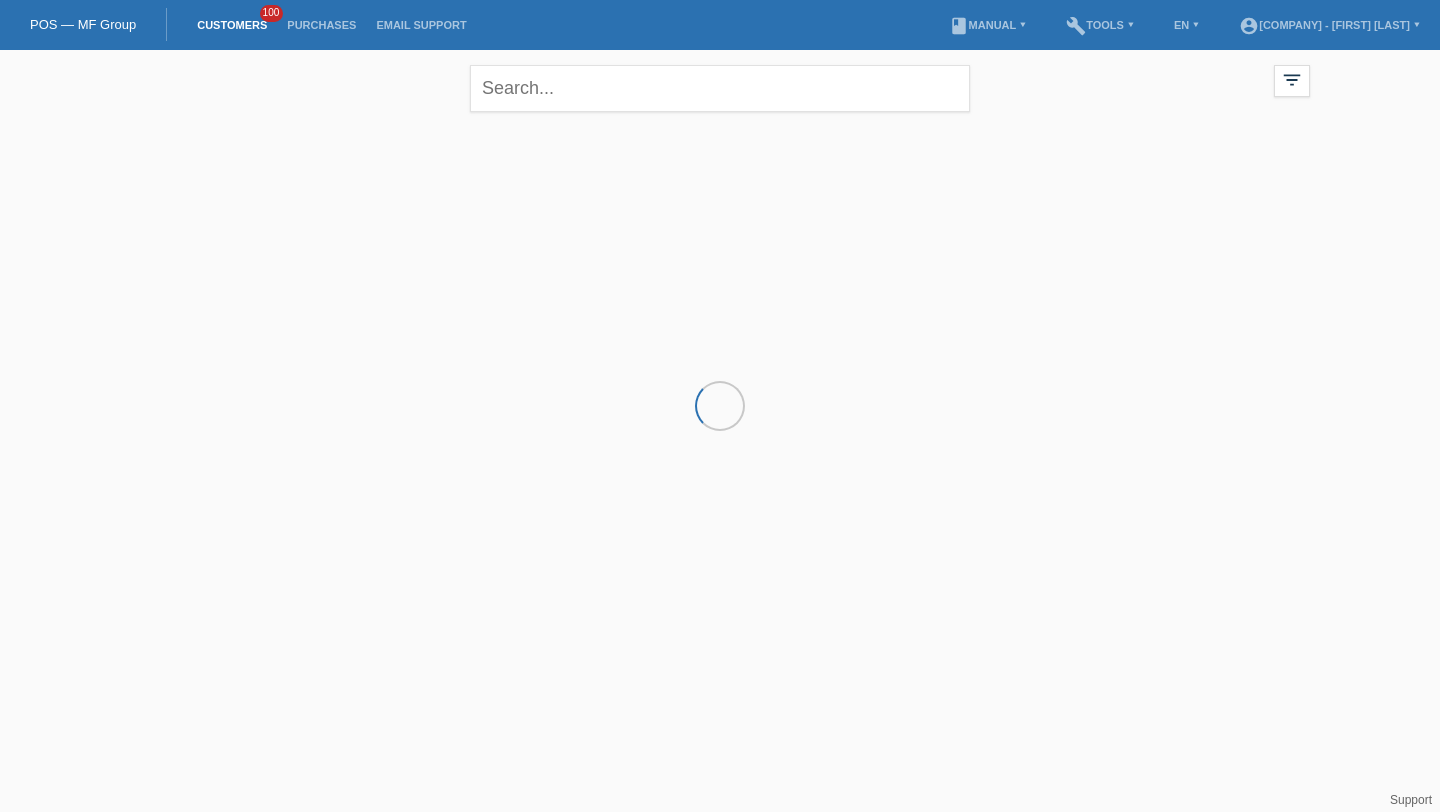 scroll, scrollTop: 0, scrollLeft: 0, axis: both 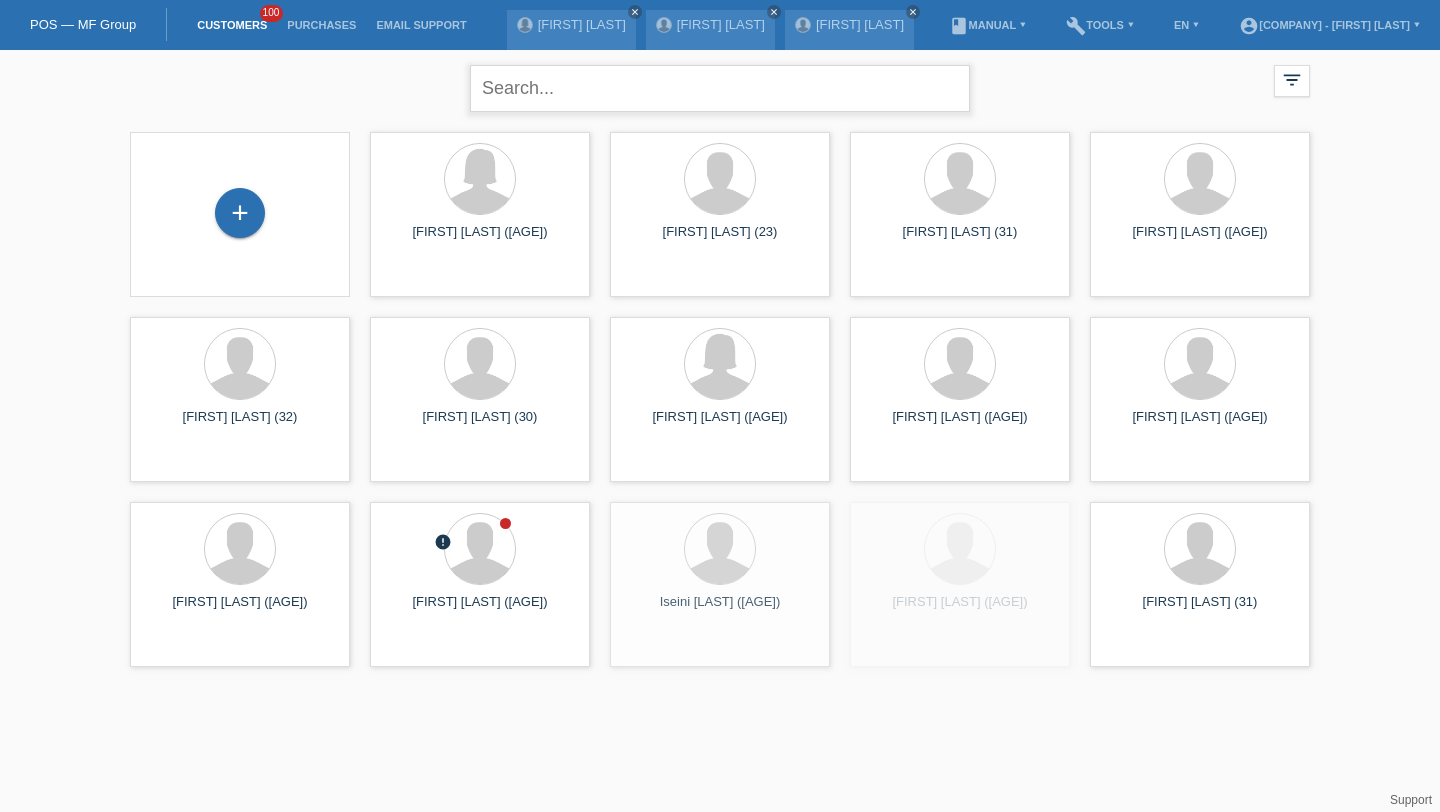 click at bounding box center (720, 88) 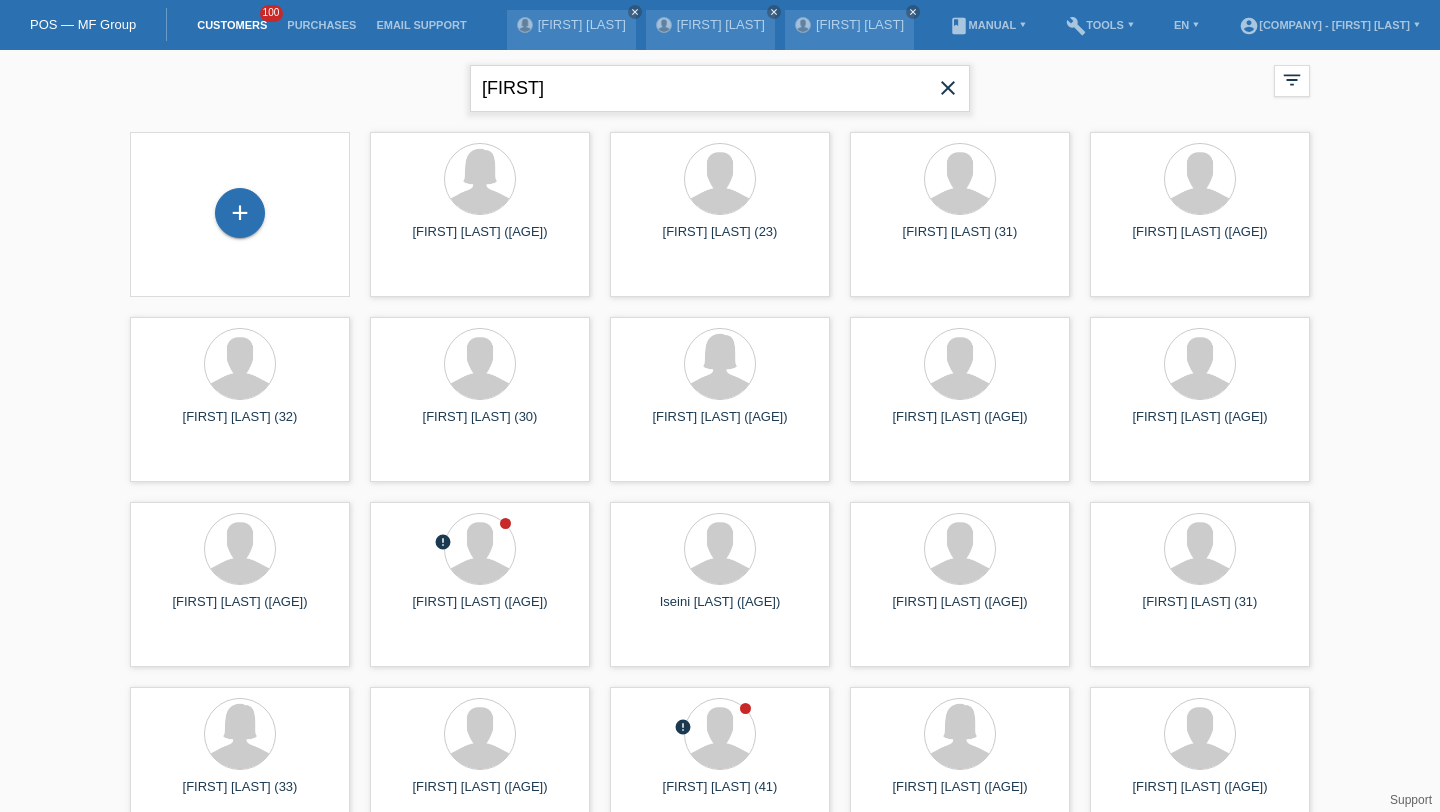 type on "stefani" 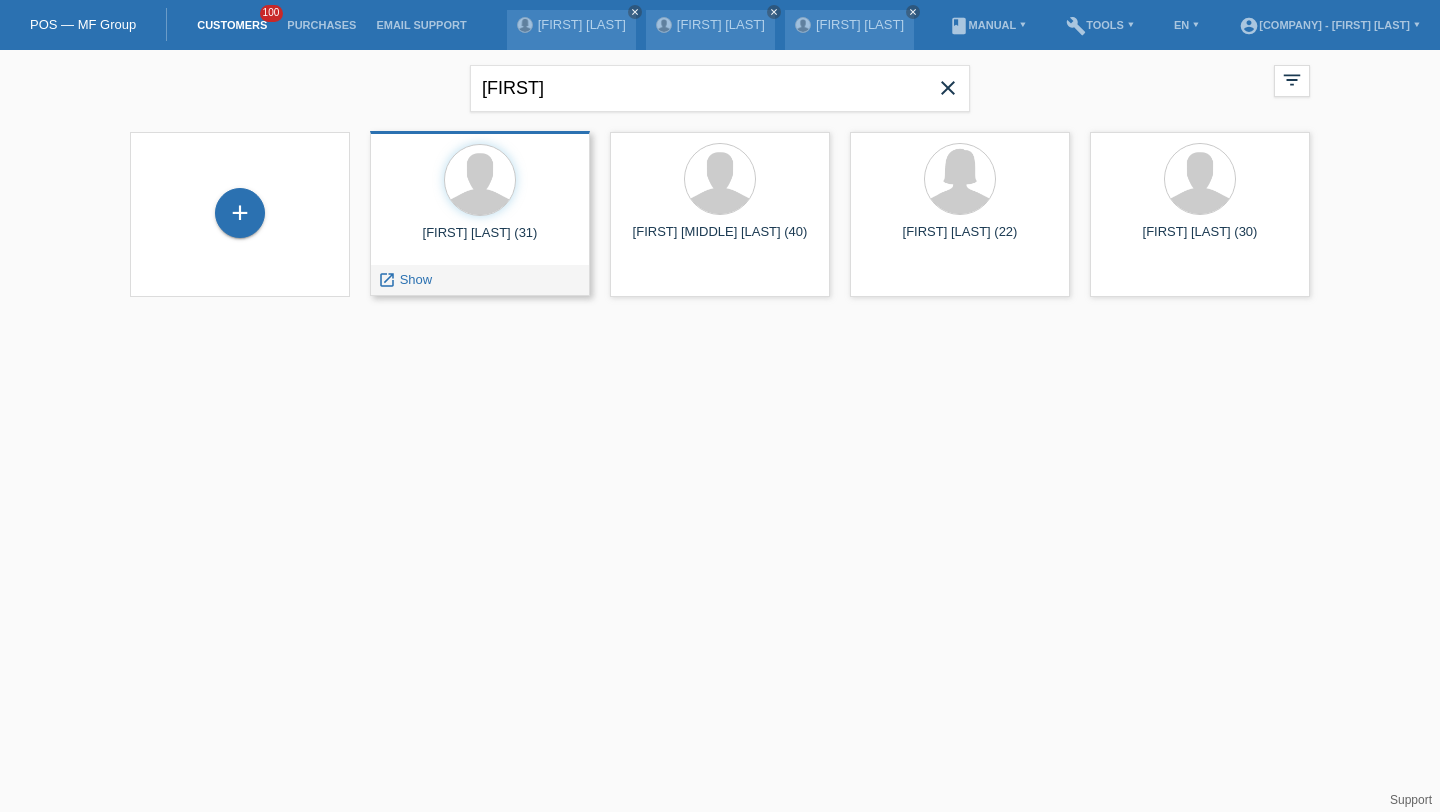 click on "Show" at bounding box center (416, 279) 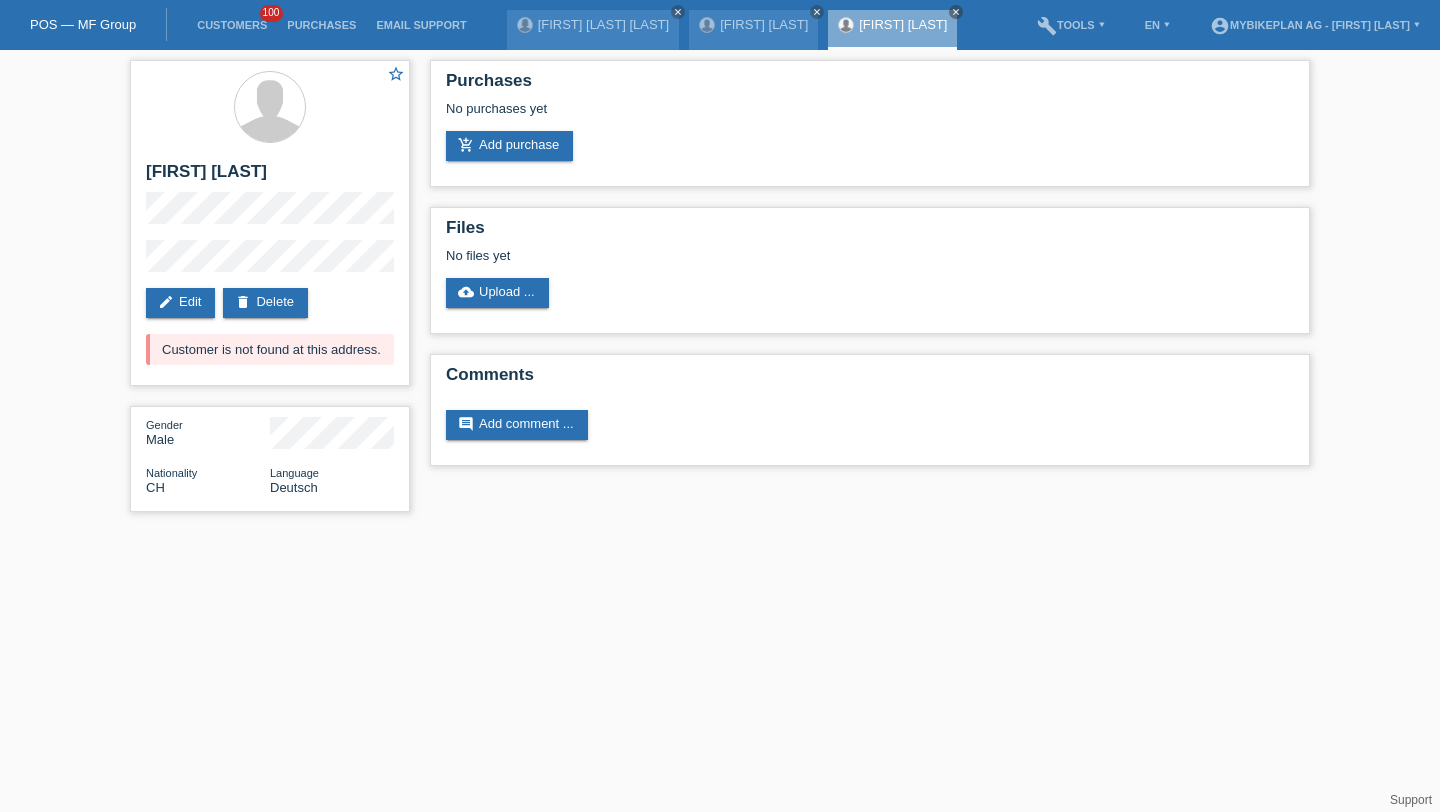 scroll, scrollTop: 0, scrollLeft: 0, axis: both 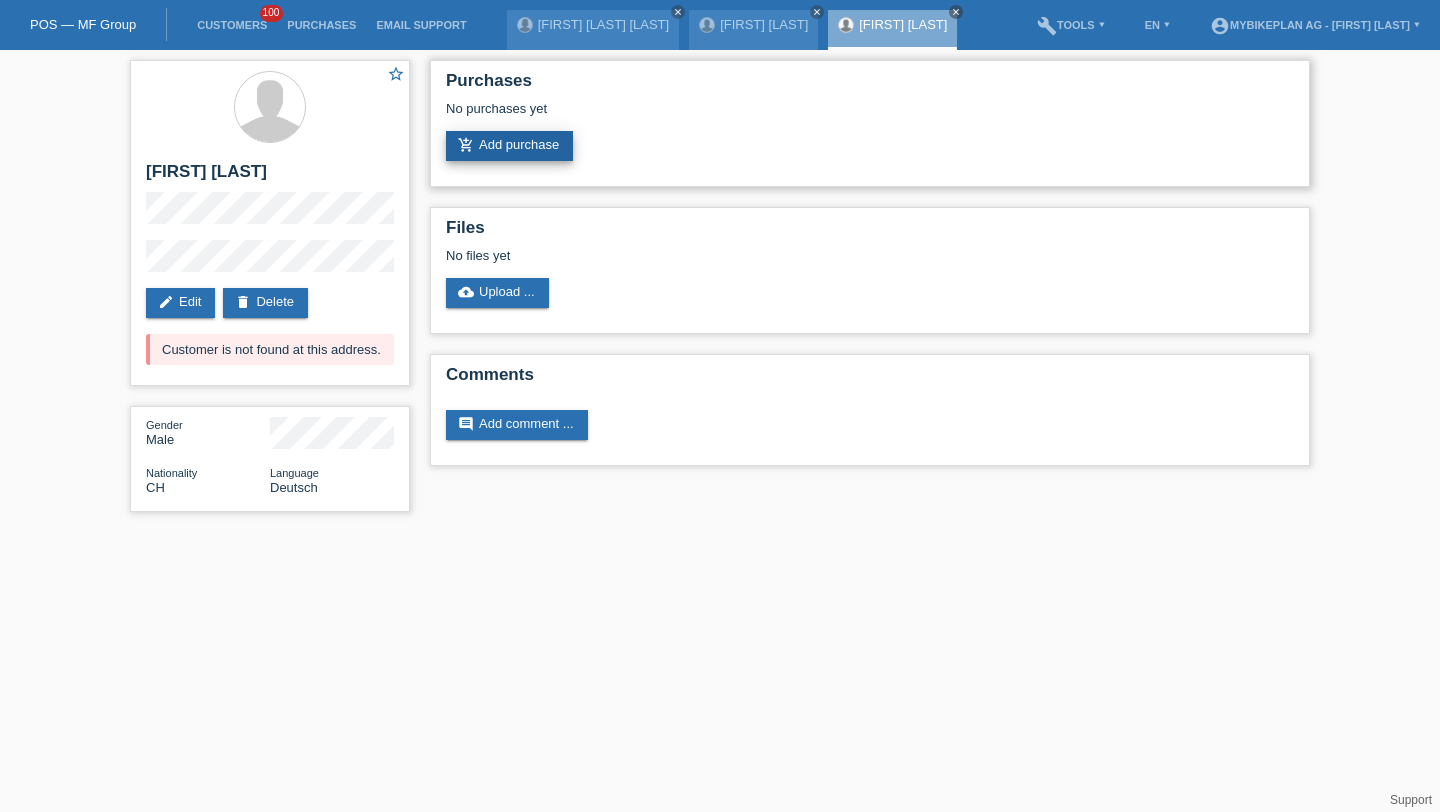 click on "add_shopping_cart  Add purchase" at bounding box center [509, 146] 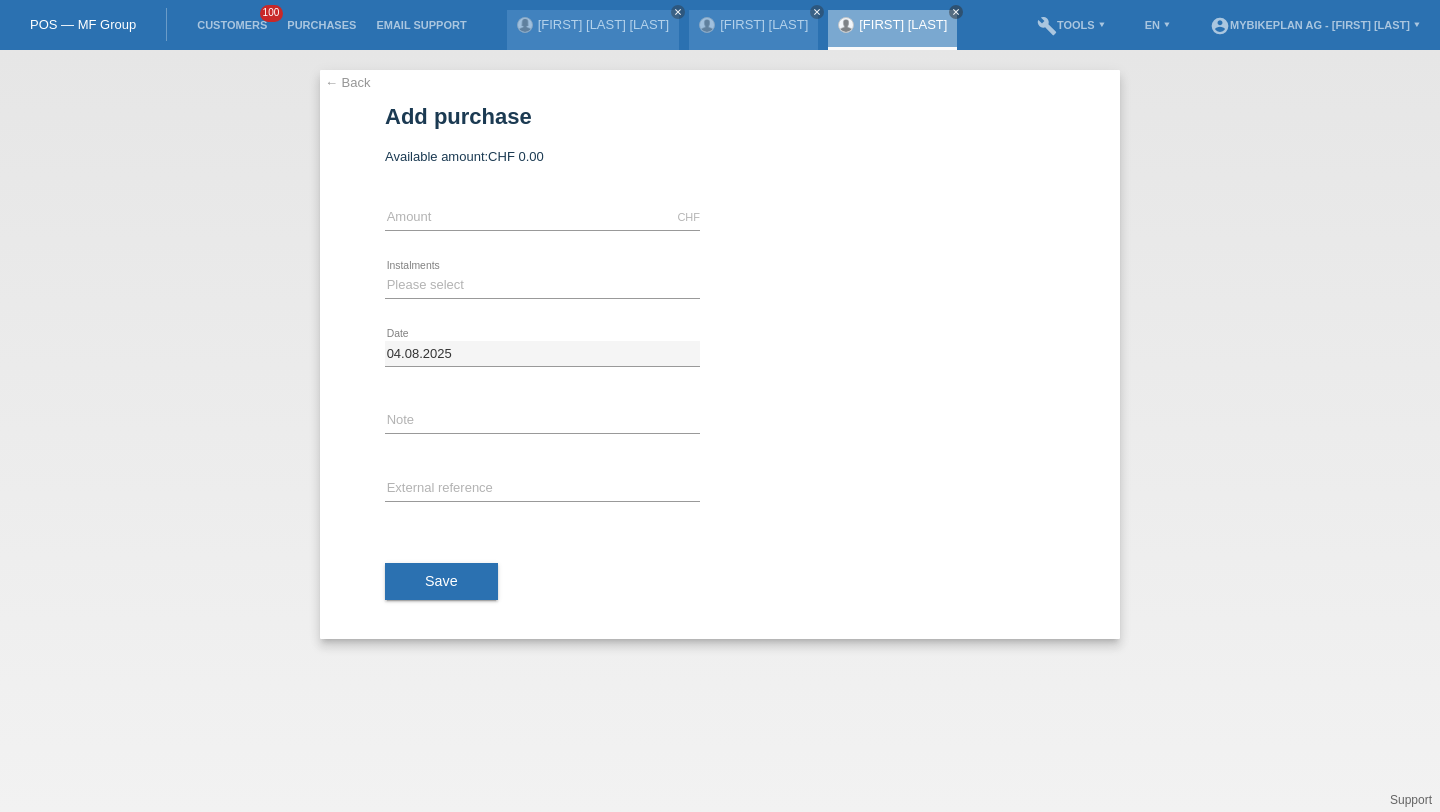 scroll, scrollTop: 0, scrollLeft: 0, axis: both 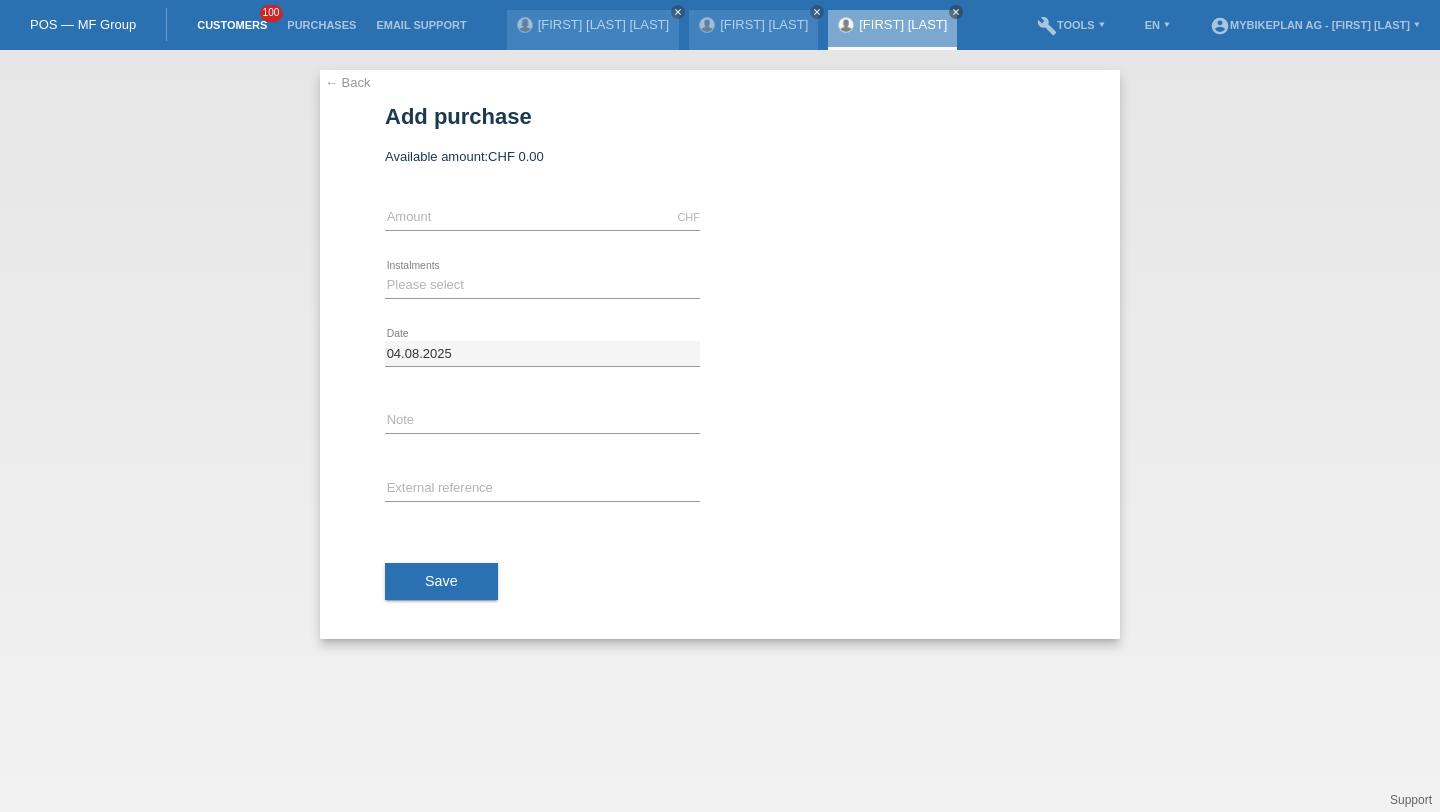 click on "Customers" at bounding box center (232, 25) 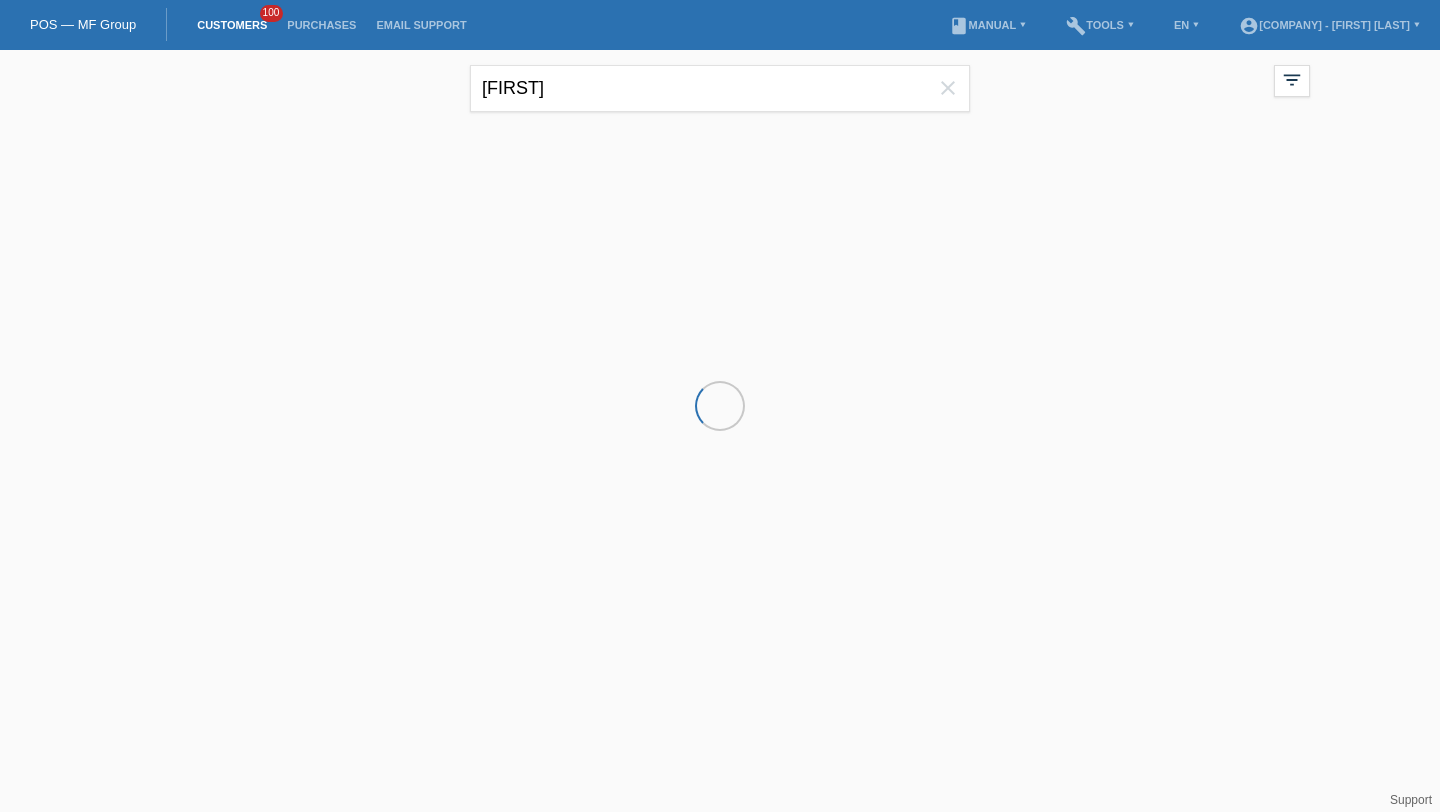 scroll, scrollTop: 0, scrollLeft: 0, axis: both 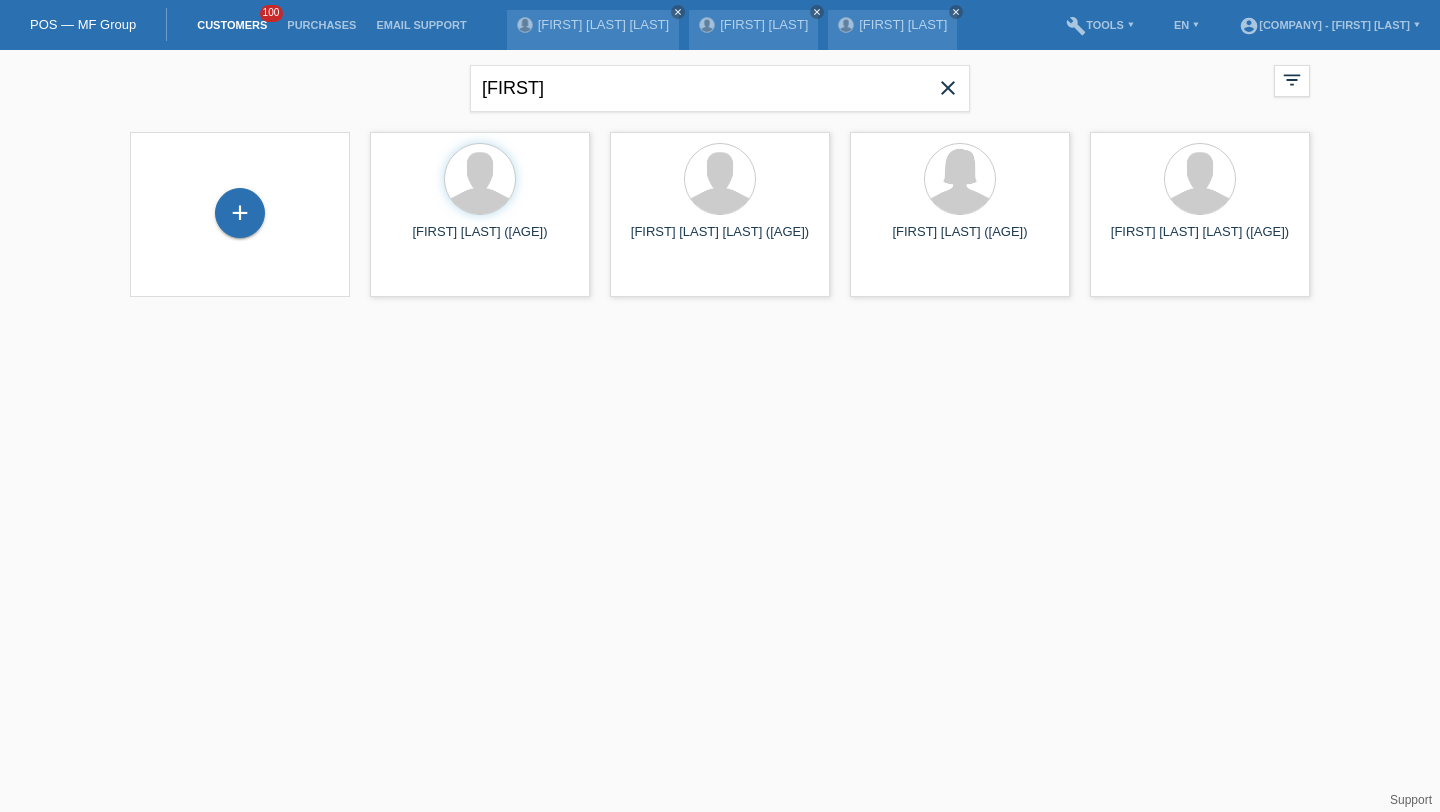 click on "close" at bounding box center (948, 90) 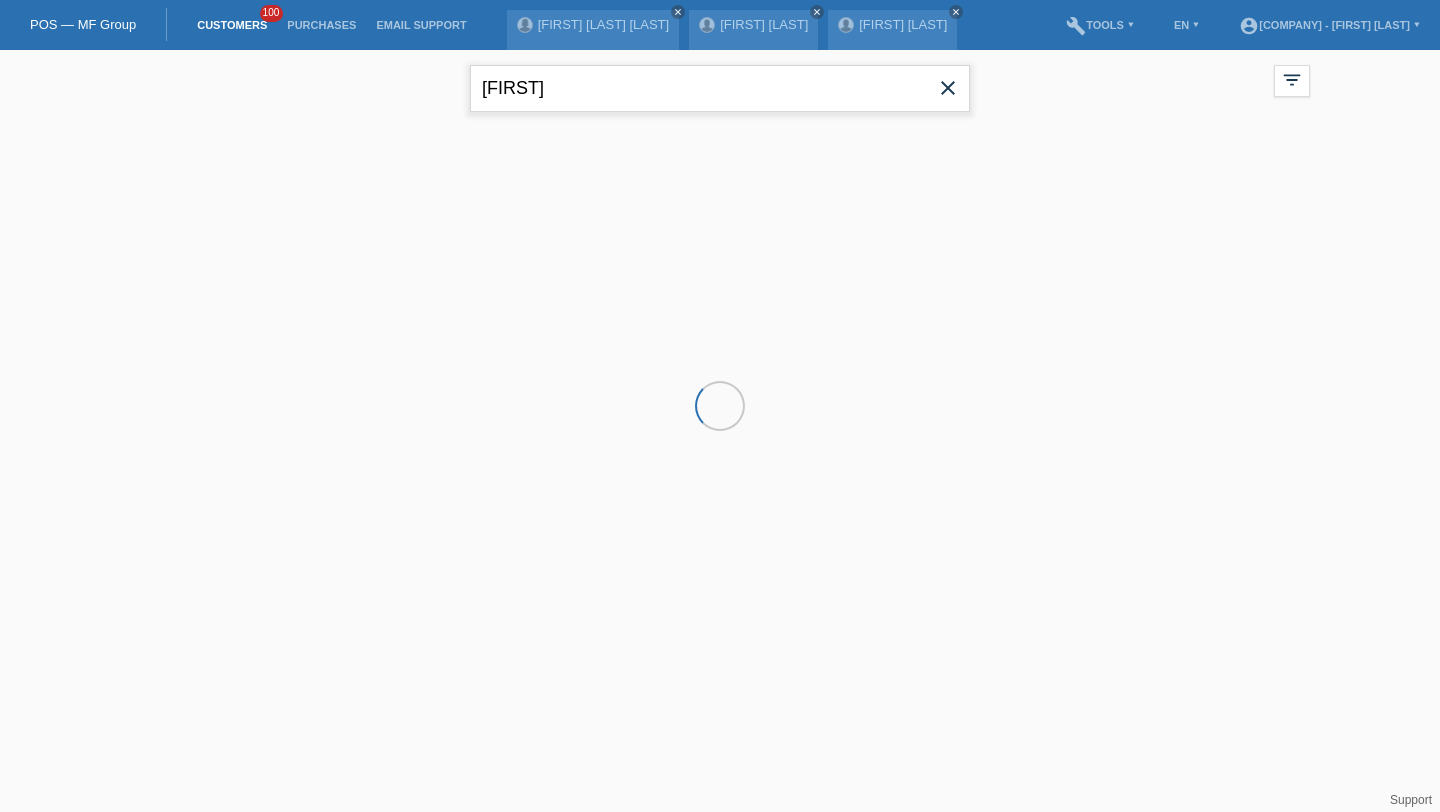 type on "[FIRST]" 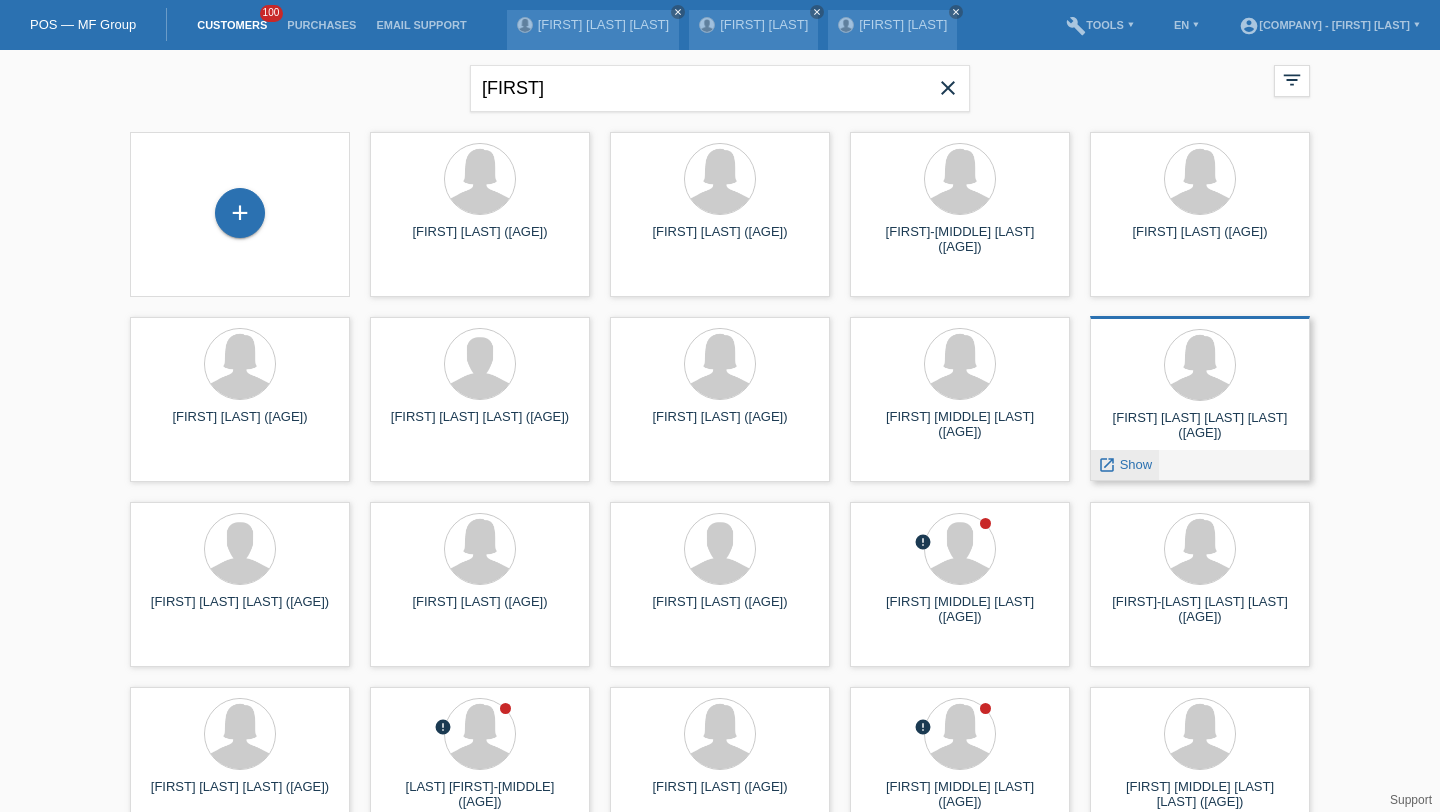 click on "launch   Show" at bounding box center [1125, 464] 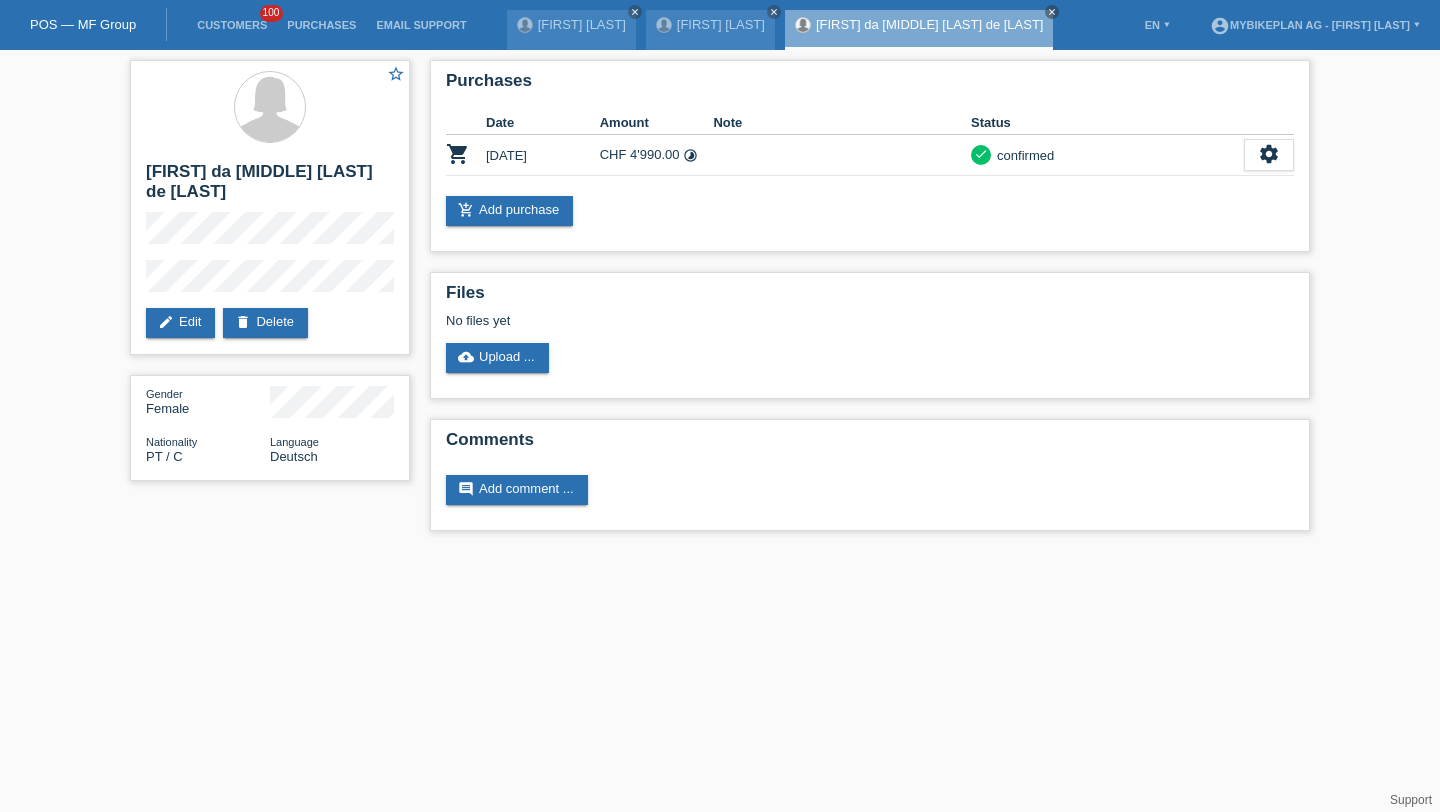 scroll, scrollTop: 0, scrollLeft: 0, axis: both 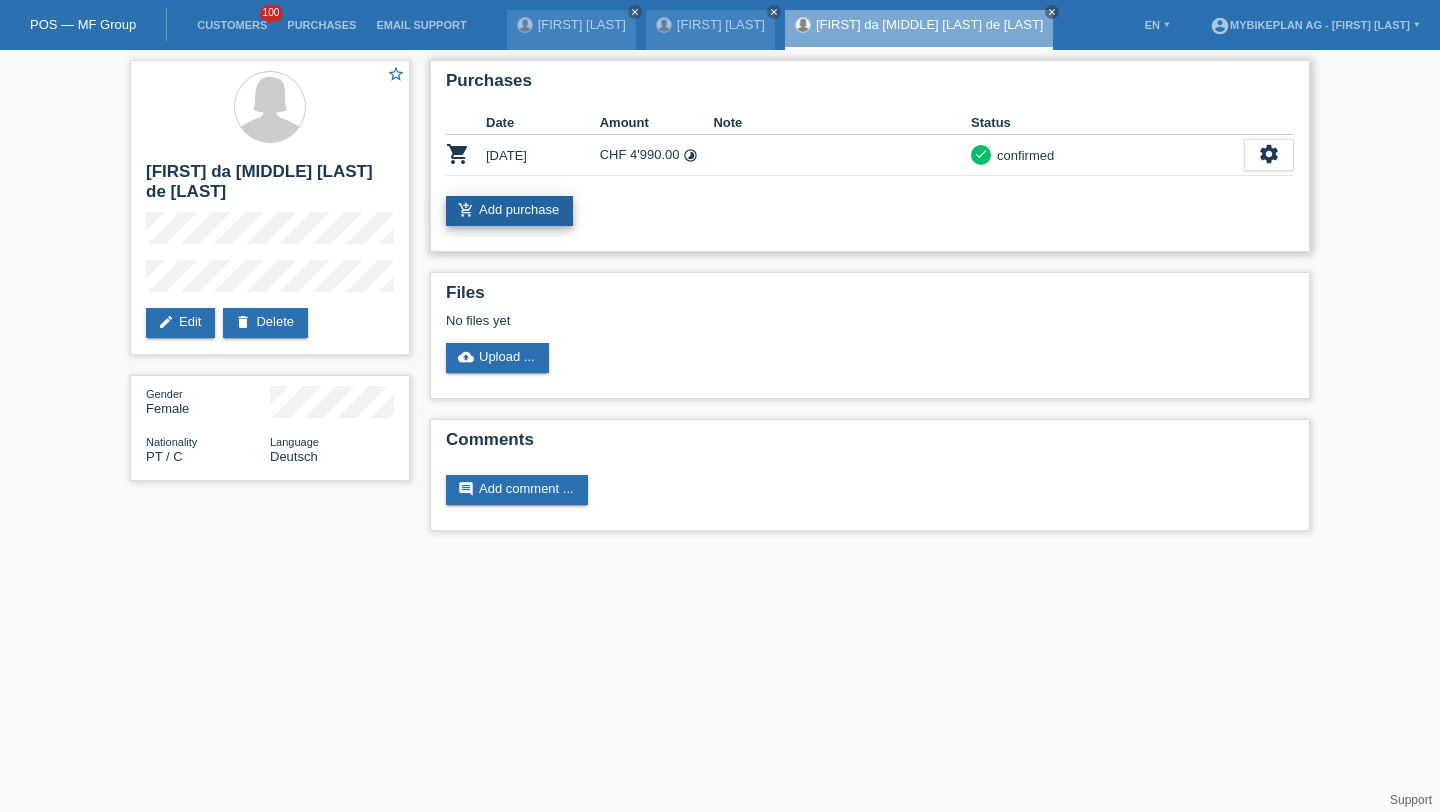 click on "add_shopping_cart  Add purchase" at bounding box center [509, 211] 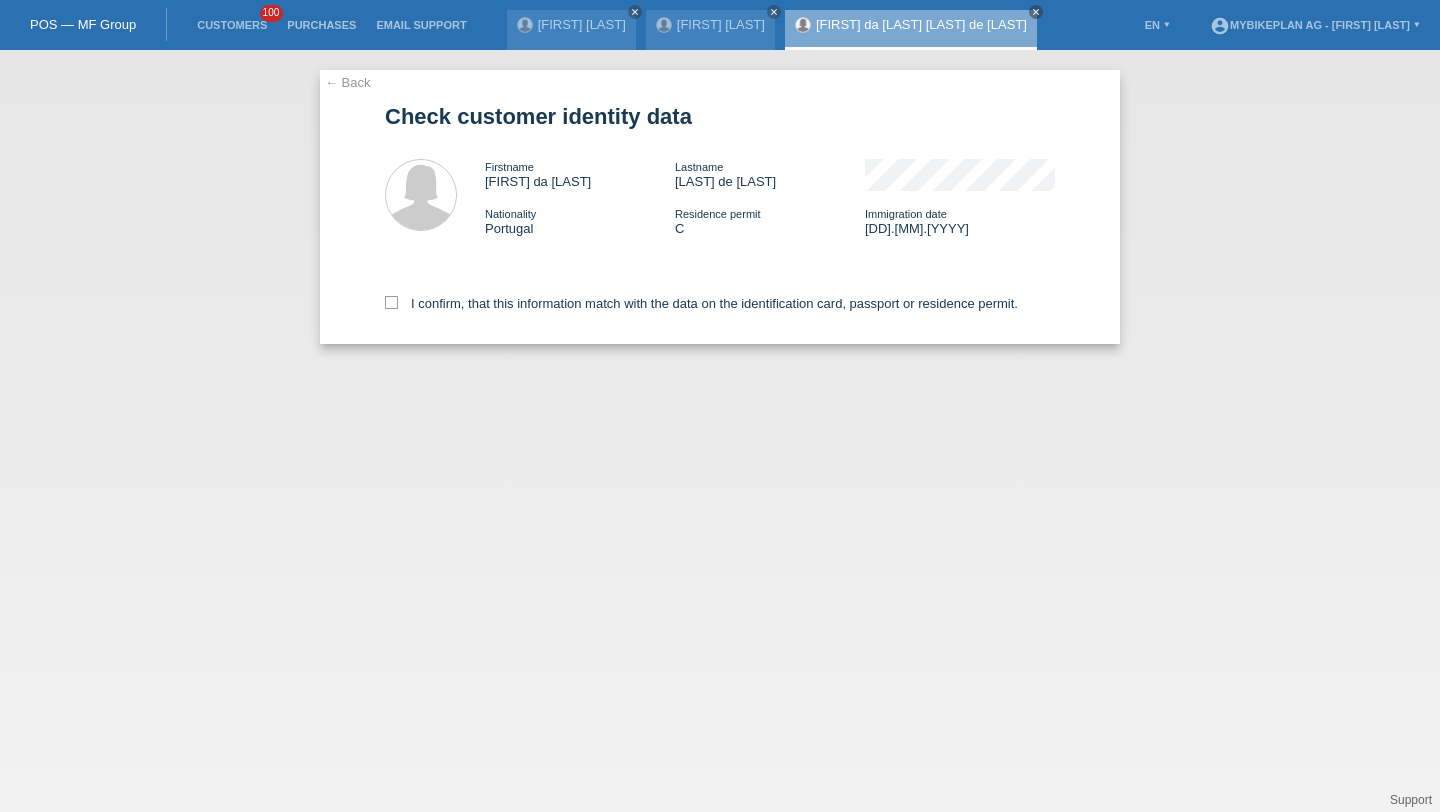 scroll, scrollTop: 0, scrollLeft: 0, axis: both 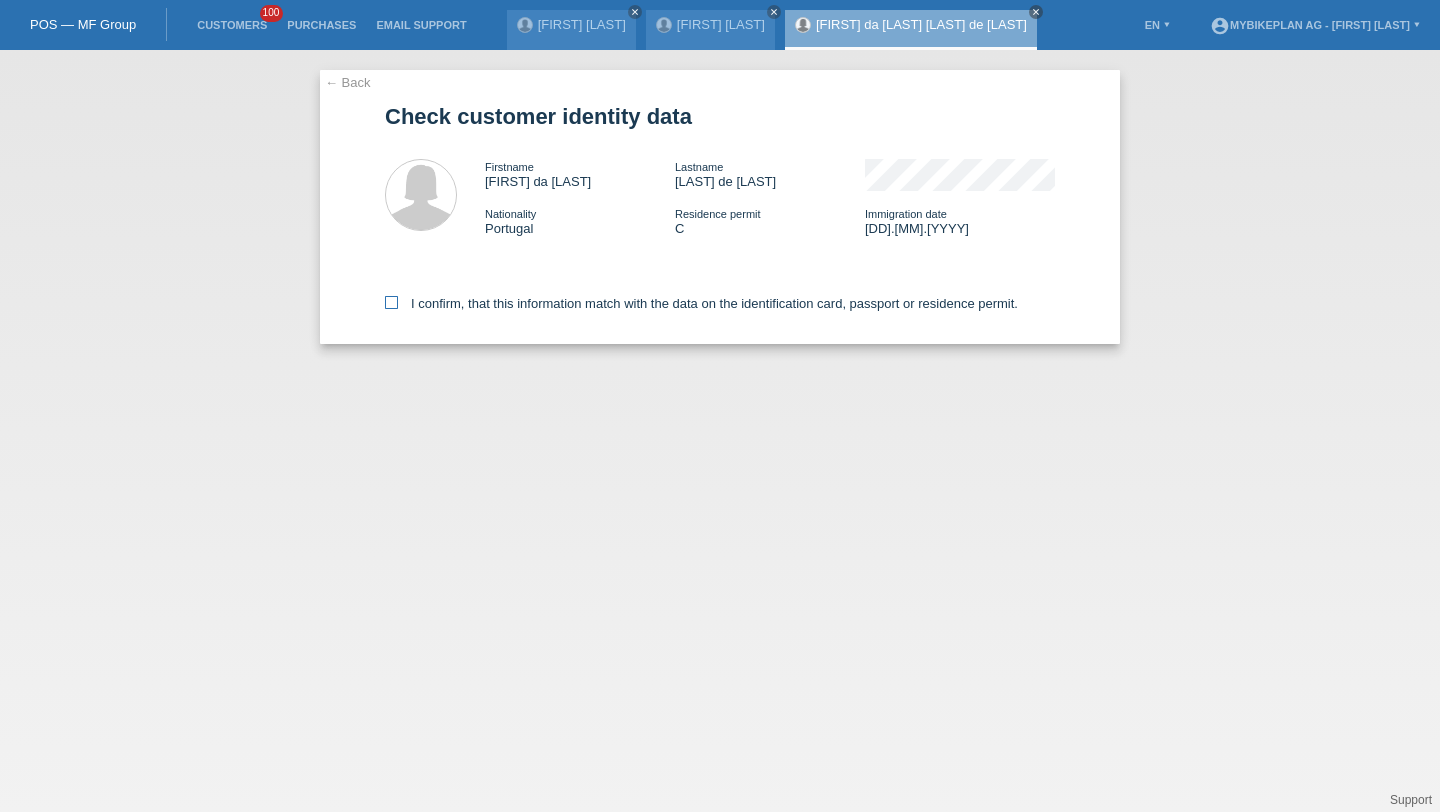 click on "I confirm, that this information match with the data on the identification card, passport or residence permit." at bounding box center (701, 303) 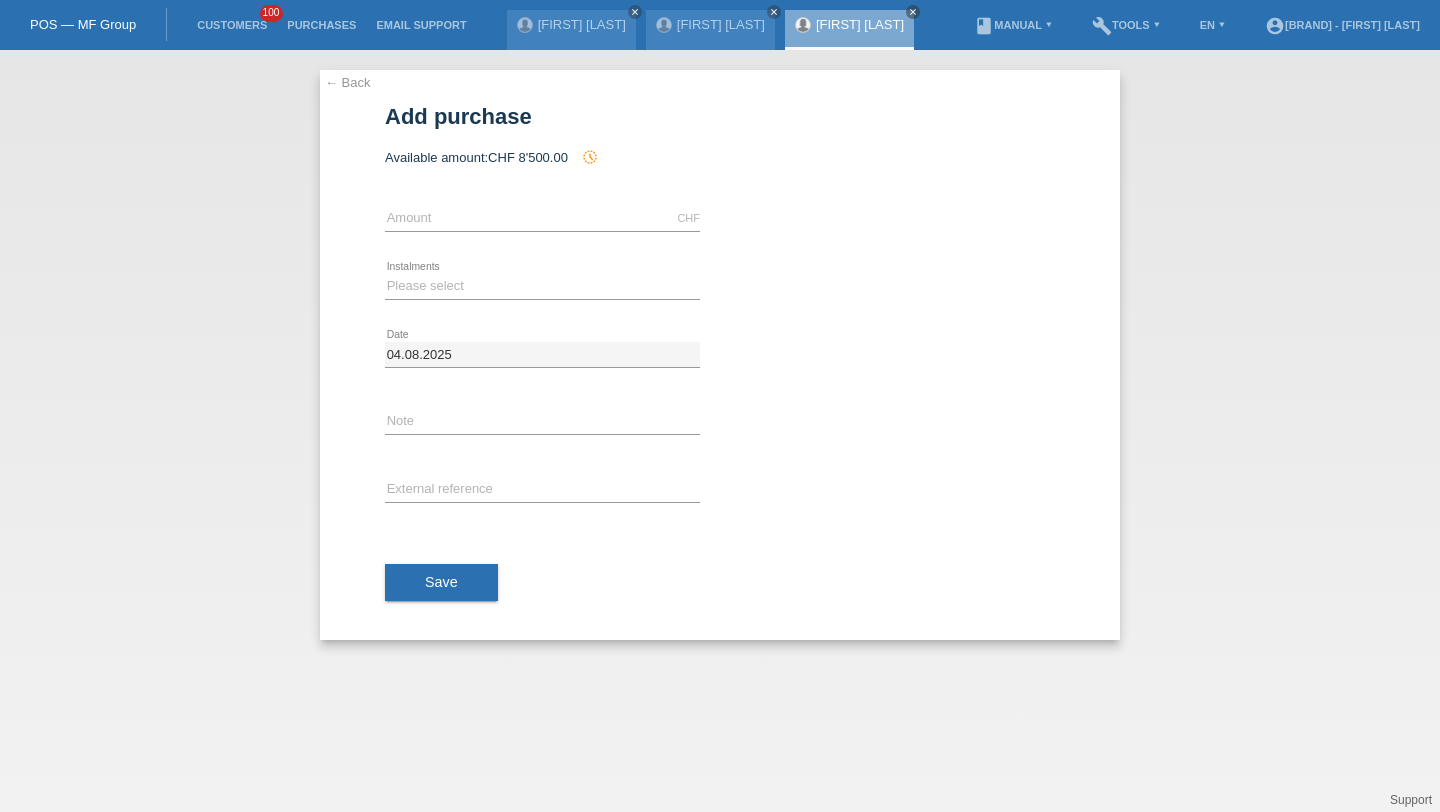 scroll, scrollTop: 0, scrollLeft: 0, axis: both 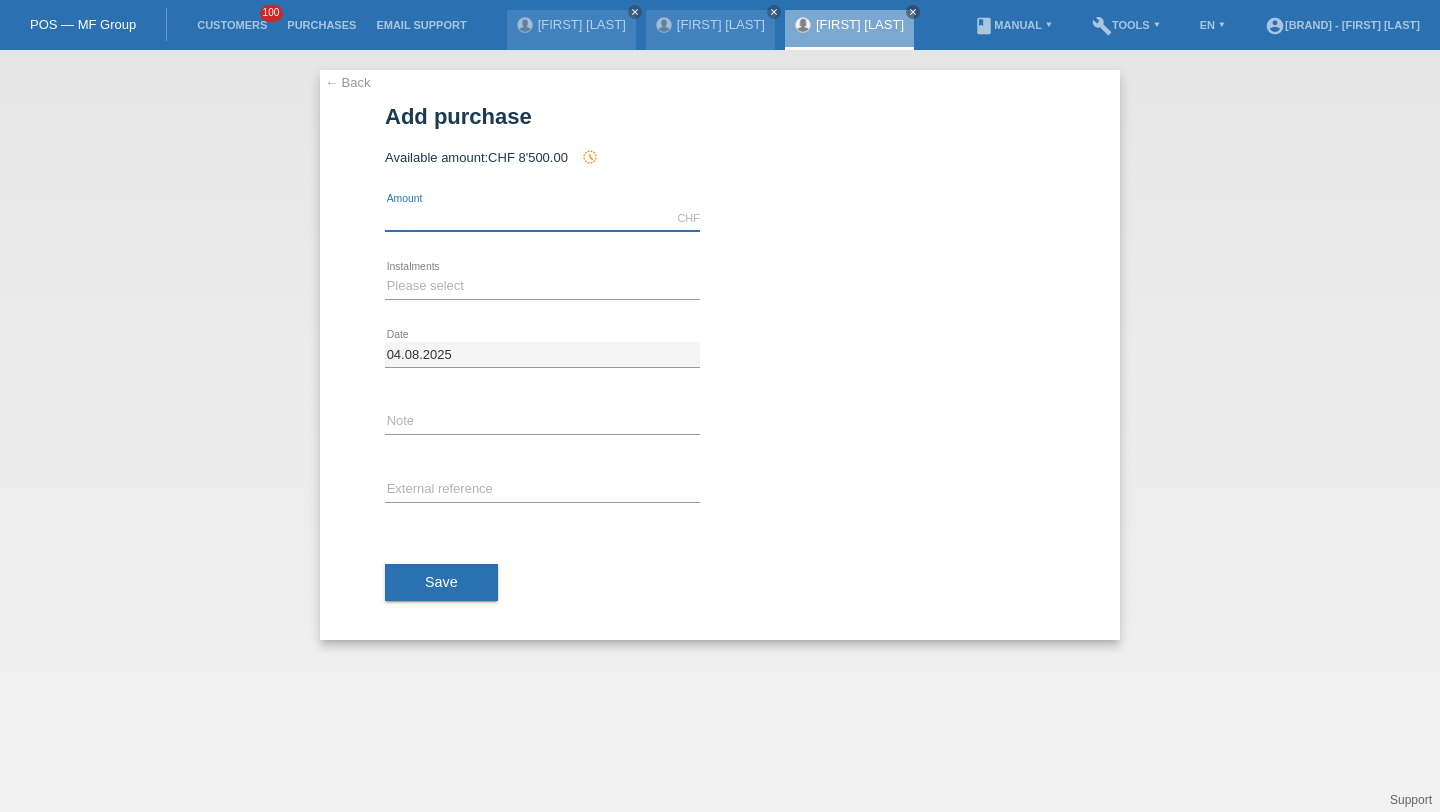 click at bounding box center (542, 218) 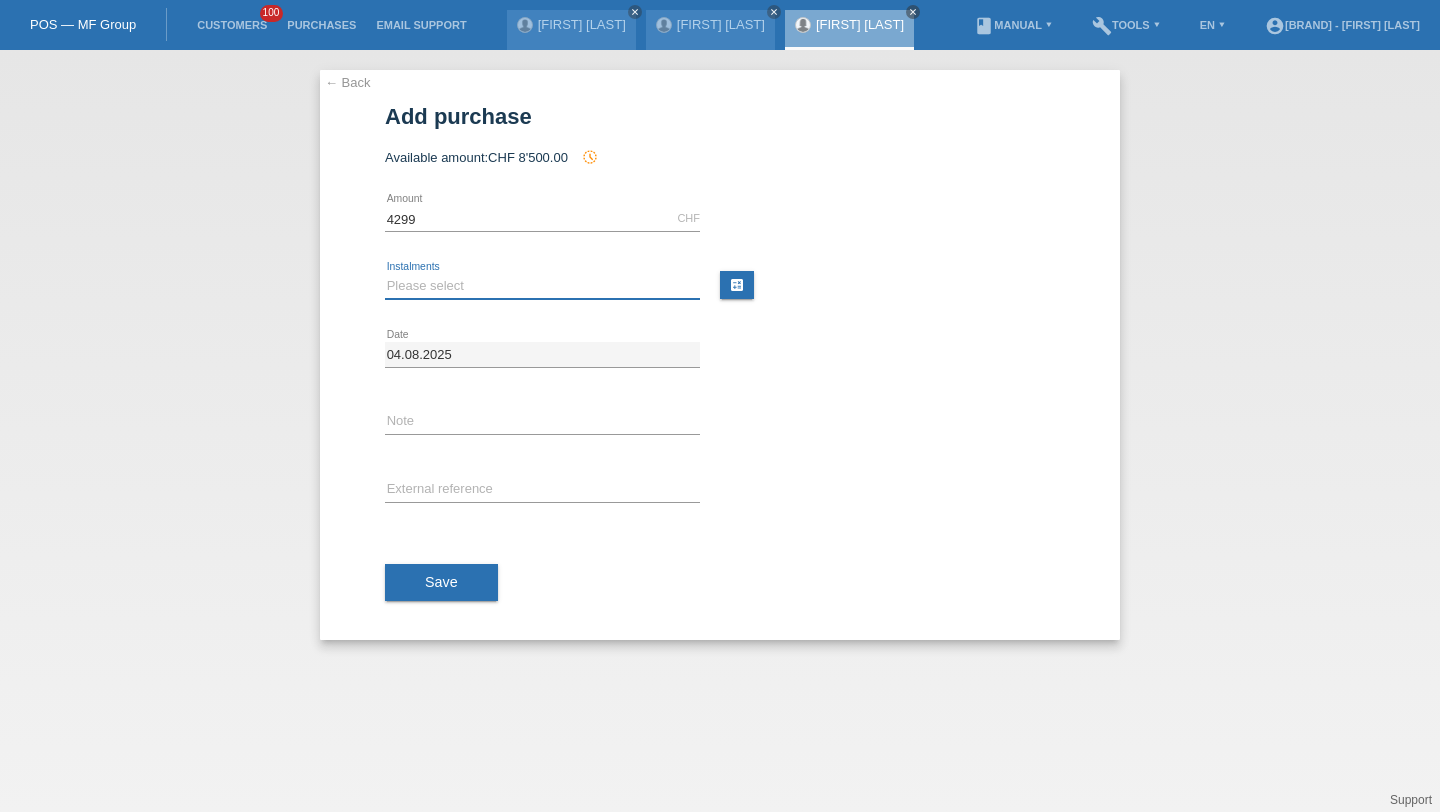 type on "4299.00" 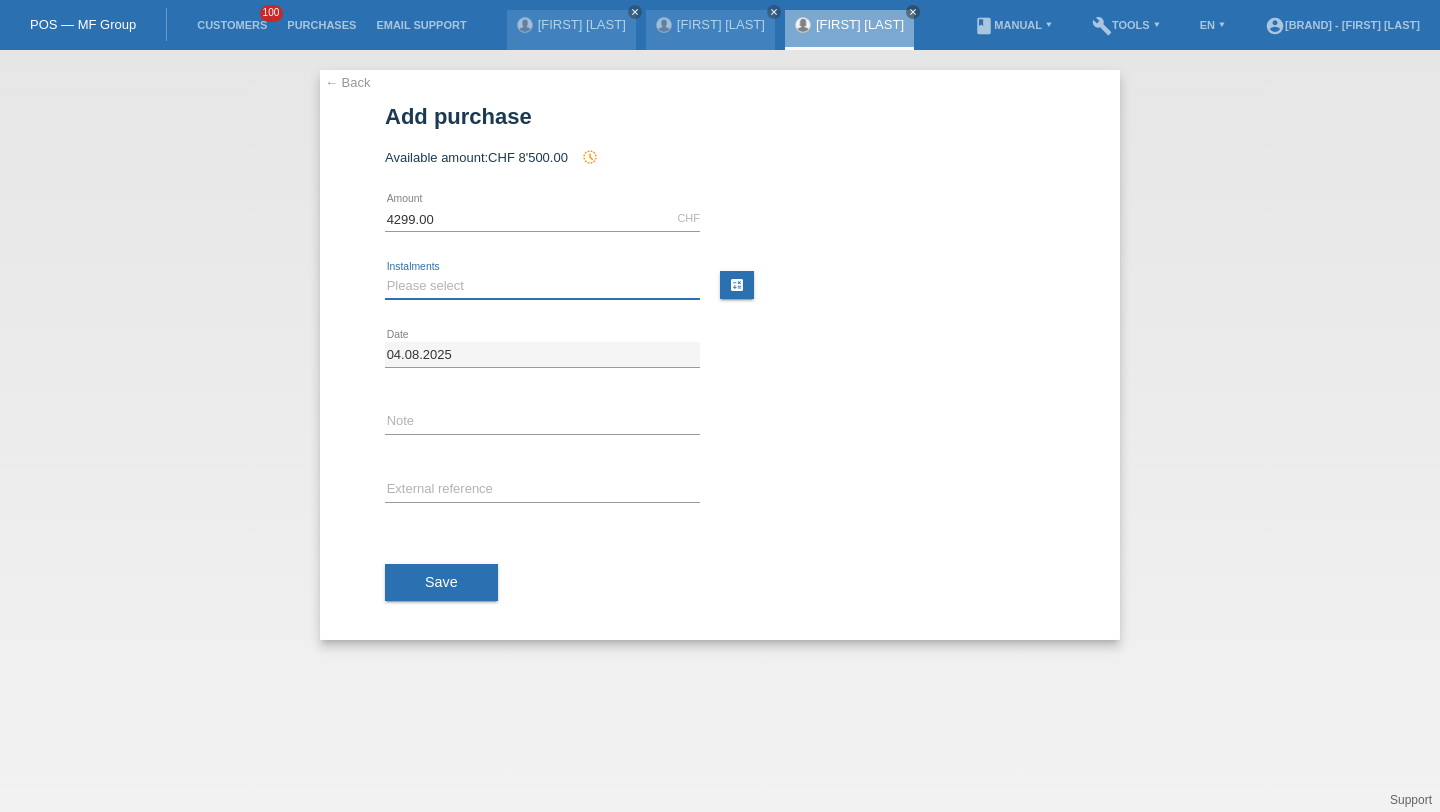 select on "487" 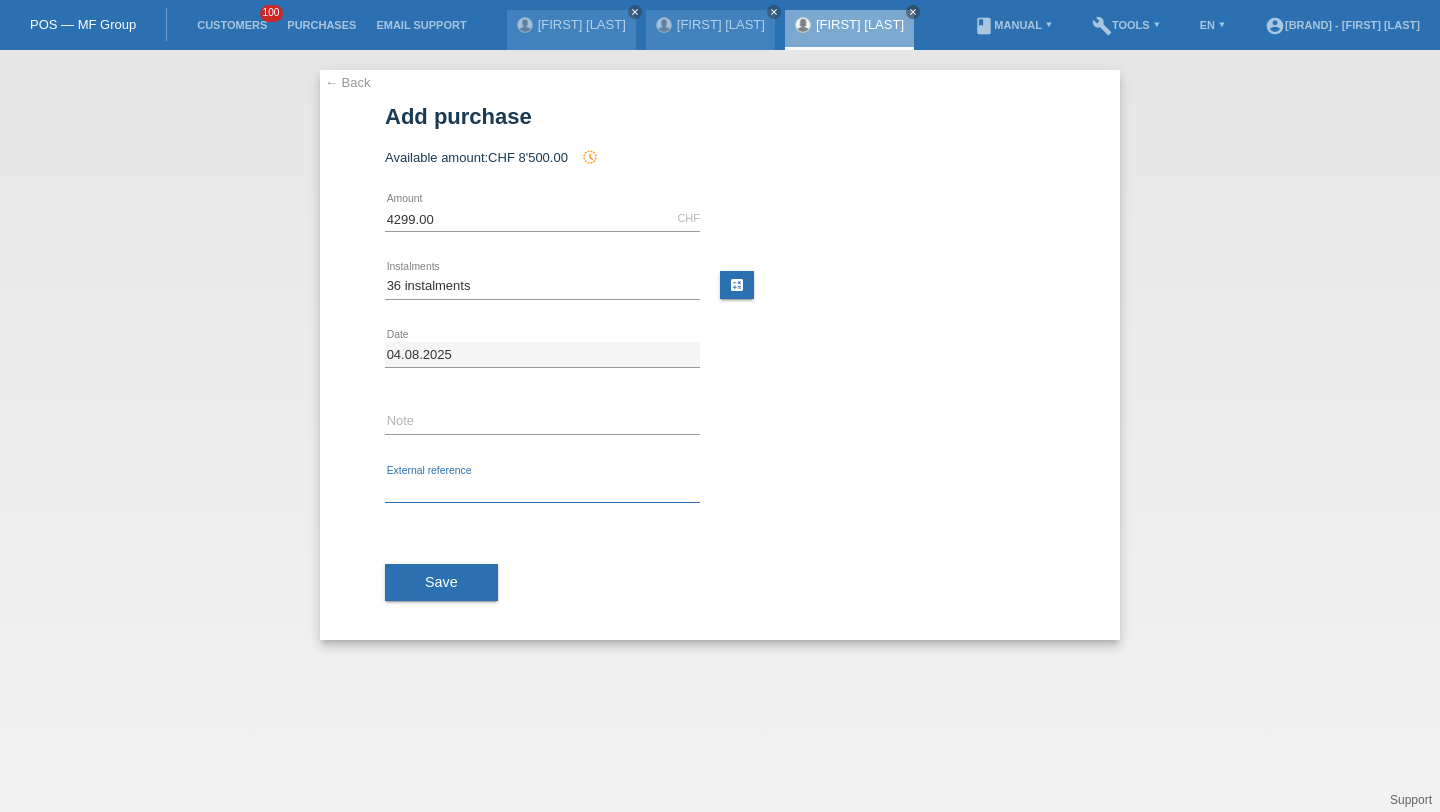 click at bounding box center (542, 490) 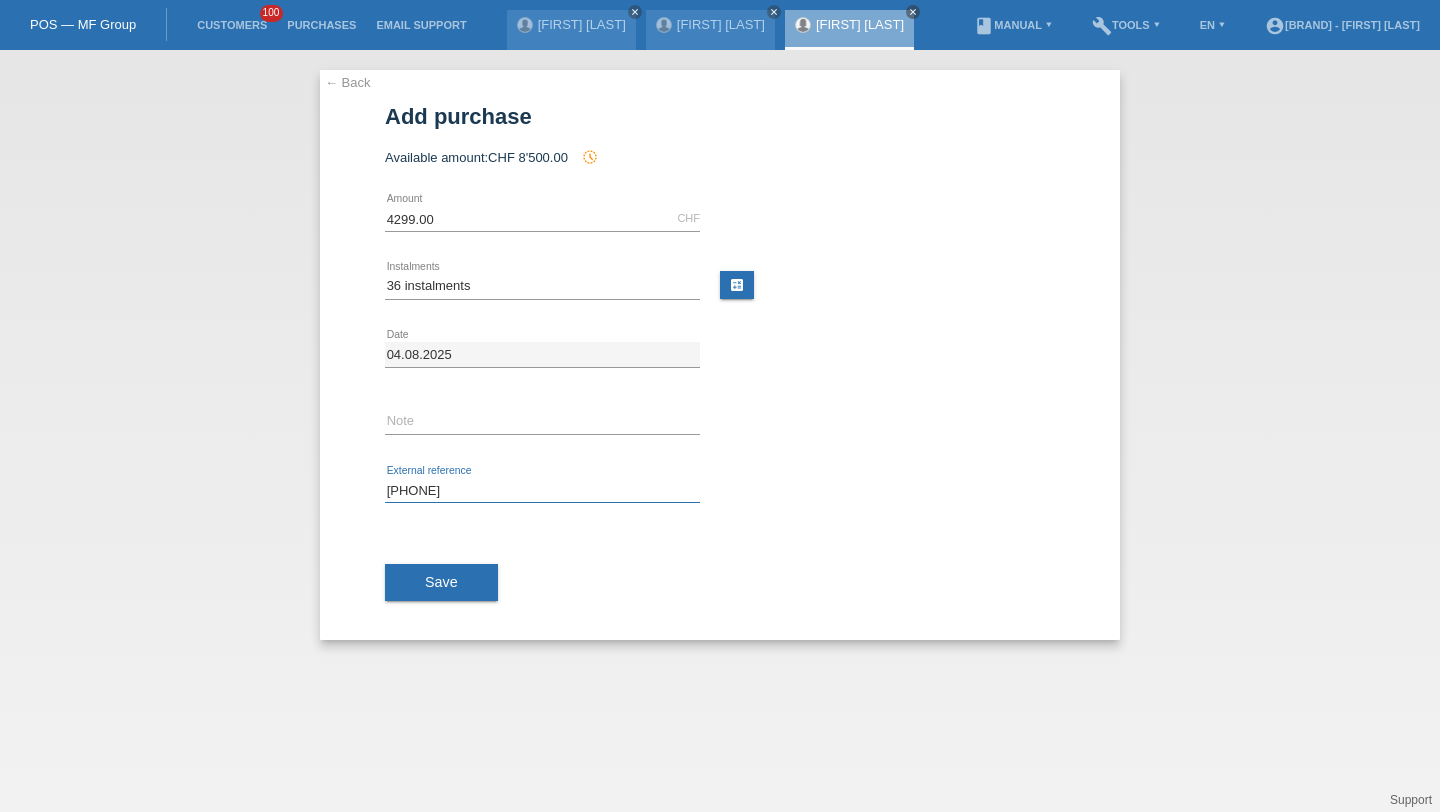 type on "41184520118" 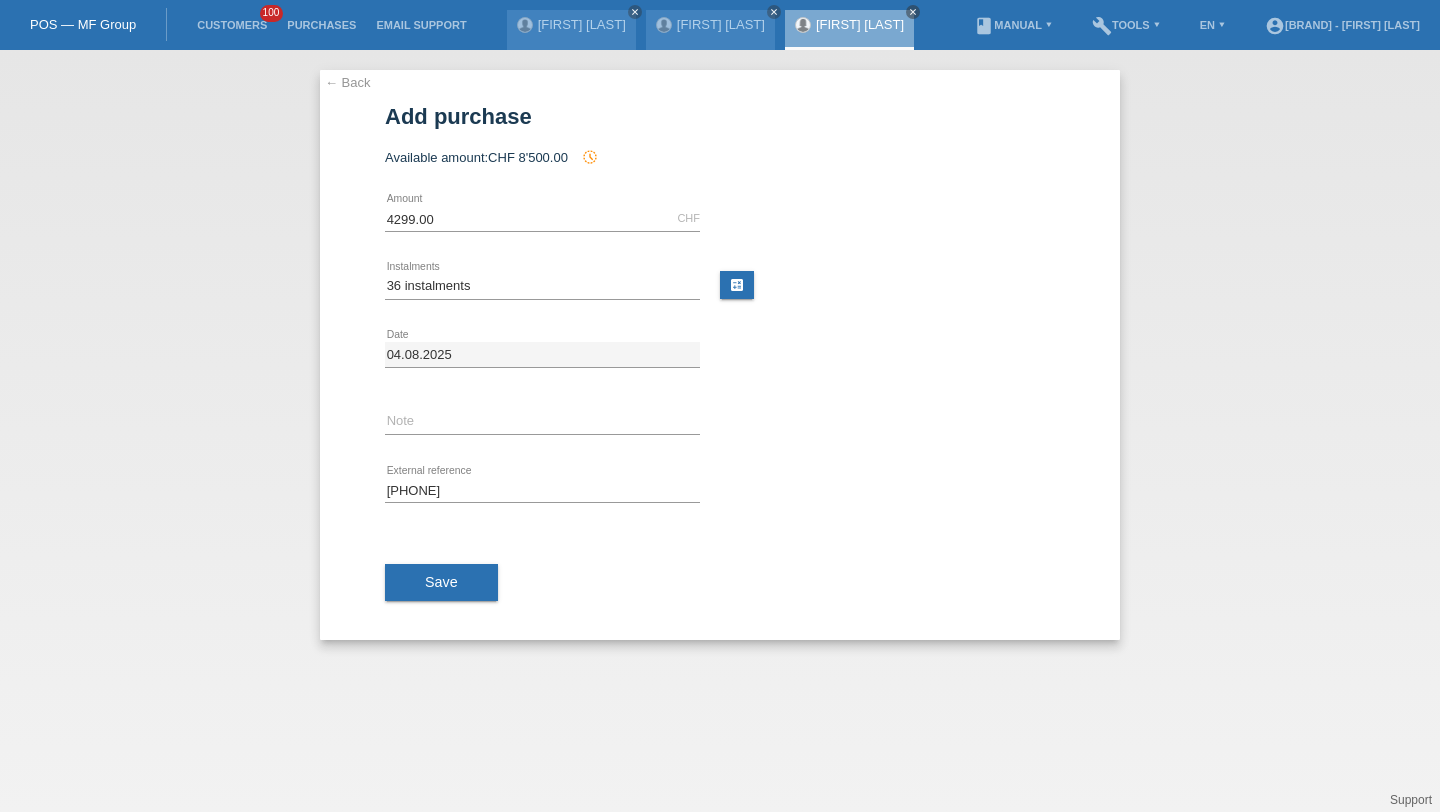 click on "Save" at bounding box center [441, 583] 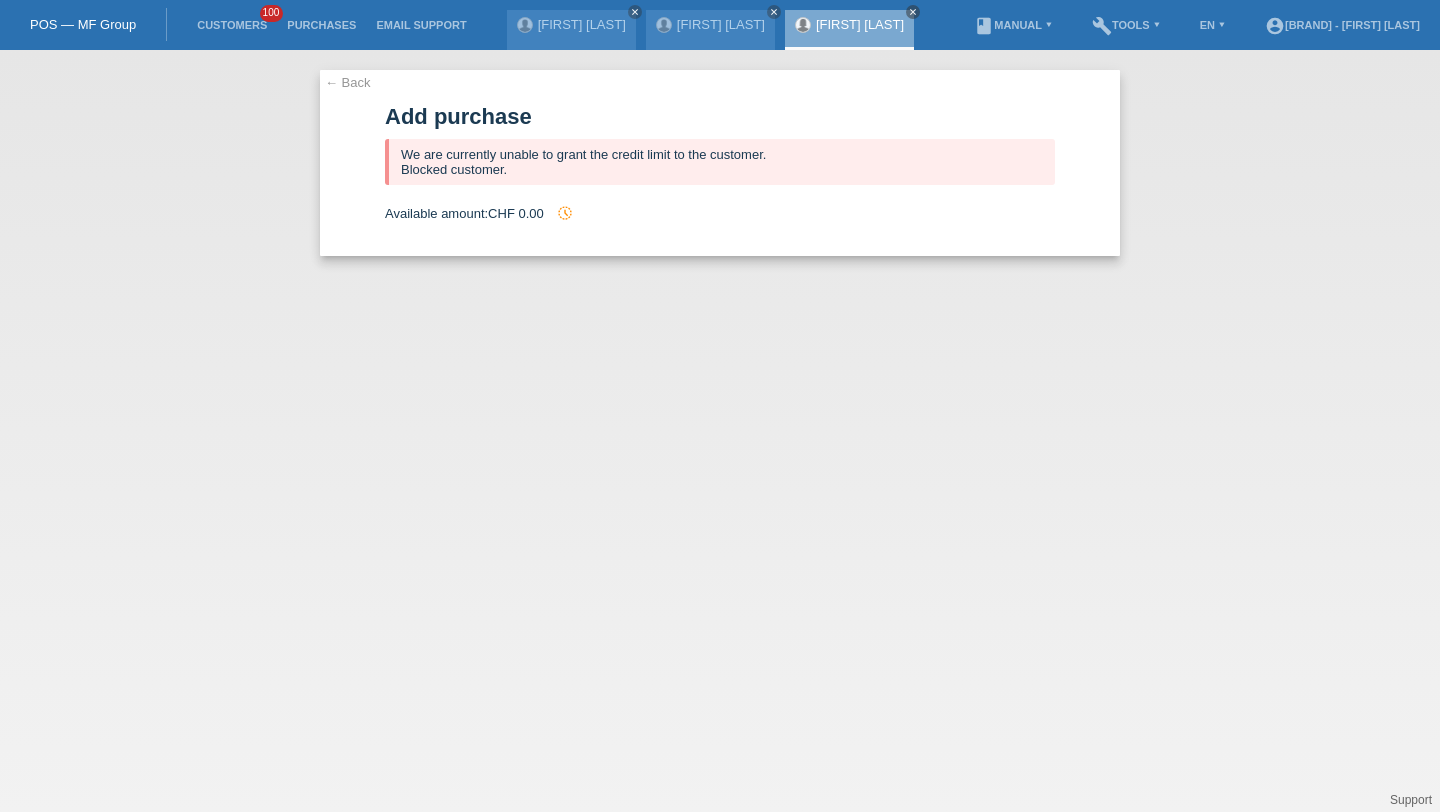 click on "Customers
100" at bounding box center (232, 25) 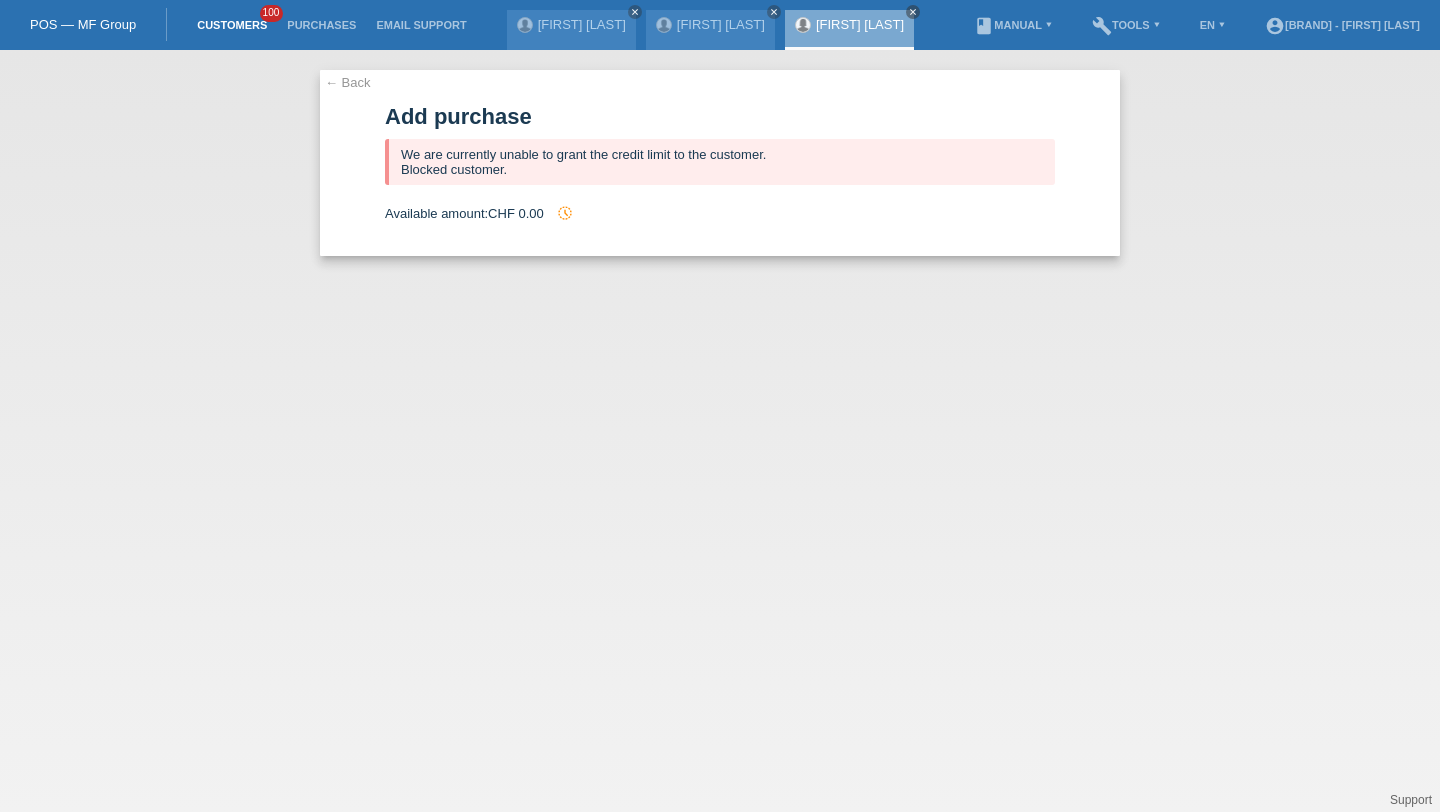 click on "Customers" at bounding box center (232, 25) 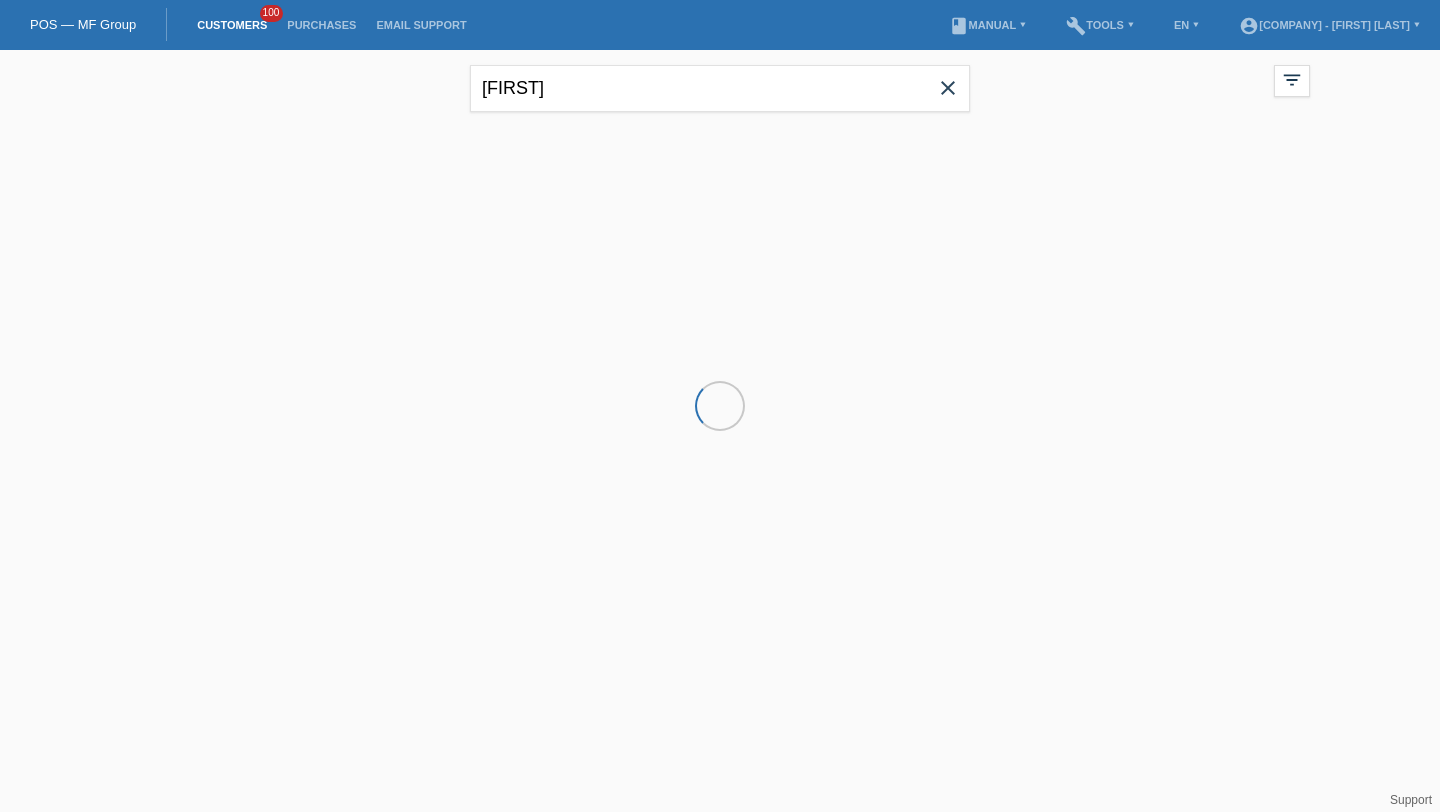 scroll, scrollTop: 0, scrollLeft: 0, axis: both 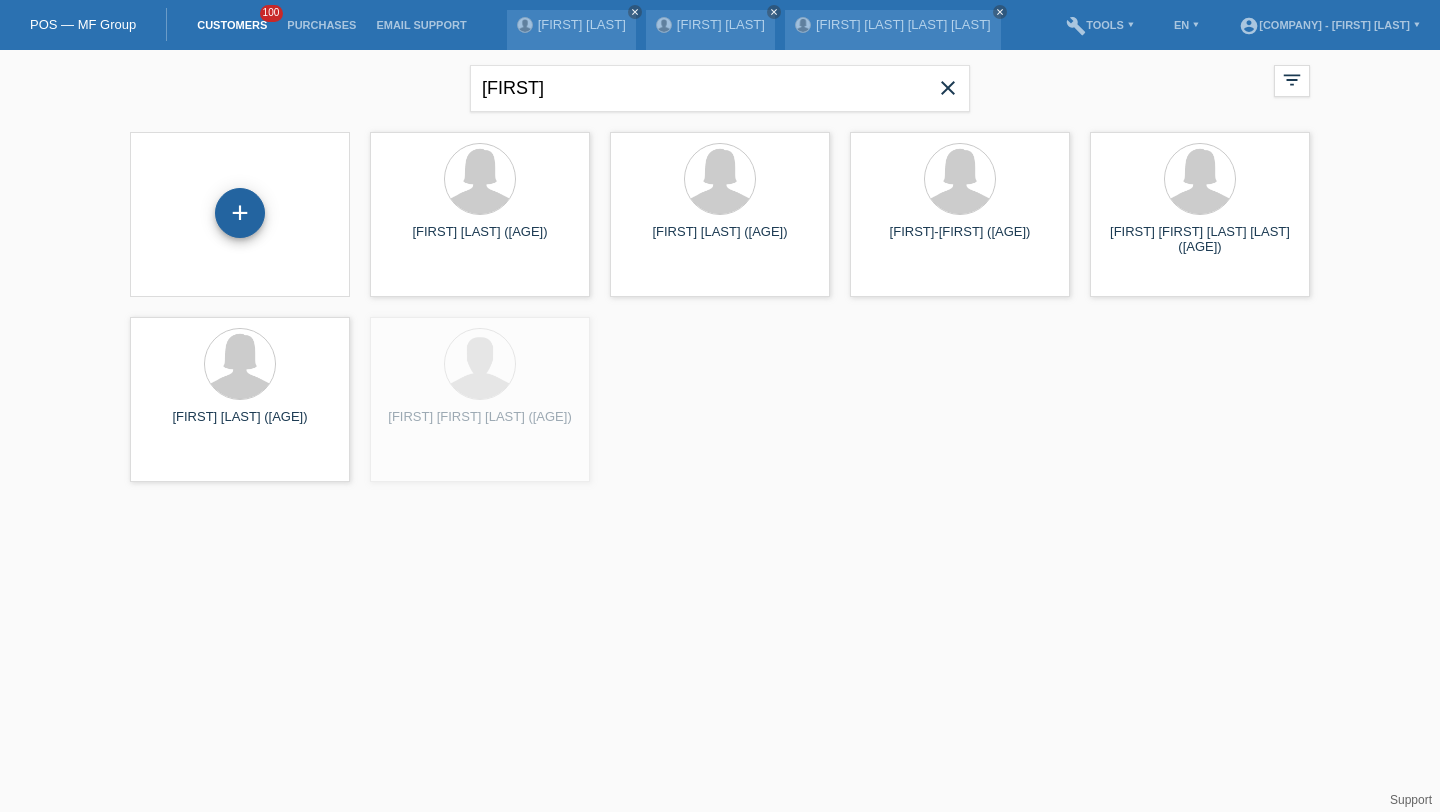 click on "+" at bounding box center (240, 213) 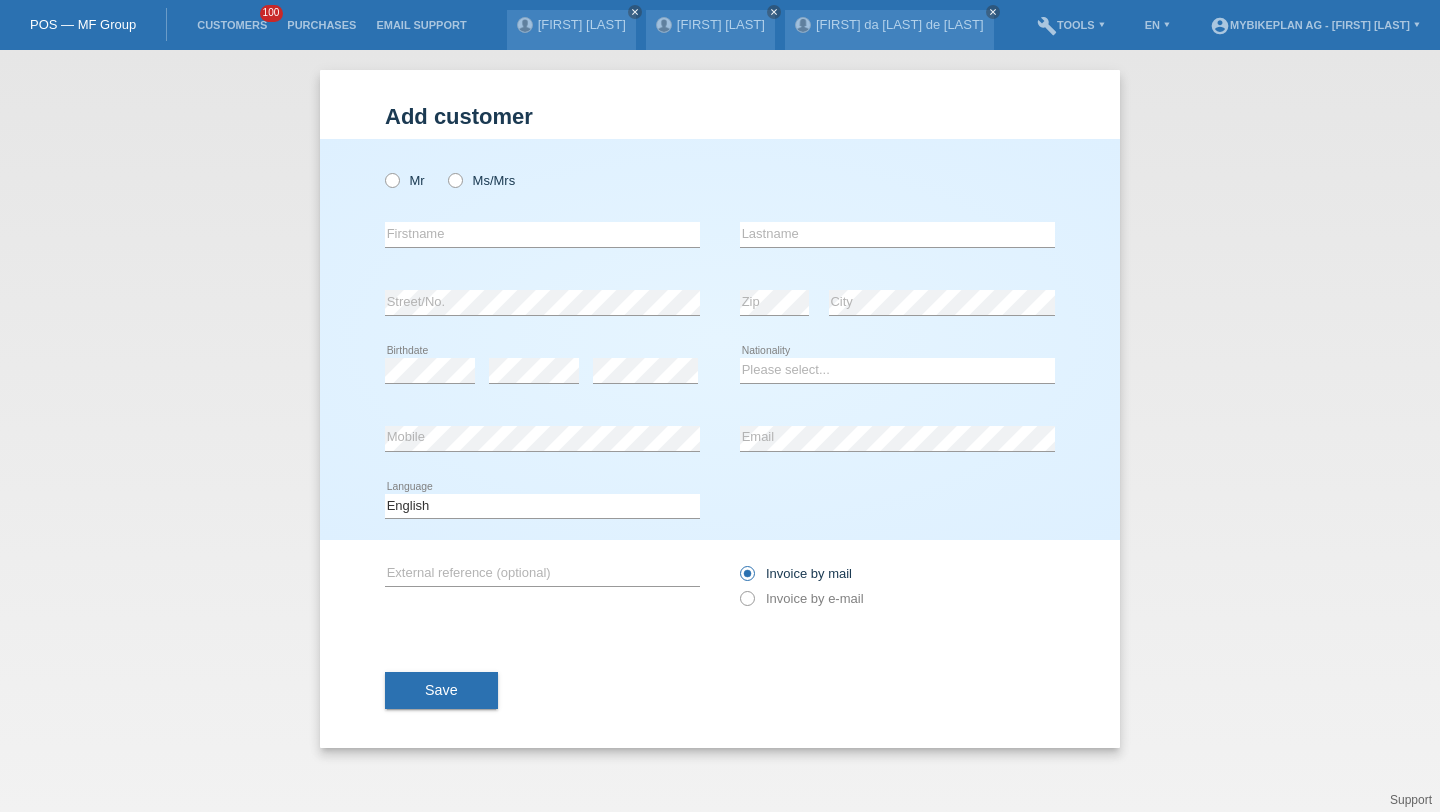 scroll, scrollTop: 0, scrollLeft: 0, axis: both 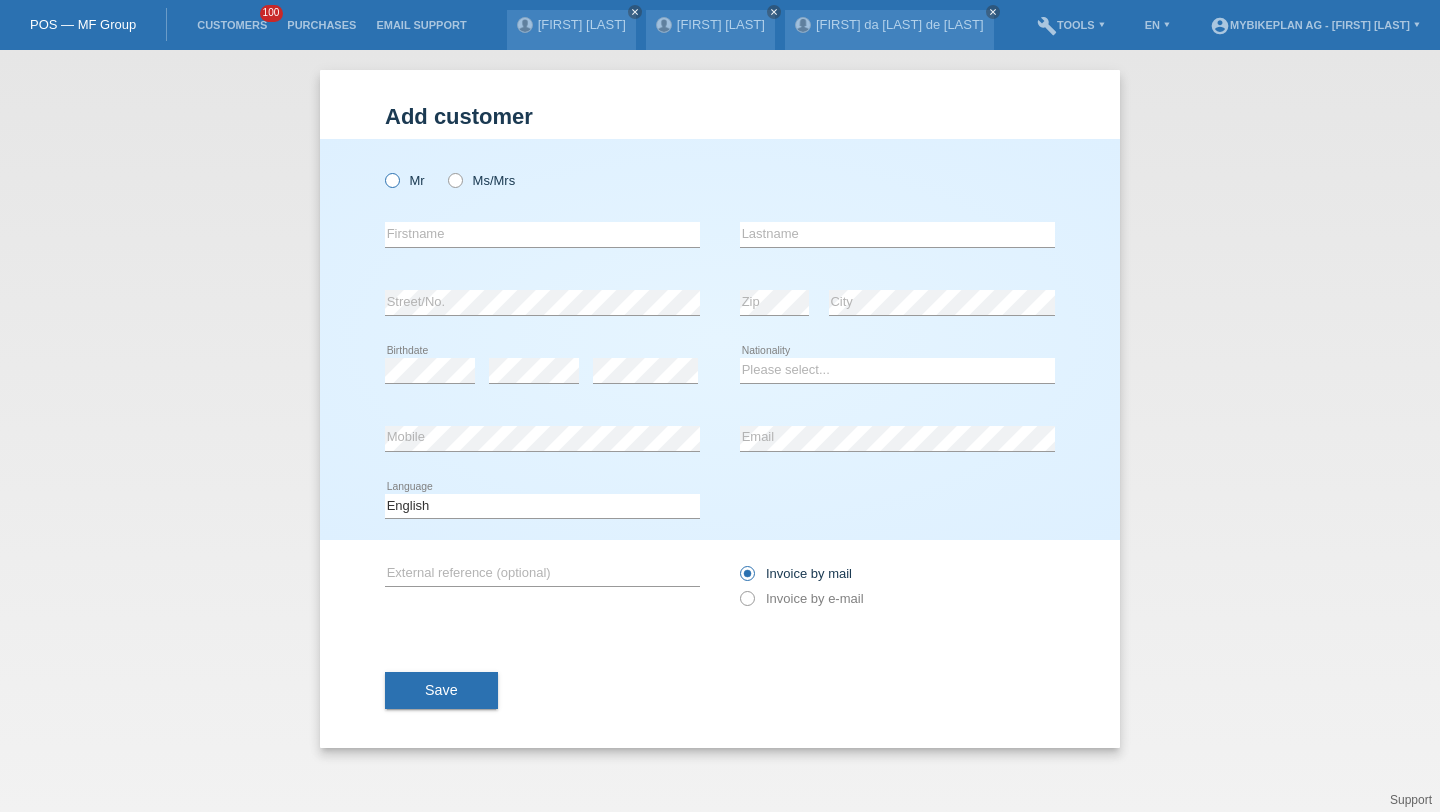 click on "Mr" at bounding box center (405, 180) 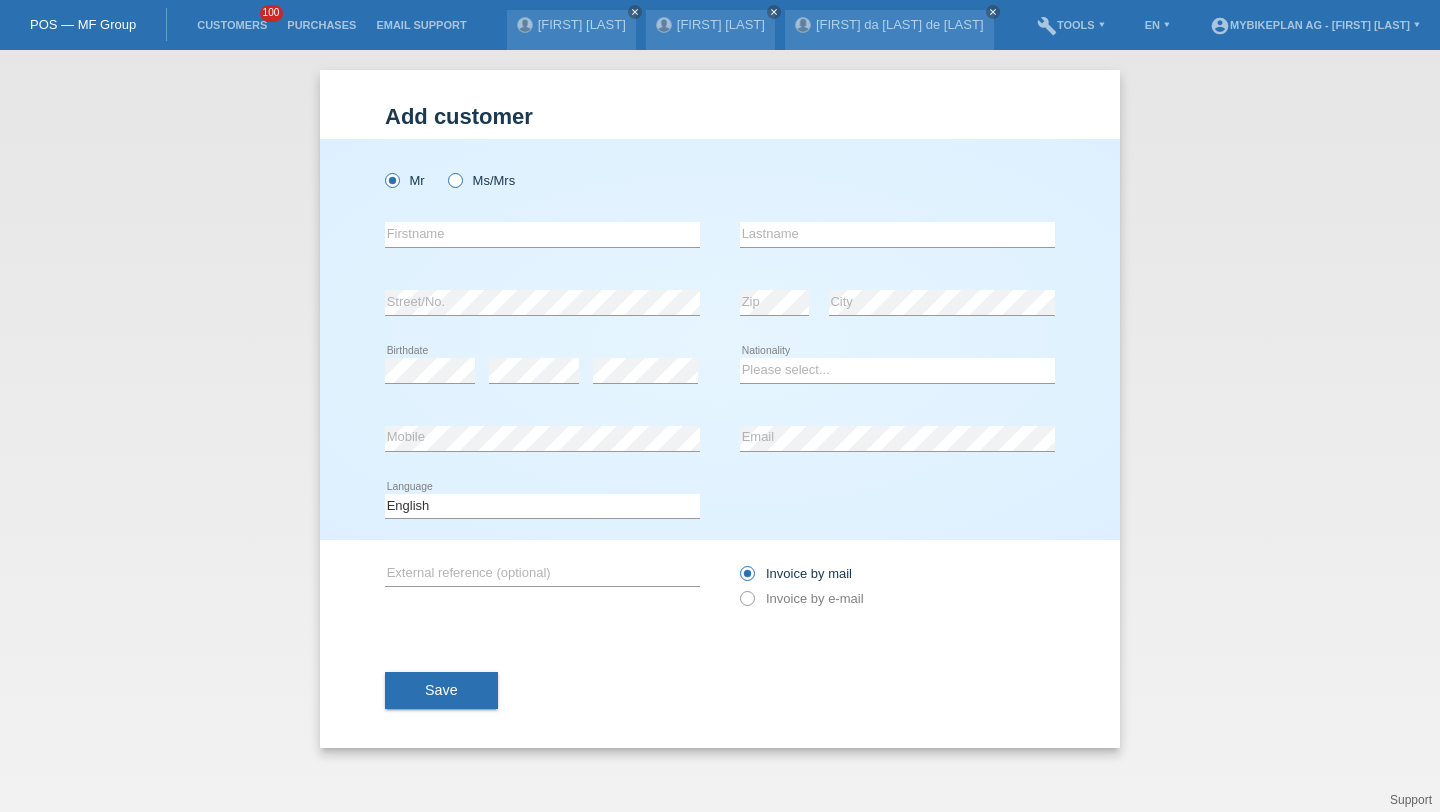click on "Ms/Mrs" at bounding box center [481, 180] 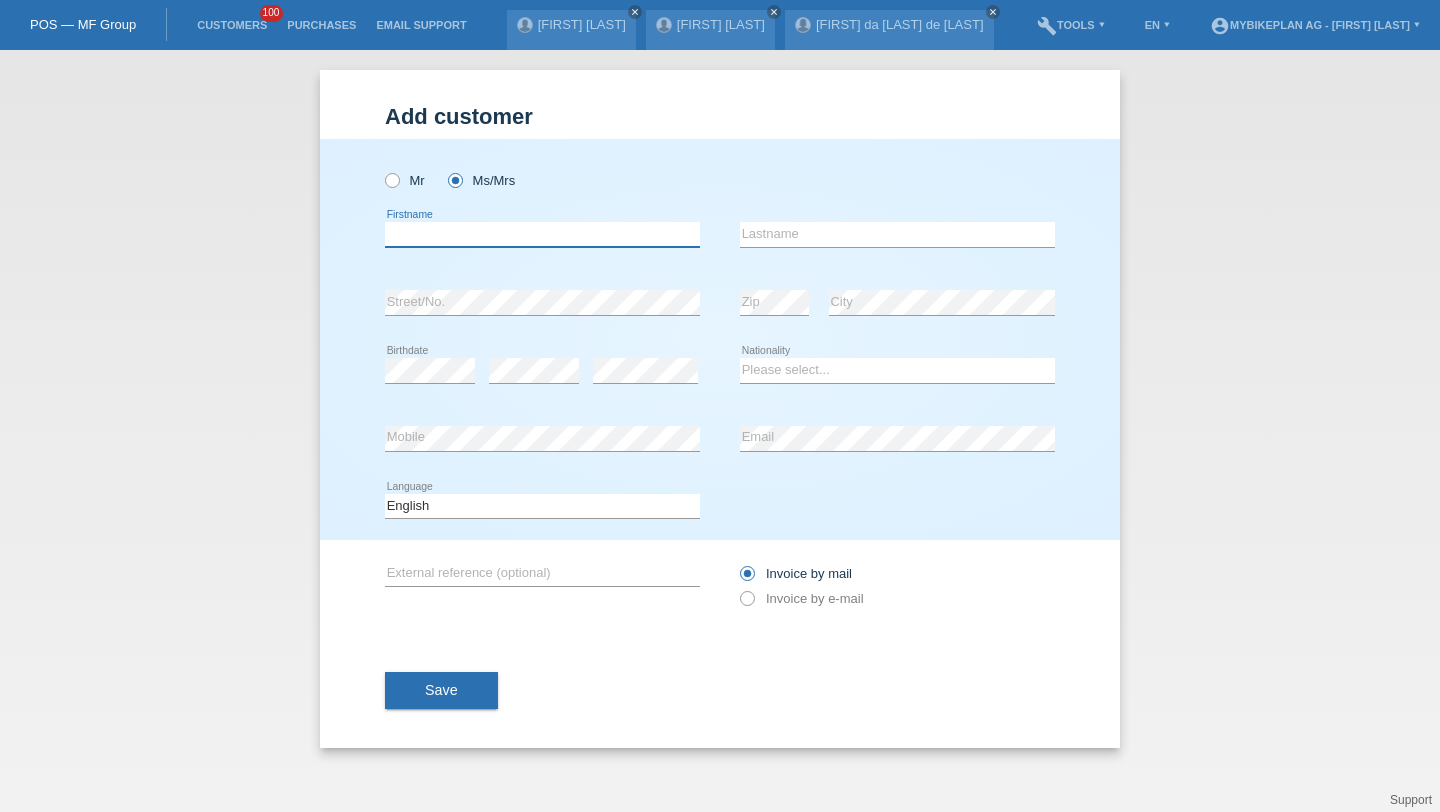 click at bounding box center (542, 234) 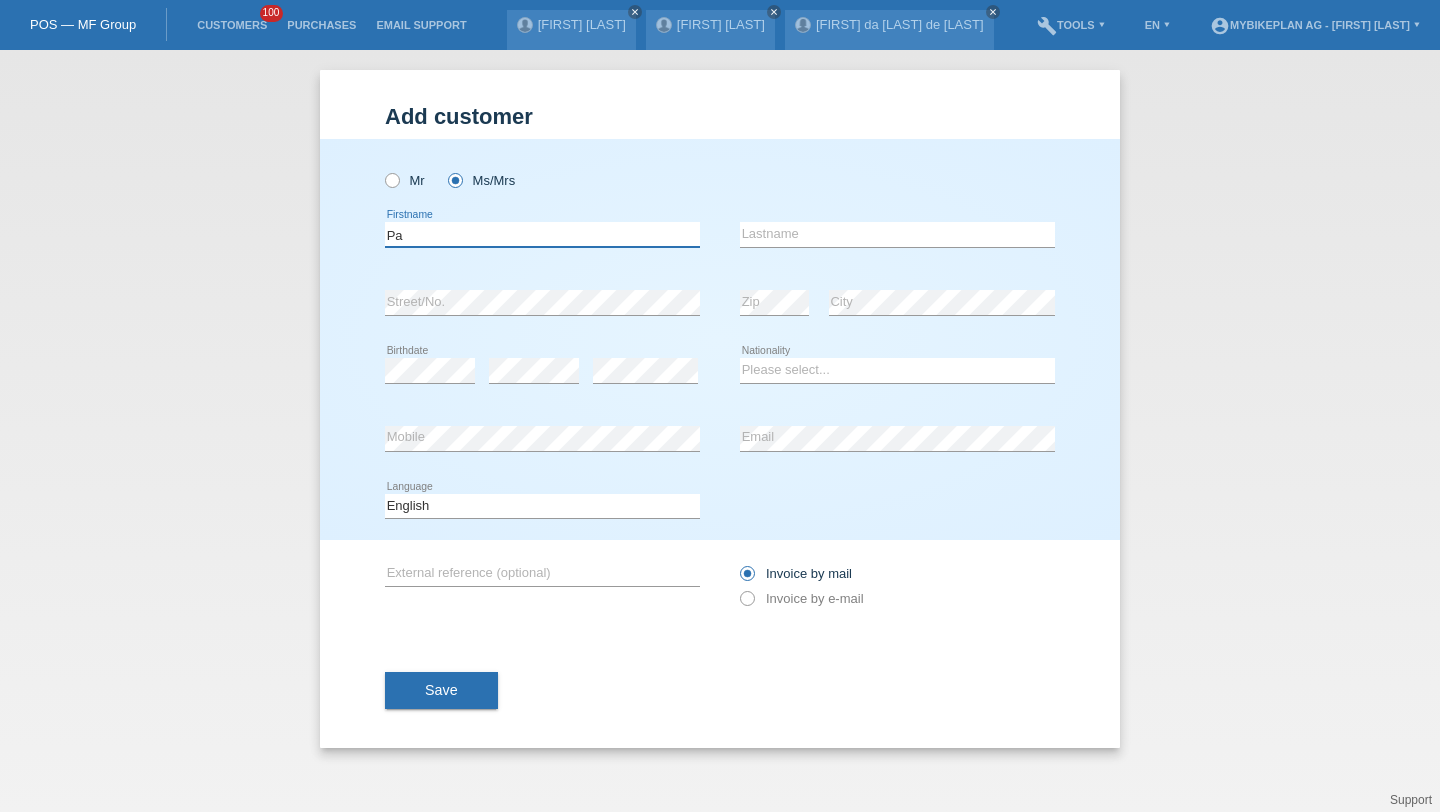 type on "P" 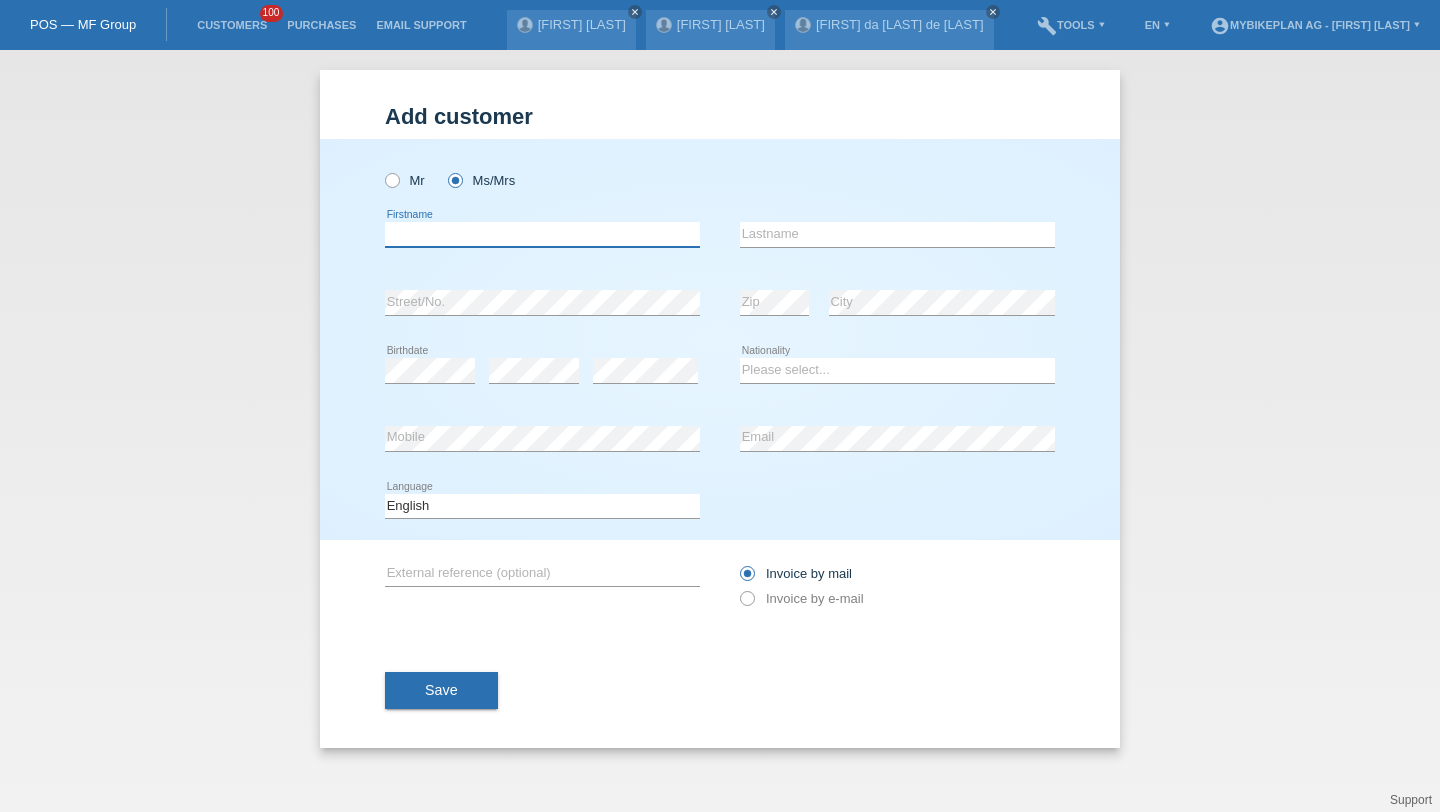 click at bounding box center [542, 234] 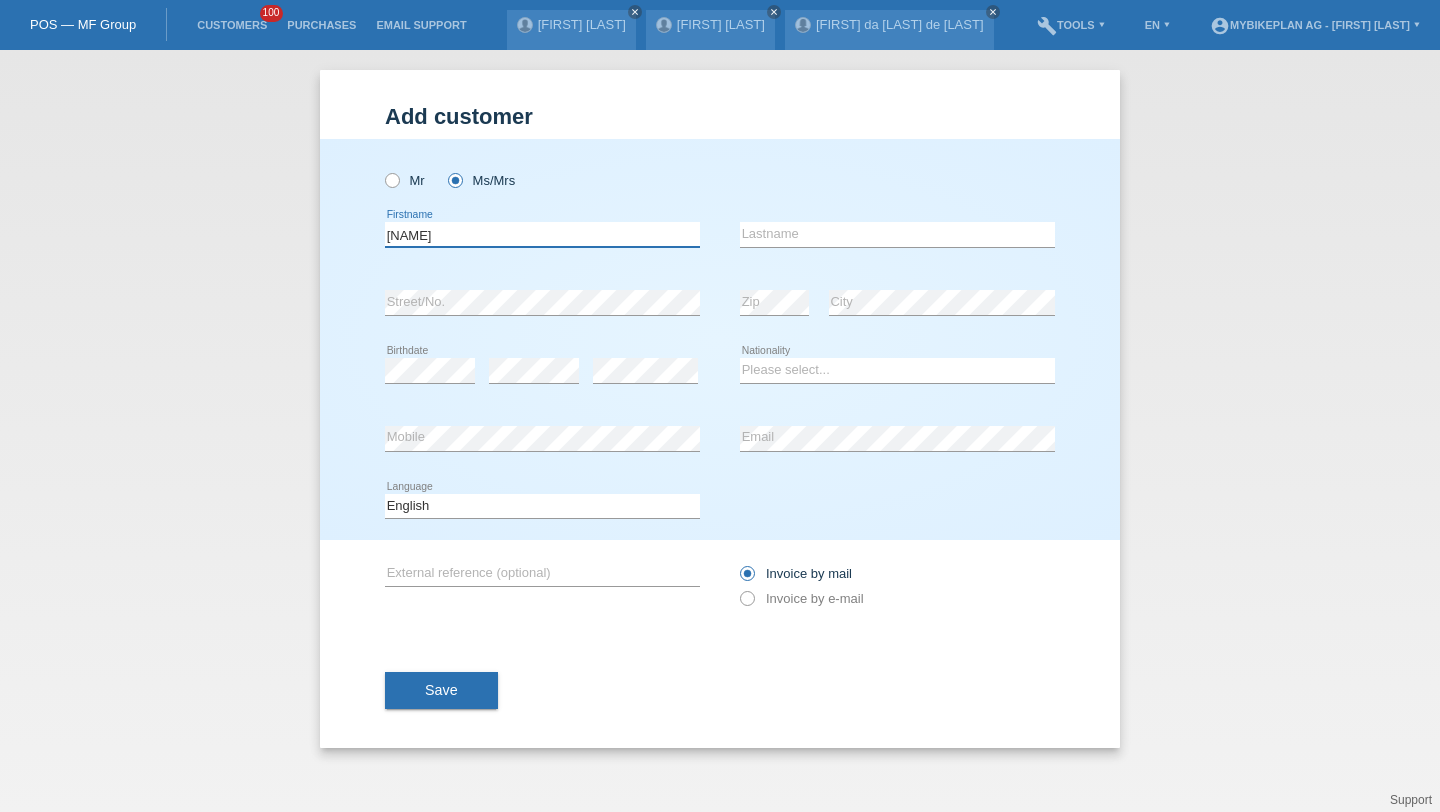 type on "[FIRST]" 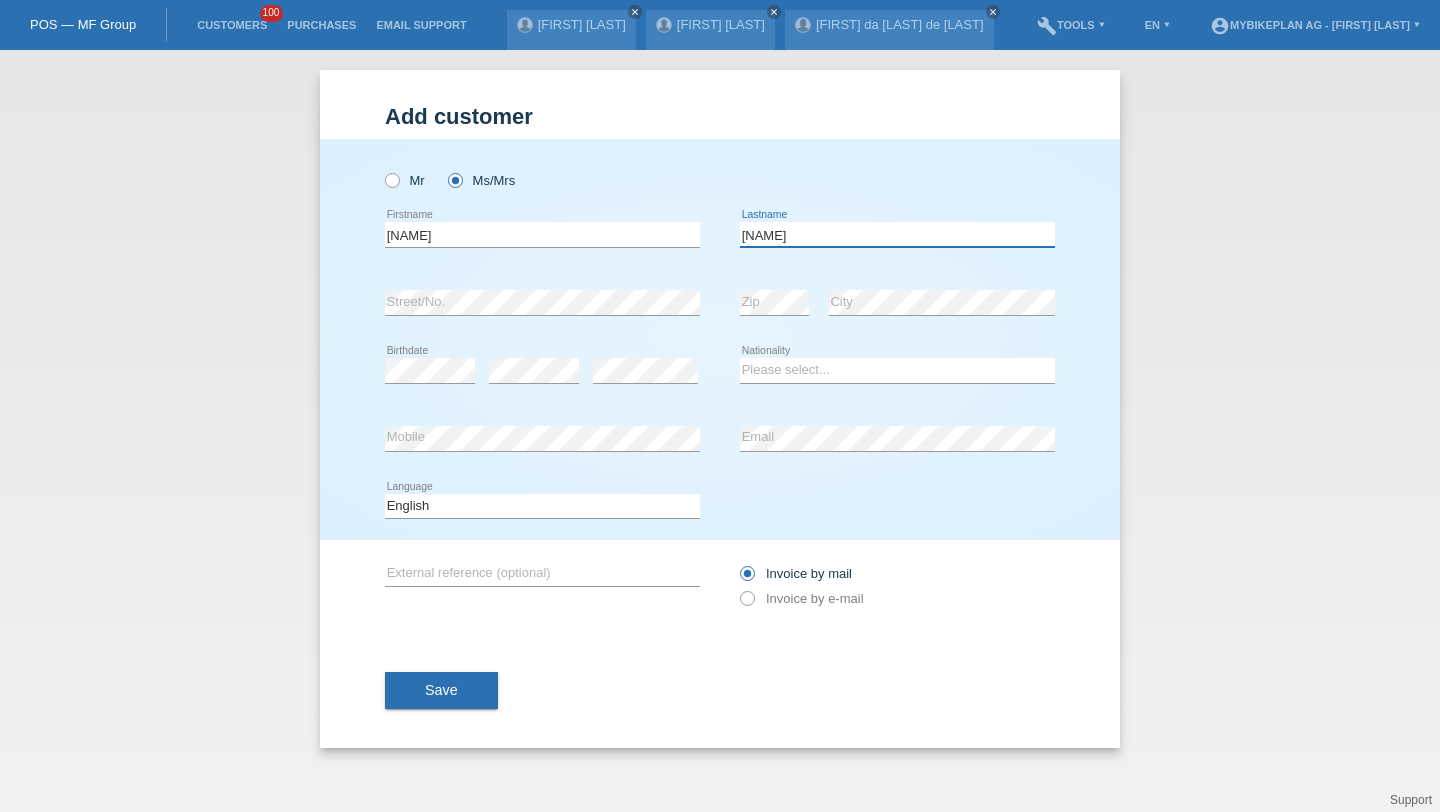 type on "Wagner" 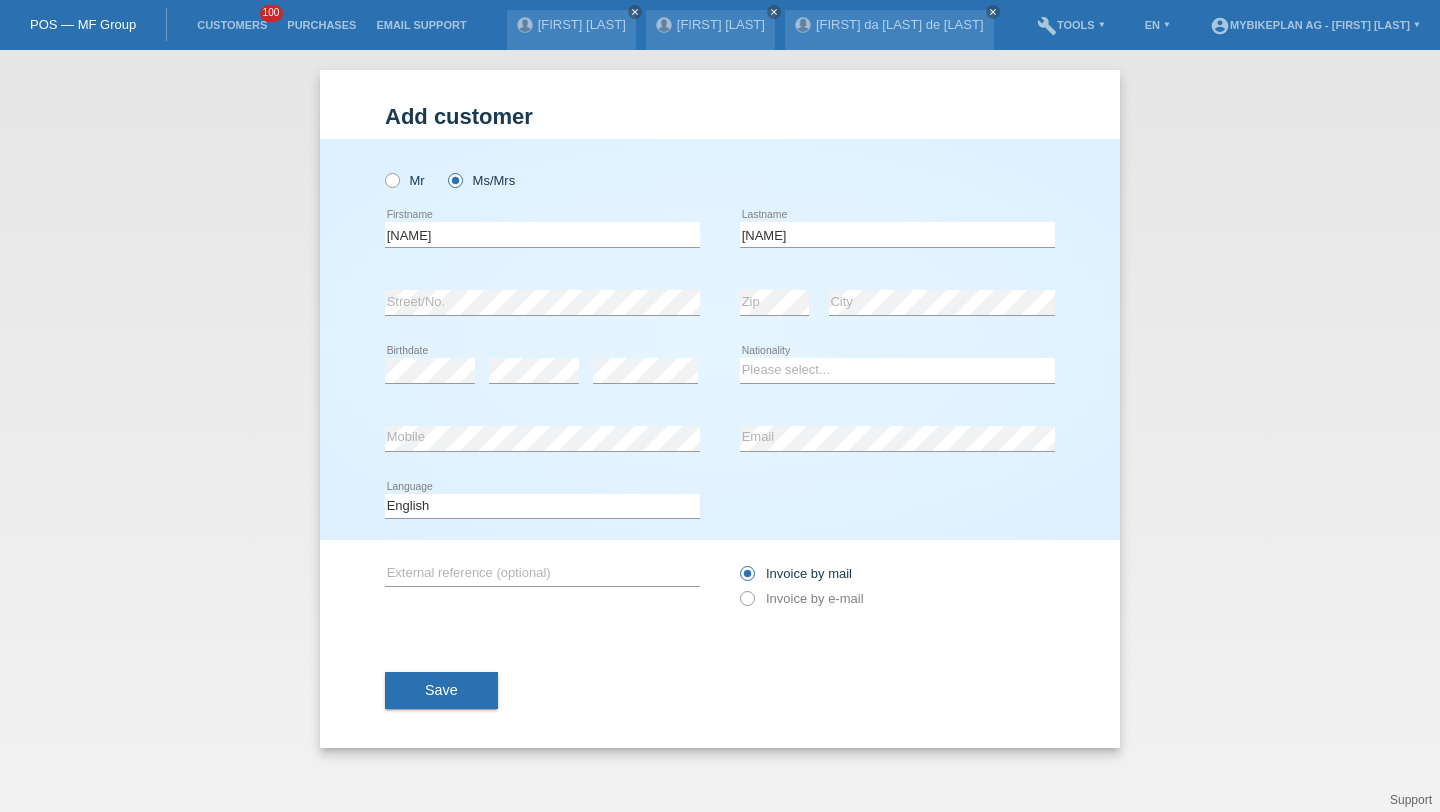 click on "error" at bounding box center [534, 371] 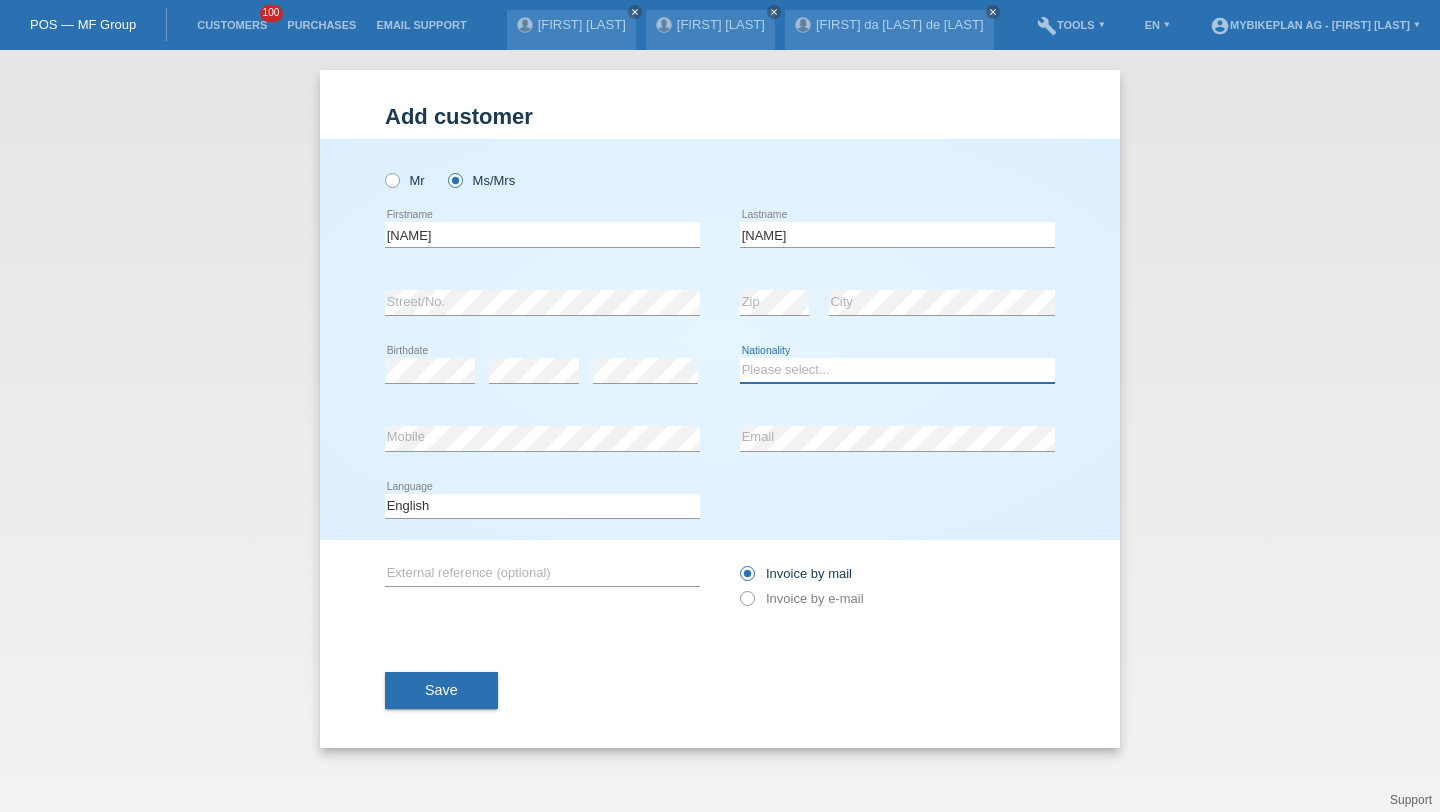 click on "Please select...
Switzerland
Austria
Germany
Liechtenstein
------------
Afghanistan
Åland Islands
Albania
Algeria
American Samoa Andorra Angola Anguilla Antarctica Antigua and Barbuda Argentina Armenia" at bounding box center (897, 370) 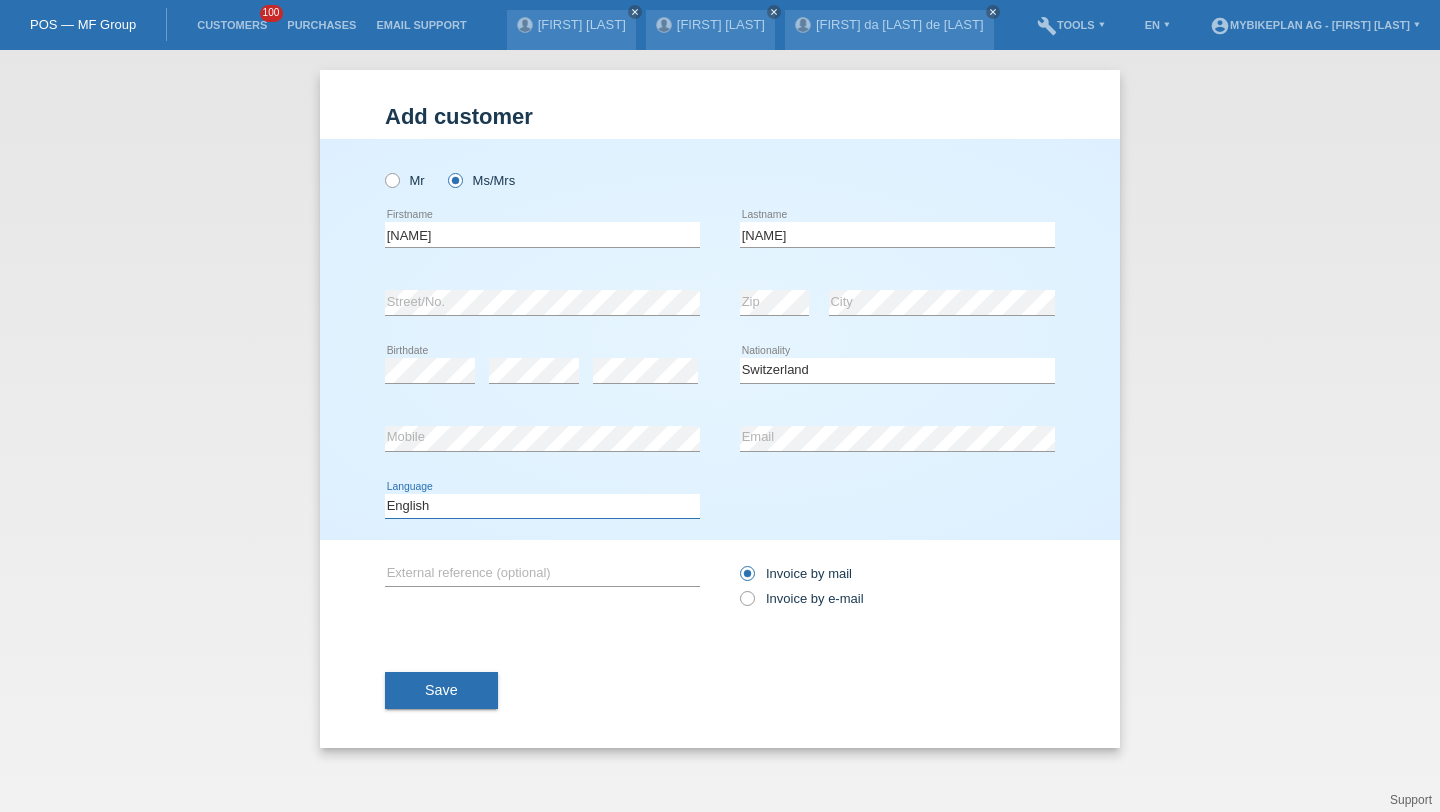 click on "Deutsch
Français
Italiano
English" at bounding box center (542, 506) 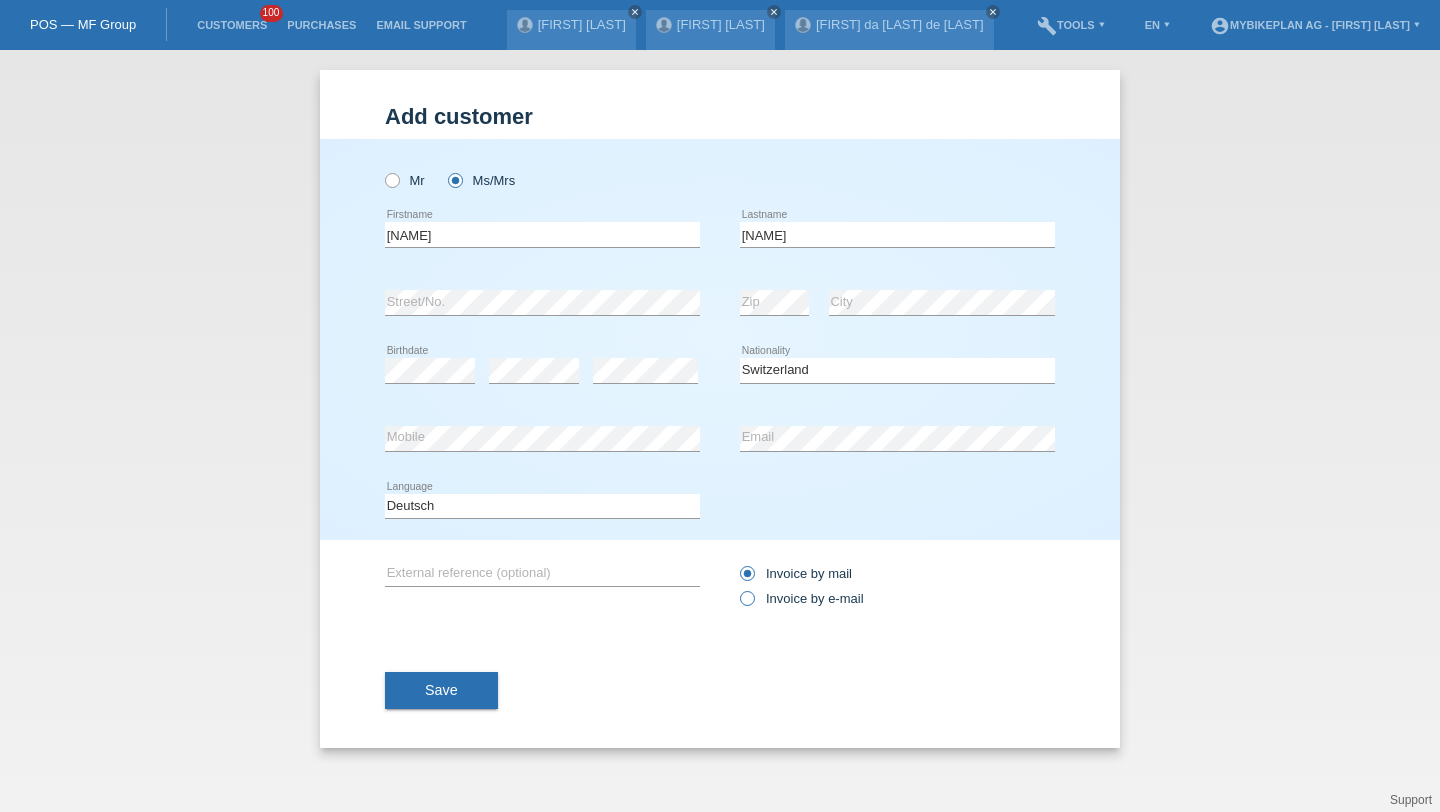 click on "Invoice by e-mail" at bounding box center [802, 598] 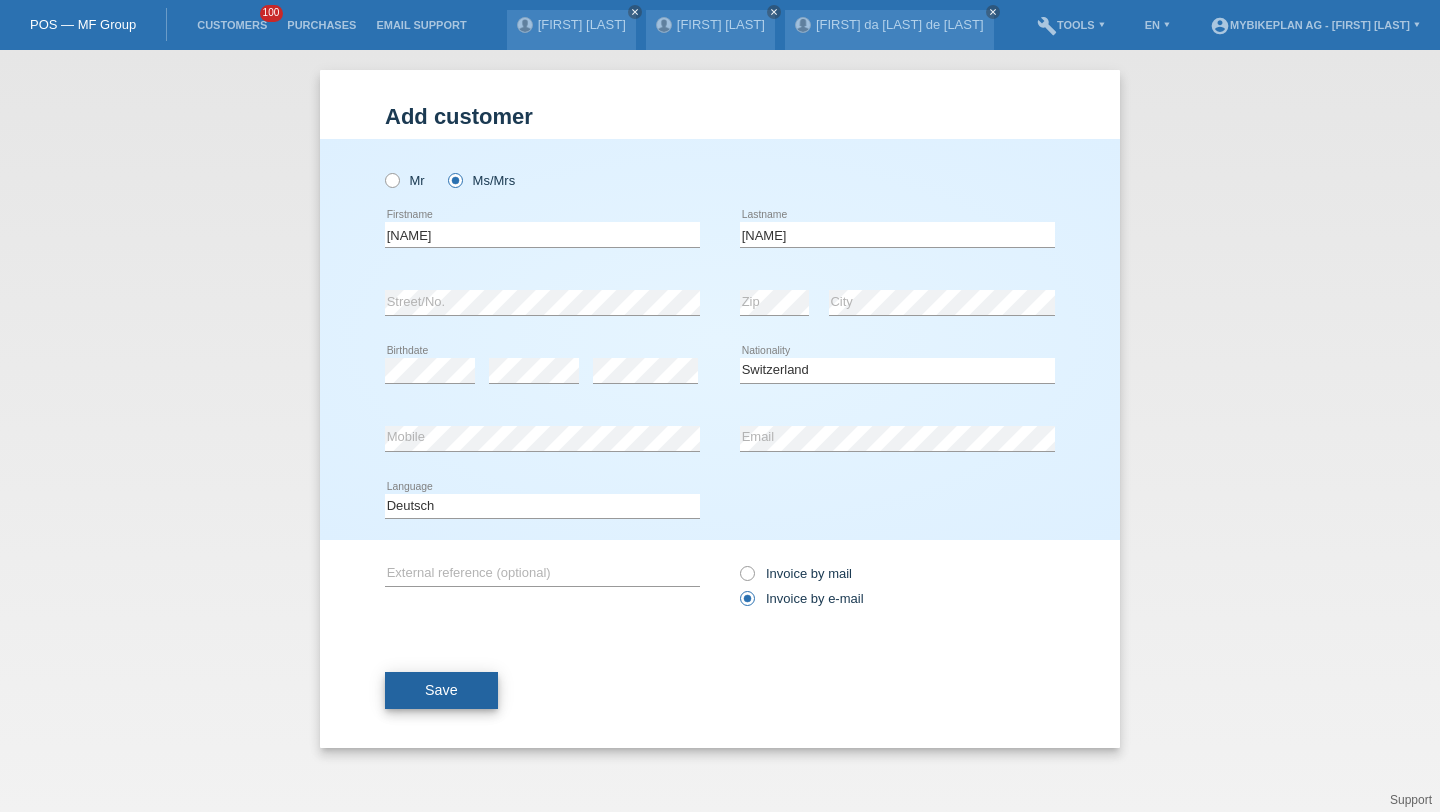 click on "Save" at bounding box center (441, 691) 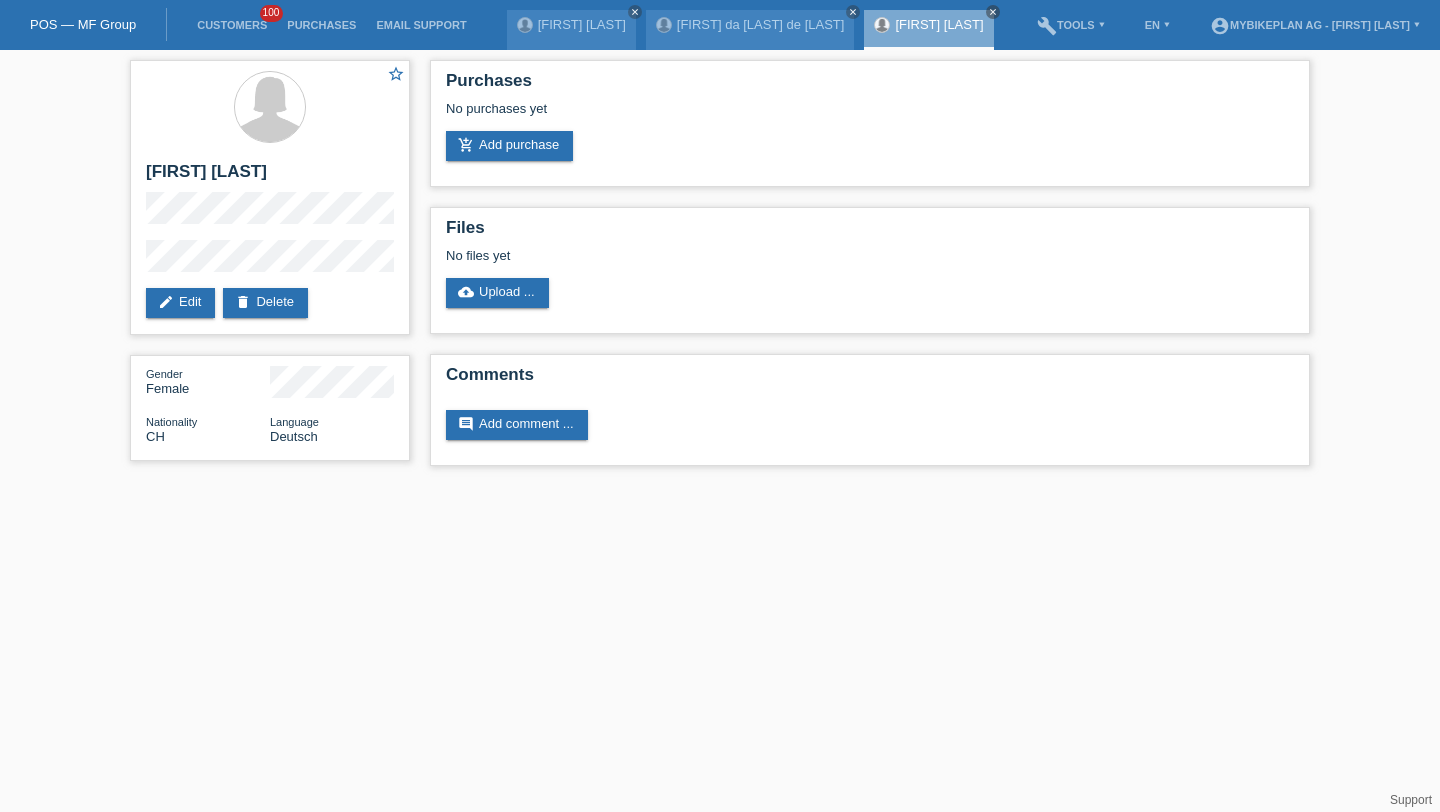 scroll, scrollTop: 0, scrollLeft: 0, axis: both 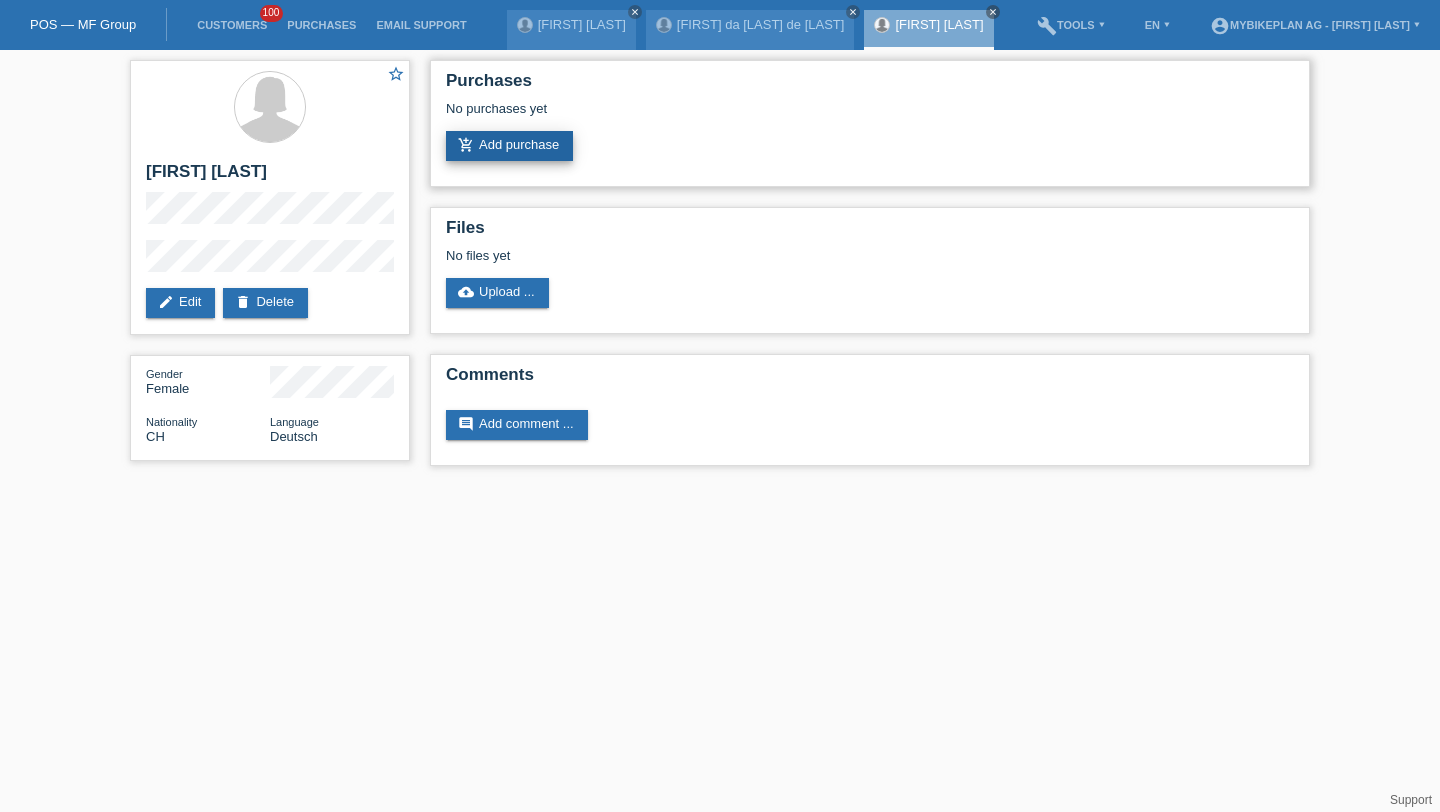 click on "add_shopping_cart  Add purchase" at bounding box center [509, 146] 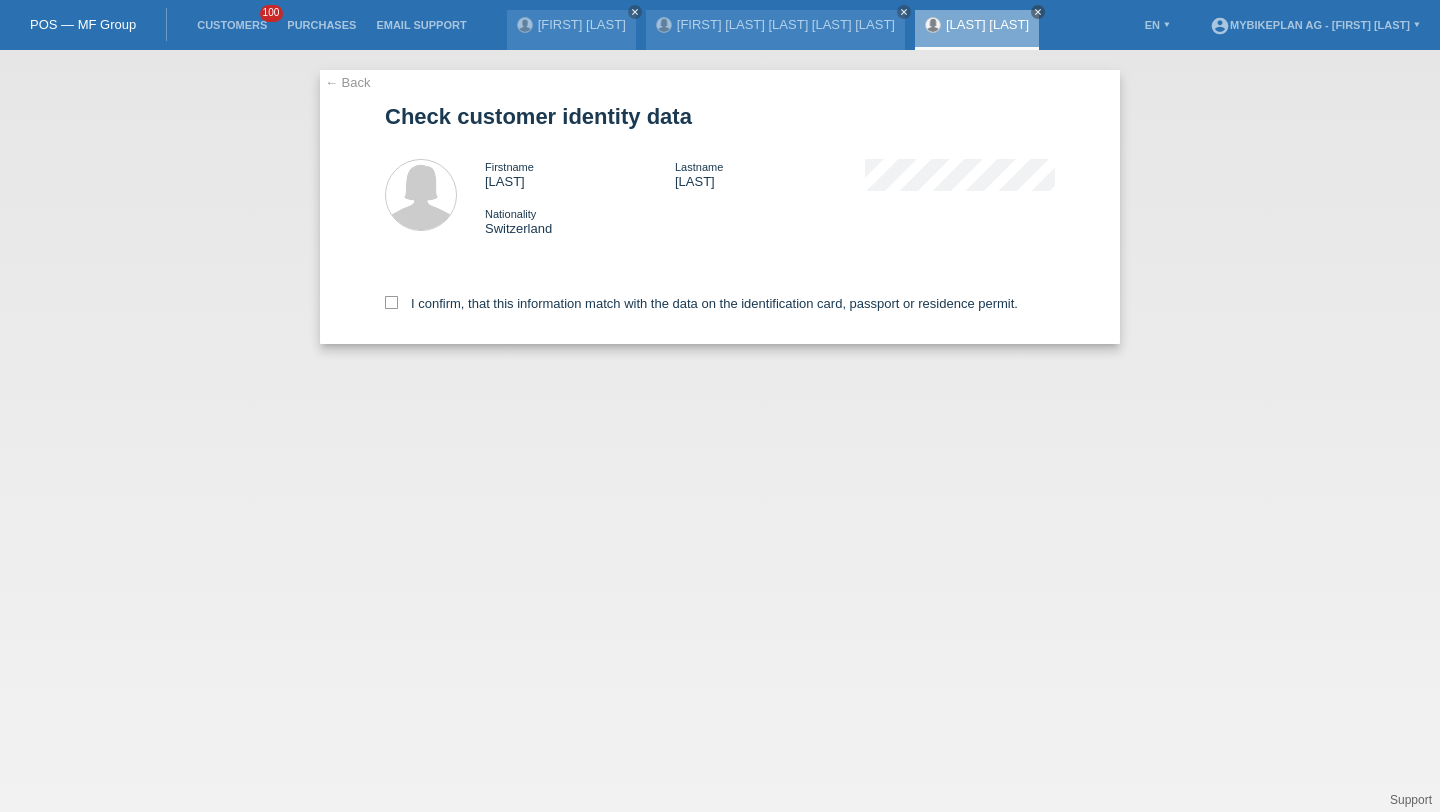 scroll, scrollTop: 0, scrollLeft: 0, axis: both 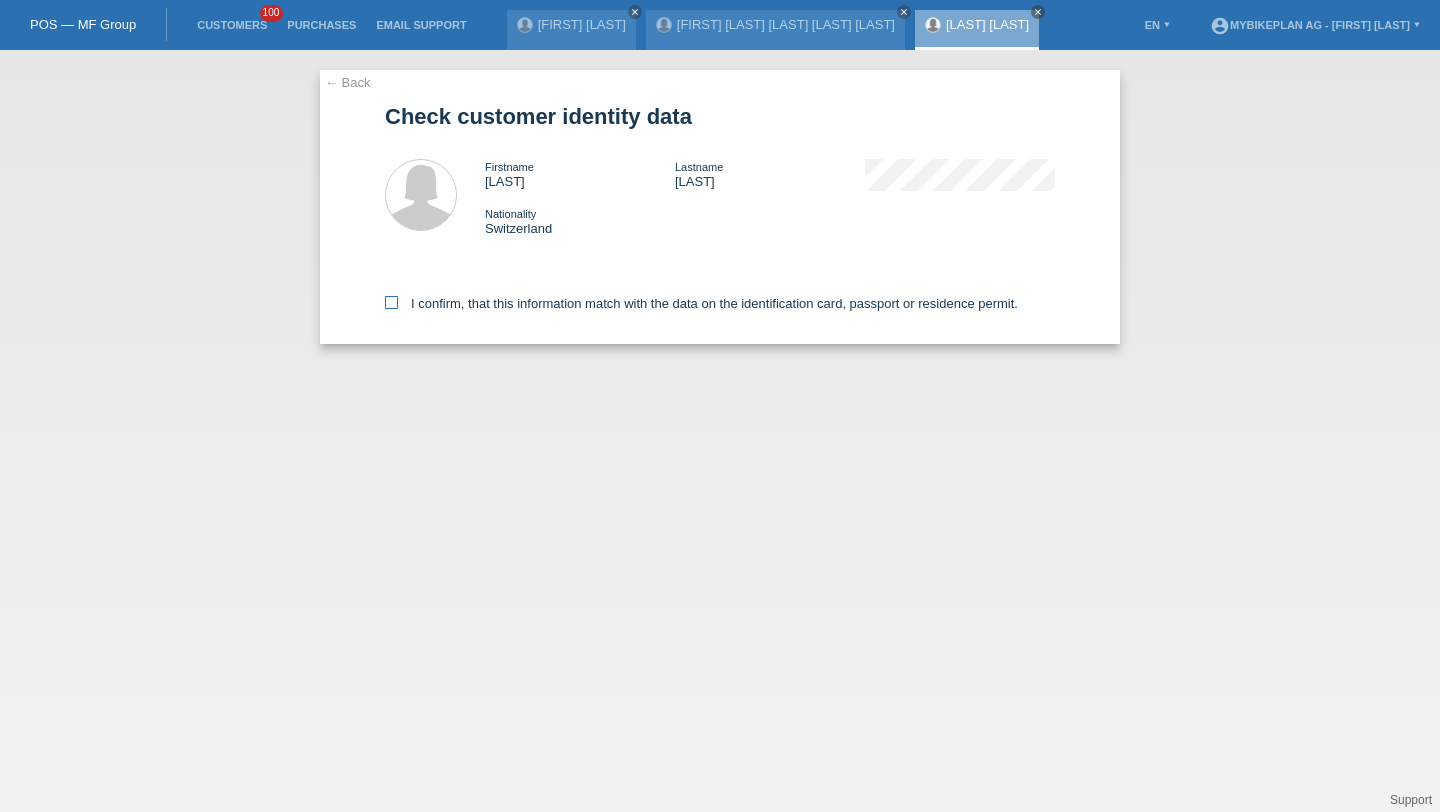 click on "I confirm, that this information match with the data on the identification card, passport or residence permit." at bounding box center [701, 303] 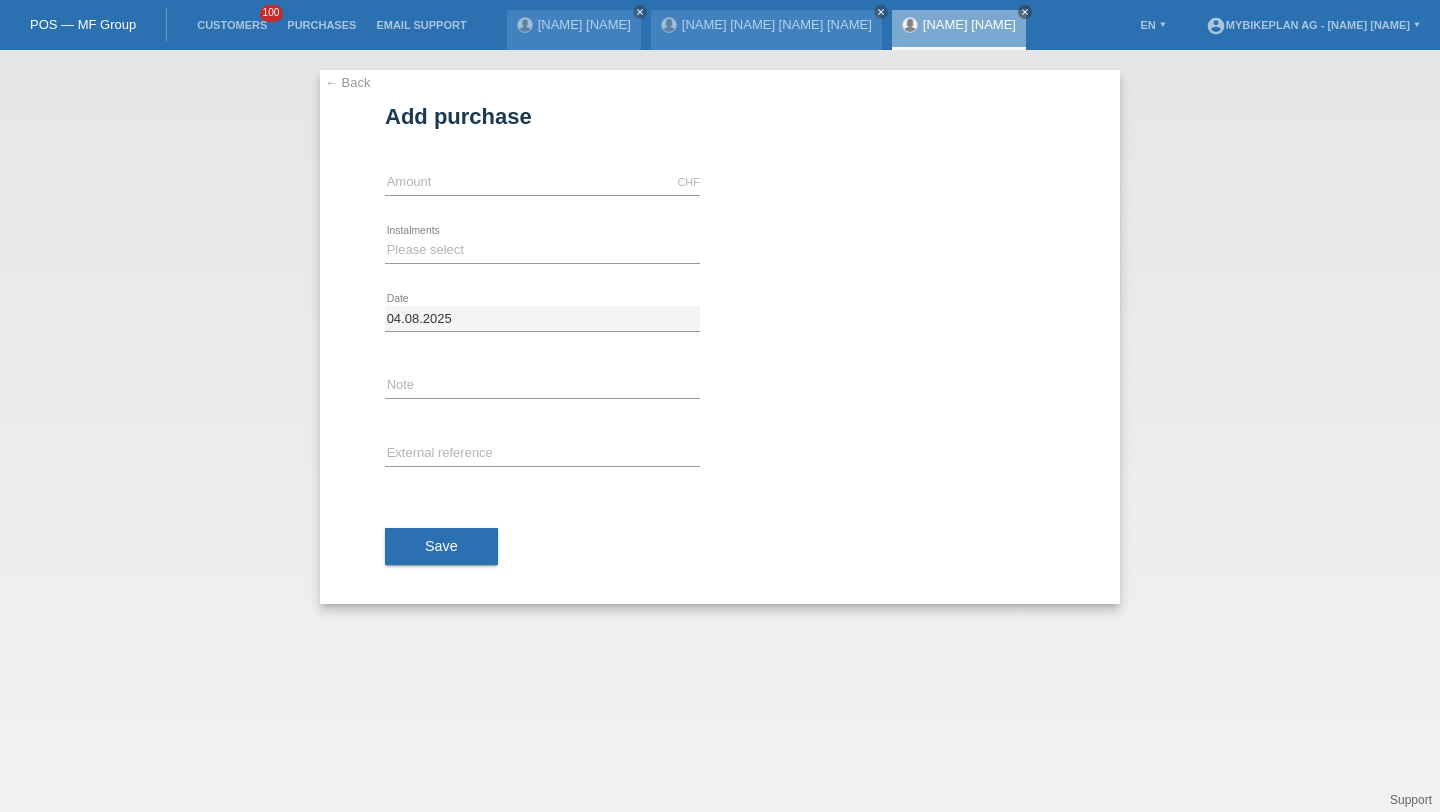 scroll, scrollTop: 0, scrollLeft: 0, axis: both 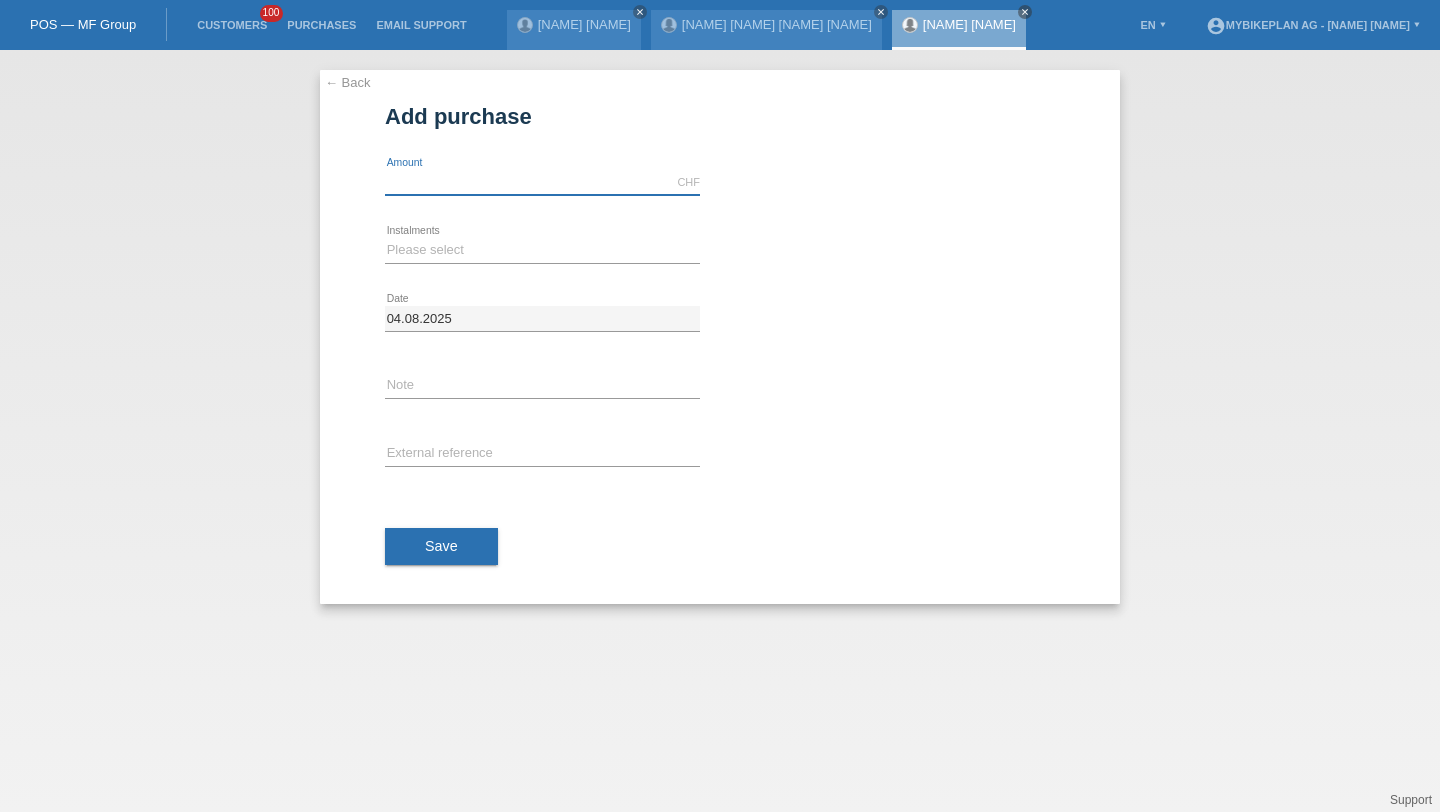 click at bounding box center (542, 182) 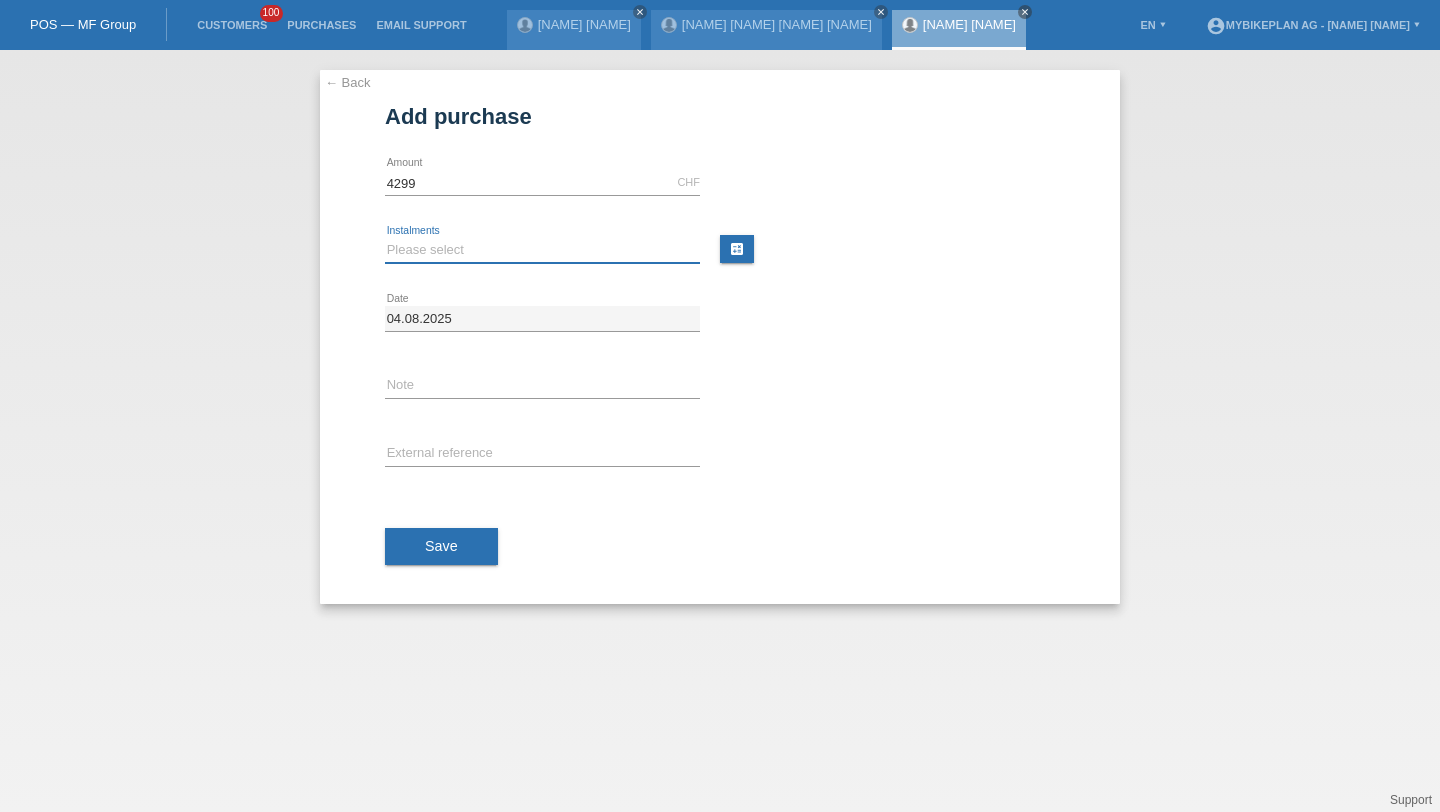 type on "4299.00" 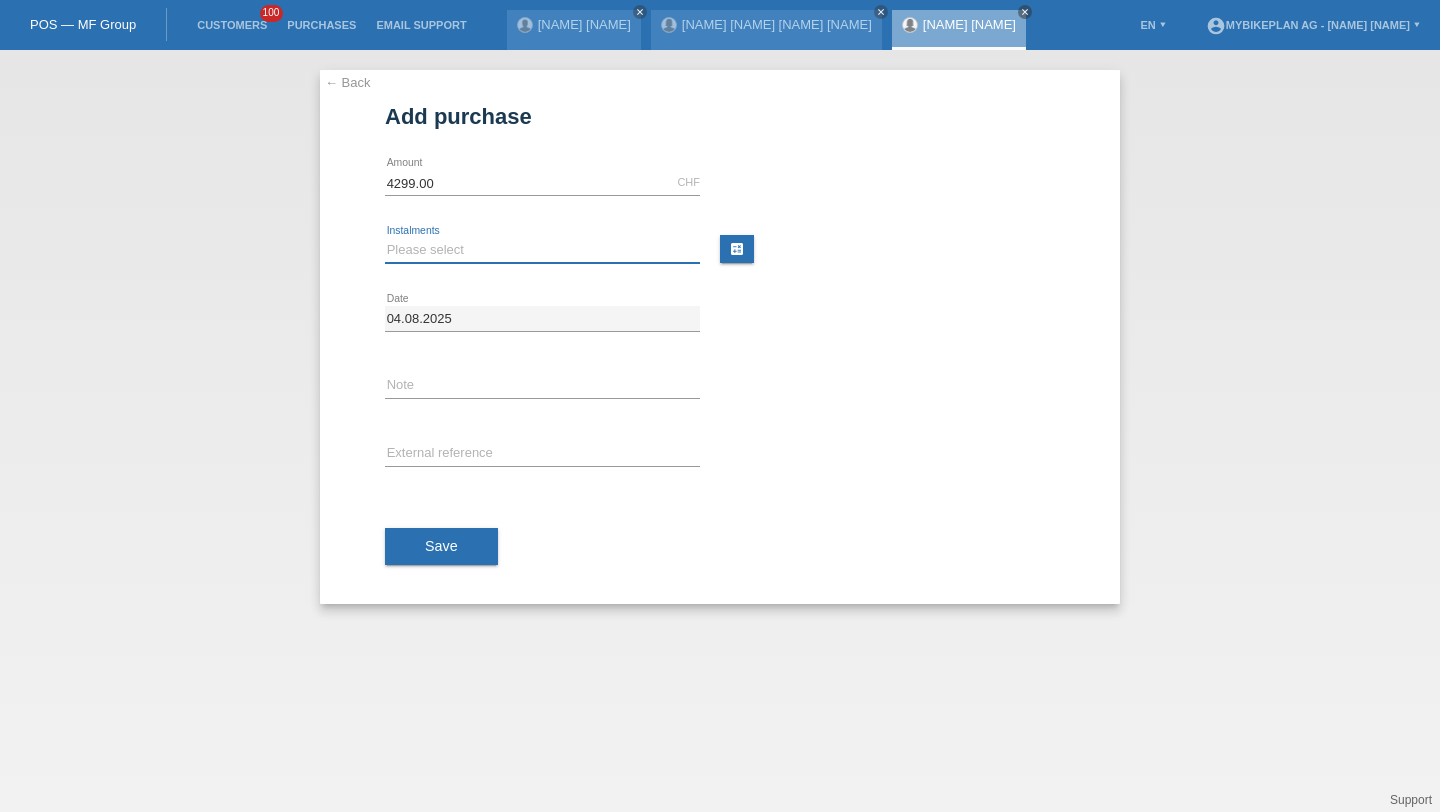 select on "488" 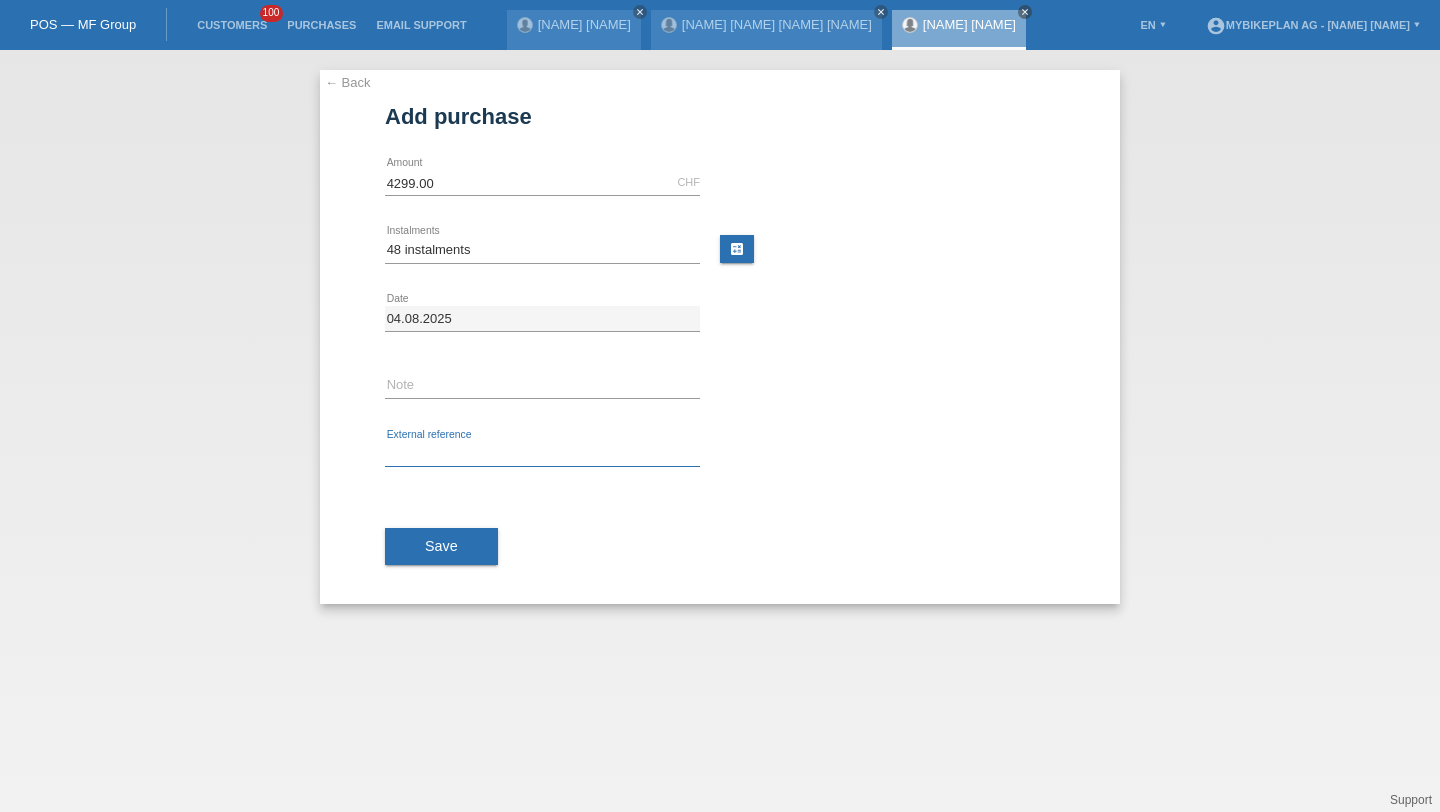 click at bounding box center (542, 454) 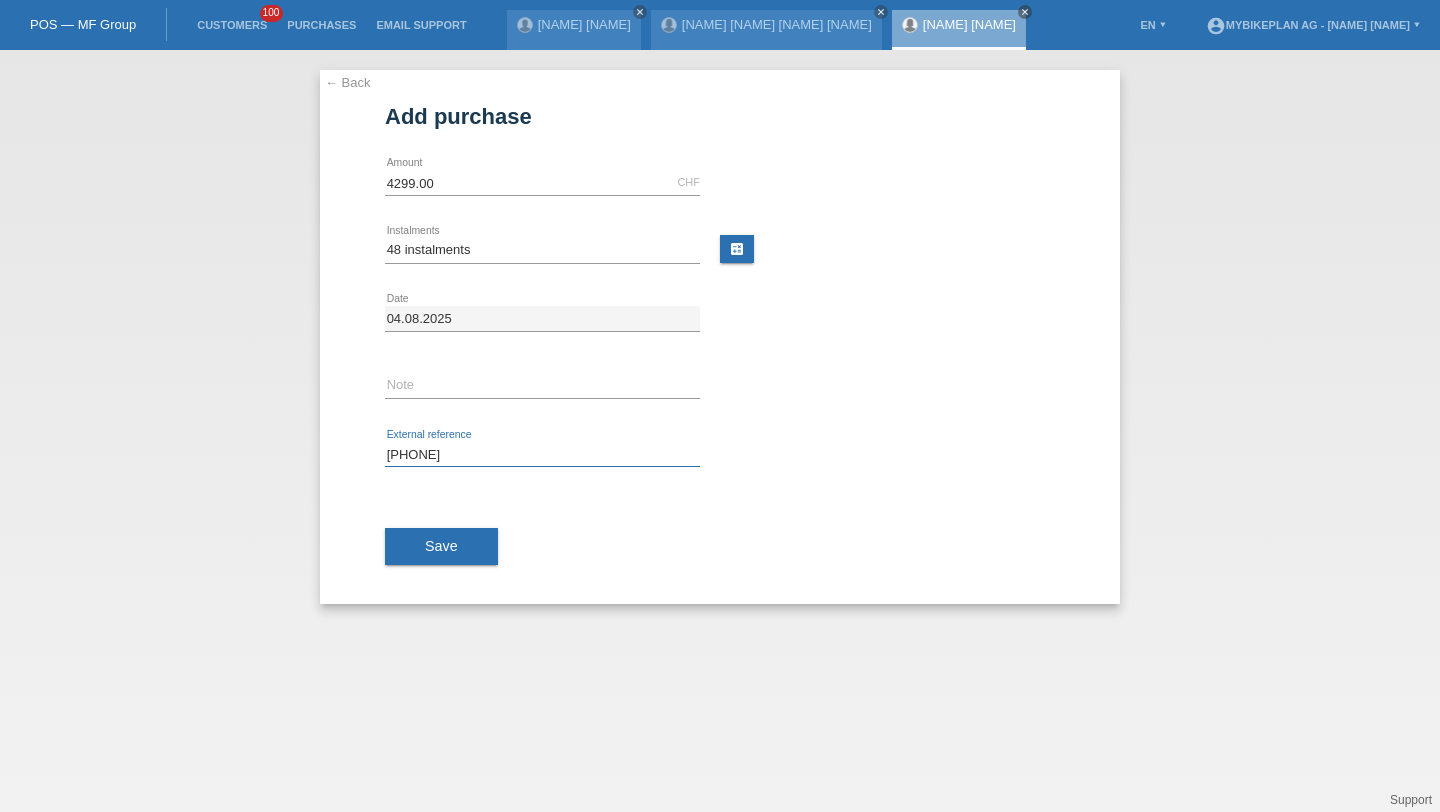 type on "41180737292" 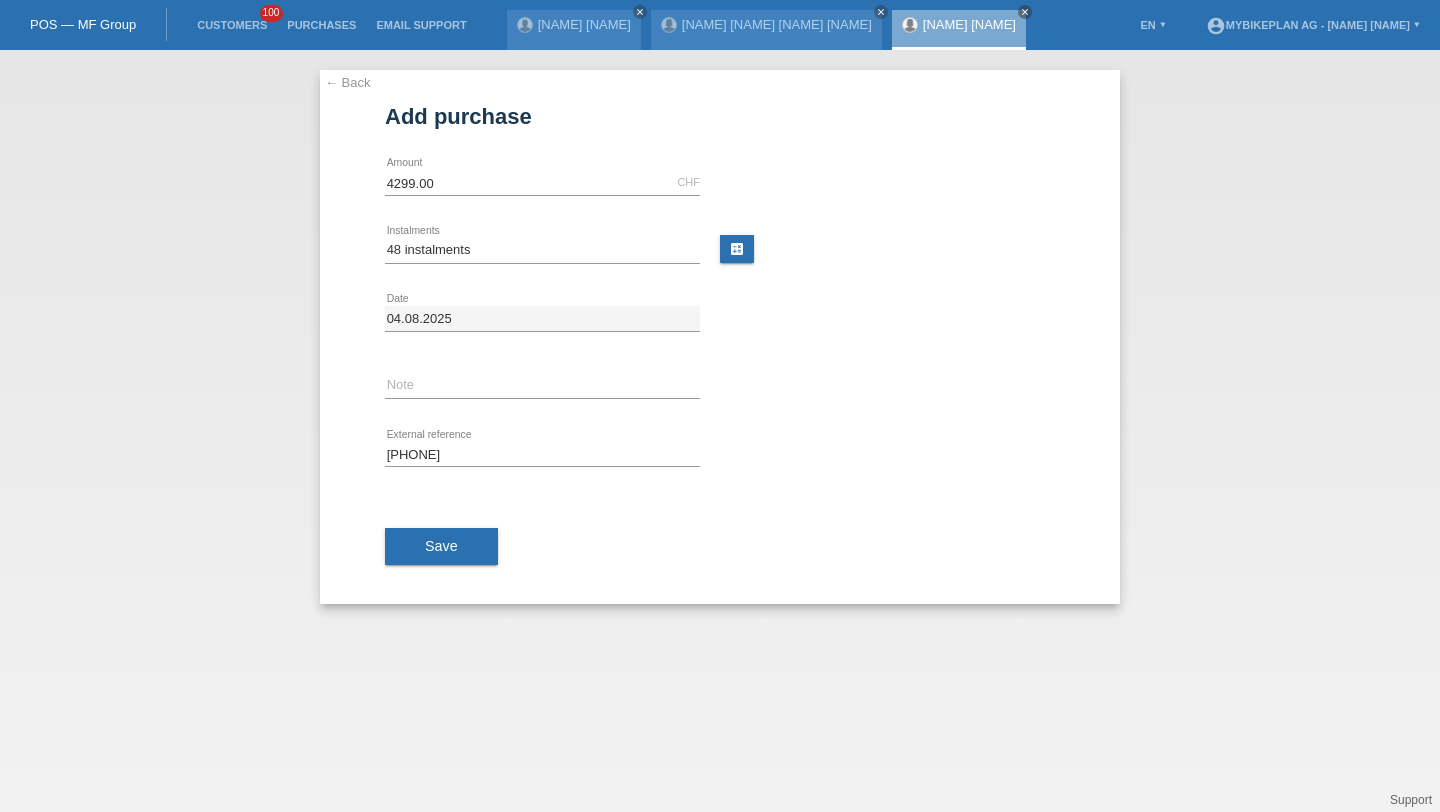 click on "Save" at bounding box center (441, 546) 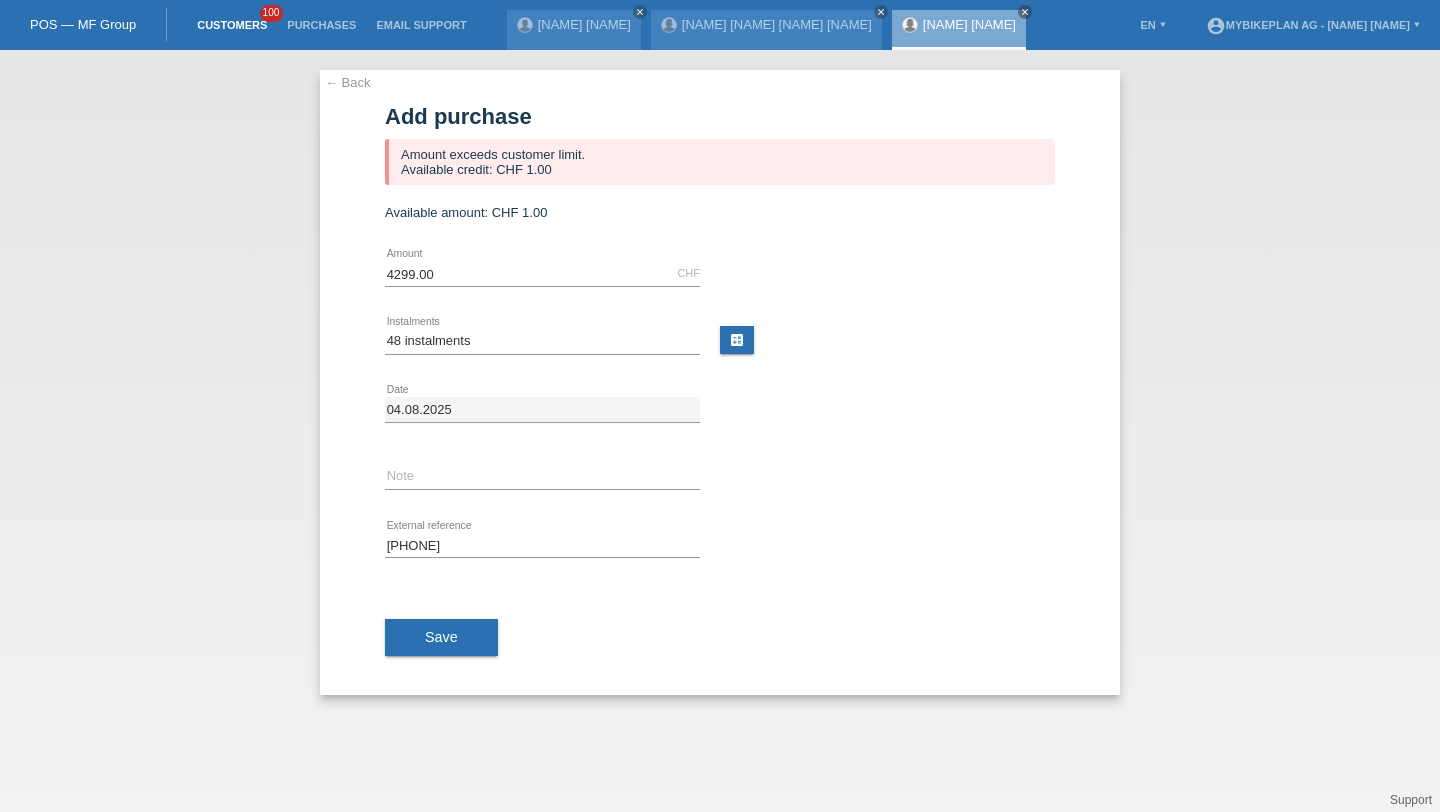 click on "Customers" at bounding box center (232, 25) 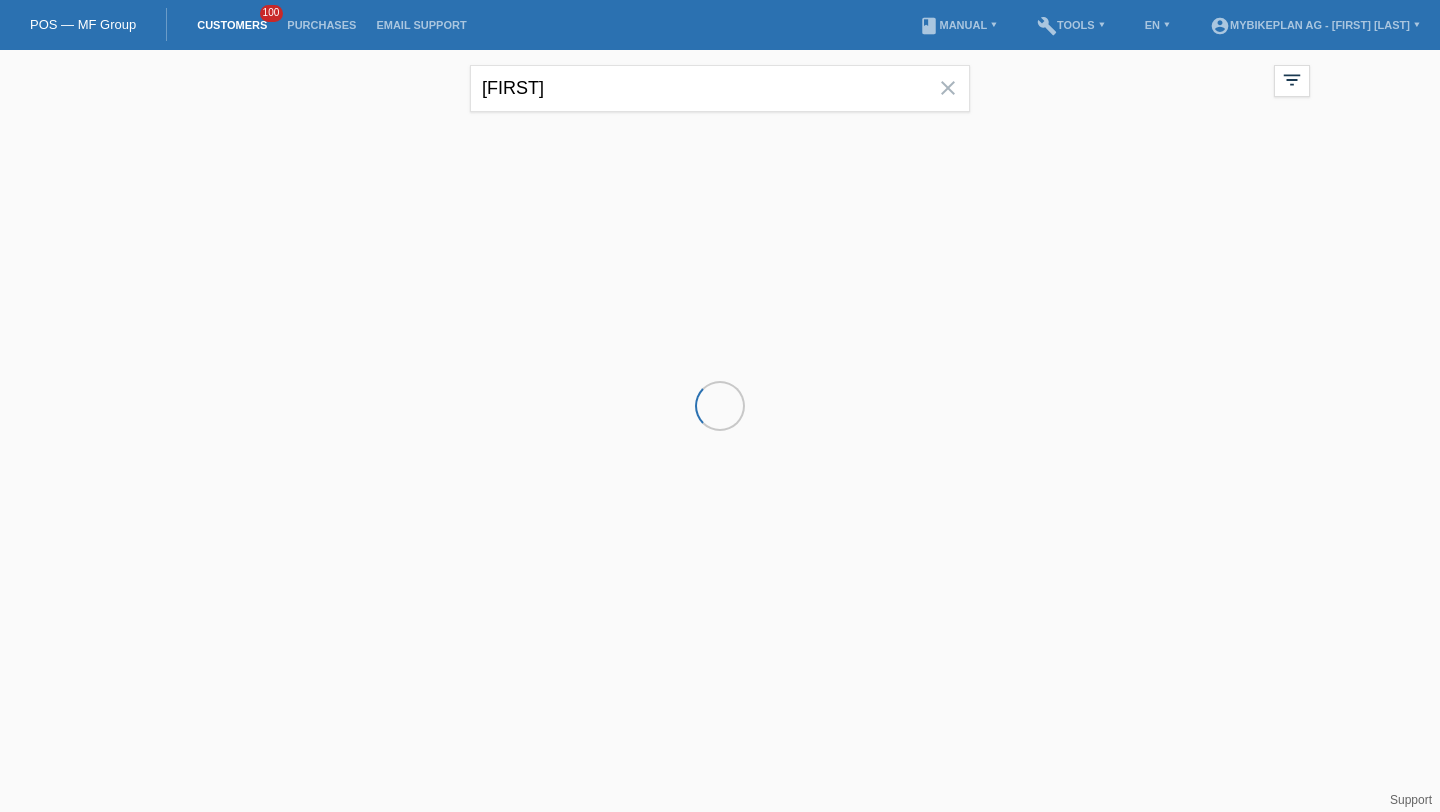 scroll, scrollTop: 0, scrollLeft: 0, axis: both 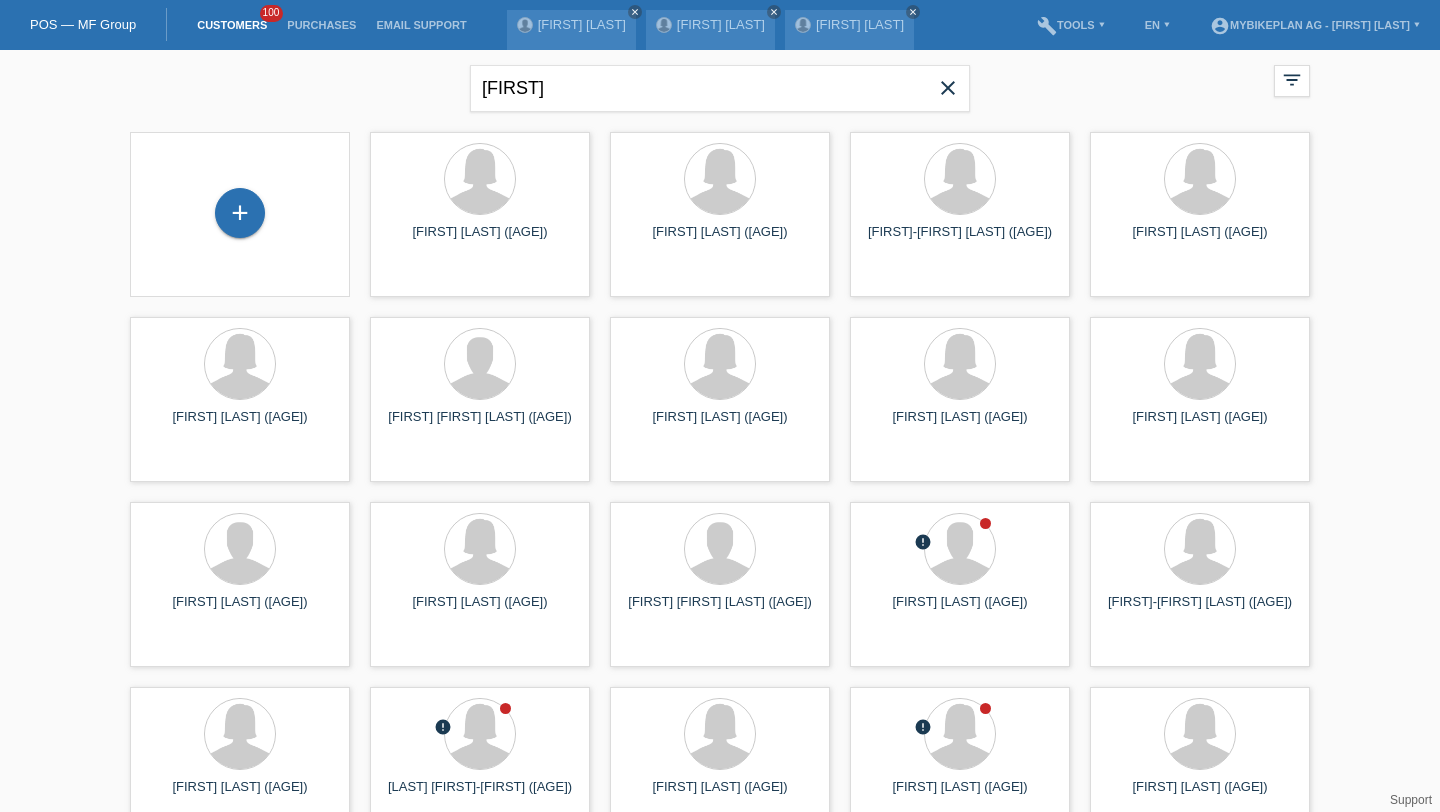 click on "+" at bounding box center [240, 214] 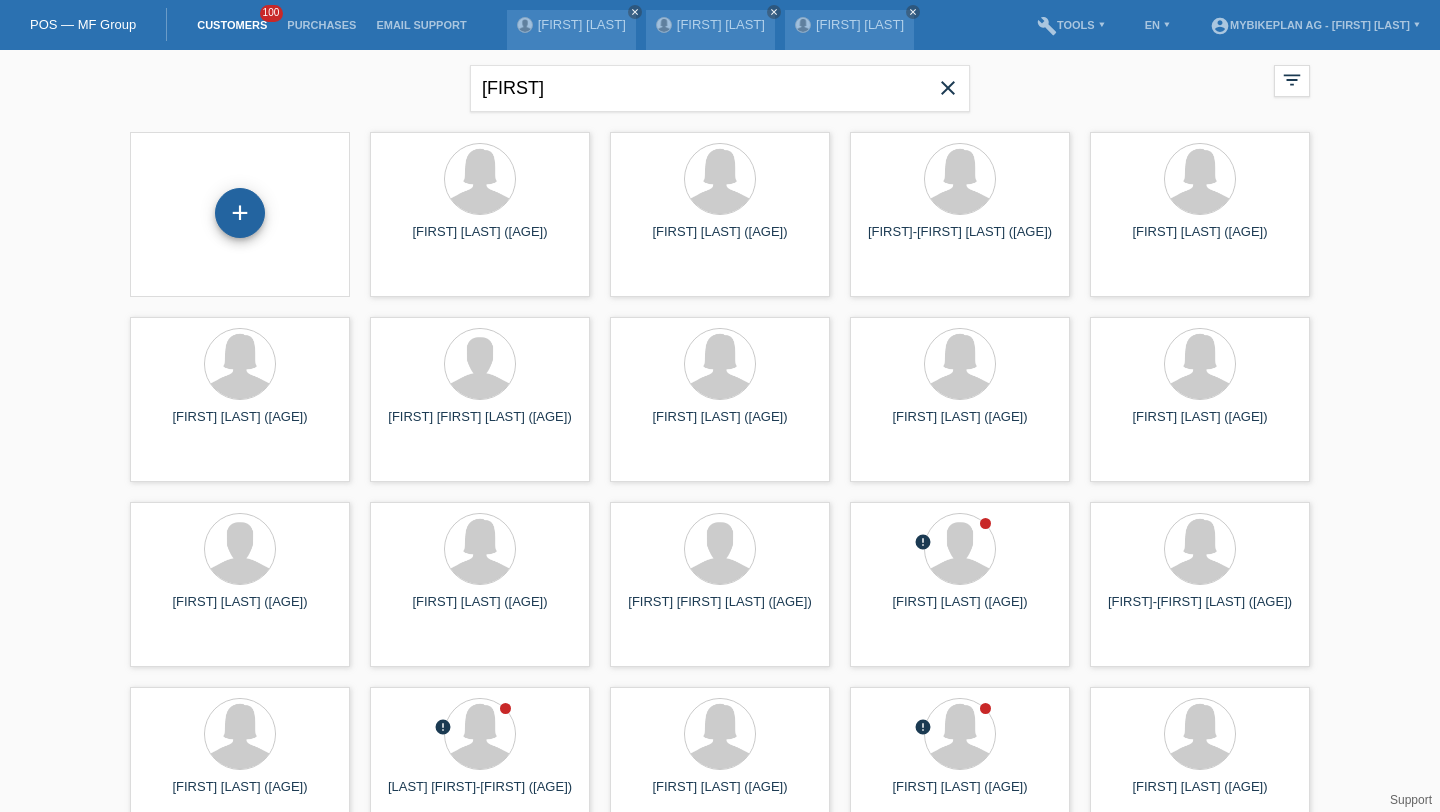click on "+" at bounding box center [240, 213] 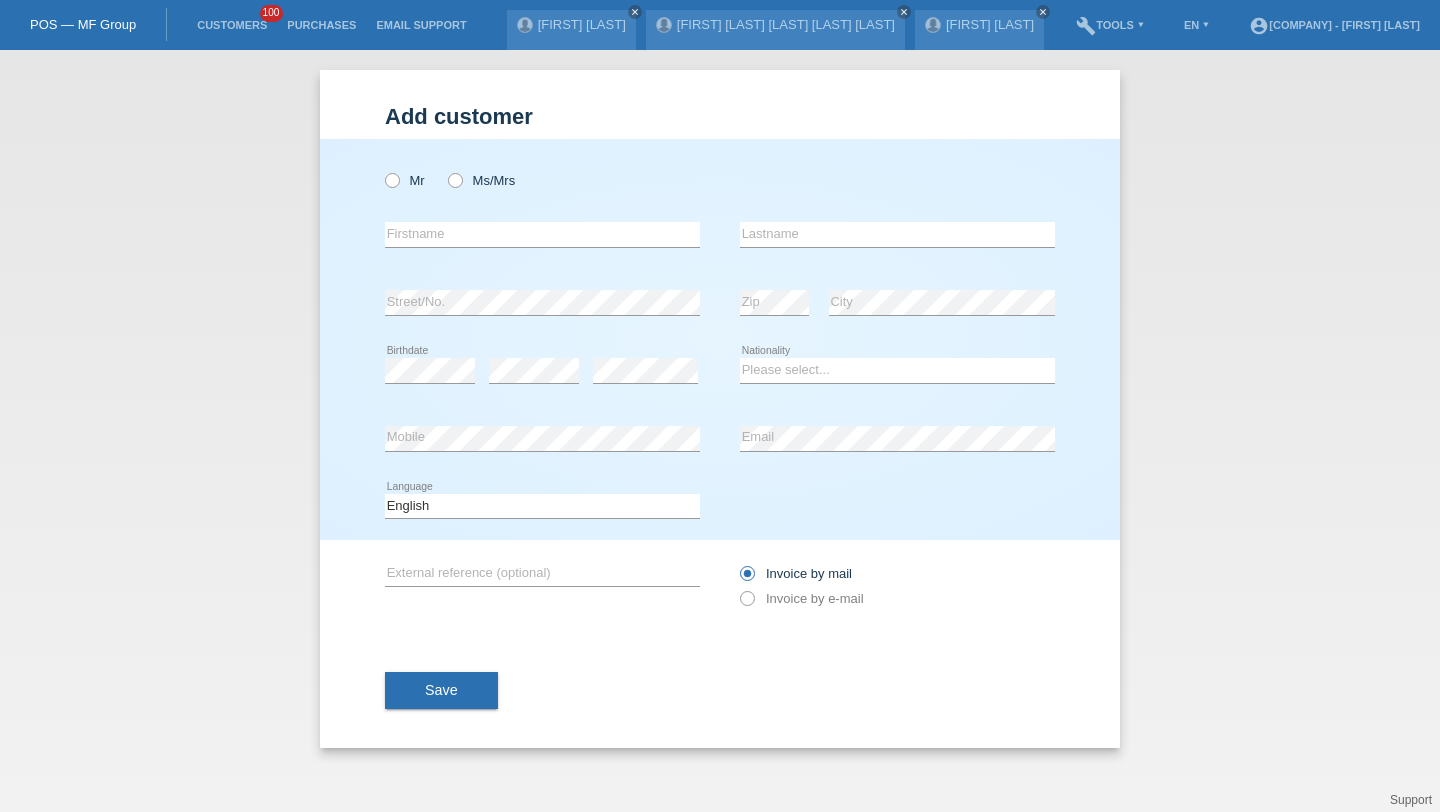 scroll, scrollTop: 0, scrollLeft: 0, axis: both 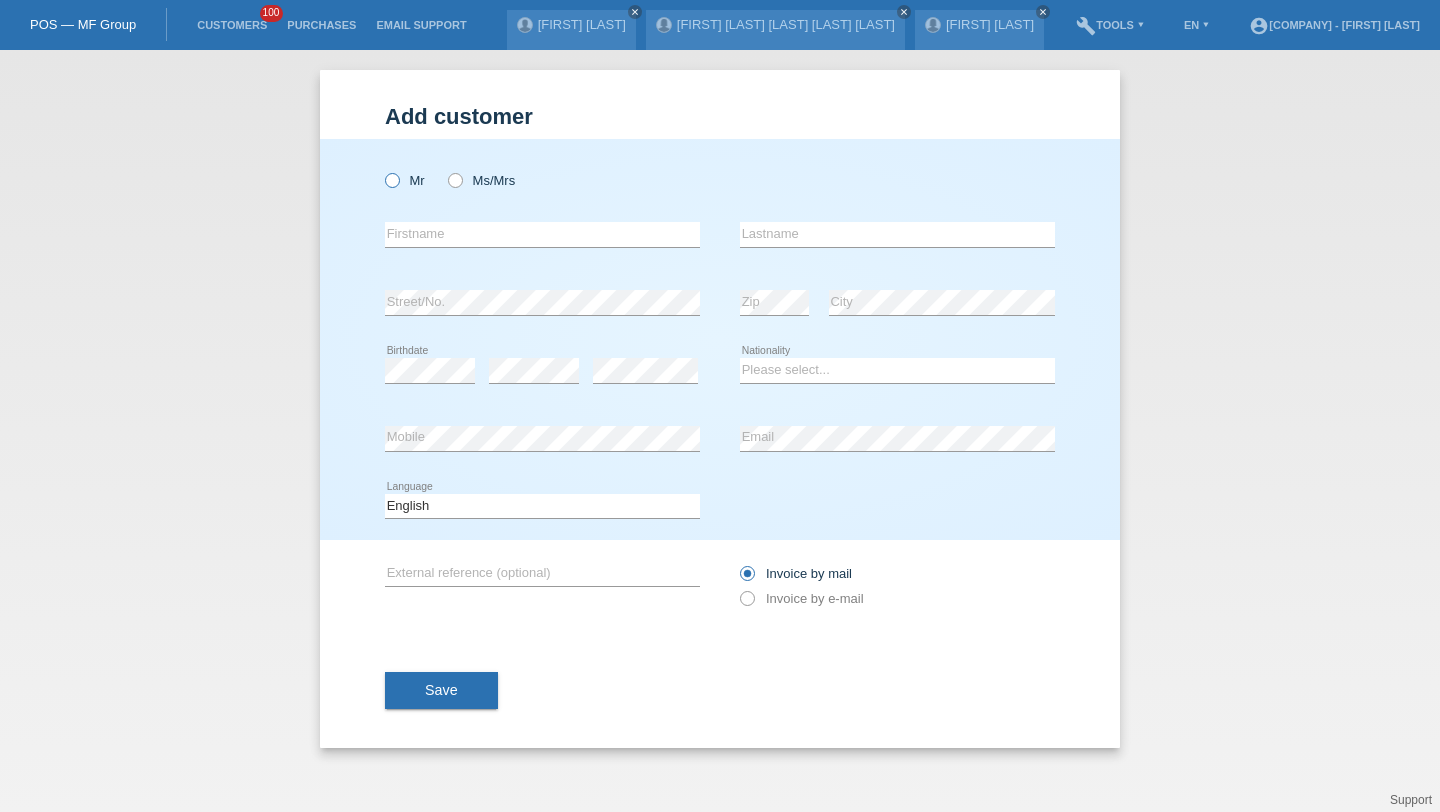 click on "Mr" at bounding box center (405, 180) 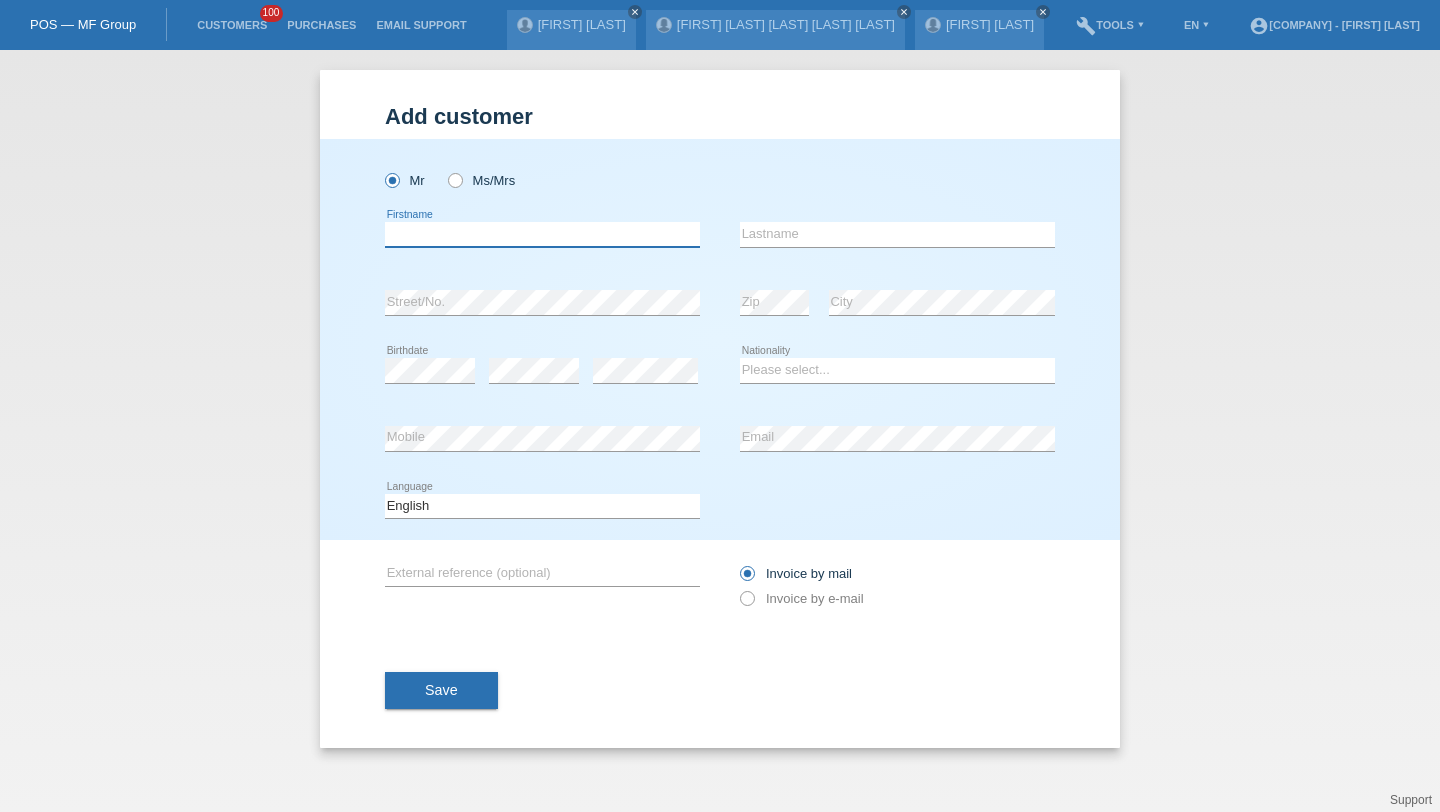 click at bounding box center (542, 234) 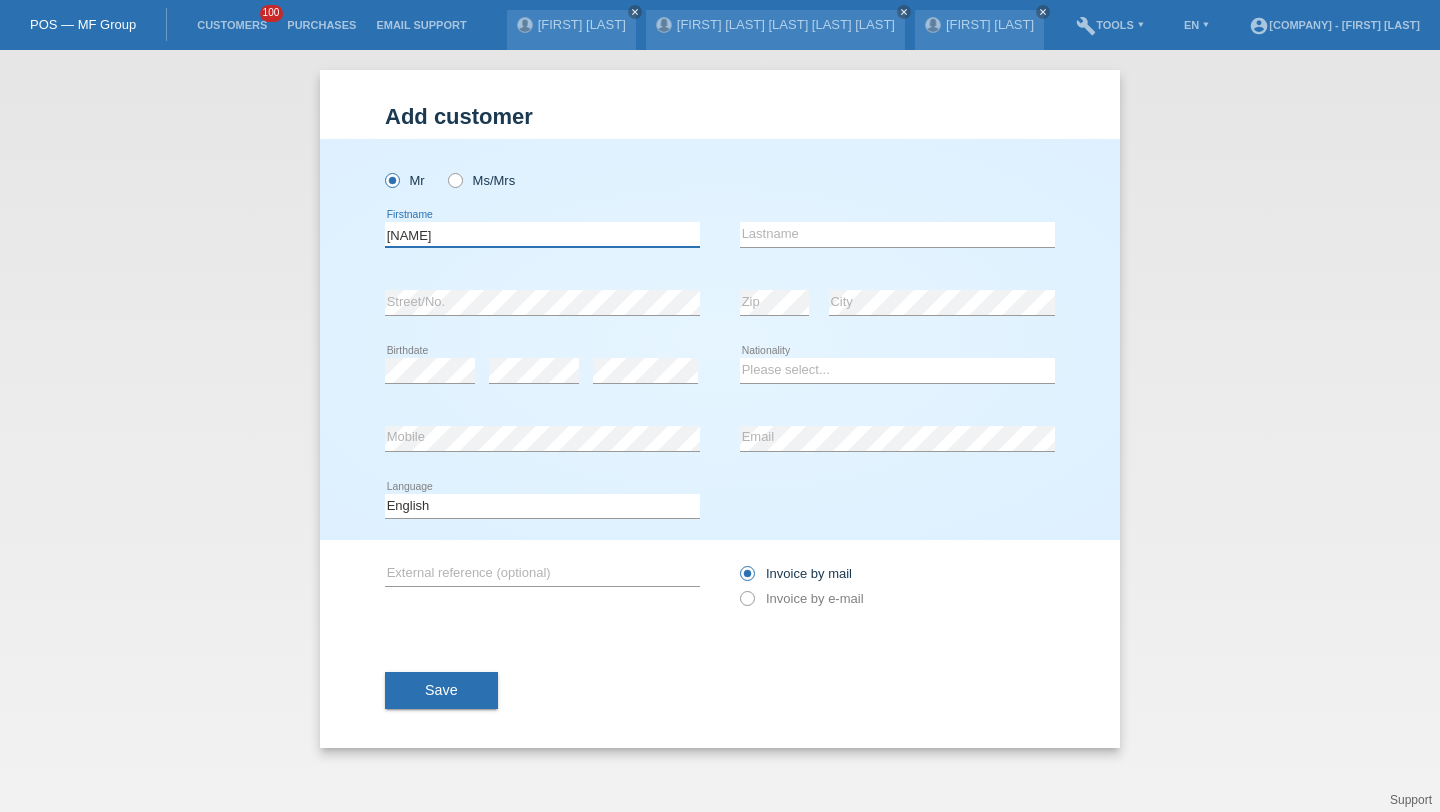 type on "[NAME]" 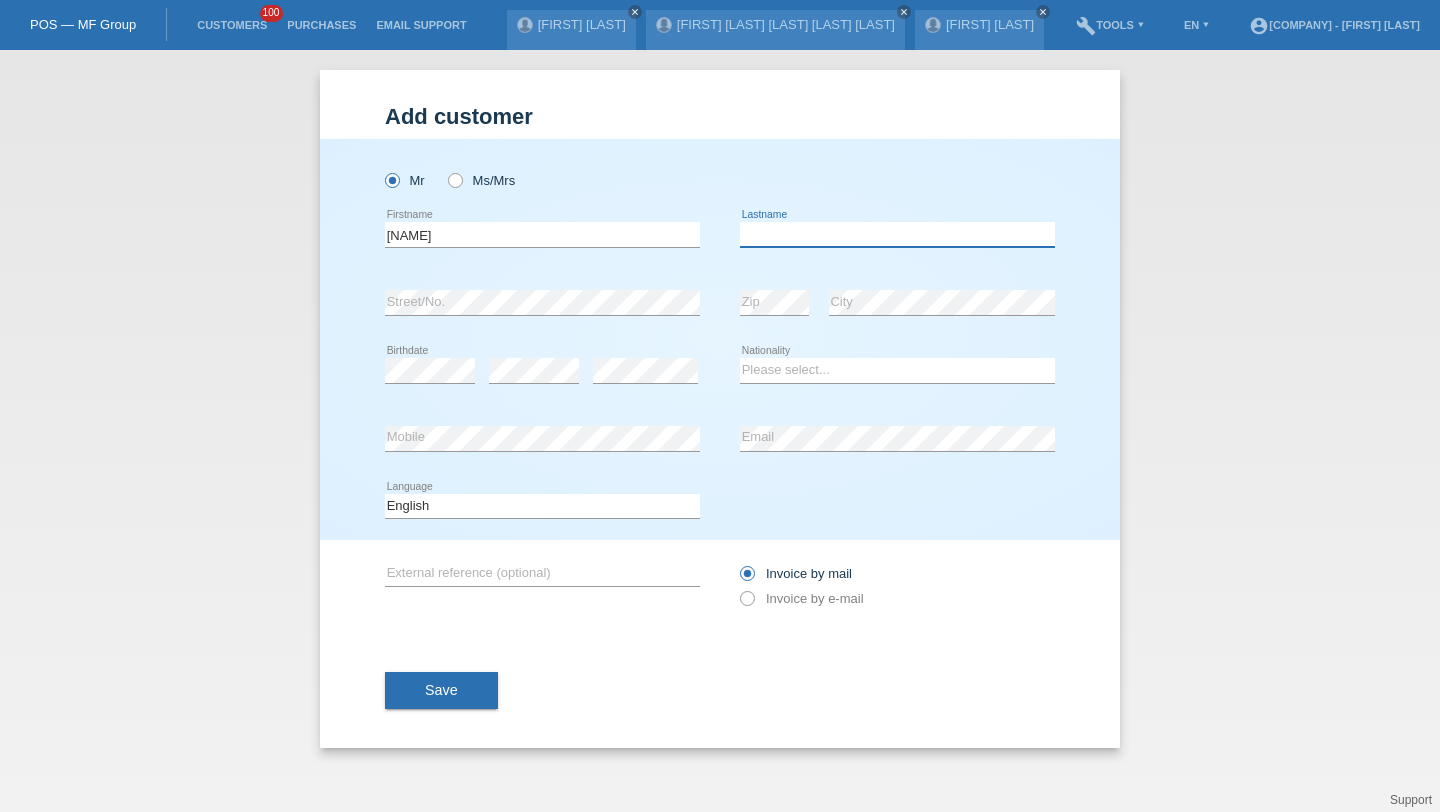 paste on "[COMPANY]" 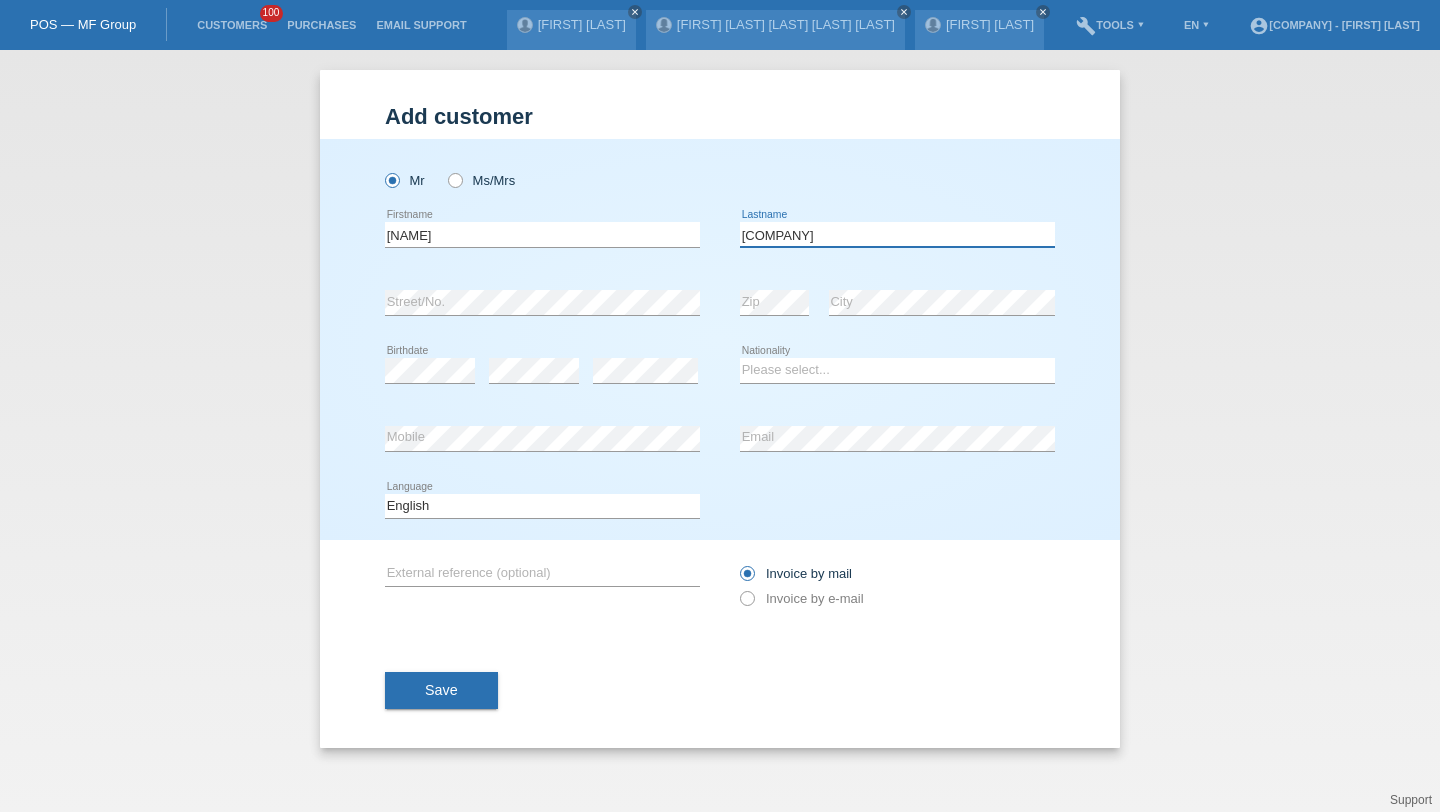 type on "[COMPANY]" 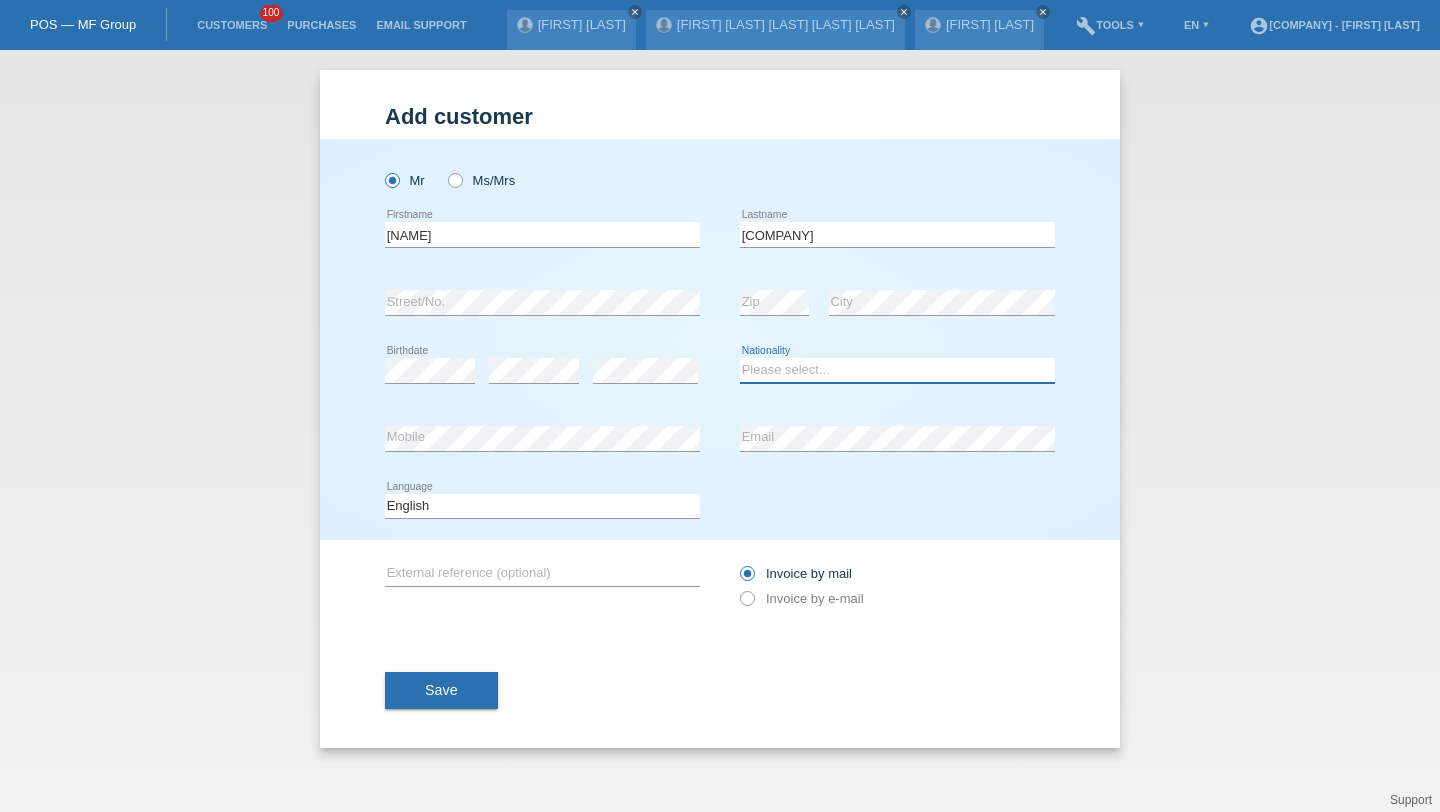 click on "Please select...
Switzerland
Austria
Germany
Liechtenstein
------------
Afghanistan
Åland Islands
Albania
Algeria
American Samoa Andorra Angola Anguilla Antarctica Antigua and Barbuda Argentina Armenia" at bounding box center (897, 370) 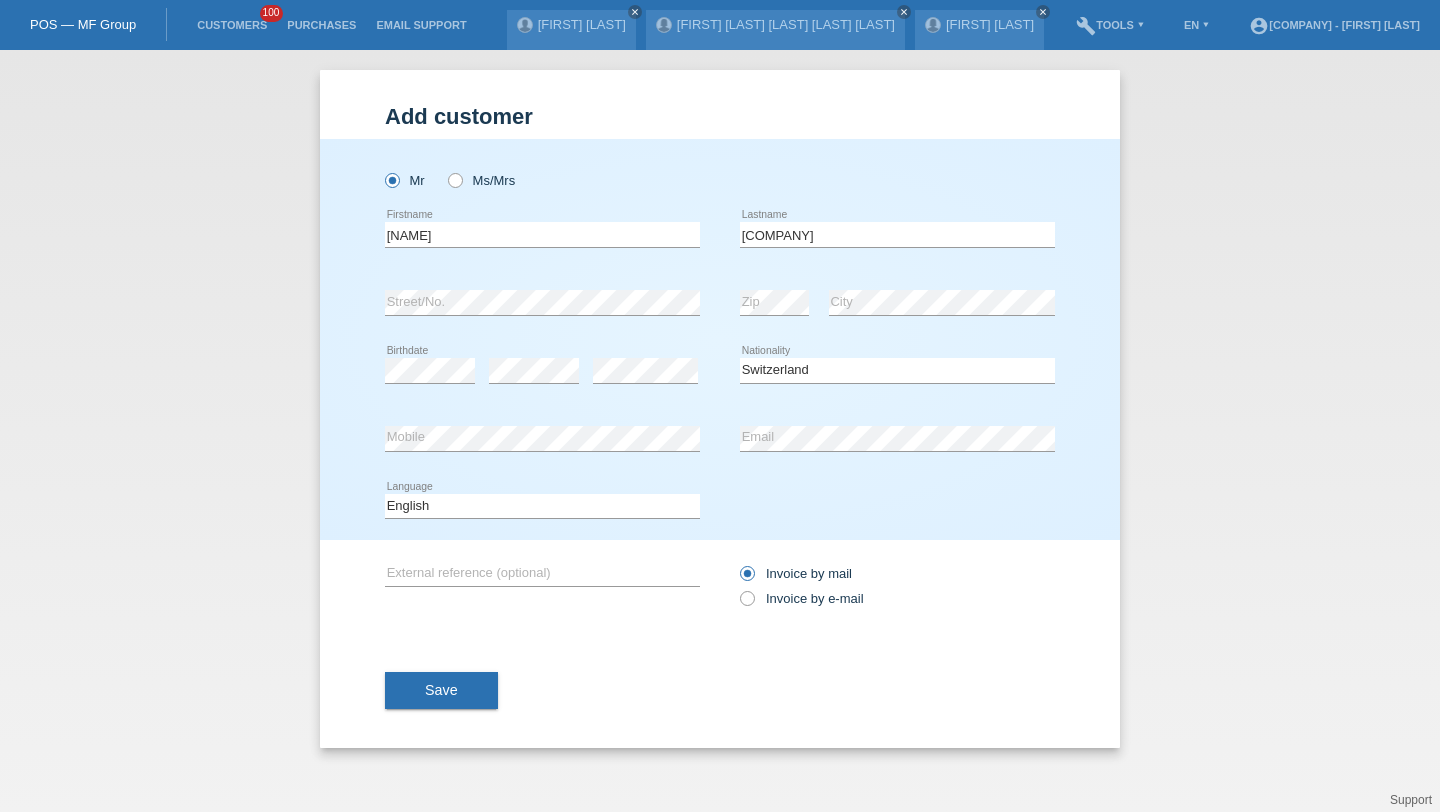 click on "Deutsch
Français
Italiano
English
error
Language" at bounding box center (542, 507) 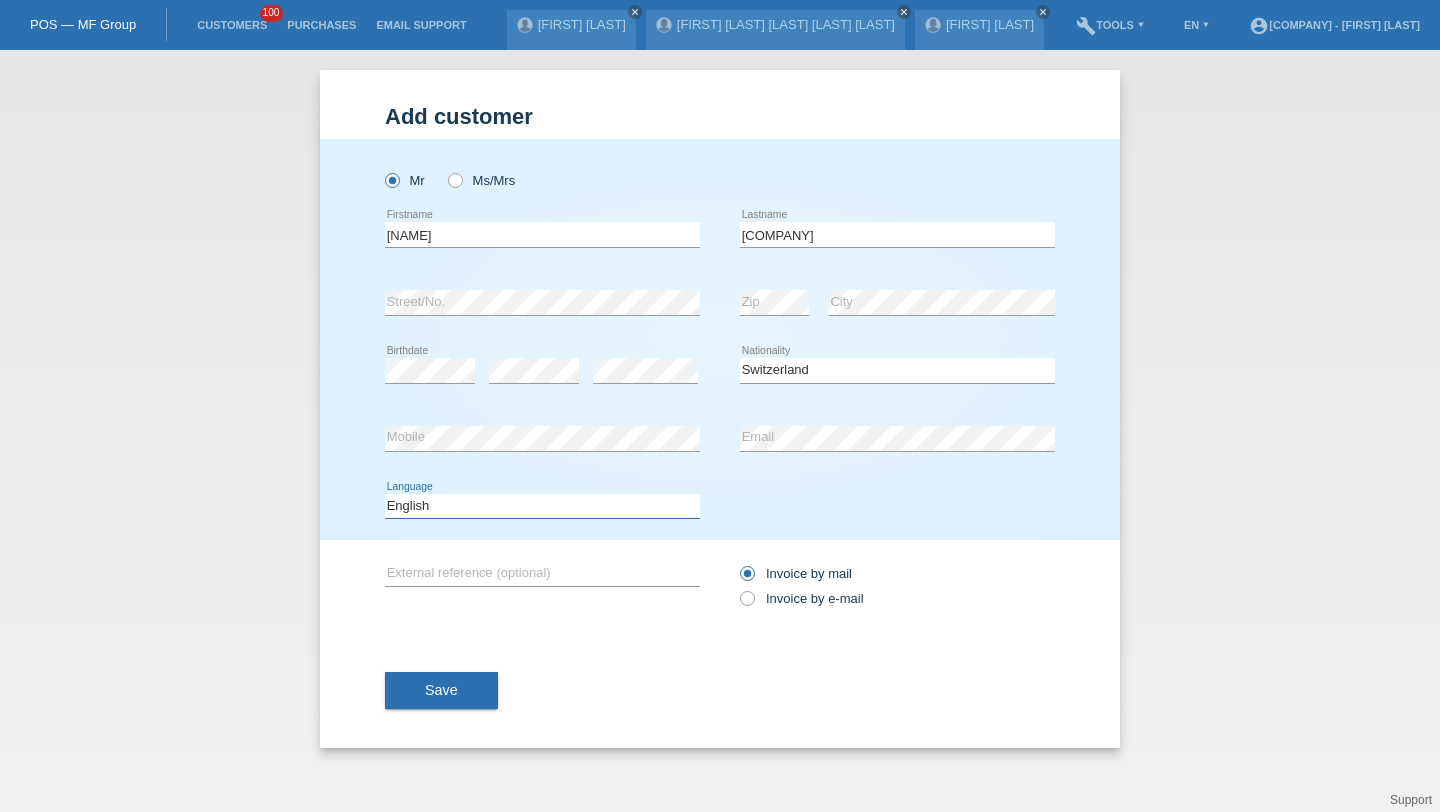 click on "Deutsch
Français
Italiano
English" at bounding box center [542, 506] 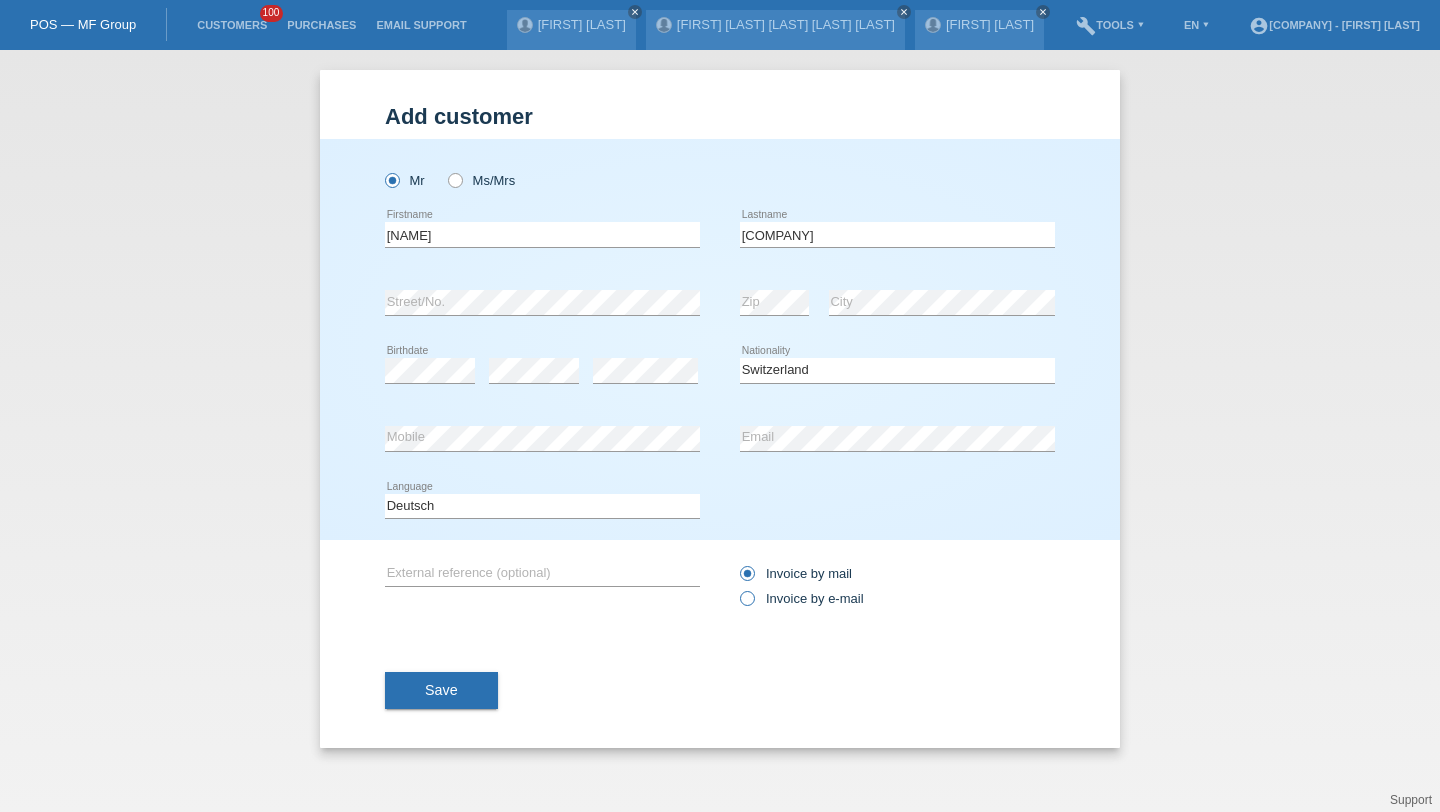 click on "Invoice by e-mail" at bounding box center [802, 598] 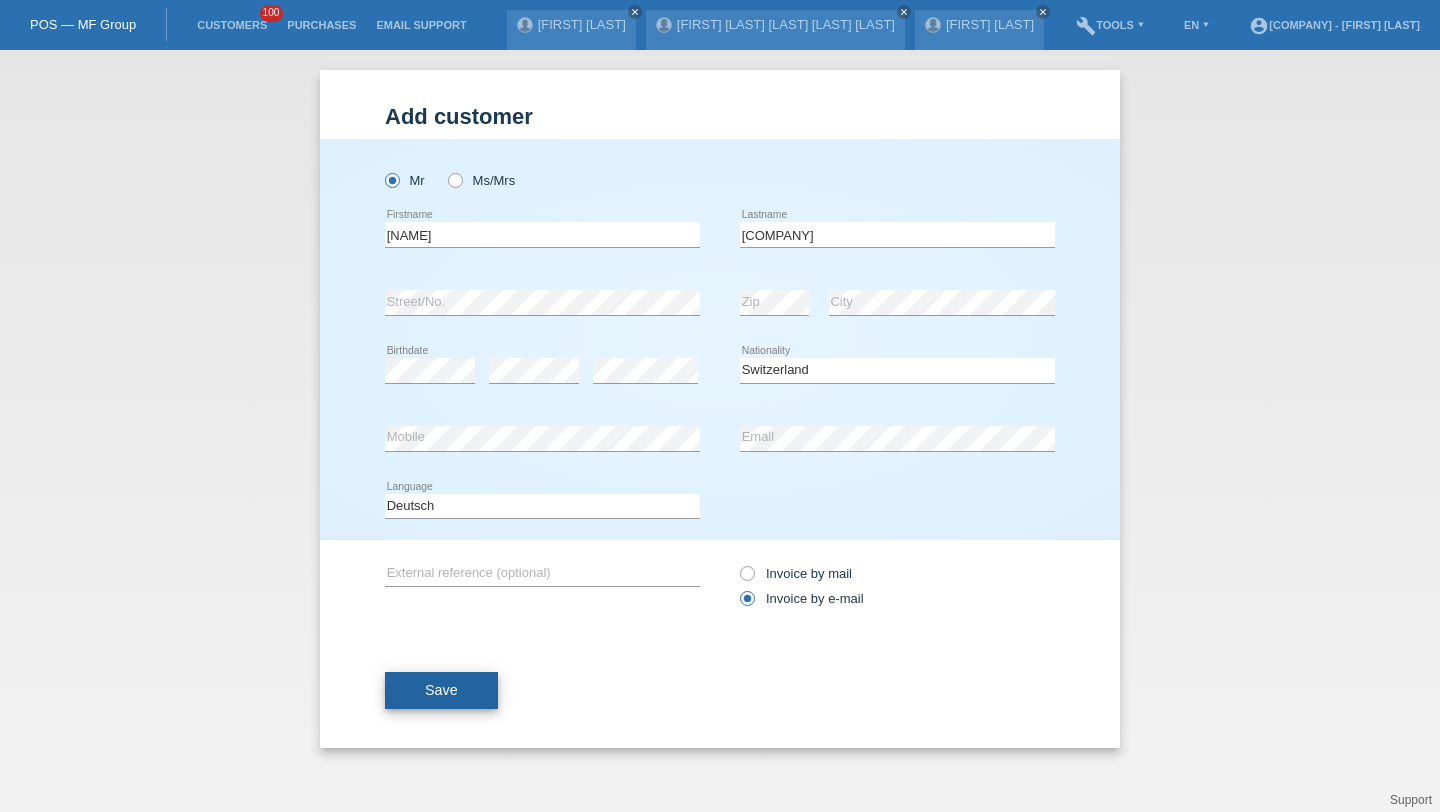 click on "Save" at bounding box center [441, 690] 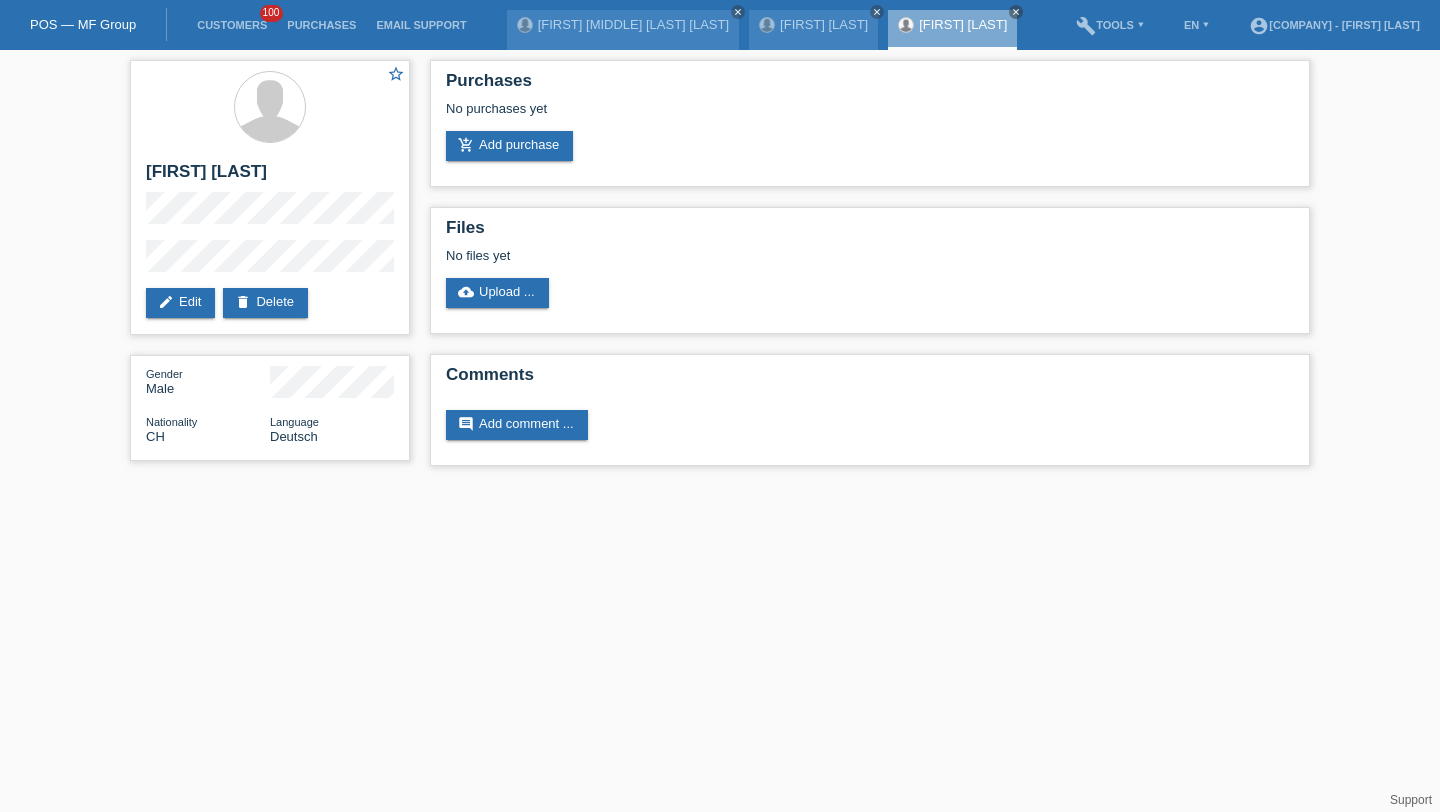 scroll, scrollTop: 0, scrollLeft: 0, axis: both 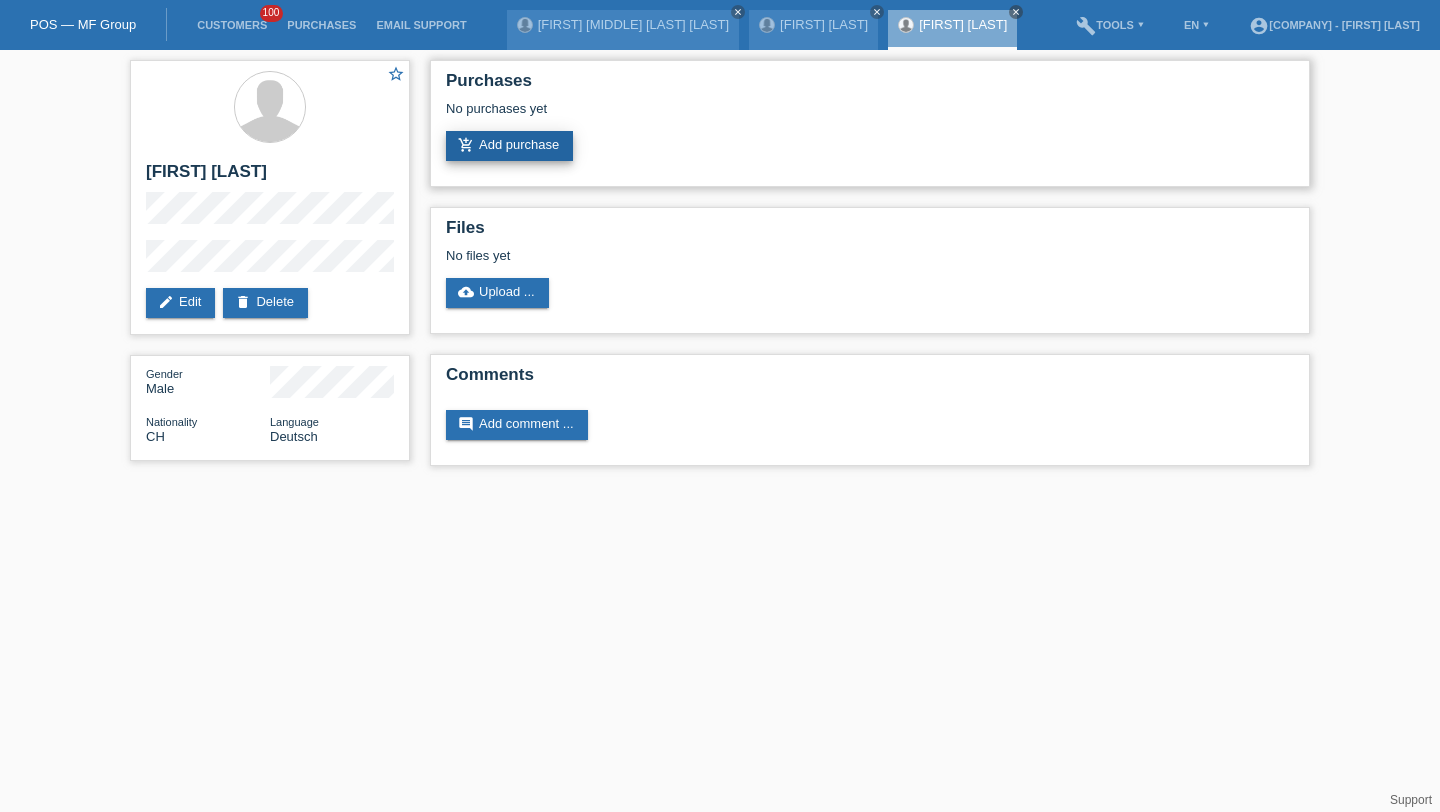 click on "add_shopping_cart  Add purchase" at bounding box center [509, 146] 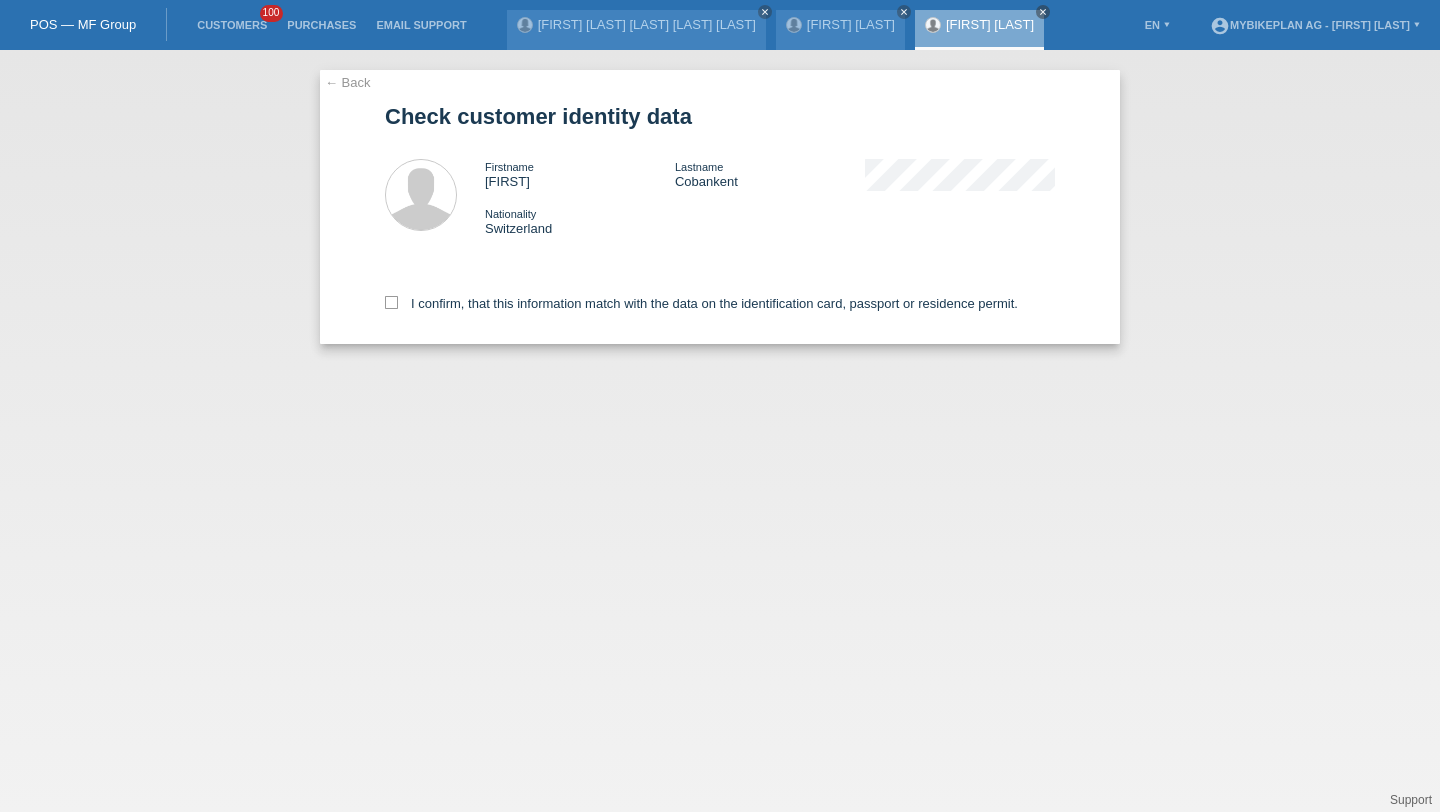 scroll, scrollTop: 0, scrollLeft: 0, axis: both 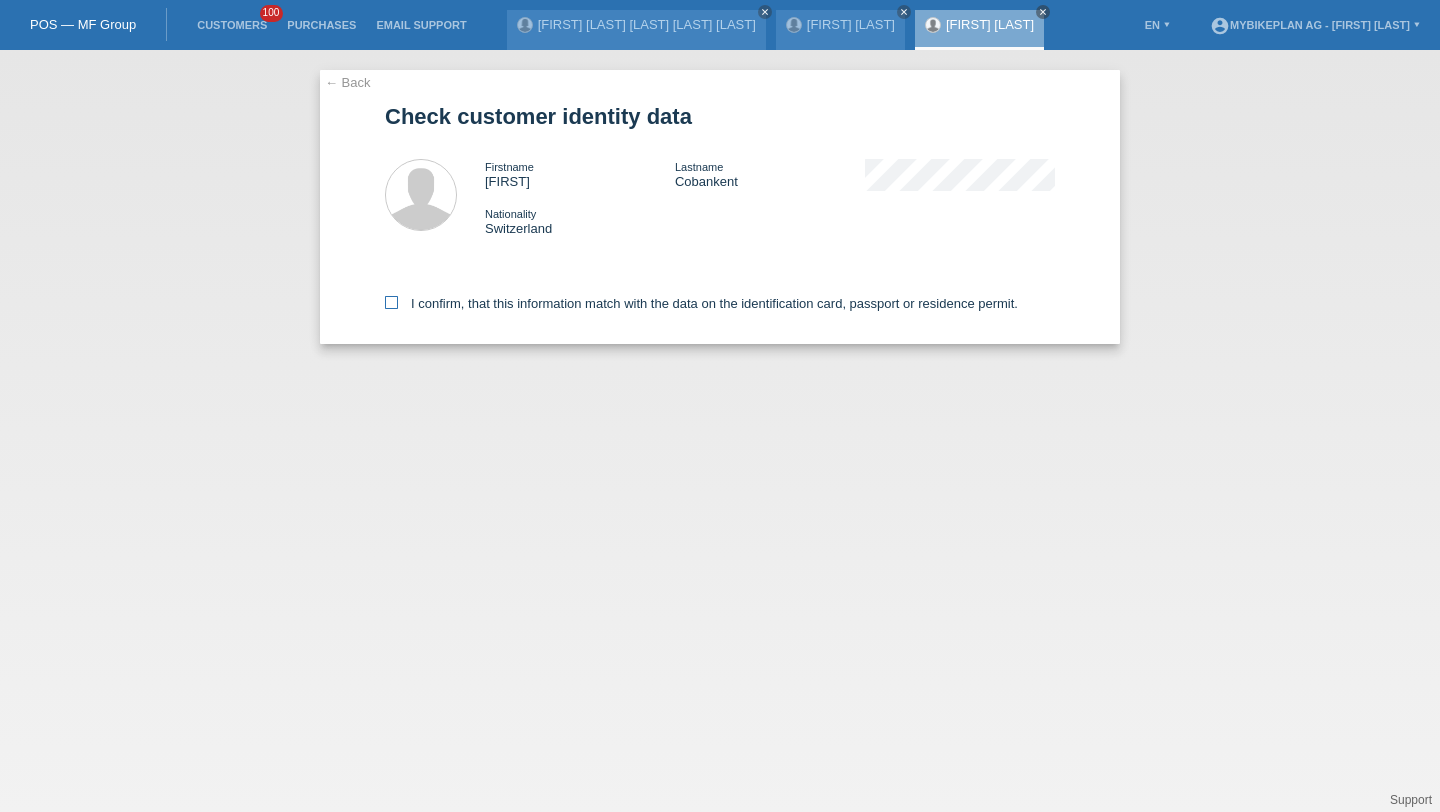 click on "I confirm, that this information match with the data on the identification card, passport or residence permit." at bounding box center [701, 303] 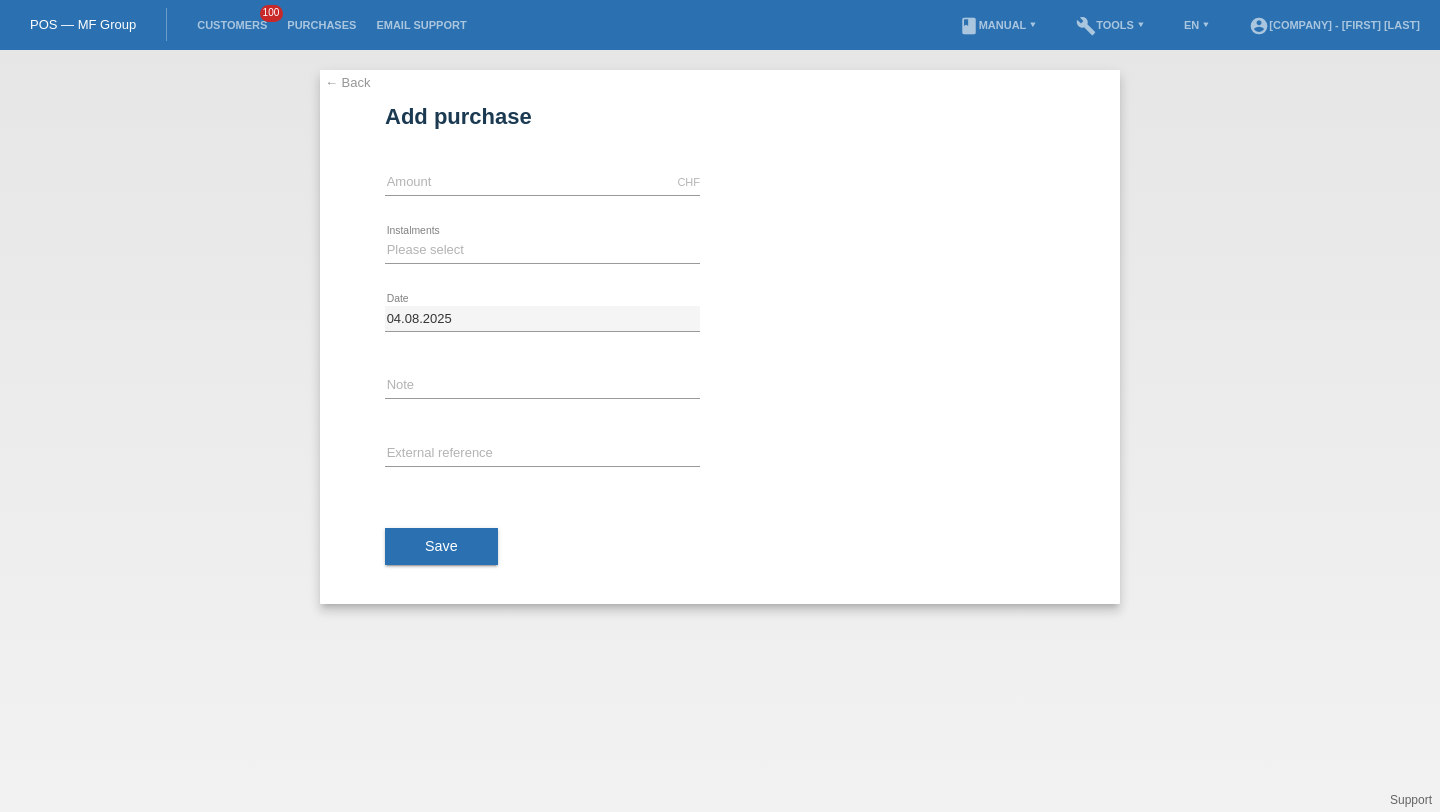 scroll, scrollTop: 0, scrollLeft: 0, axis: both 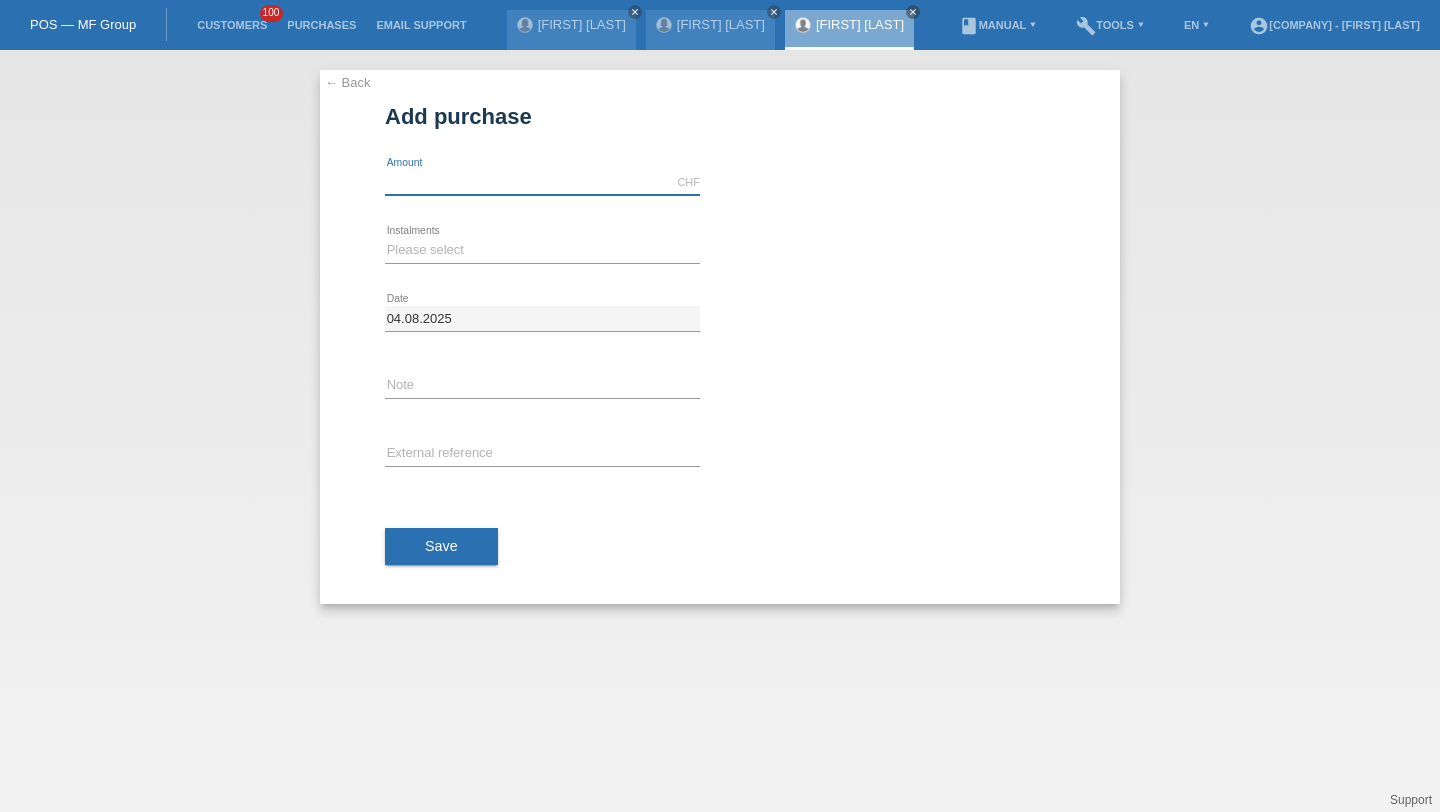 click at bounding box center [542, 182] 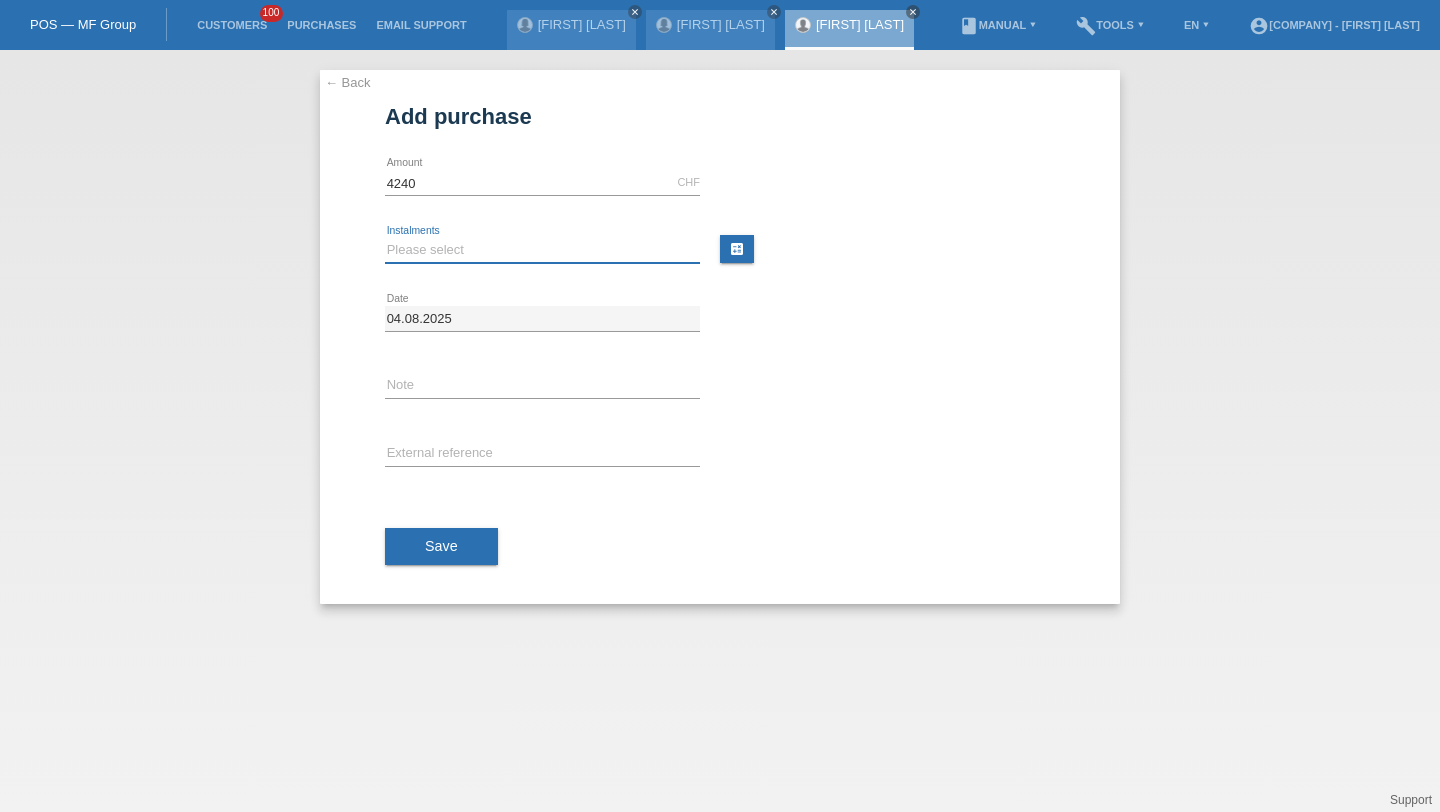 type on "4240.00" 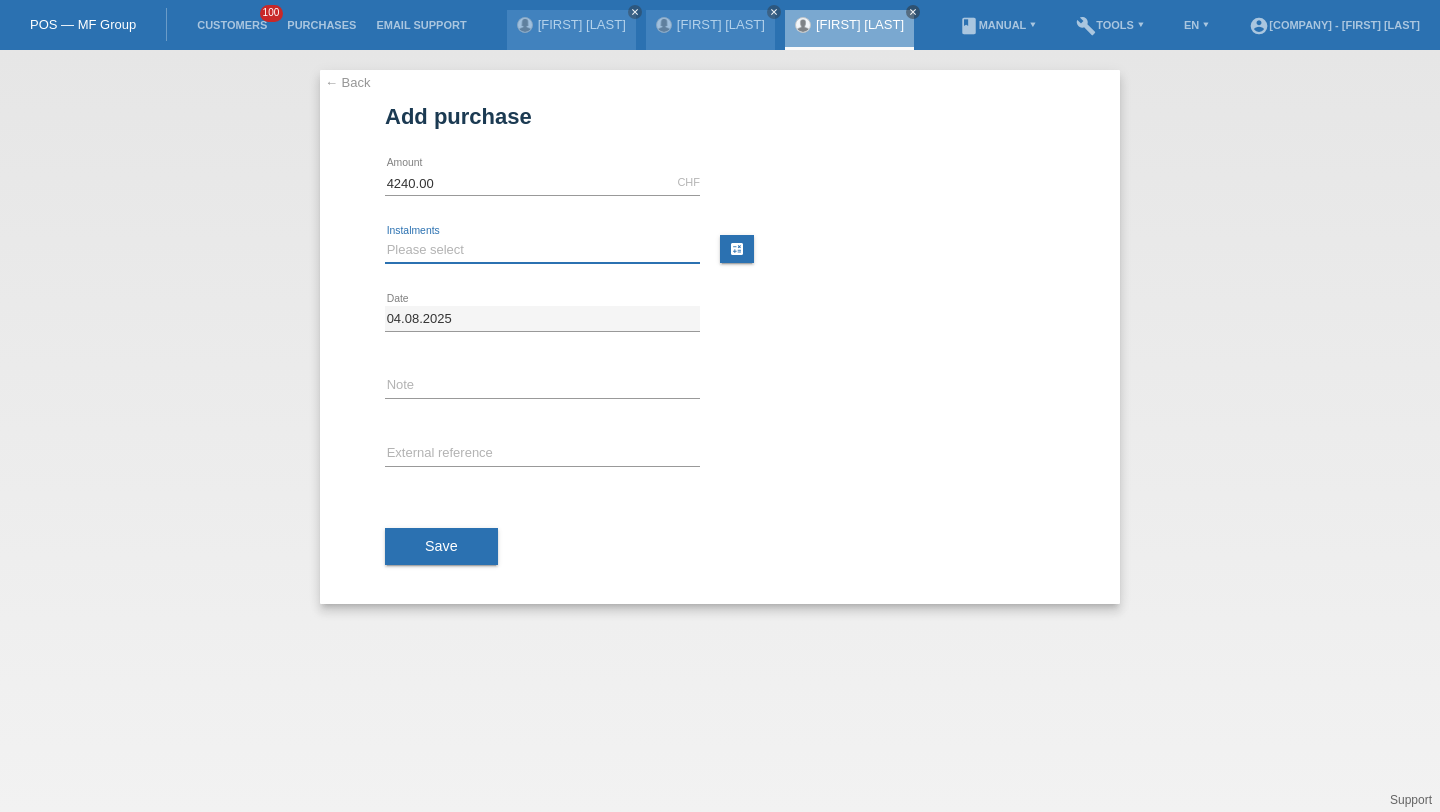 click on "Please select
6 instalments
12 instalments
18 instalments
24 instalments
36 instalments
48 instalments" at bounding box center (542, 250) 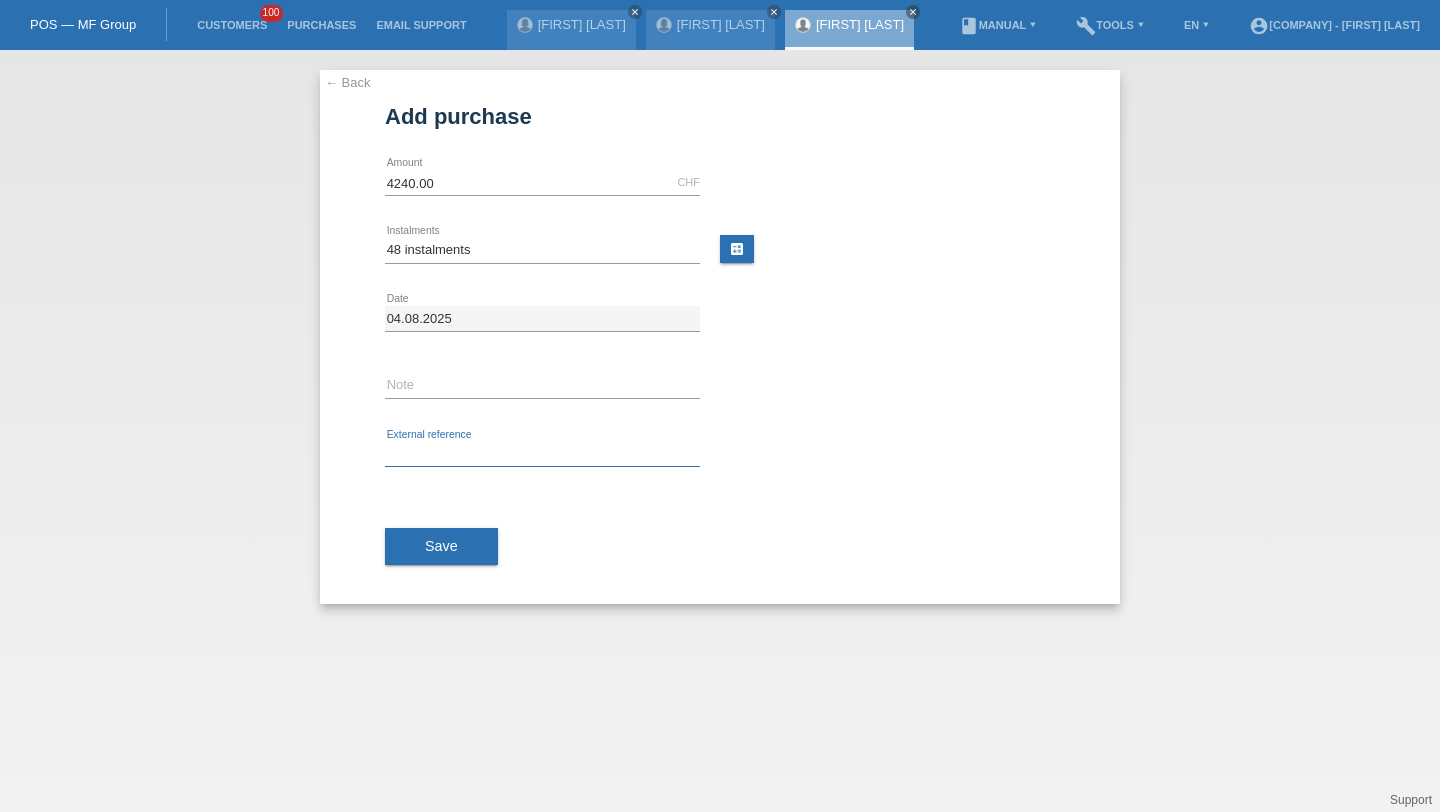 click at bounding box center (542, 454) 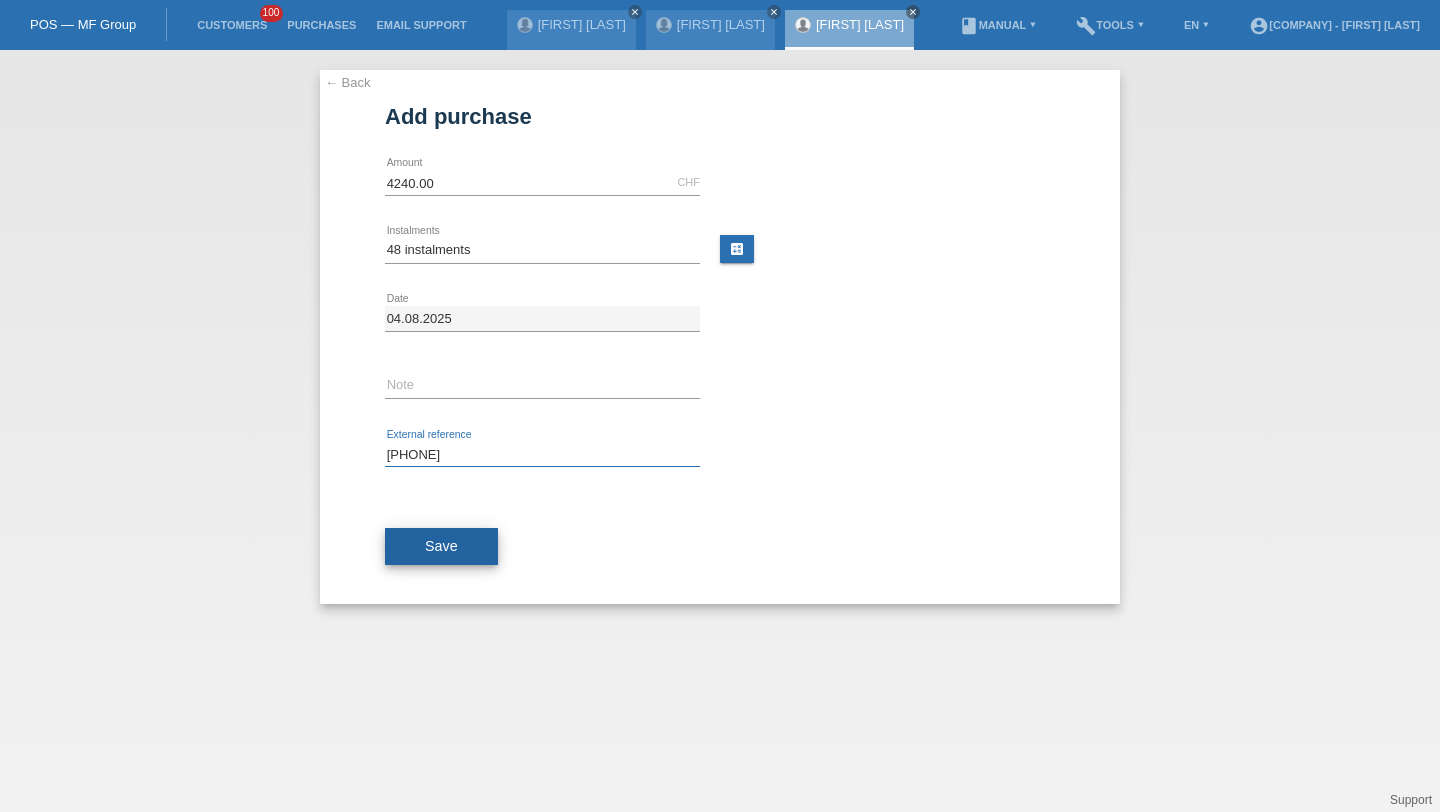 type on "[PHONE]" 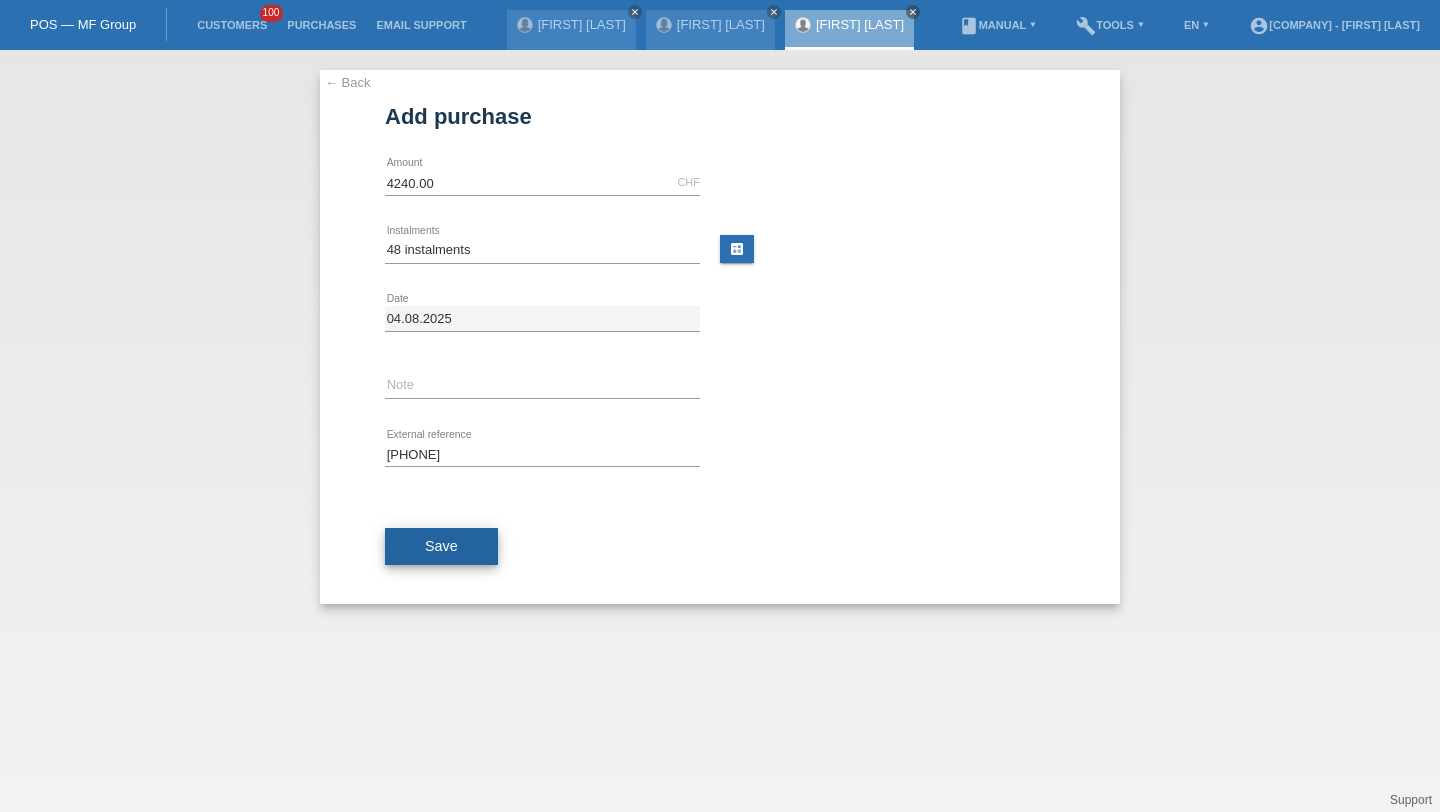 click on "Save" at bounding box center (441, 546) 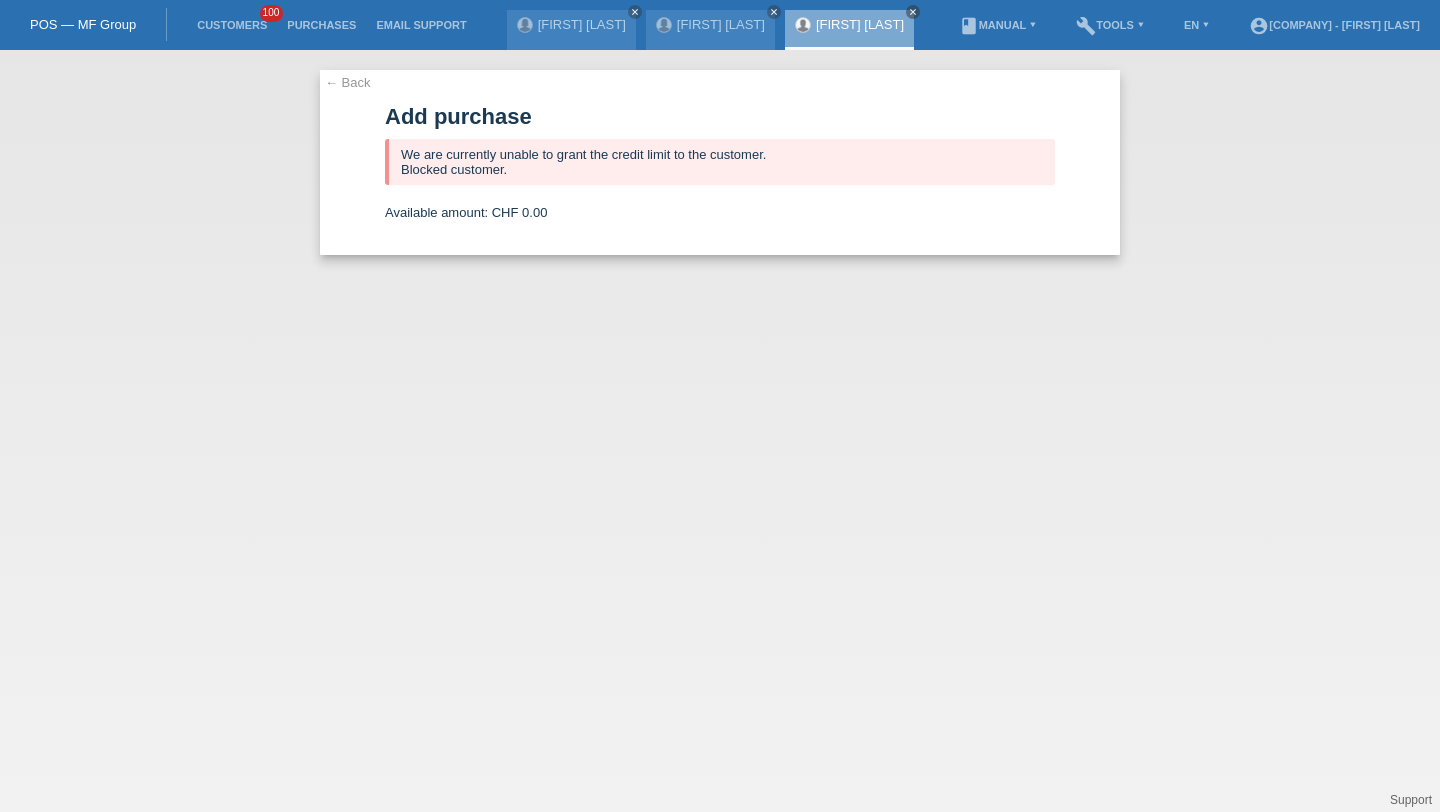 click on "Customers
100" at bounding box center [232, 25] 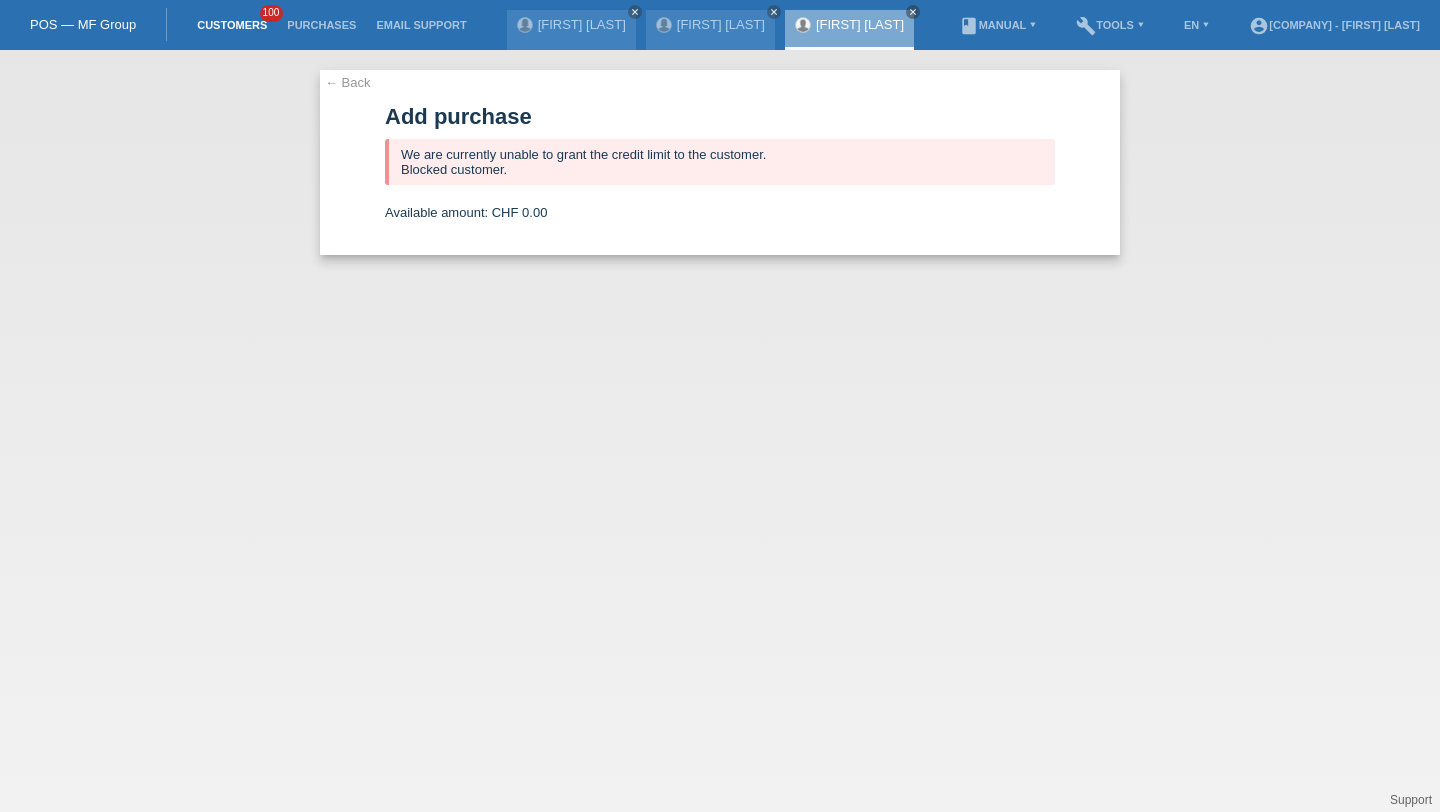 click on "Customers" at bounding box center (232, 25) 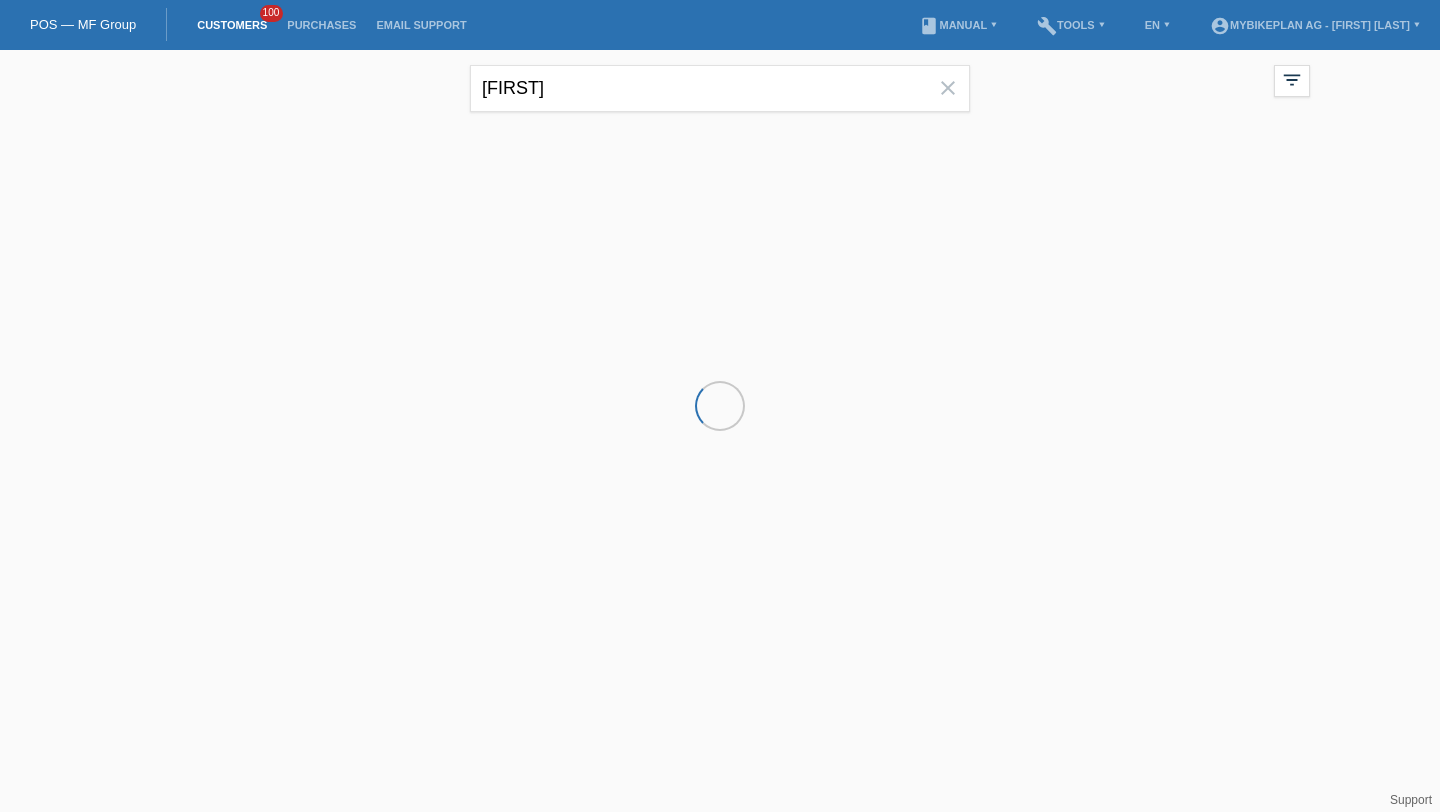 scroll, scrollTop: 0, scrollLeft: 0, axis: both 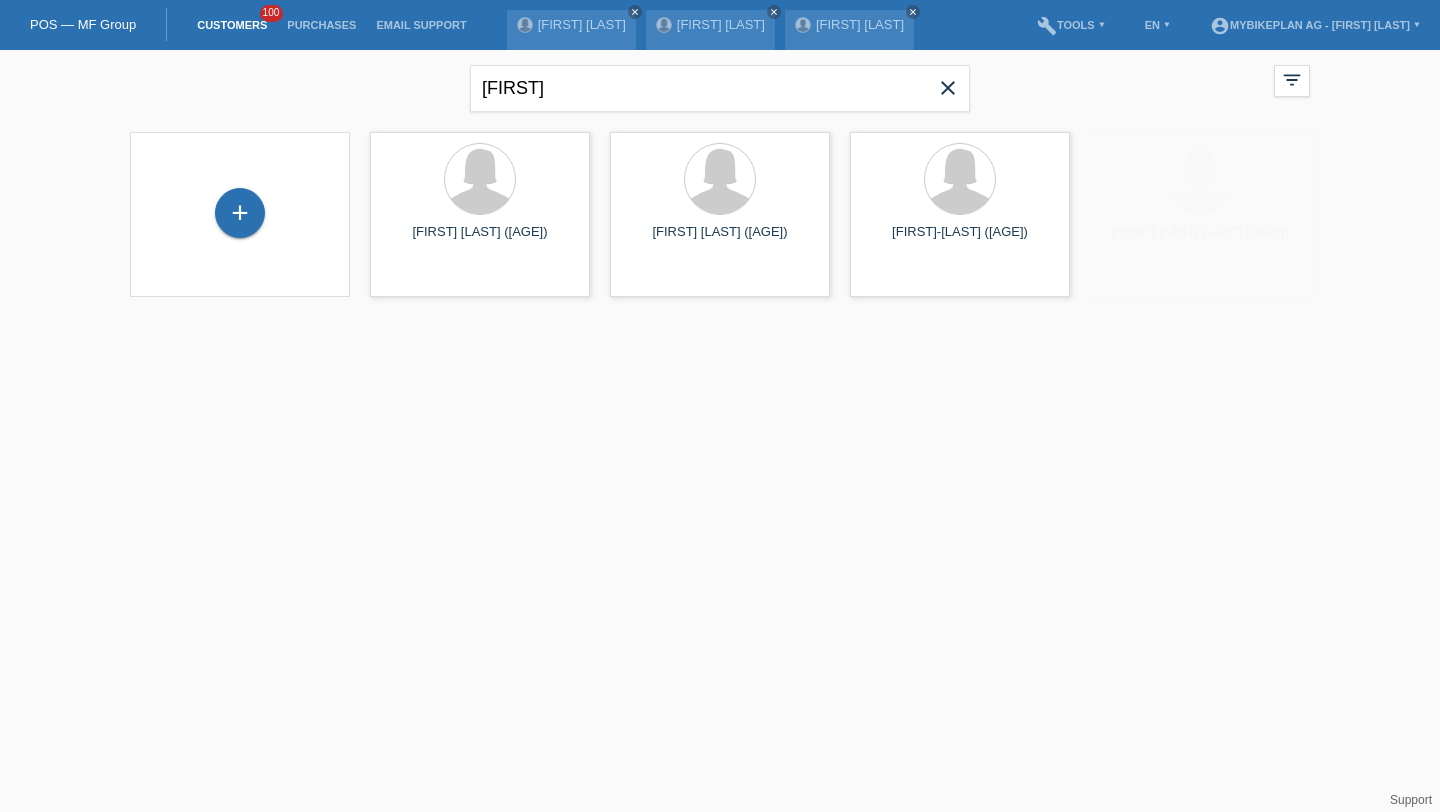 click on "close" at bounding box center (948, 88) 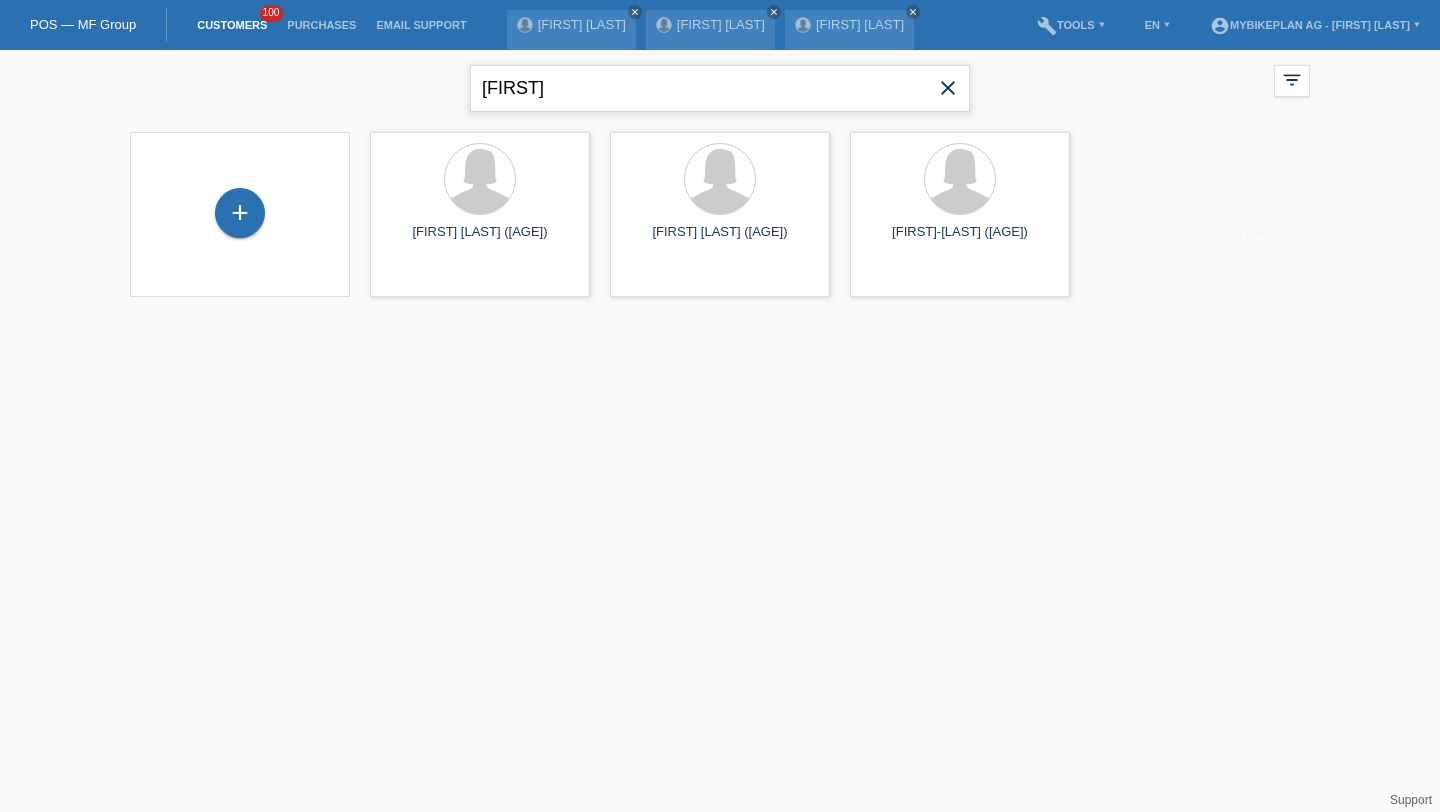 type 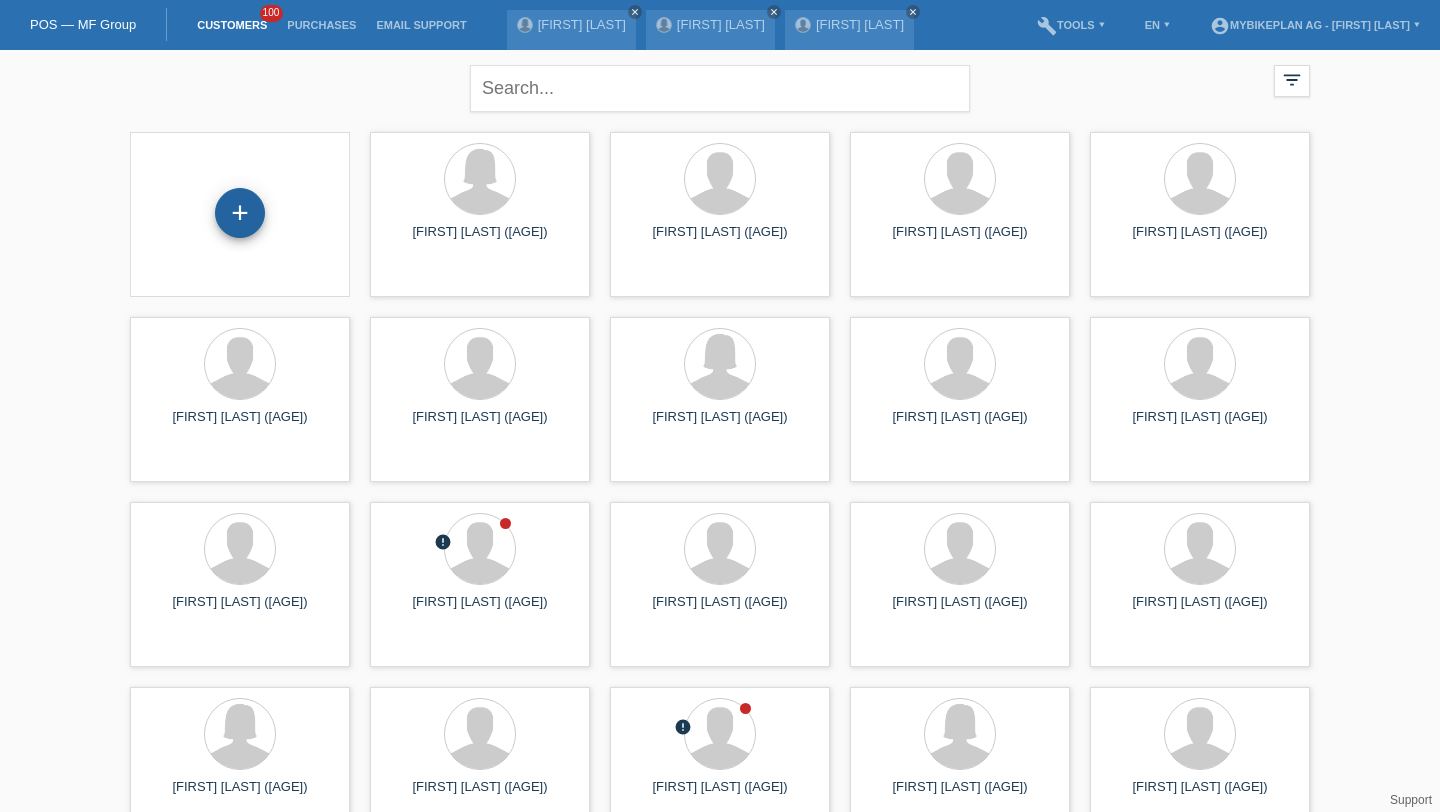 click on "+" at bounding box center [240, 213] 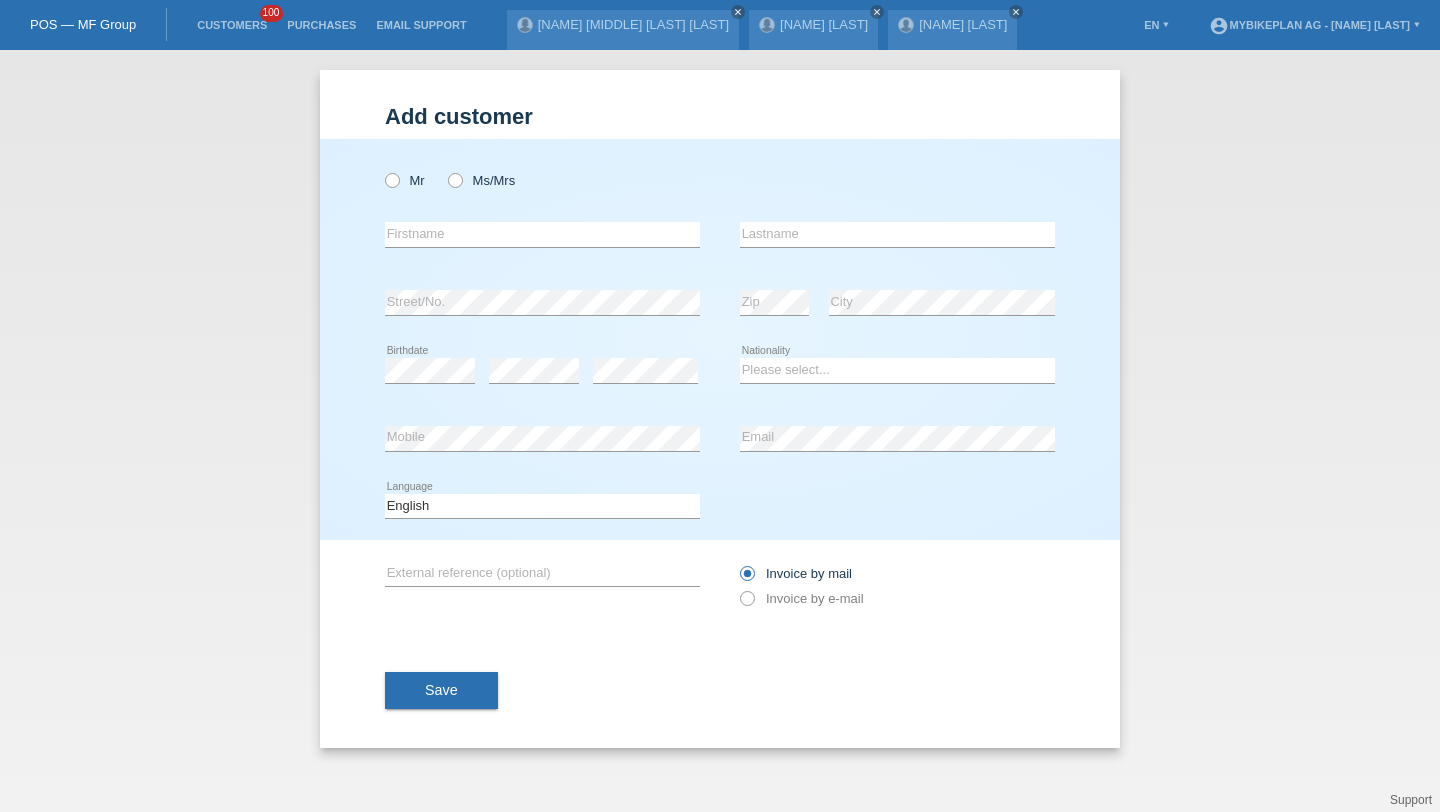 scroll, scrollTop: 0, scrollLeft: 0, axis: both 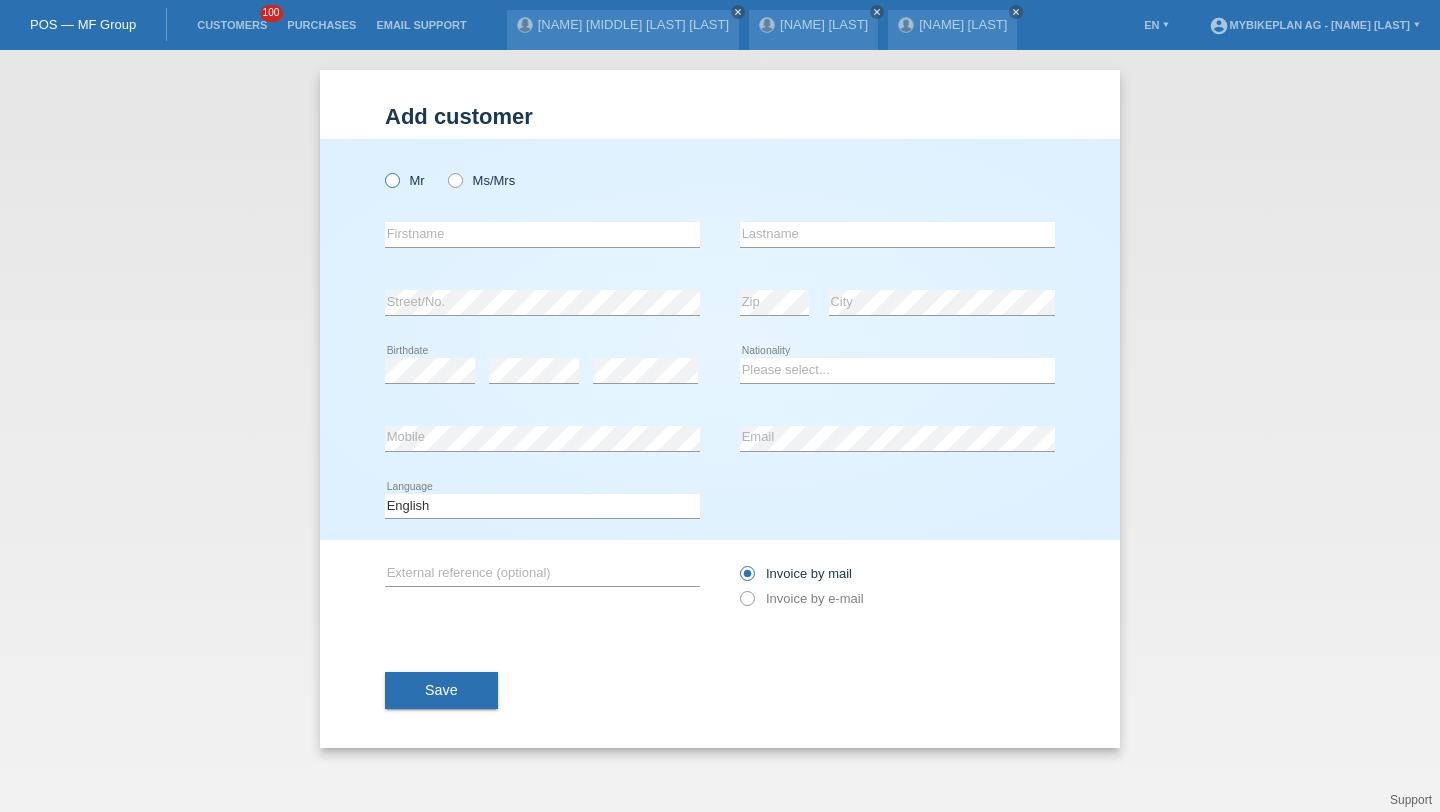 click at bounding box center [382, 170] 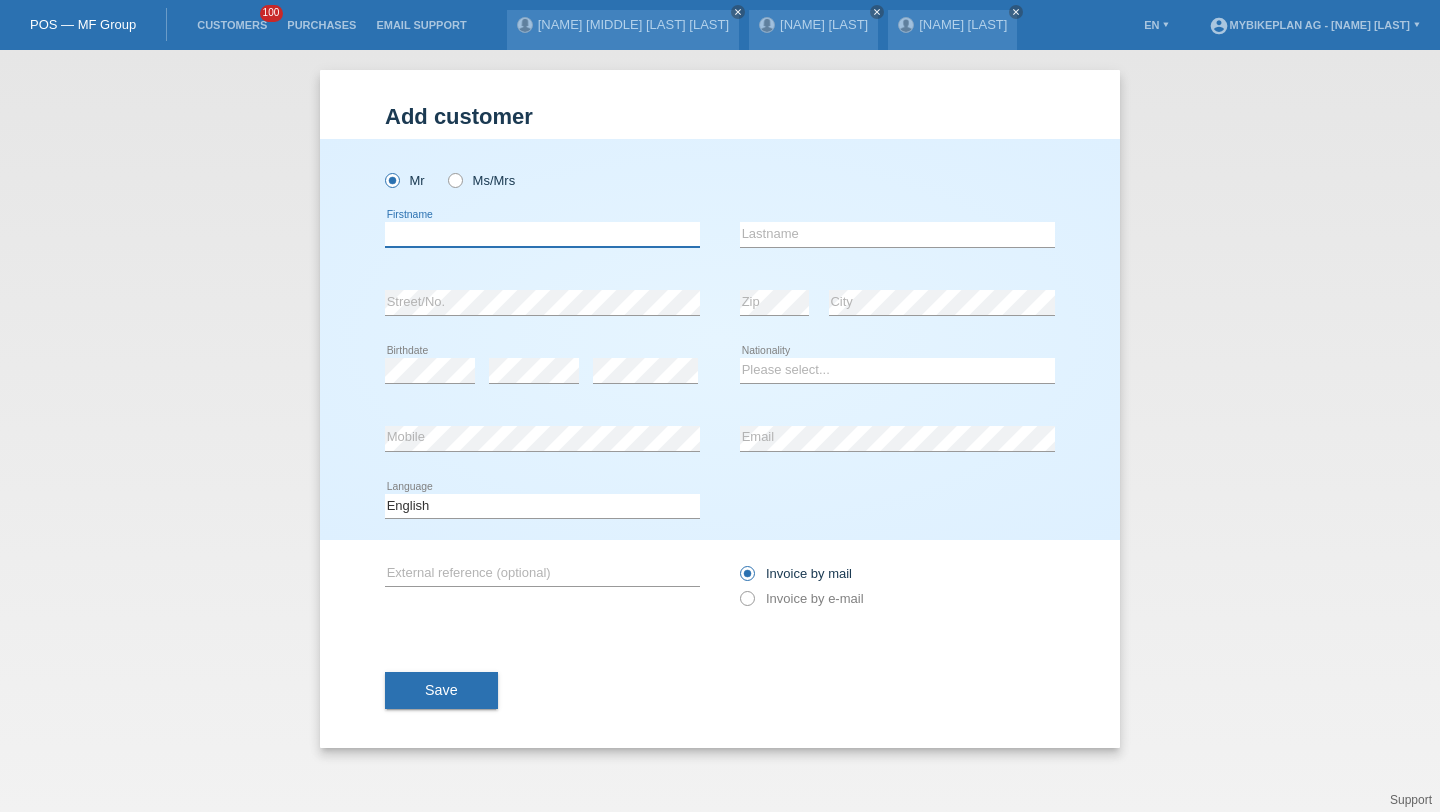 click at bounding box center [542, 234] 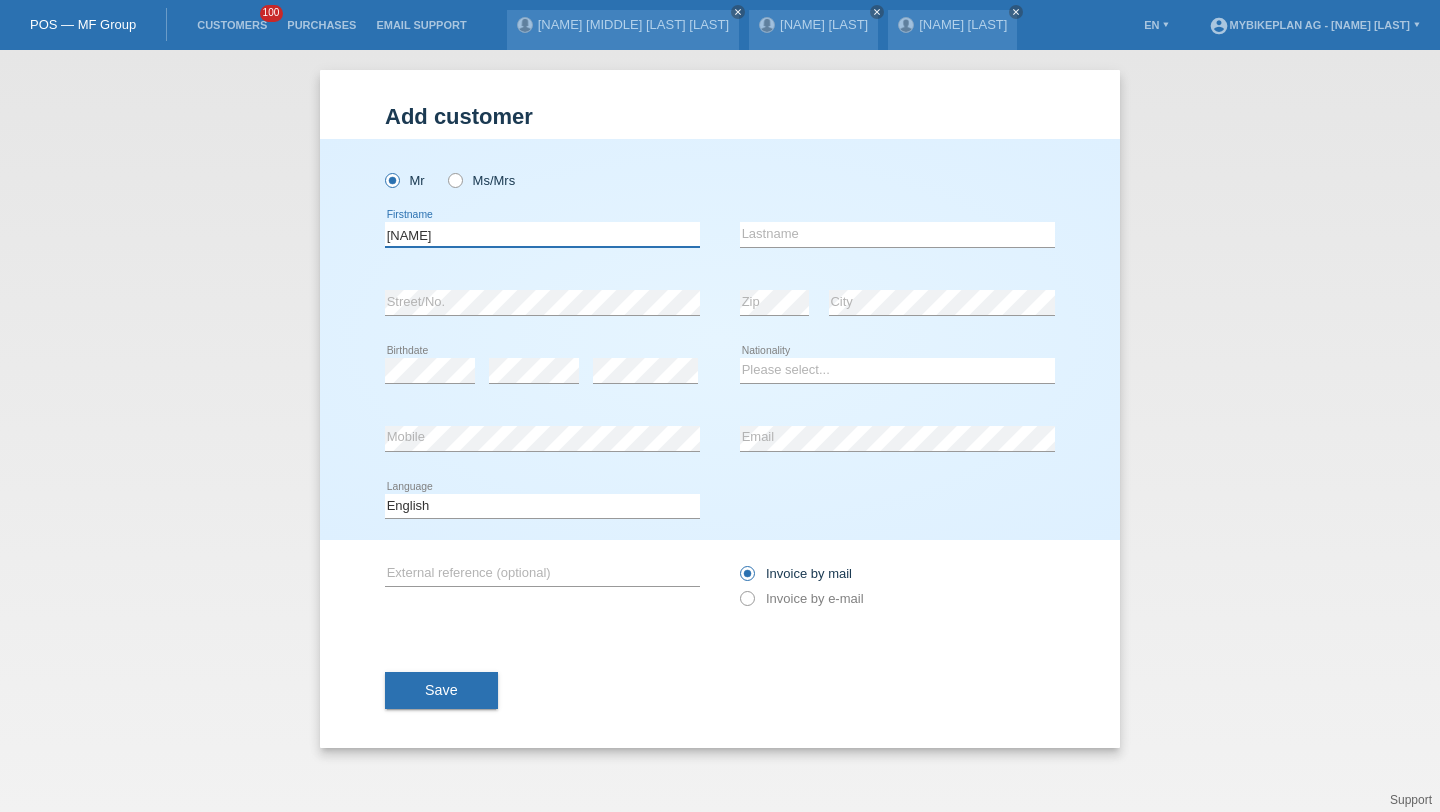 type on "[NAME]" 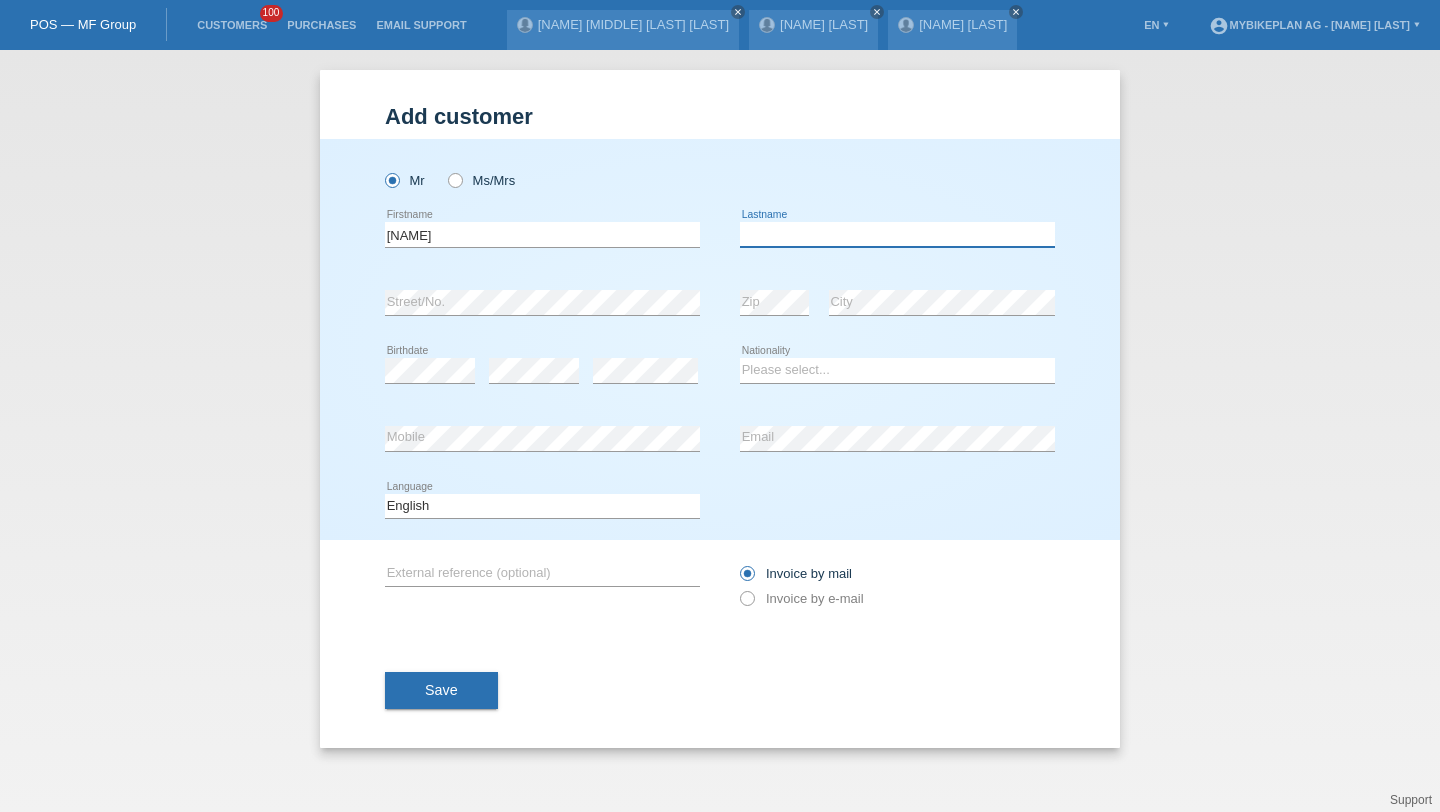 paste on "[NAME] [LAST]" 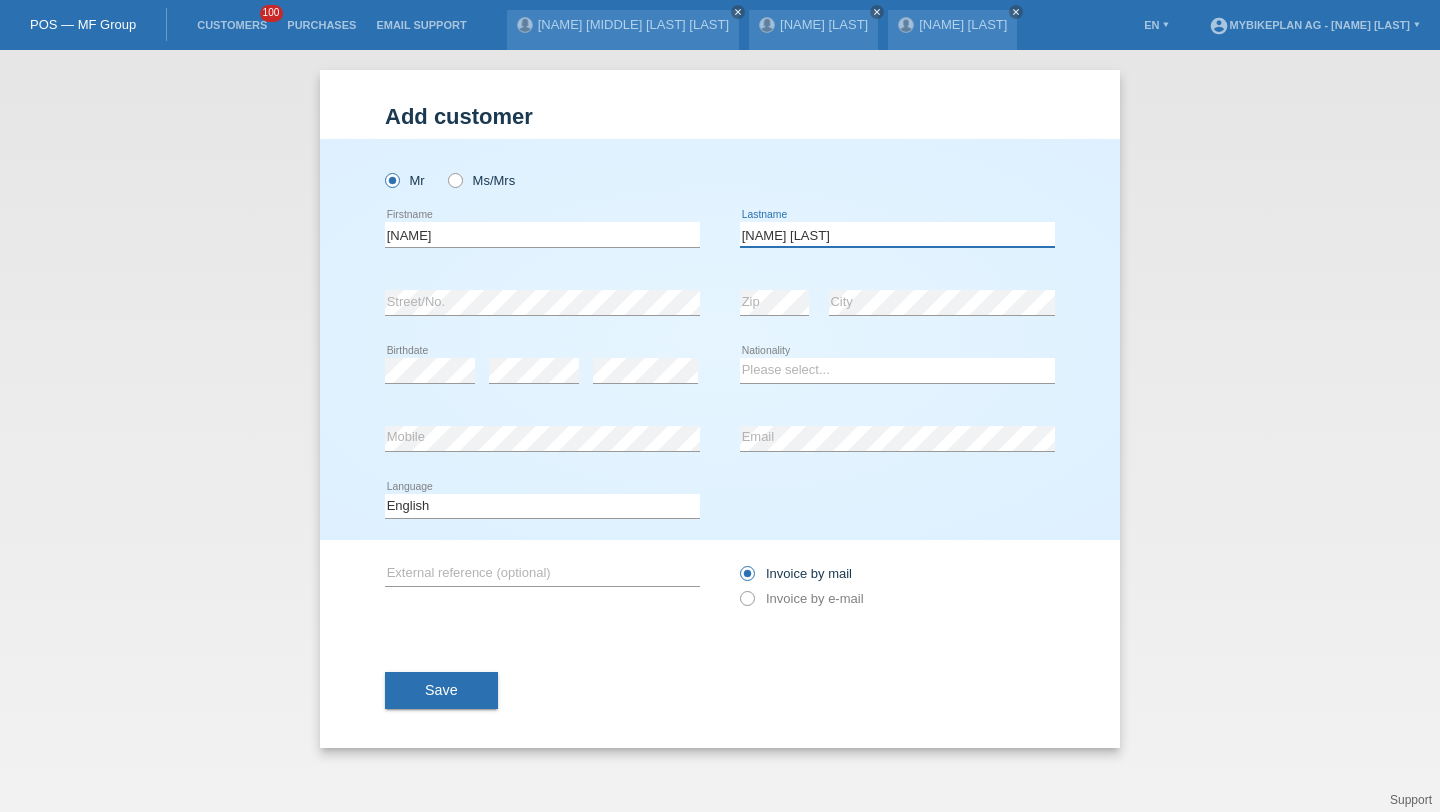 type on "[NAME] [LAST]" 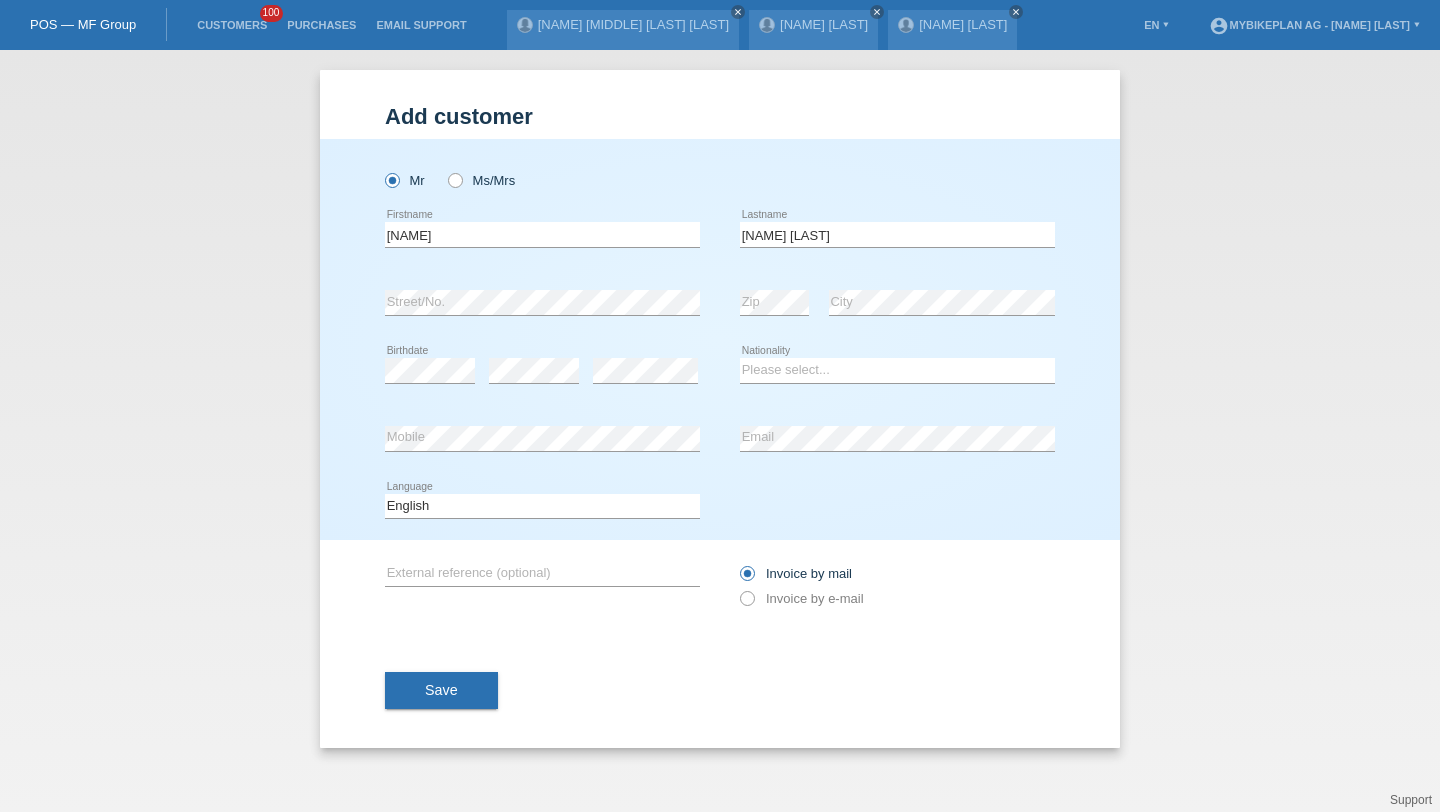 click on "error" at bounding box center [645, 371] 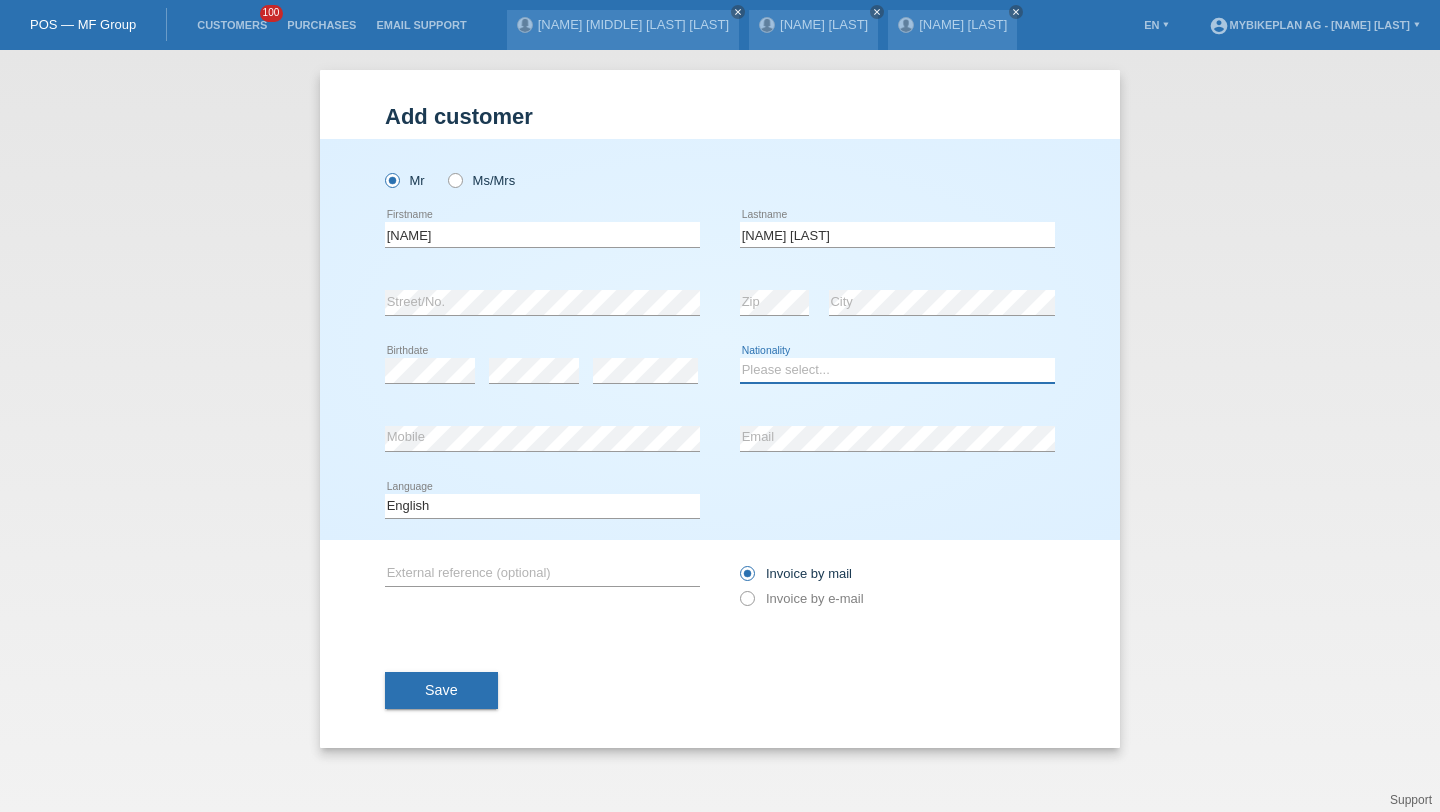 click on "Please select...
Switzerland
Austria
Germany
Liechtenstein
------------
Afghanistan
Åland Islands
Albania
Algeria
American Samoa Andorra Angola Anguilla Antarctica Antigua and Barbuda Argentina Armenia" at bounding box center (897, 370) 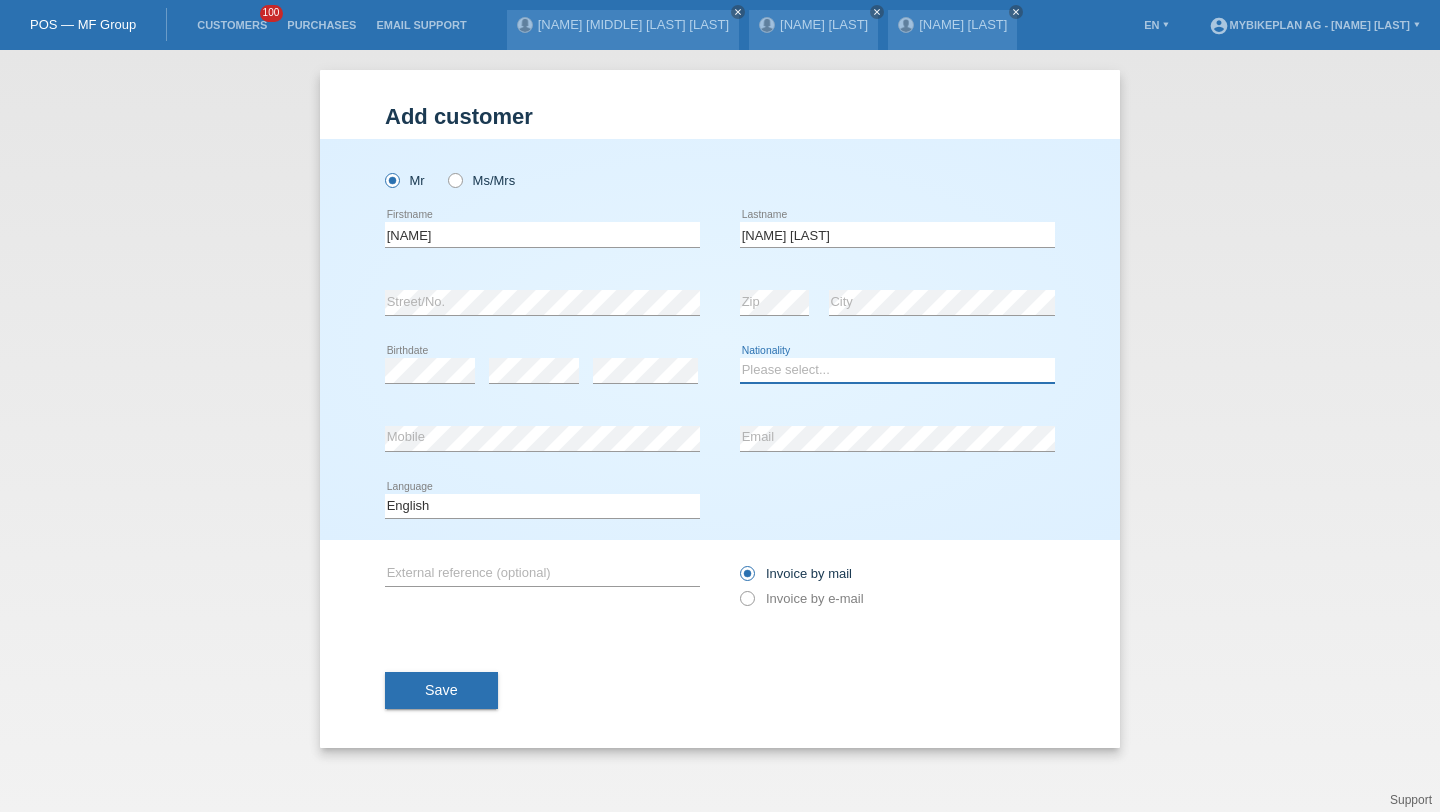 select on "CH" 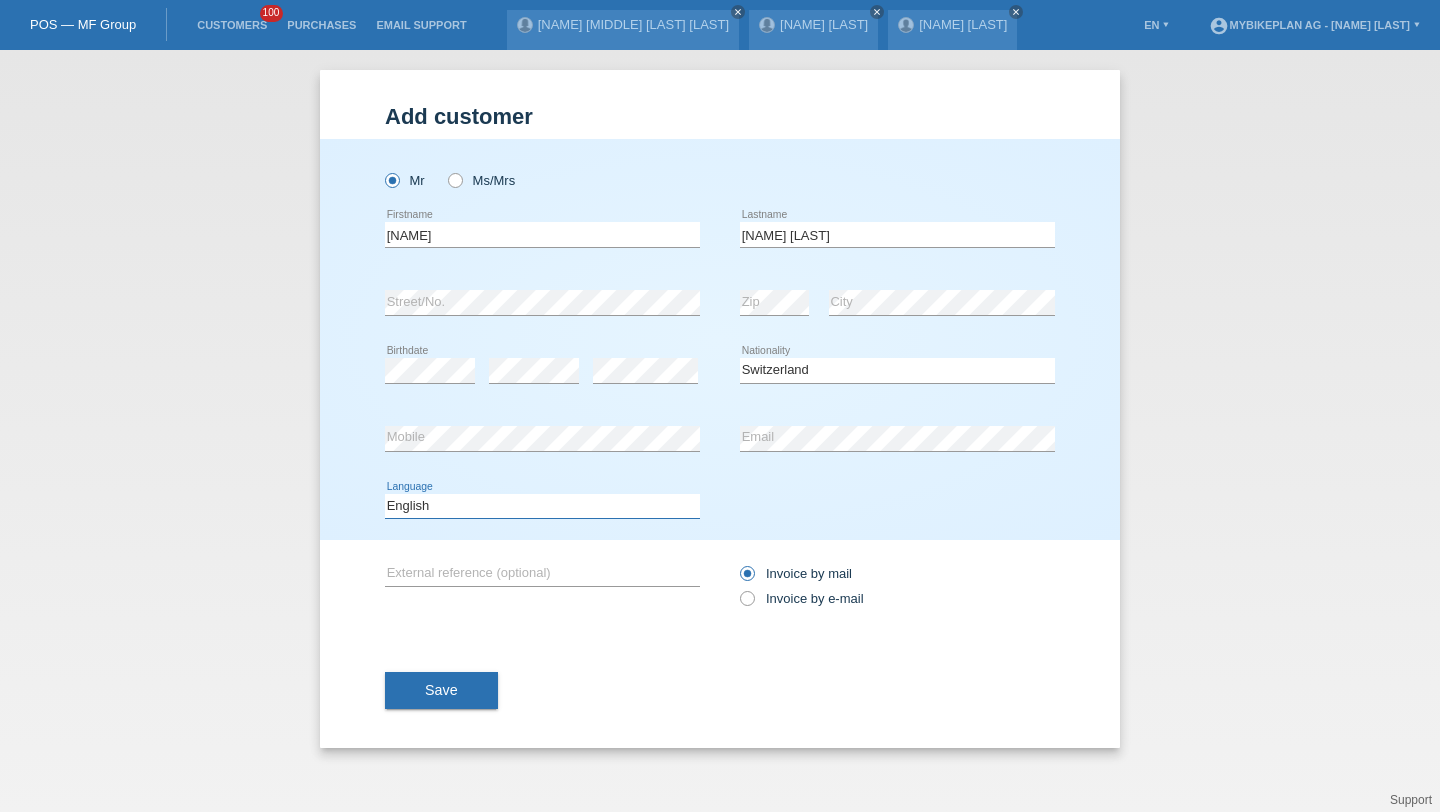 click on "Deutsch
Français
Italiano
English" at bounding box center (542, 506) 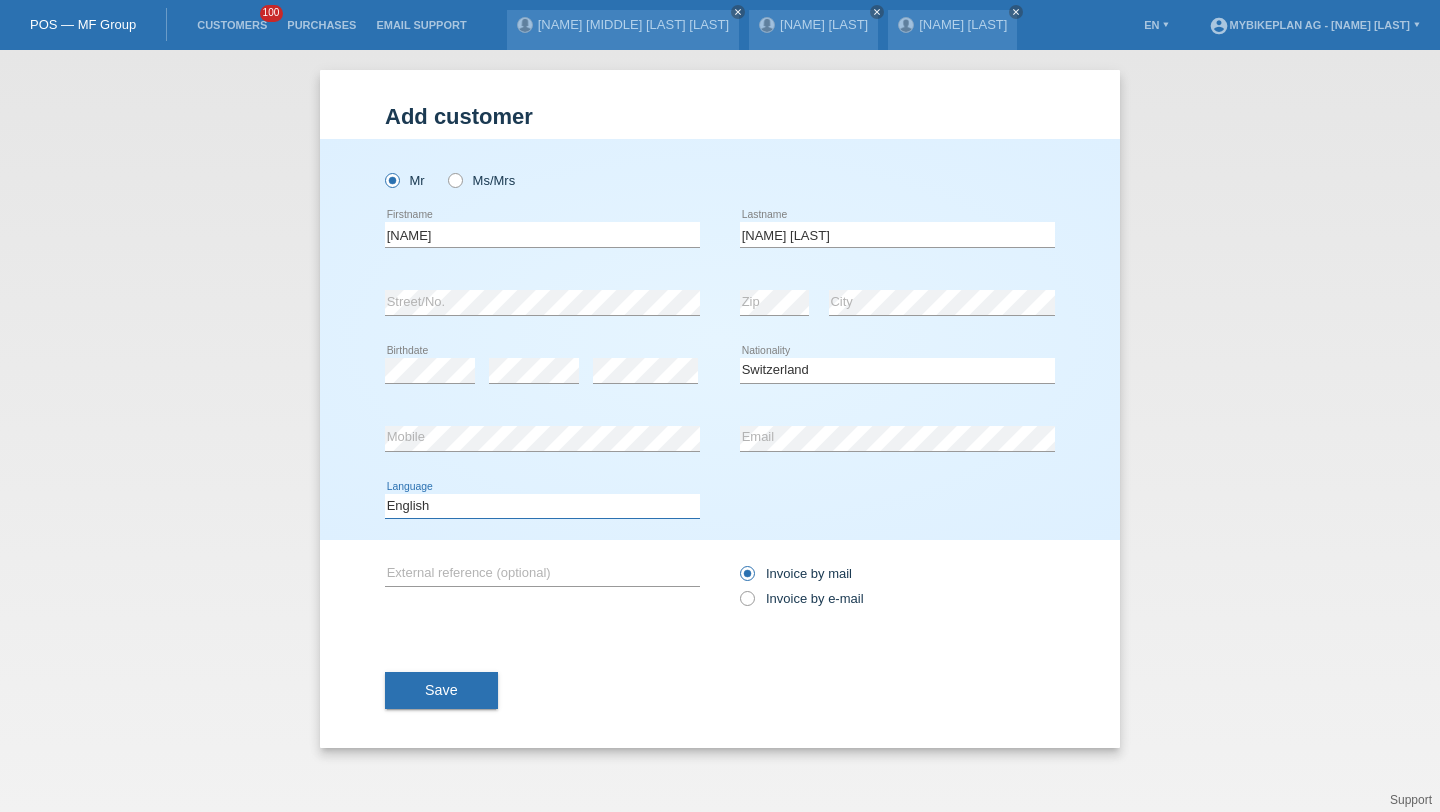 select on "de" 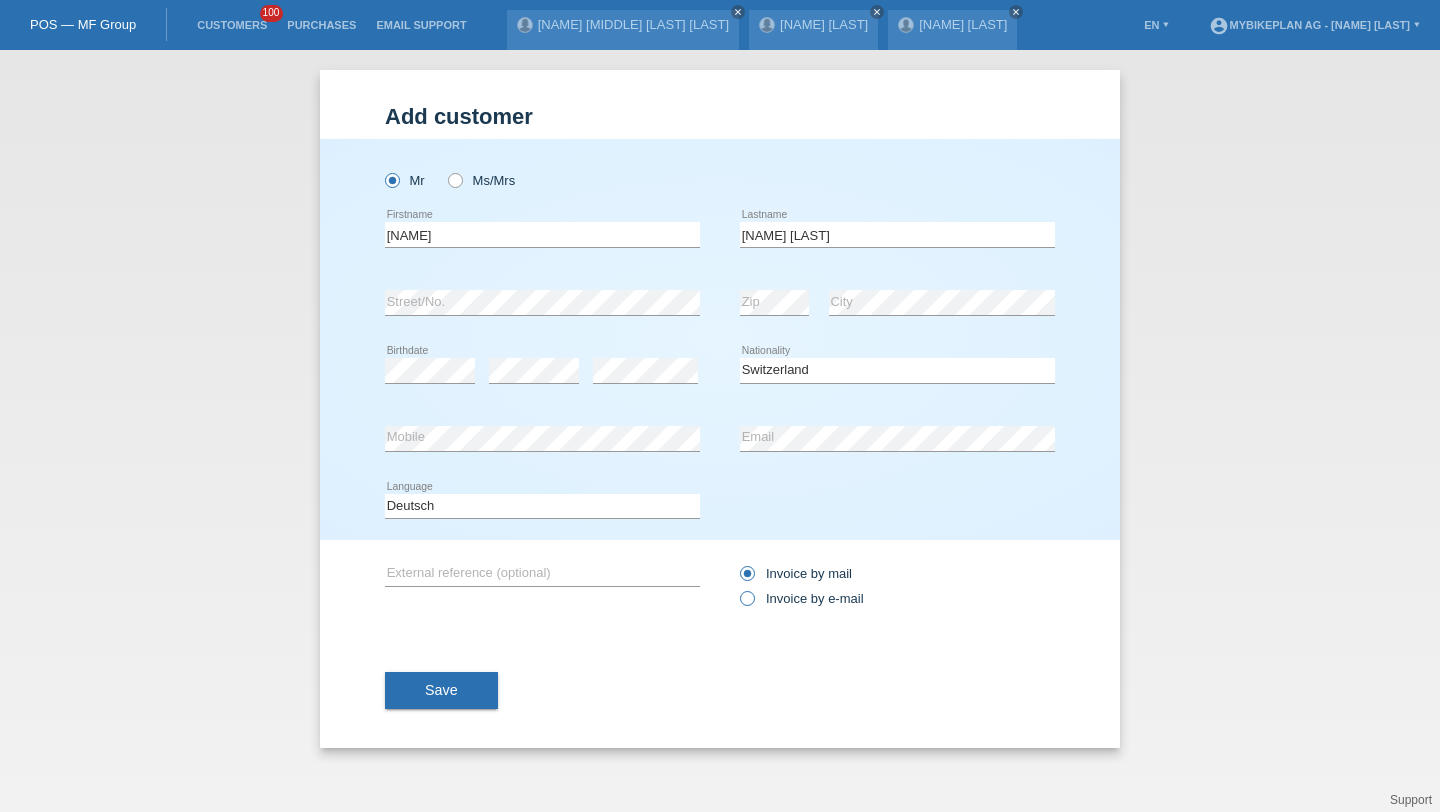click on "Invoice by e-mail" at bounding box center [746, 603] 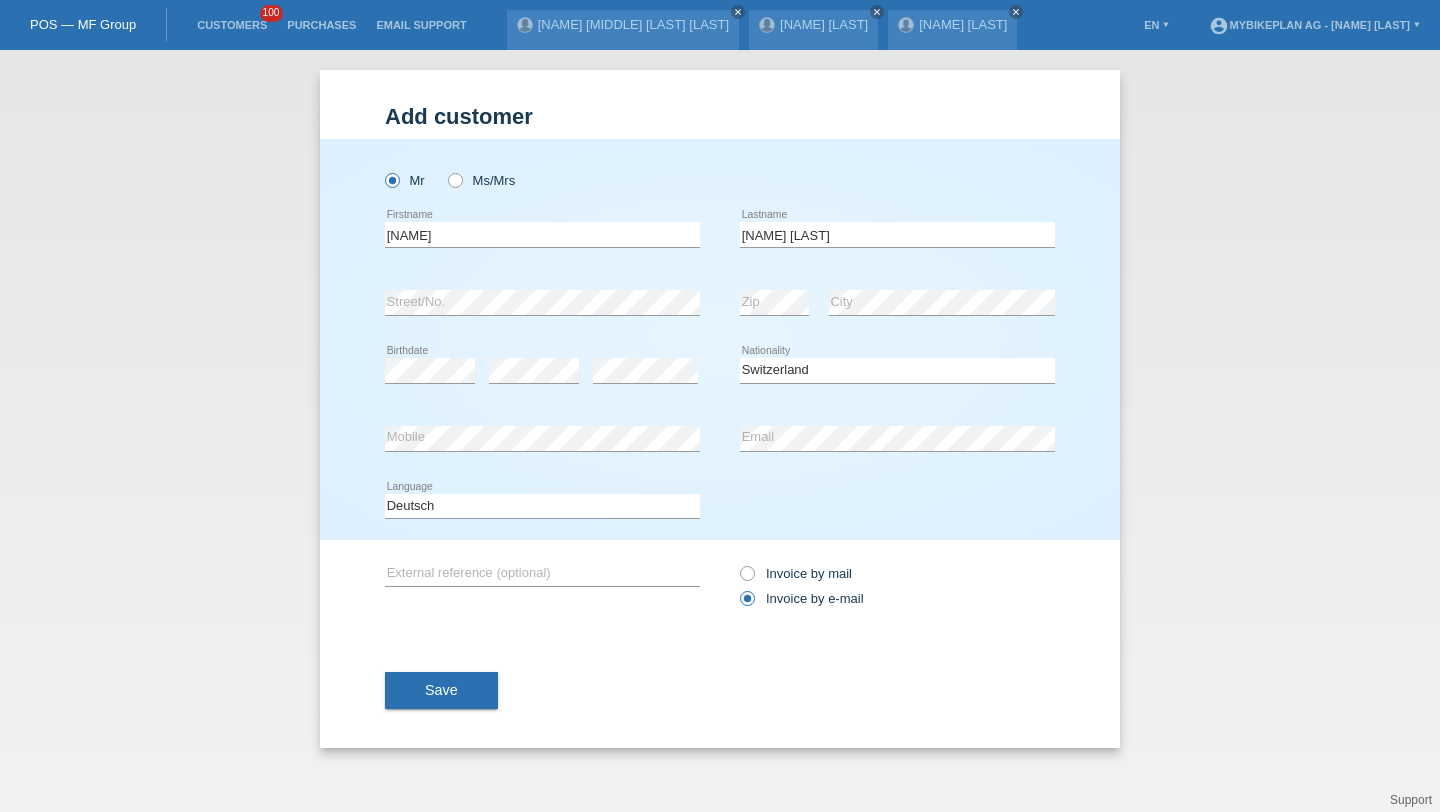 click at bounding box center [737, 588] 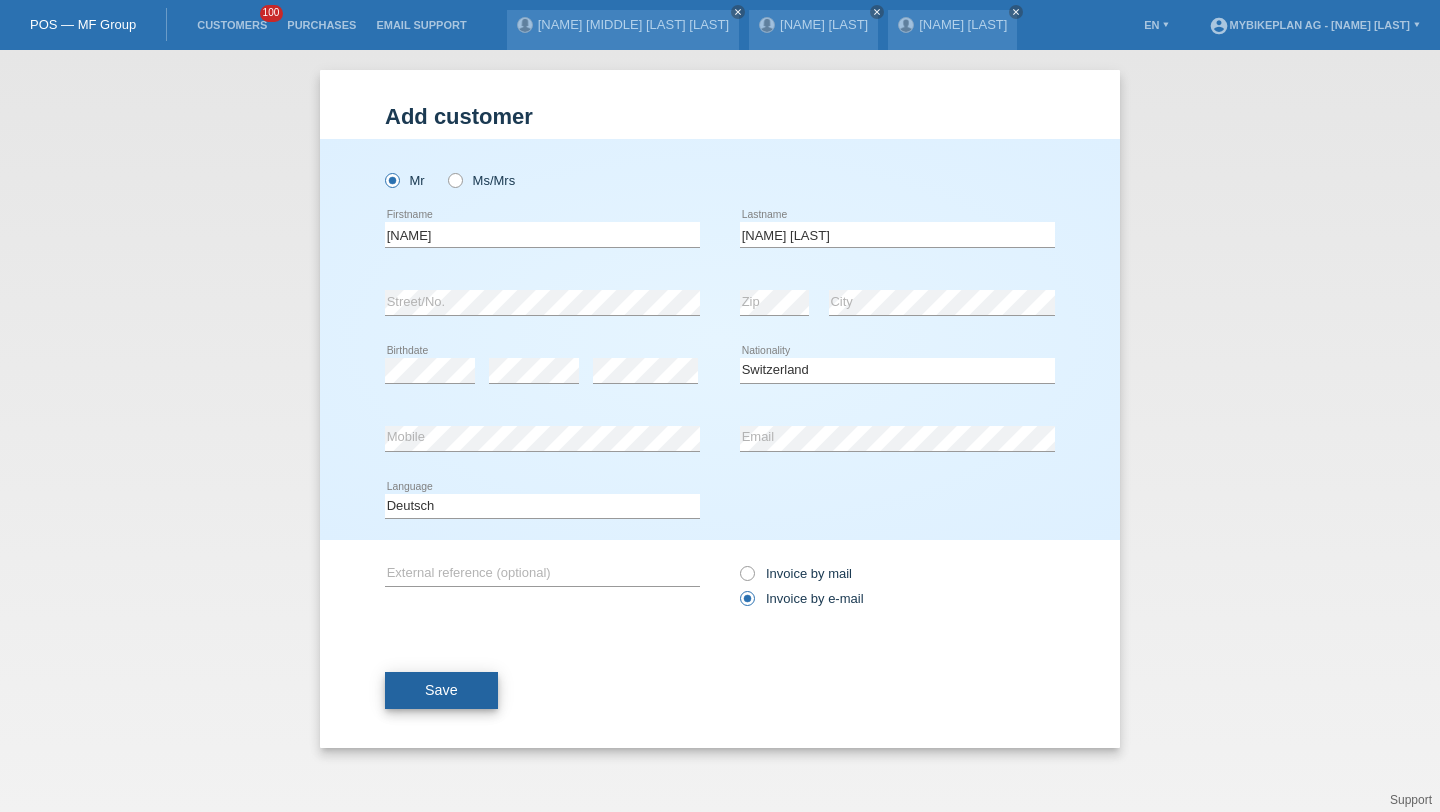 click on "Save" at bounding box center (441, 691) 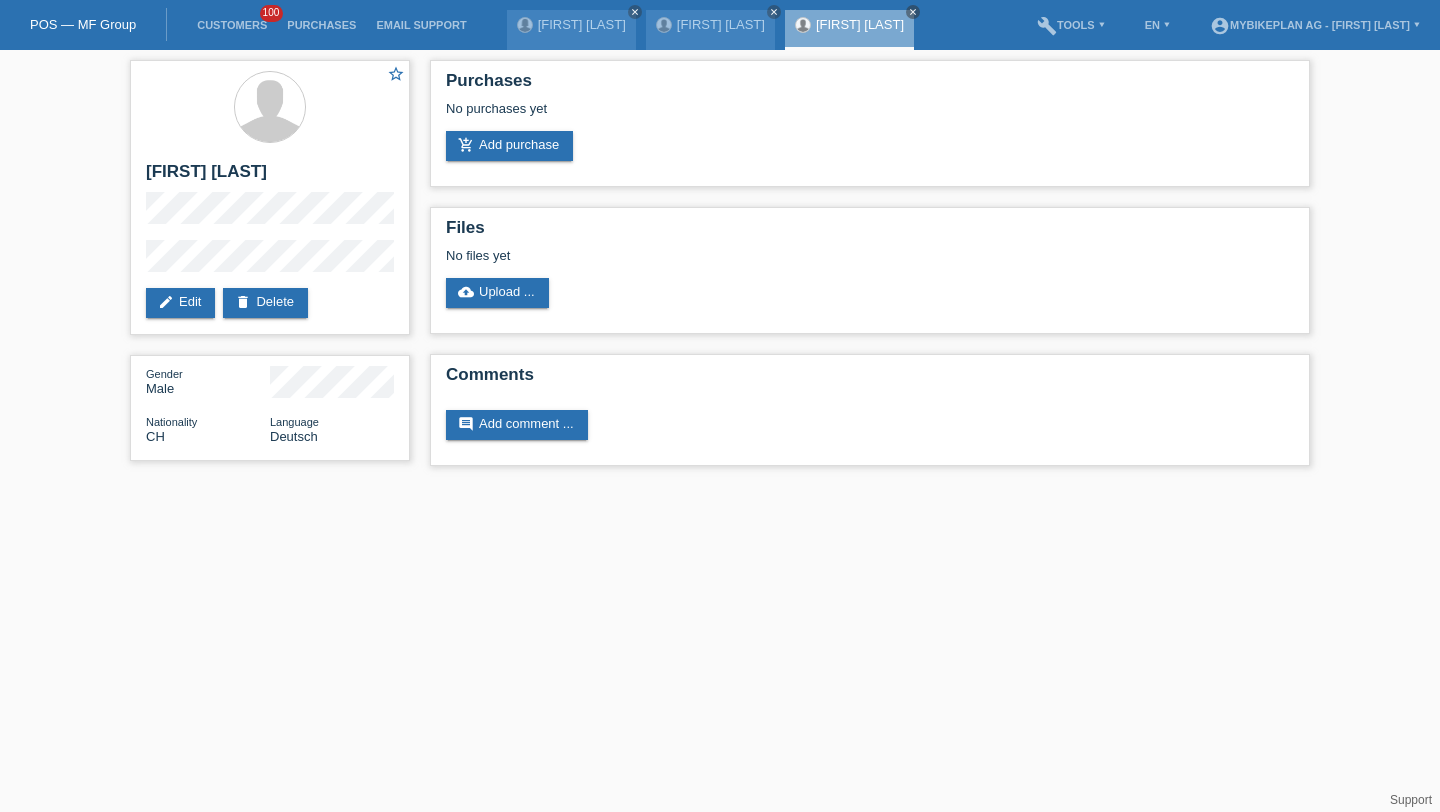 scroll, scrollTop: 0, scrollLeft: 0, axis: both 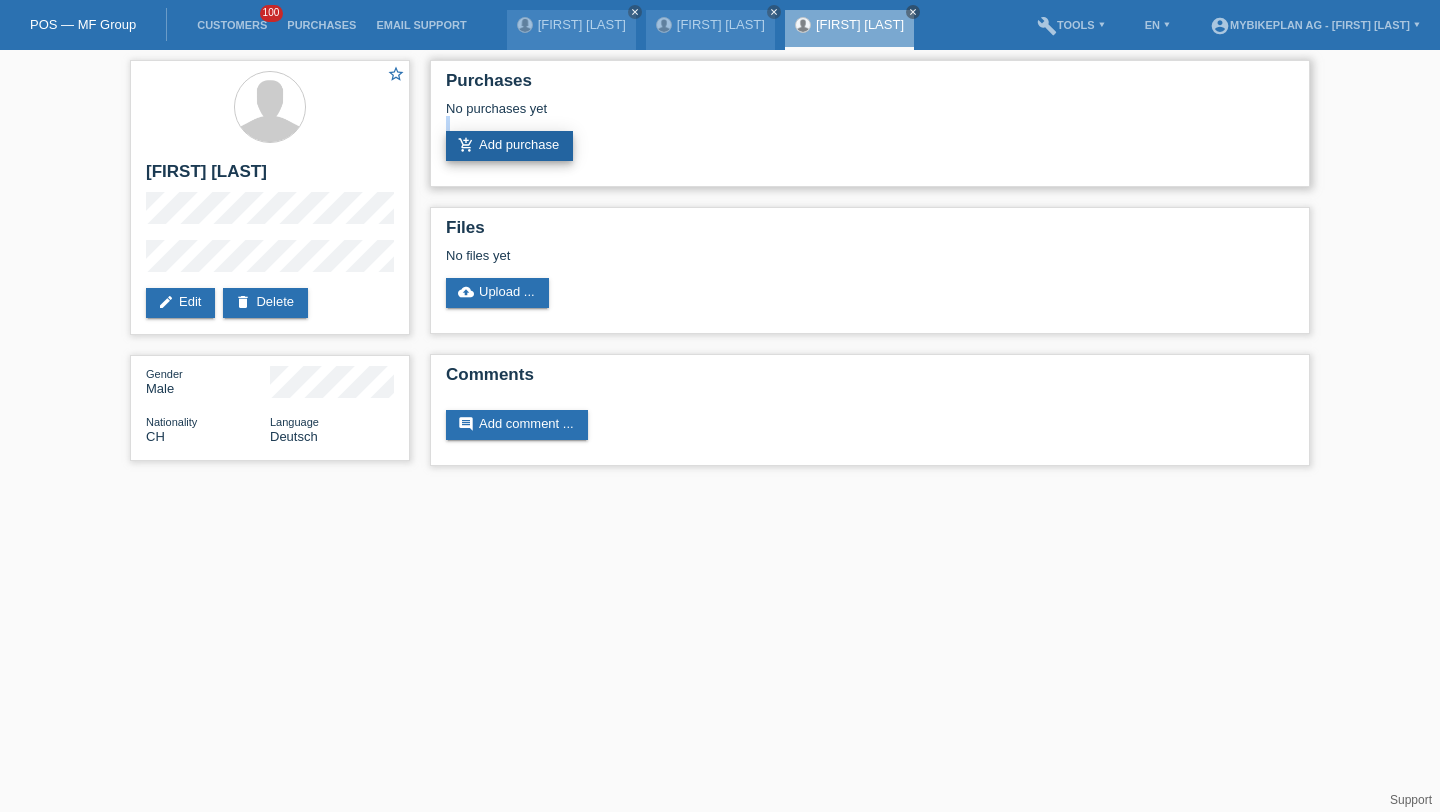 click on "Purchases
No purchases yet
add_shopping_cart  Add purchase" at bounding box center (870, 123) 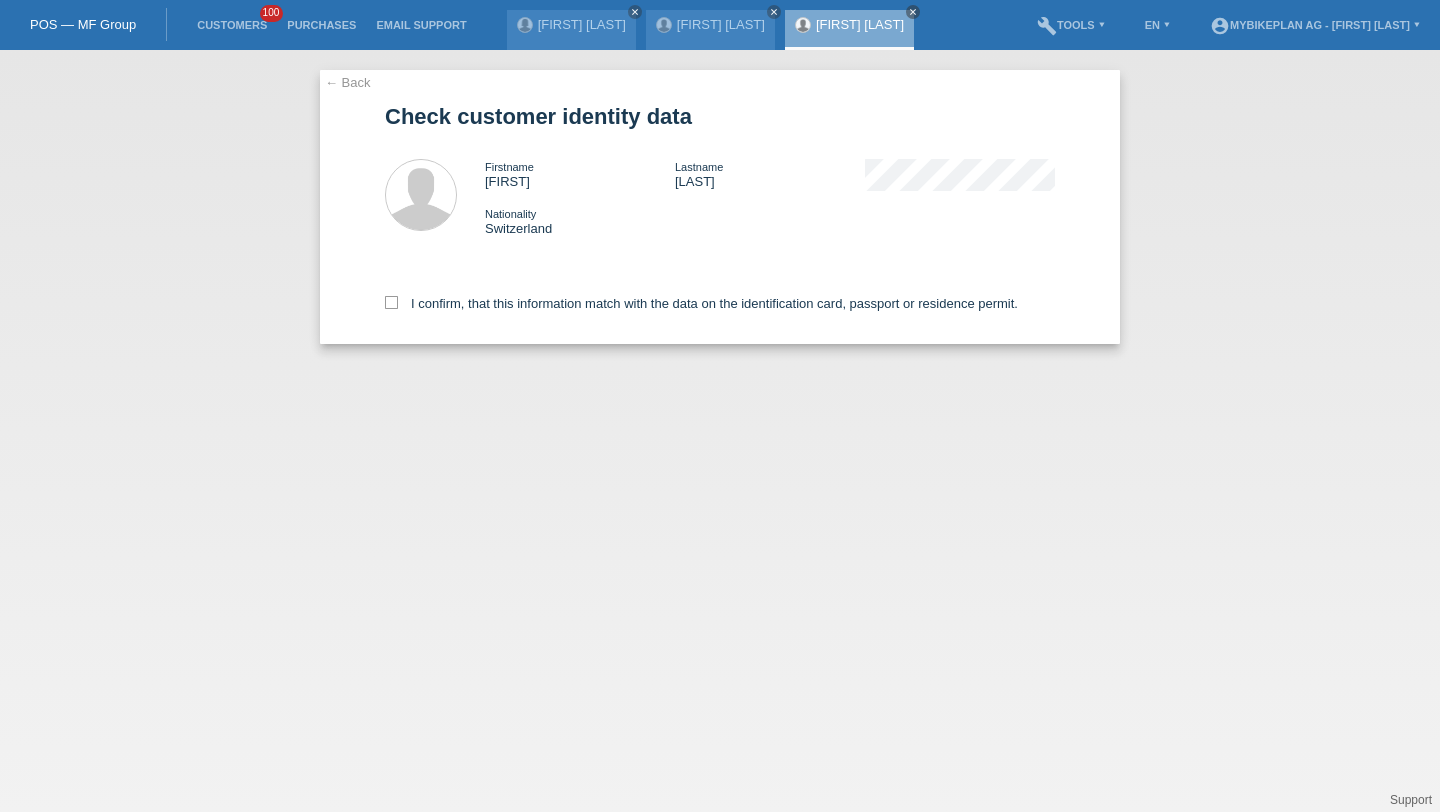 scroll, scrollTop: 0, scrollLeft: 0, axis: both 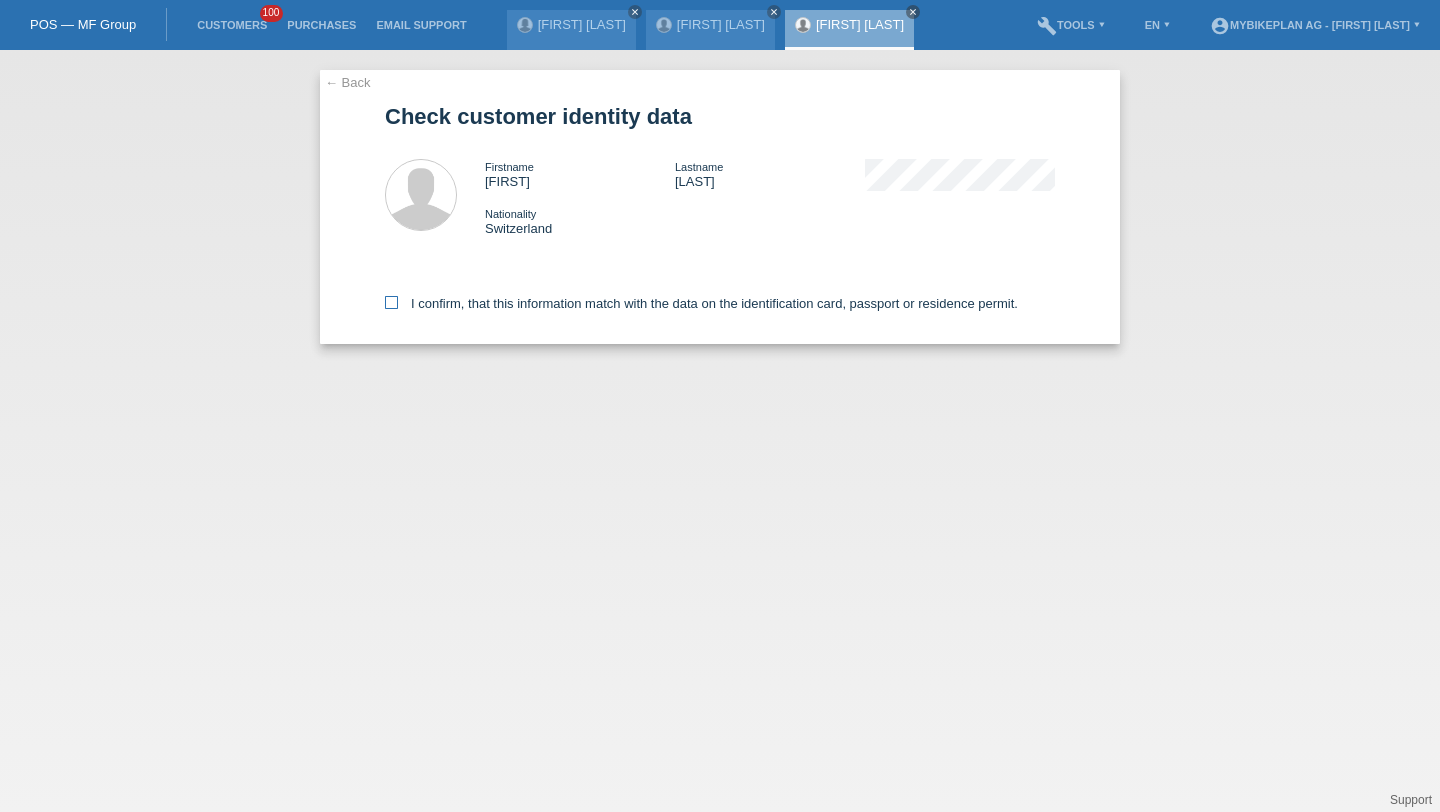 click on "I confirm, that this information match with the data on the identification card, passport or residence permit." at bounding box center [701, 303] 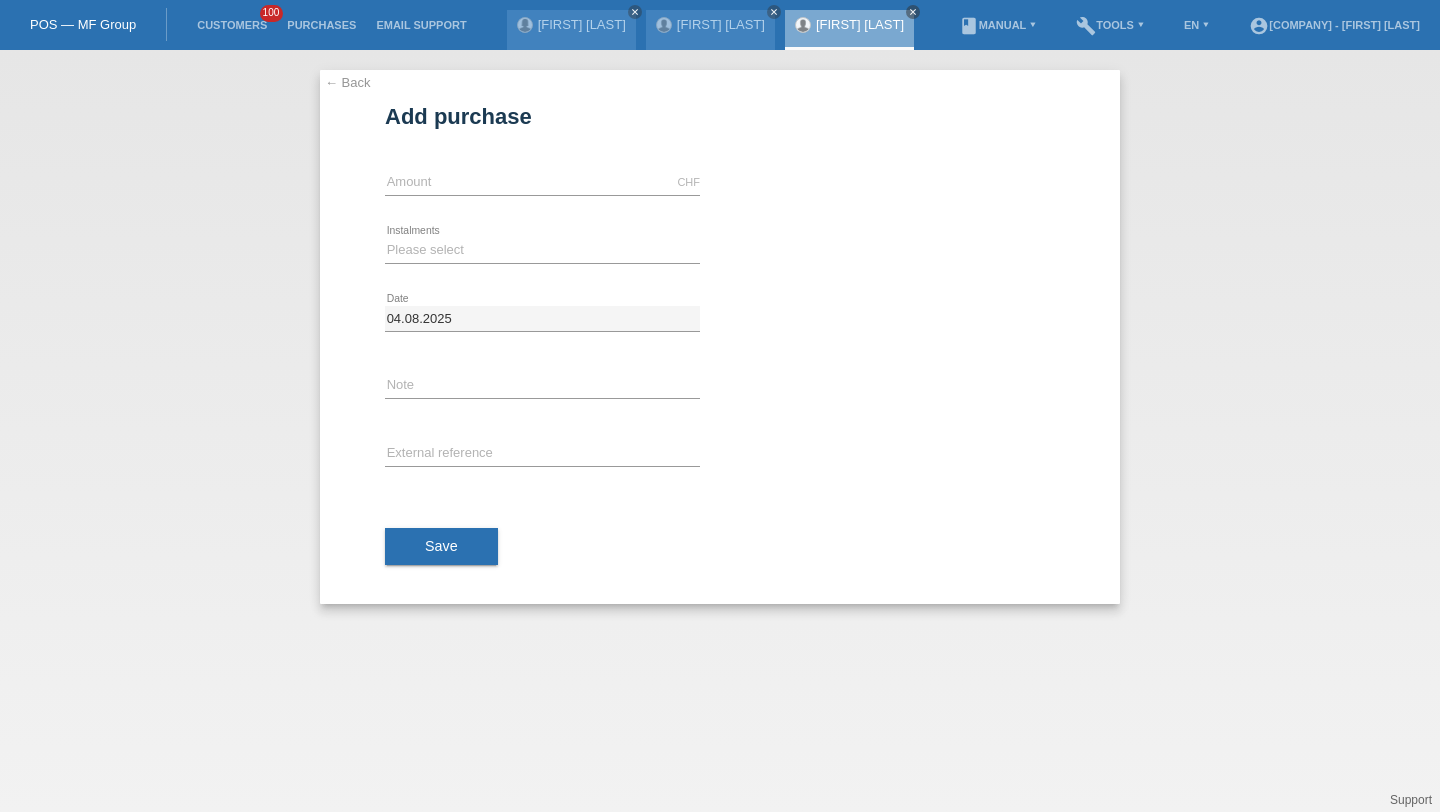 scroll, scrollTop: 0, scrollLeft: 0, axis: both 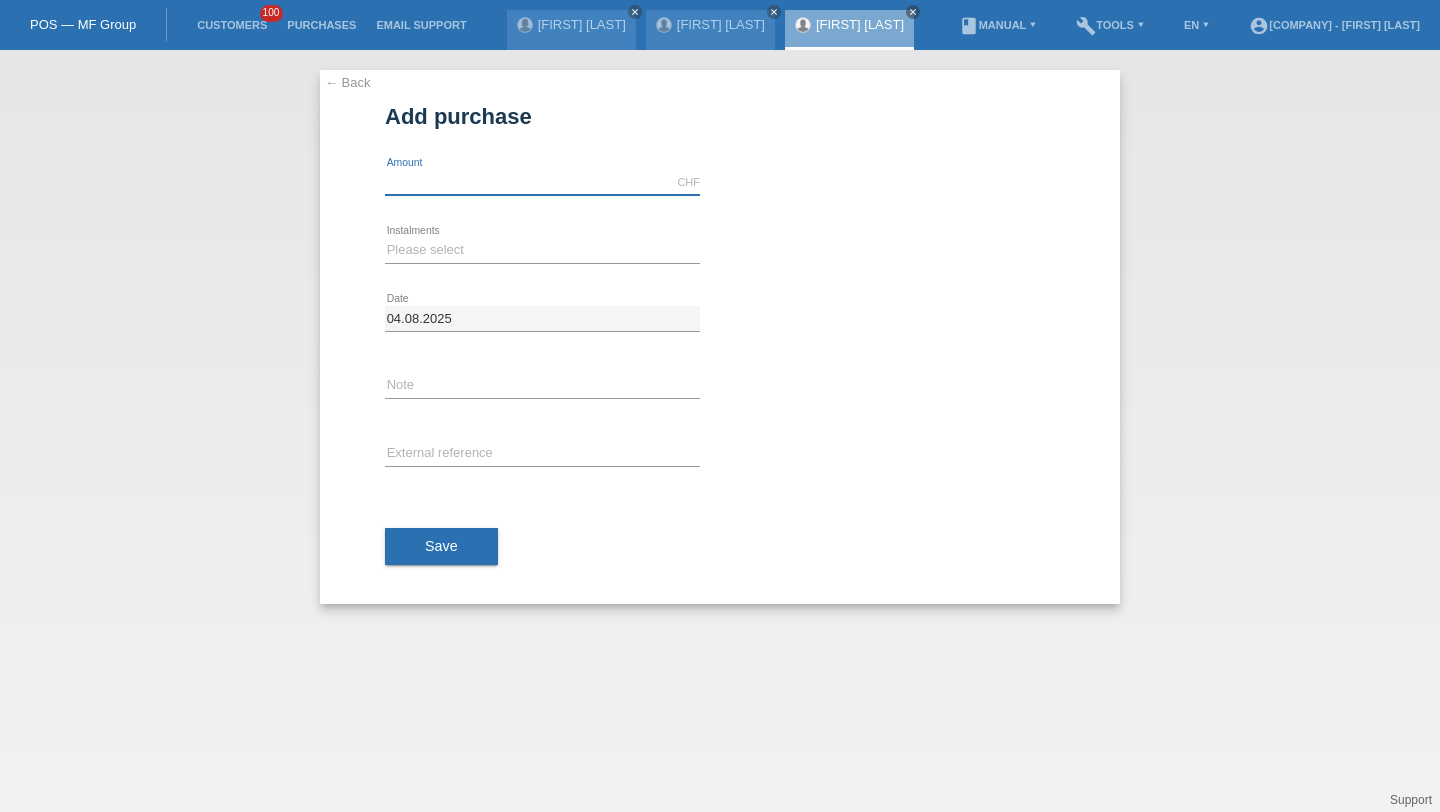 click at bounding box center [542, 182] 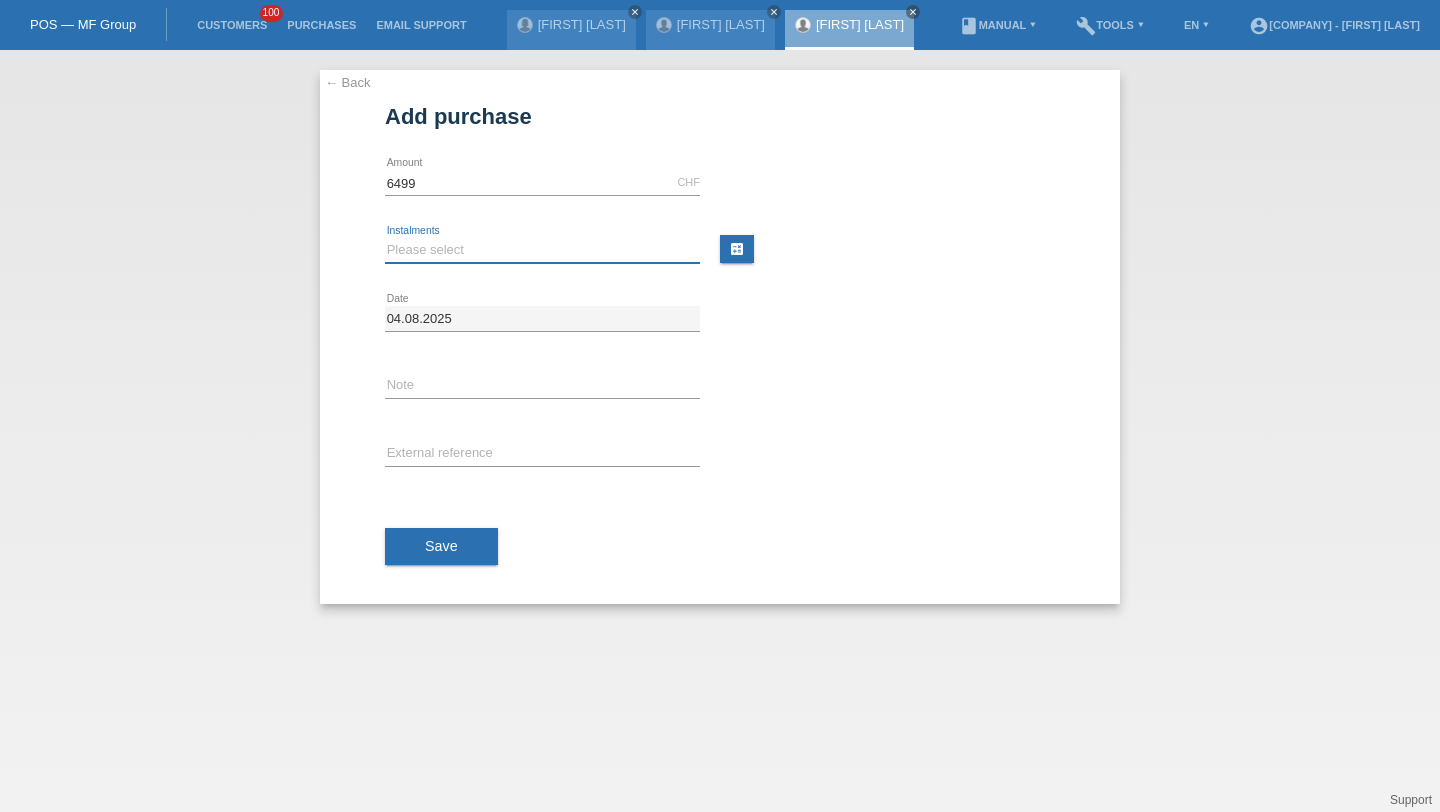 type on "6499.00" 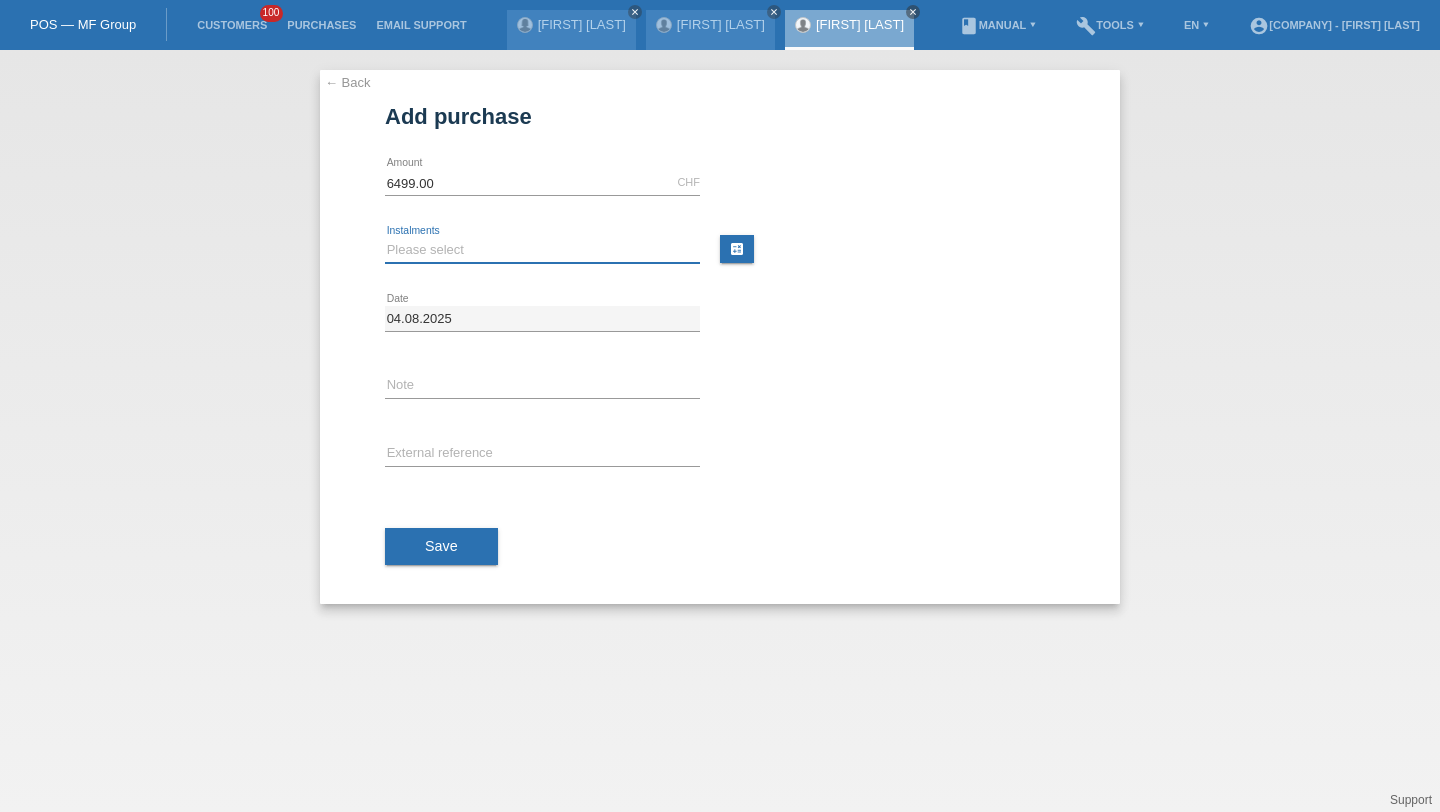 click on "Please select
6 instalments
12 instalments
18 instalments
24 instalments
36 instalments
48 instalments" at bounding box center (542, 250) 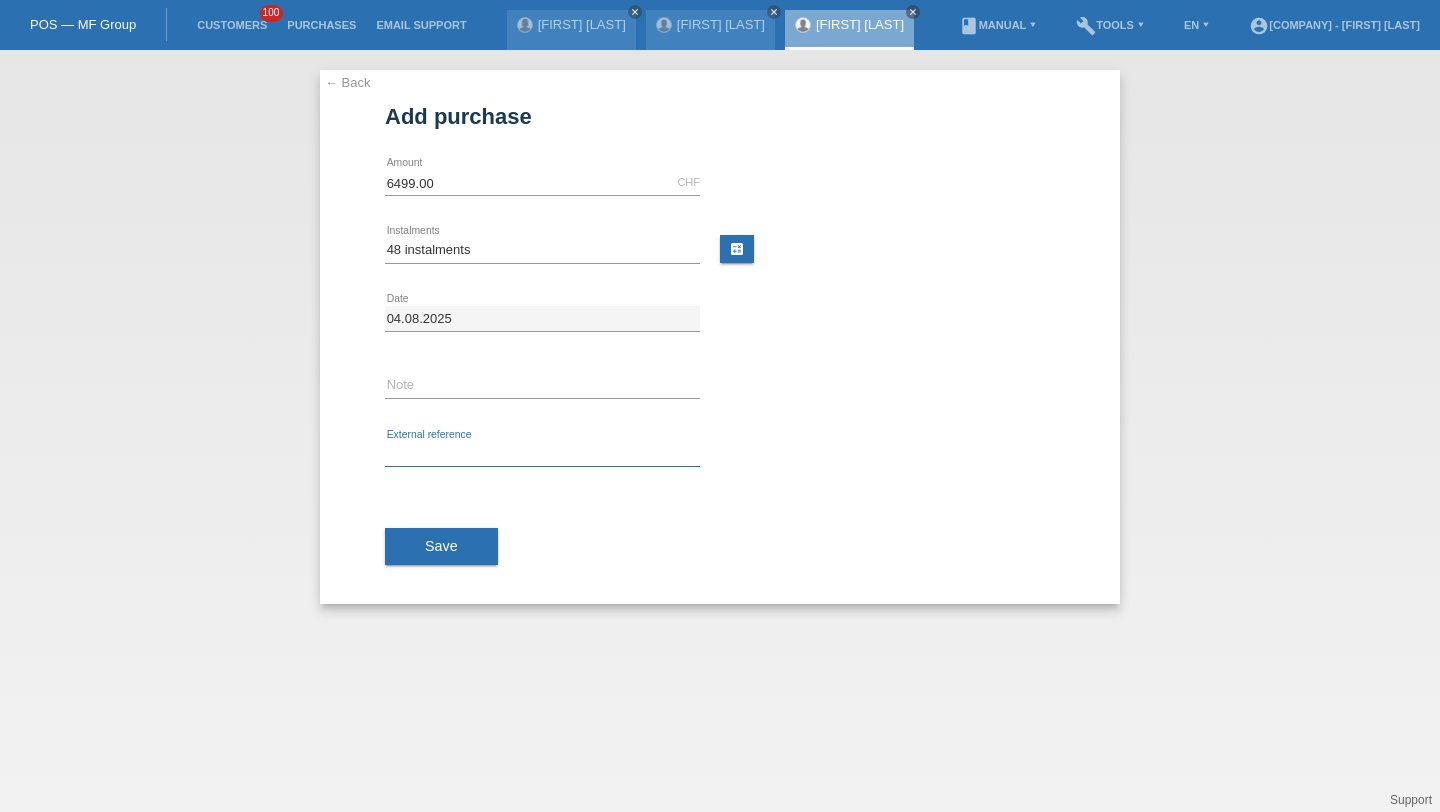 click at bounding box center (542, 454) 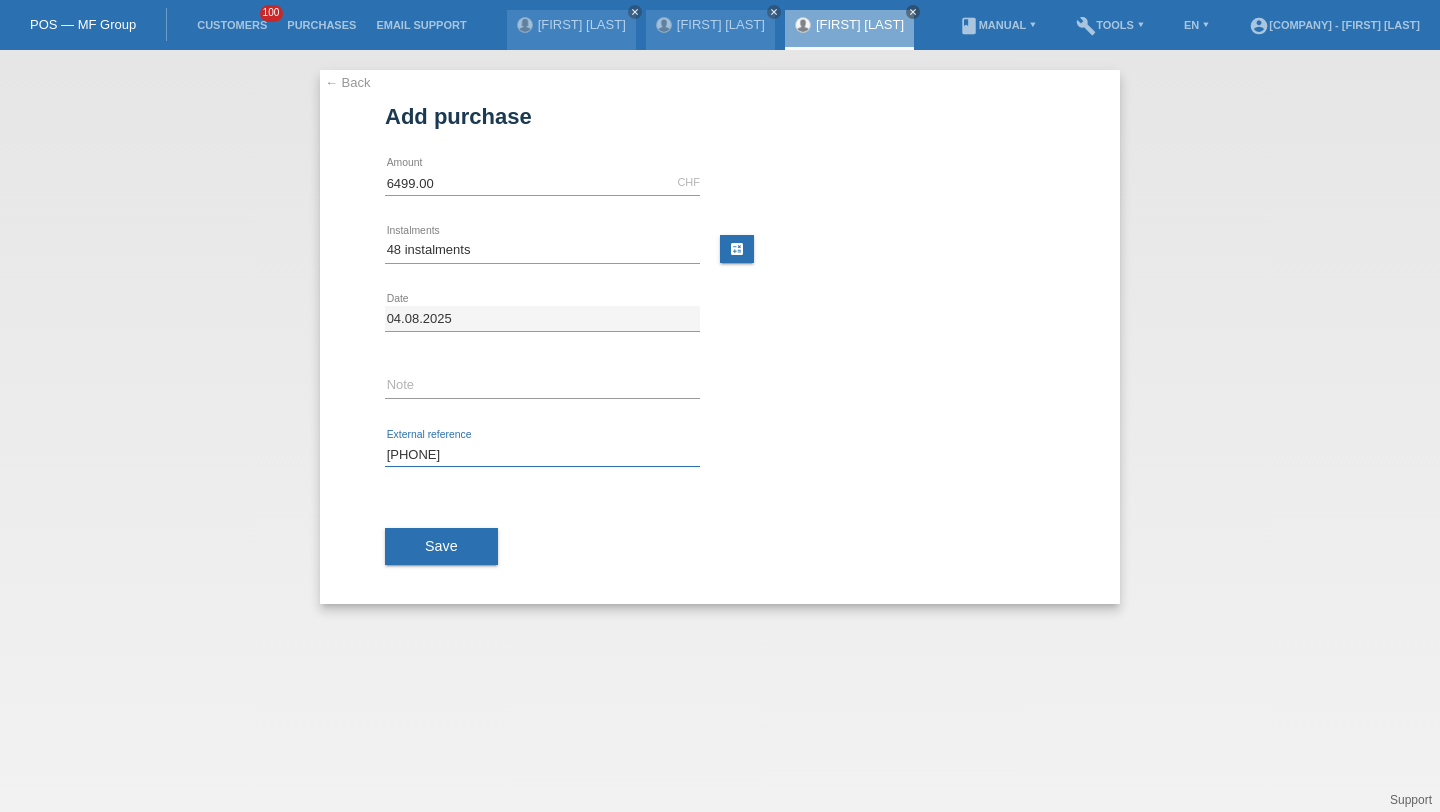 type on "[PHONE]" 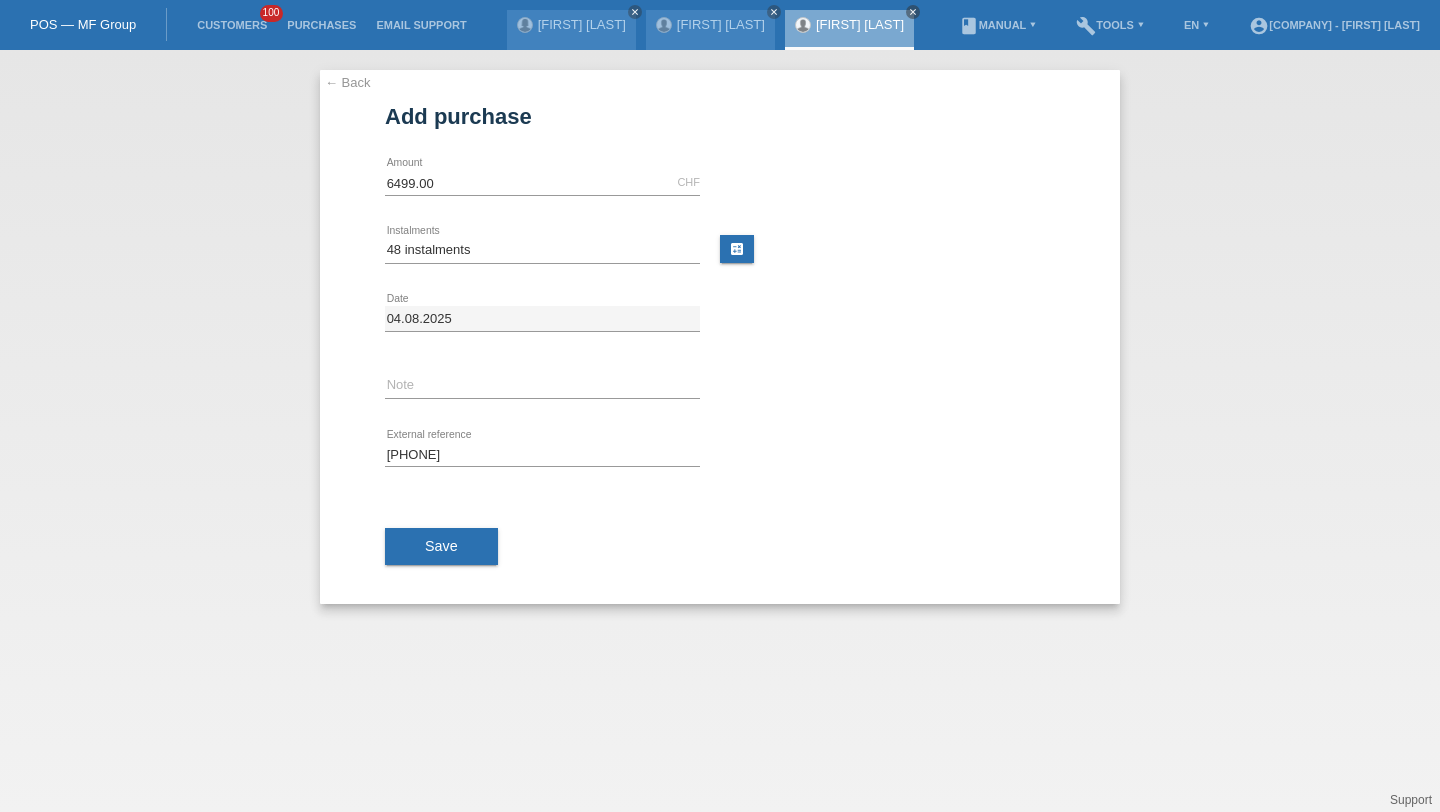 click on "Save" at bounding box center (441, 547) 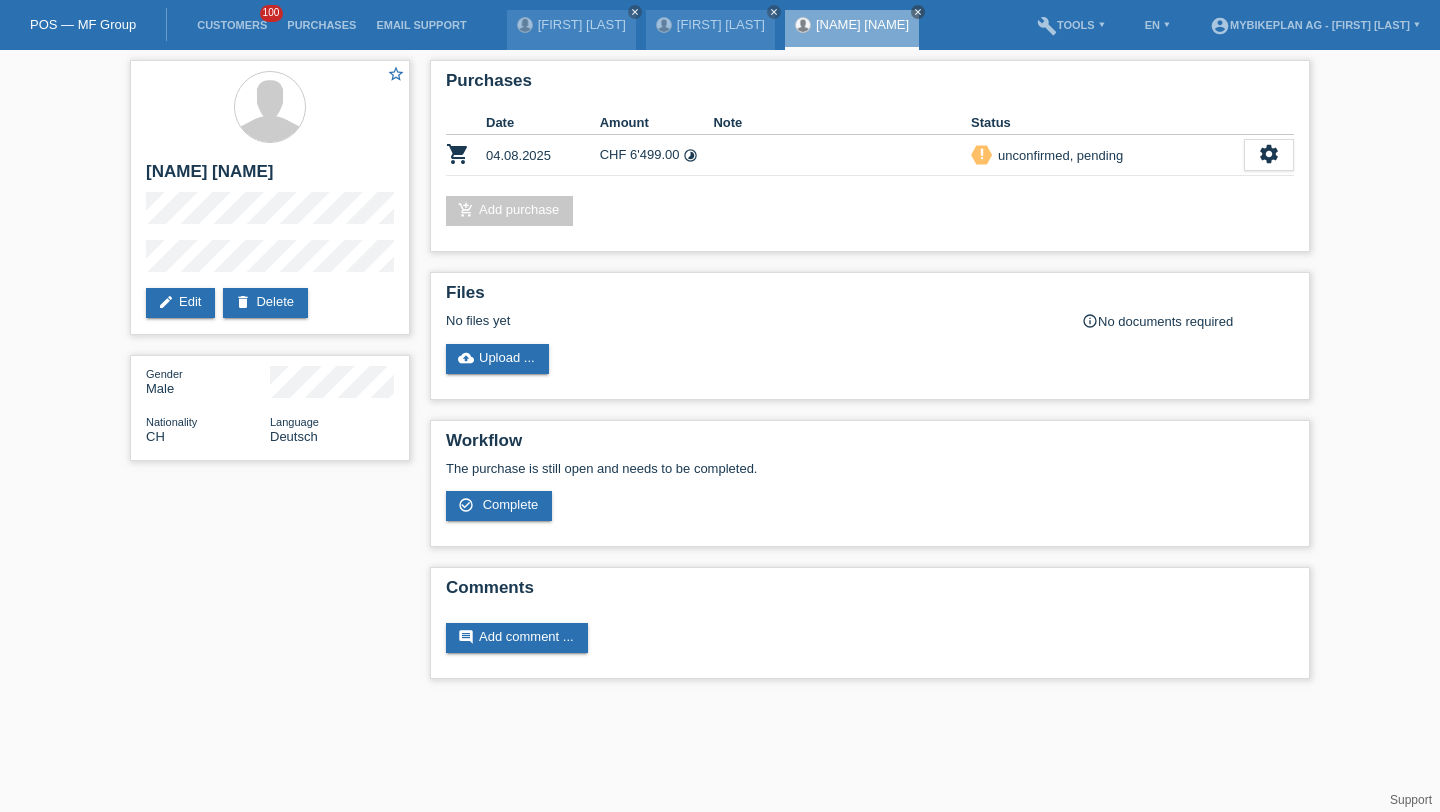 scroll, scrollTop: 0, scrollLeft: 0, axis: both 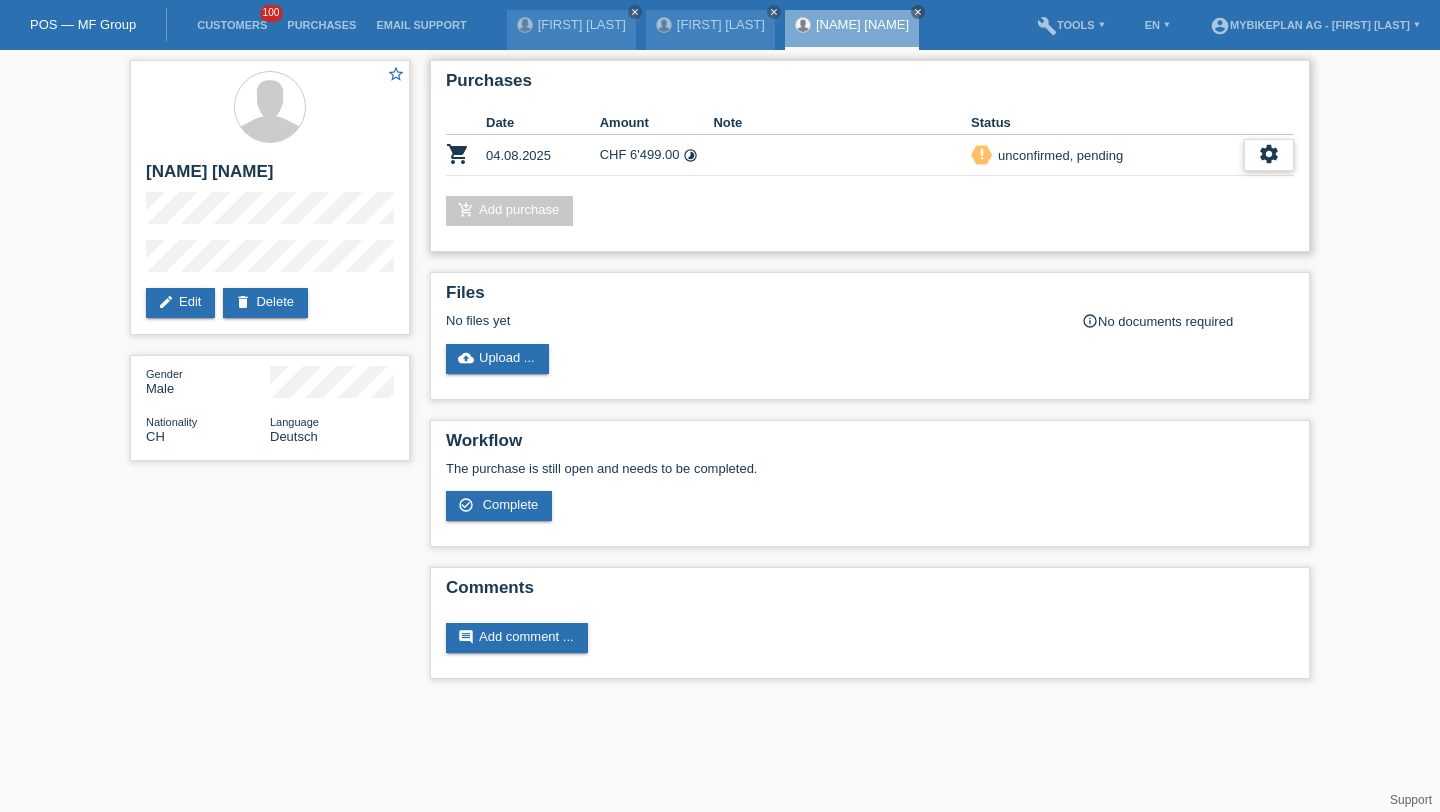 click on "settings" at bounding box center (1269, 154) 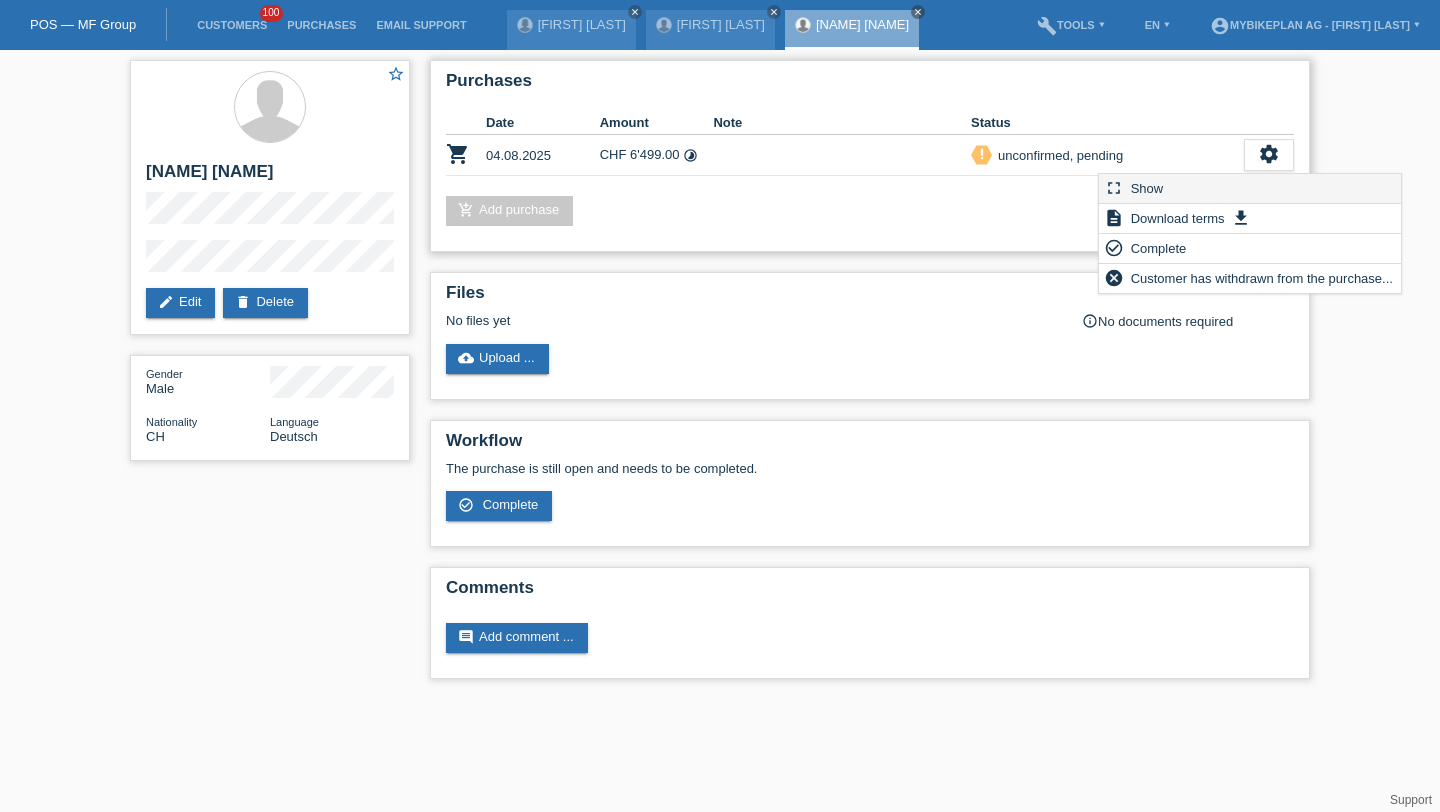 click on "fullscreen   Show" at bounding box center (1250, 189) 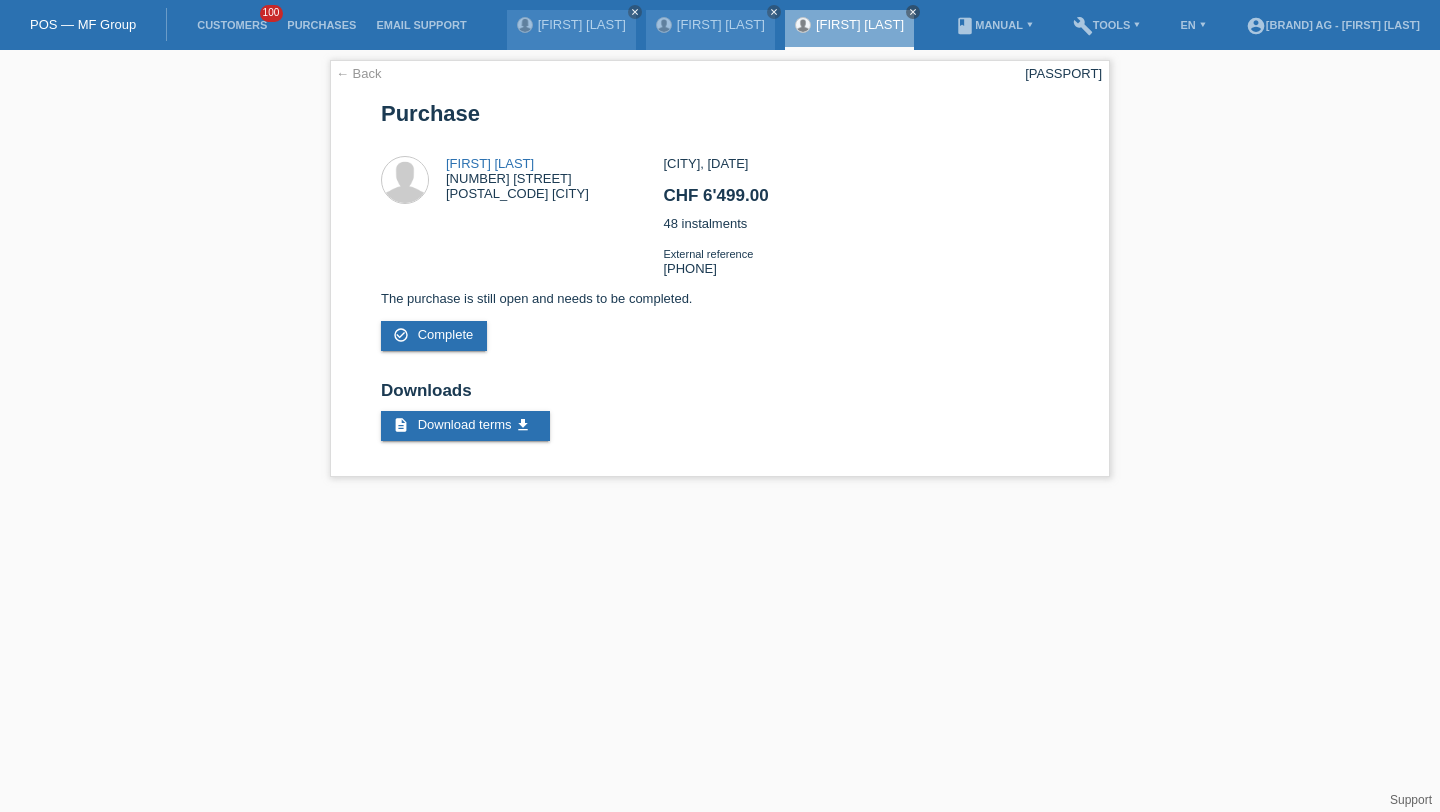 scroll, scrollTop: 0, scrollLeft: 0, axis: both 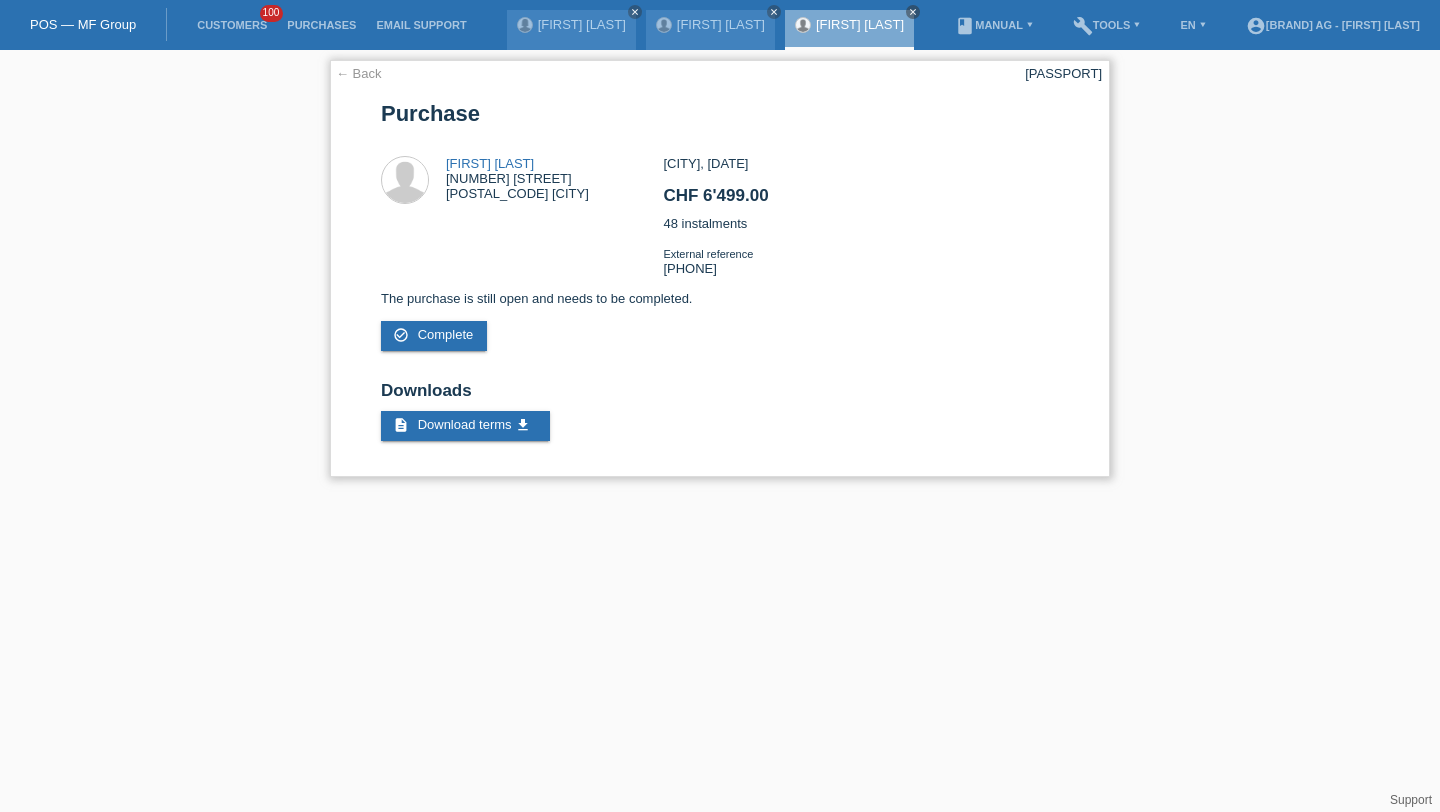 click on "[PASSPORT]" at bounding box center [1063, 73] 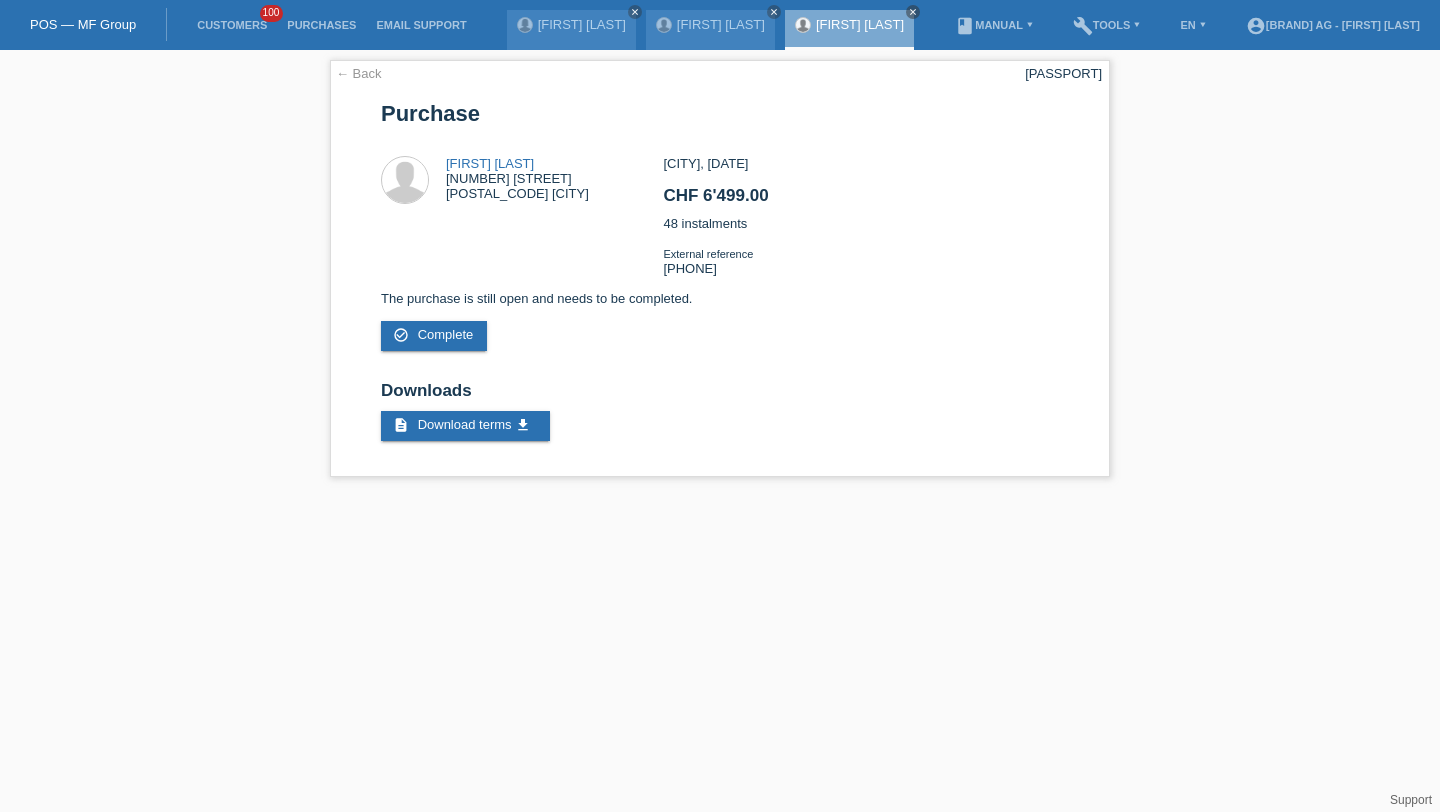 click on "Customers
100" at bounding box center [232, 25] 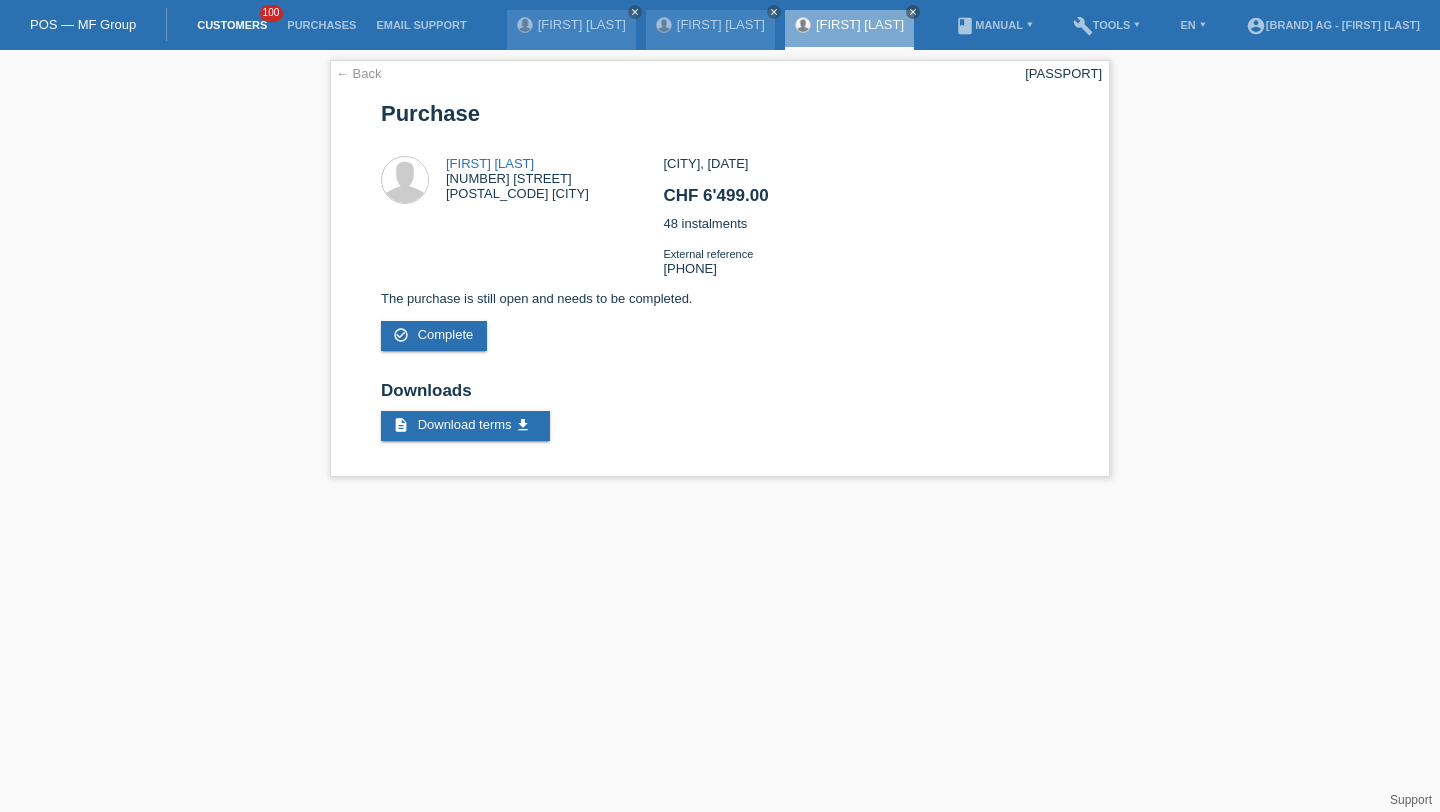 click on "Customers" at bounding box center [232, 25] 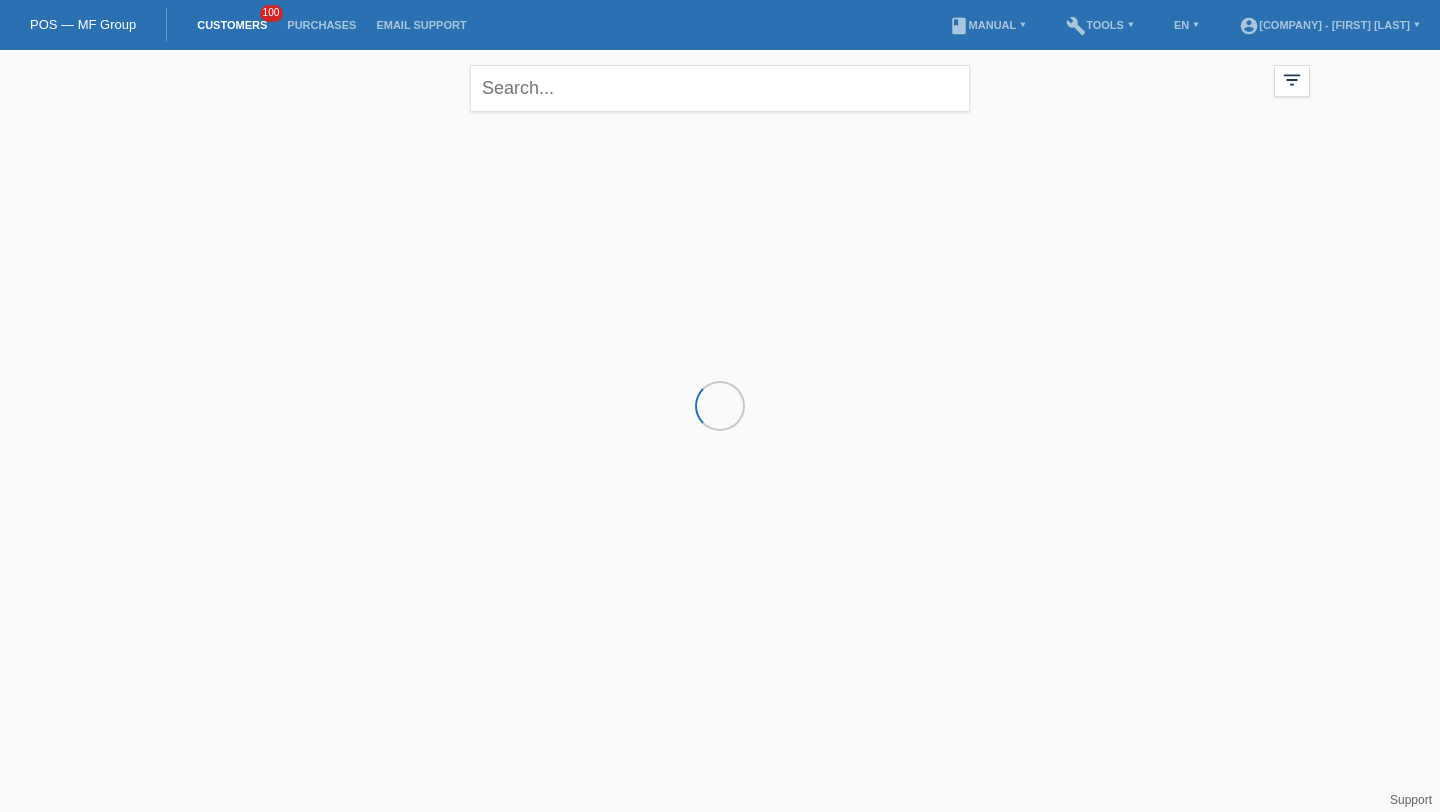 scroll, scrollTop: 0, scrollLeft: 0, axis: both 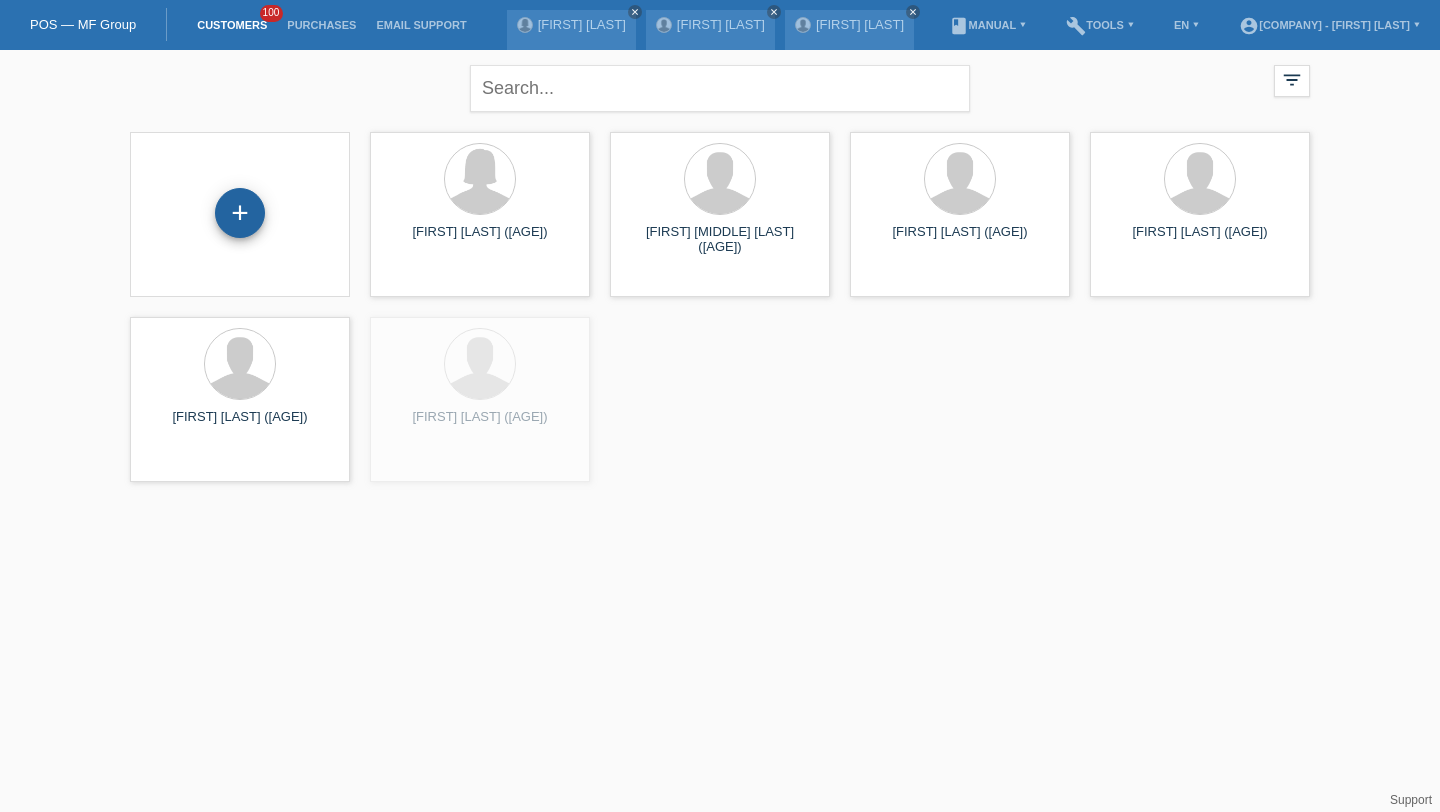 click on "+" at bounding box center [240, 213] 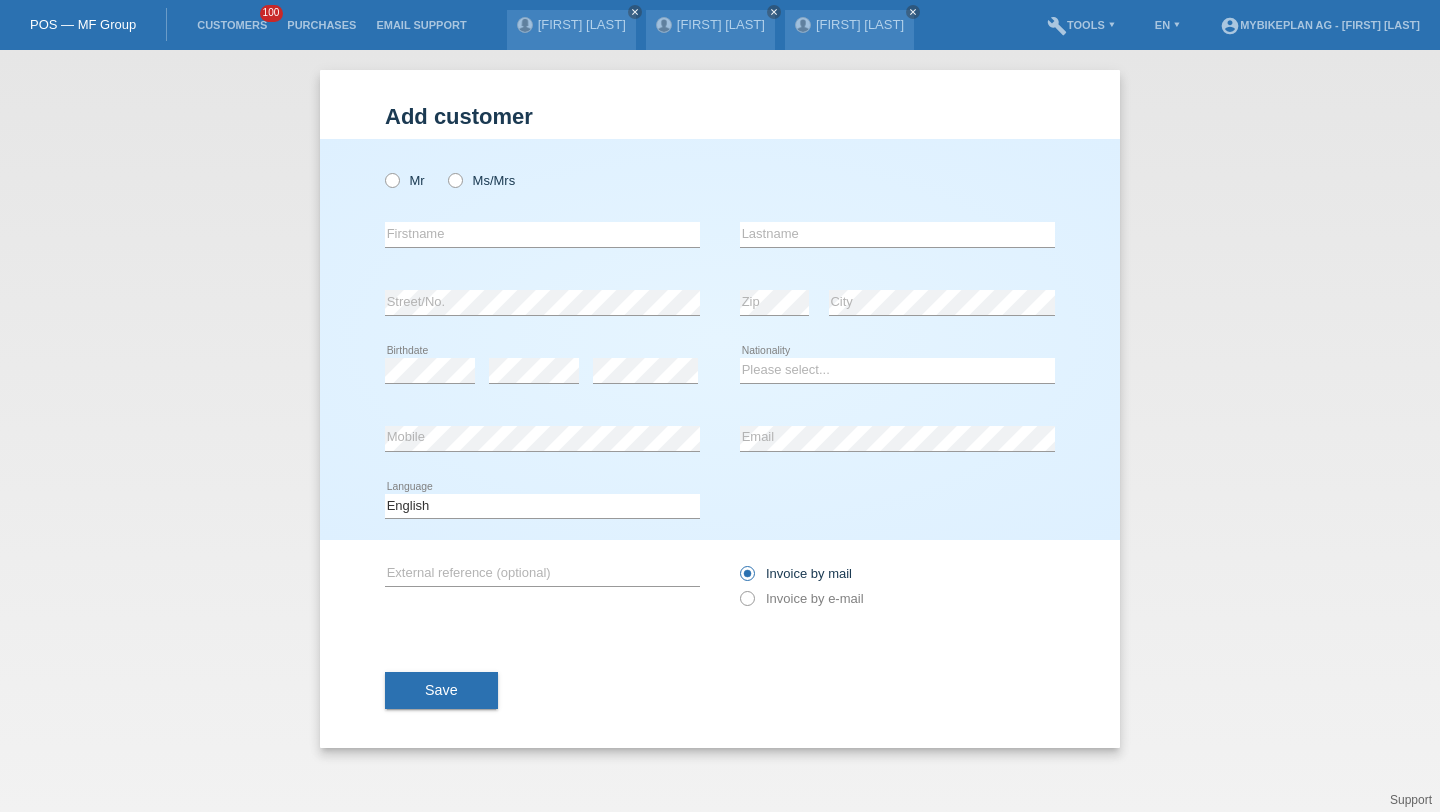 scroll, scrollTop: 0, scrollLeft: 0, axis: both 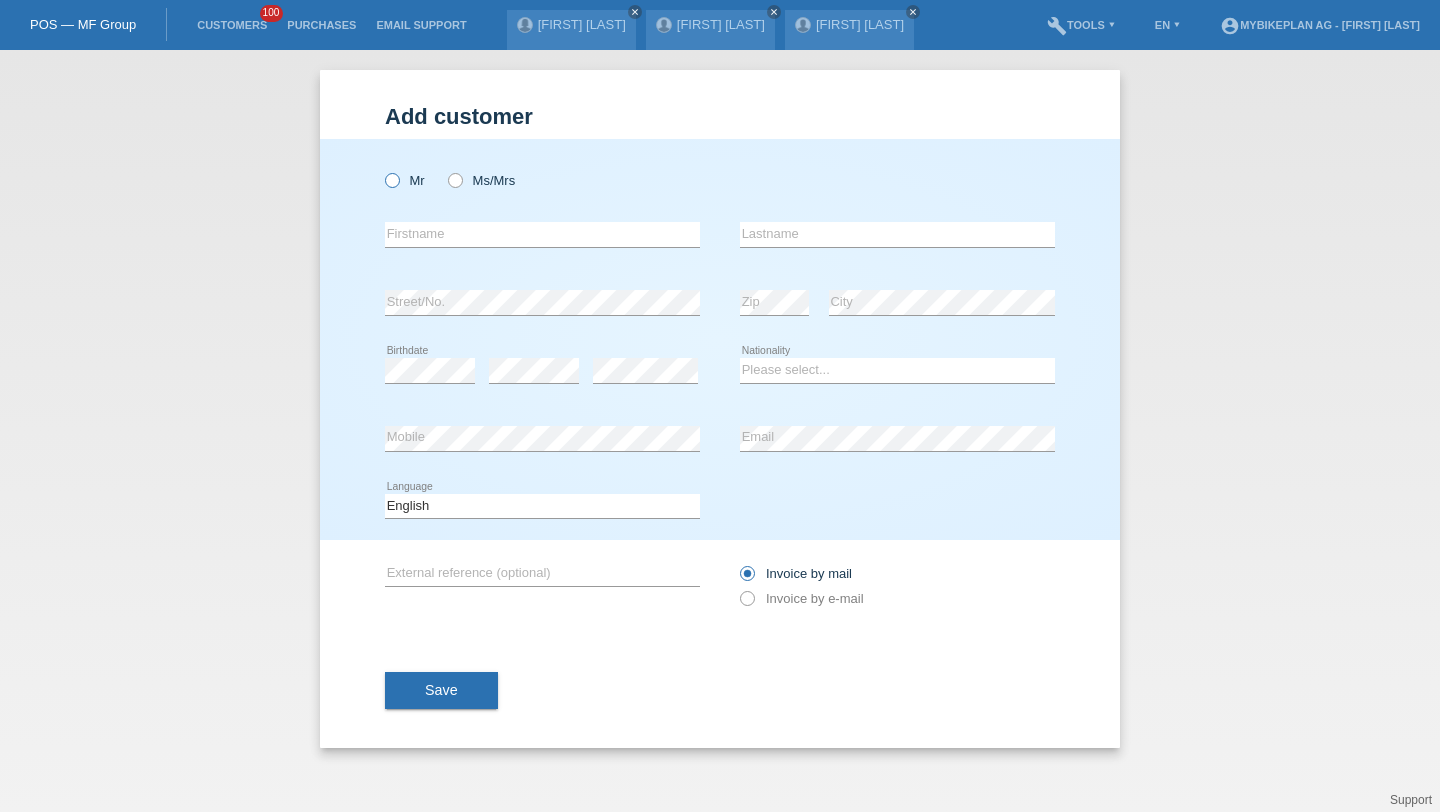 click on "Mr" at bounding box center [405, 180] 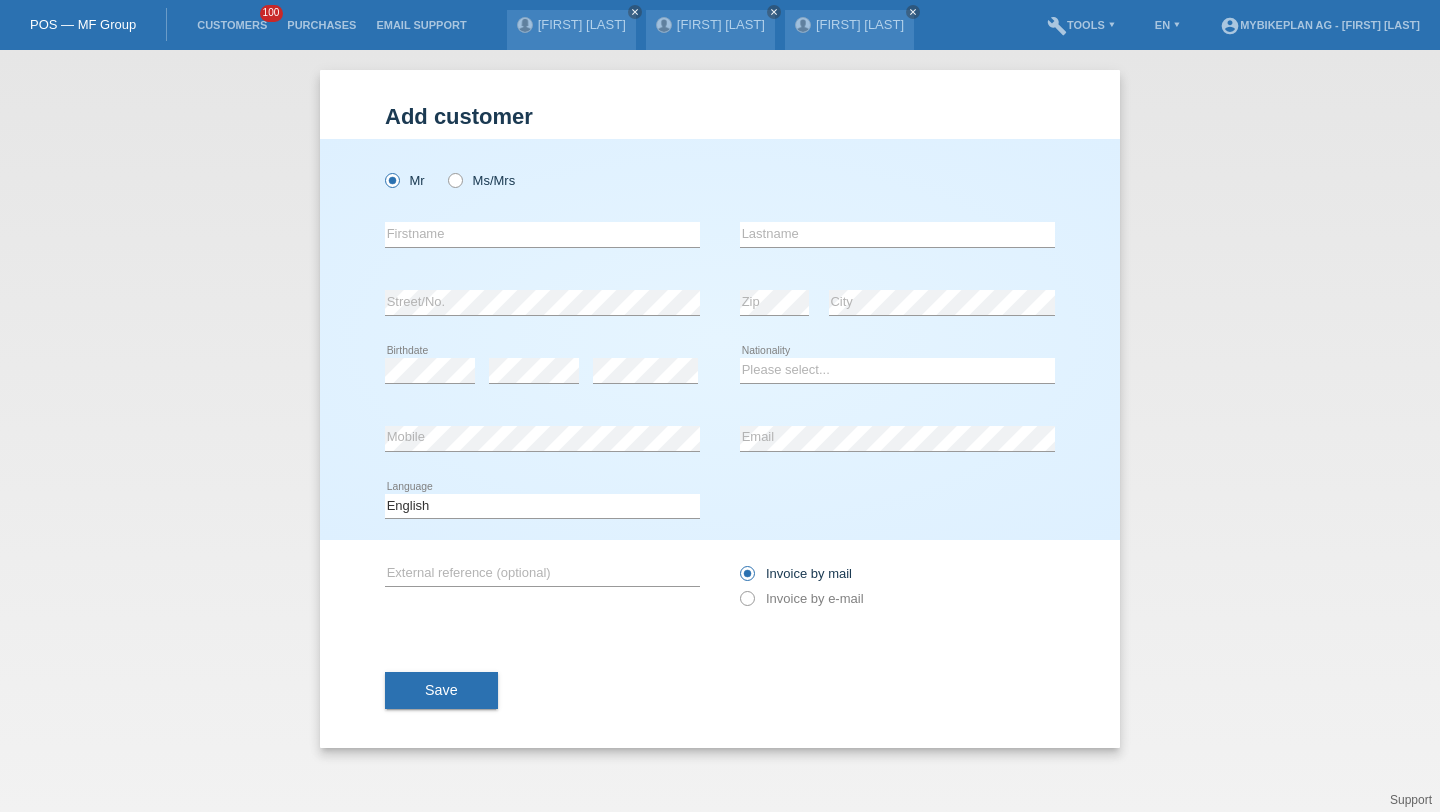 click on "error
Firstname" at bounding box center (542, 235) 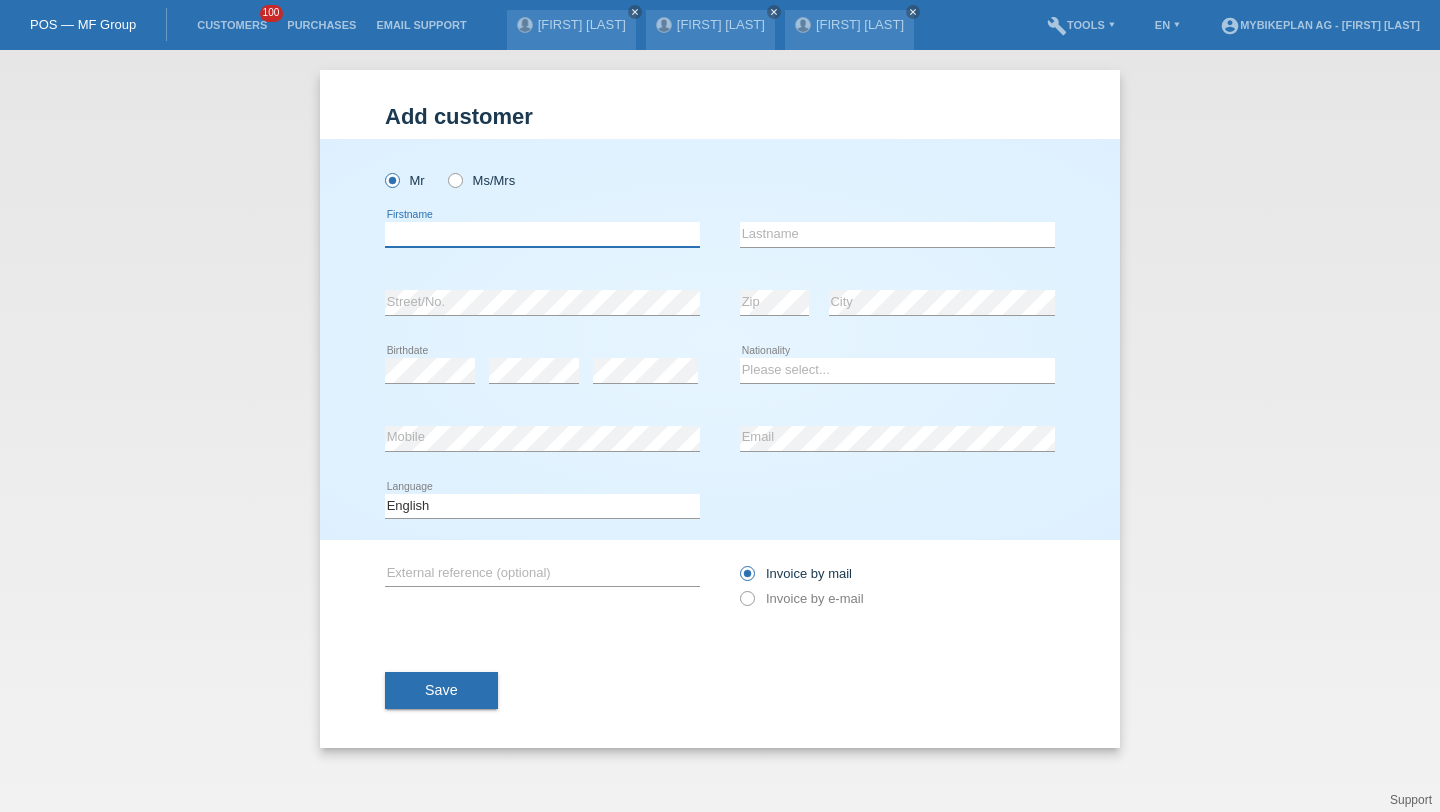 click at bounding box center [542, 234] 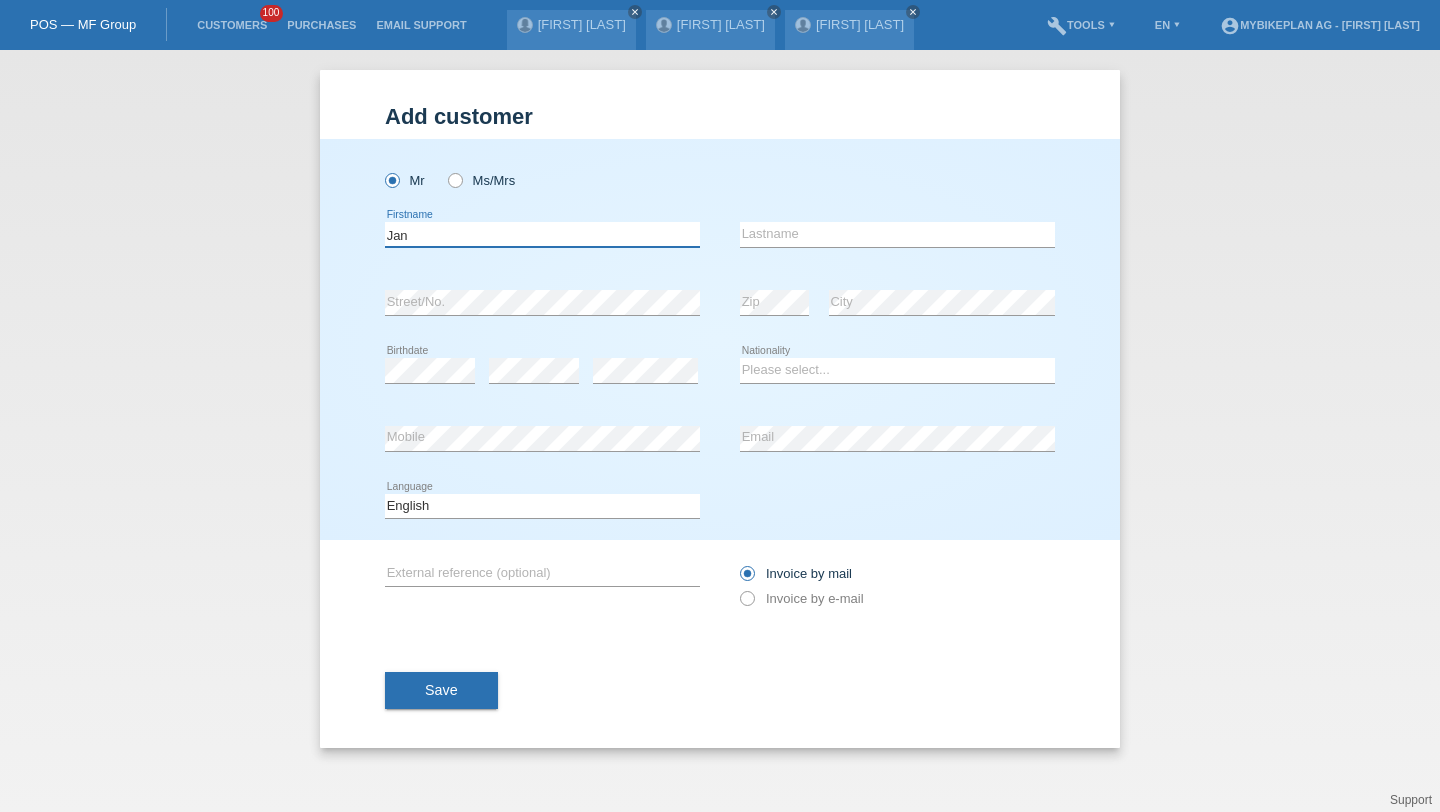 type on "Jan" 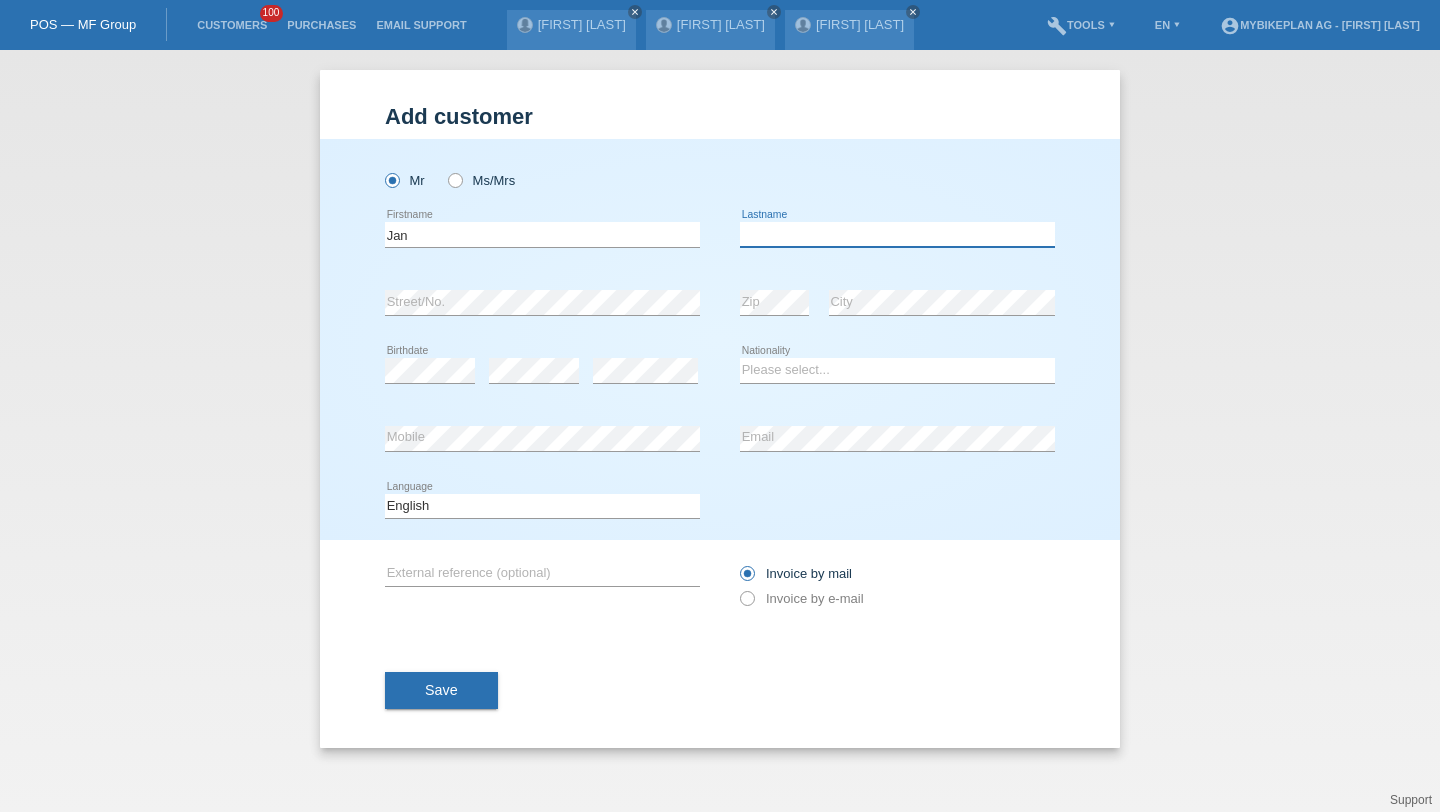 paste on "Rothbauer" 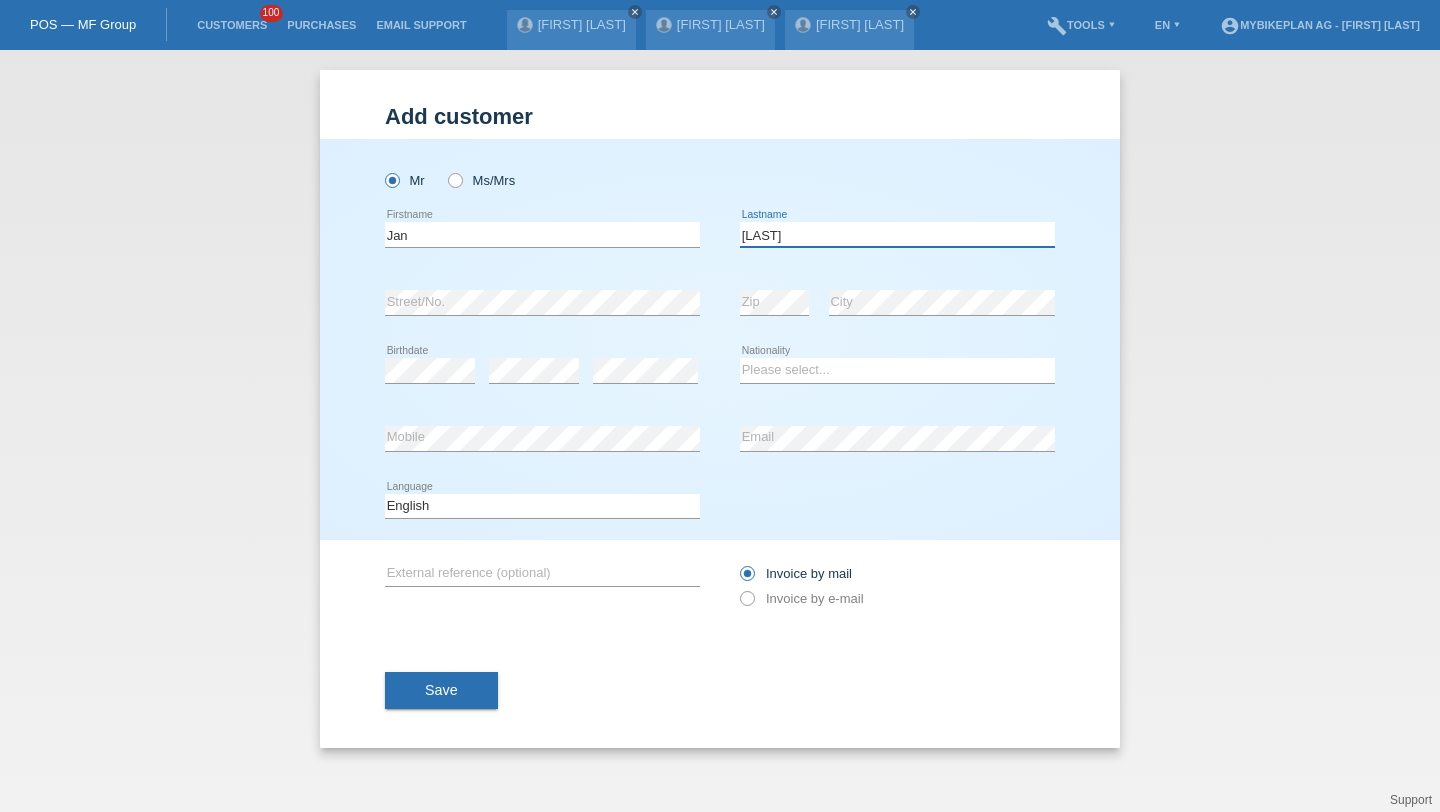 type on "Rothbauer" 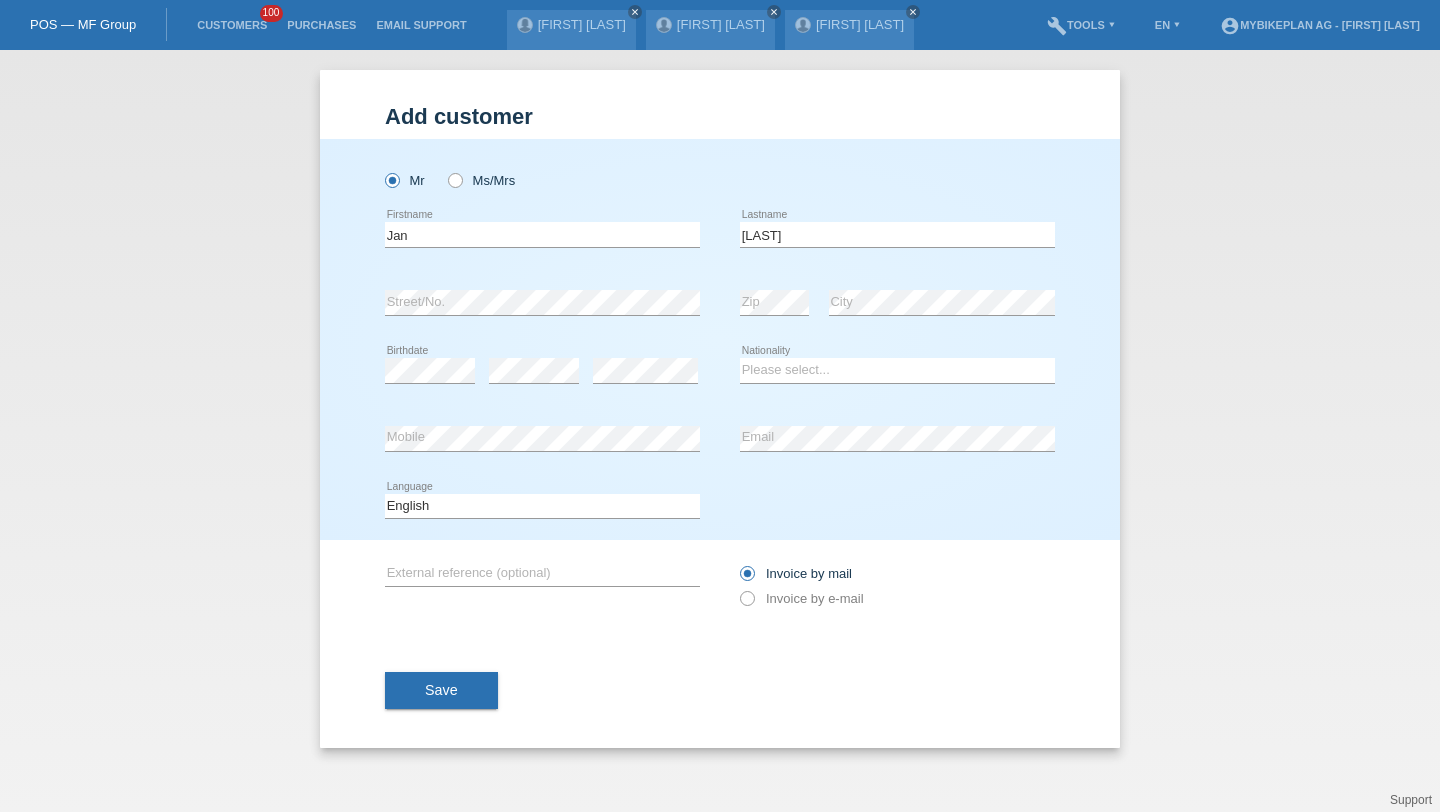 click on "Please select...
Switzerland
Austria
Germany
Liechtenstein
------------
Afghanistan
Åland Islands
Albania
Algeria
American Samoa Andorra Chad" at bounding box center [897, 371] 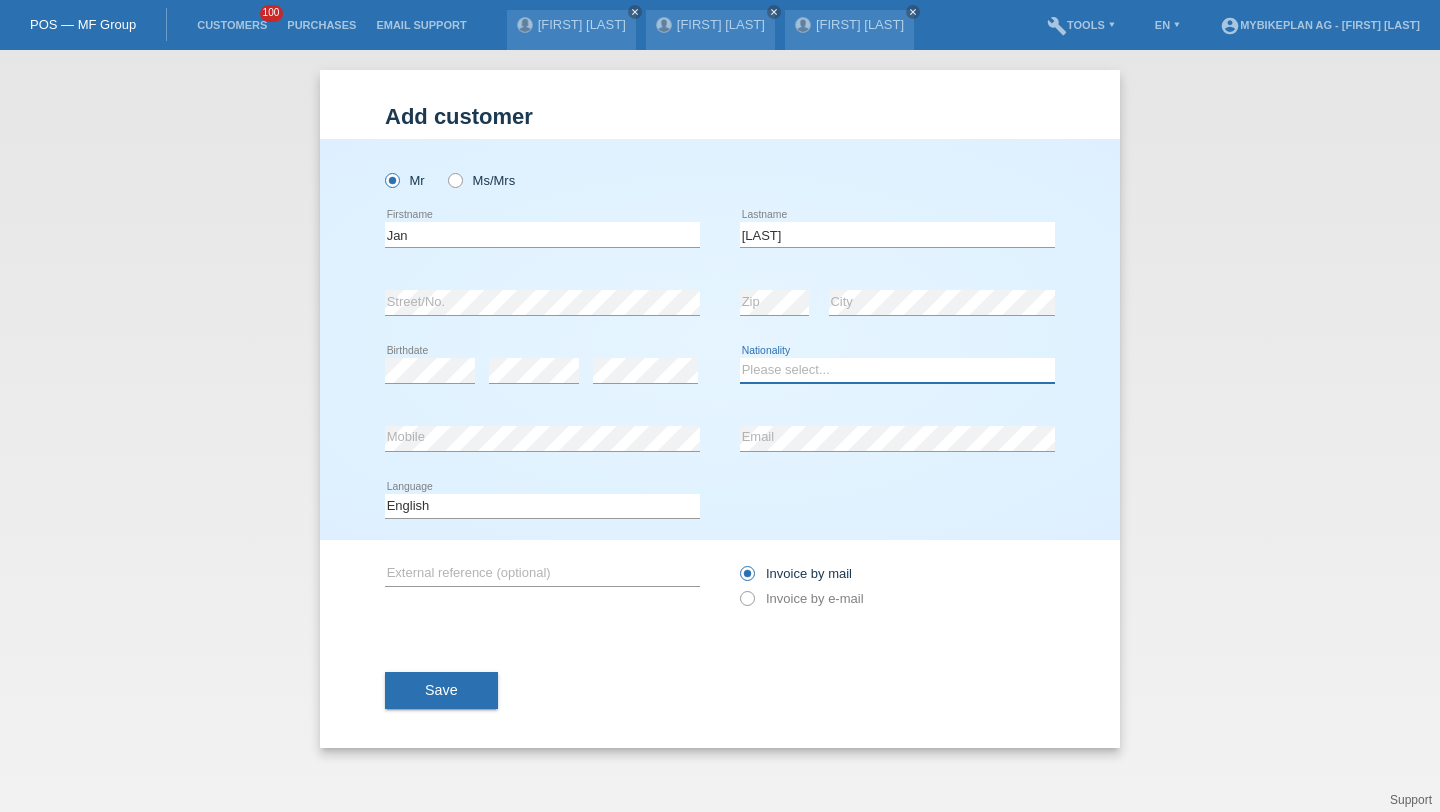 click on "Please select...
Switzerland
Austria
Germany
Liechtenstein
------------
Afghanistan
Åland Islands
Albania
Algeria
American Samoa Andorra Angola Anguilla Antarctica Antigua and Barbuda Argentina Armenia" at bounding box center [897, 370] 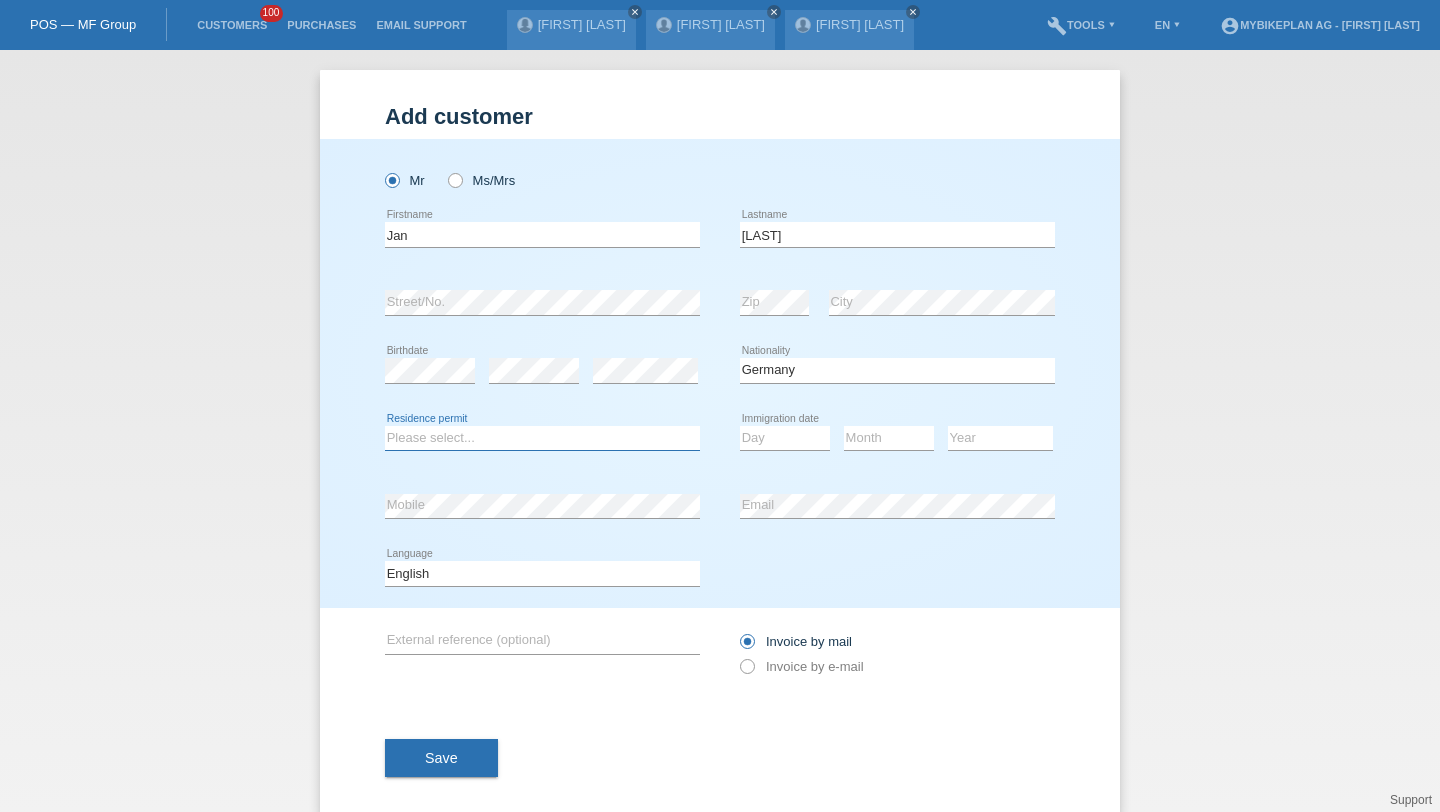 click on "Please select...
C
B
B - Refugee status
Other" at bounding box center [542, 438] 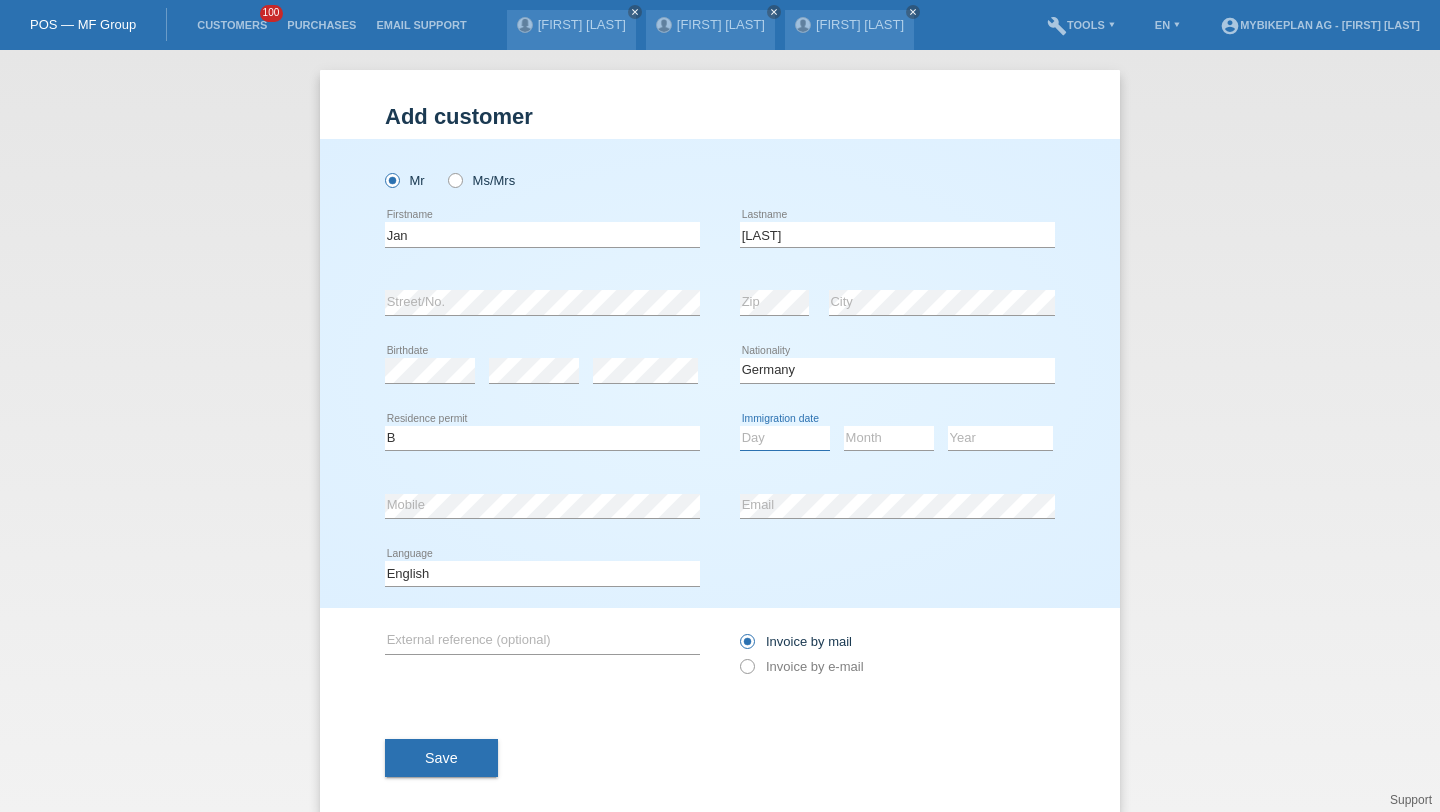 click on "Day
01
02
03
04
05
06
07
08
09
10 11" at bounding box center (785, 438) 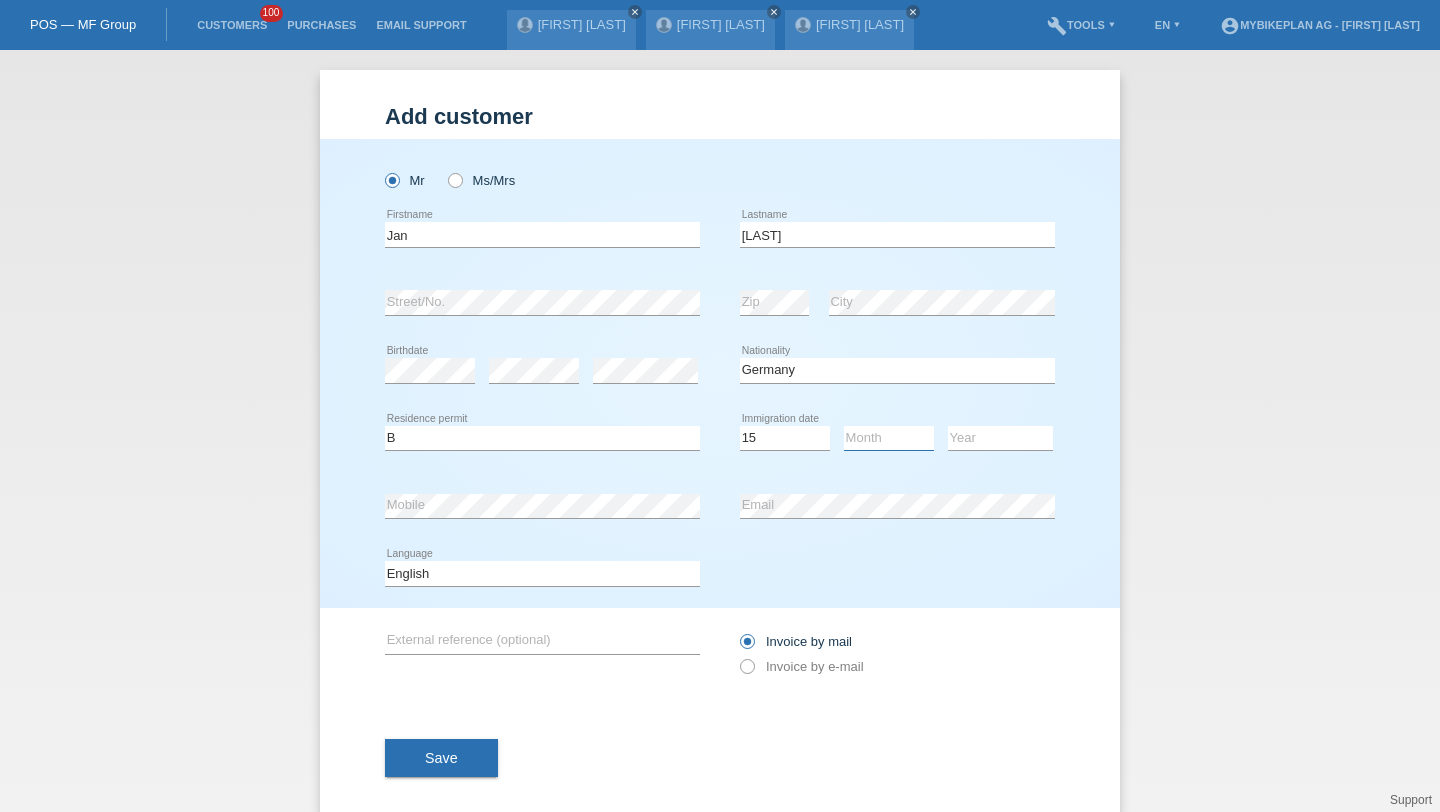 click on "Month
01
02
03
04
05
06
07
08
09
10 11" at bounding box center (889, 438) 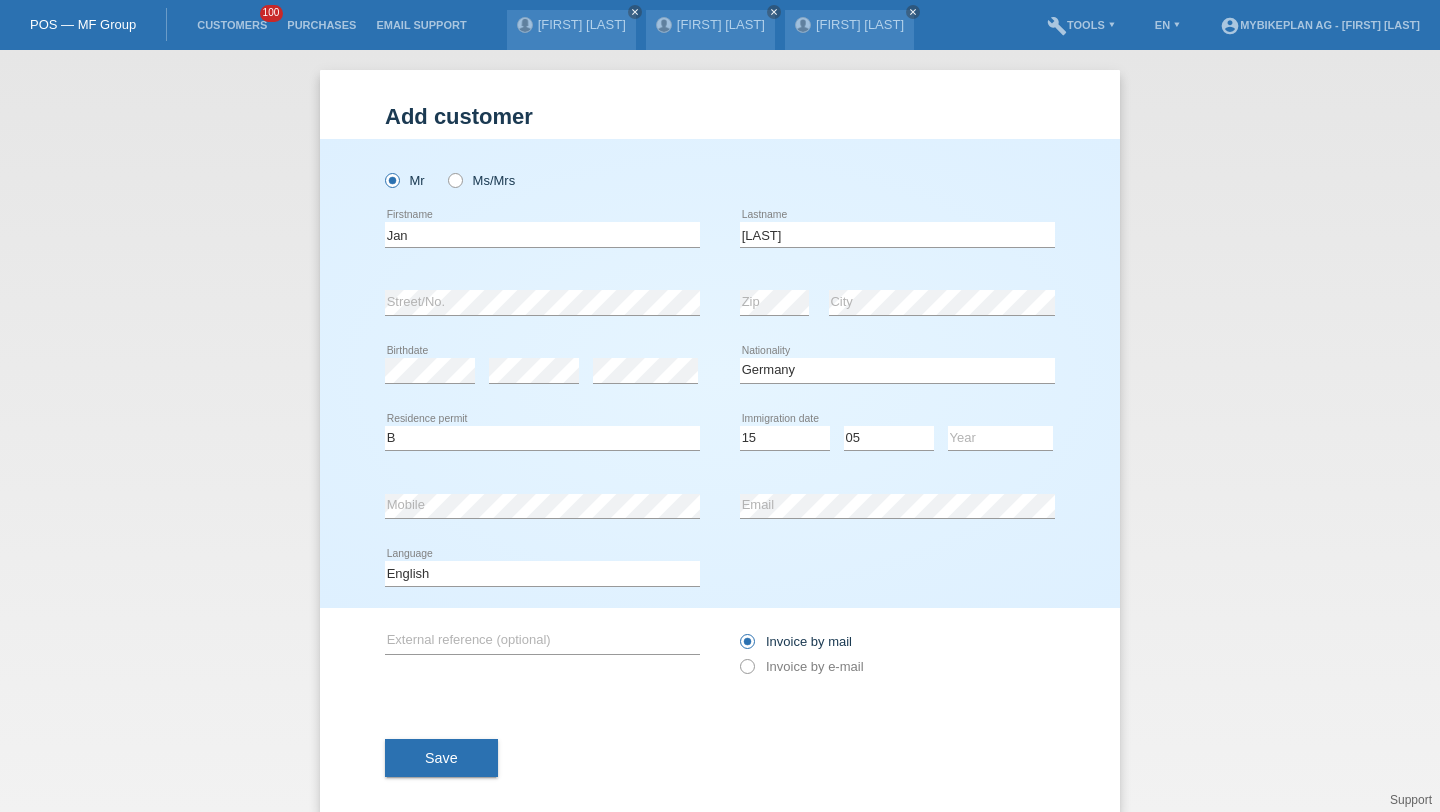 click on "Year
2025
2024
2023
2022
2021
2020
2019
2018
2017" at bounding box center [1000, 439] 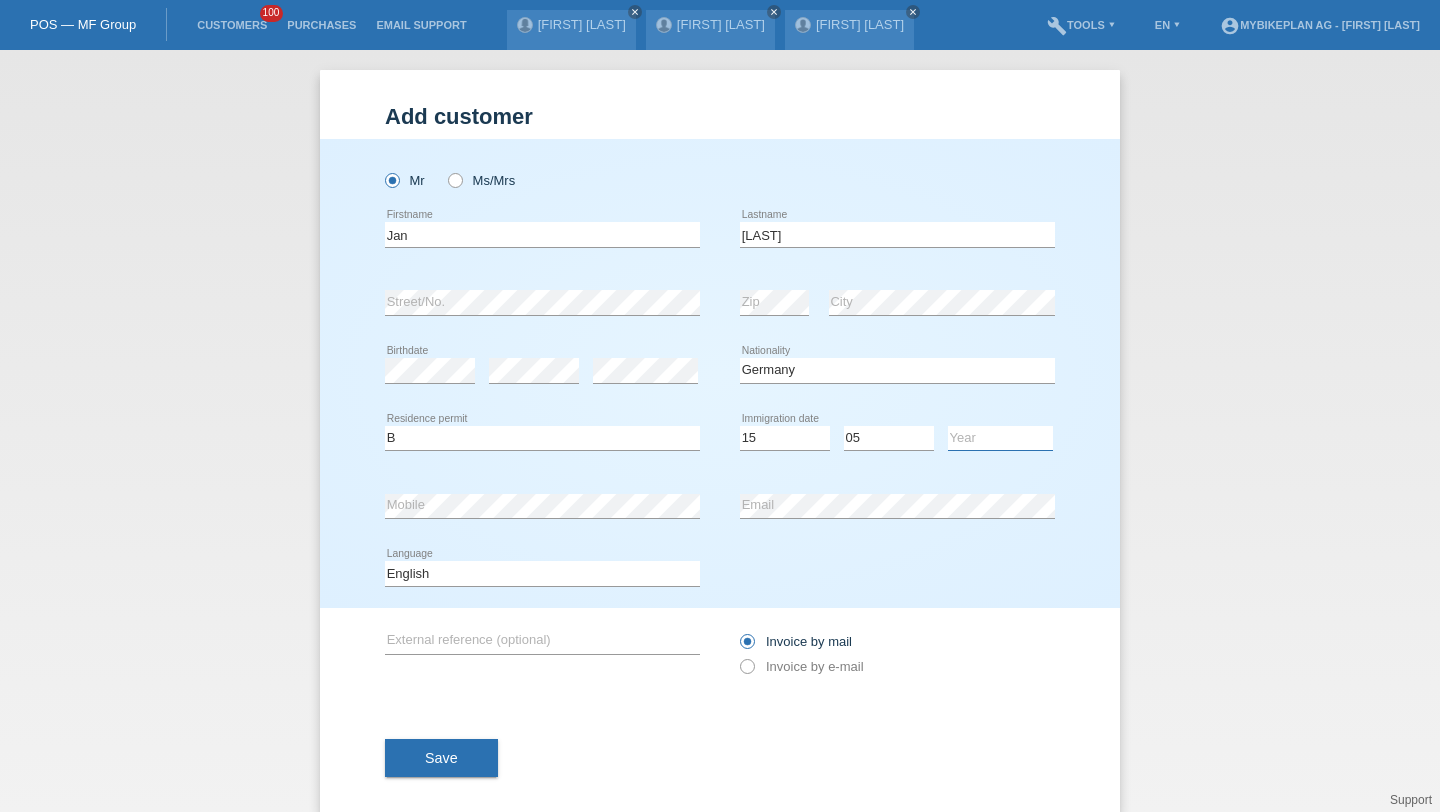 click on "Year
2025
2024
2023
2022
2021
2020
2019
2018
2017 2016 2015 2014 2013 2012 2011 2010 2009 2008 2007 2006 2005 2004 2003 2002 2001" at bounding box center (1000, 438) 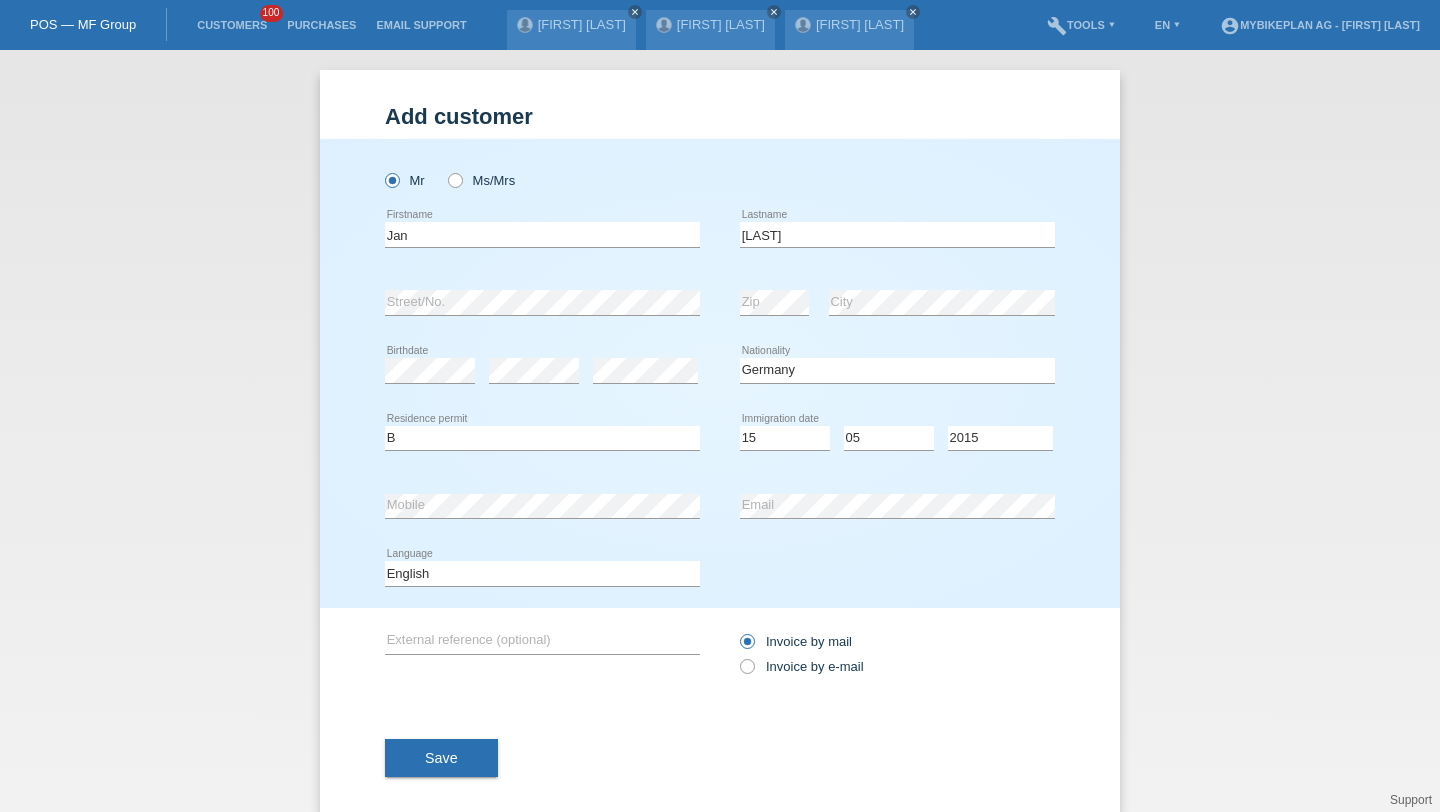 click on "Deutsch
Français
Italiano
English
error
Language" at bounding box center (542, 574) 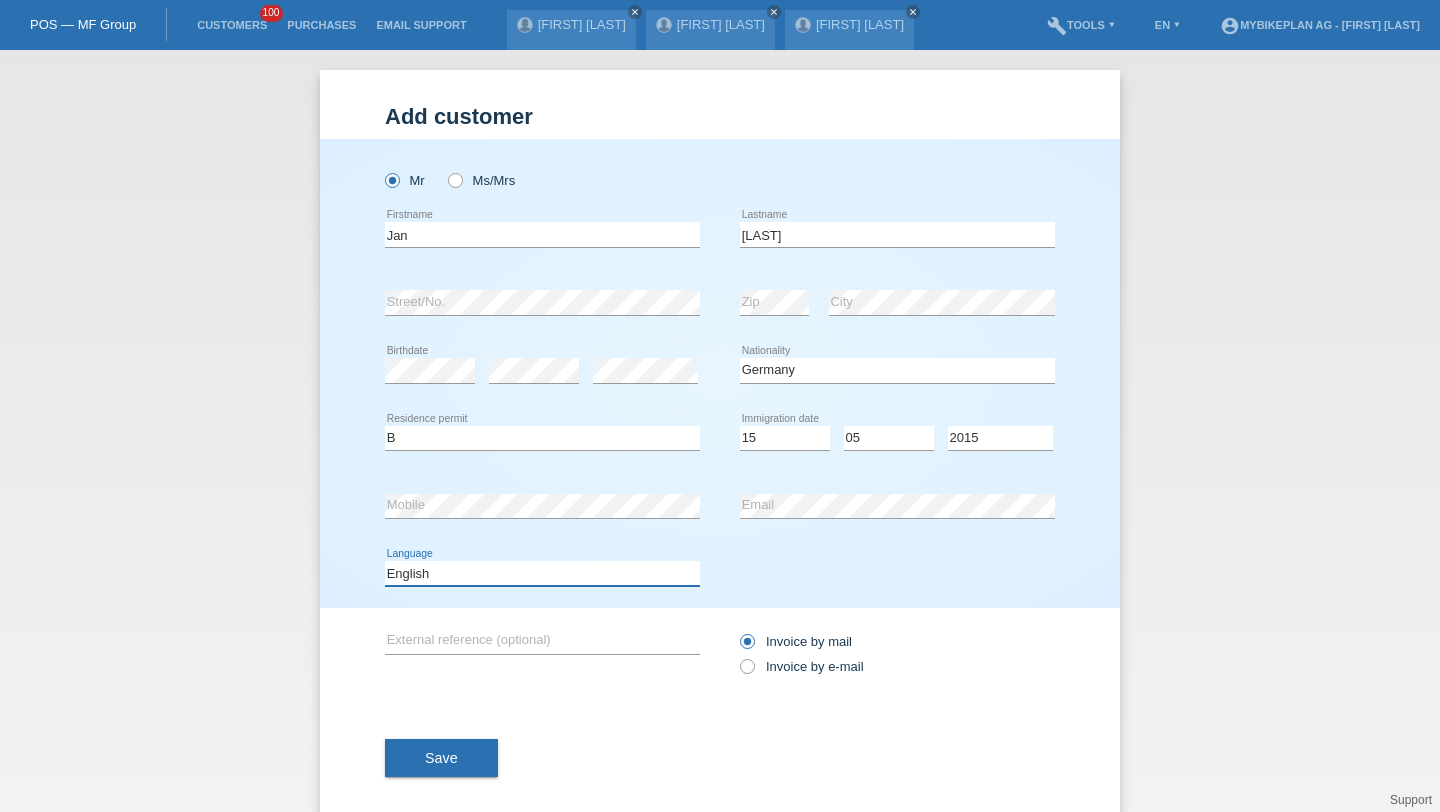 click on "Deutsch
Français
Italiano
English" at bounding box center [542, 573] 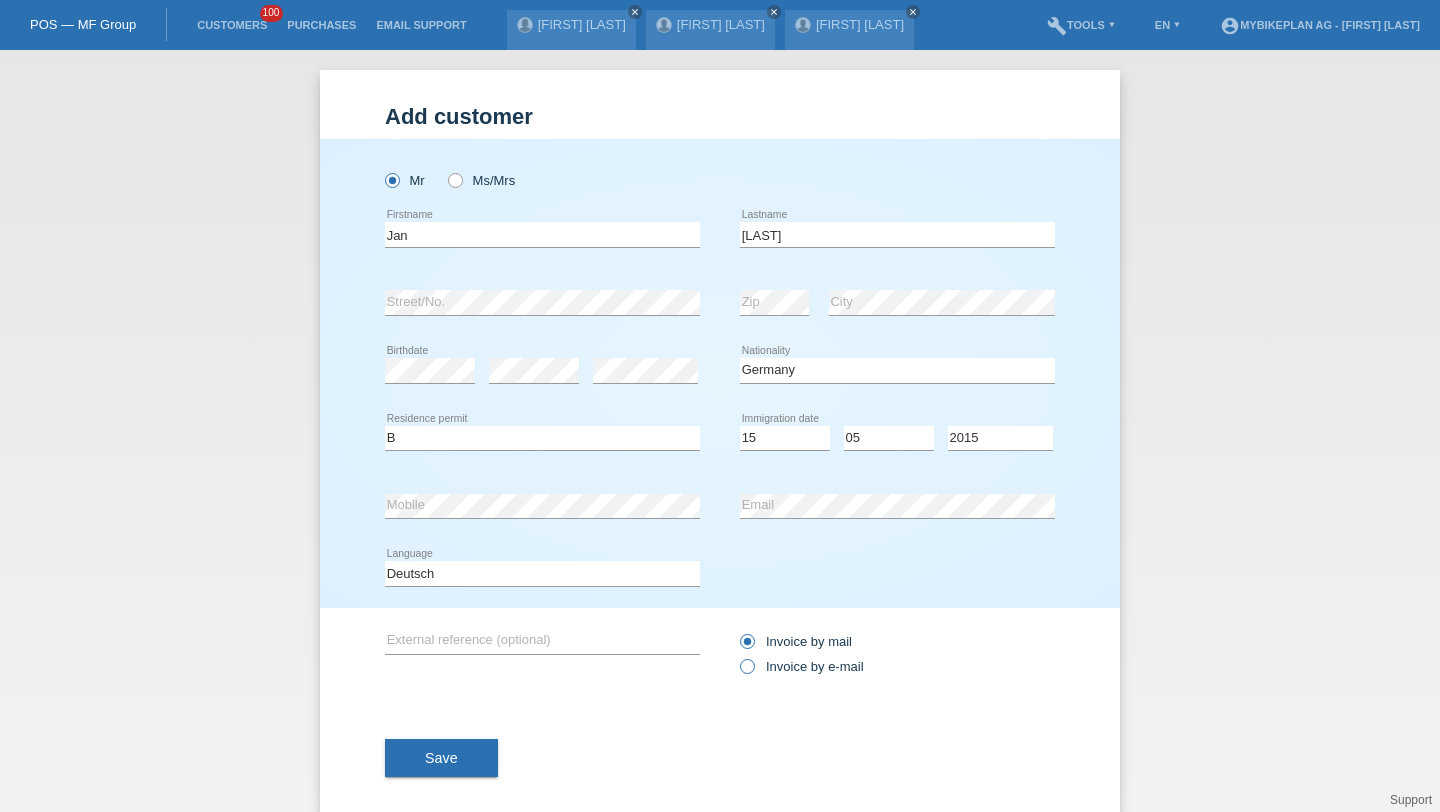 click on "Invoice by e-mail" at bounding box center (802, 666) 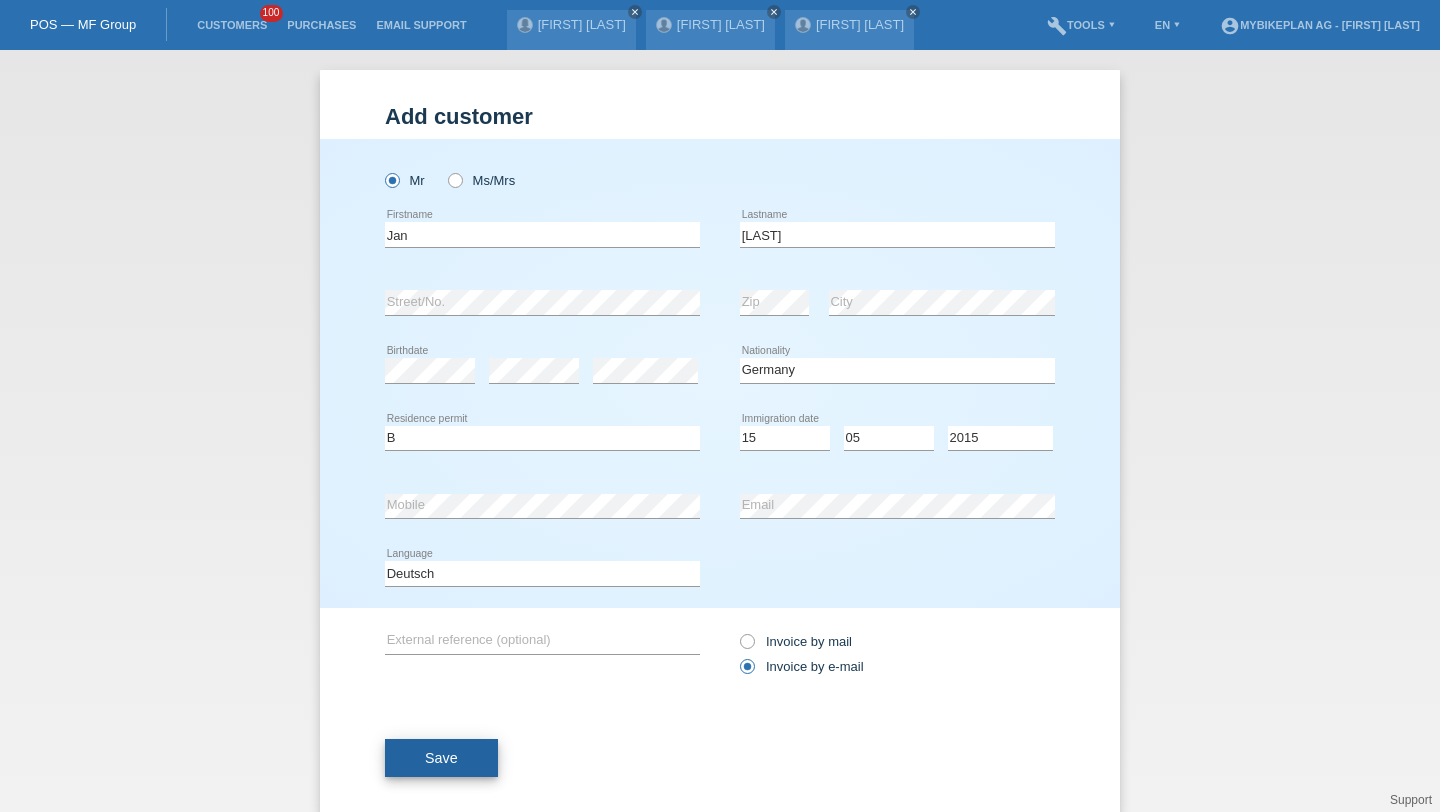 click on "Save" at bounding box center [441, 758] 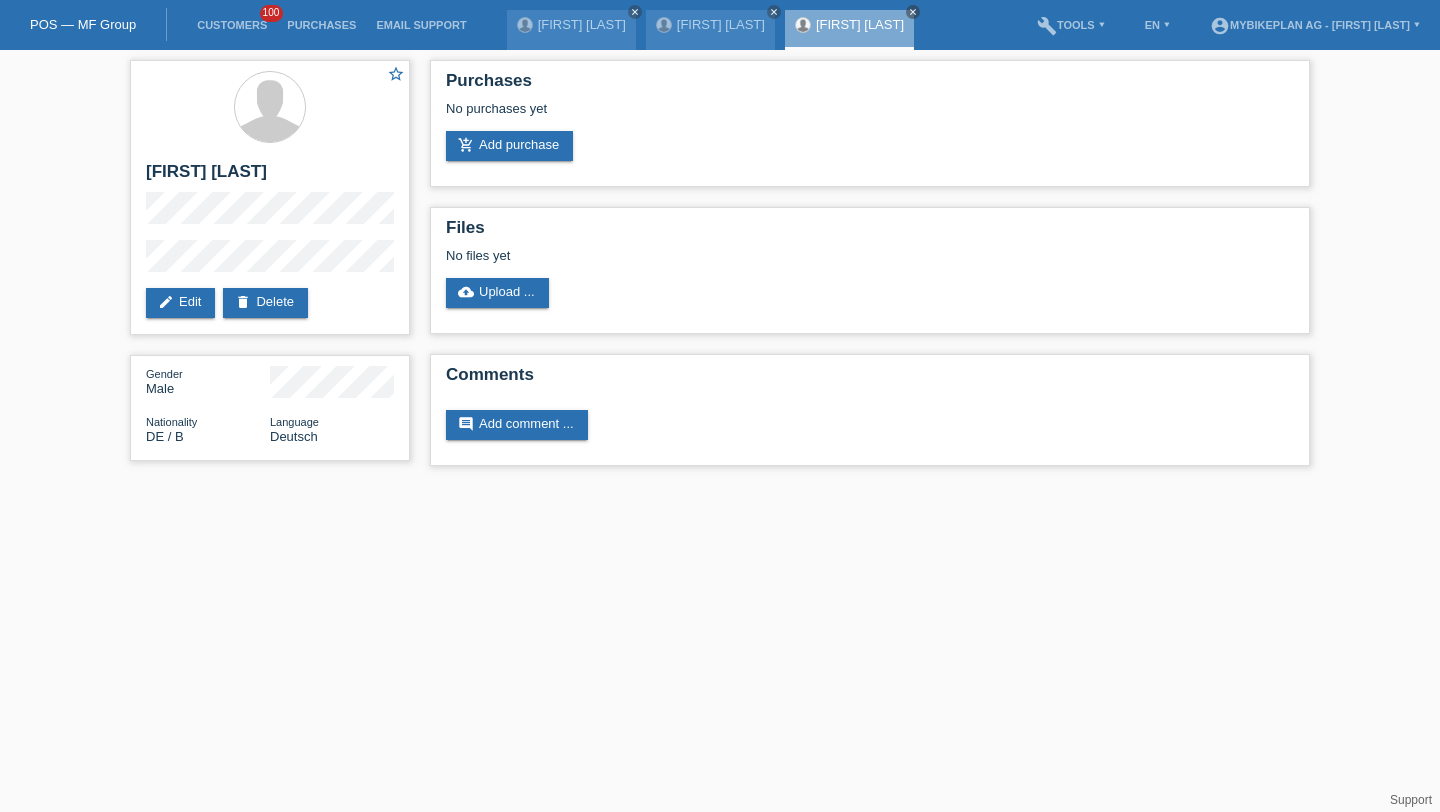 scroll, scrollTop: 0, scrollLeft: 0, axis: both 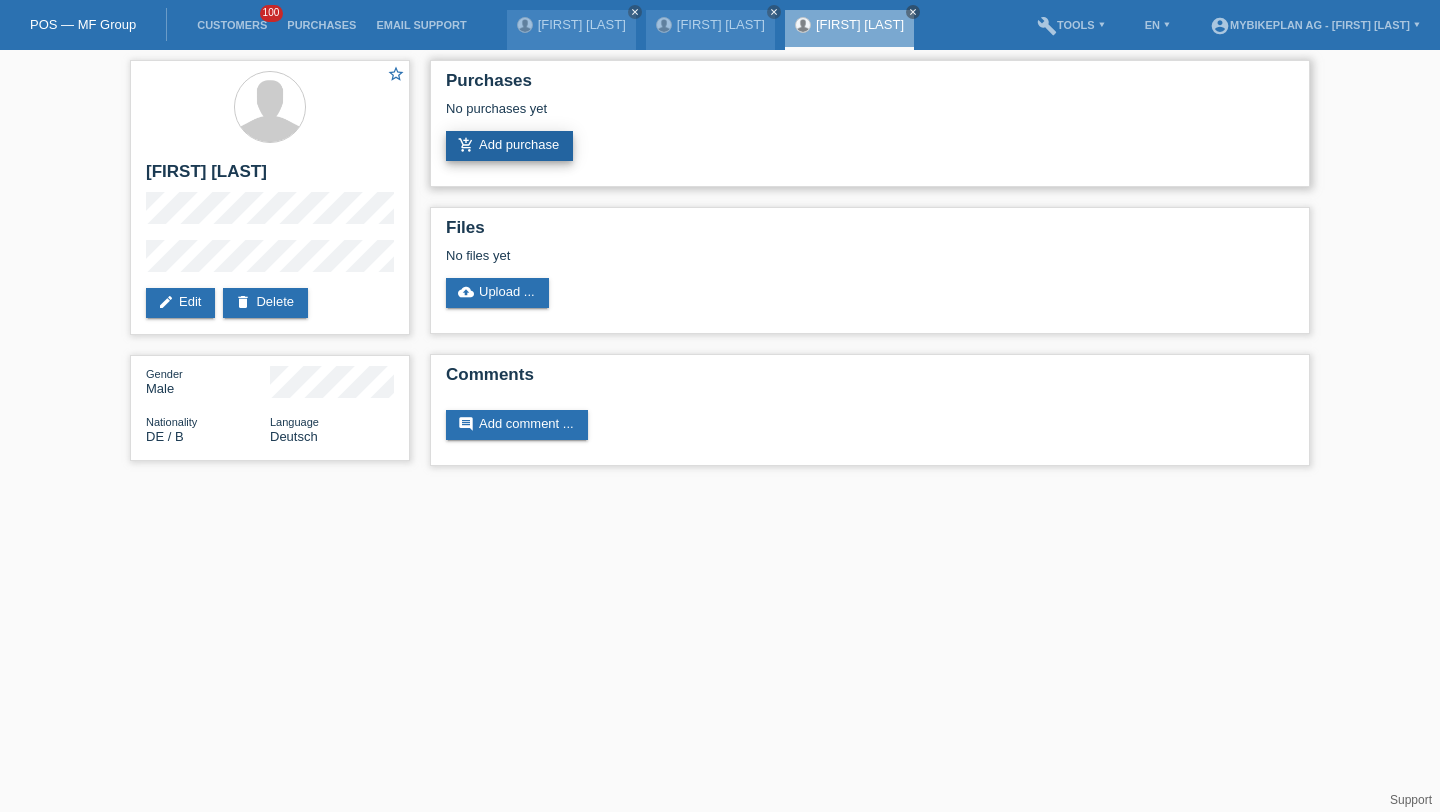 click on "add_shopping_cart  Add purchase" at bounding box center (509, 146) 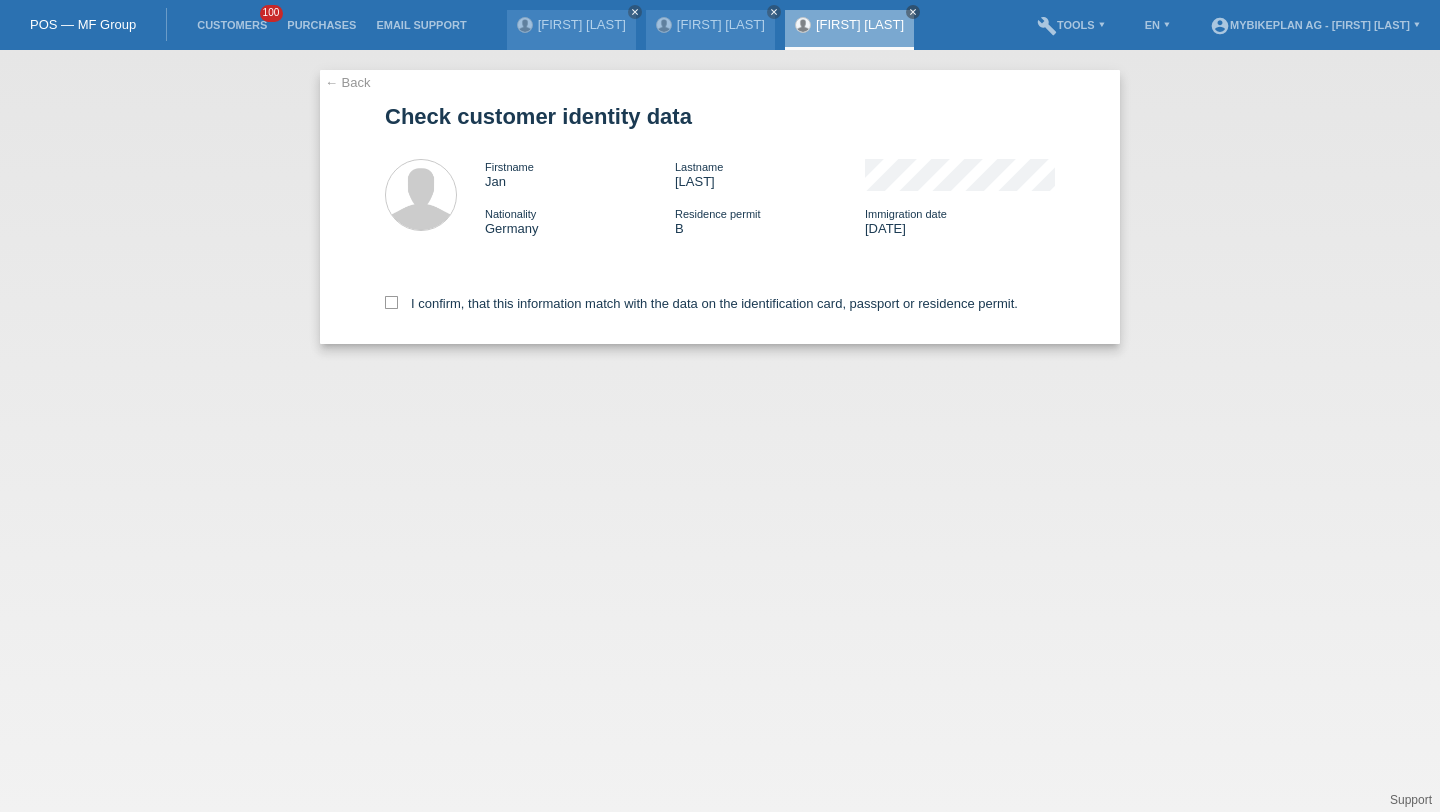 scroll, scrollTop: 0, scrollLeft: 0, axis: both 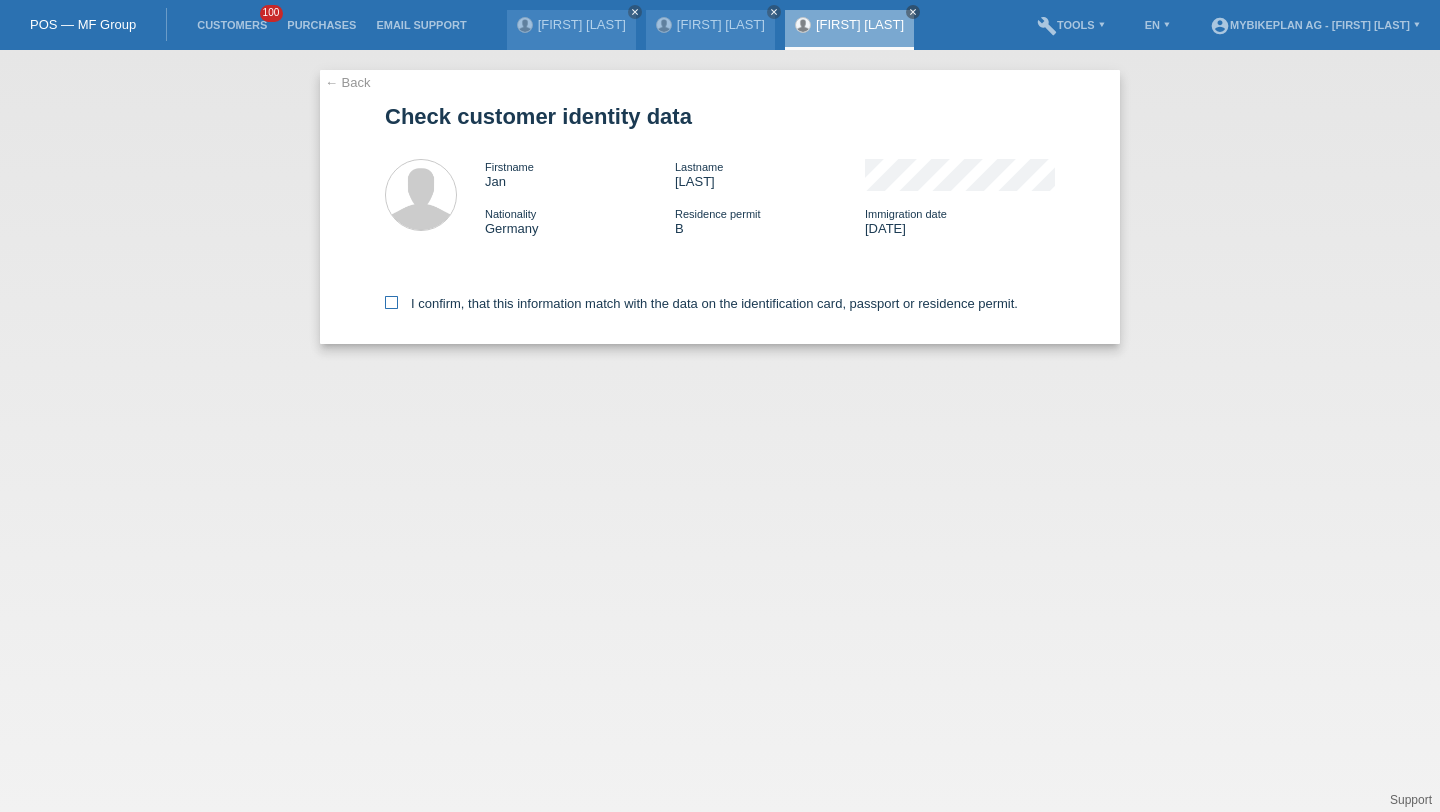 click on "I confirm, that this information match with the data on the identification card, passport or residence permit." at bounding box center [701, 303] 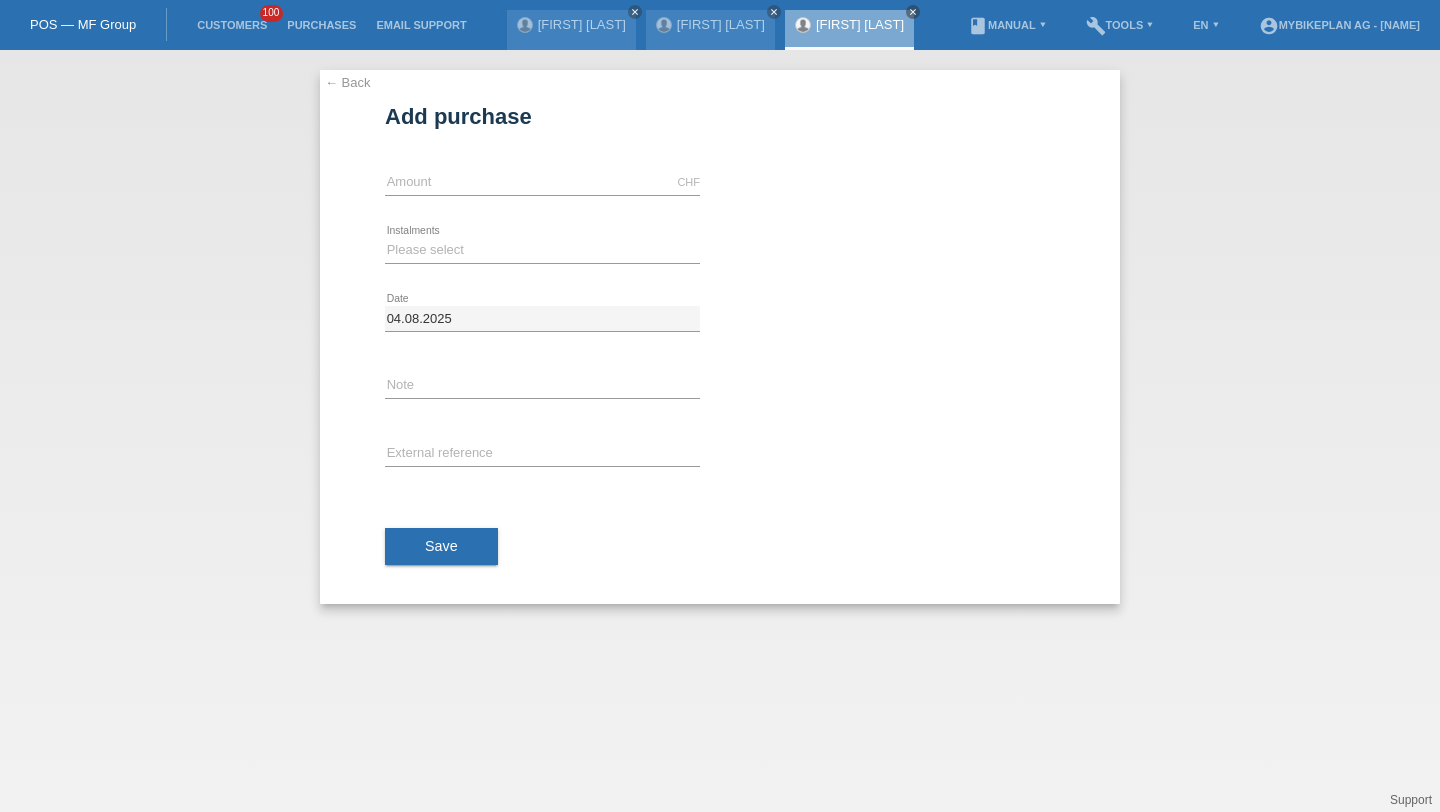 scroll, scrollTop: 0, scrollLeft: 0, axis: both 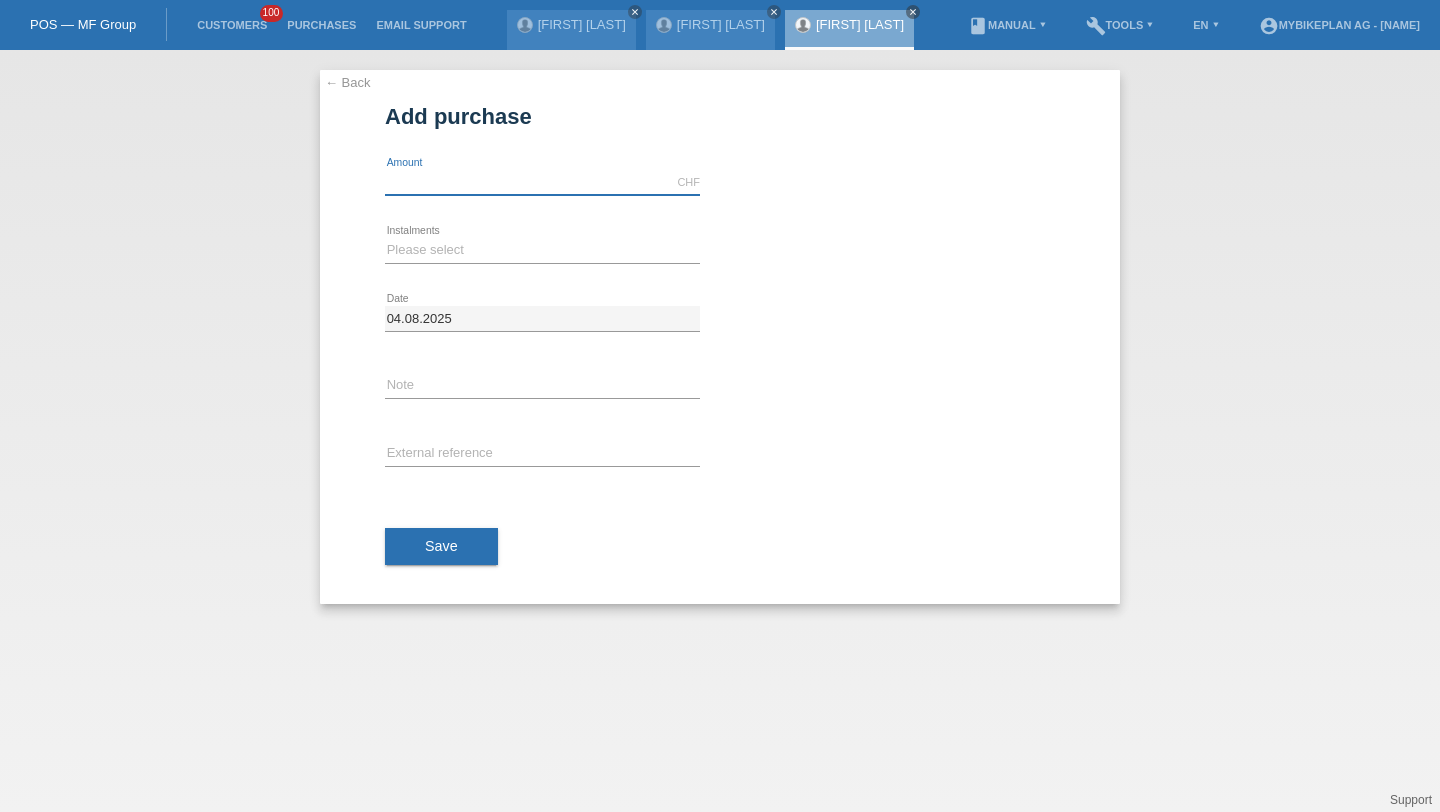 click at bounding box center [542, 182] 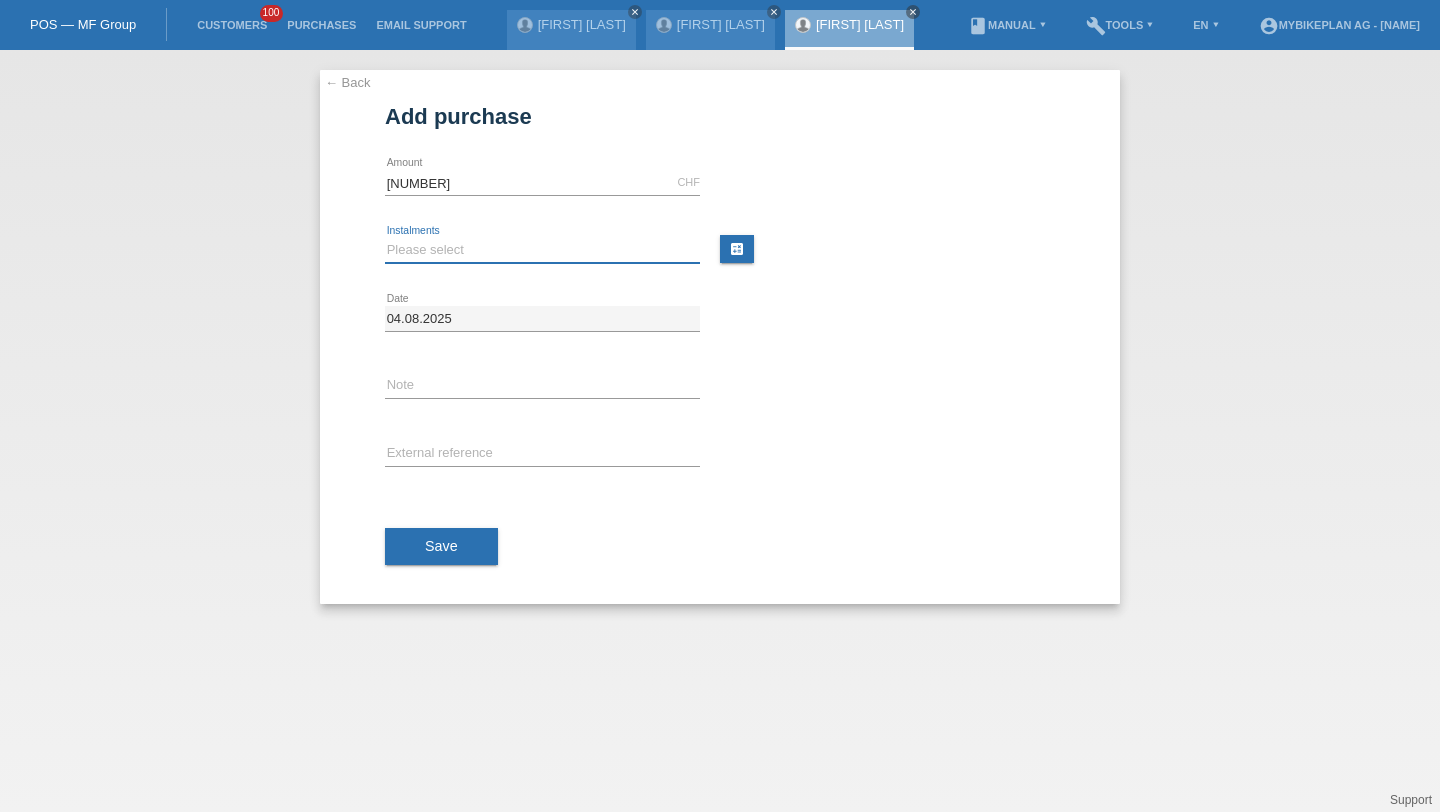 type on "2800.00" 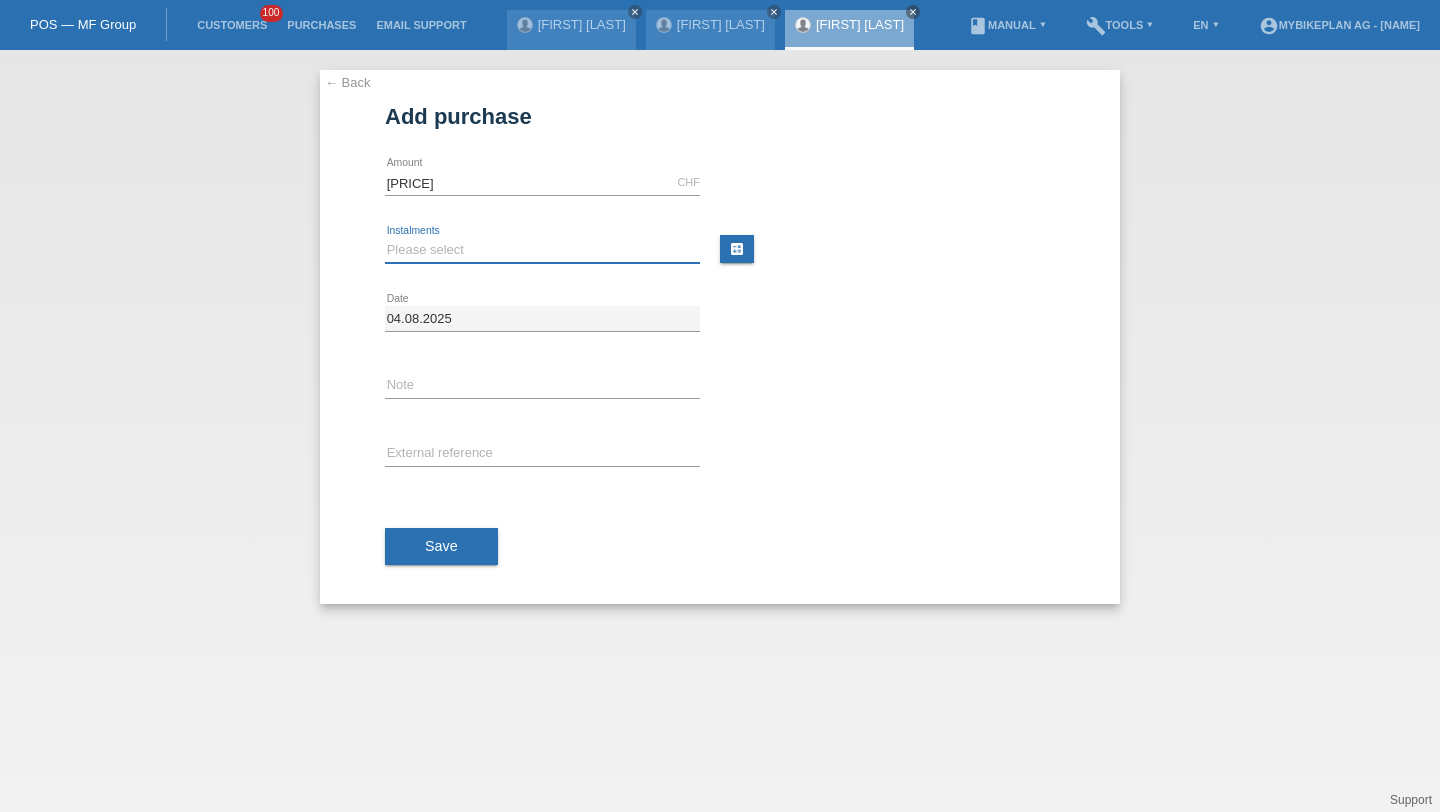 click on "Please select
6 instalments
12 instalments
18 instalments
24 instalments
36 instalments
48 instalments" at bounding box center (542, 250) 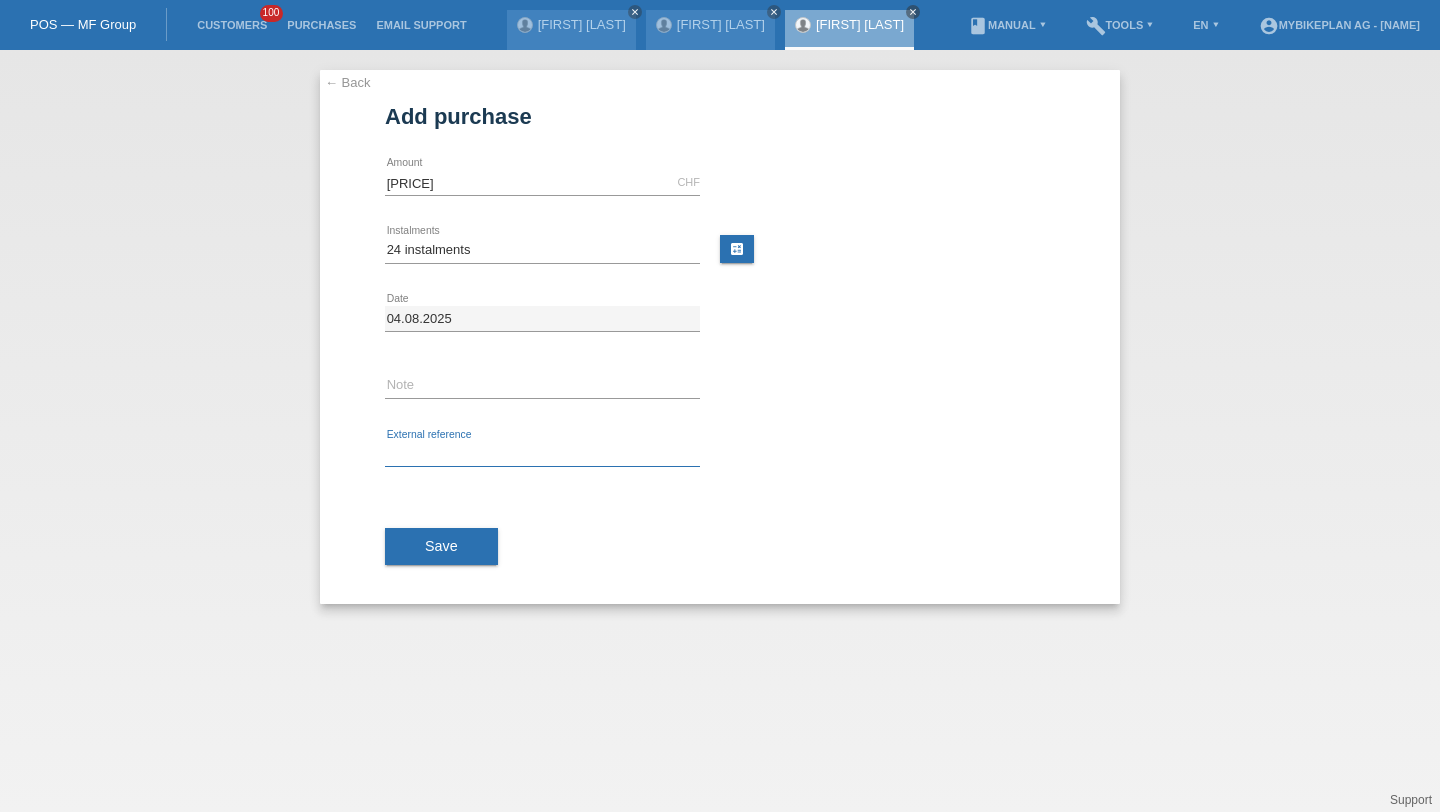click at bounding box center (542, 454) 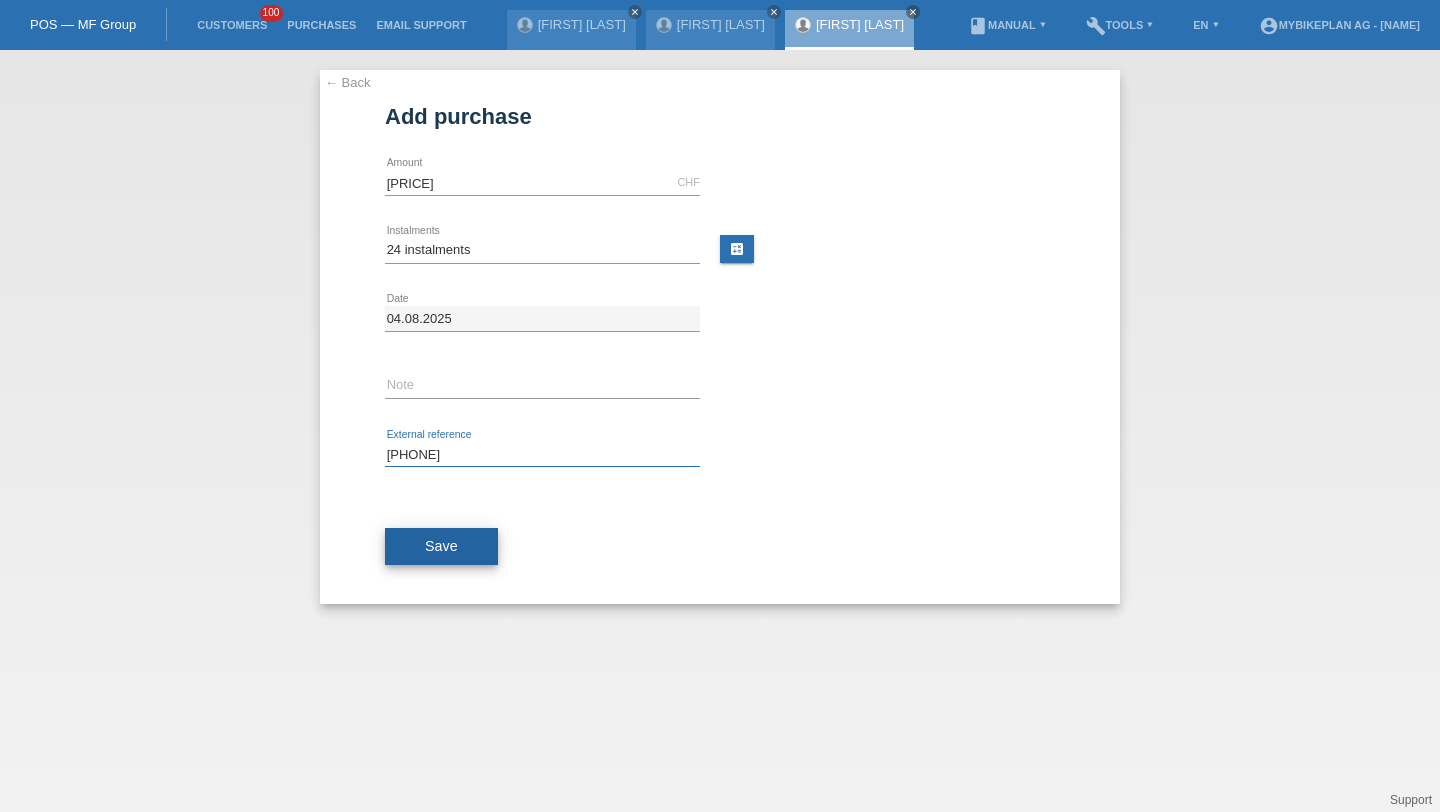 type on "41234405763" 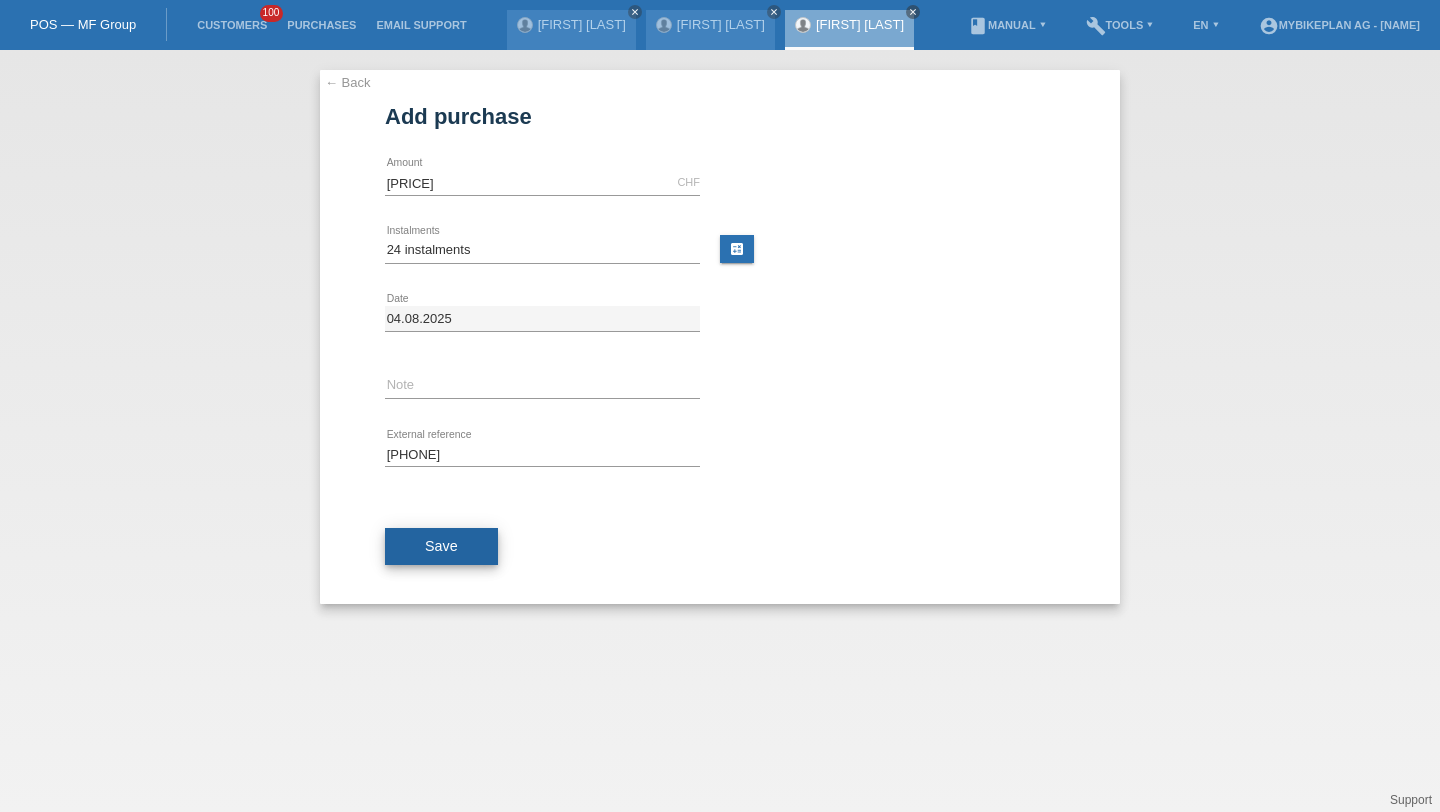 click on "Save" at bounding box center (441, 547) 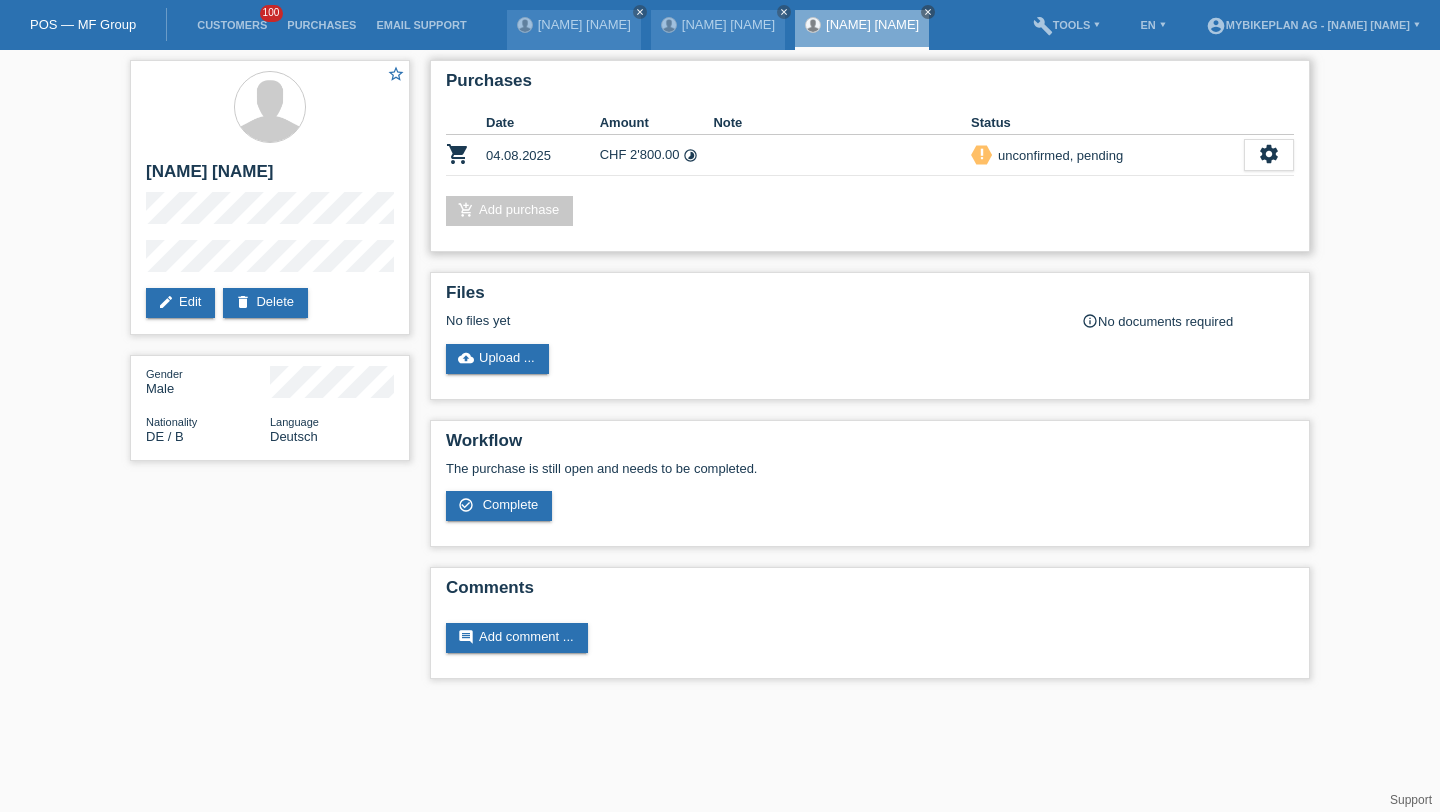 scroll, scrollTop: 0, scrollLeft: 0, axis: both 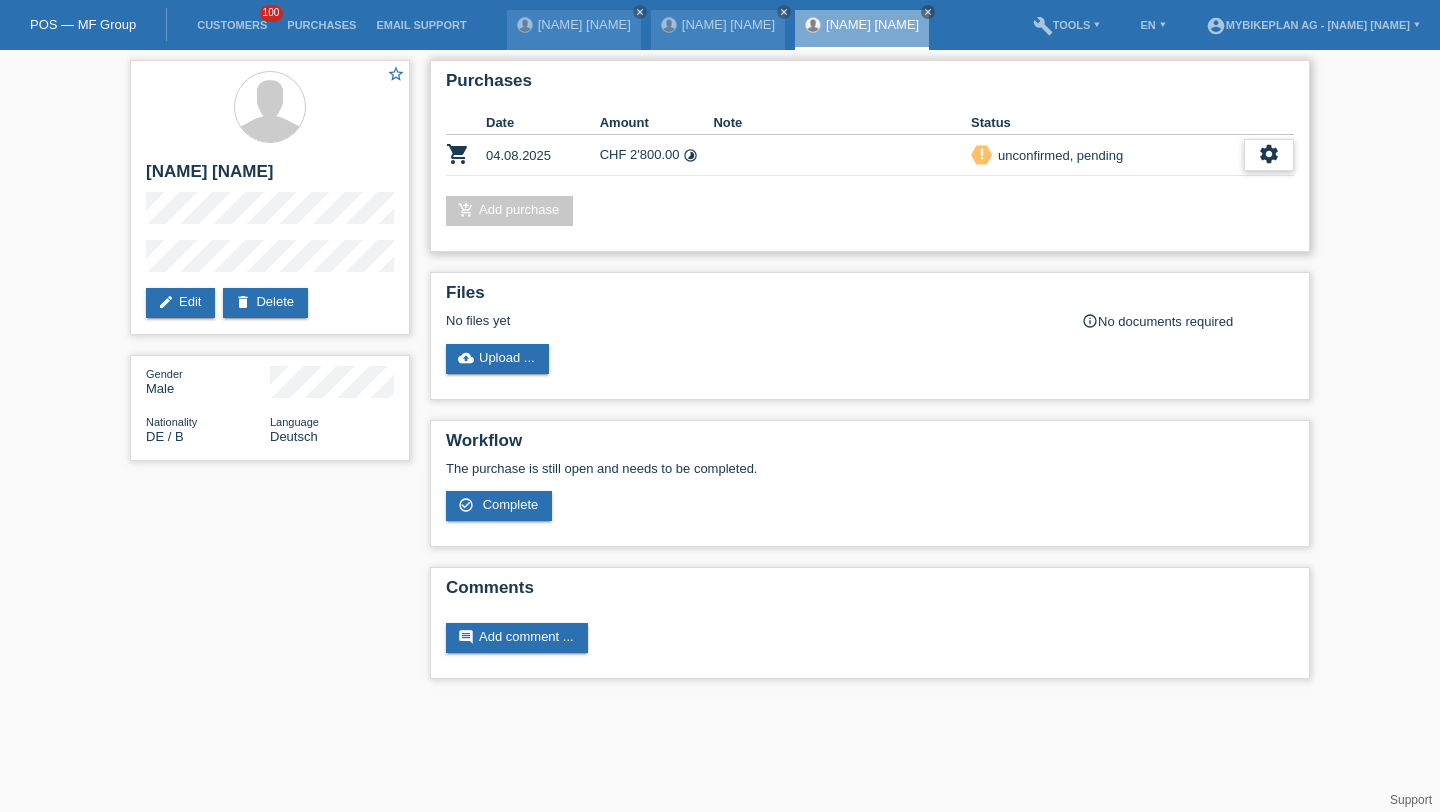 click on "settings" at bounding box center (1269, 154) 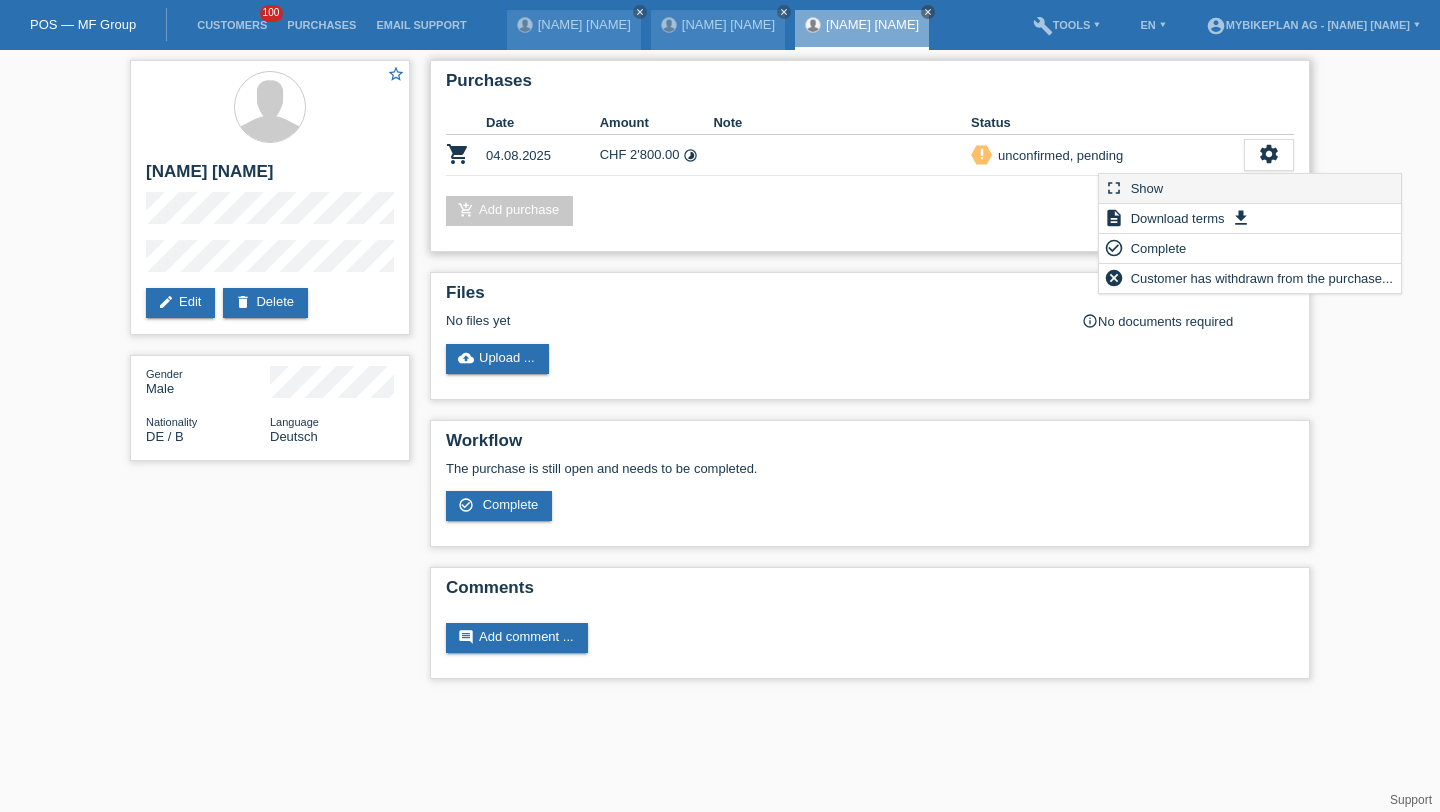 click on "fullscreen   Show" at bounding box center [1250, 189] 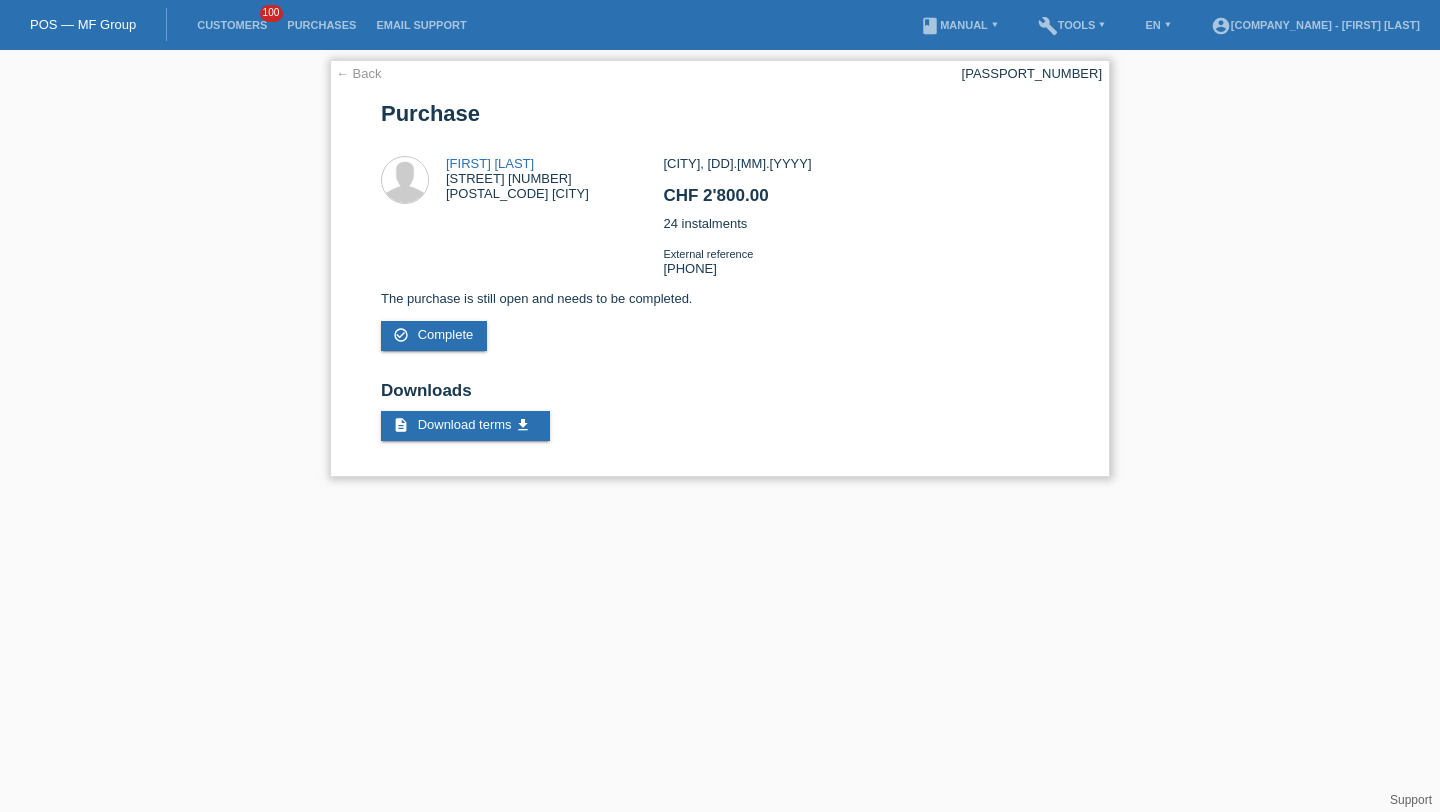 scroll, scrollTop: 0, scrollLeft: 0, axis: both 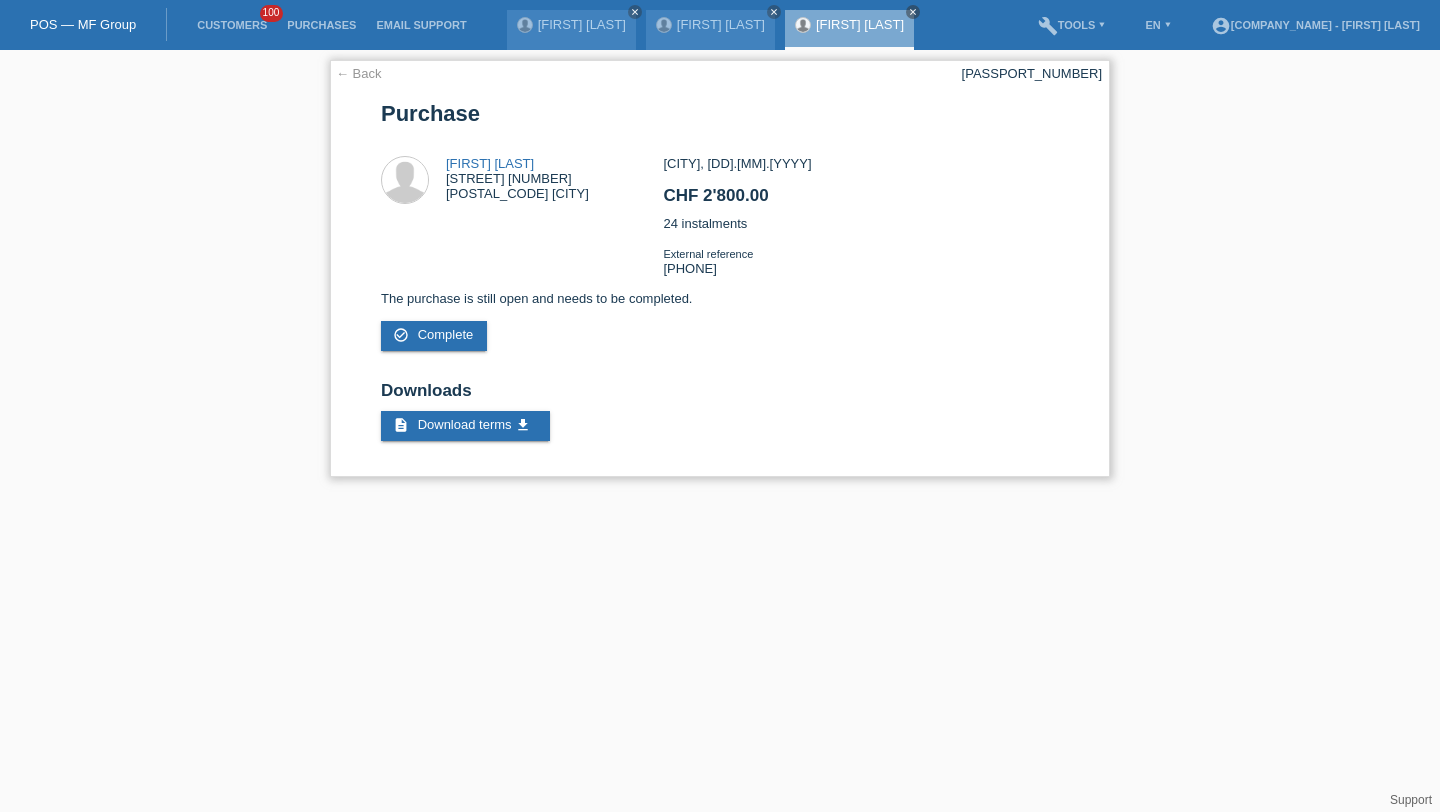 click on "POSP00025646" at bounding box center (1032, 73) 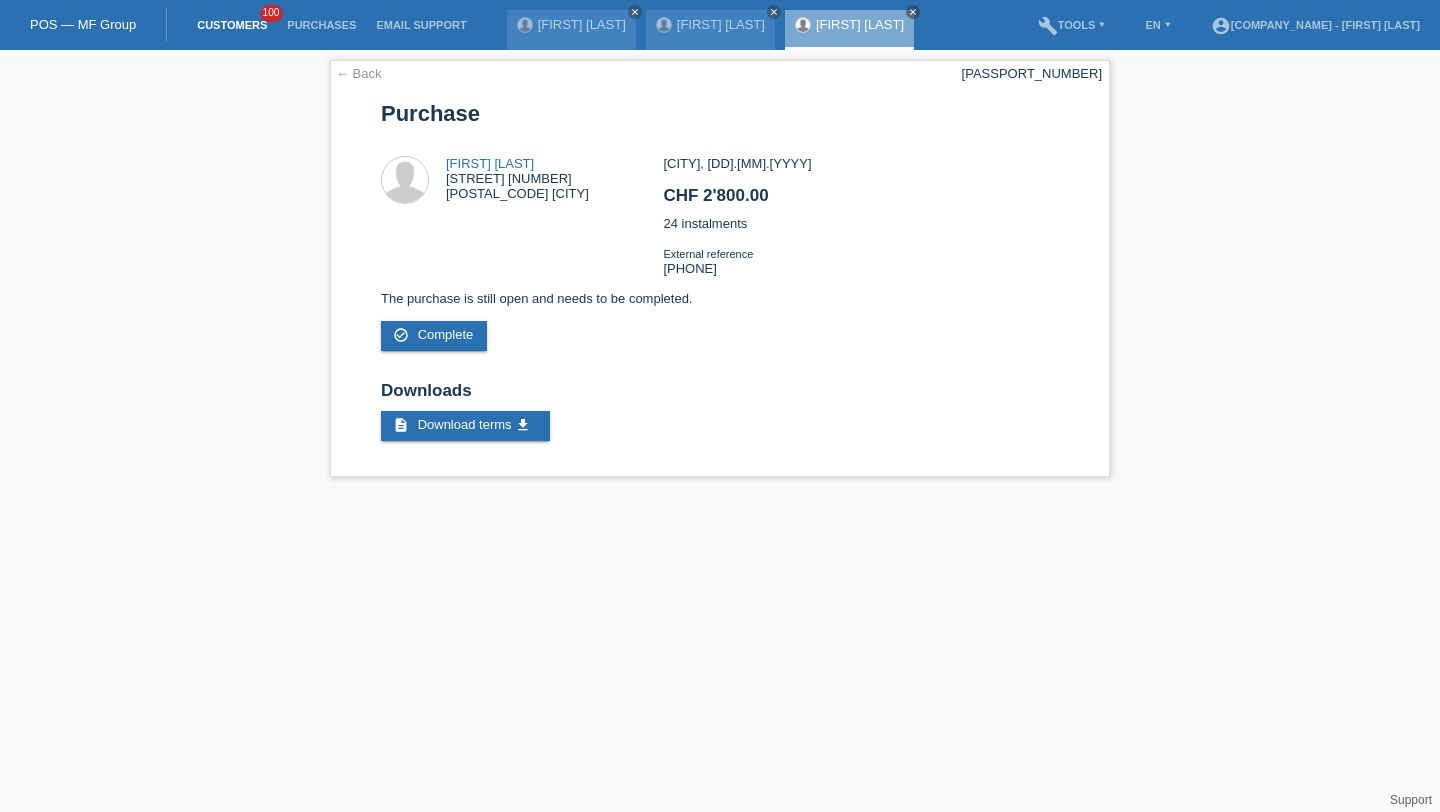 click on "Customers" at bounding box center (232, 25) 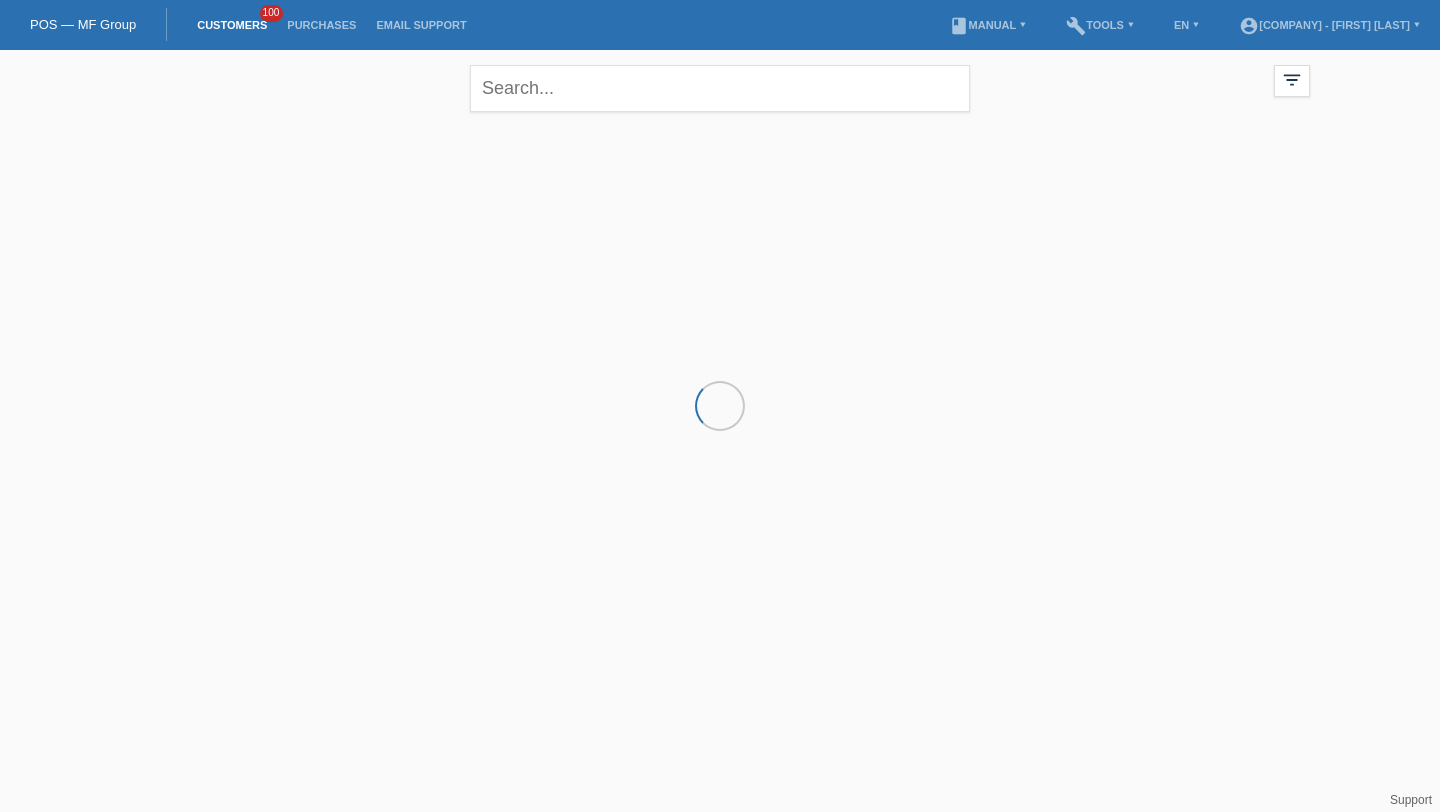 scroll, scrollTop: 0, scrollLeft: 0, axis: both 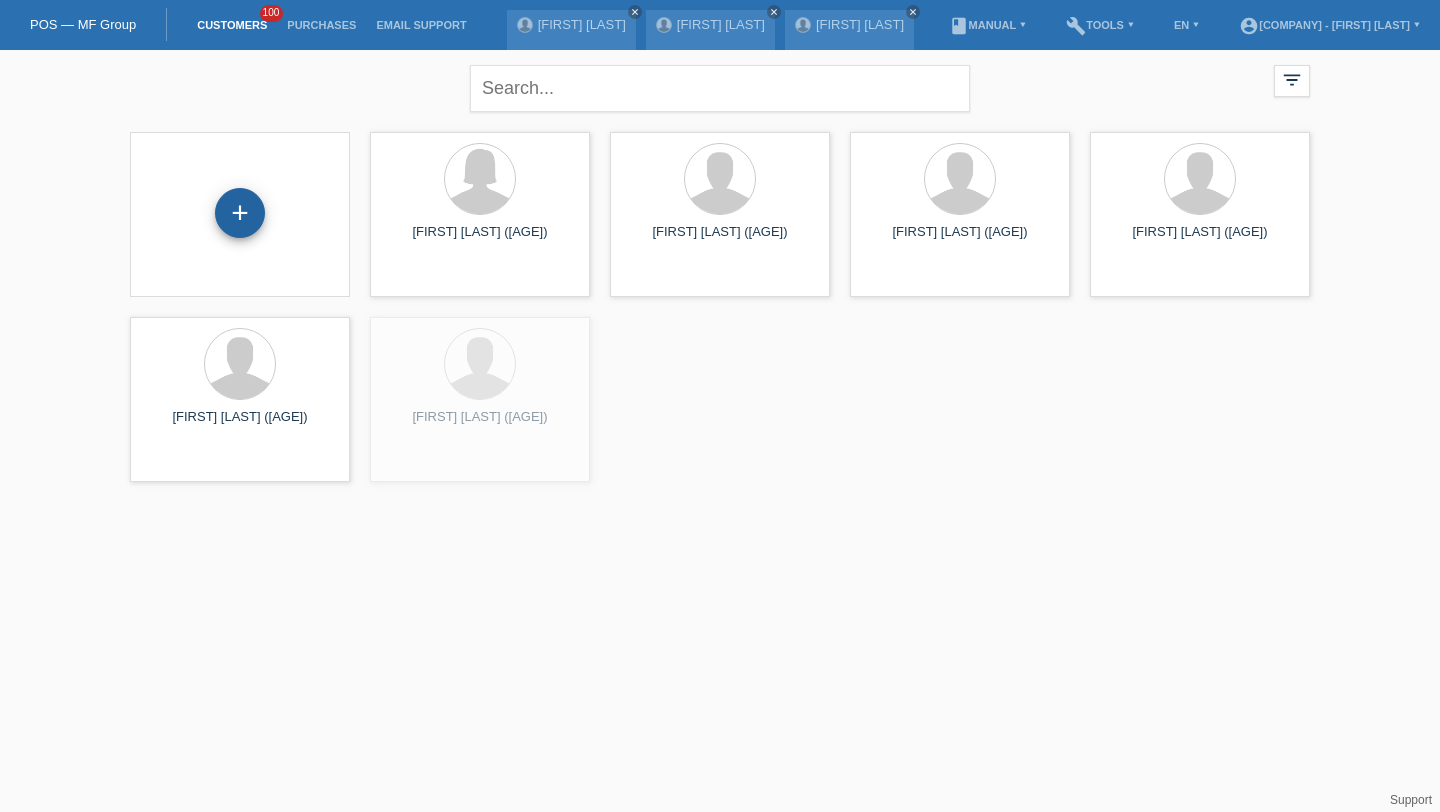 click on "+" at bounding box center (240, 213) 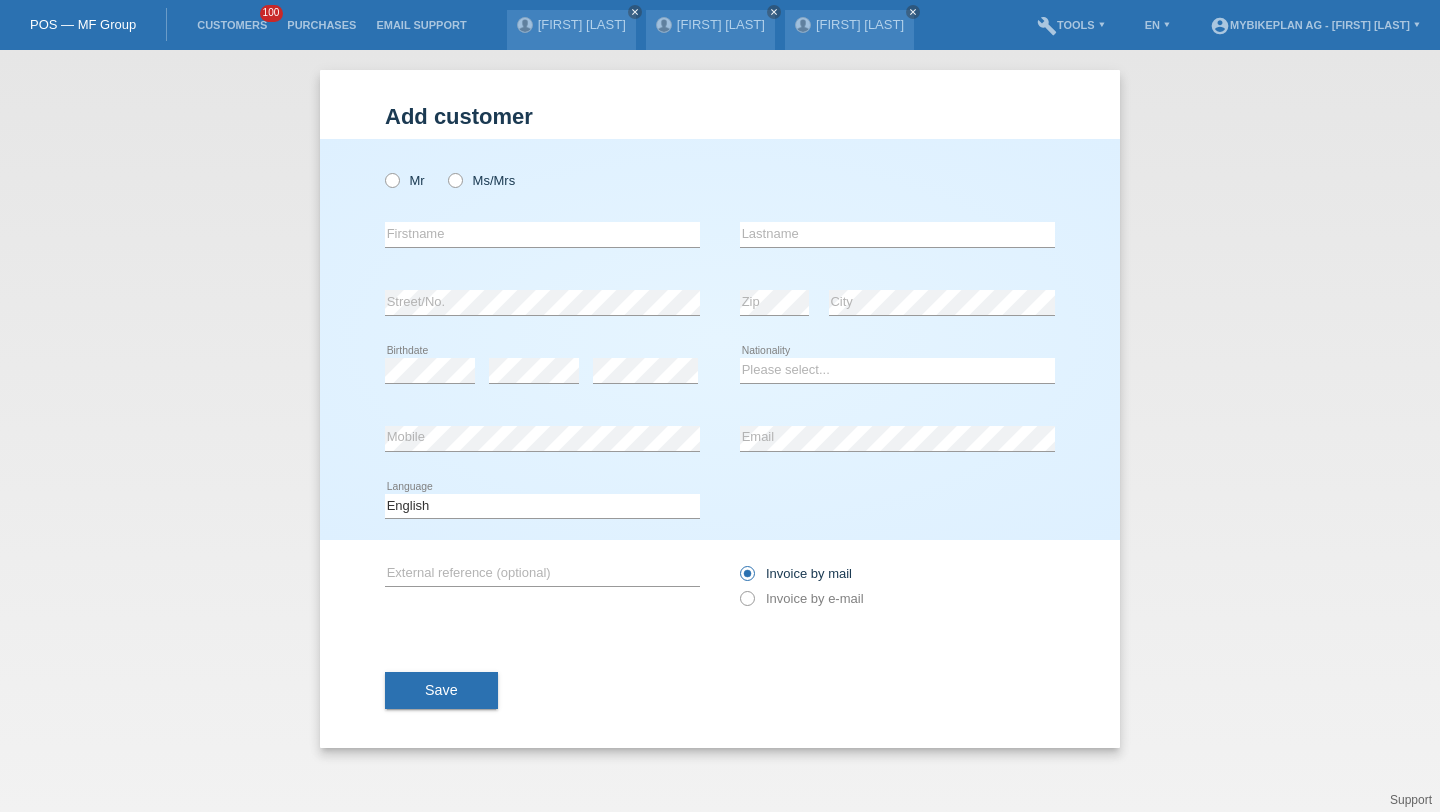 scroll, scrollTop: 0, scrollLeft: 0, axis: both 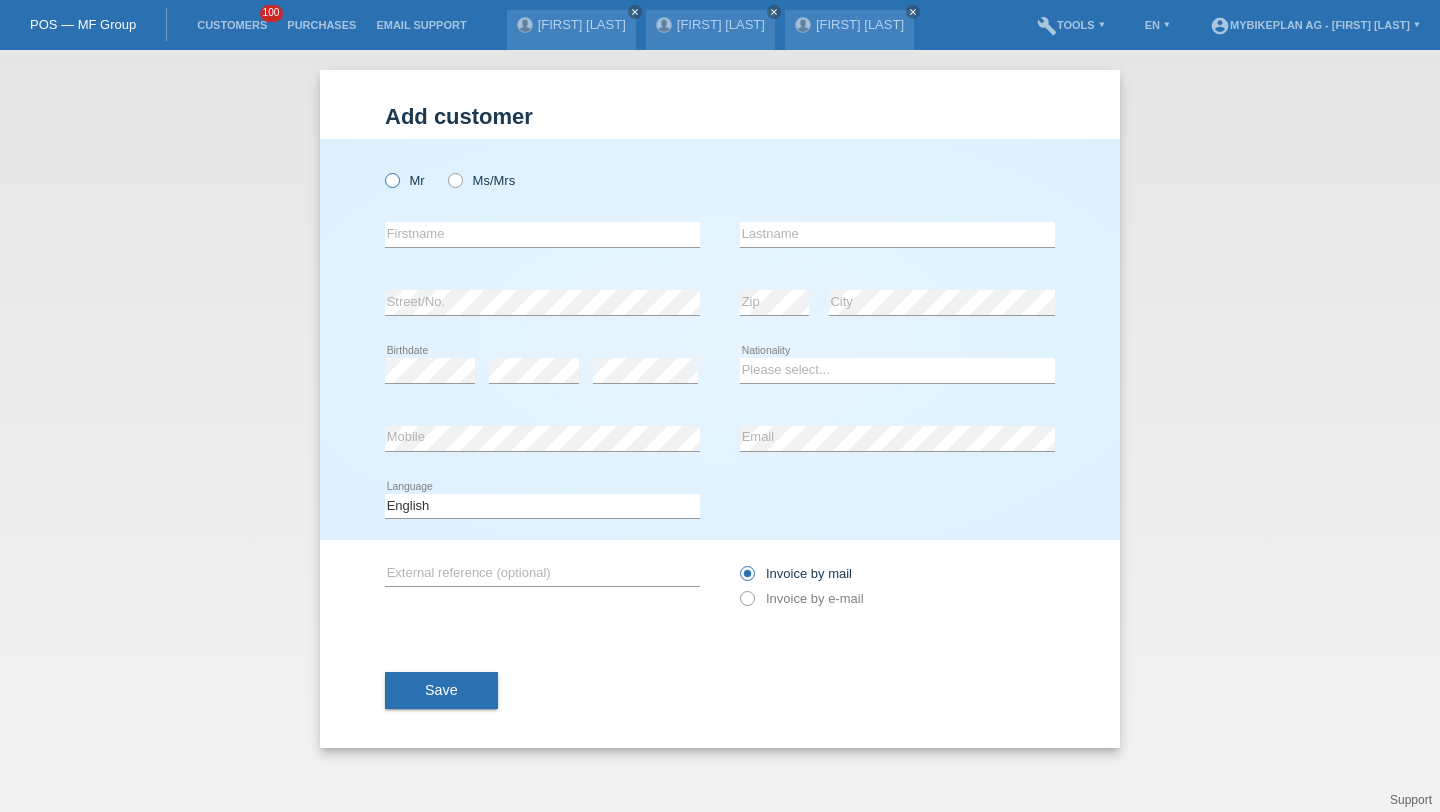 click on "Mr" at bounding box center (405, 180) 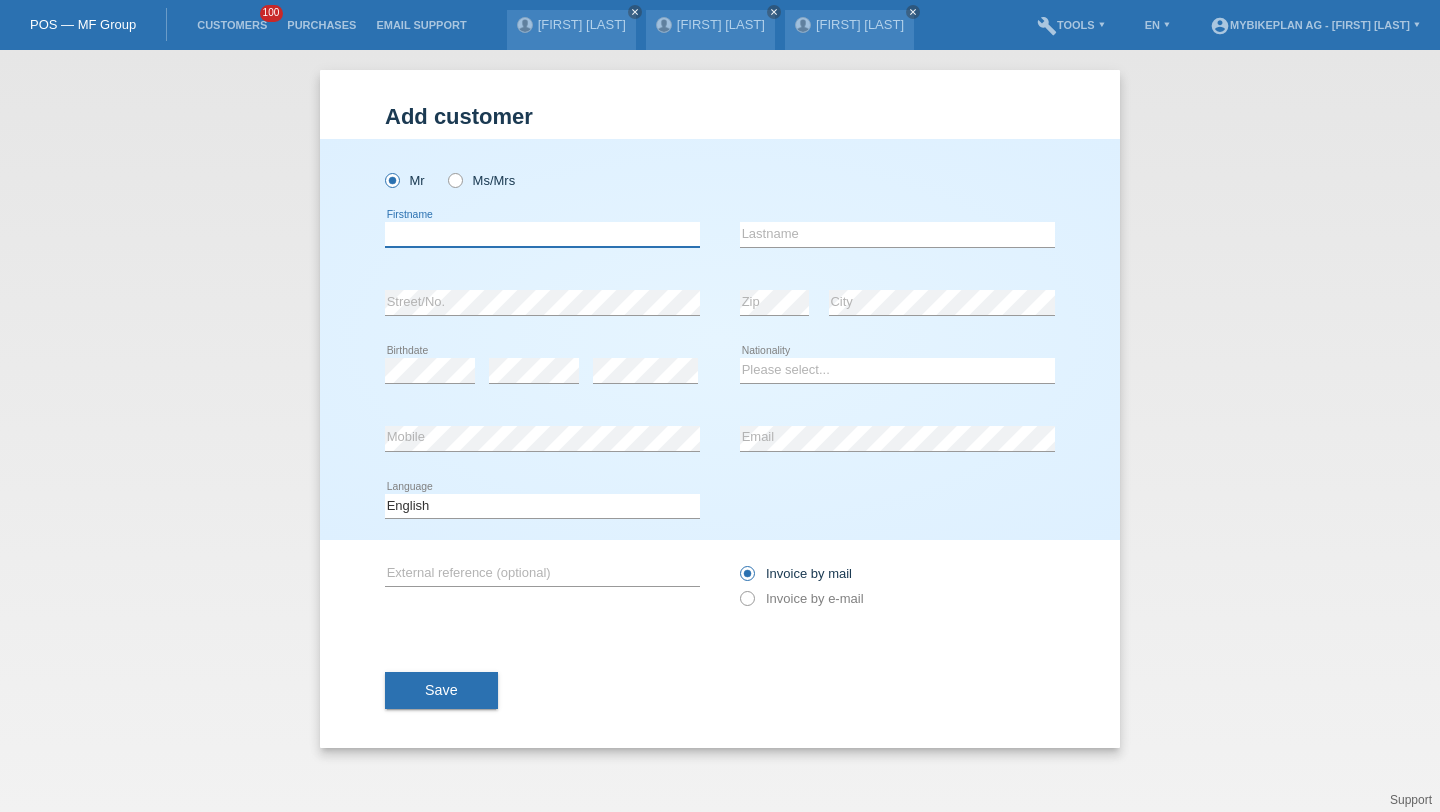 click at bounding box center (542, 234) 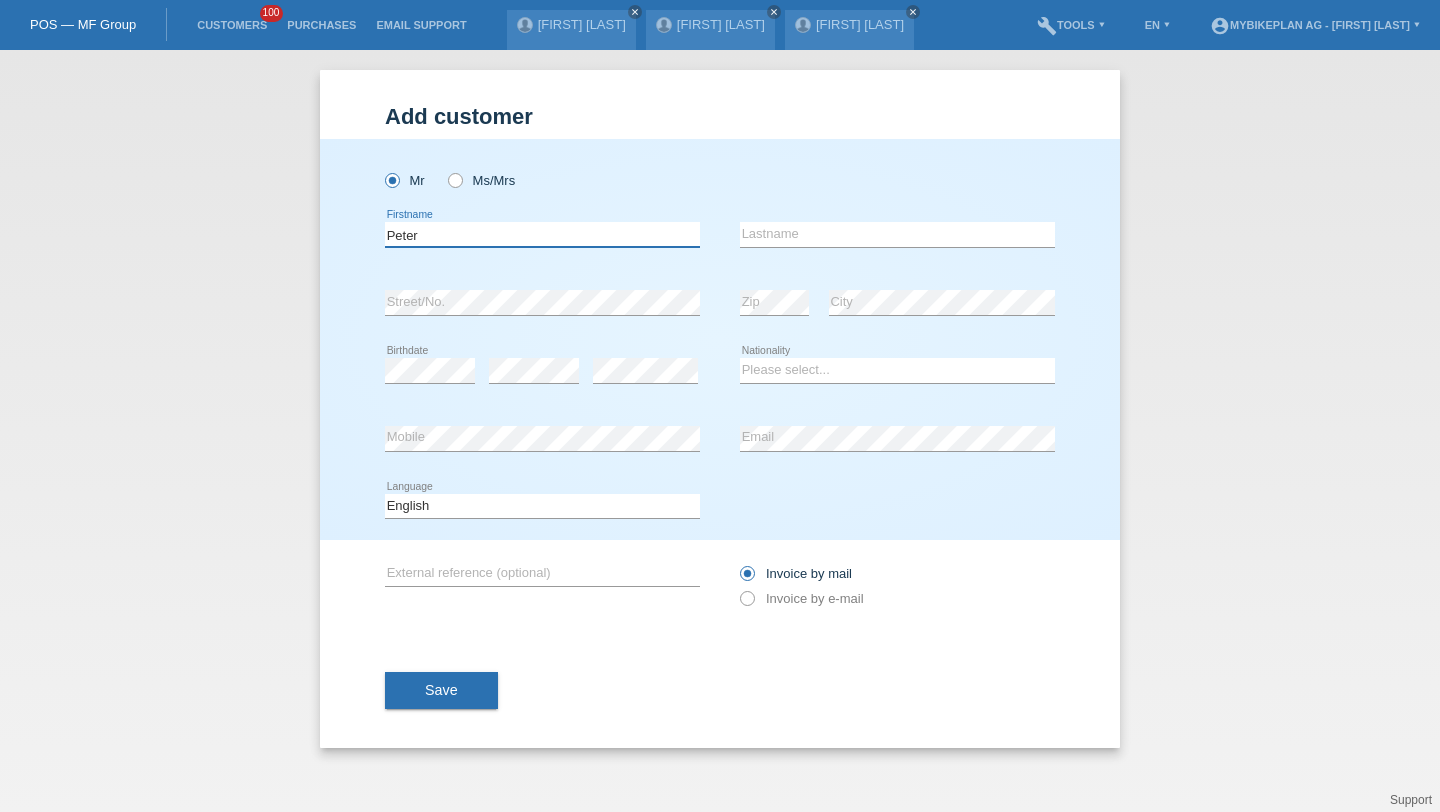 type on "Peter" 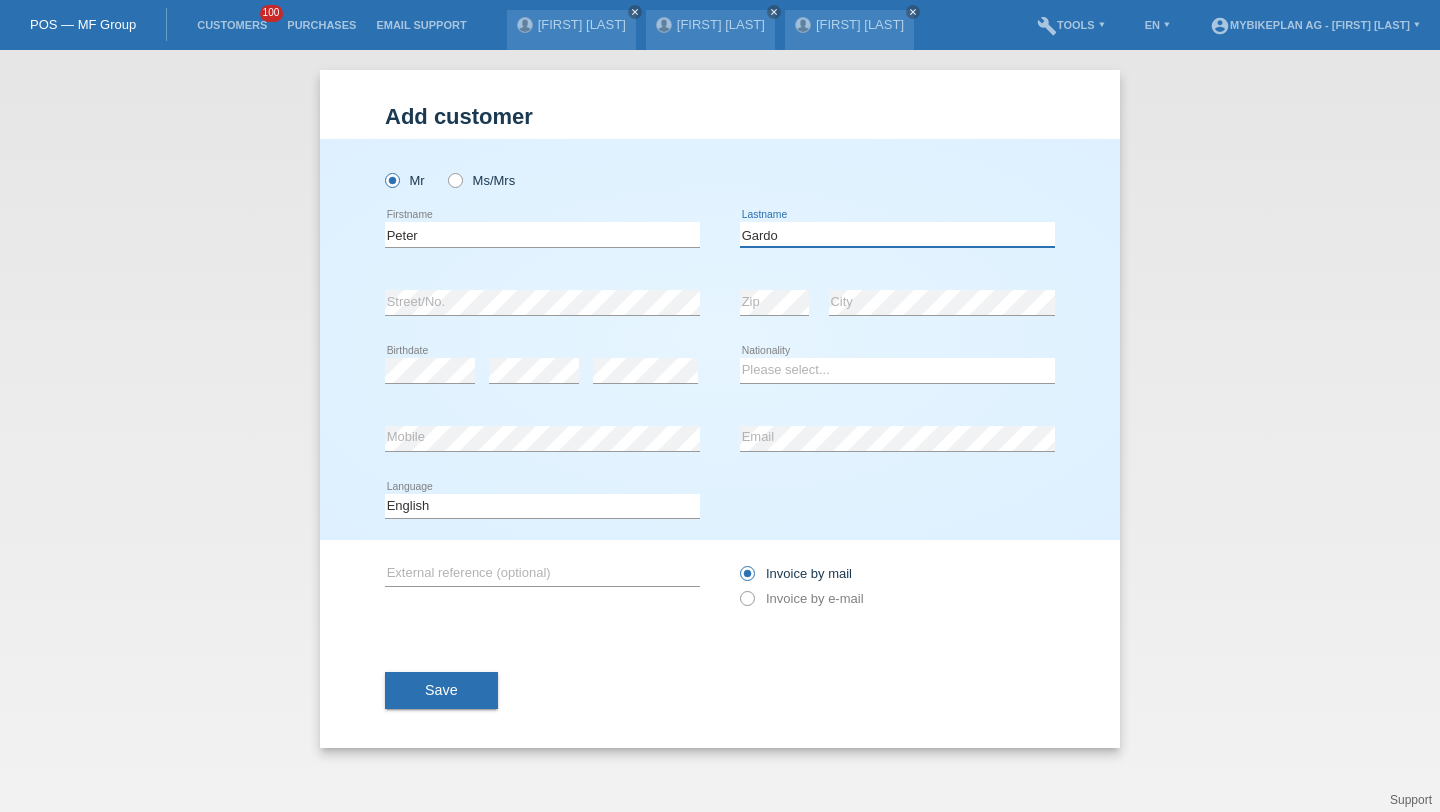 type on "Gardo" 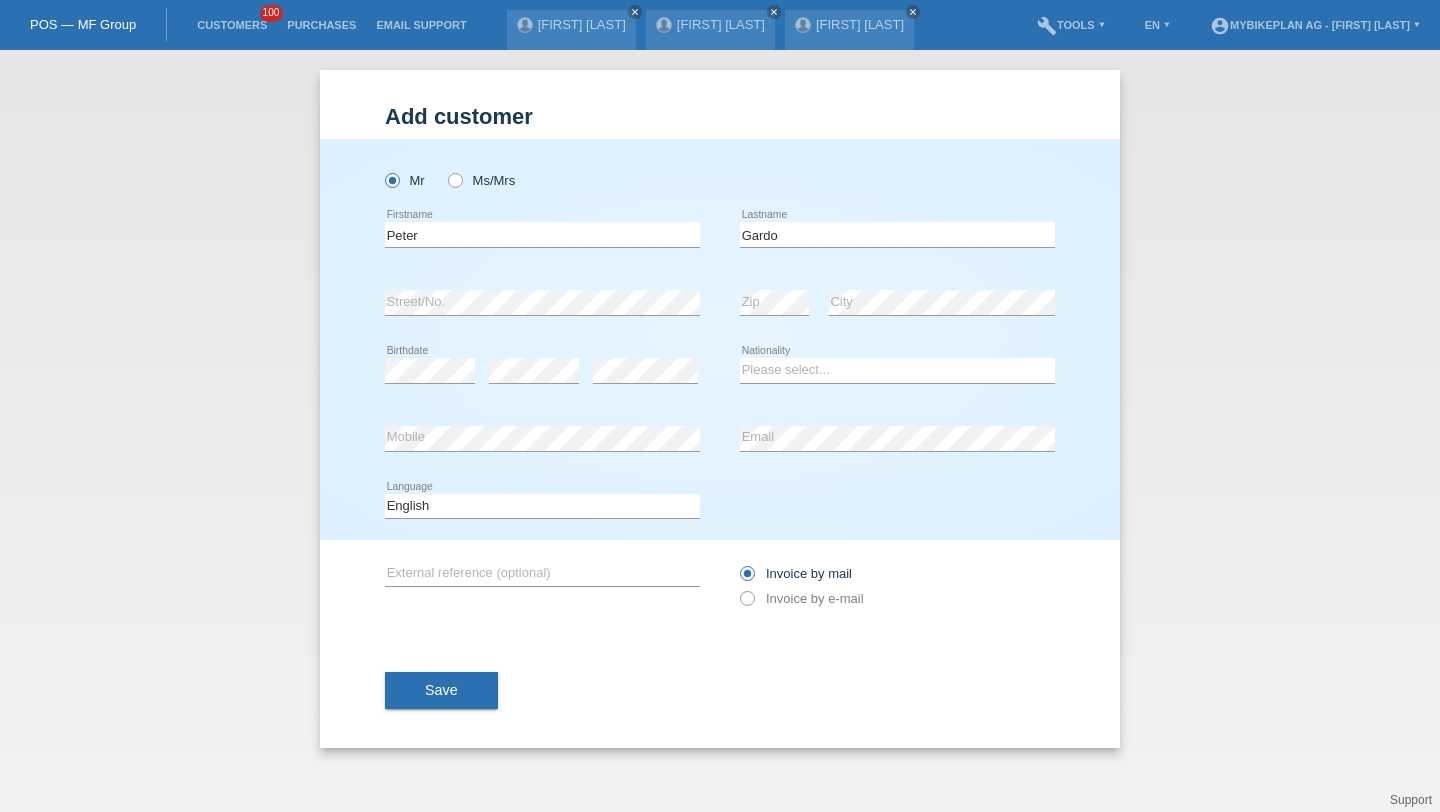 drag, startPoint x: 707, startPoint y: 381, endPoint x: 719, endPoint y: 381, distance: 12 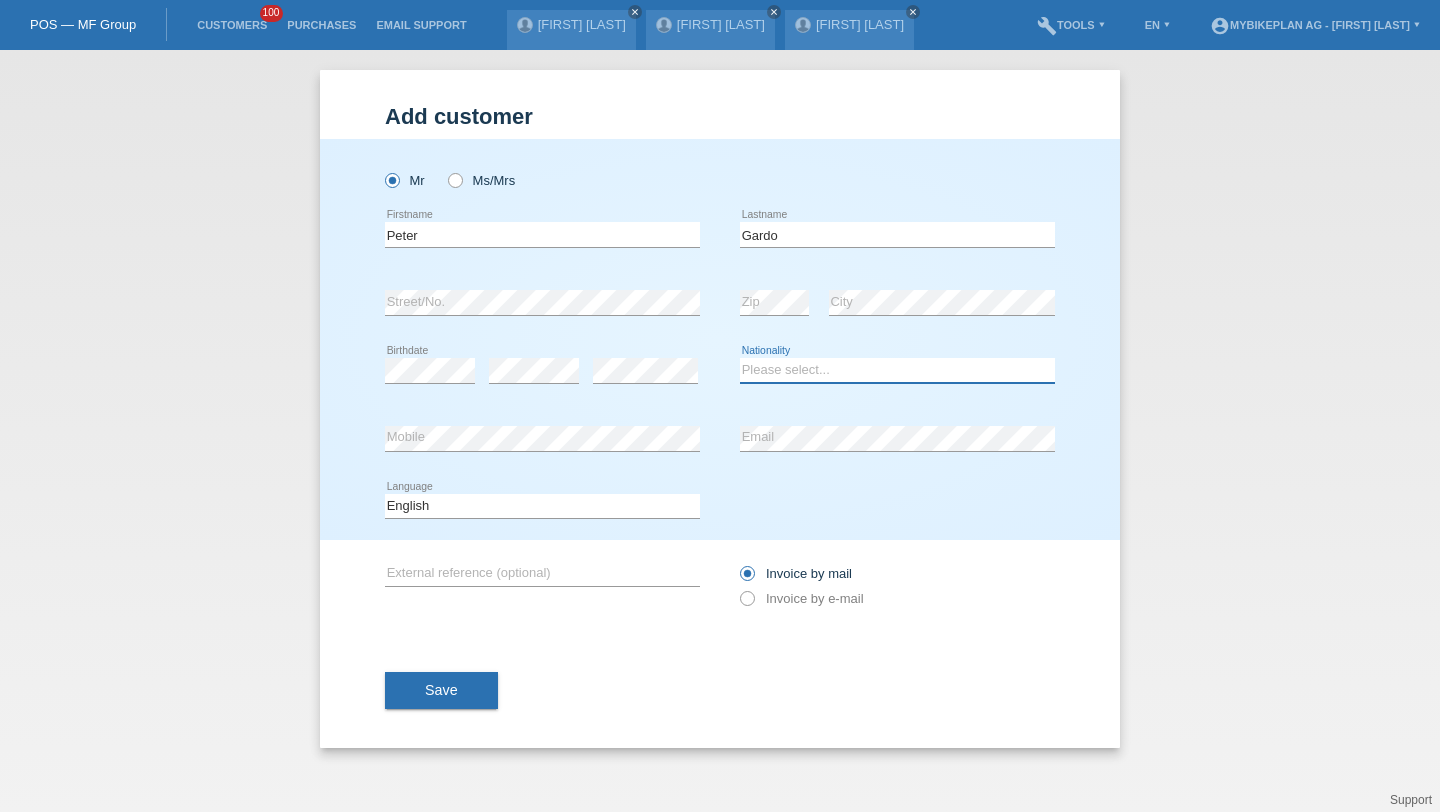 click on "Please select...
Switzerland
Austria
Germany
Liechtenstein
------------
Afghanistan
Åland Islands
Albania
Algeria
American Samoa Andorra Angola Anguilla Antarctica Antigua and Barbuda Argentina Armenia" at bounding box center (897, 370) 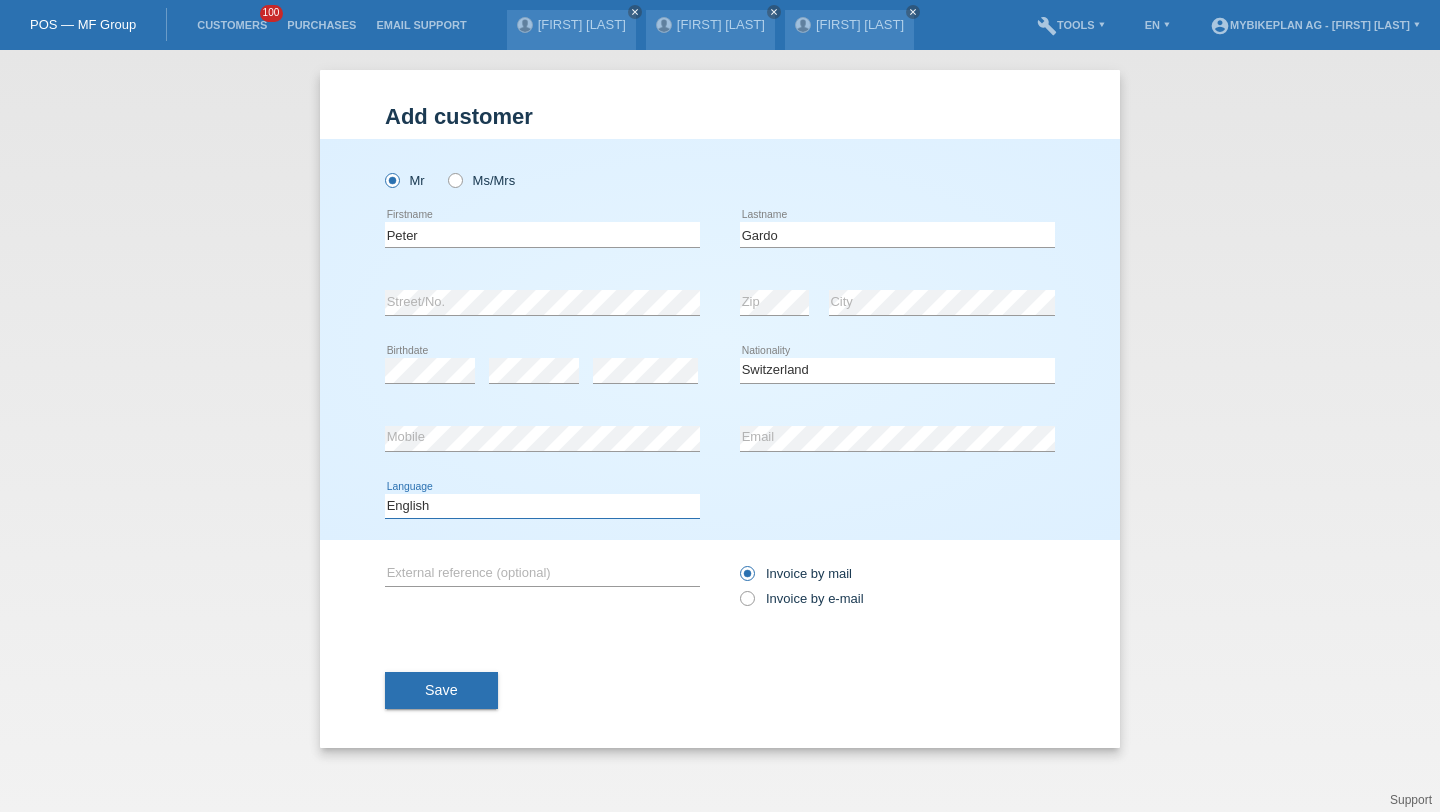 click on "Deutsch
Français
Italiano
English" at bounding box center (542, 506) 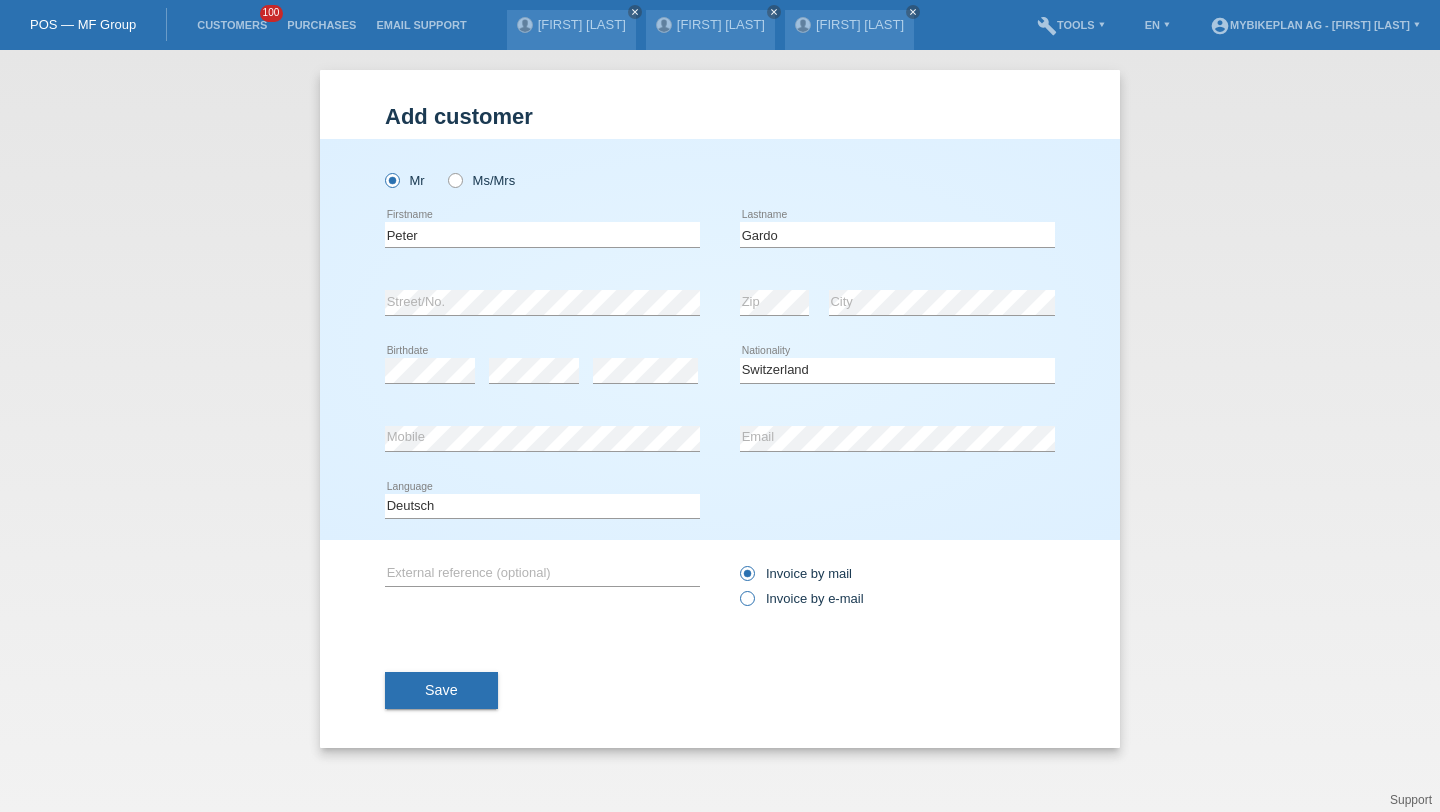 click on "Invoice by e-mail" at bounding box center [802, 598] 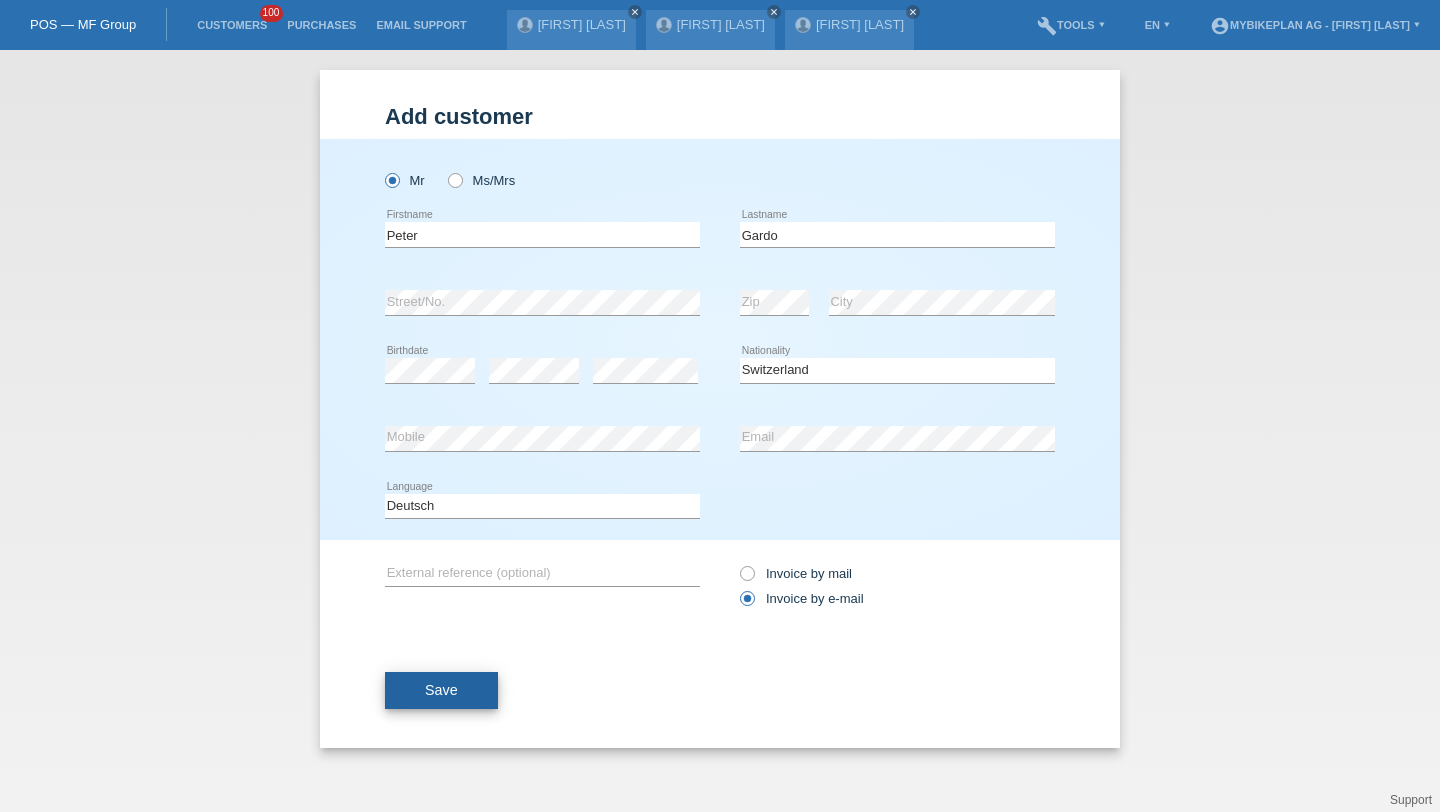 click on "Save" at bounding box center (441, 691) 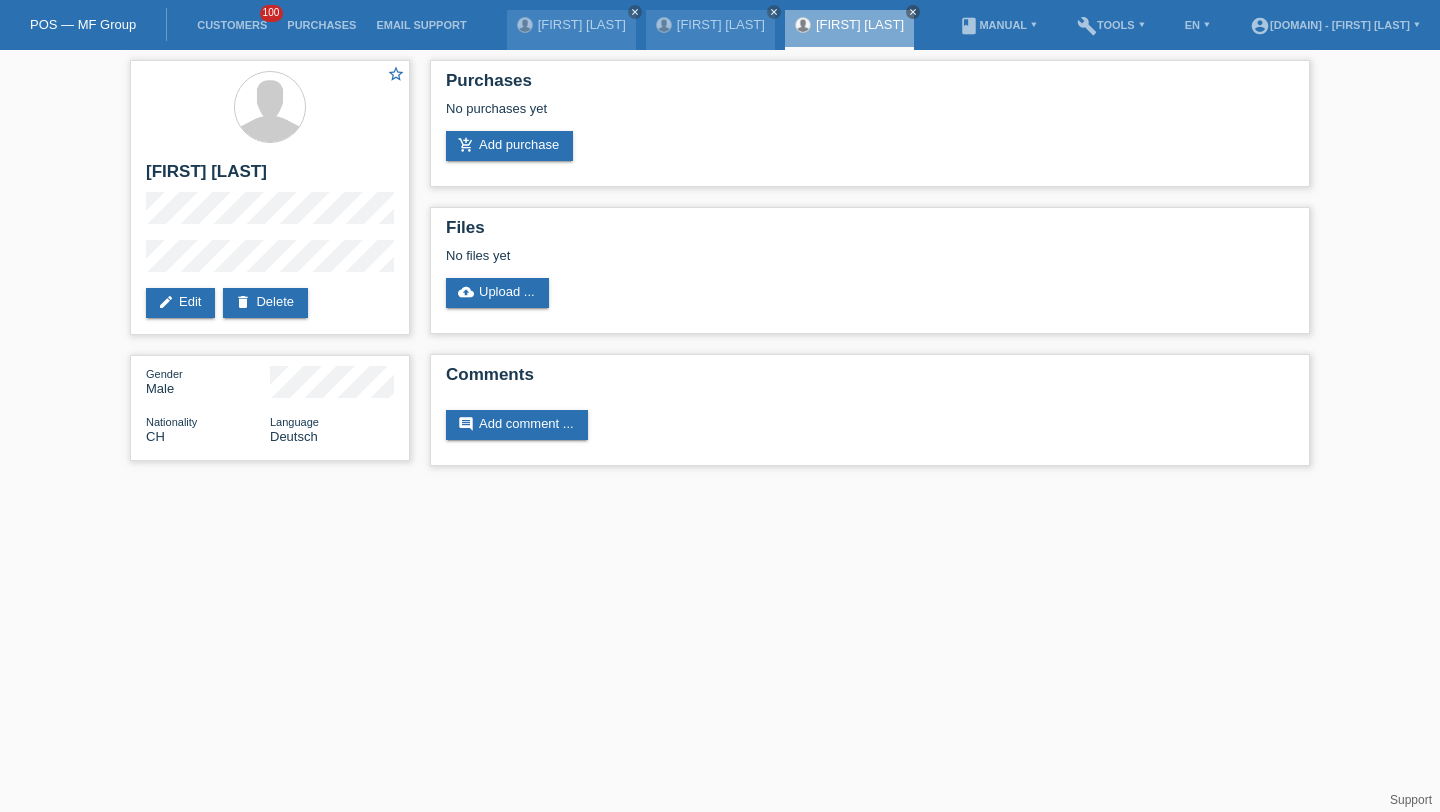 scroll, scrollTop: 0, scrollLeft: 0, axis: both 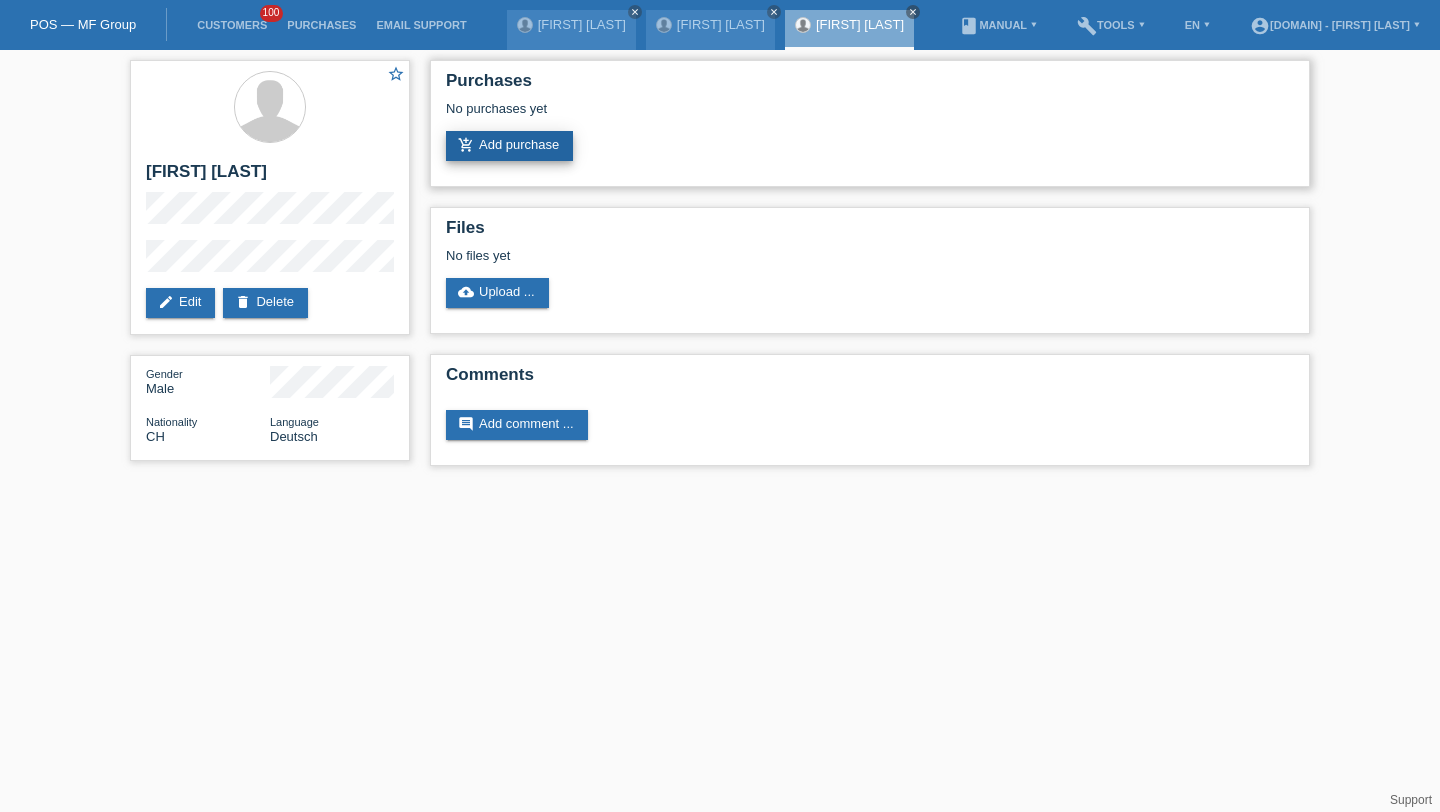 click on "add_shopping_cart  Add purchase" at bounding box center (509, 146) 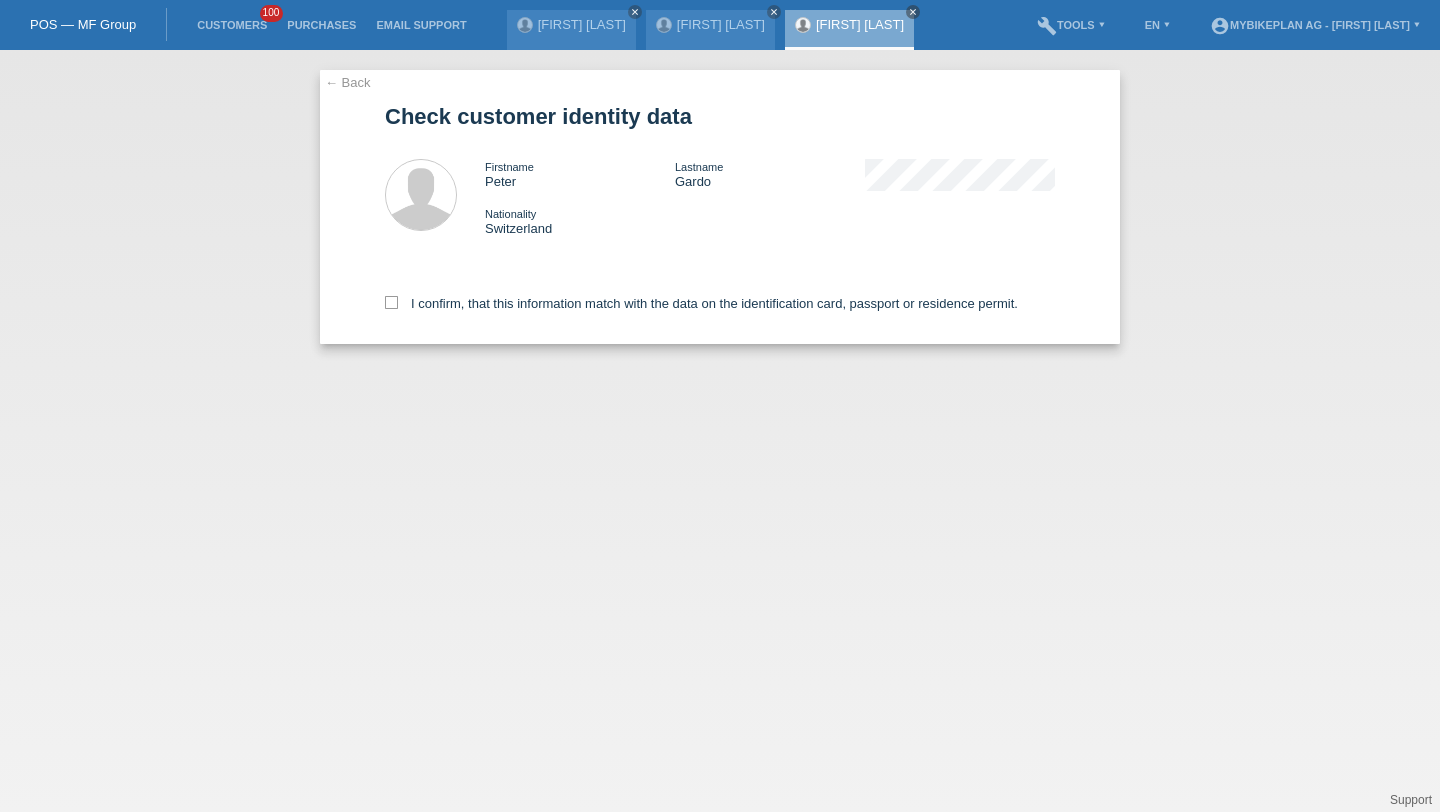 scroll, scrollTop: 0, scrollLeft: 0, axis: both 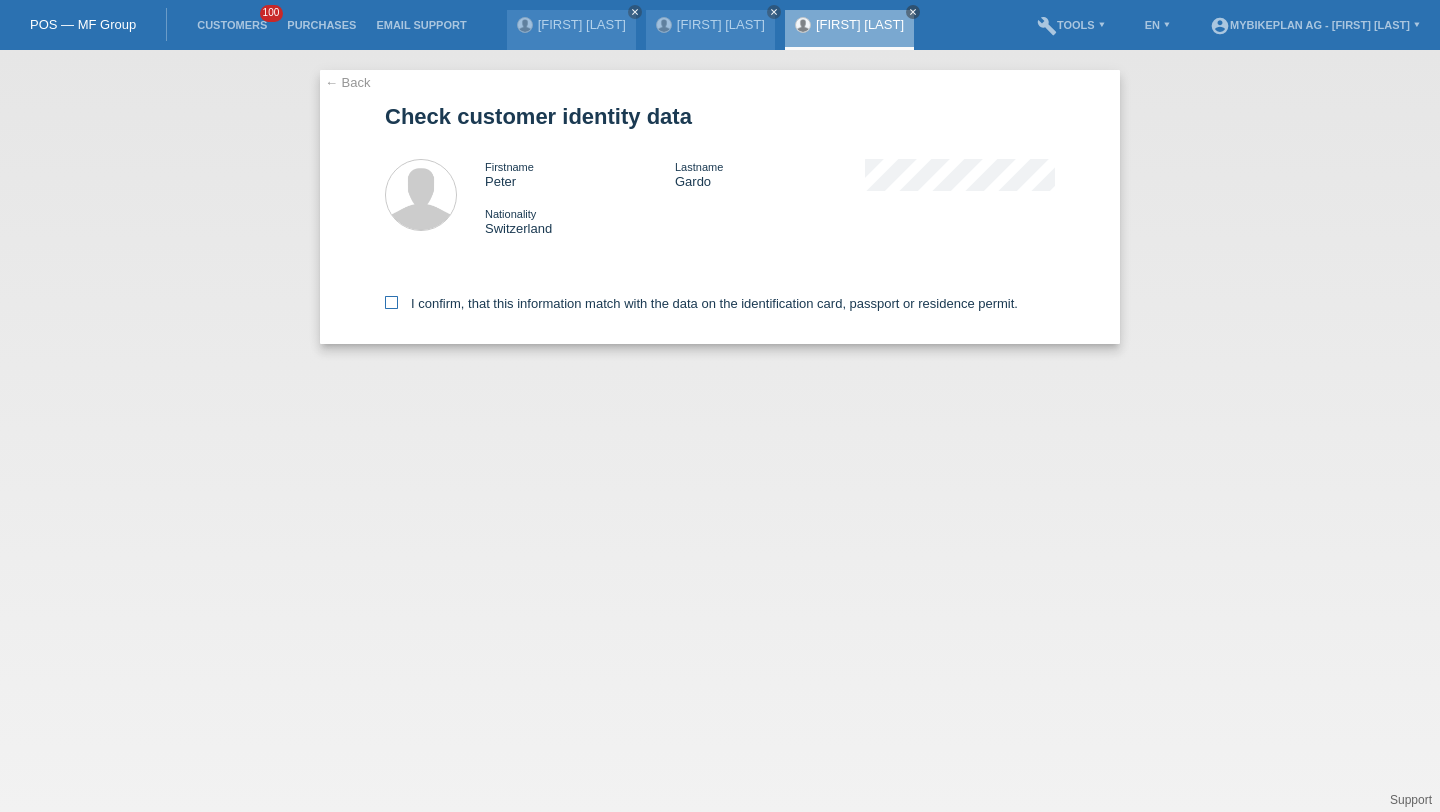 click on "I confirm, that this information match with the data on the identification card, passport or residence permit." at bounding box center (701, 303) 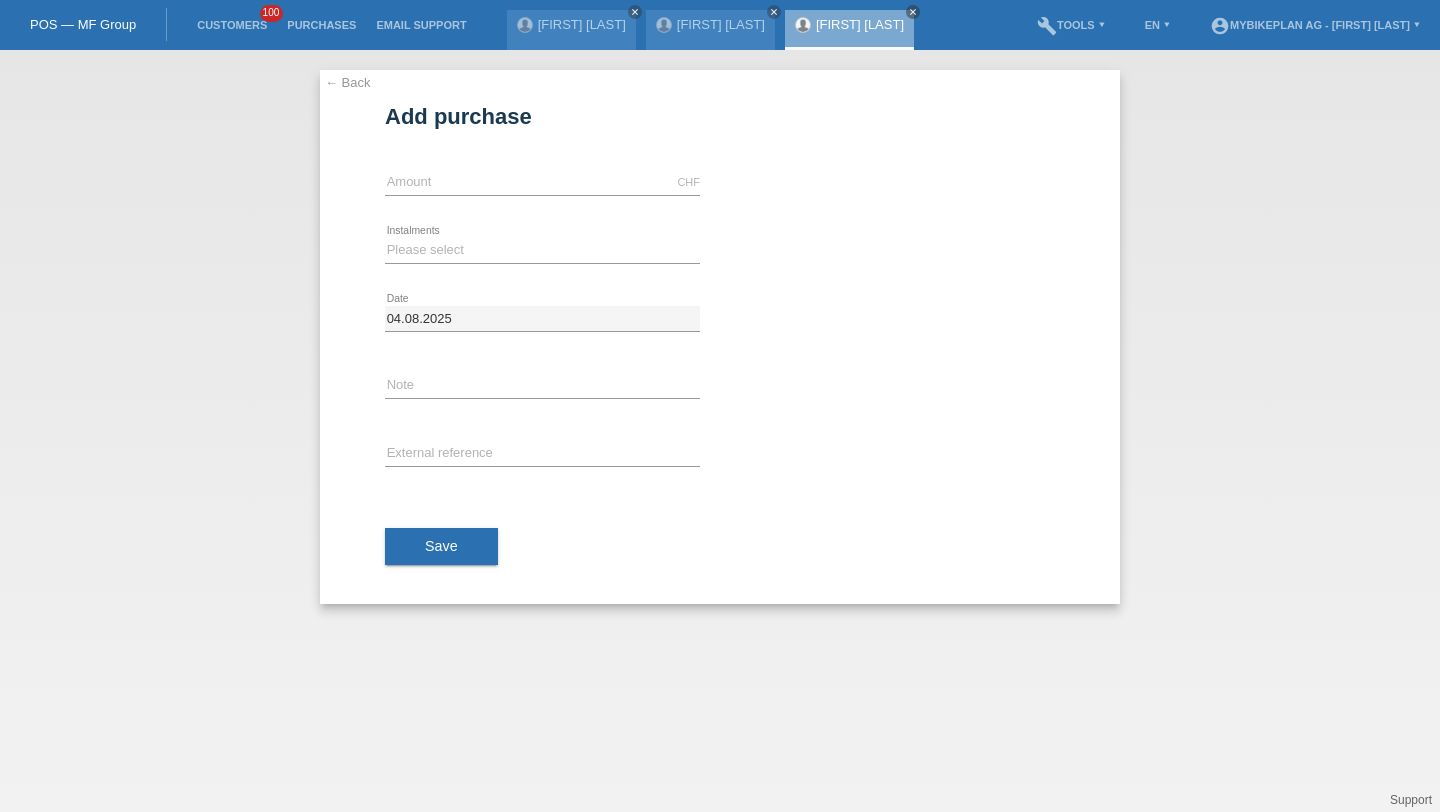 scroll, scrollTop: 0, scrollLeft: 0, axis: both 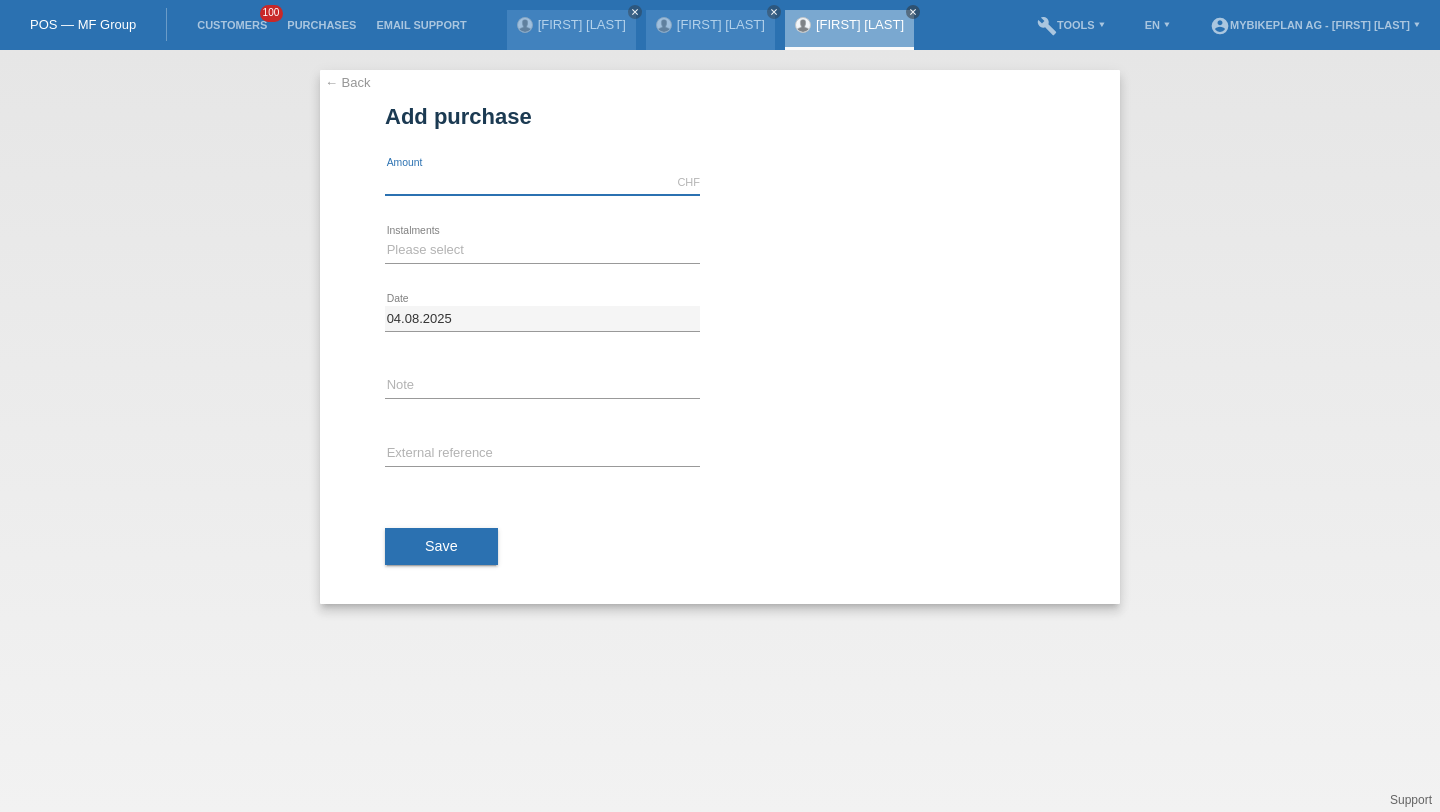 click at bounding box center (542, 182) 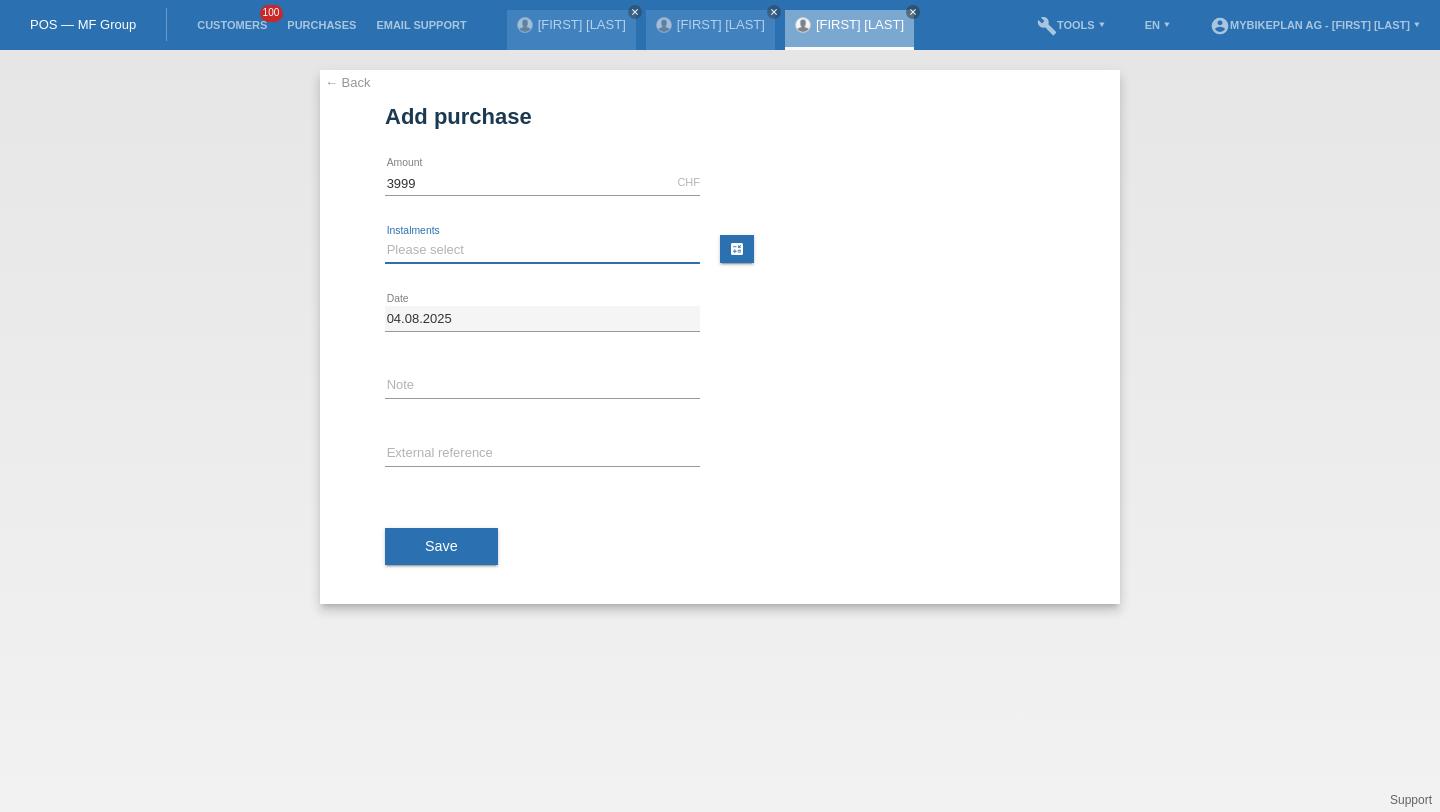 type on "3999.00" 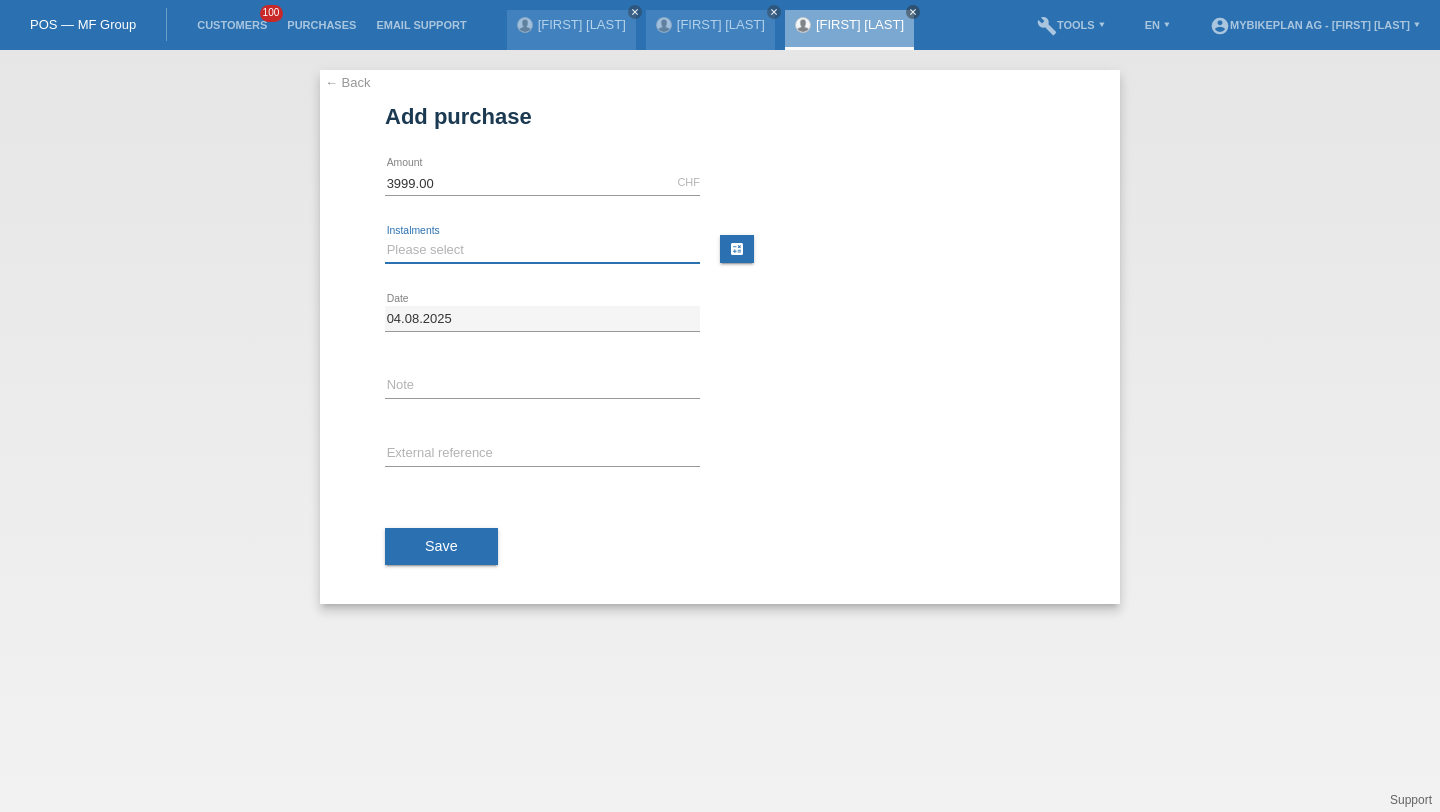 select on "488" 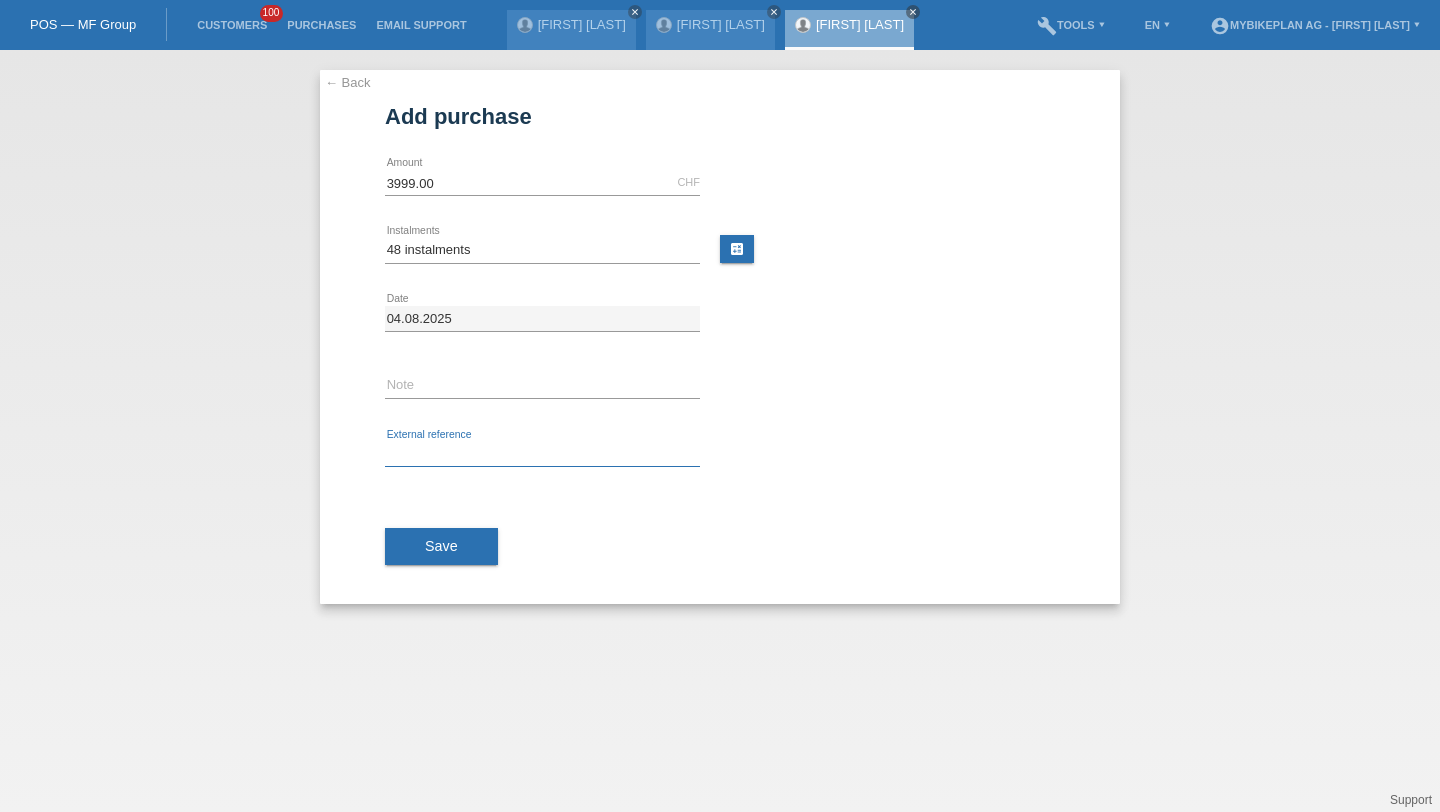 click at bounding box center (542, 454) 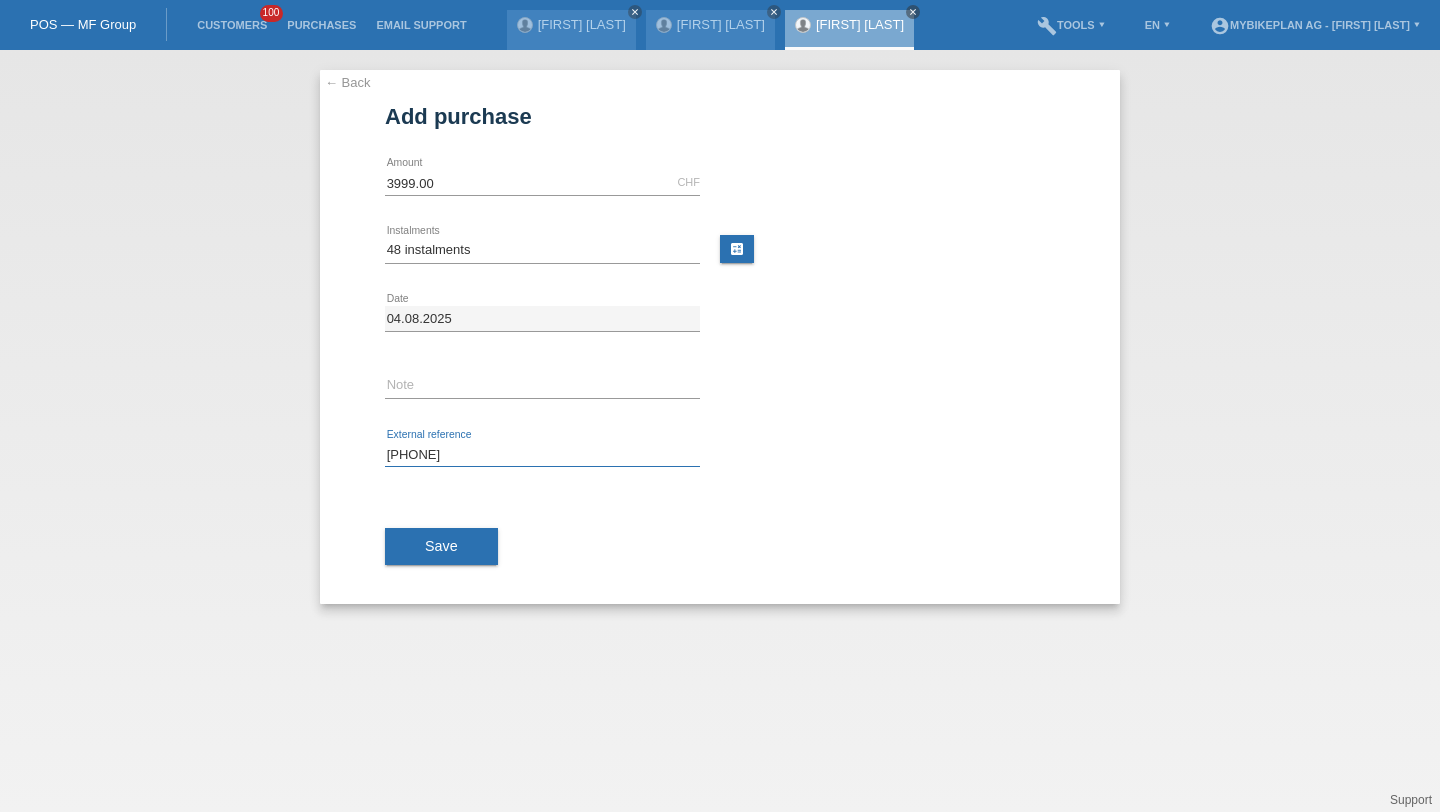 type on "[PHONE]" 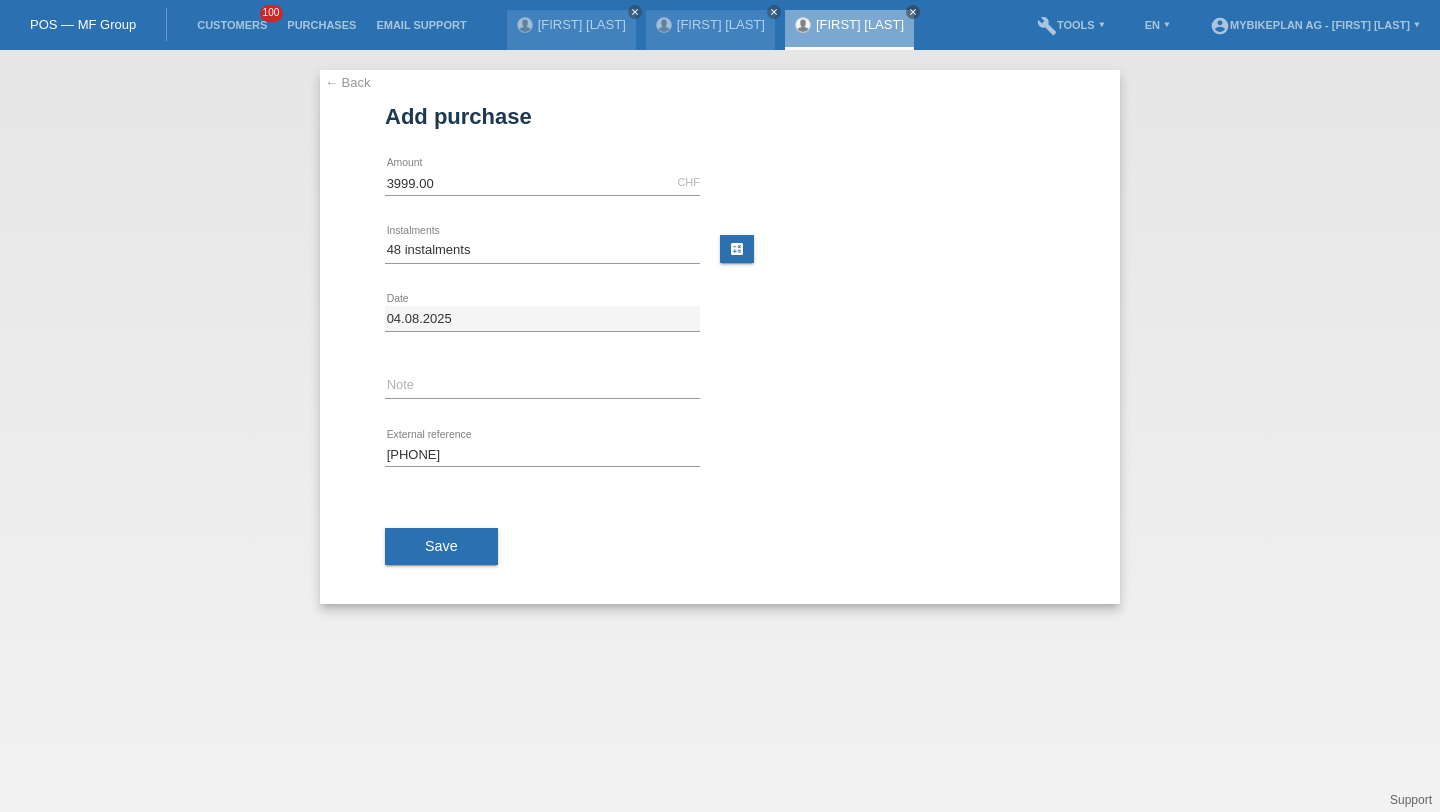 click on "Save" at bounding box center [441, 547] 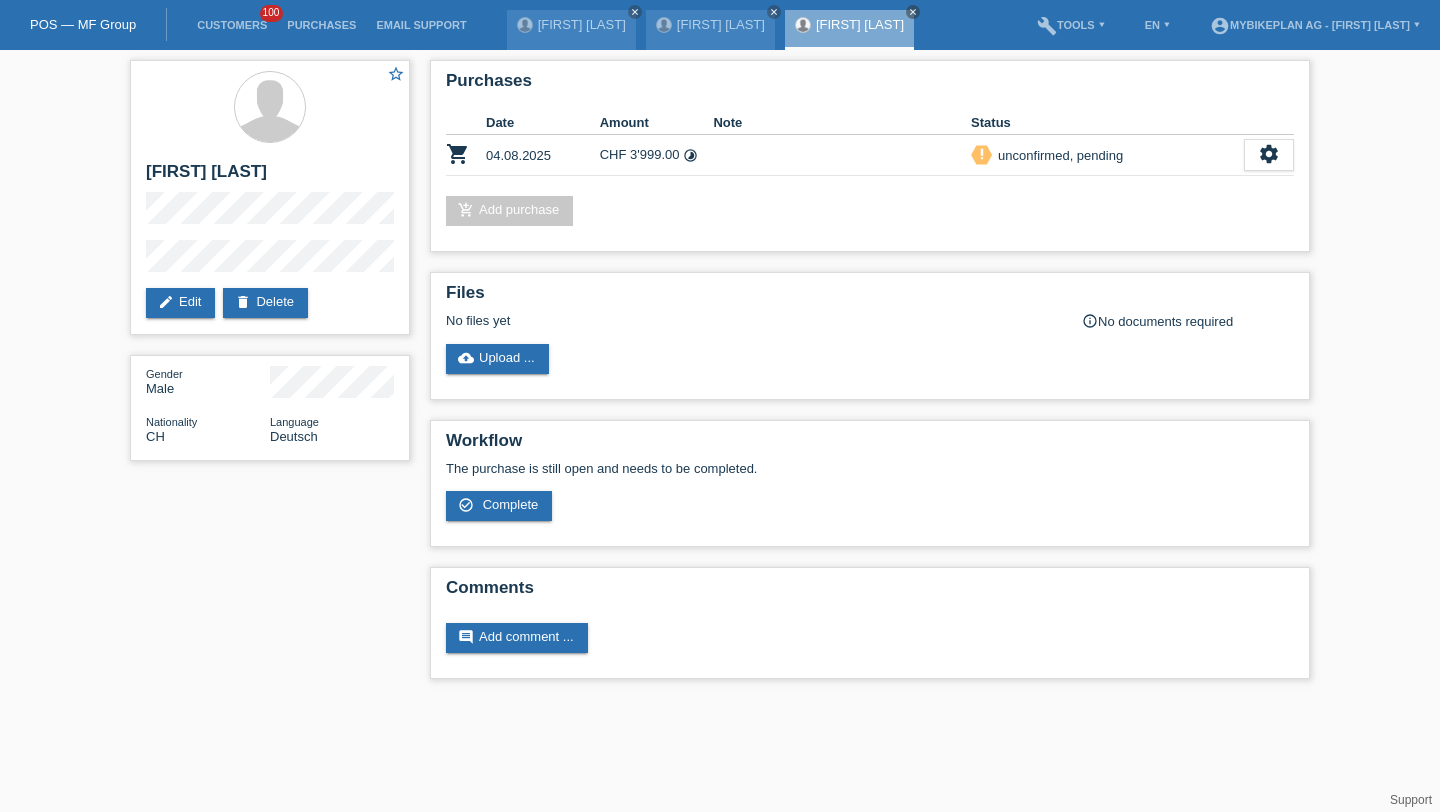 scroll, scrollTop: 0, scrollLeft: 0, axis: both 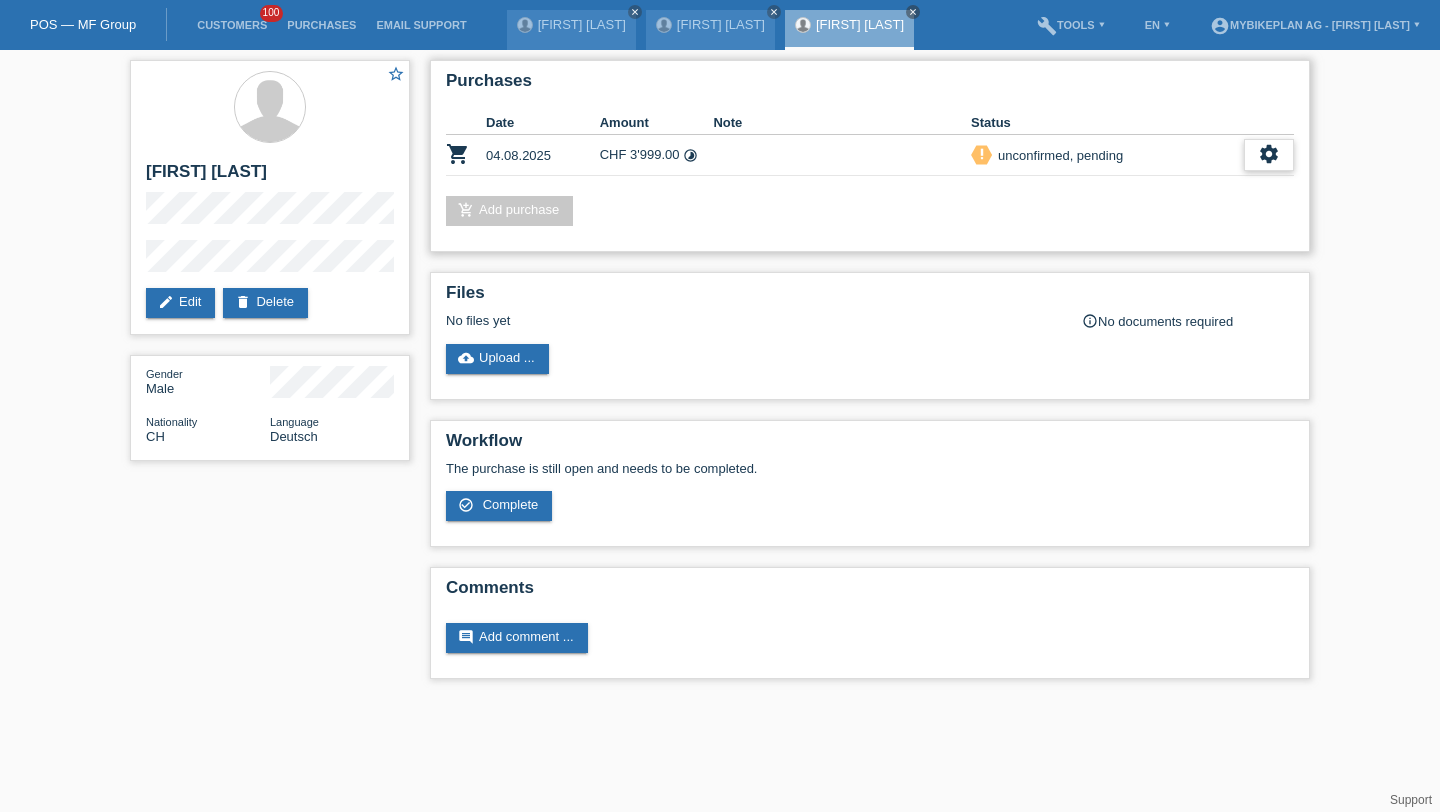 click on "settings" at bounding box center [1269, 155] 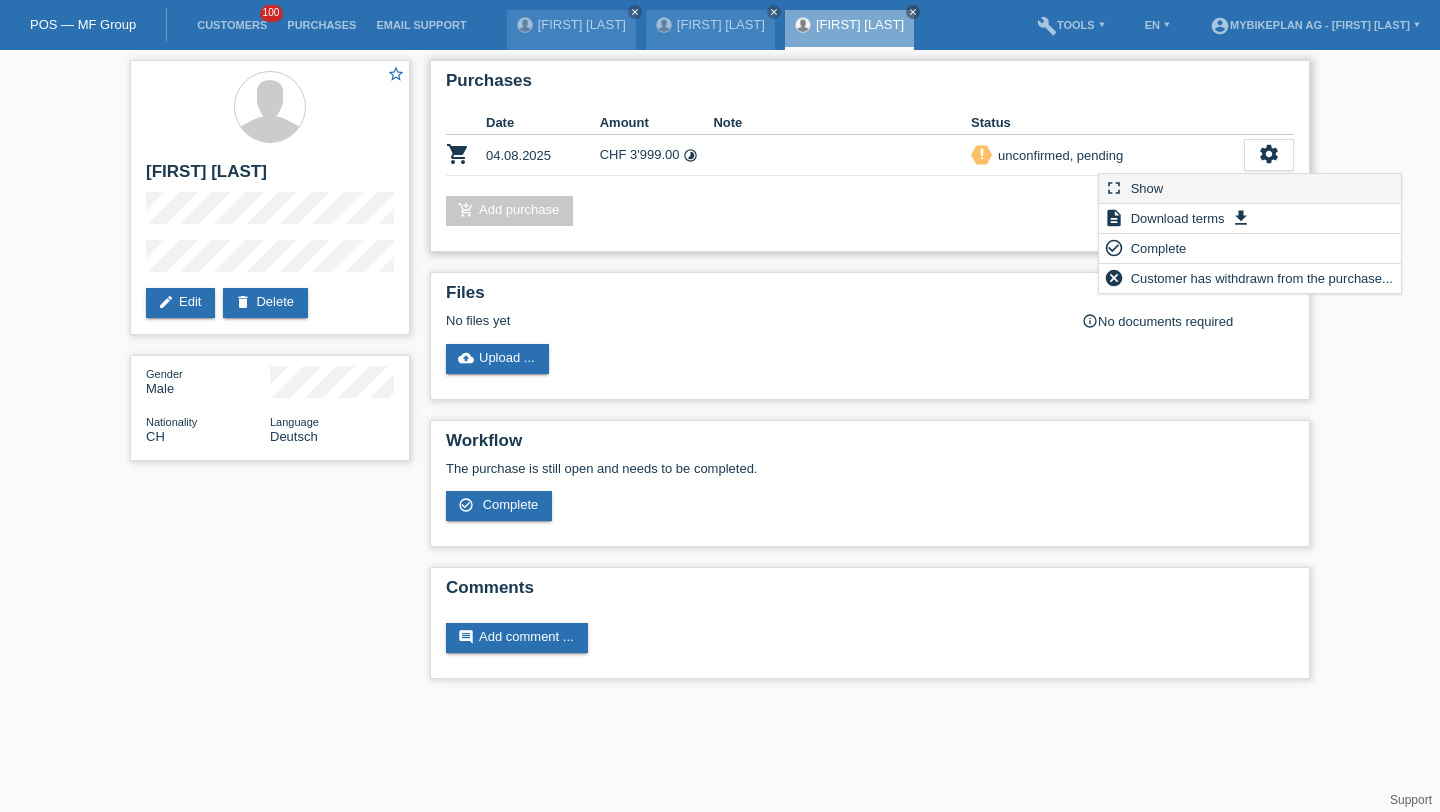 click on "fullscreen   Show" at bounding box center (1250, 189) 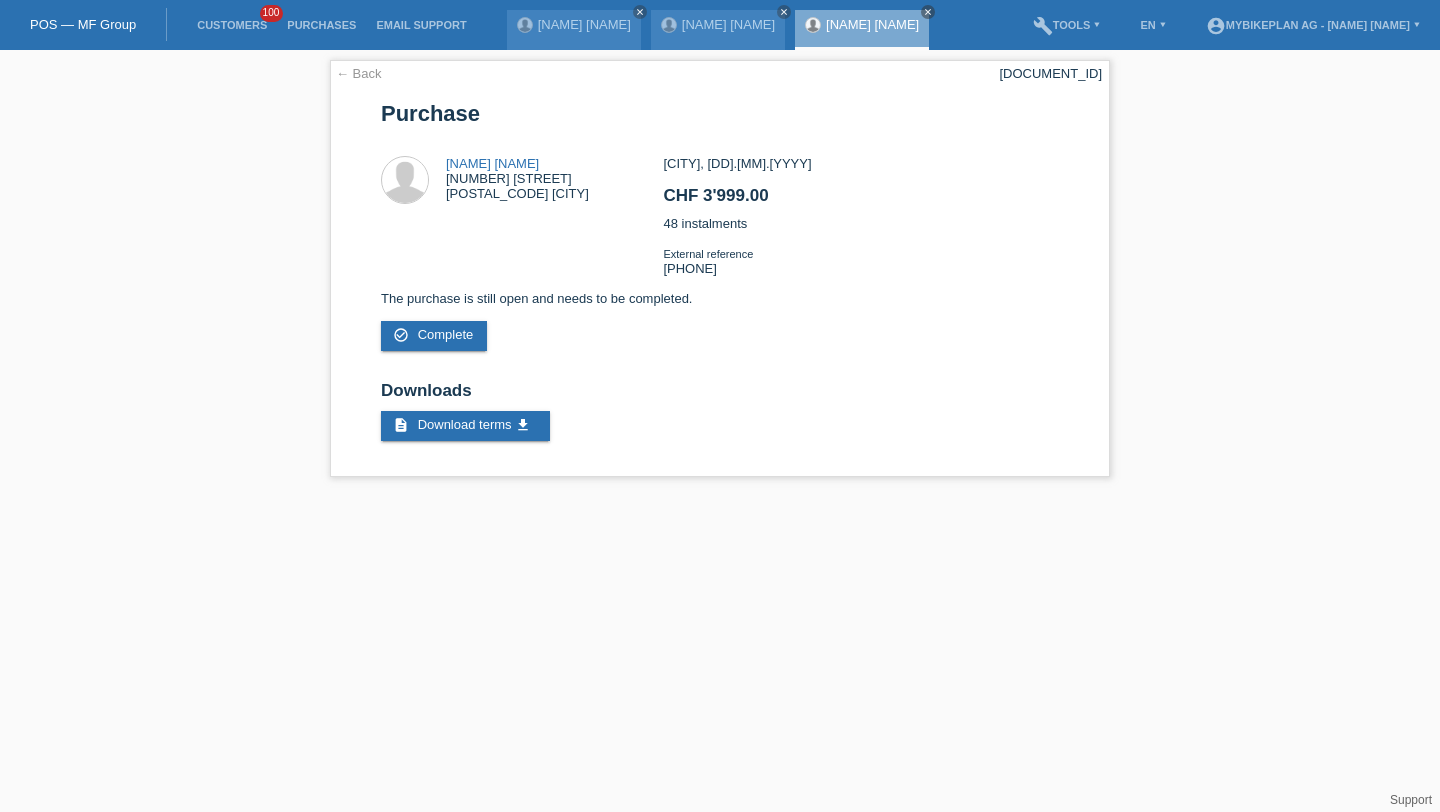 scroll, scrollTop: 0, scrollLeft: 0, axis: both 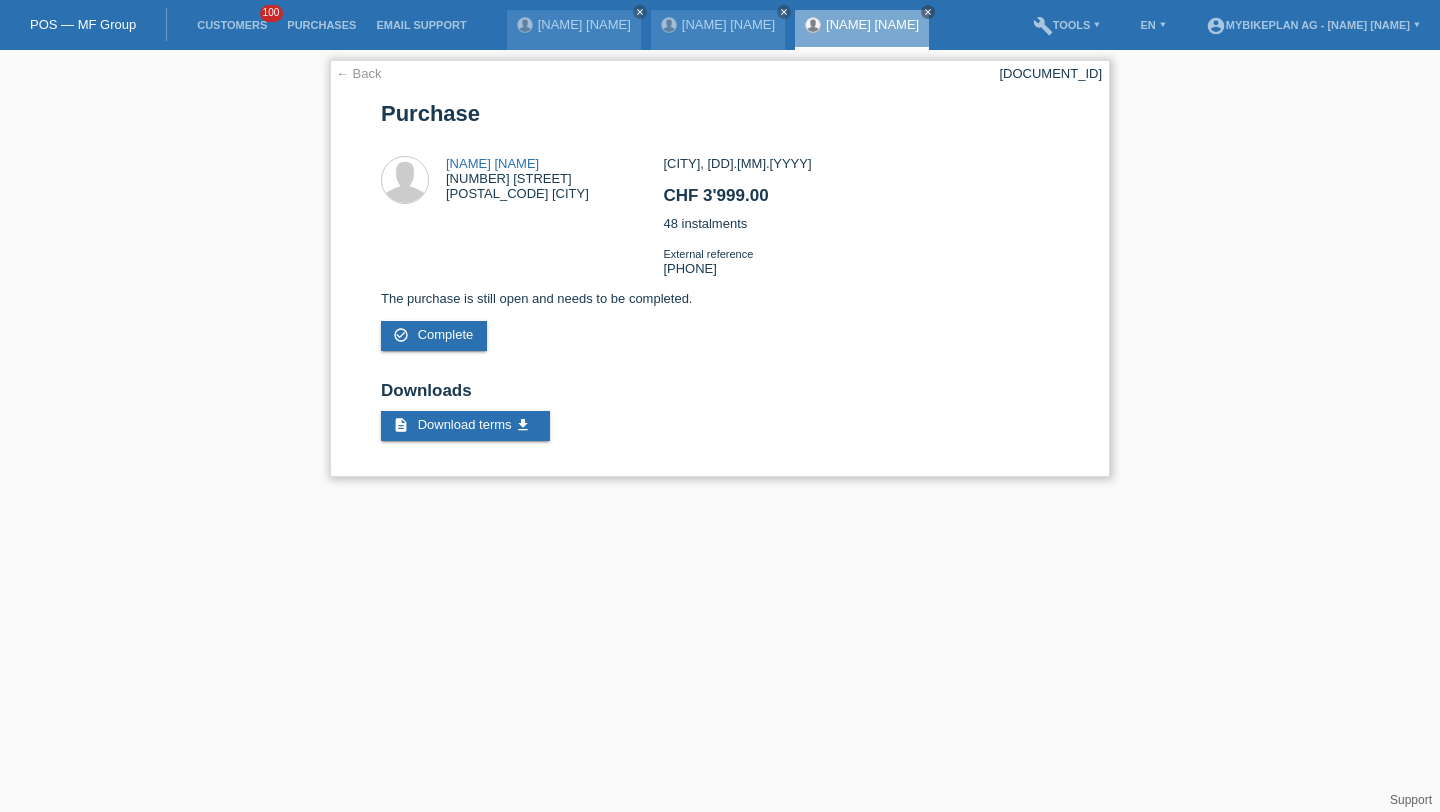 click on "[DOCUMENT_ID]" at bounding box center (1050, 73) 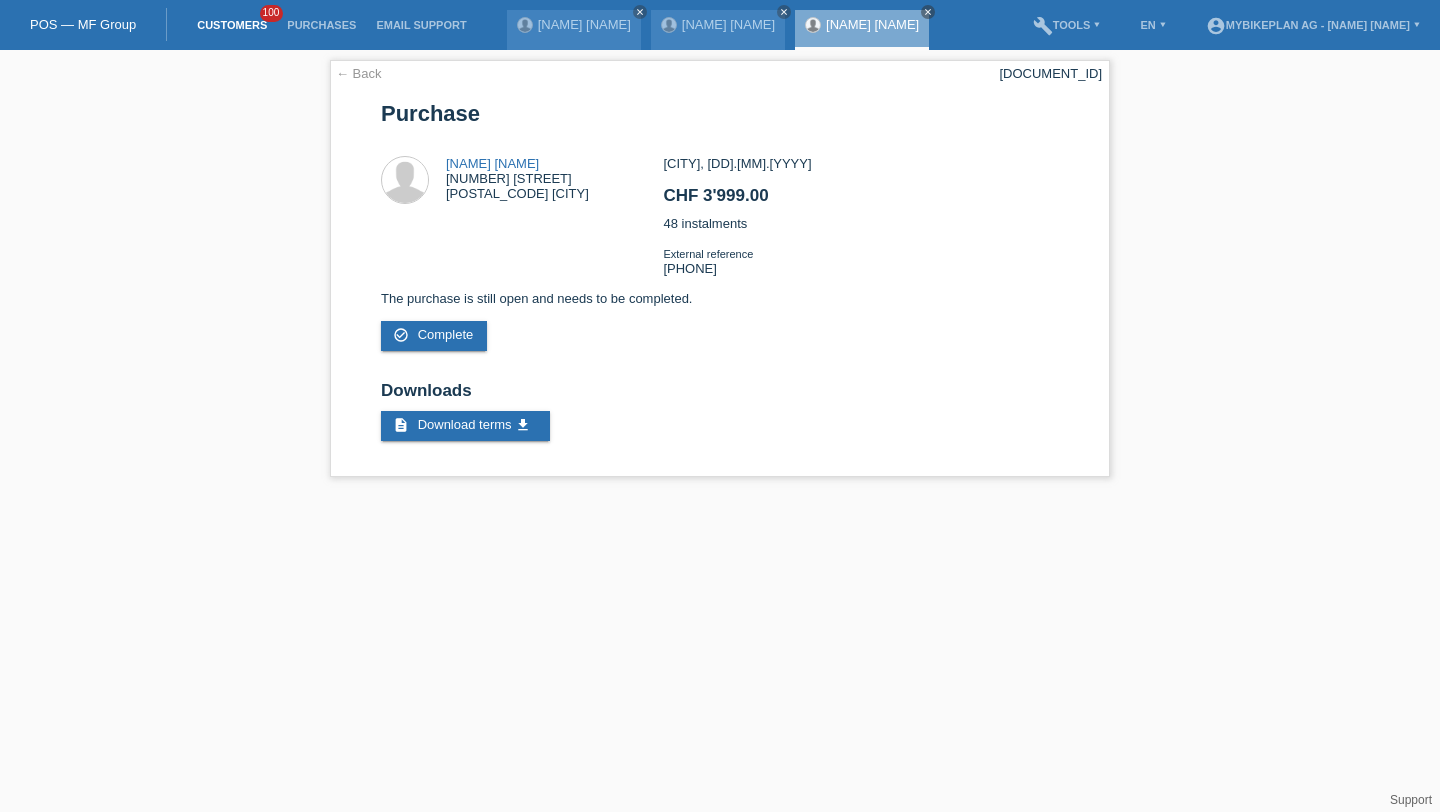 click on "Customers" at bounding box center [232, 25] 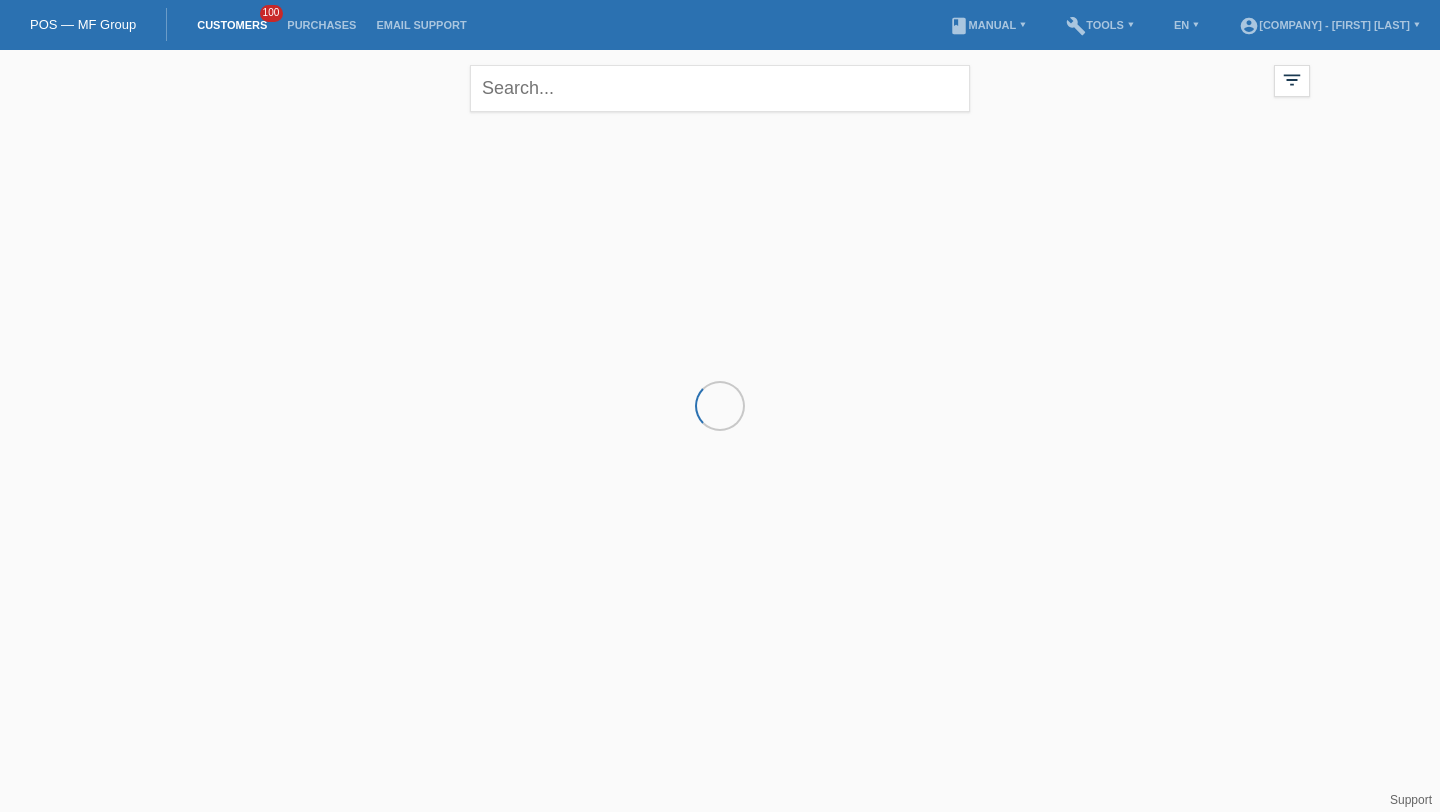 scroll, scrollTop: 0, scrollLeft: 0, axis: both 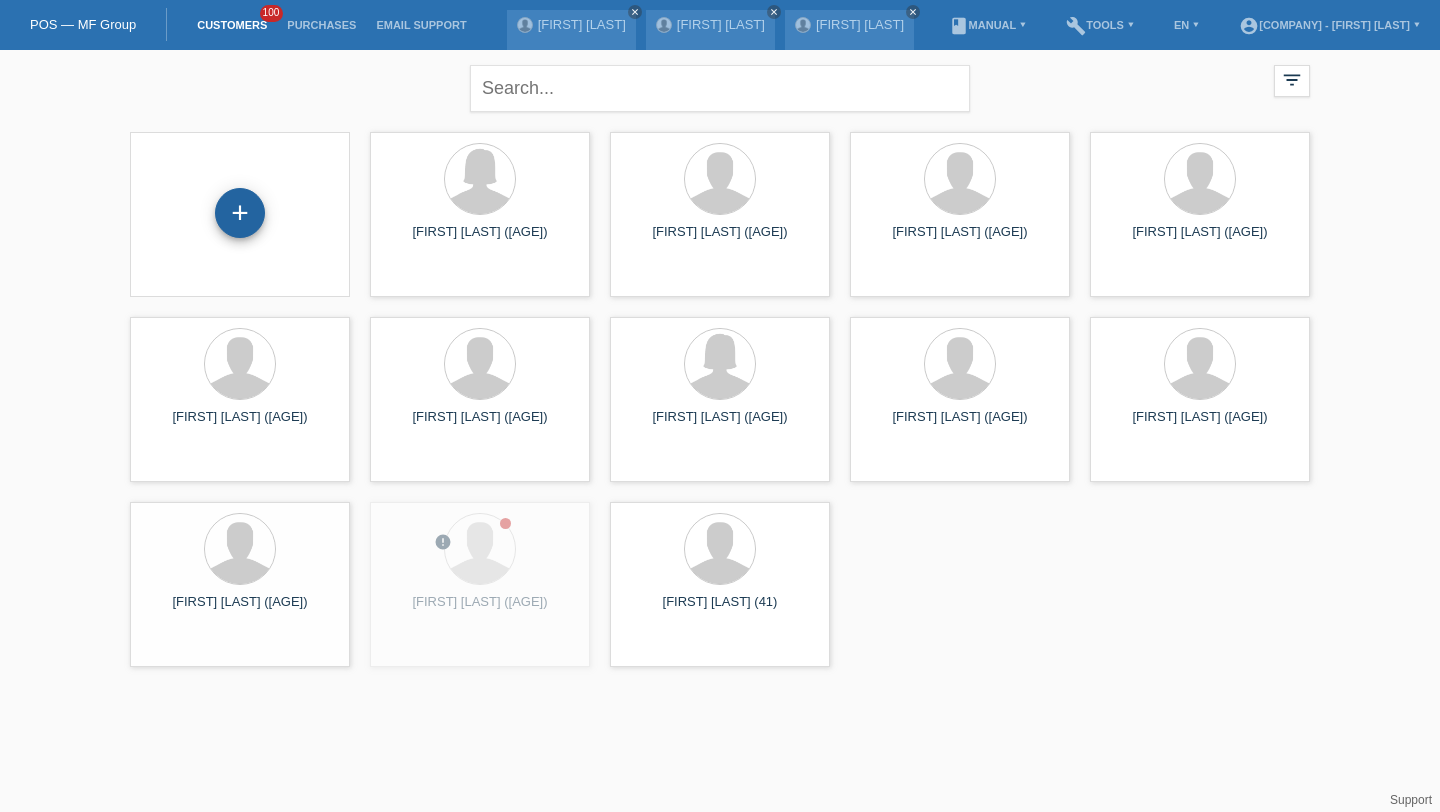 click on "+" at bounding box center [240, 213] 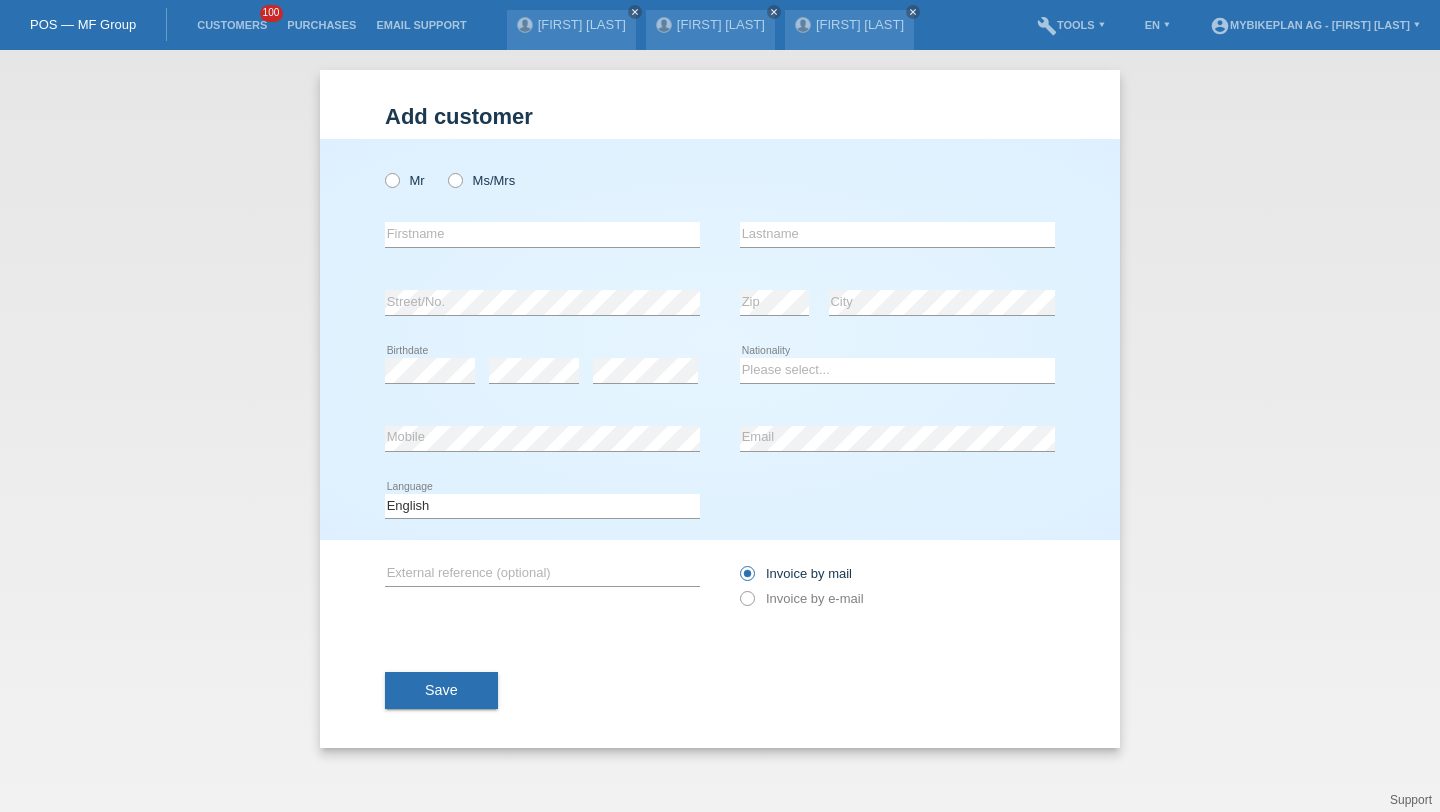 scroll, scrollTop: 0, scrollLeft: 0, axis: both 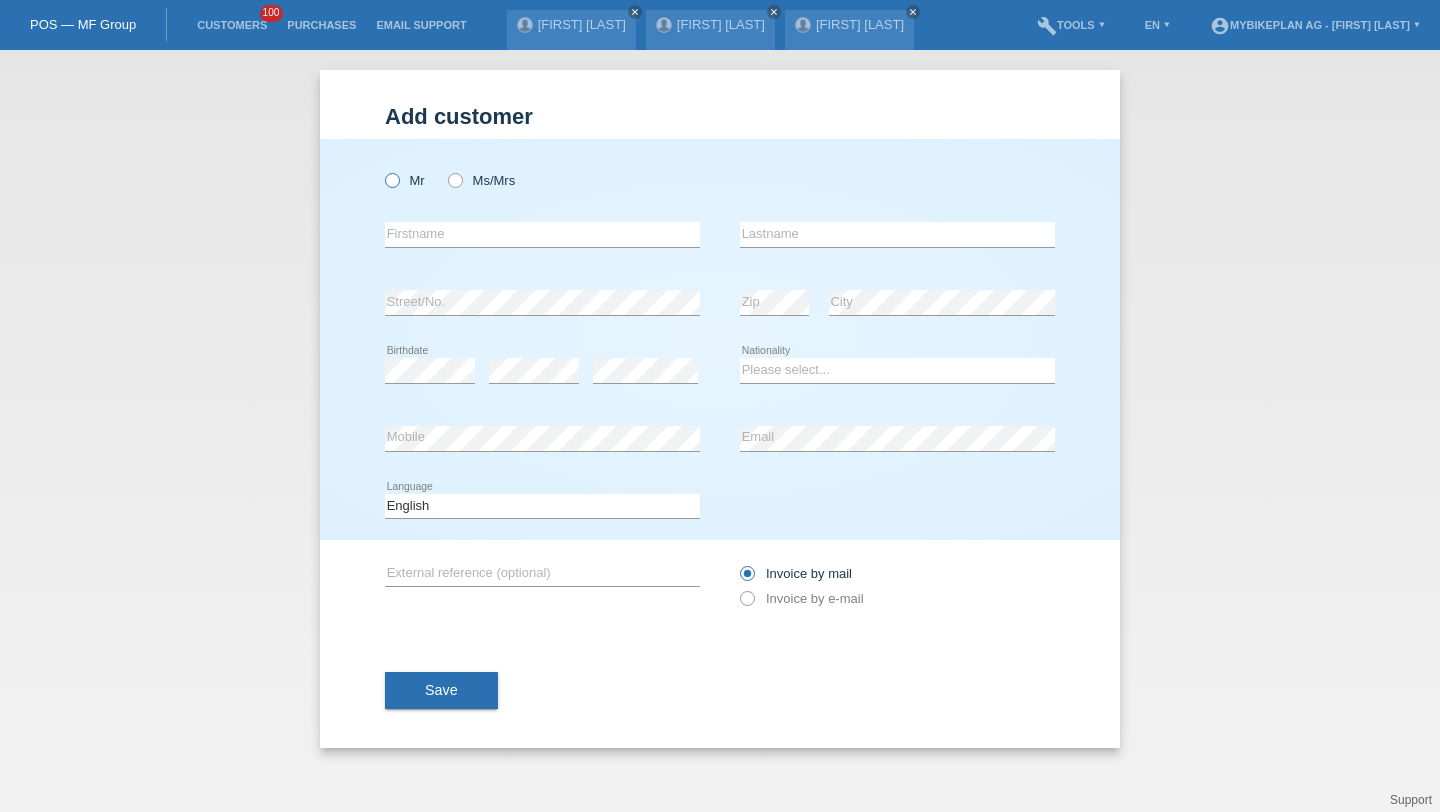 click on "Mr" at bounding box center [405, 180] 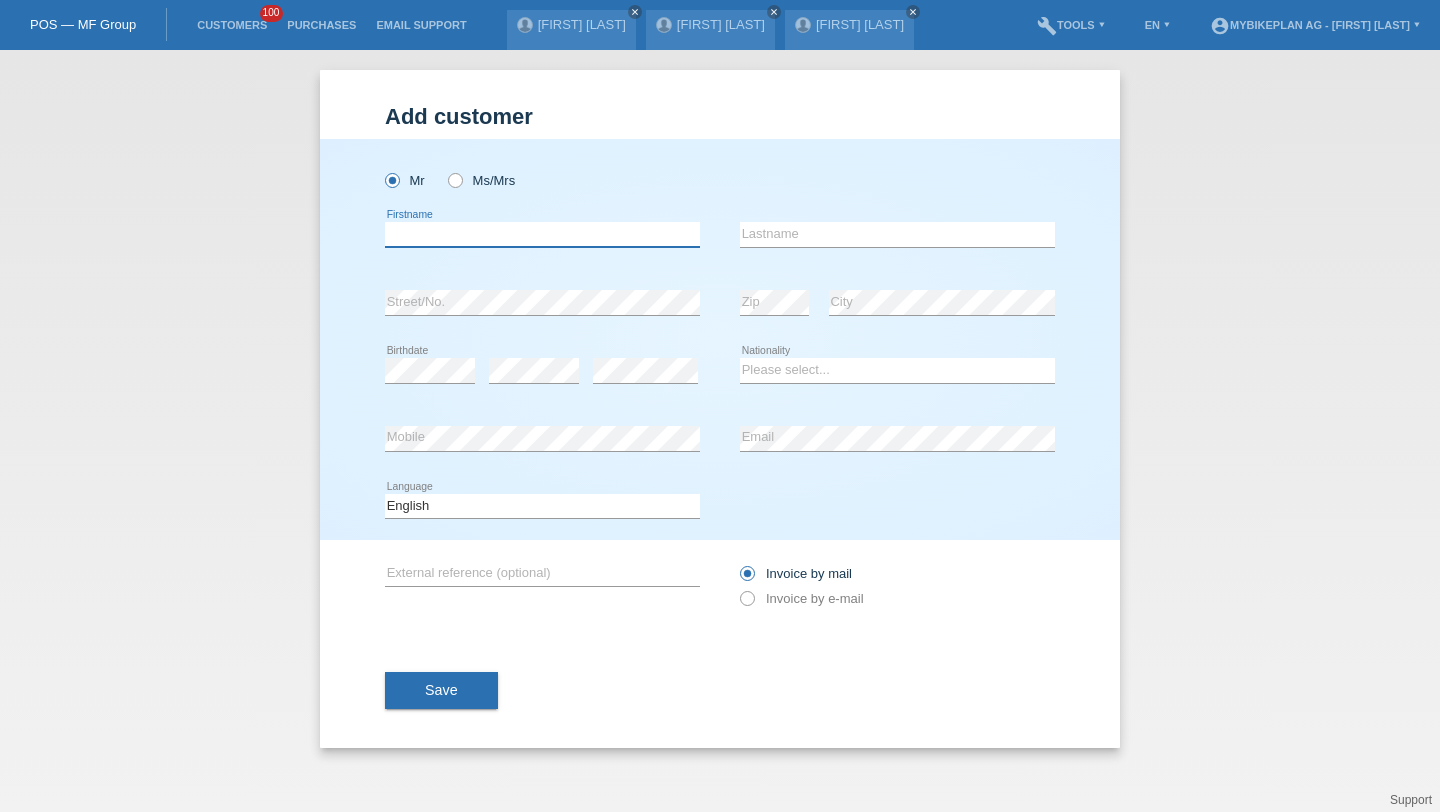 click at bounding box center (542, 234) 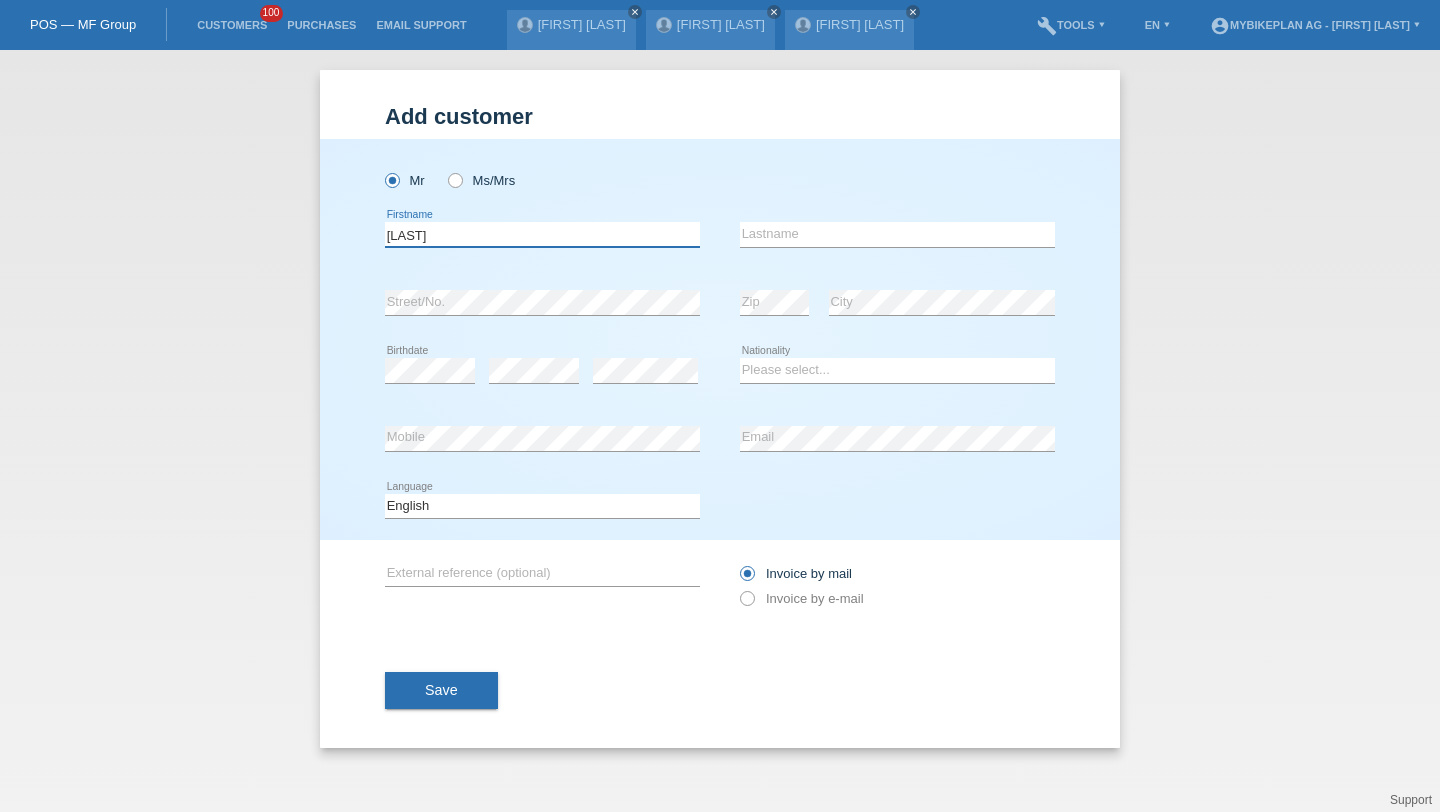 click on "[LAST]" at bounding box center (542, 234) 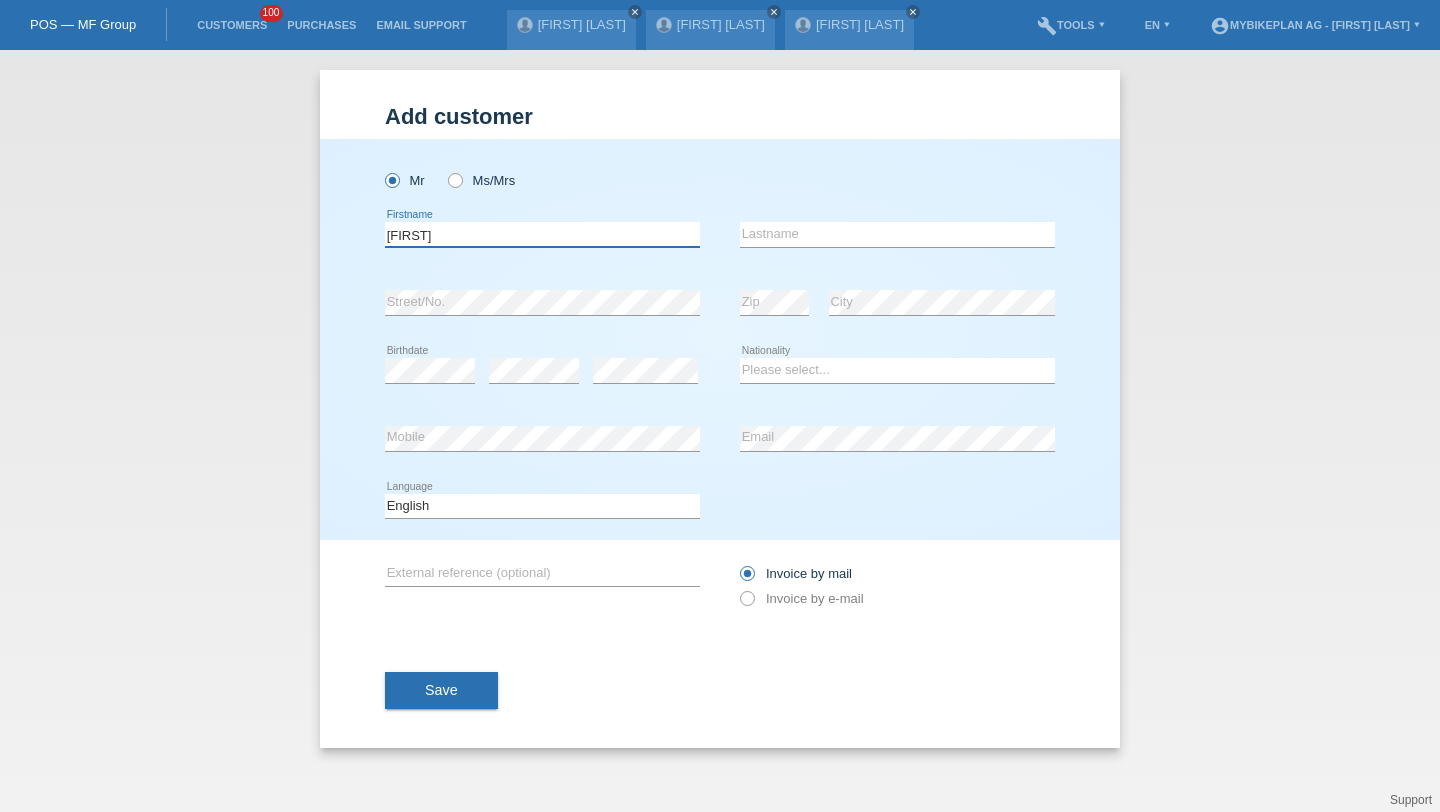 type on "[FIRST]" 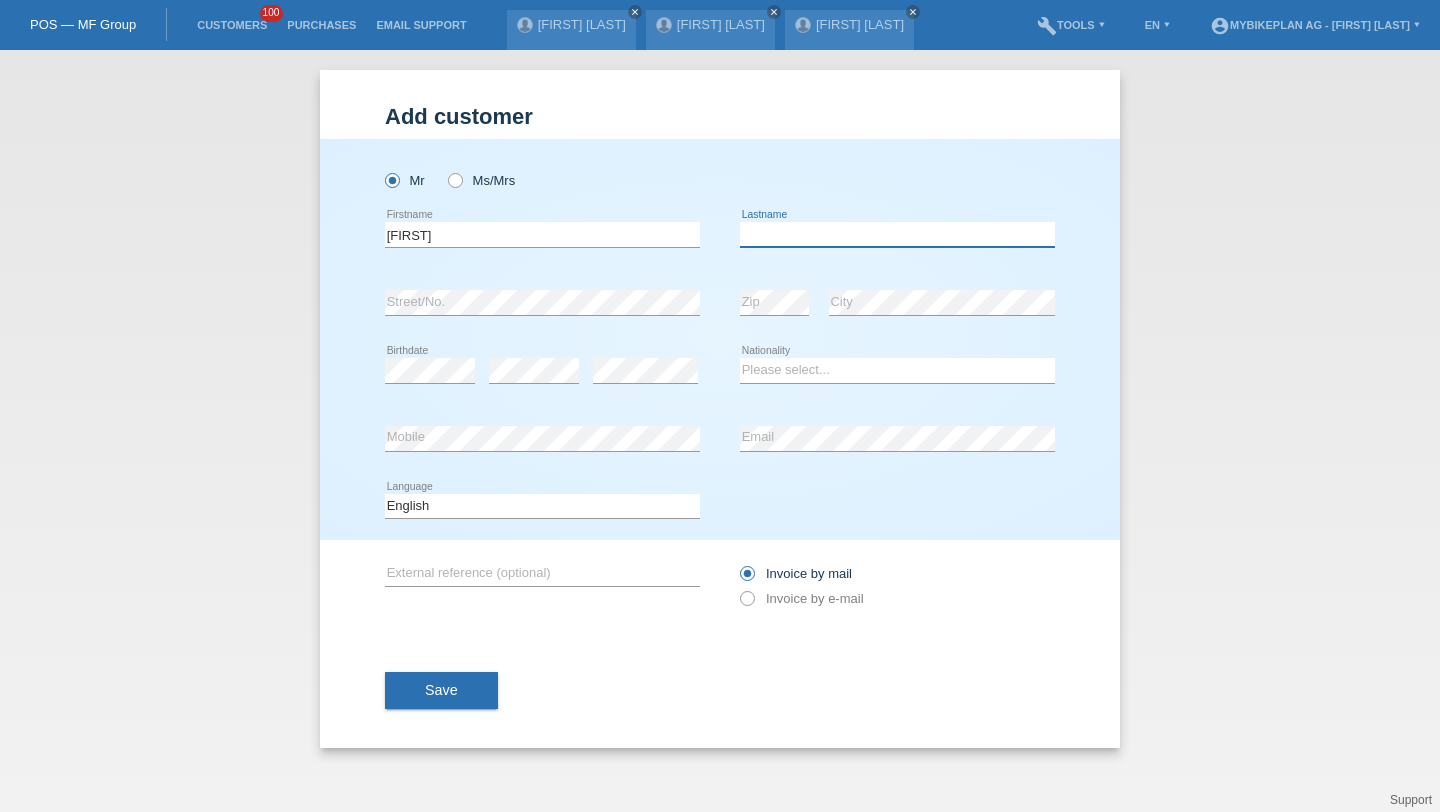 paste on "[LAST]" 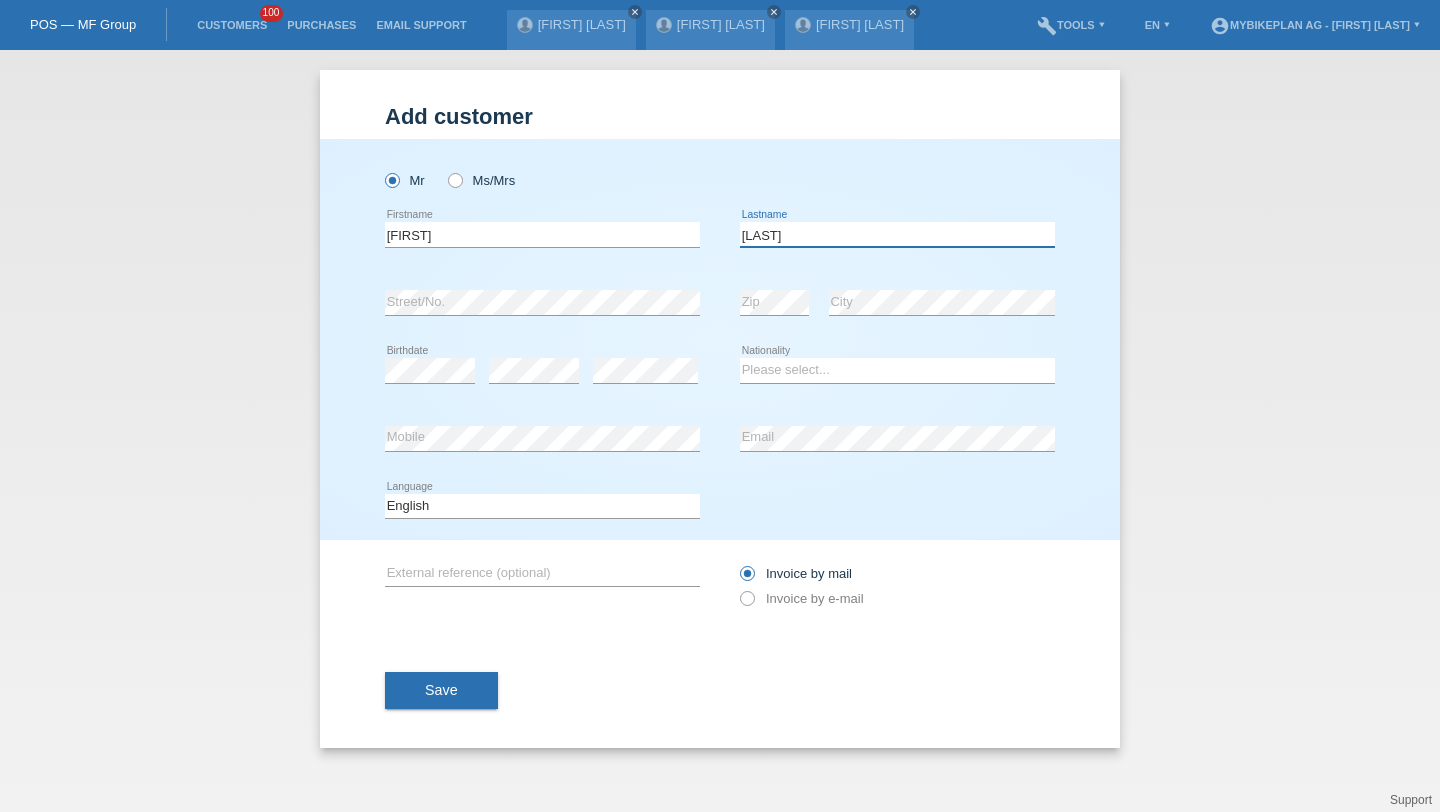 type on "[LAST]" 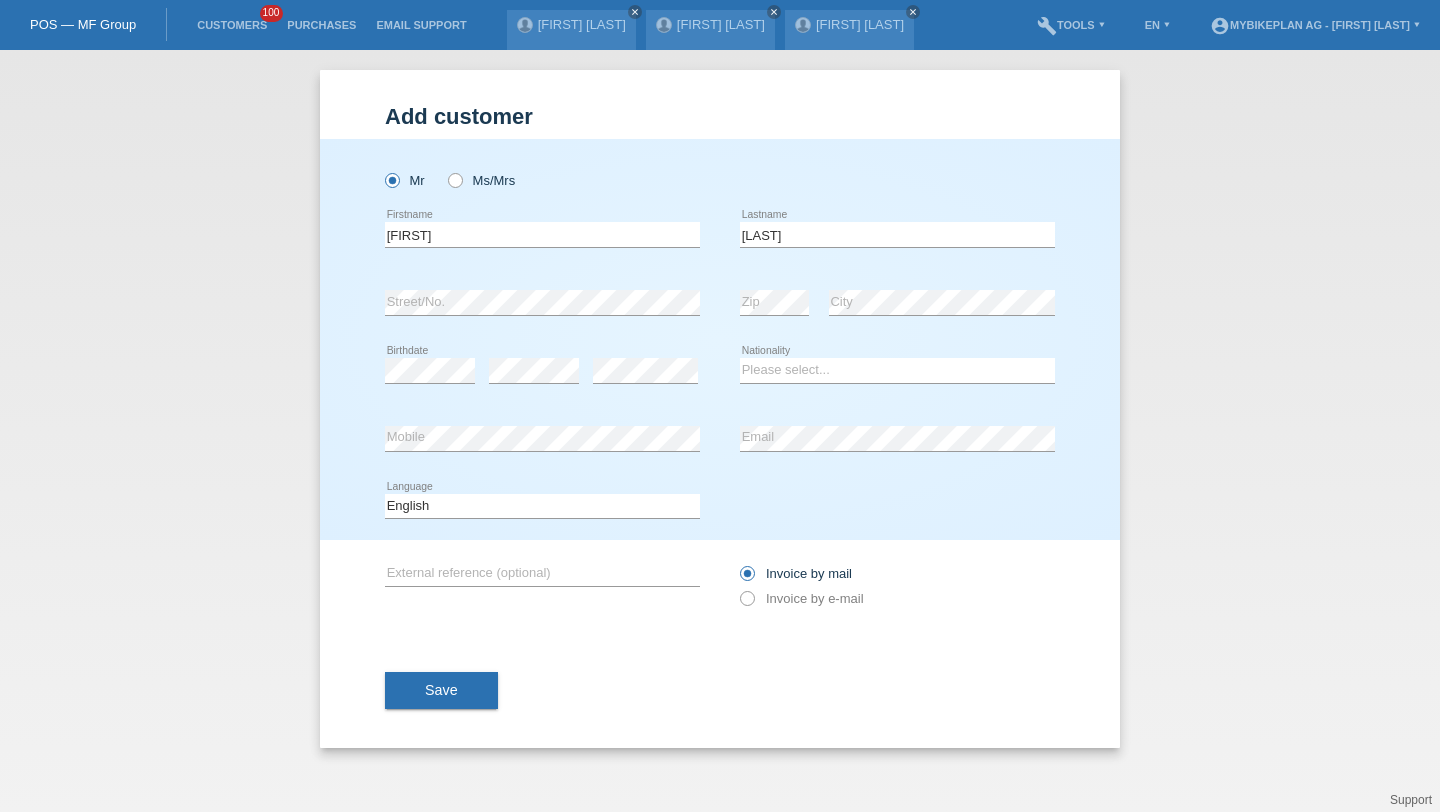 click on "error" at bounding box center [534, 371] 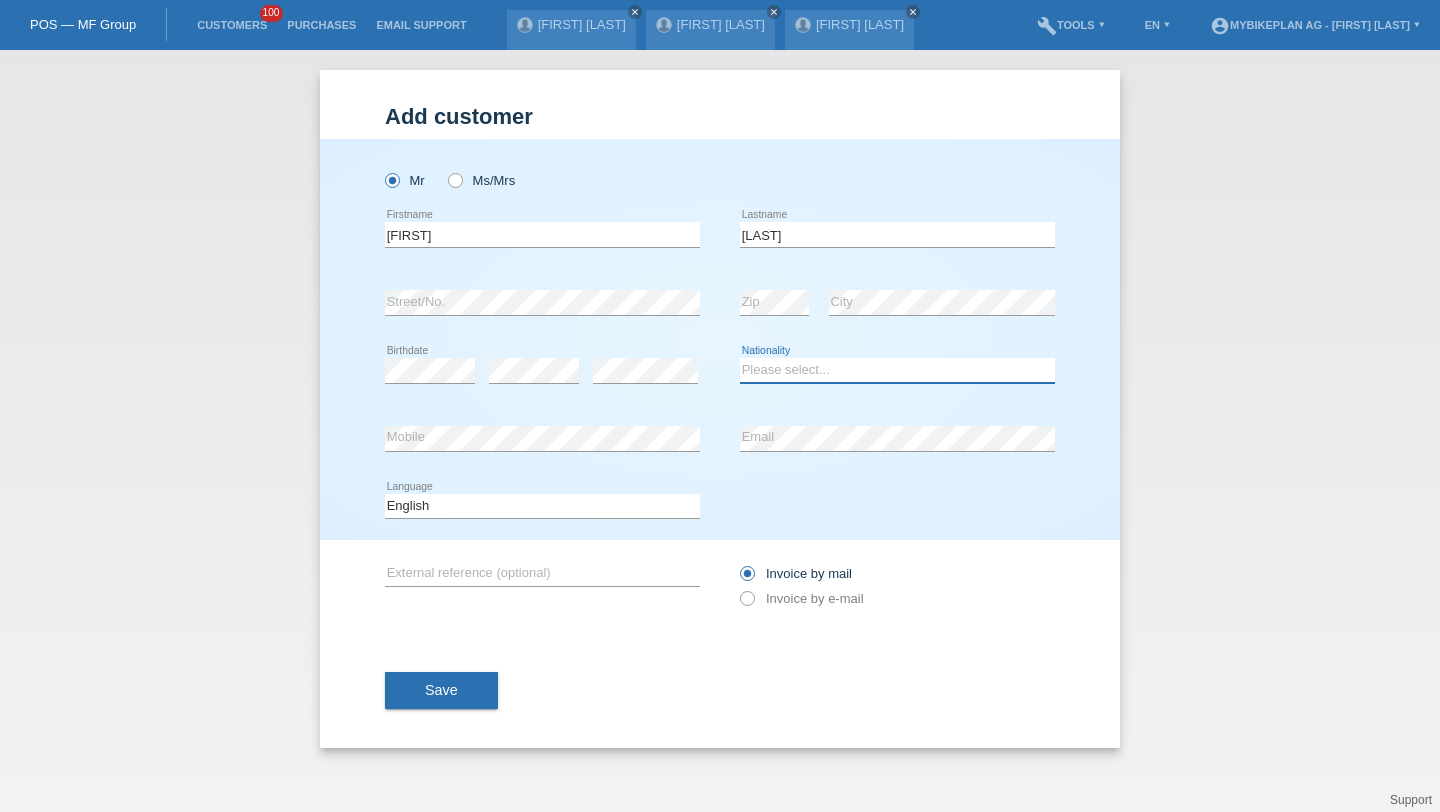 click on "Please select...
Switzerland
Austria
Germany
Liechtenstein
------------
Afghanistan
Åland Islands
Albania
Algeria
American Samoa Andorra Angola Anguilla Antarctica Antigua and Barbuda Argentina Armenia" at bounding box center [897, 370] 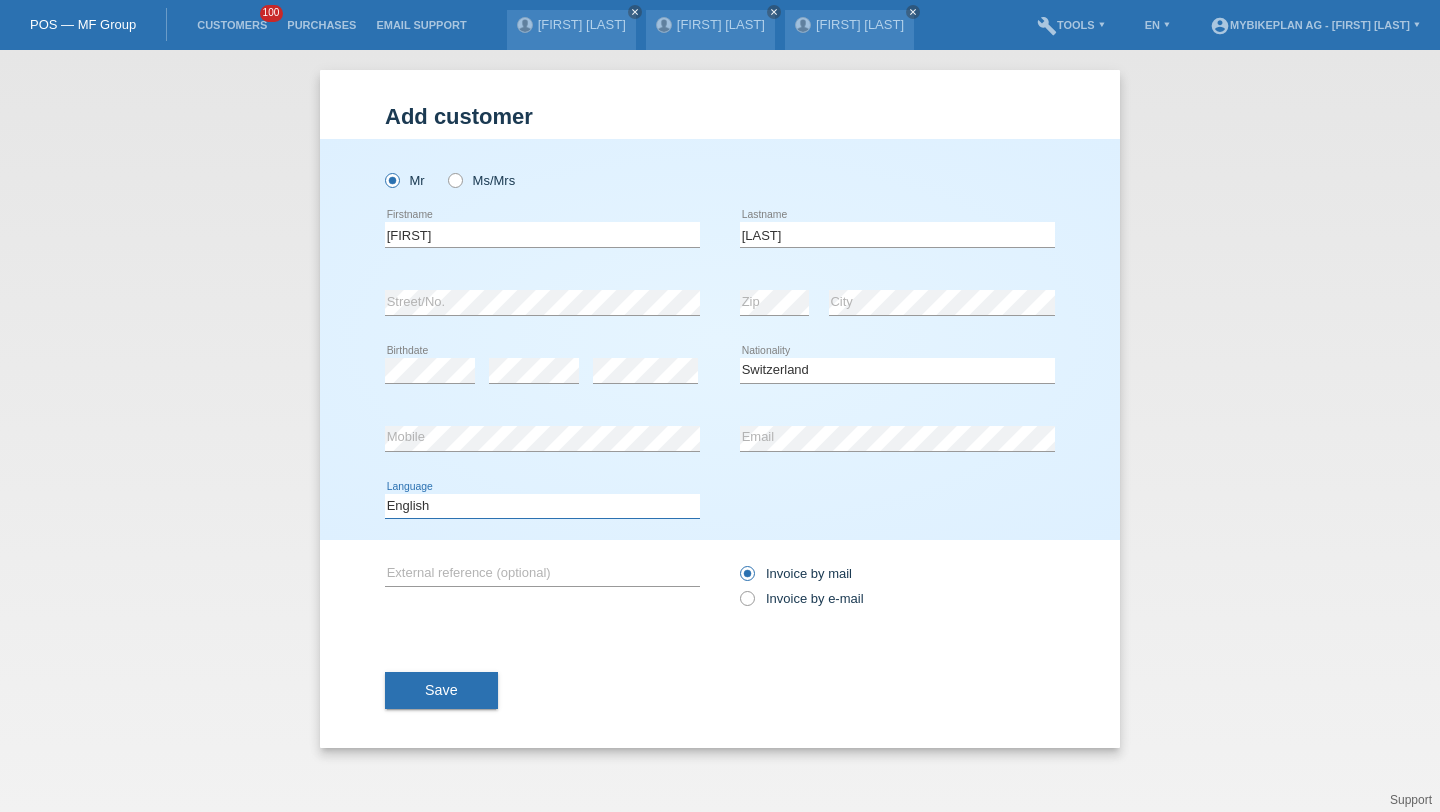 click on "Deutsch
Français
Italiano
English" at bounding box center [542, 506] 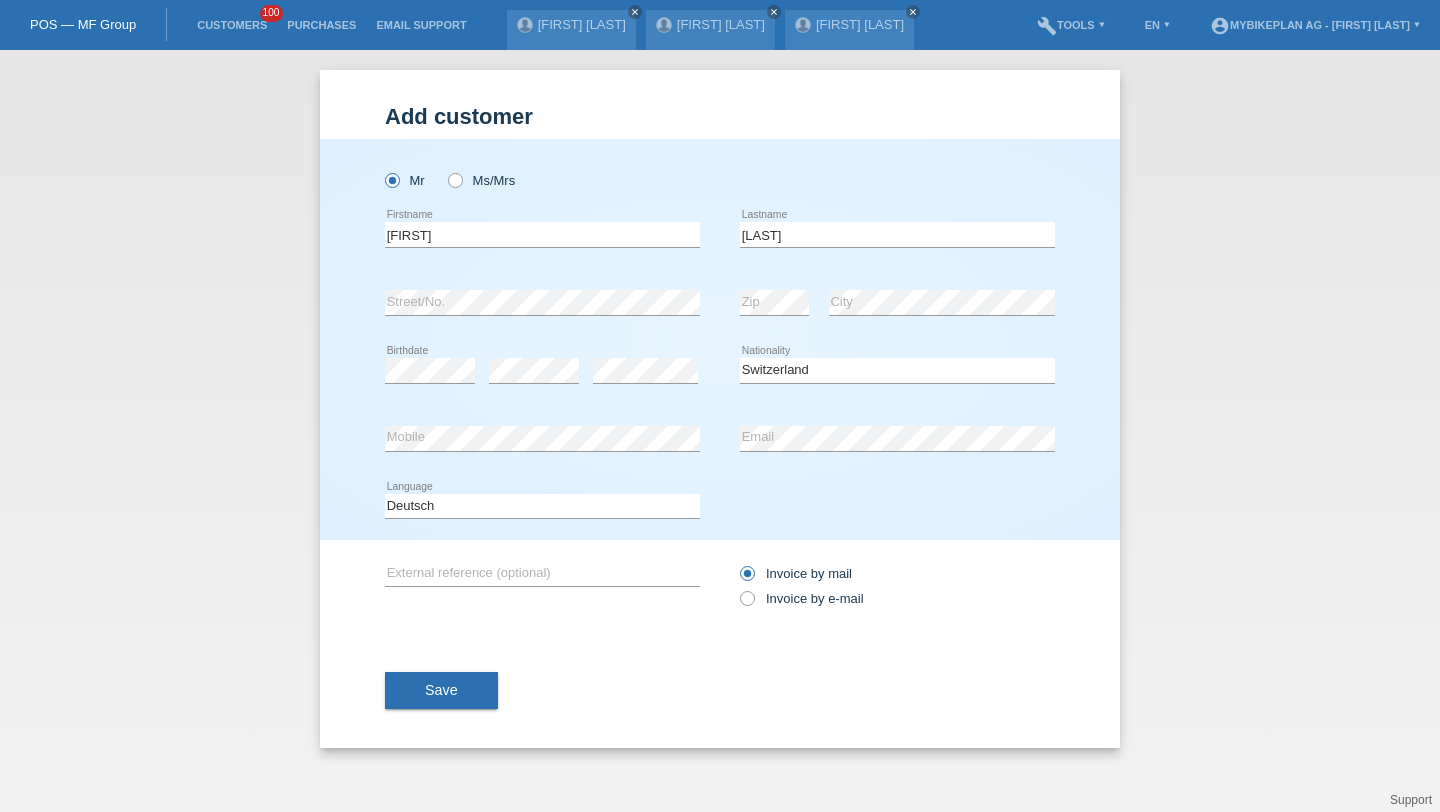 click on "Invoice by mail" at bounding box center [746, 578] 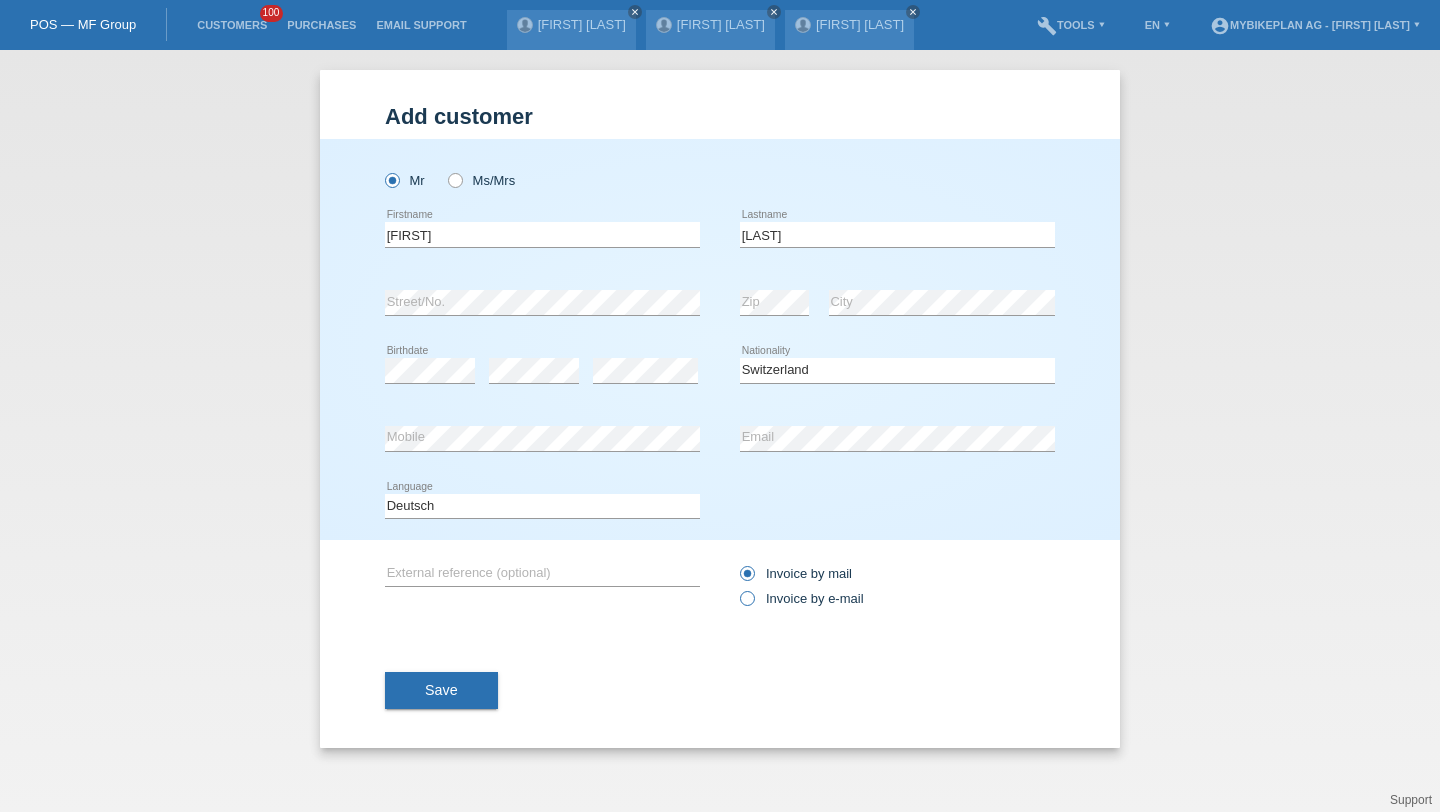 click at bounding box center (737, 588) 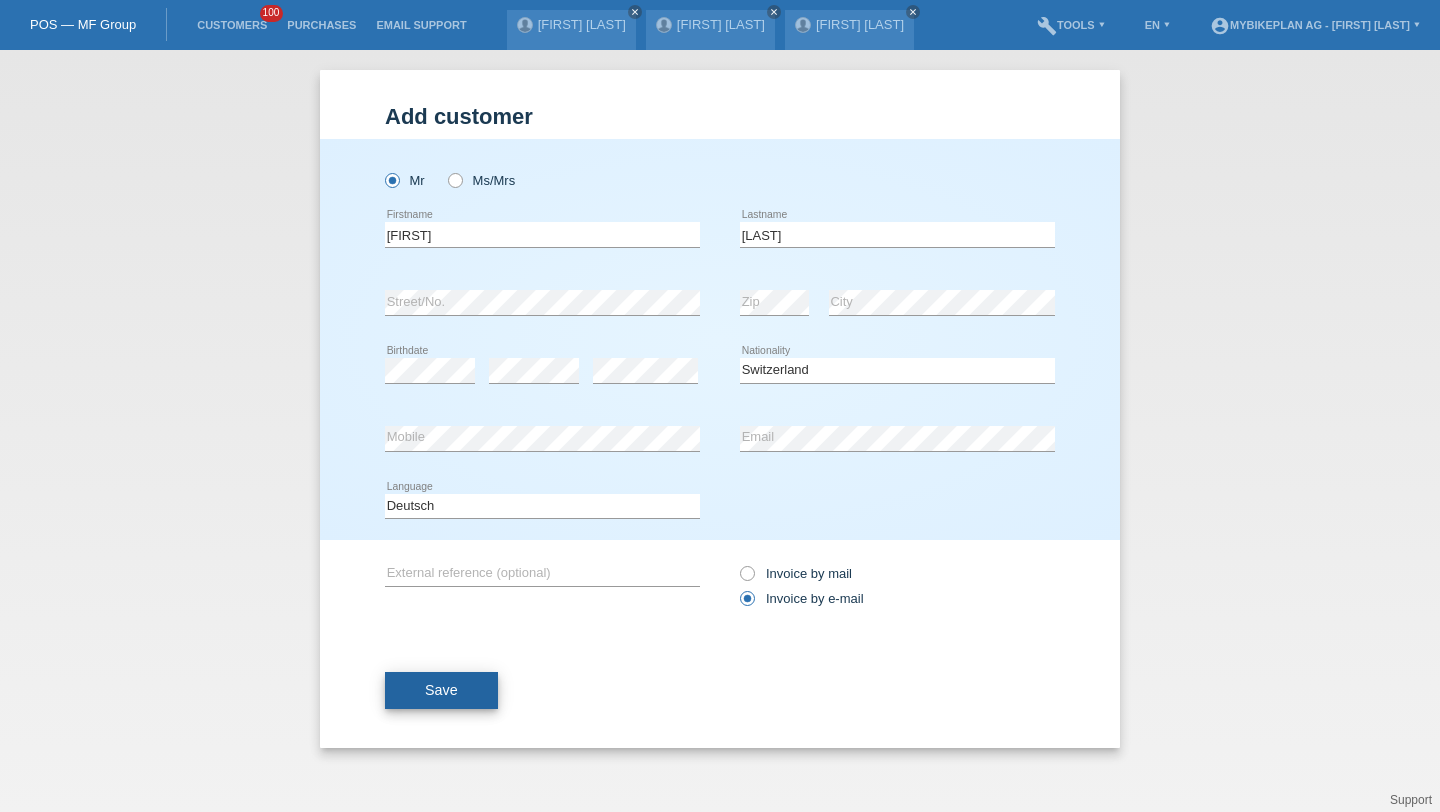 click on "Save" at bounding box center (441, 691) 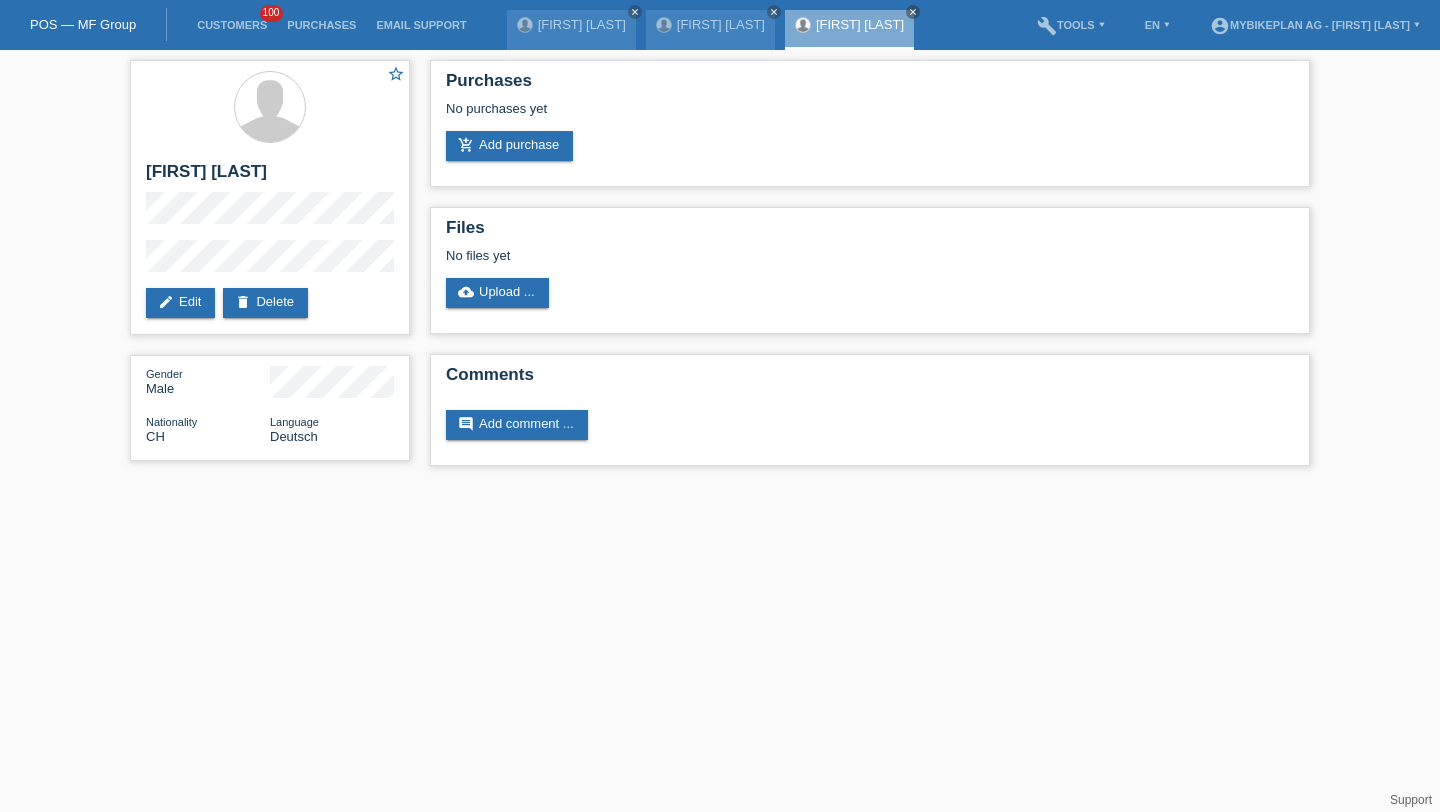 scroll, scrollTop: 0, scrollLeft: 0, axis: both 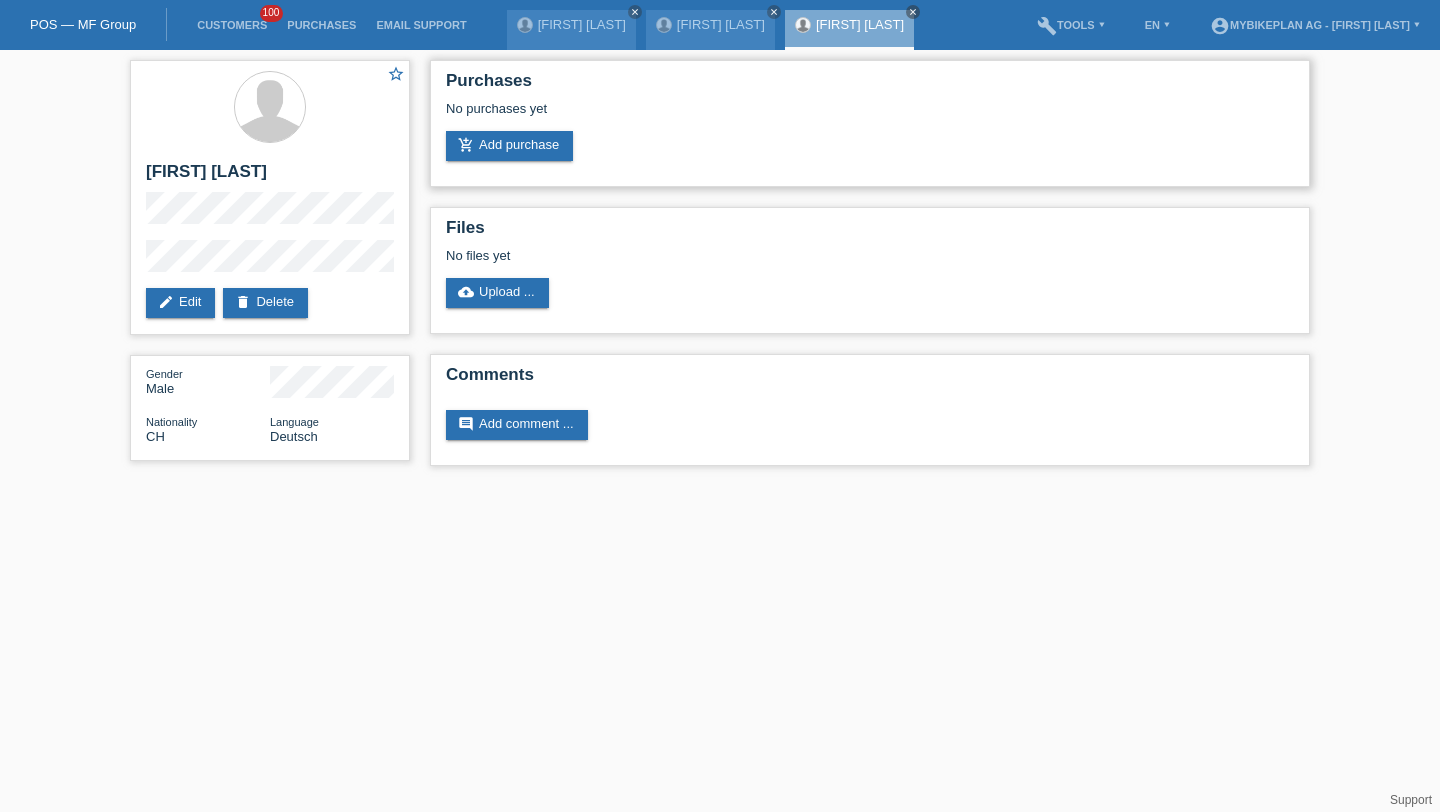 click on "No purchases yet" at bounding box center (870, 116) 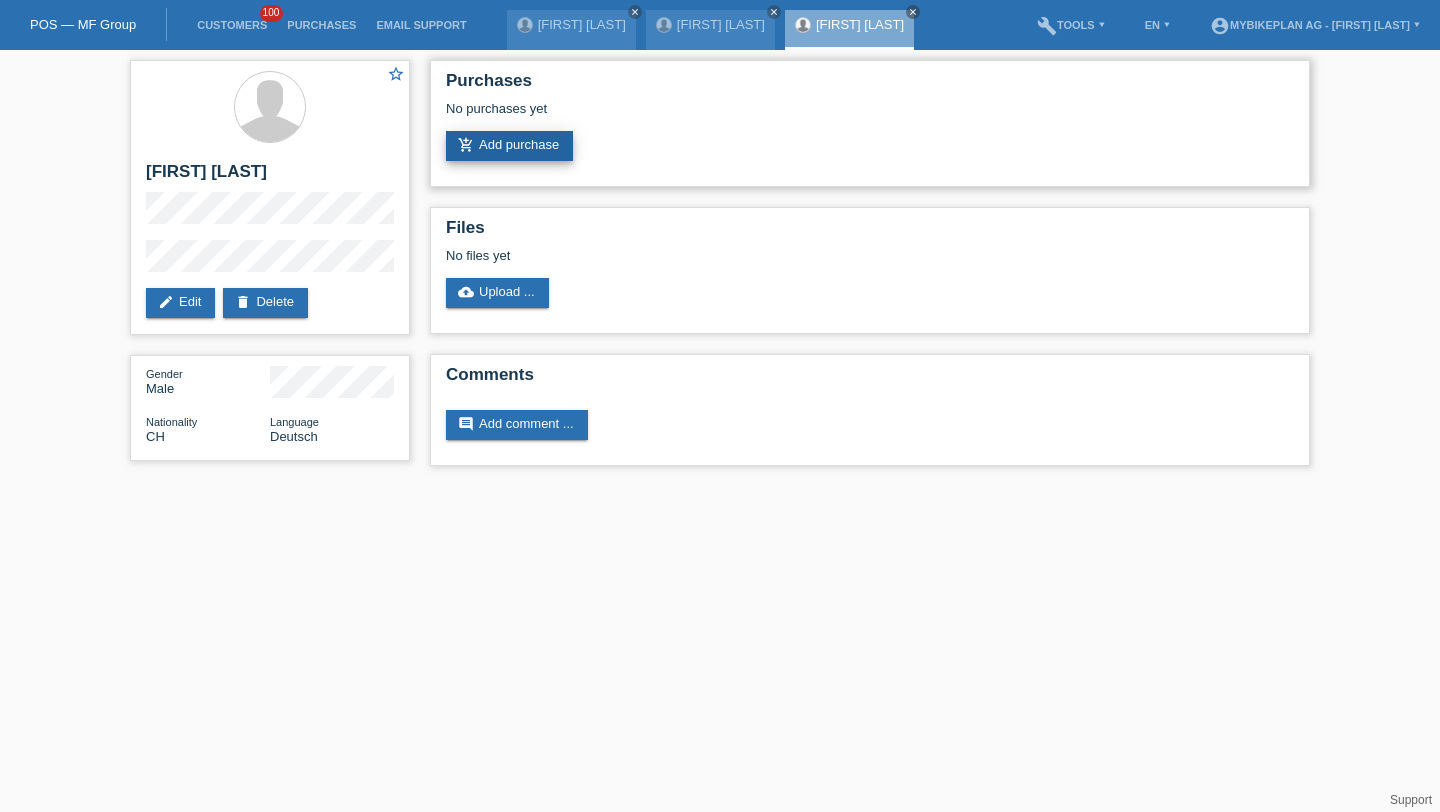 click on "add_shopping_cart  Add purchase" at bounding box center (509, 146) 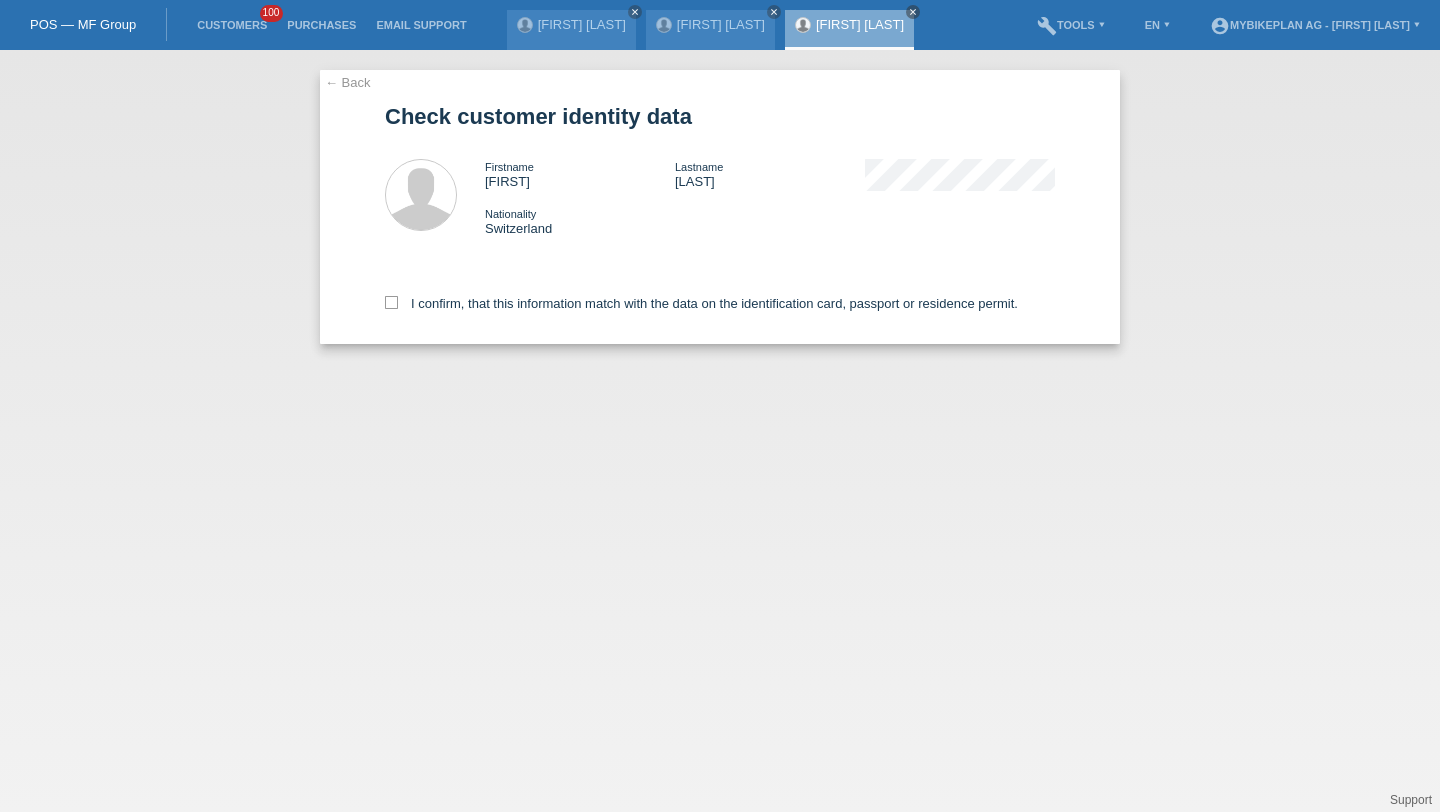 scroll, scrollTop: 0, scrollLeft: 0, axis: both 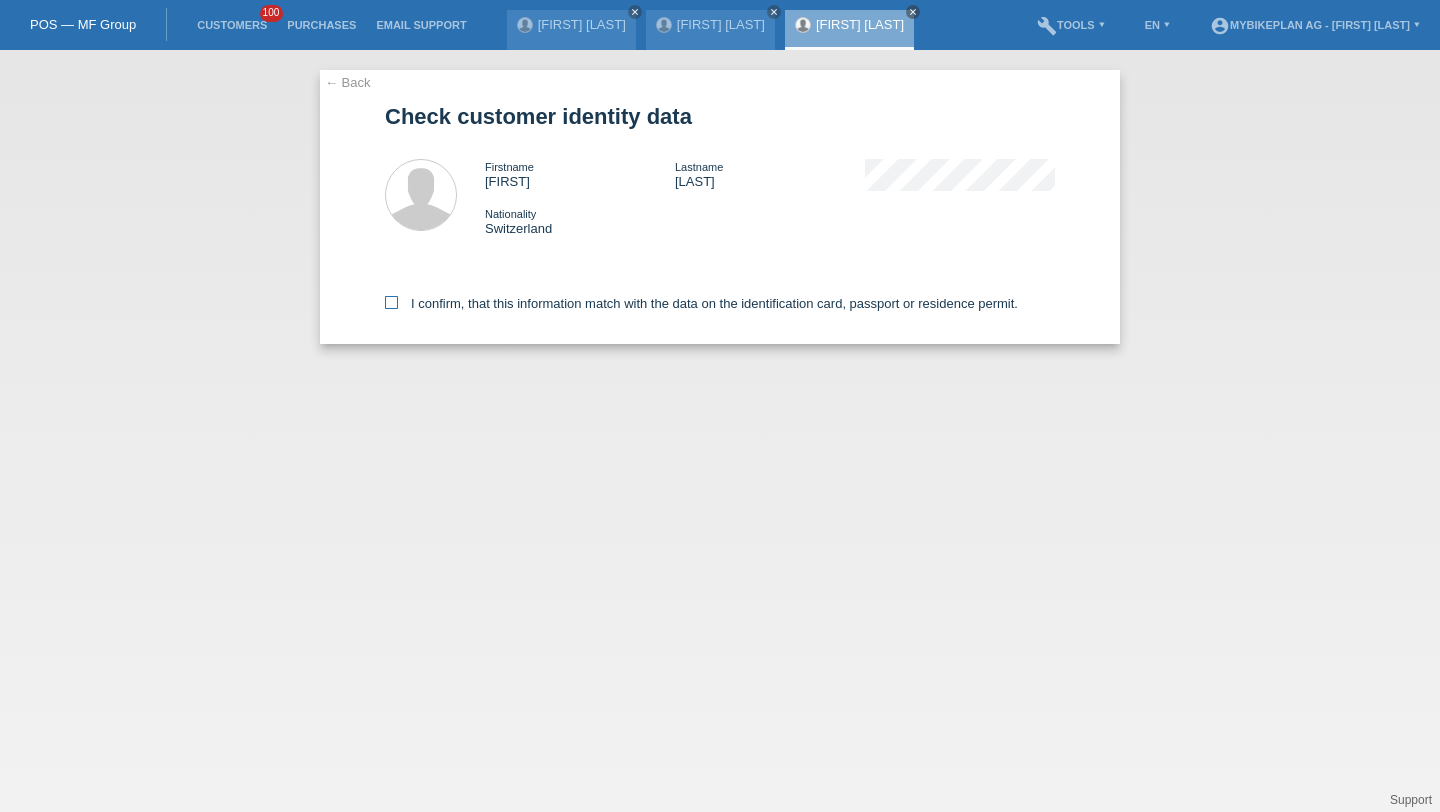 click on "I confirm, that this information match with the data on the identification card, passport or residence permit." at bounding box center [701, 303] 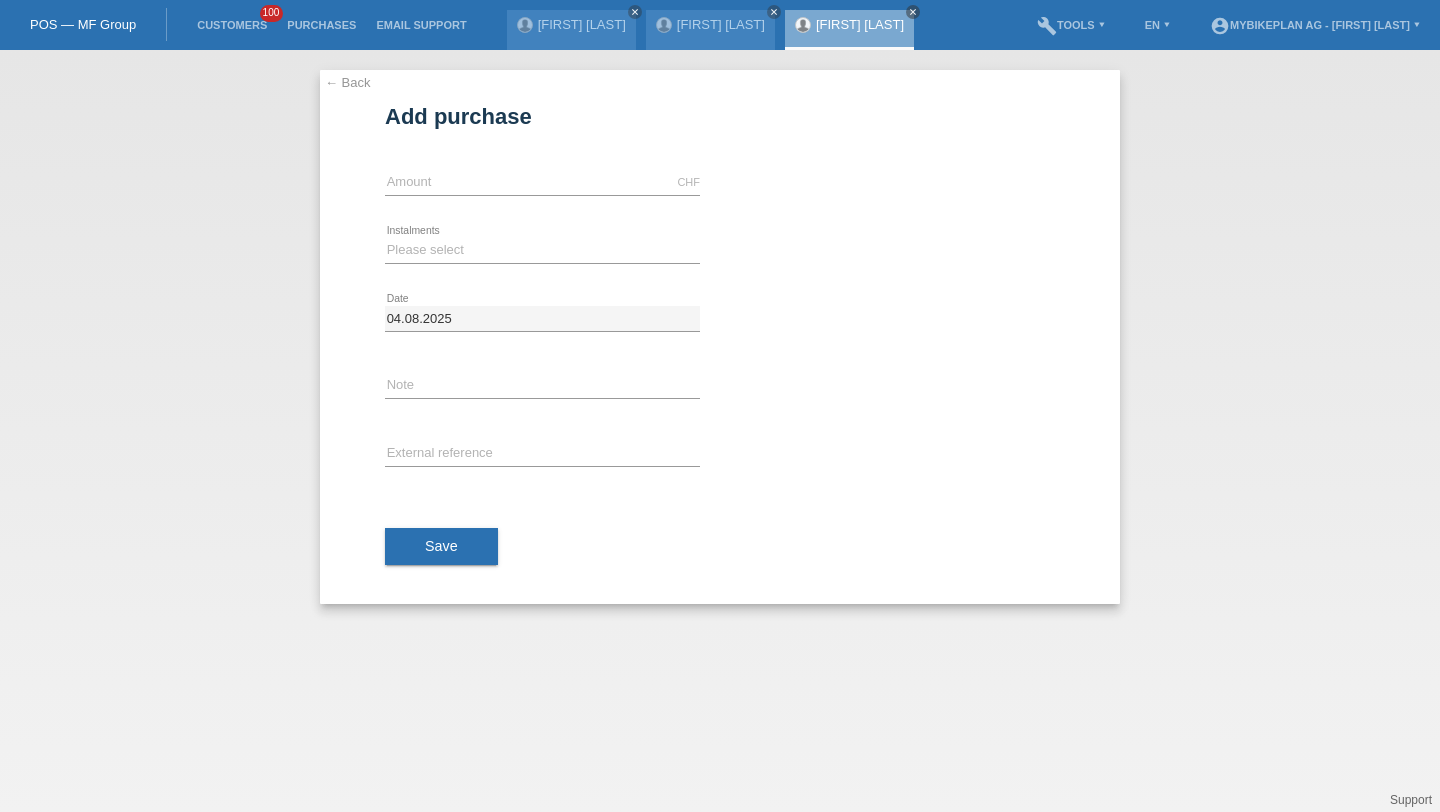 scroll, scrollTop: 0, scrollLeft: 0, axis: both 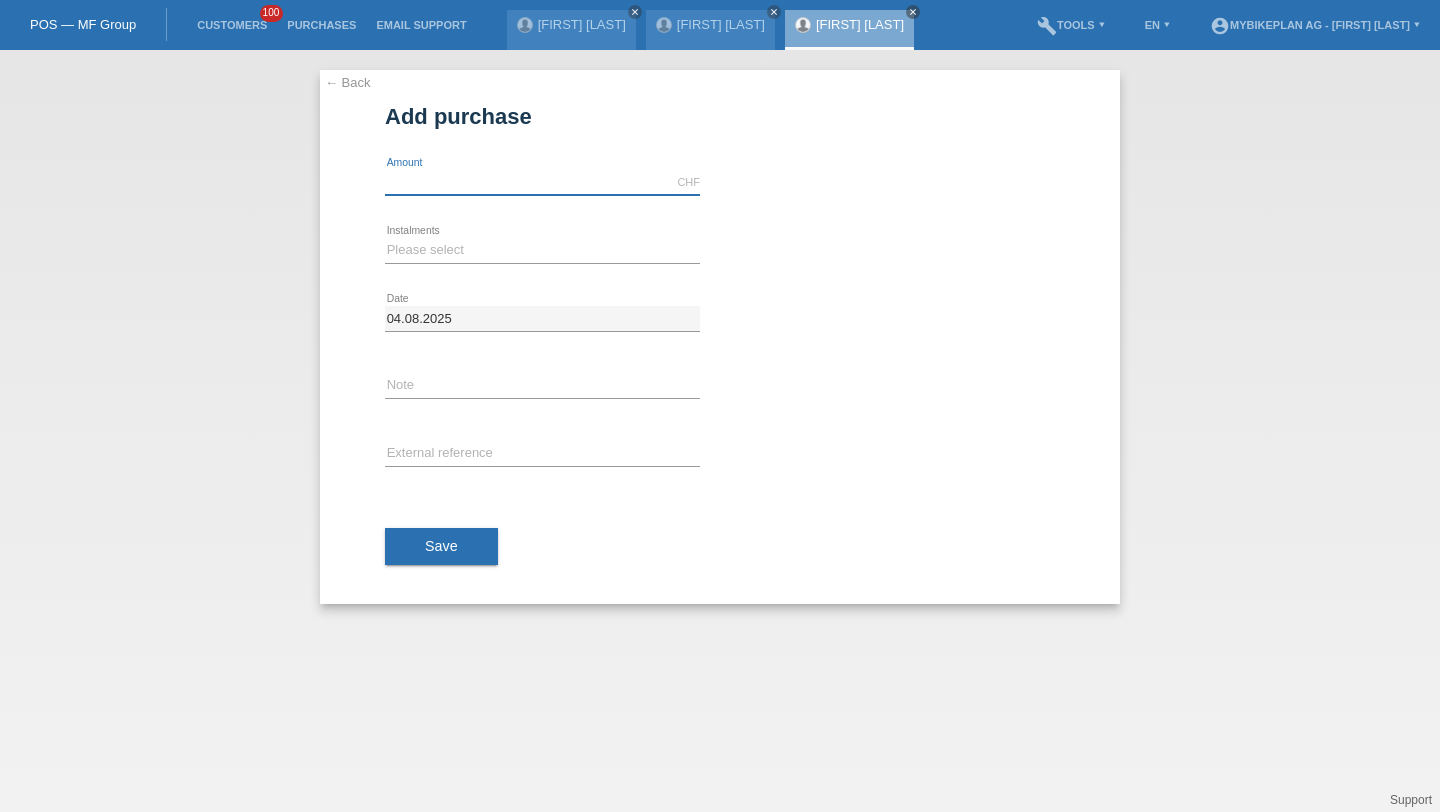 click at bounding box center [542, 182] 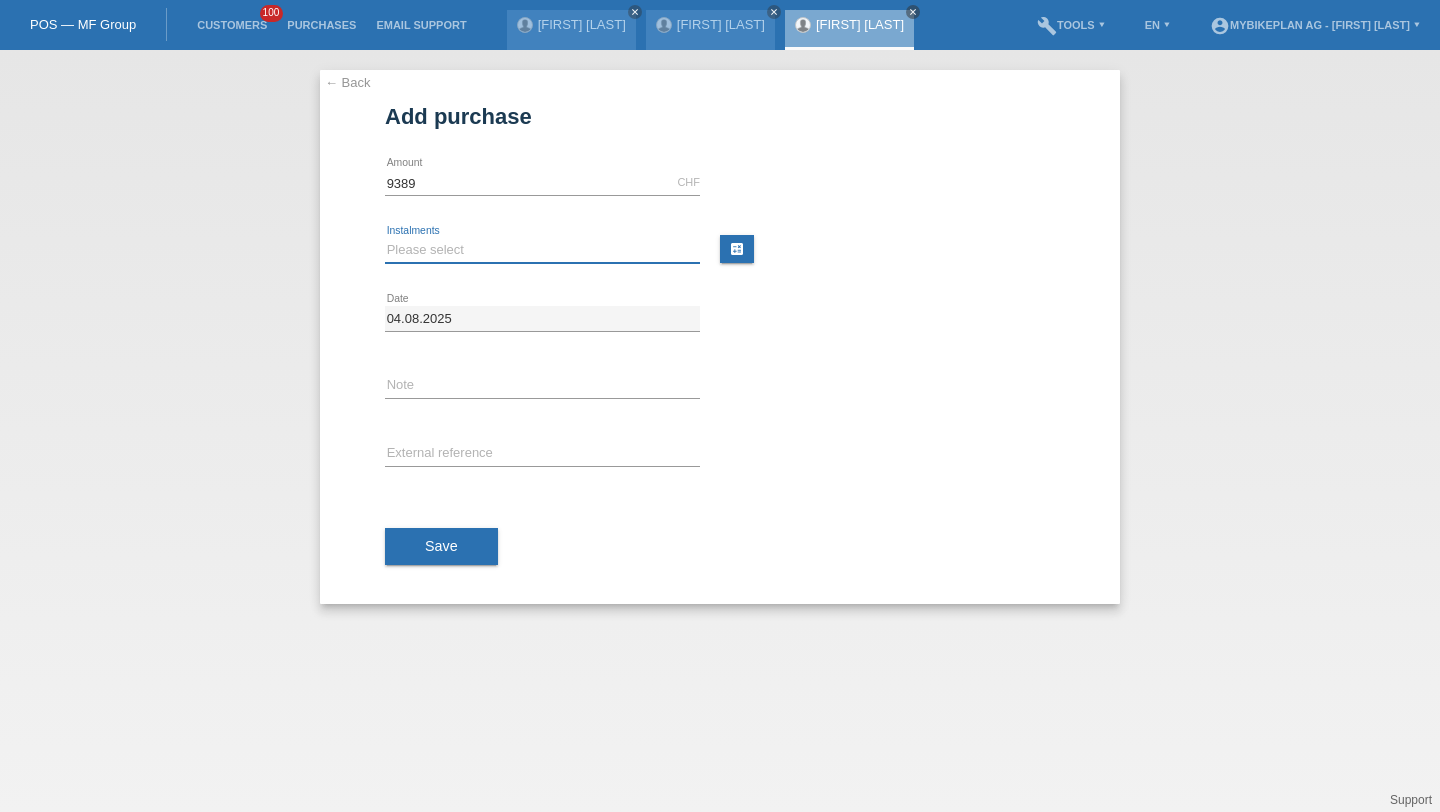 type on "9389.00" 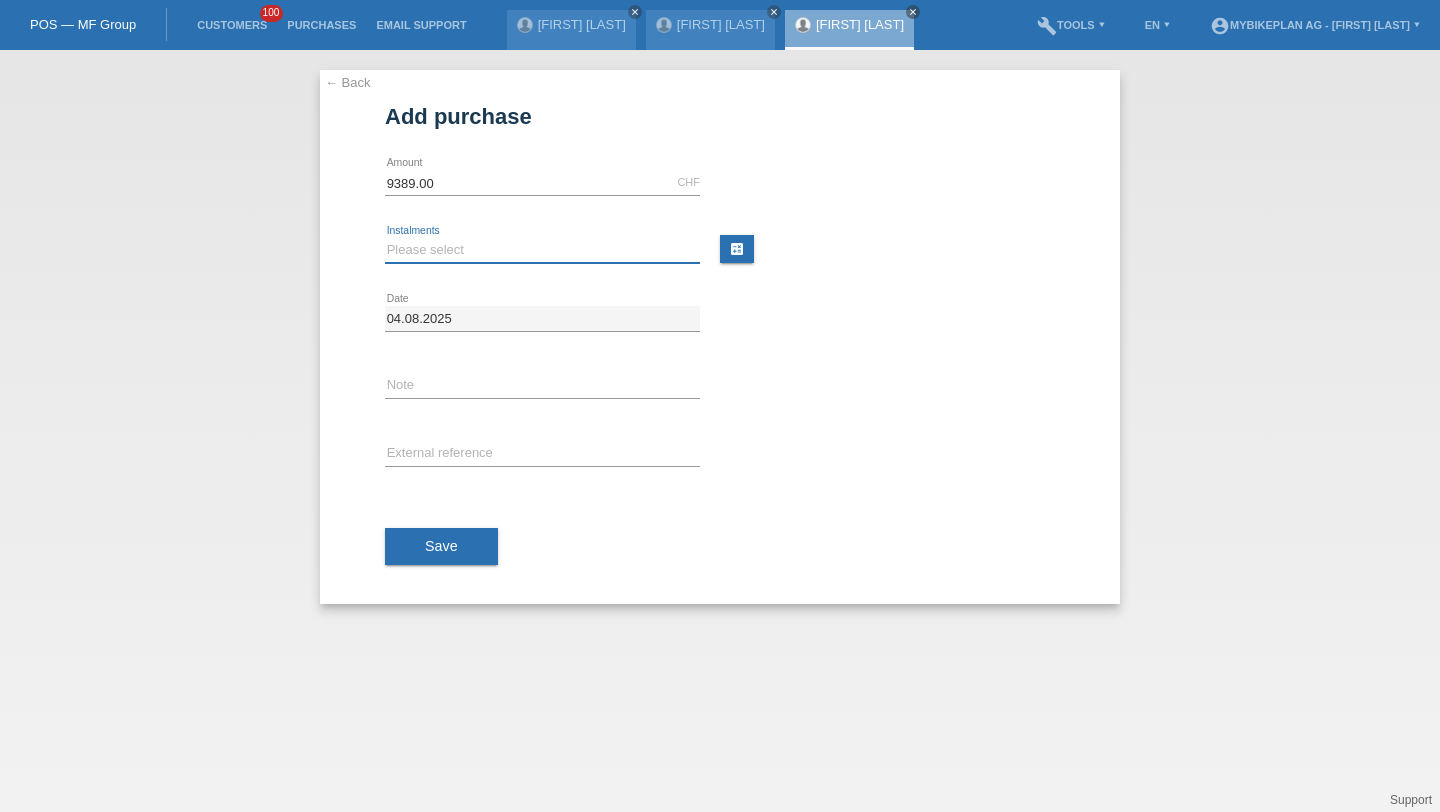 select on "488" 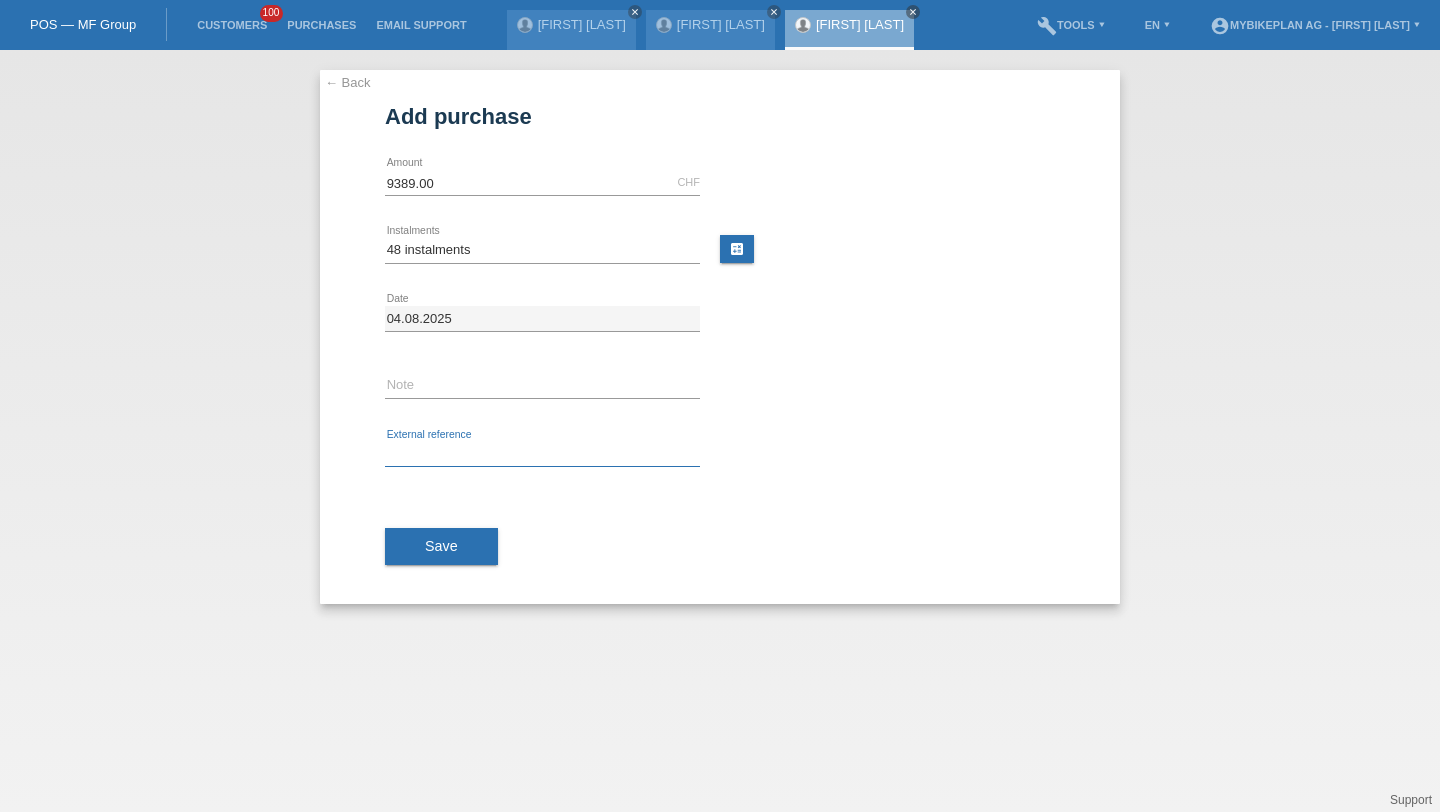 click at bounding box center [542, 454] 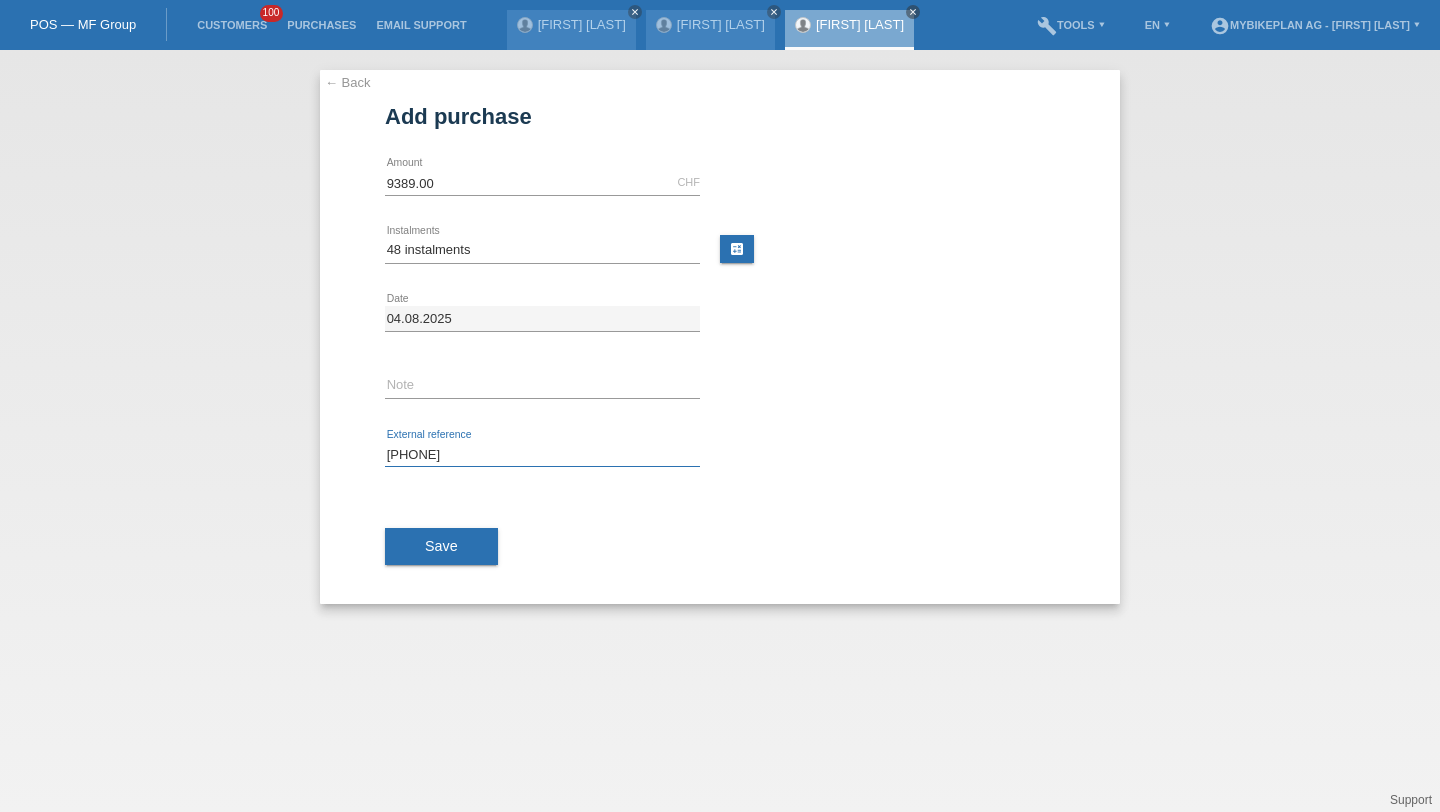 type on "41274429048" 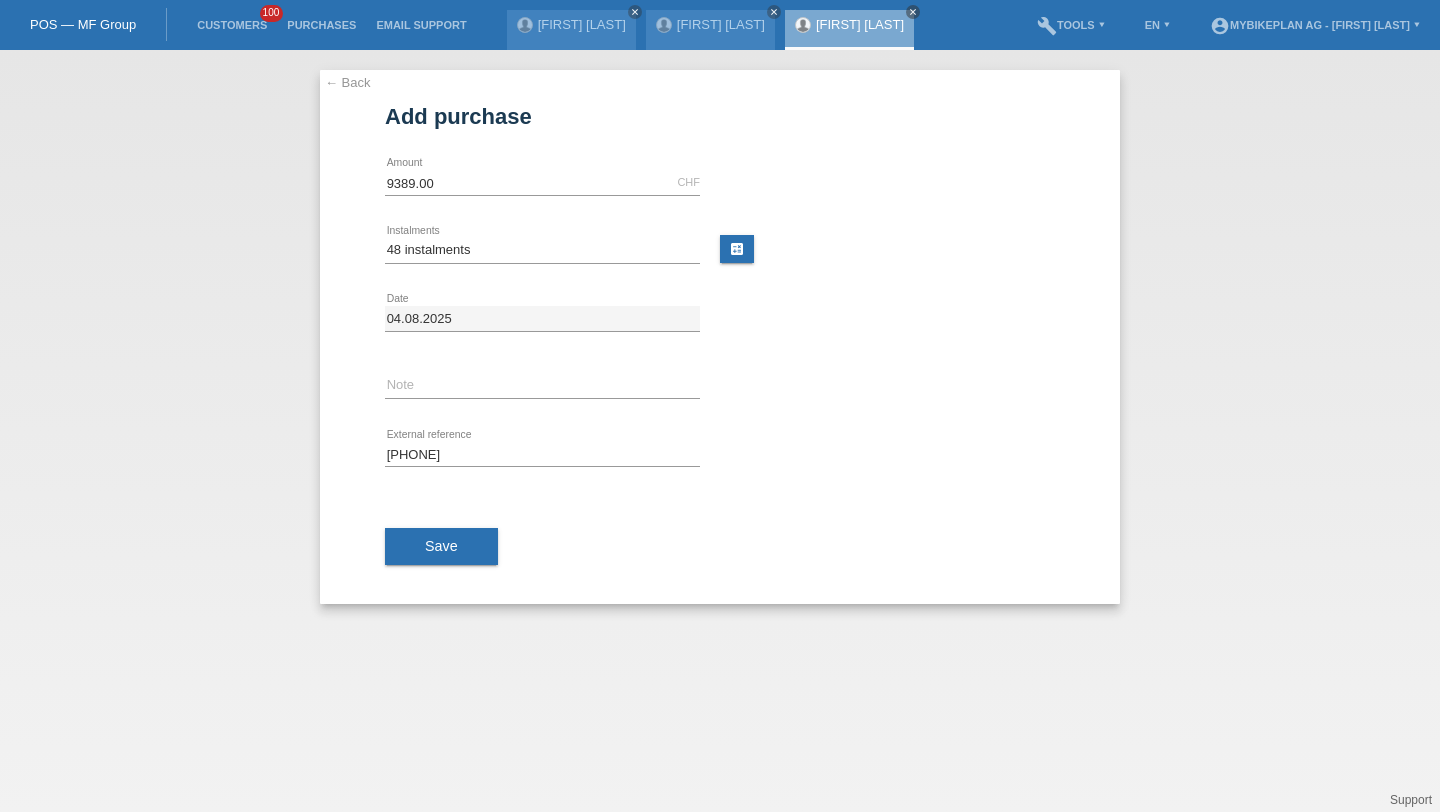 click on "Save" at bounding box center (441, 546) 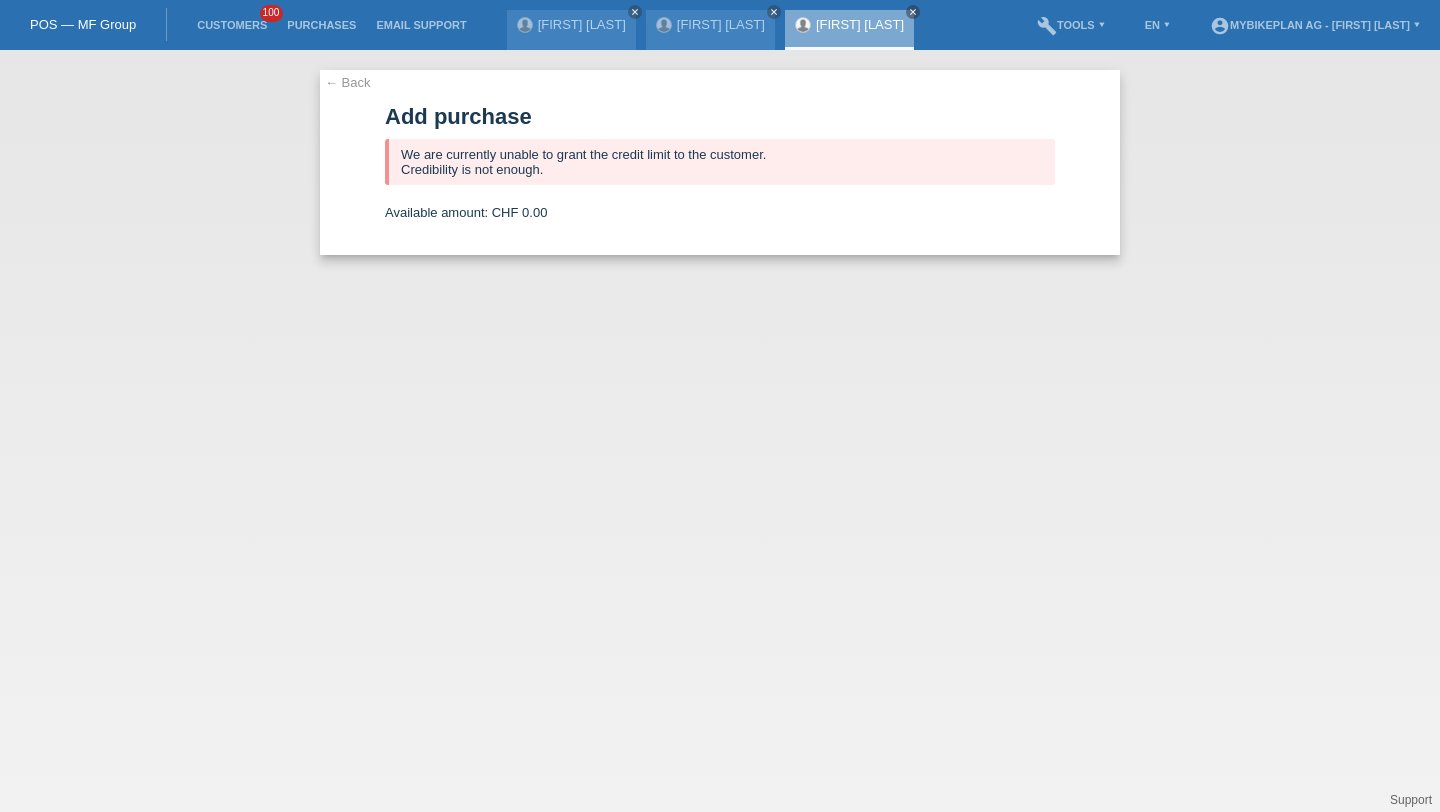 click on "Customers
100" at bounding box center (232, 25) 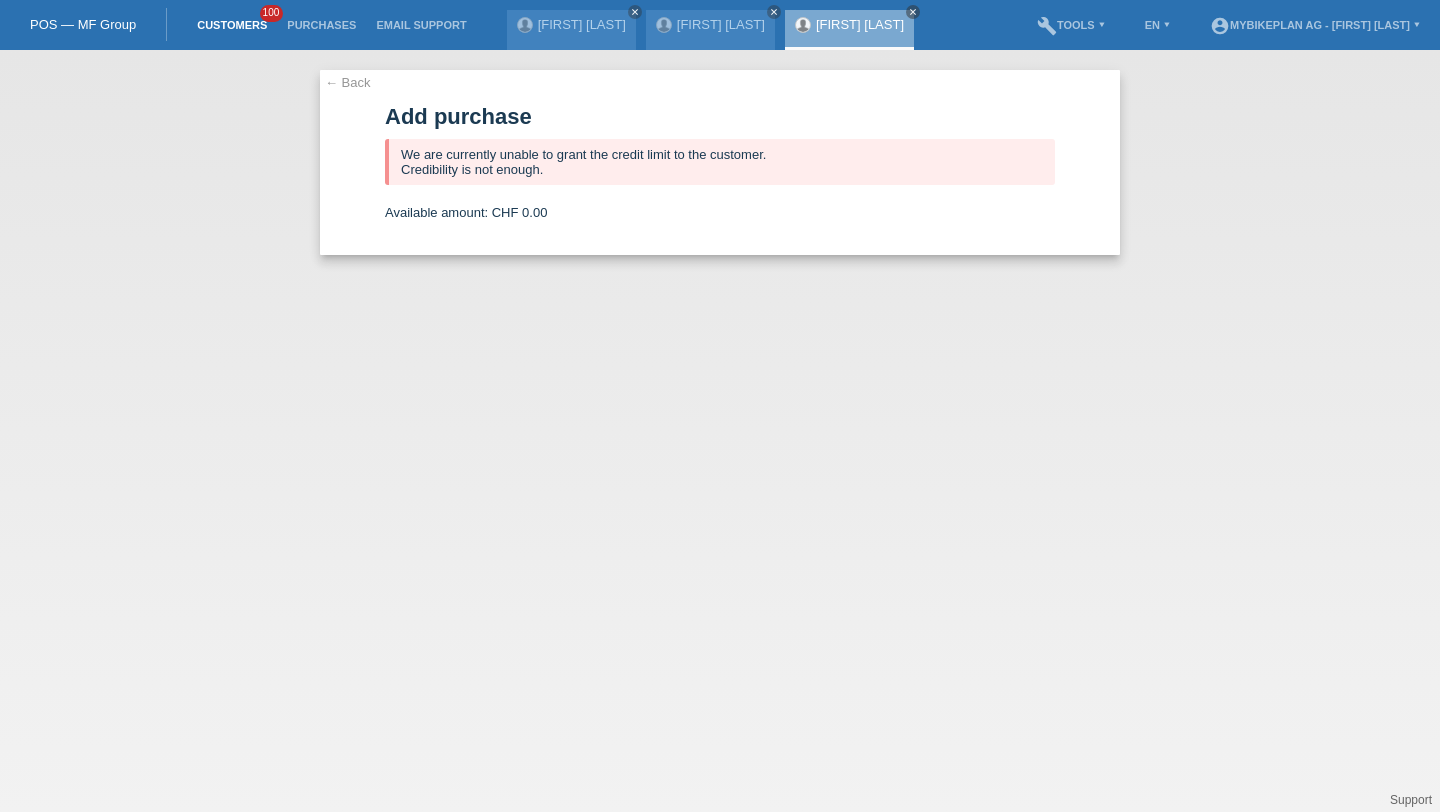 click on "Customers" at bounding box center [232, 25] 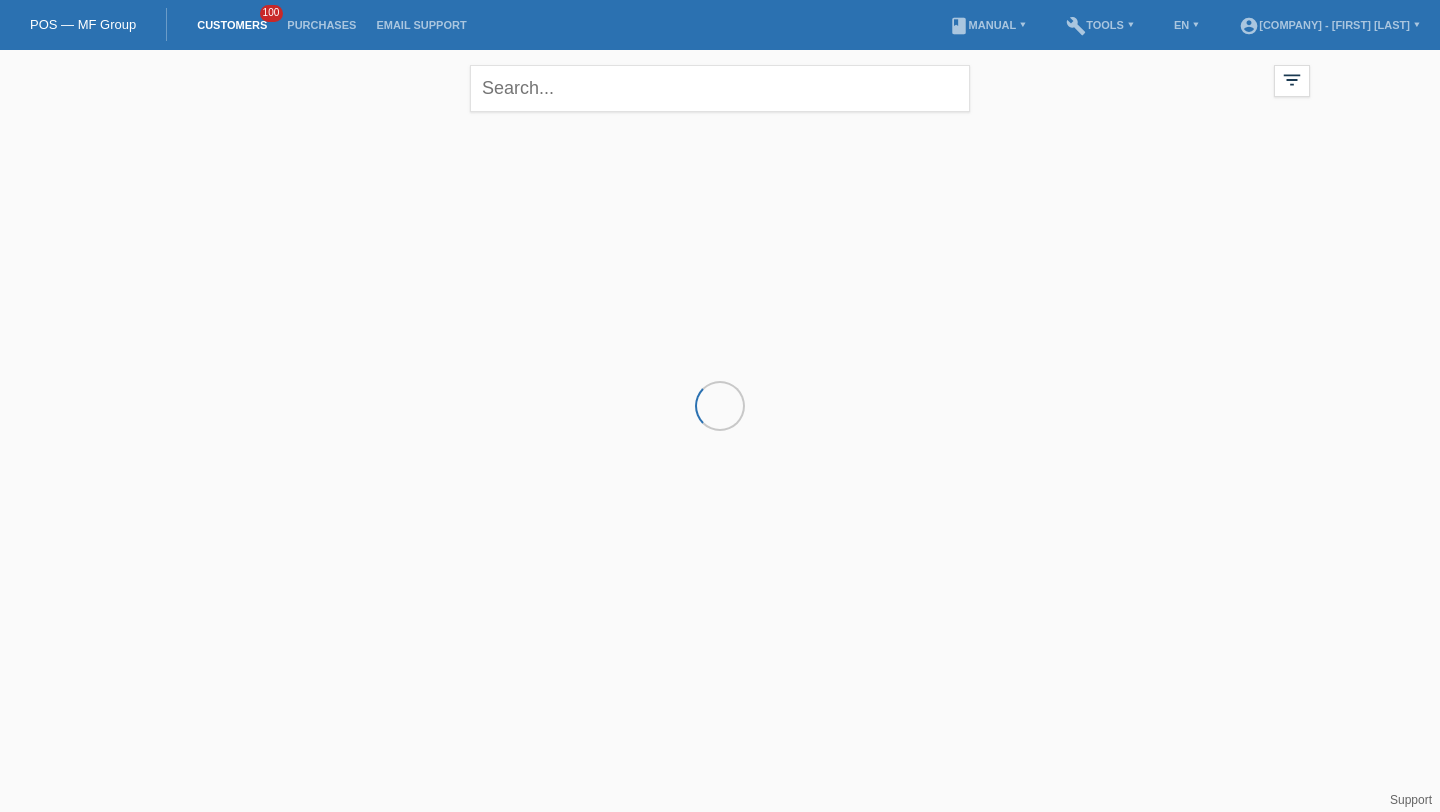 scroll, scrollTop: 0, scrollLeft: 0, axis: both 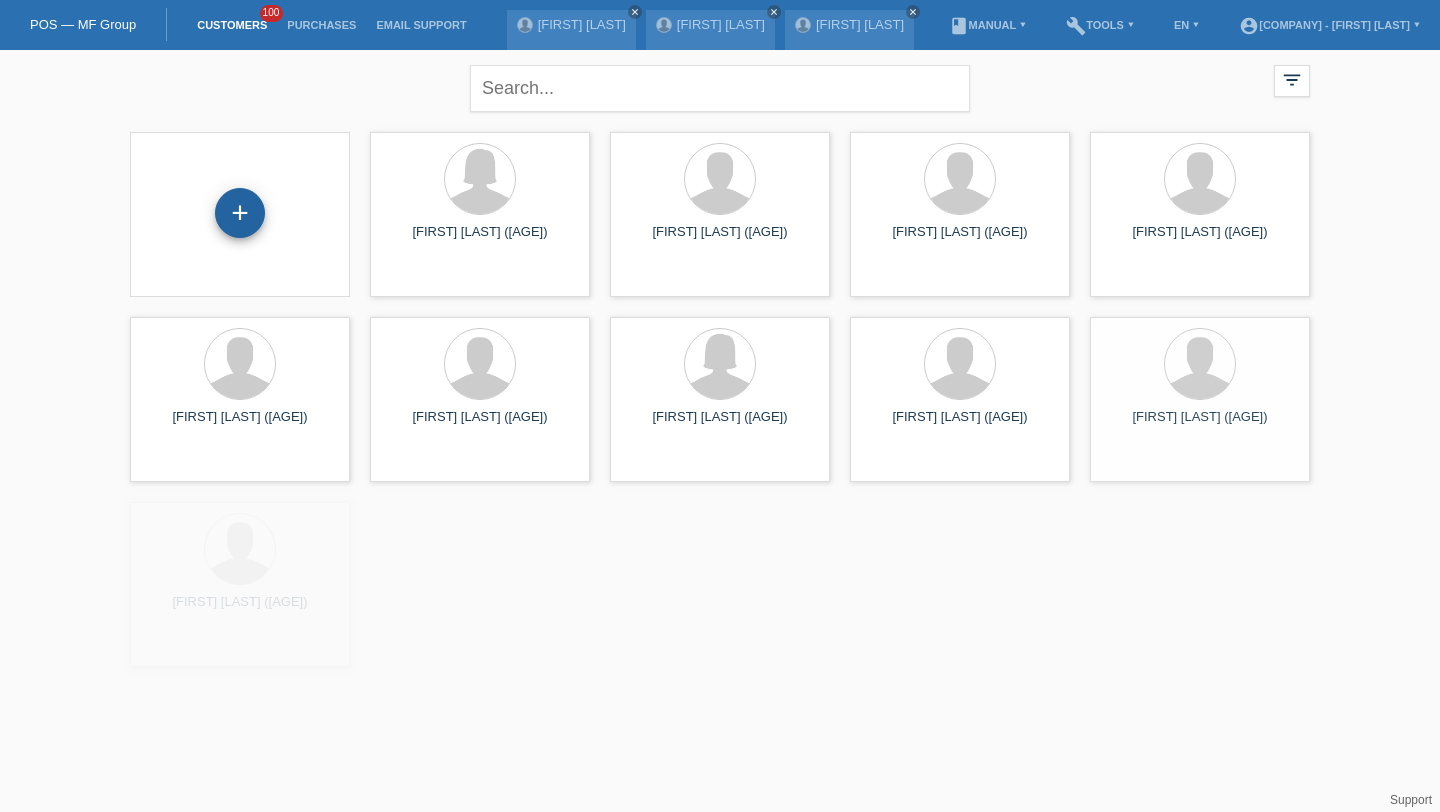click on "+" at bounding box center (240, 213) 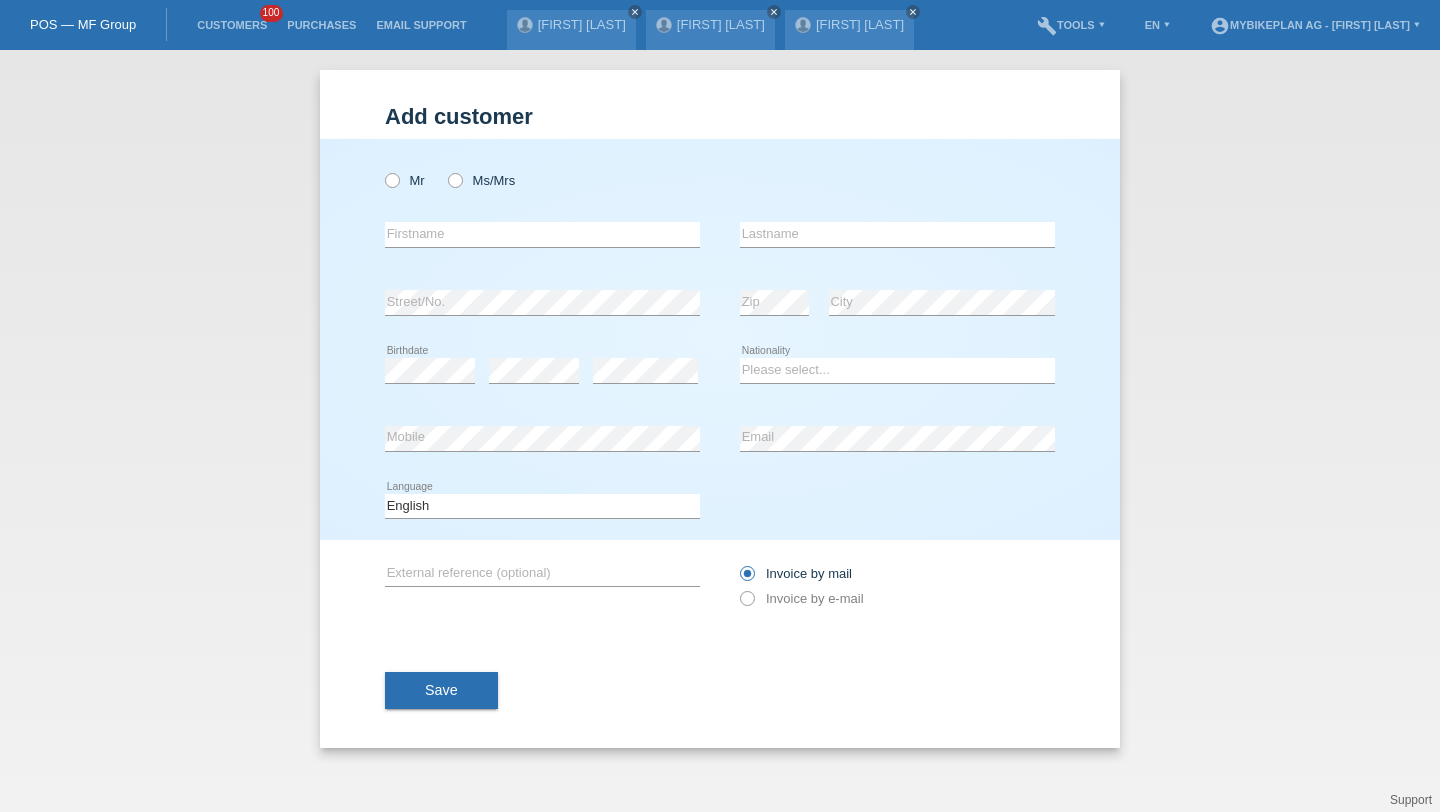 scroll, scrollTop: 0, scrollLeft: 0, axis: both 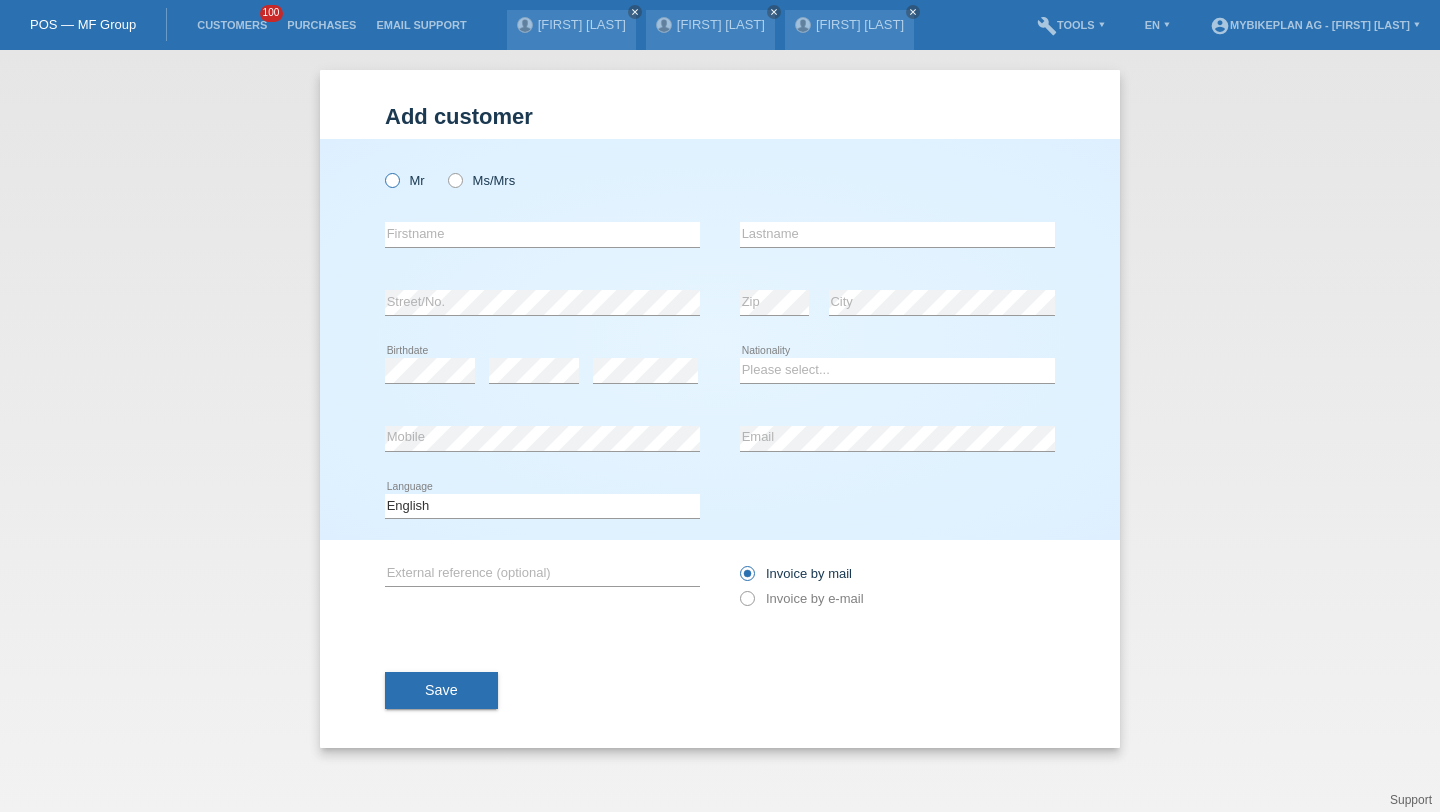 click on "Mr" at bounding box center [405, 180] 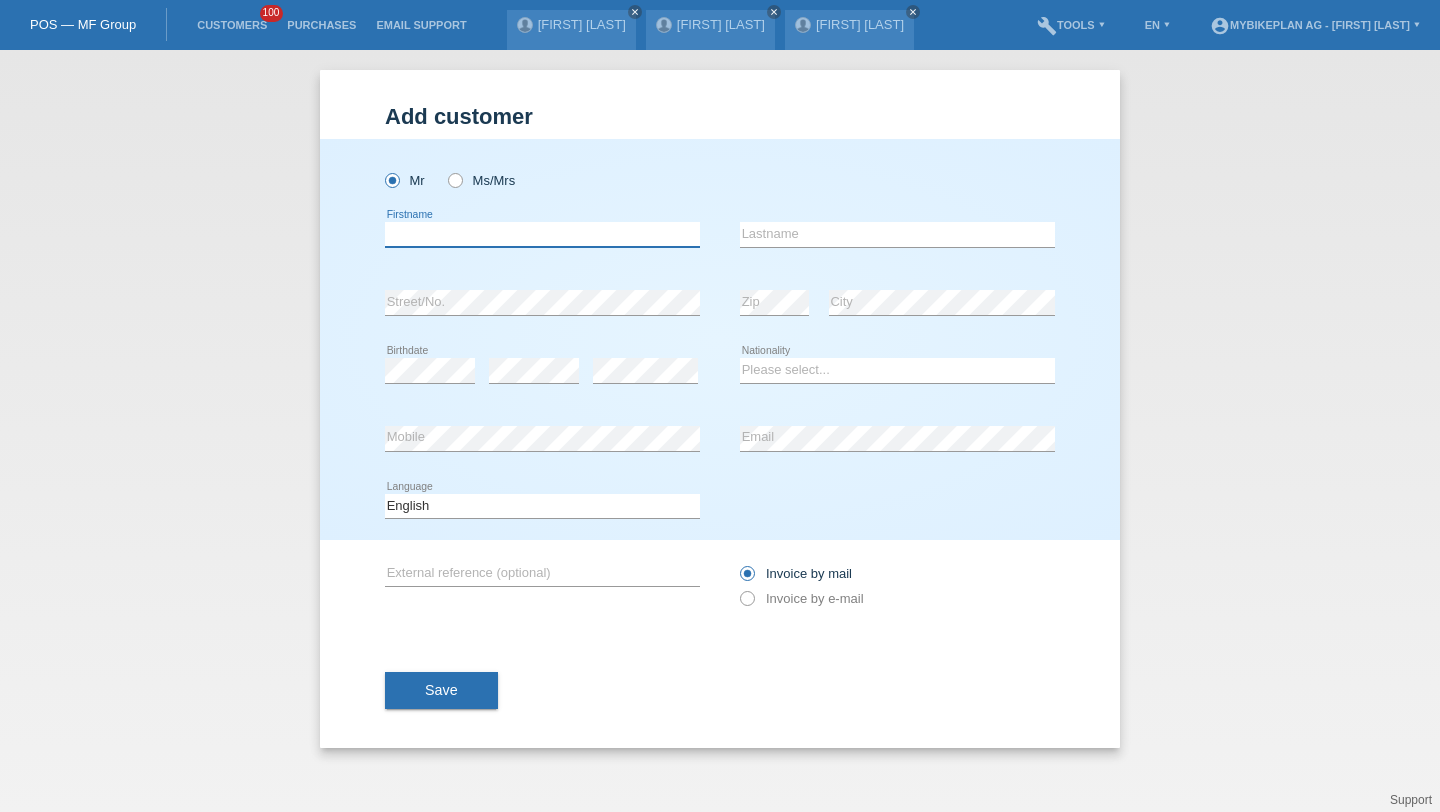 click at bounding box center [542, 234] 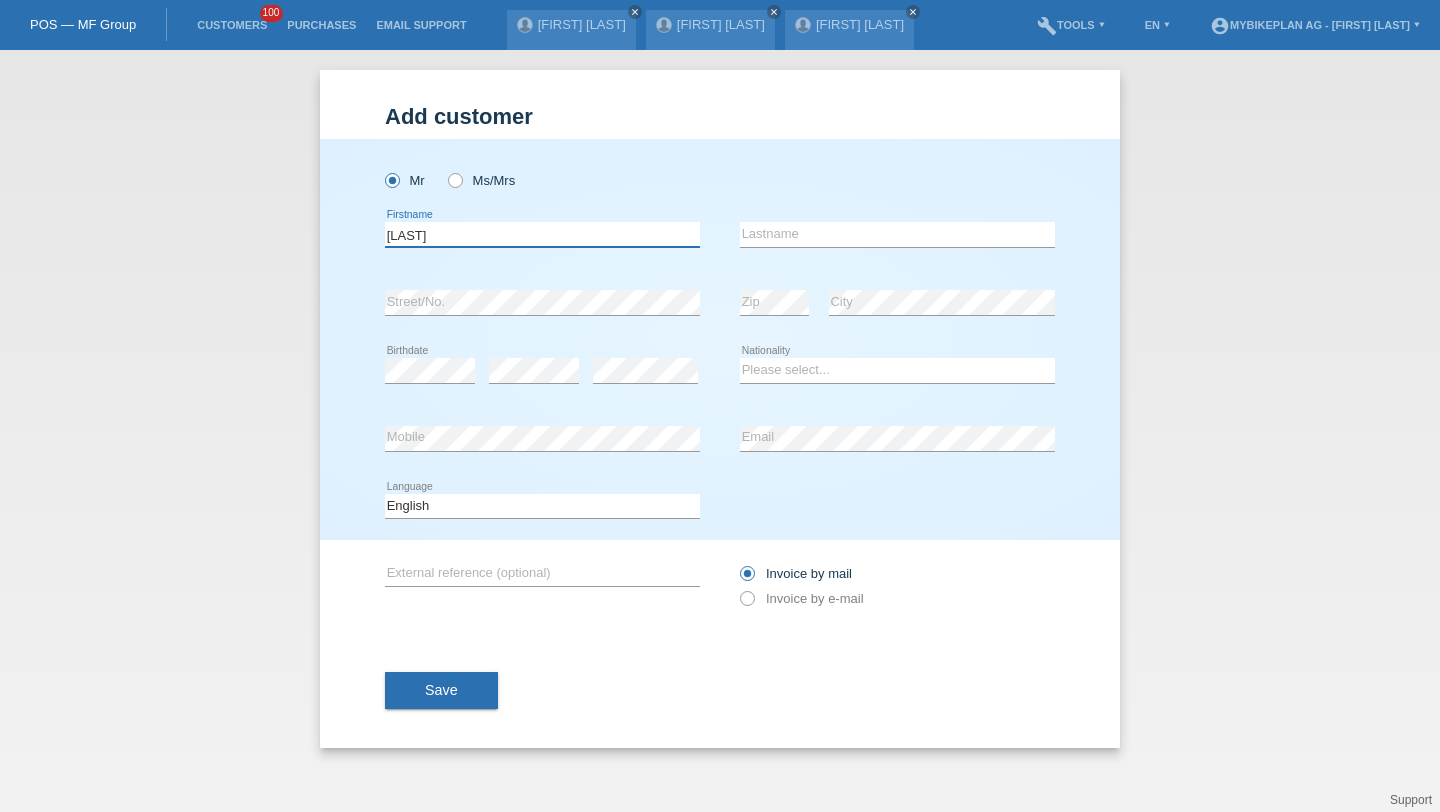type on "[LAST]" 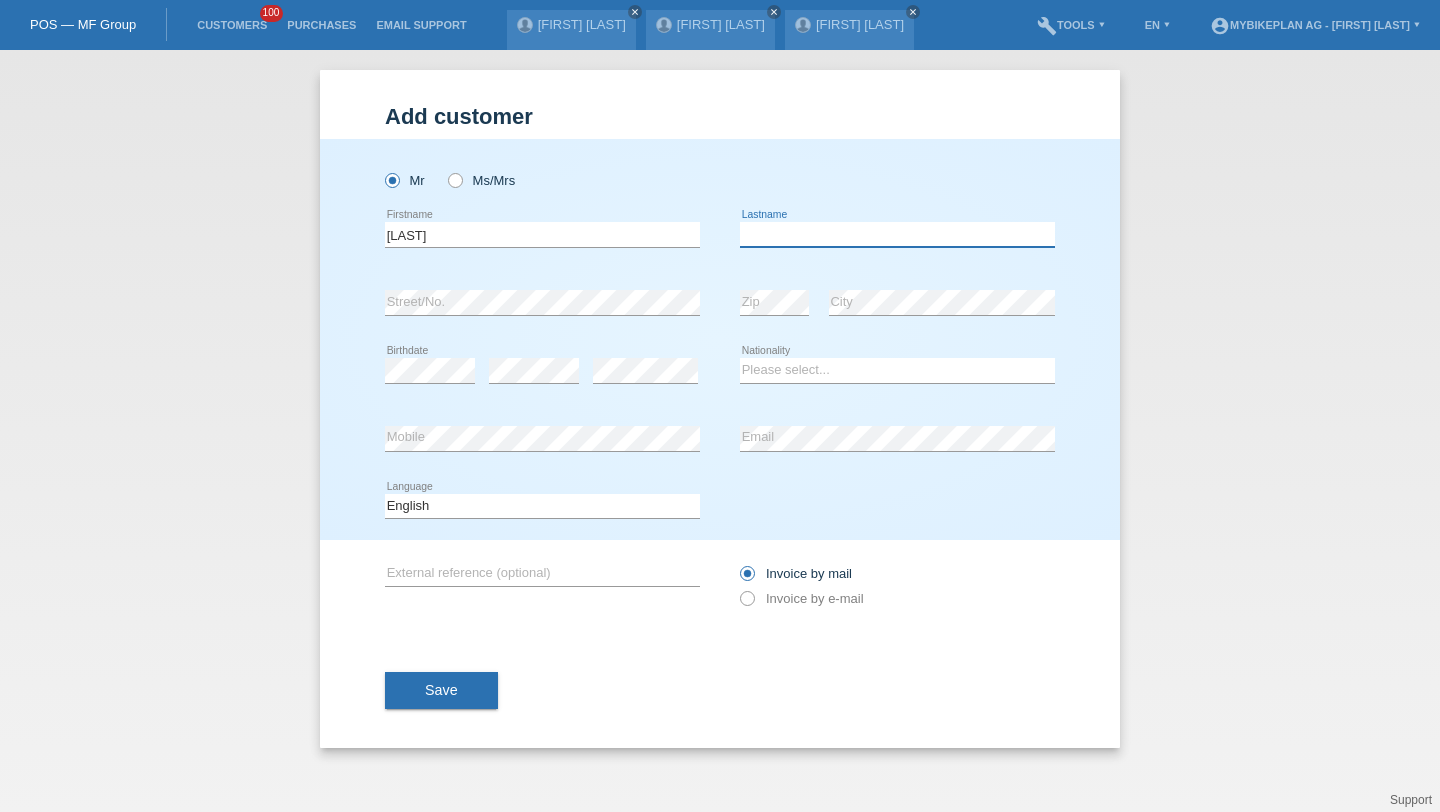click at bounding box center (897, 234) 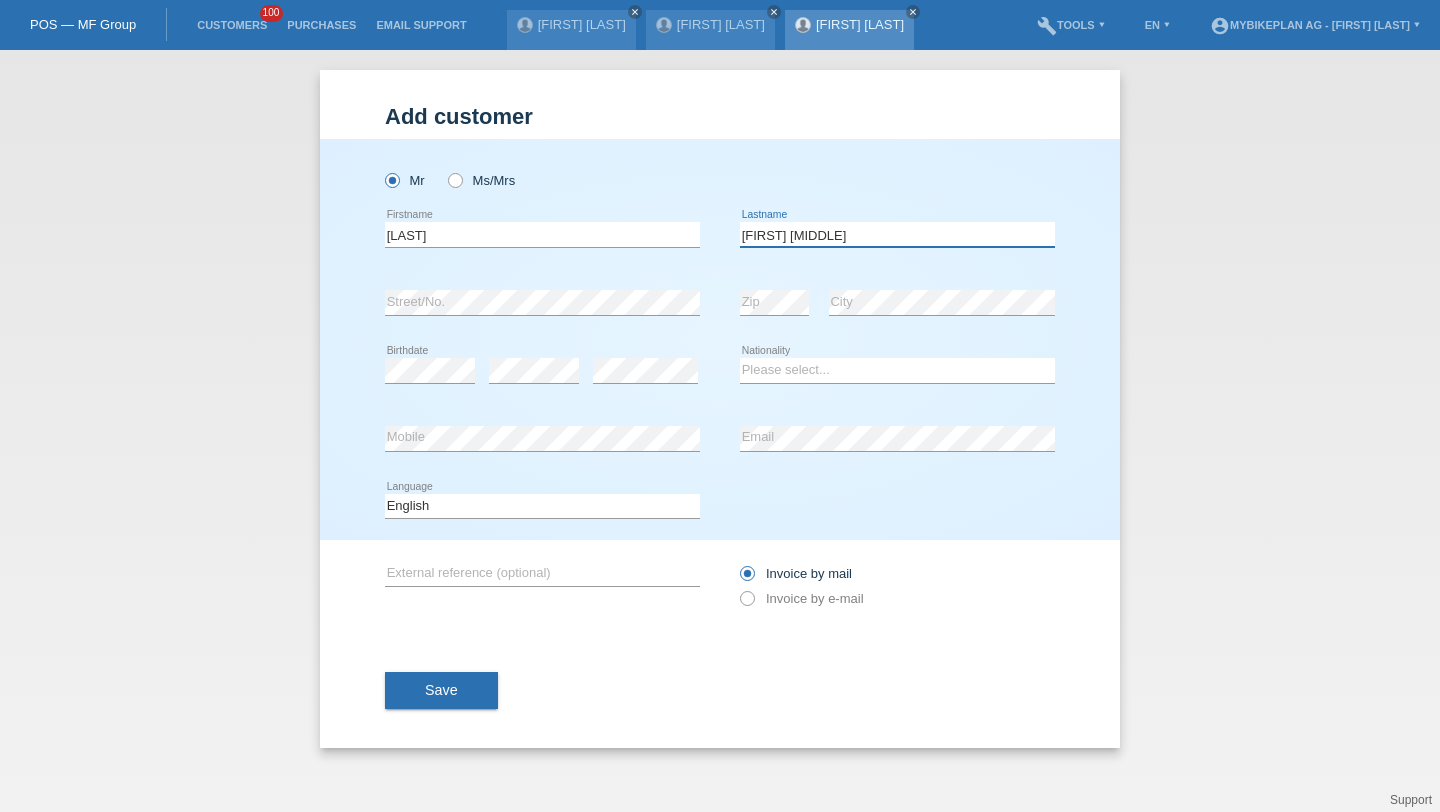 type on "[FIRST] [LAST]" 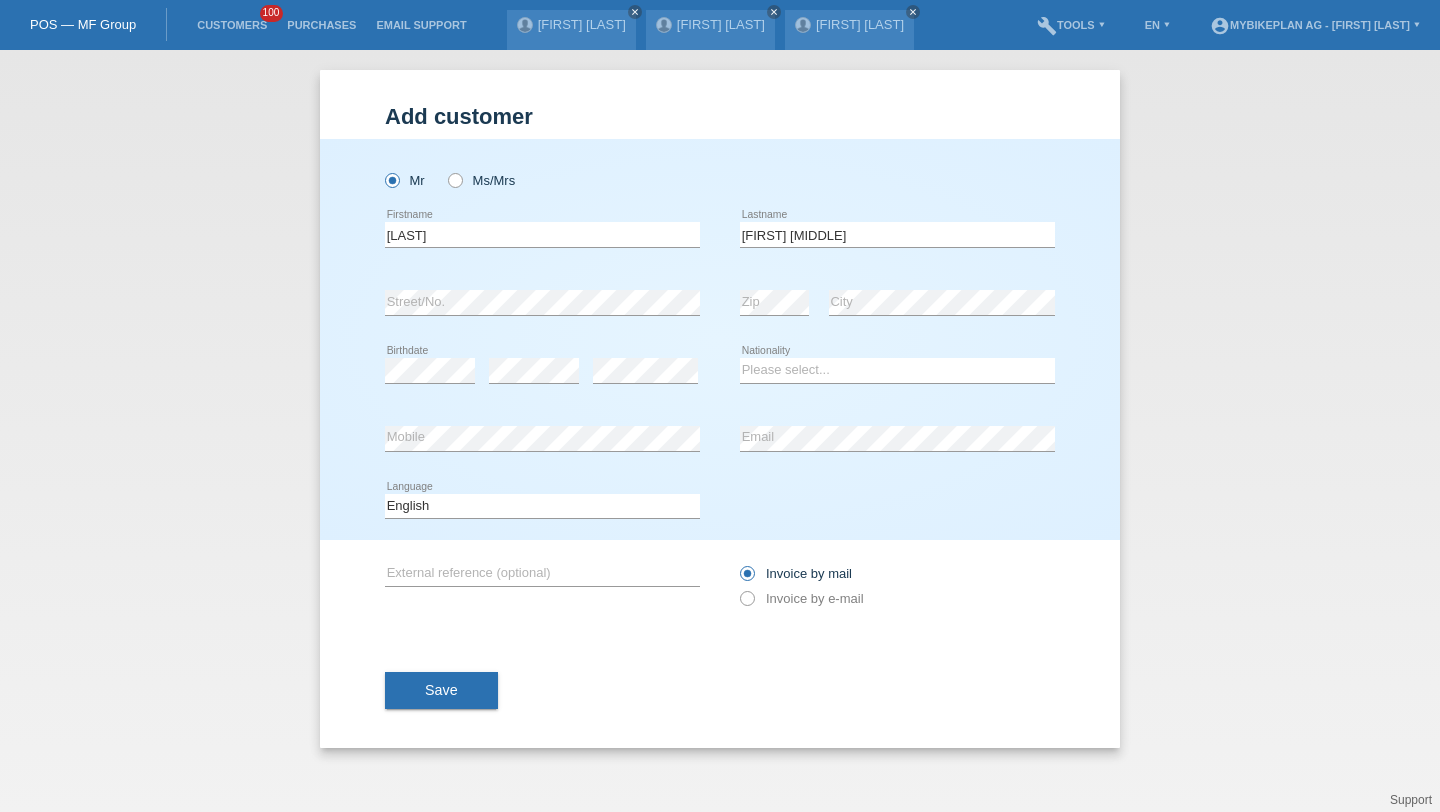 click on "error" at bounding box center (534, 371) 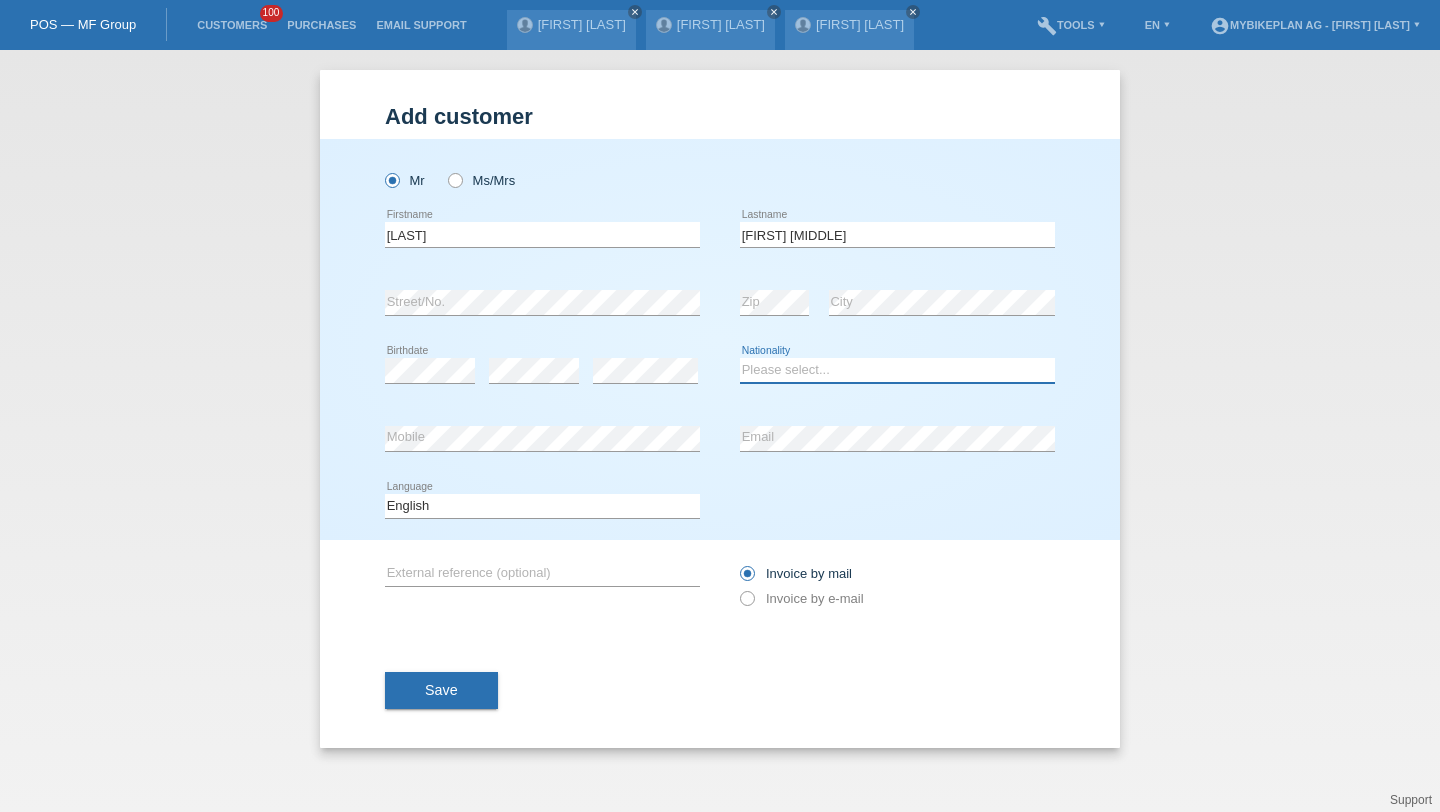 click on "Please select...
Switzerland
Austria
Germany
Liechtenstein
------------
Afghanistan
Åland Islands
Albania
Algeria
American Samoa Andorra Angola Anguilla Antarctica Antigua and Barbuda Argentina Armenia" at bounding box center (897, 370) 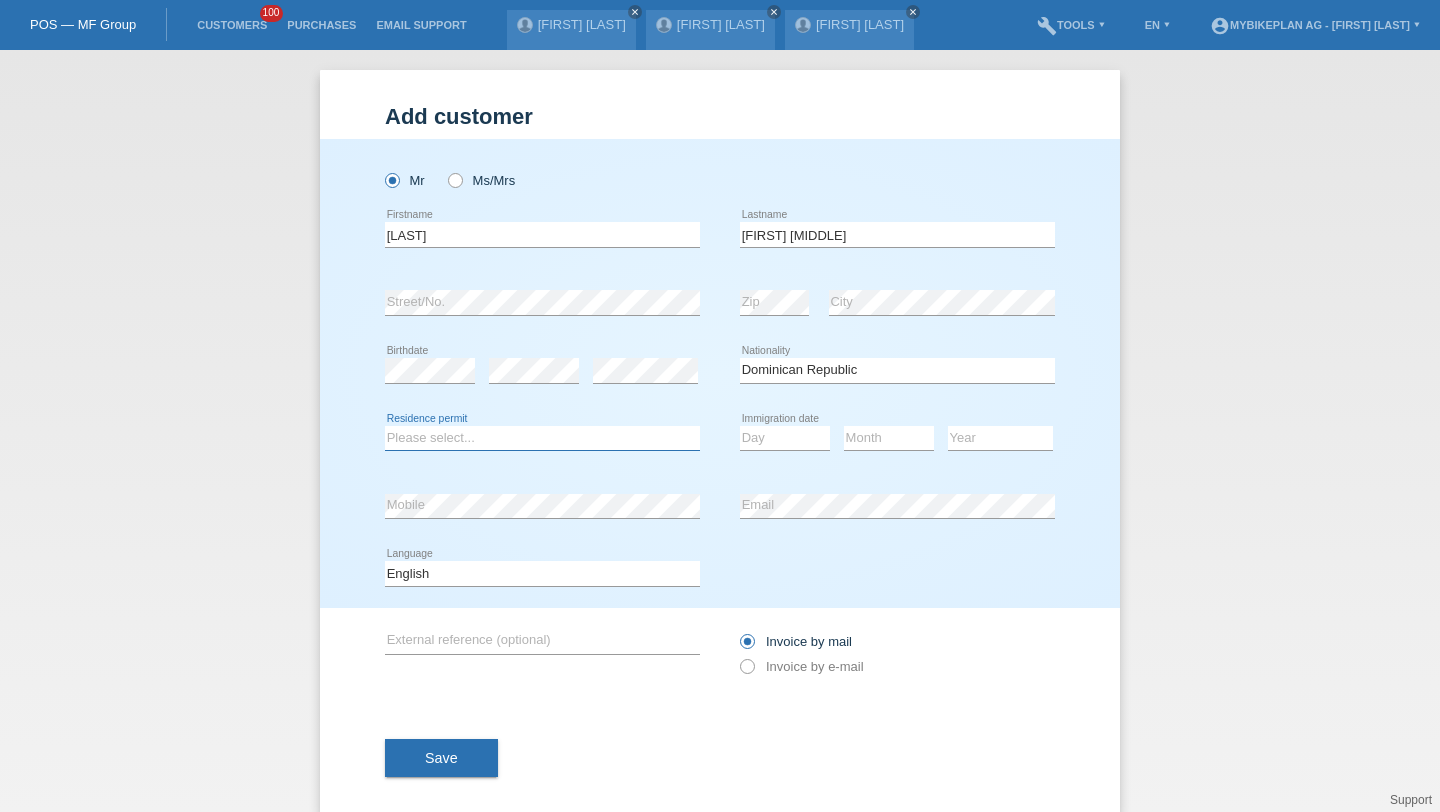 click on "Please select...
C
B
B - Refugee status
Other" at bounding box center [542, 438] 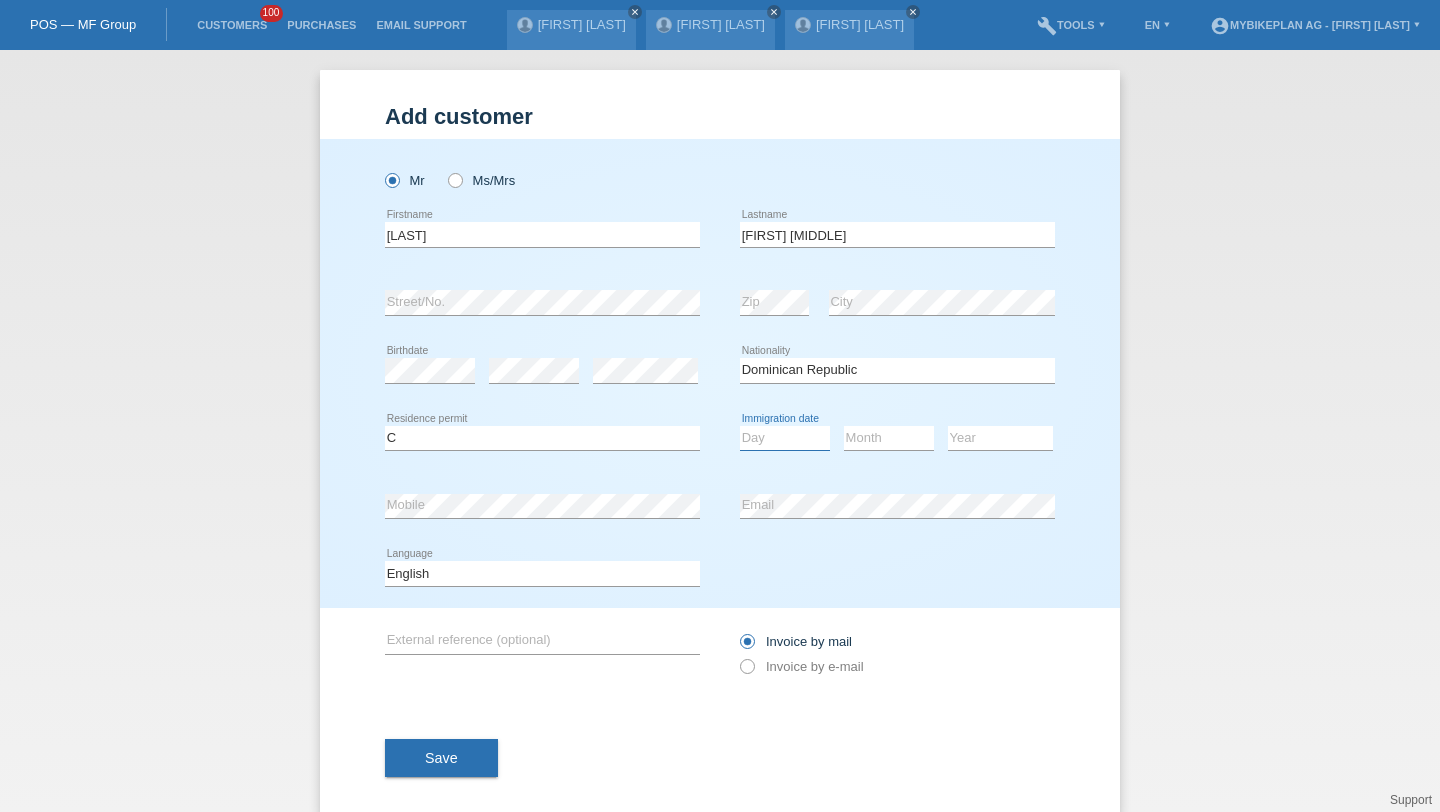 click on "Day
01
02
03
04
05
06
07
08
09
10 11" at bounding box center [785, 438] 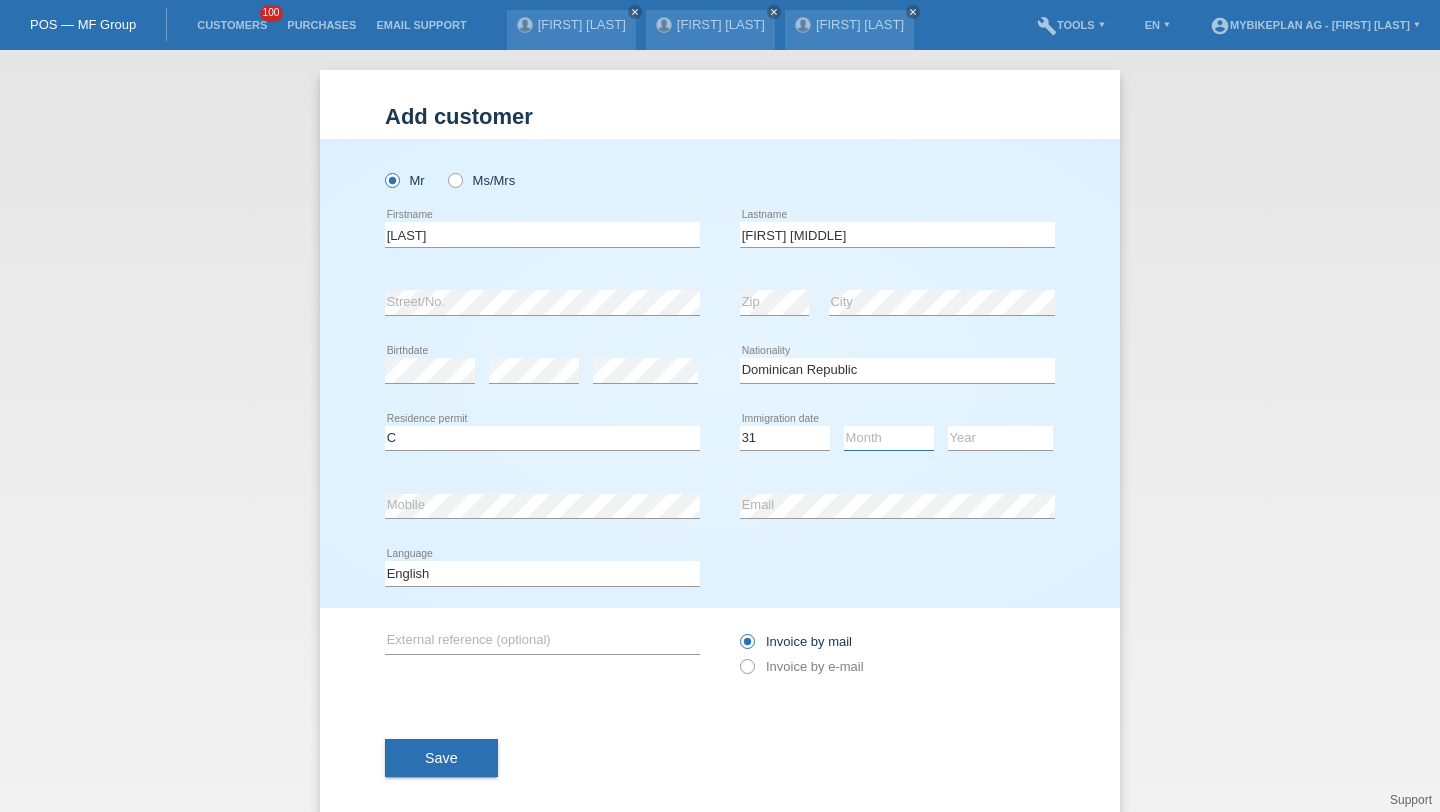 click on "Month
01
02
03
04
05
06
07
08
09
10 11" at bounding box center [889, 438] 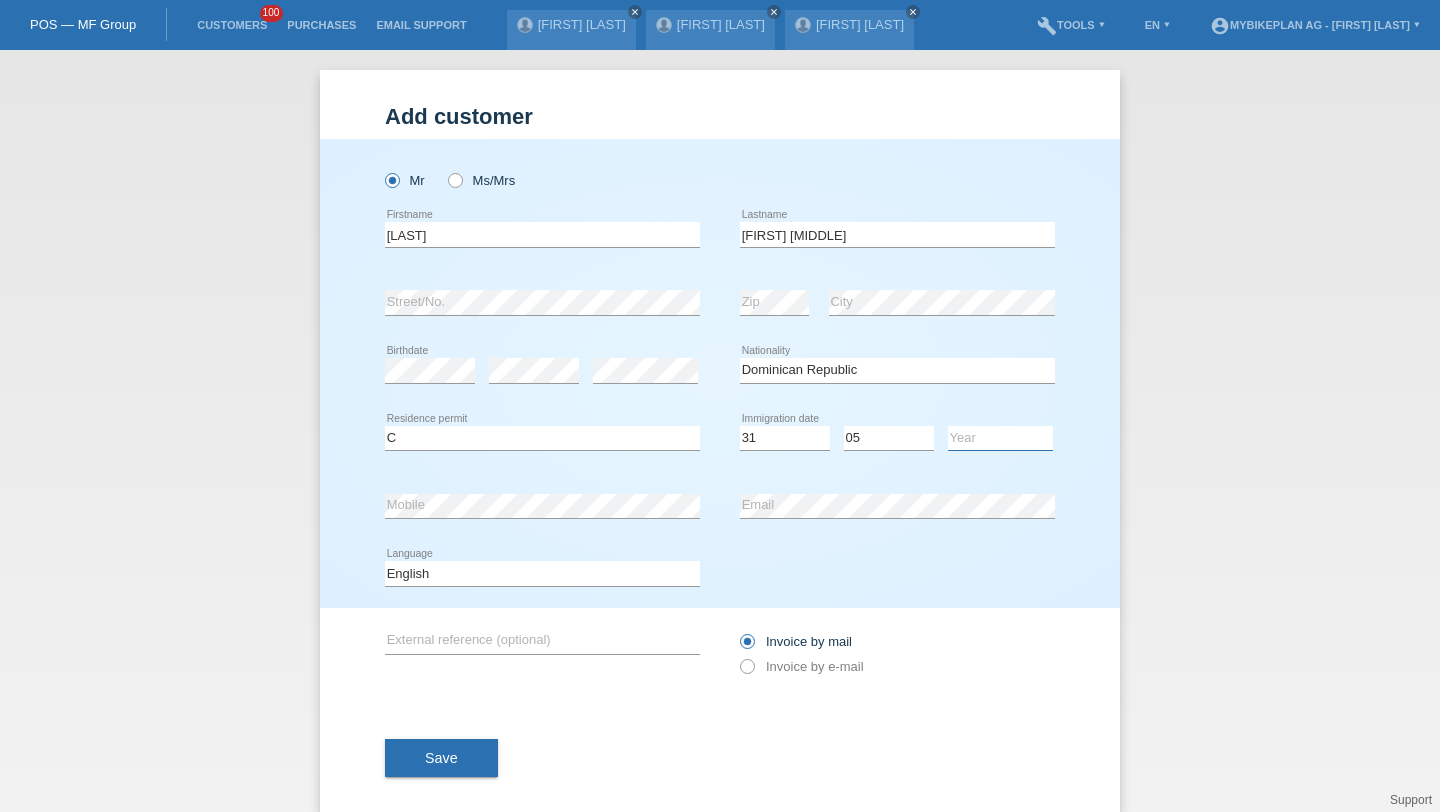 click on "Year
2025
2024
2023
2022
2021
2020
2019
2018
2017 2016 2015 2014 2013 2012 2011 2010 2009 2008 2007 2006 2005 2004 2003 2002 2001" at bounding box center (1000, 438) 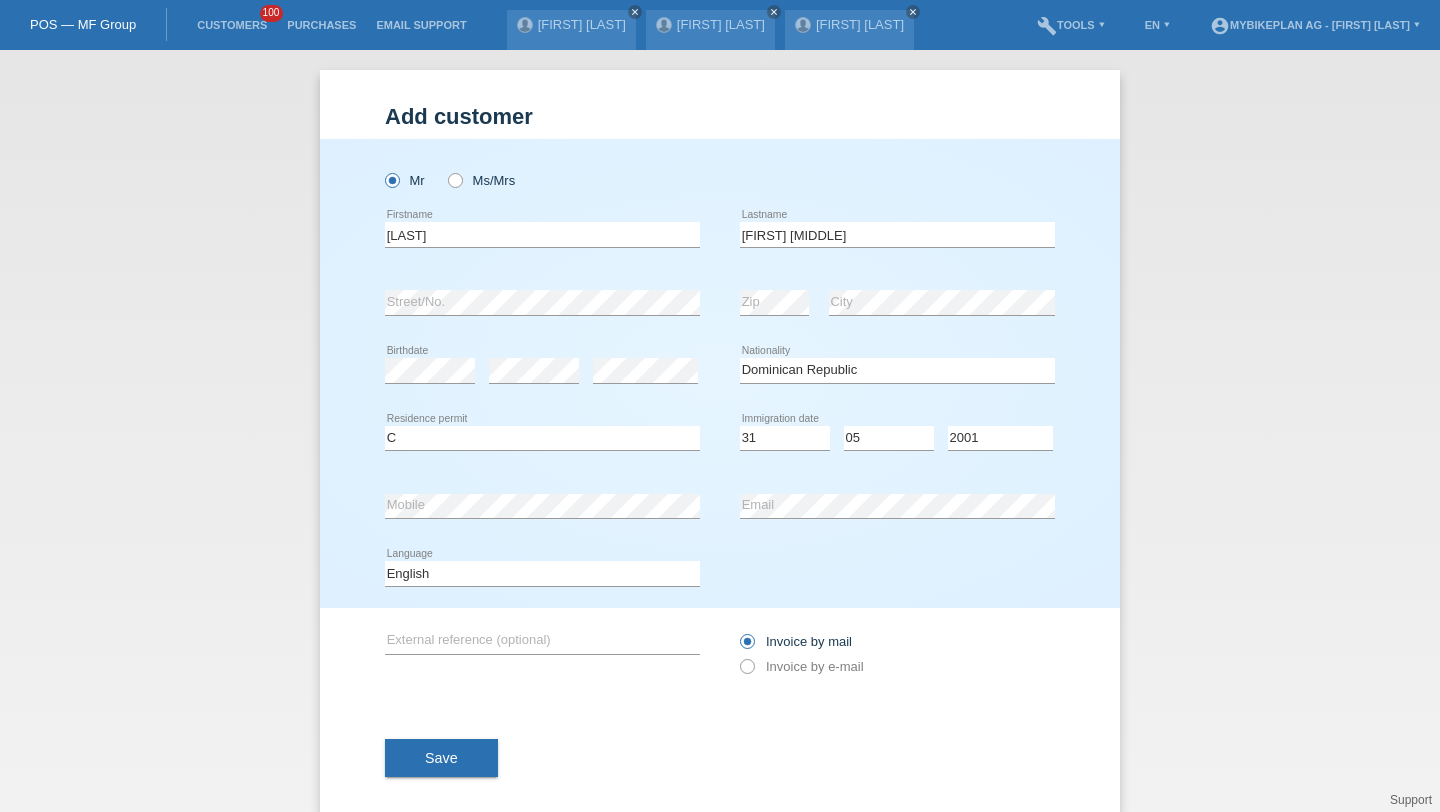 click on "error
Email" at bounding box center (897, 506) 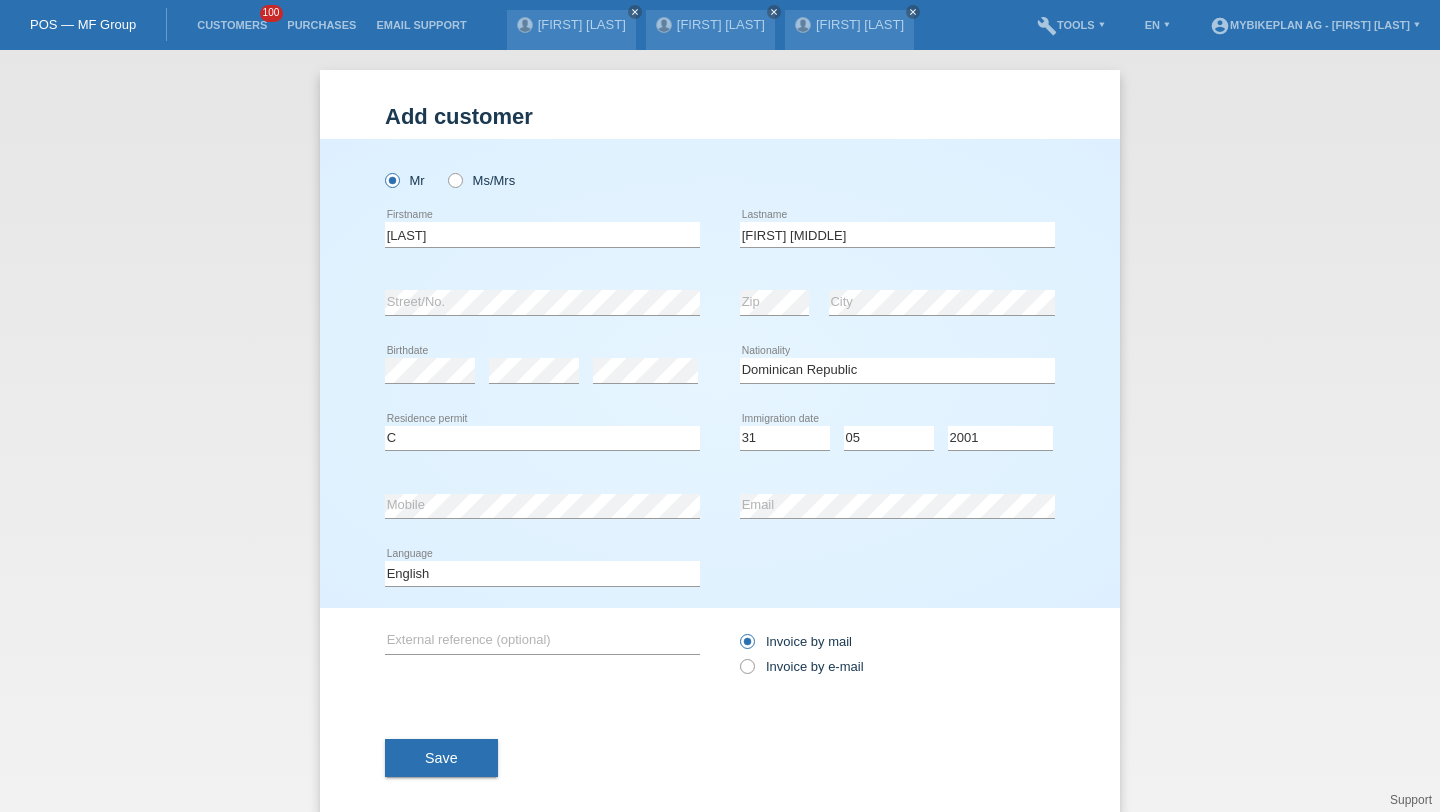 click on "Deutsch
Français
Italiano
English
error
Language" at bounding box center [542, 574] 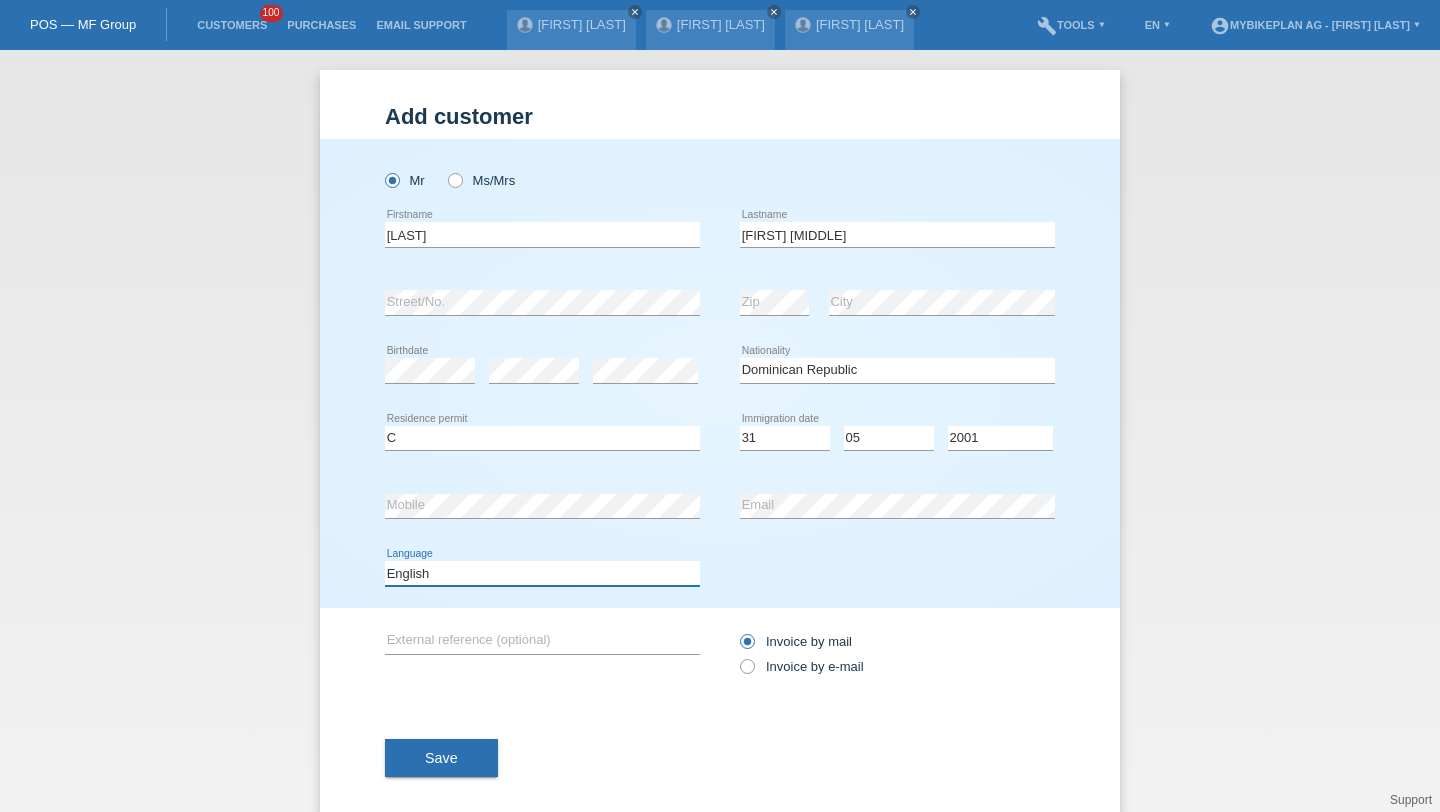 click on "Deutsch
Français
Italiano
English" at bounding box center [542, 573] 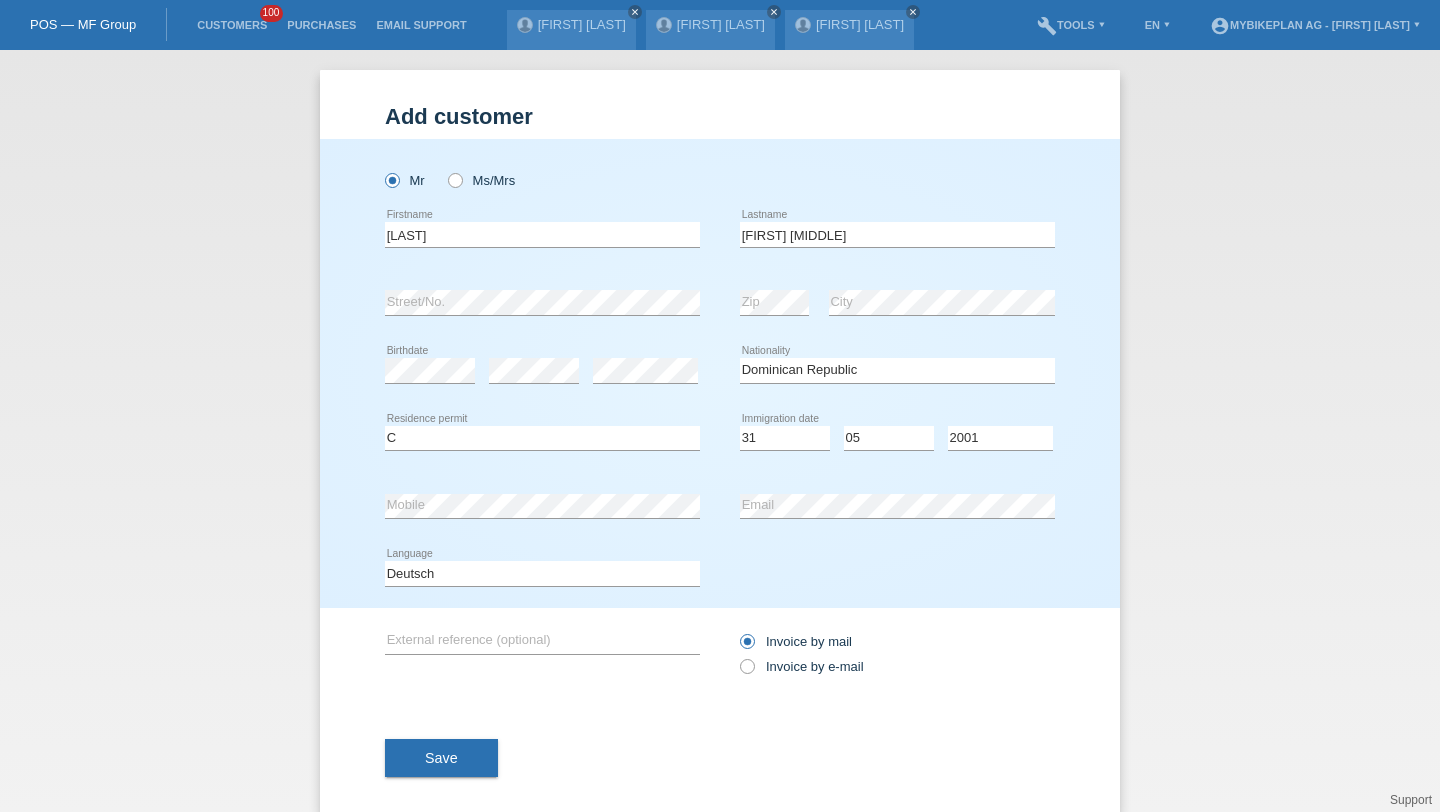 click on "Invoice by mail
Invoice by e-mail" at bounding box center (897, 654) 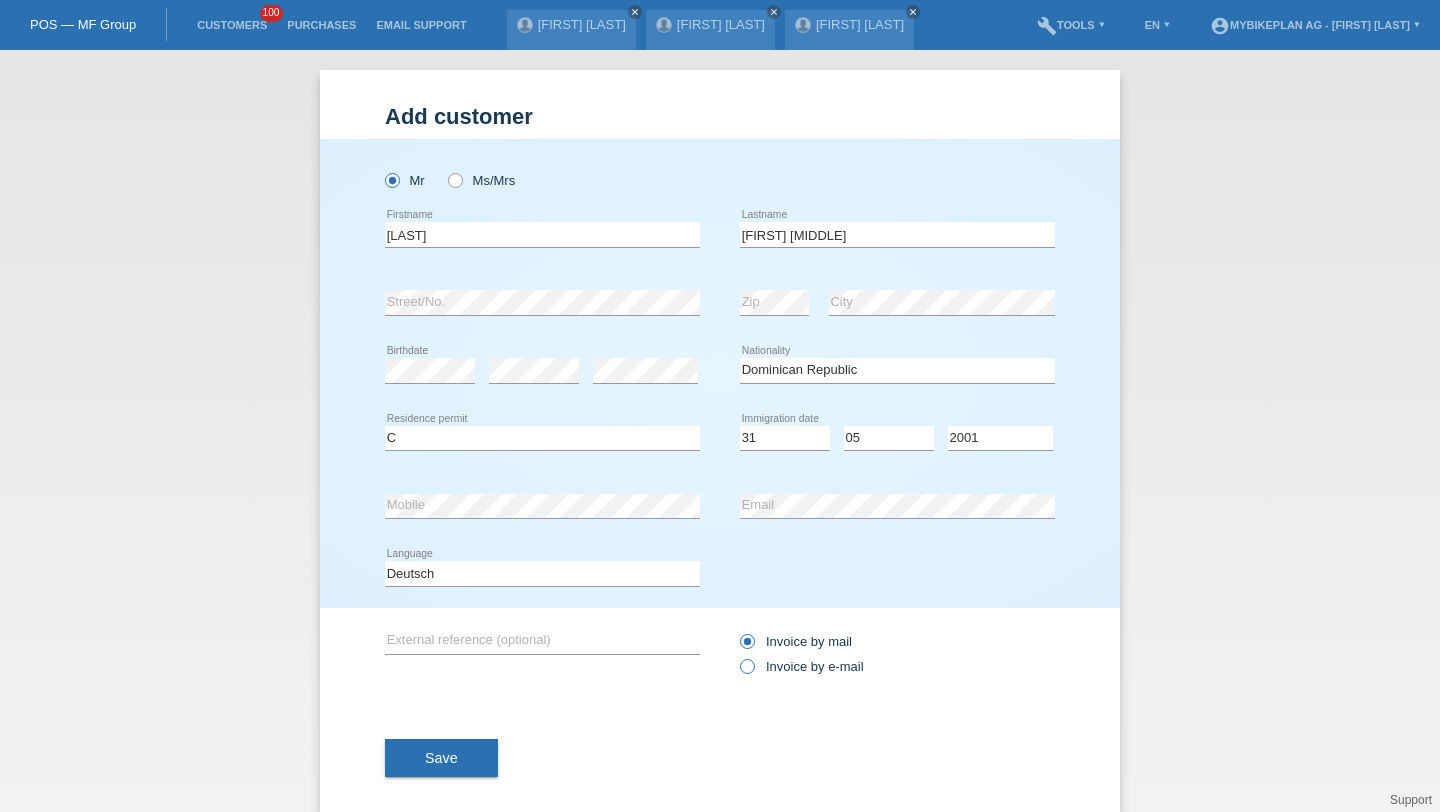 click on "Invoice by e-mail" at bounding box center [802, 666] 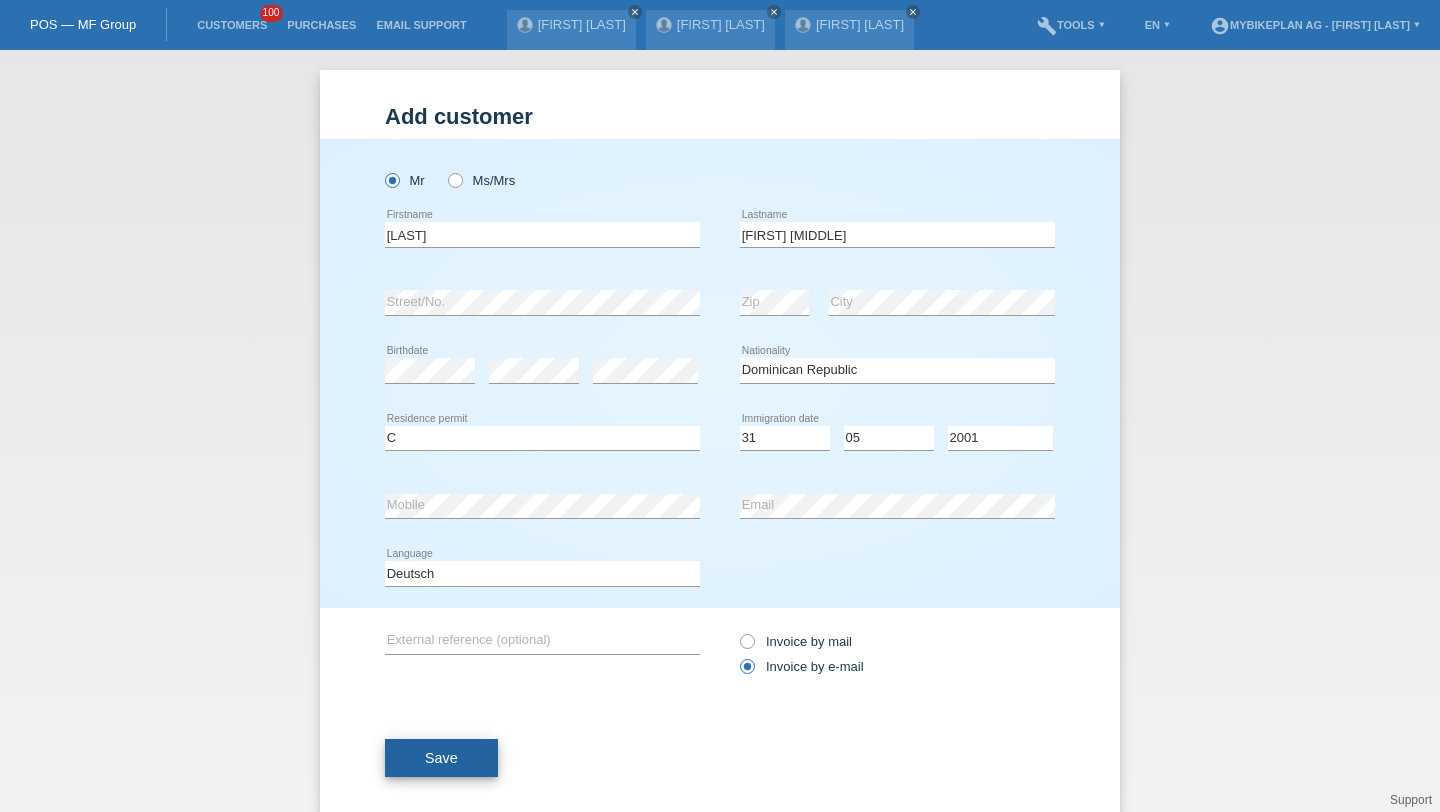 click on "Save" at bounding box center (441, 758) 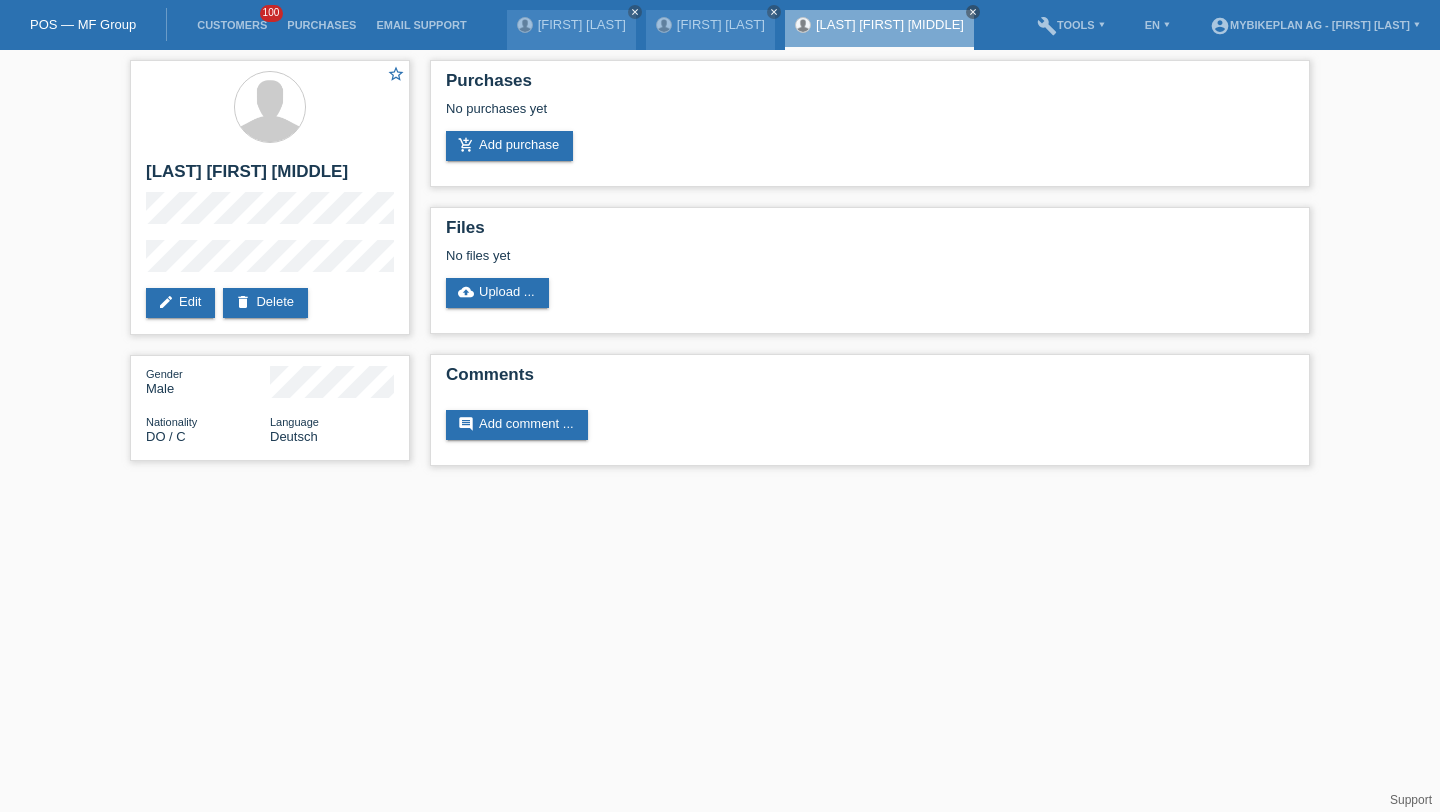 scroll, scrollTop: 0, scrollLeft: 0, axis: both 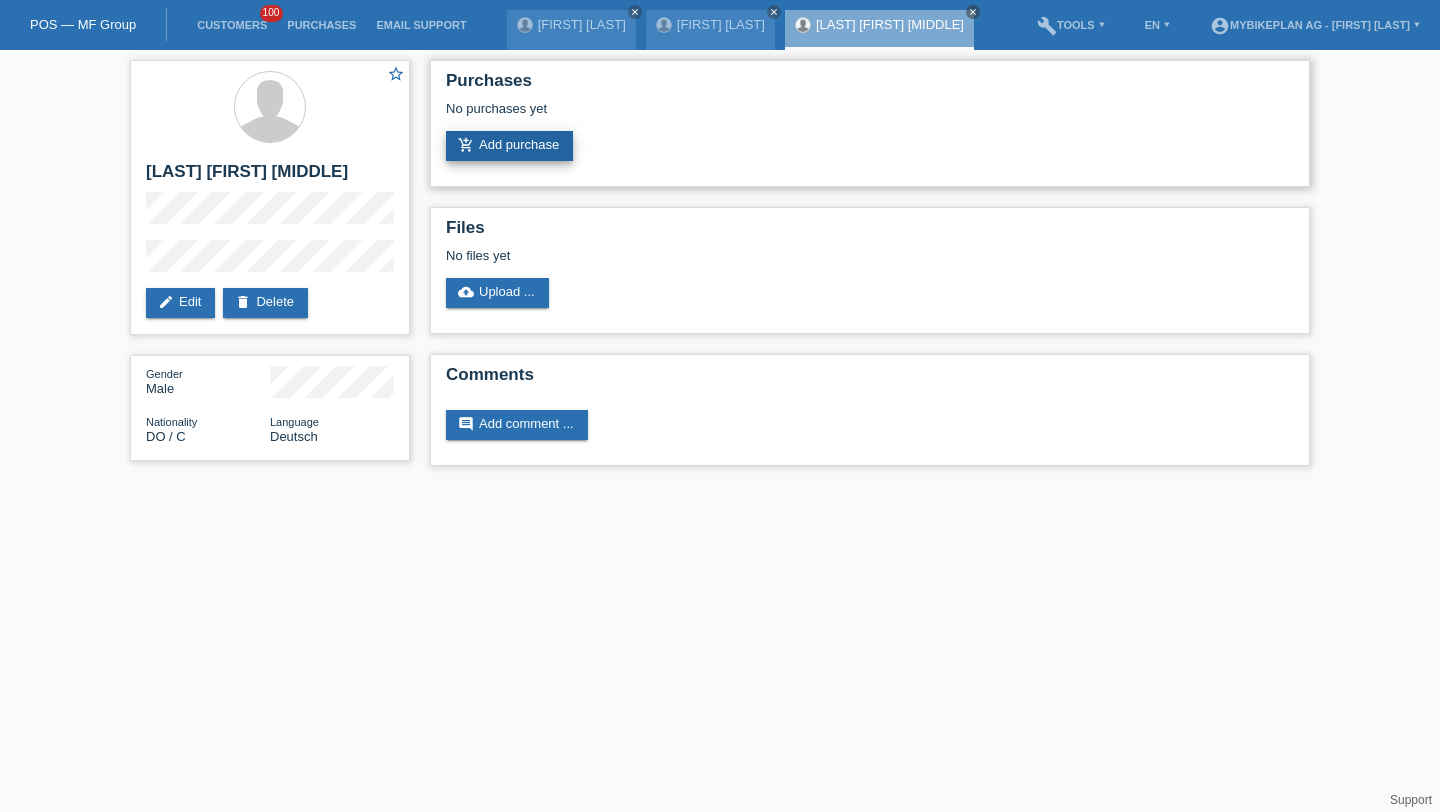 click on "add_shopping_cart  Add purchase" at bounding box center (509, 146) 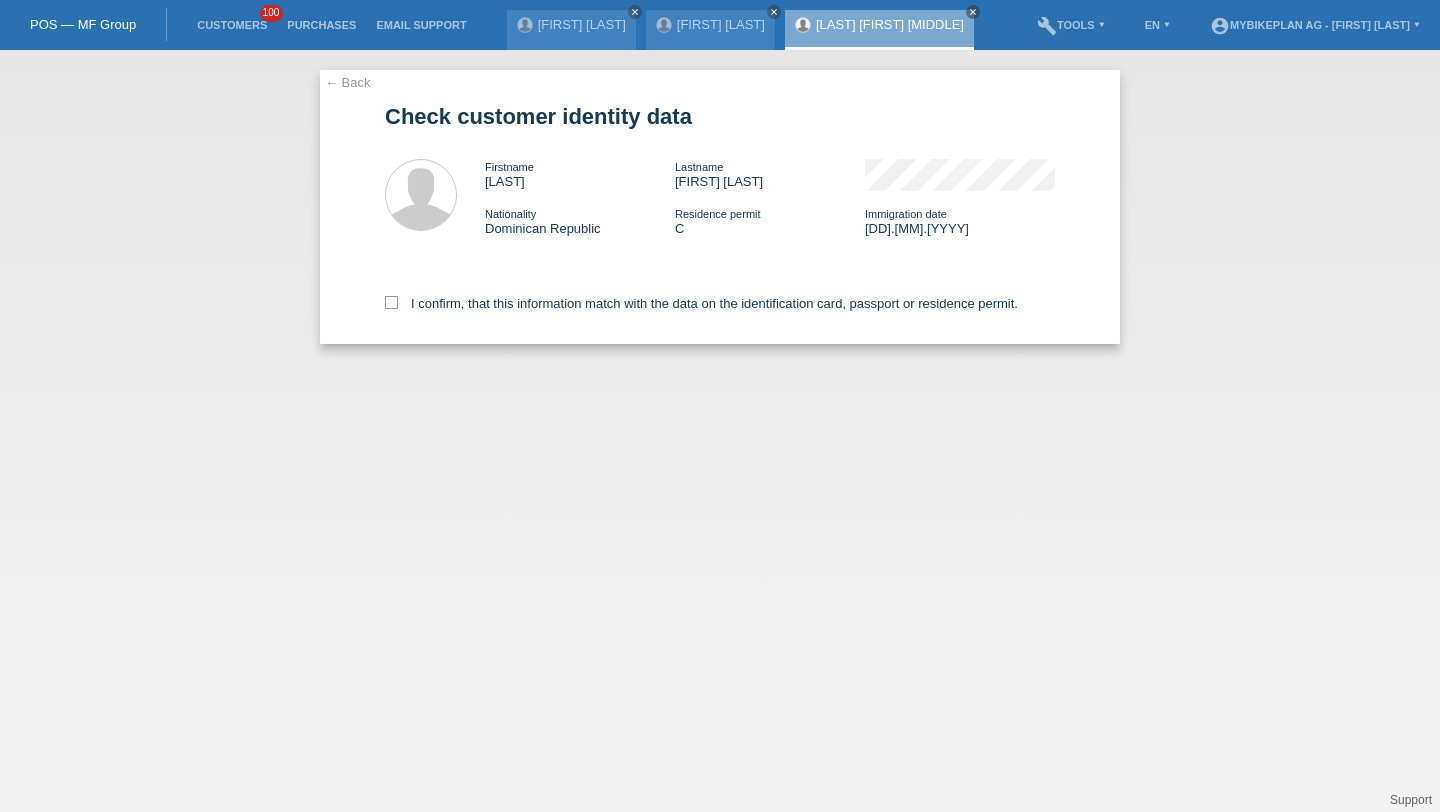 scroll, scrollTop: 0, scrollLeft: 0, axis: both 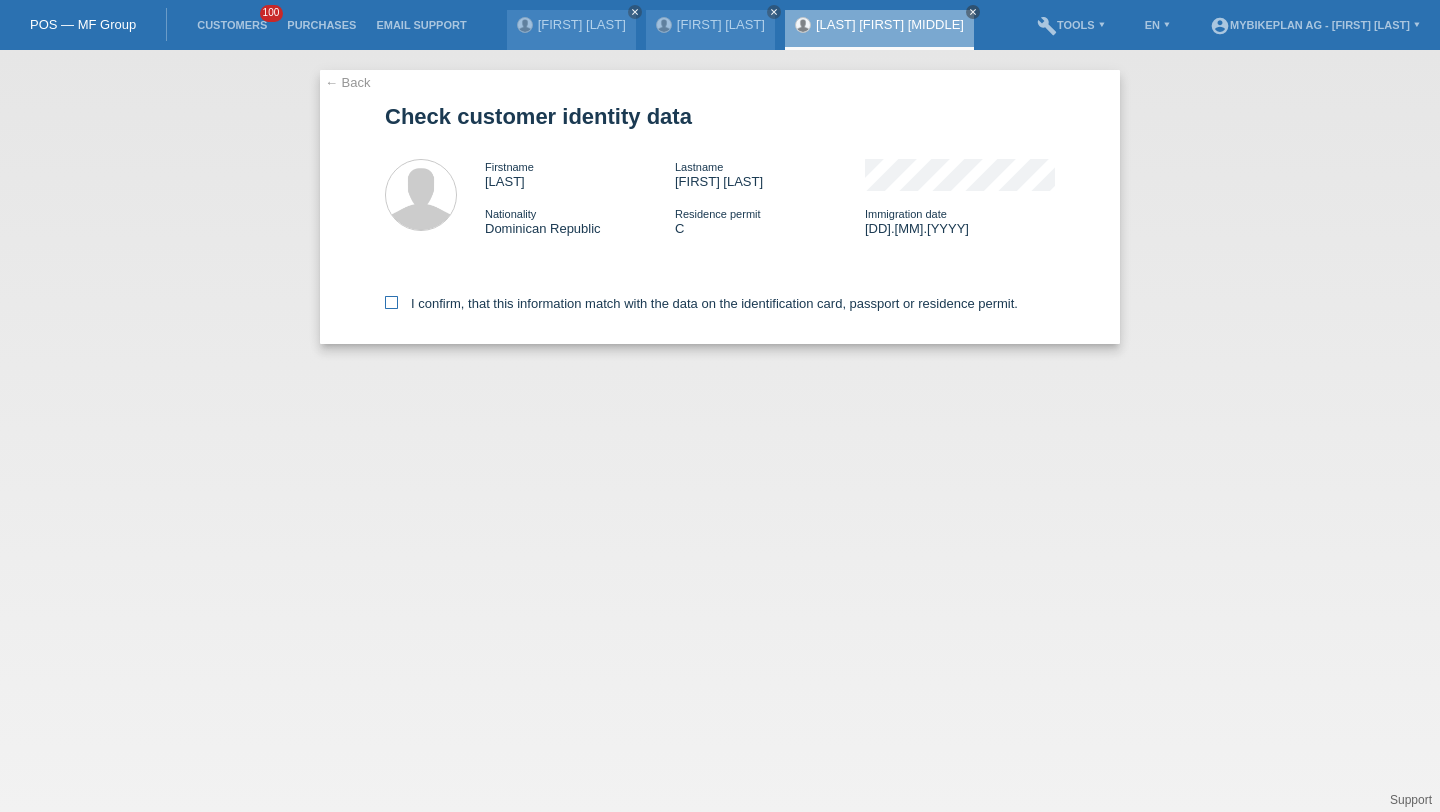 click on "I confirm, that this information match with the data on the identification card, passport or residence permit." at bounding box center (701, 303) 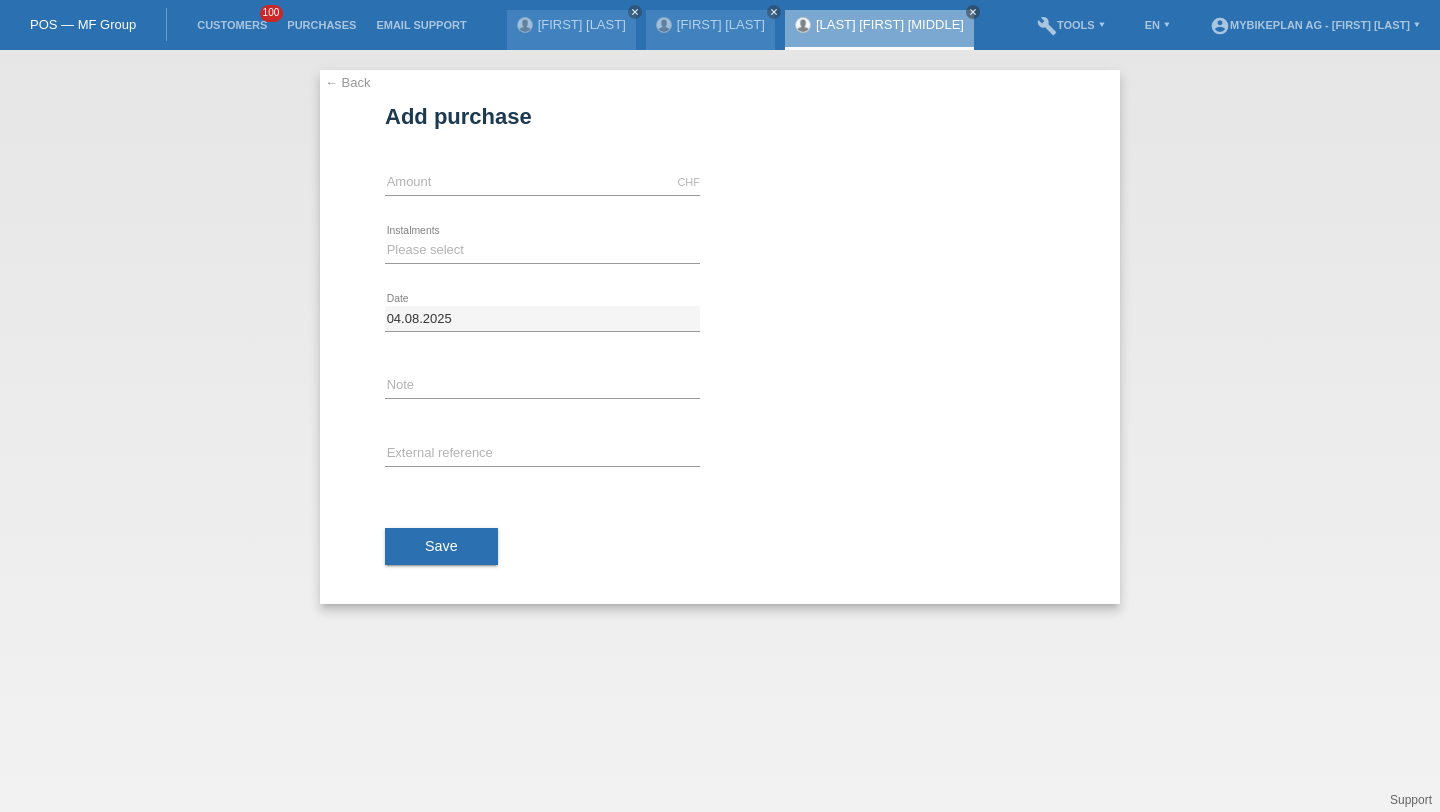 scroll, scrollTop: 0, scrollLeft: 0, axis: both 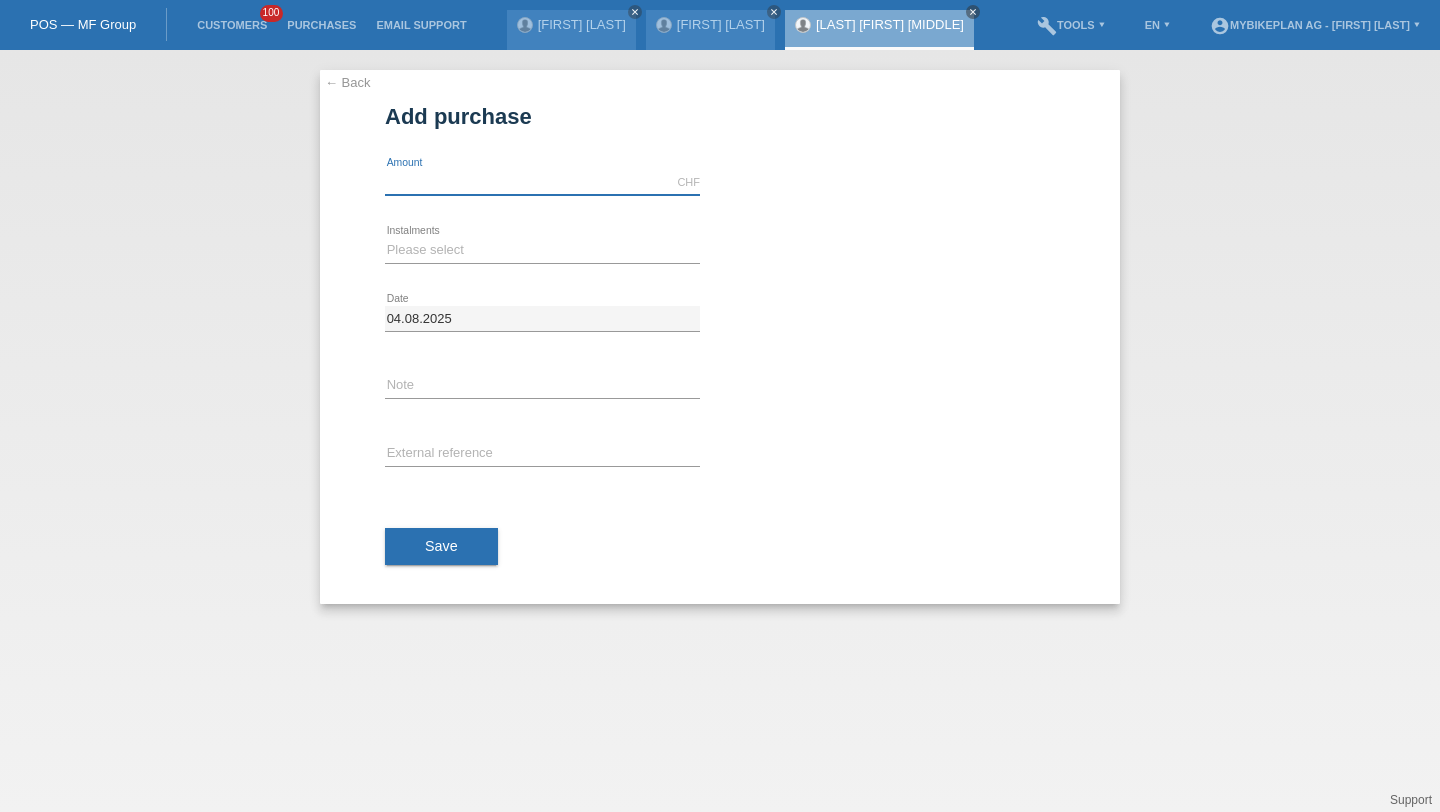 click at bounding box center (542, 182) 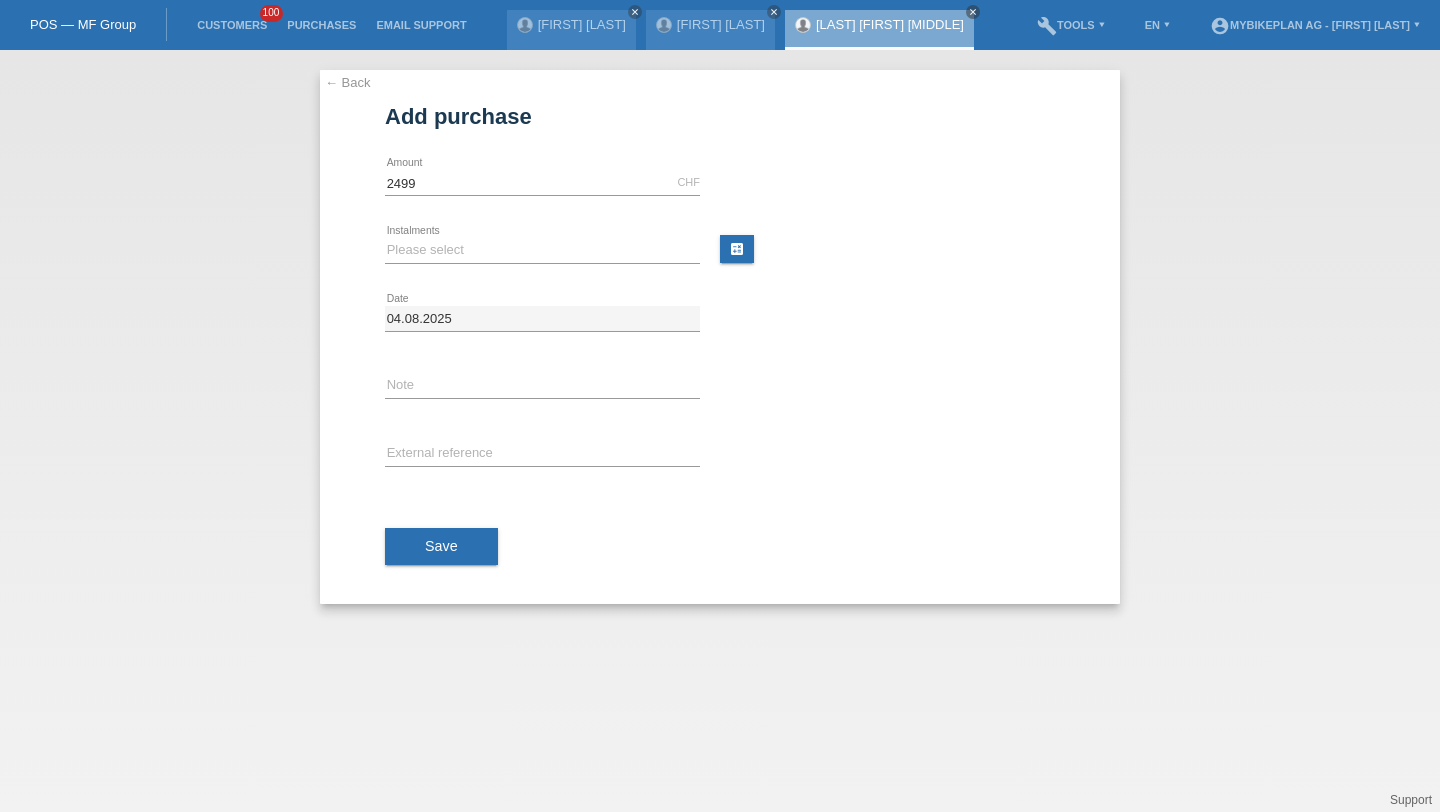 type on "2499.00" 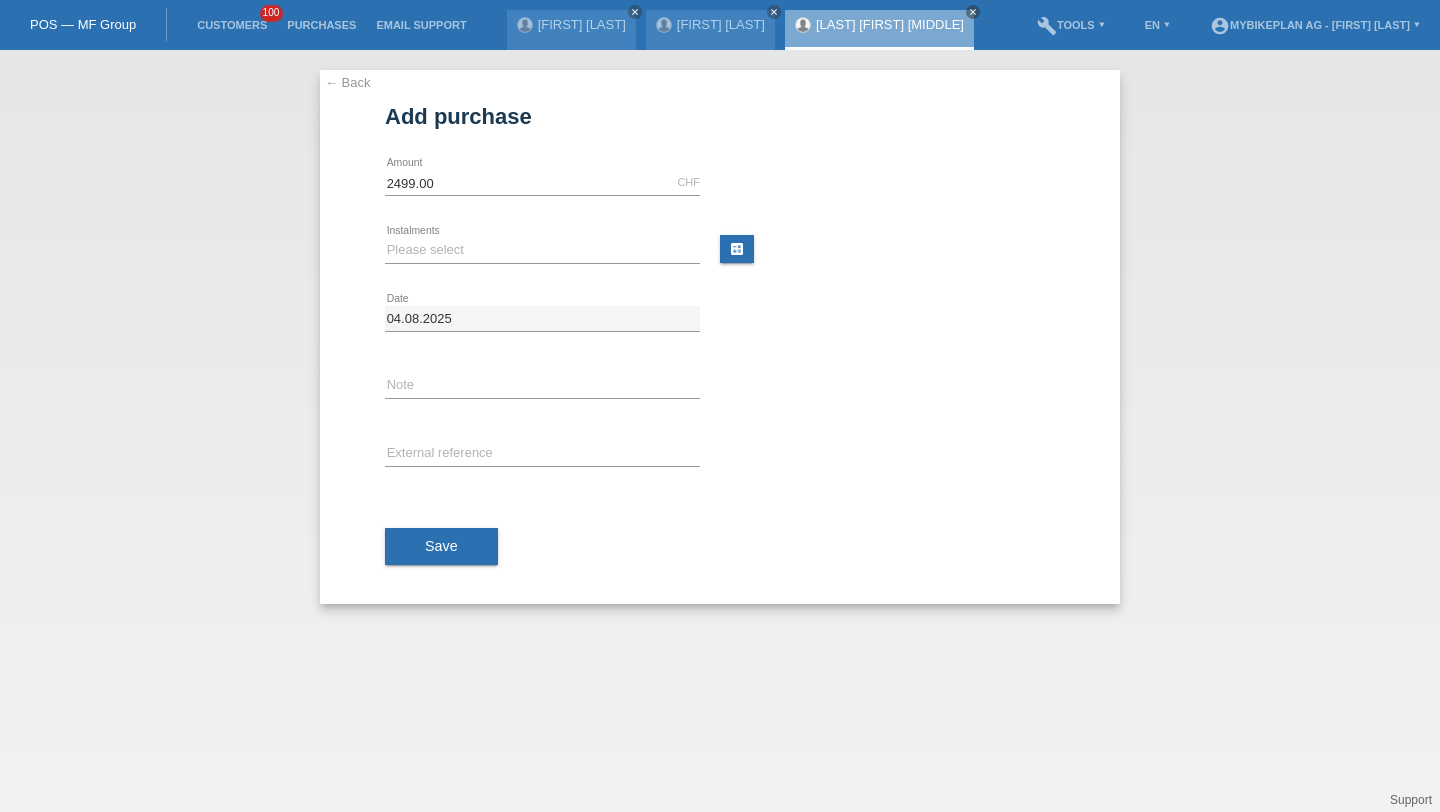 click on "Please select
6 instalments
12 instalments
18 instalments
24 instalments
36 instalments
48 instalments
error
Instalments" at bounding box center [542, 251] 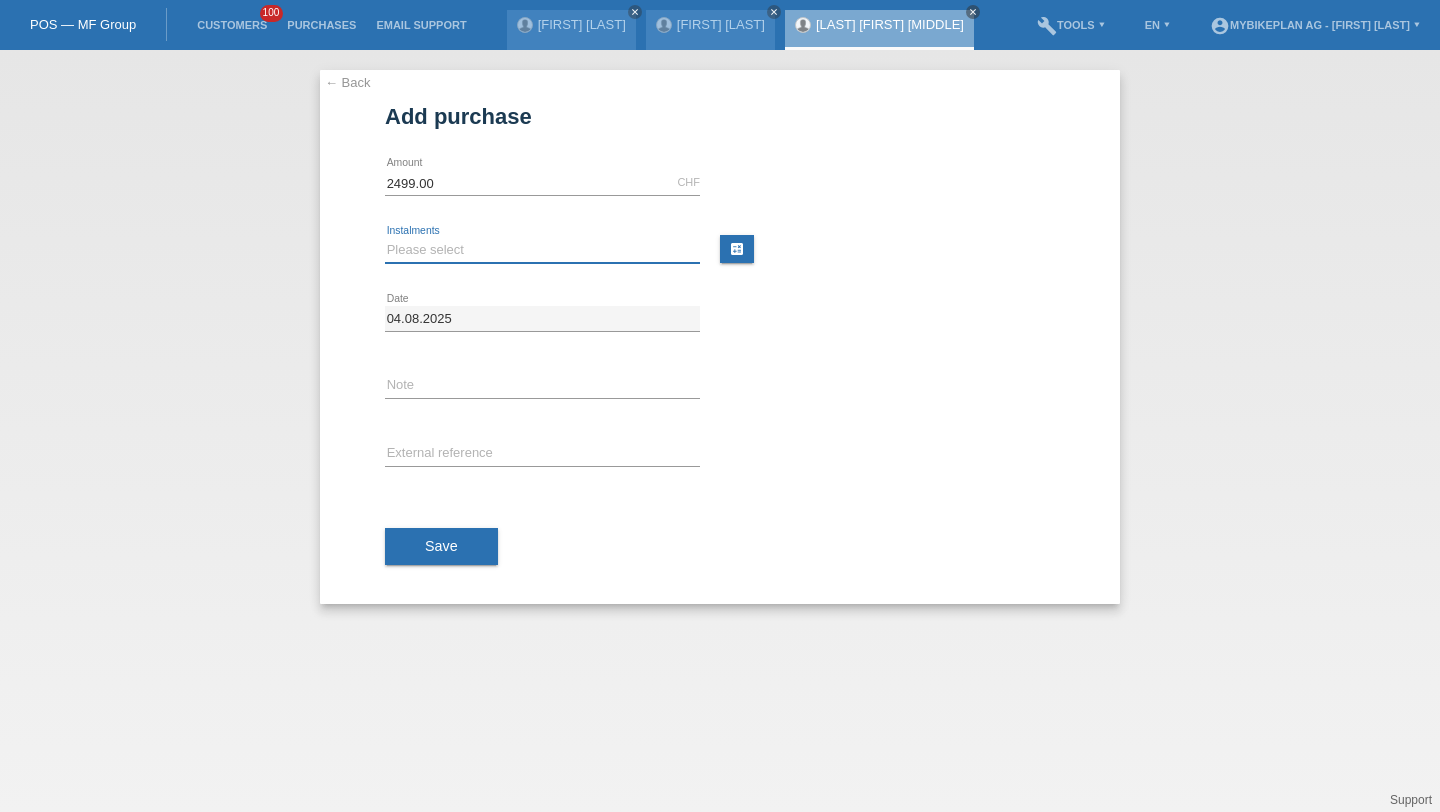 click on "Please select
6 instalments
12 instalments
18 instalments
24 instalments
36 instalments
48 instalments" at bounding box center (542, 250) 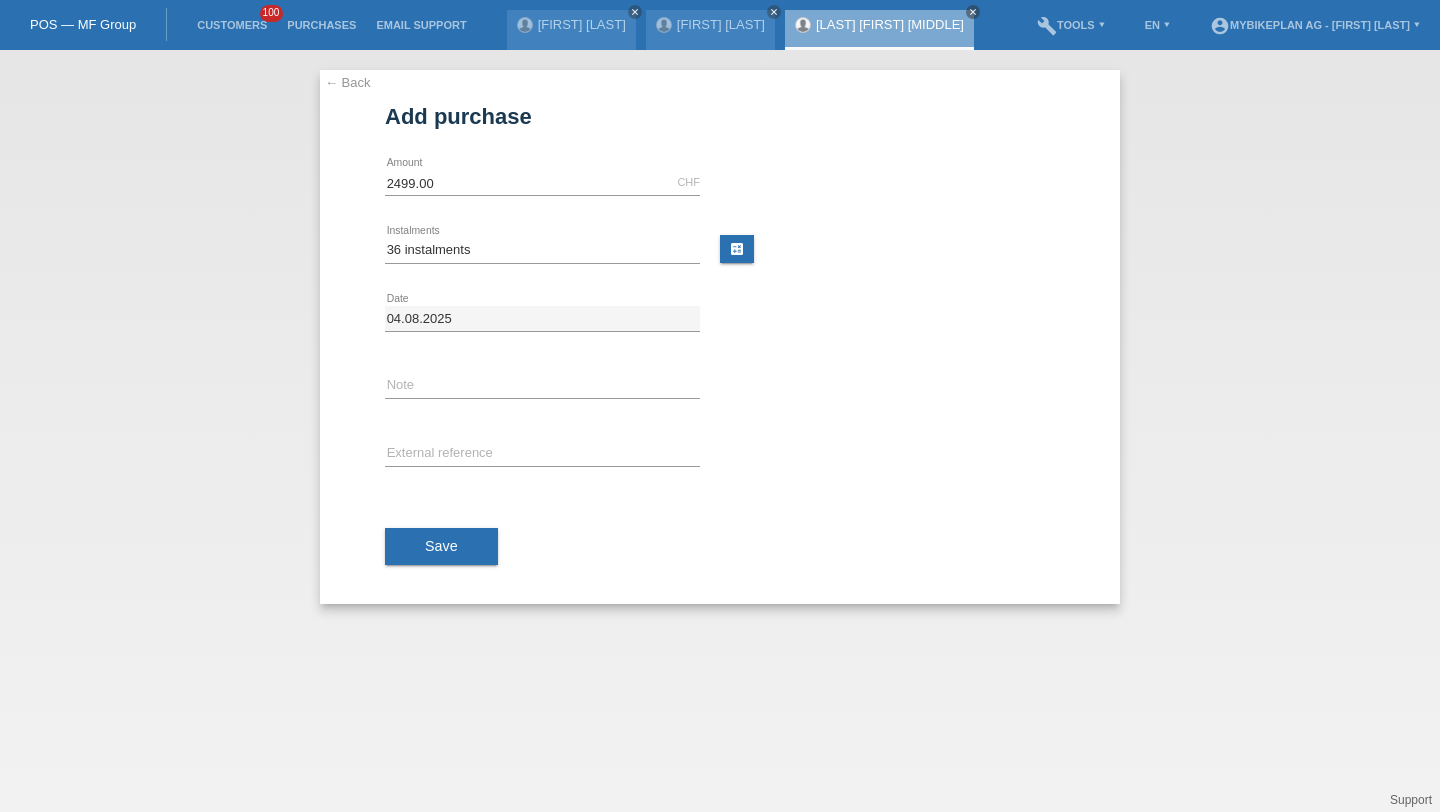 click on "error
External reference" at bounding box center [542, 455] 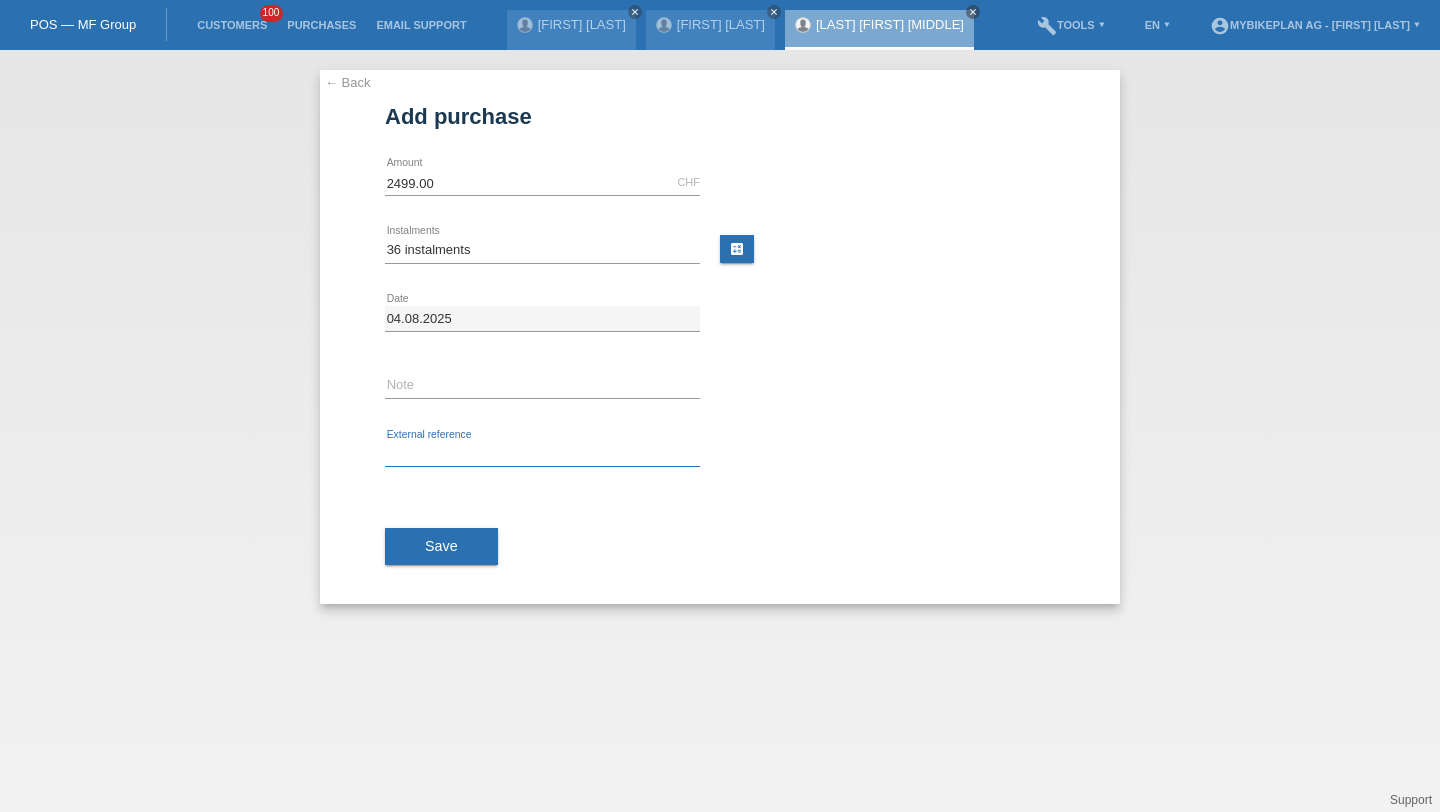 click at bounding box center (542, 454) 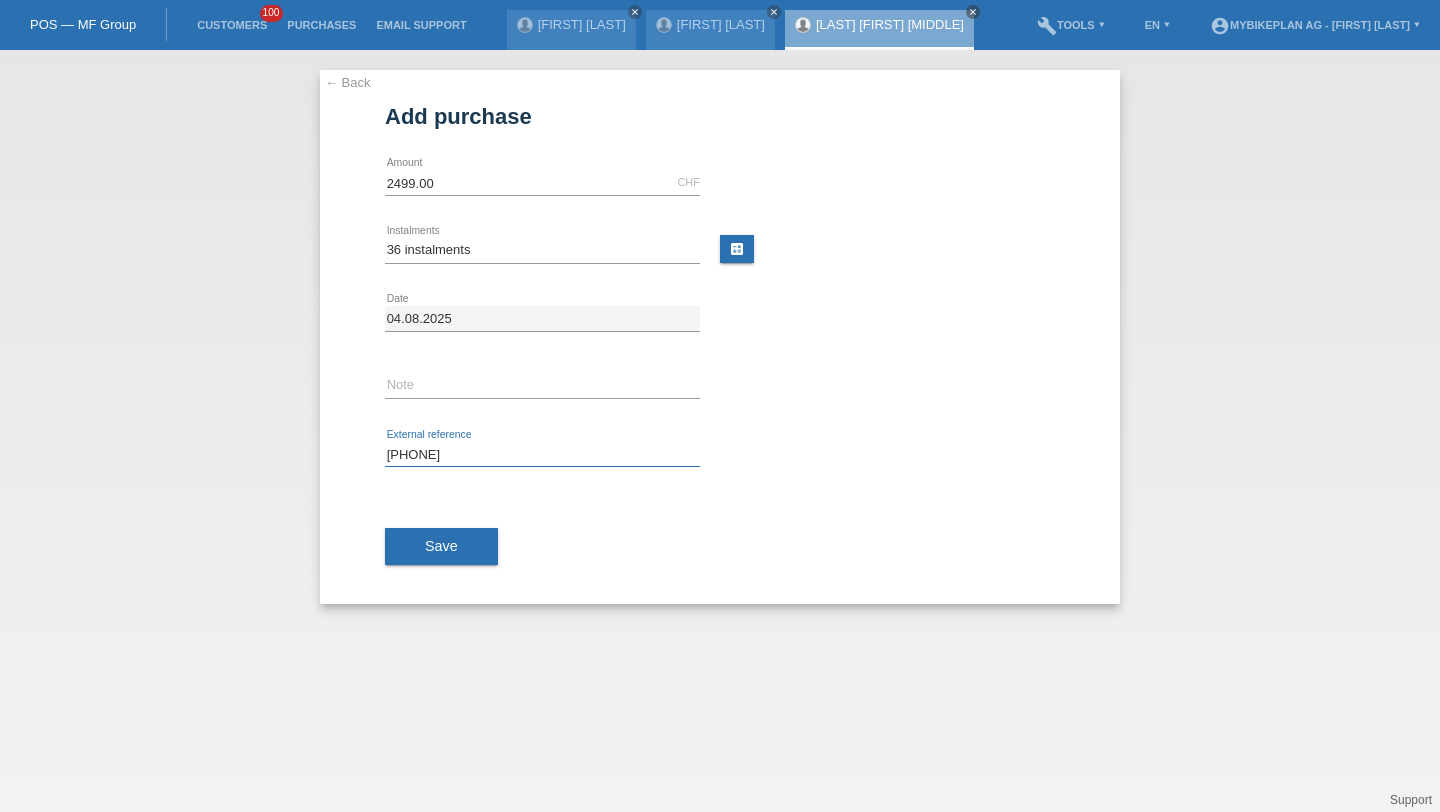 type on "[PHONE]" 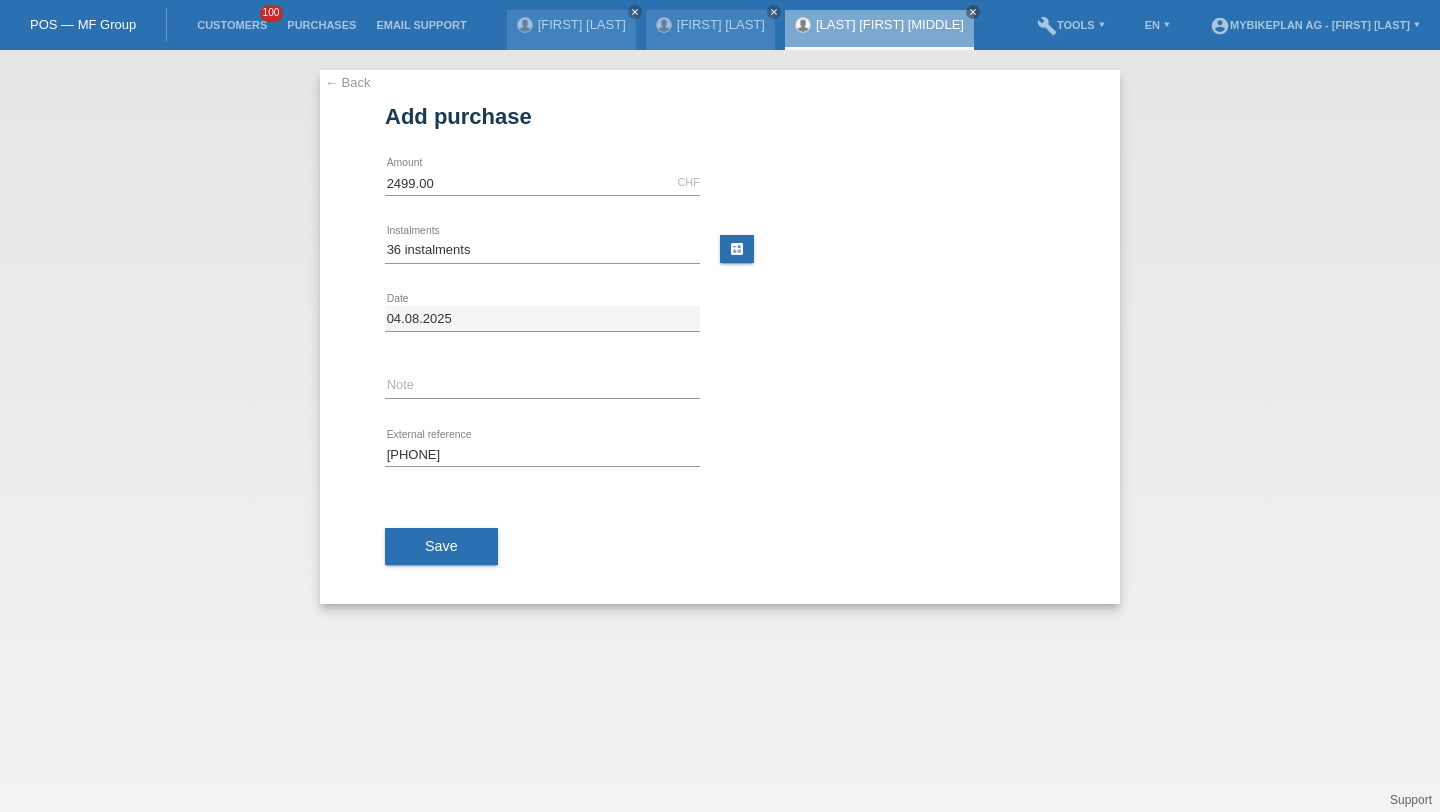 click on "Save" at bounding box center (441, 547) 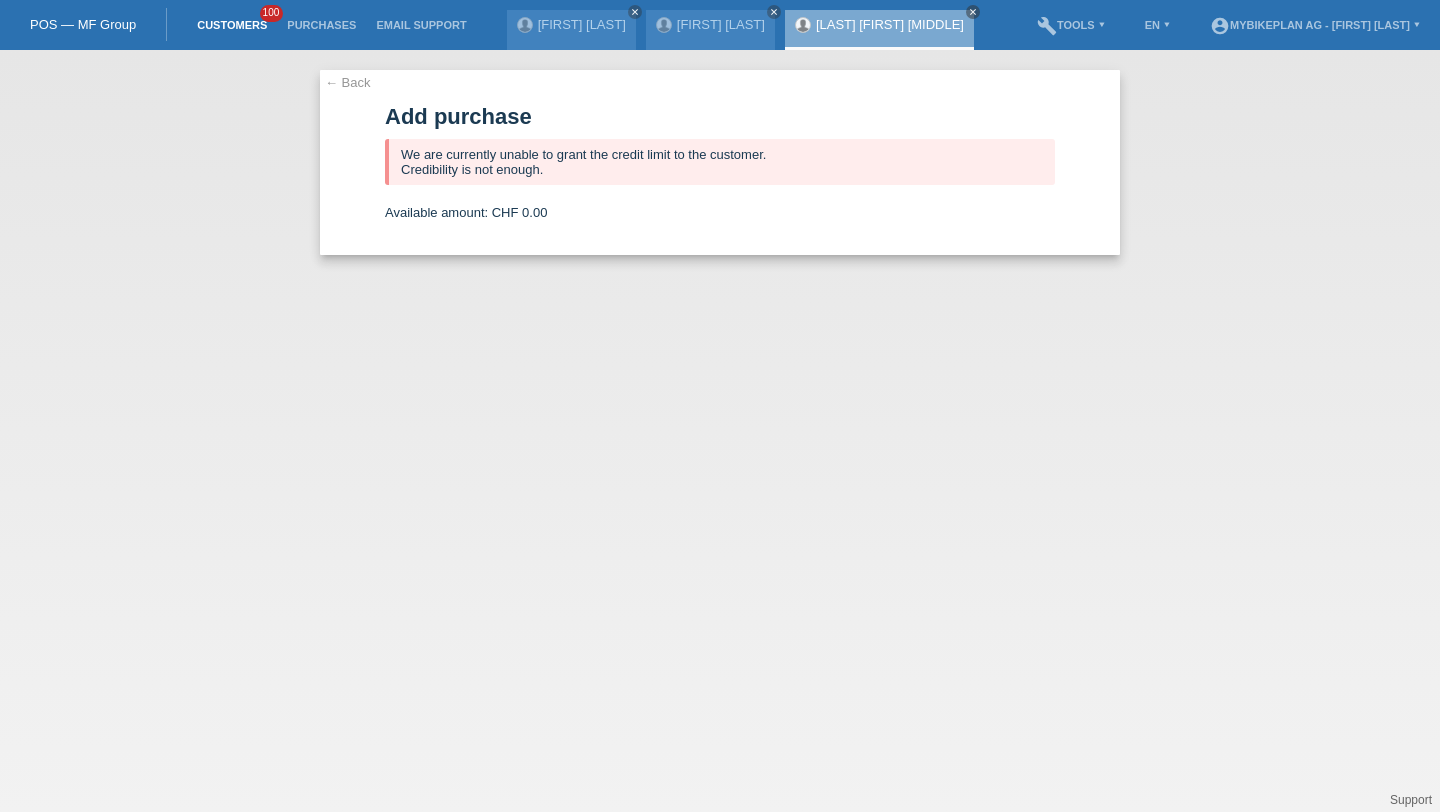 click on "Customers" at bounding box center (232, 25) 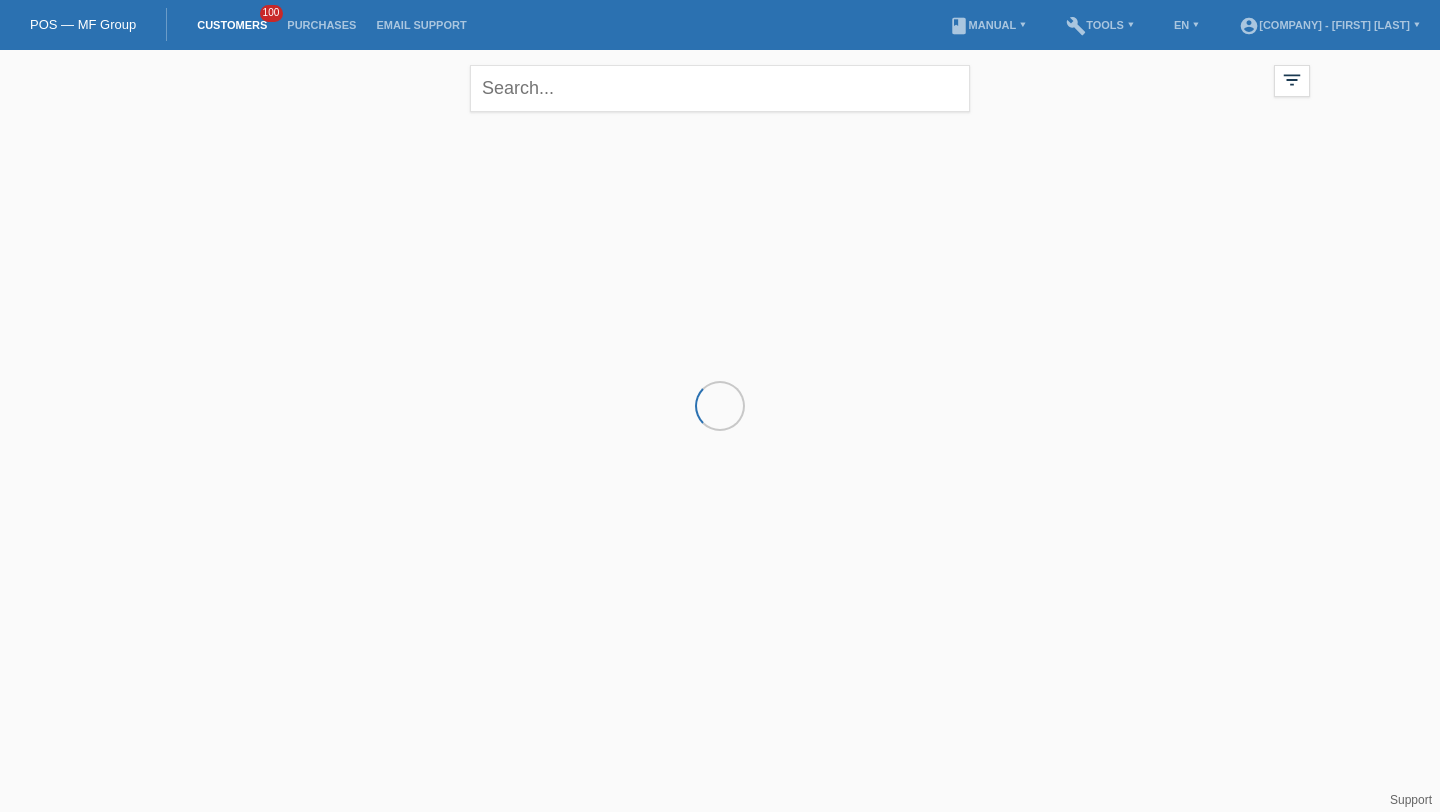 scroll, scrollTop: 0, scrollLeft: 0, axis: both 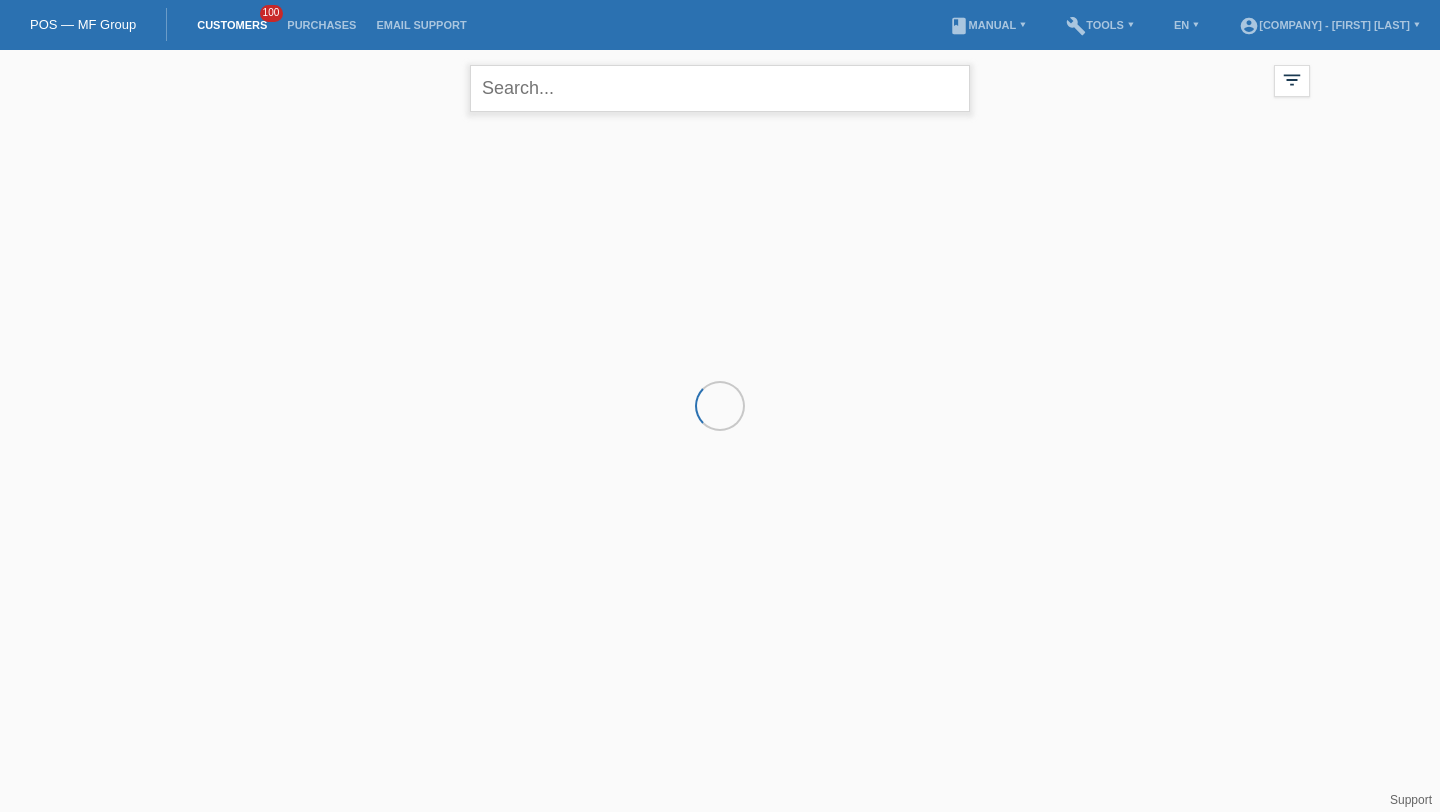 click at bounding box center (720, 88) 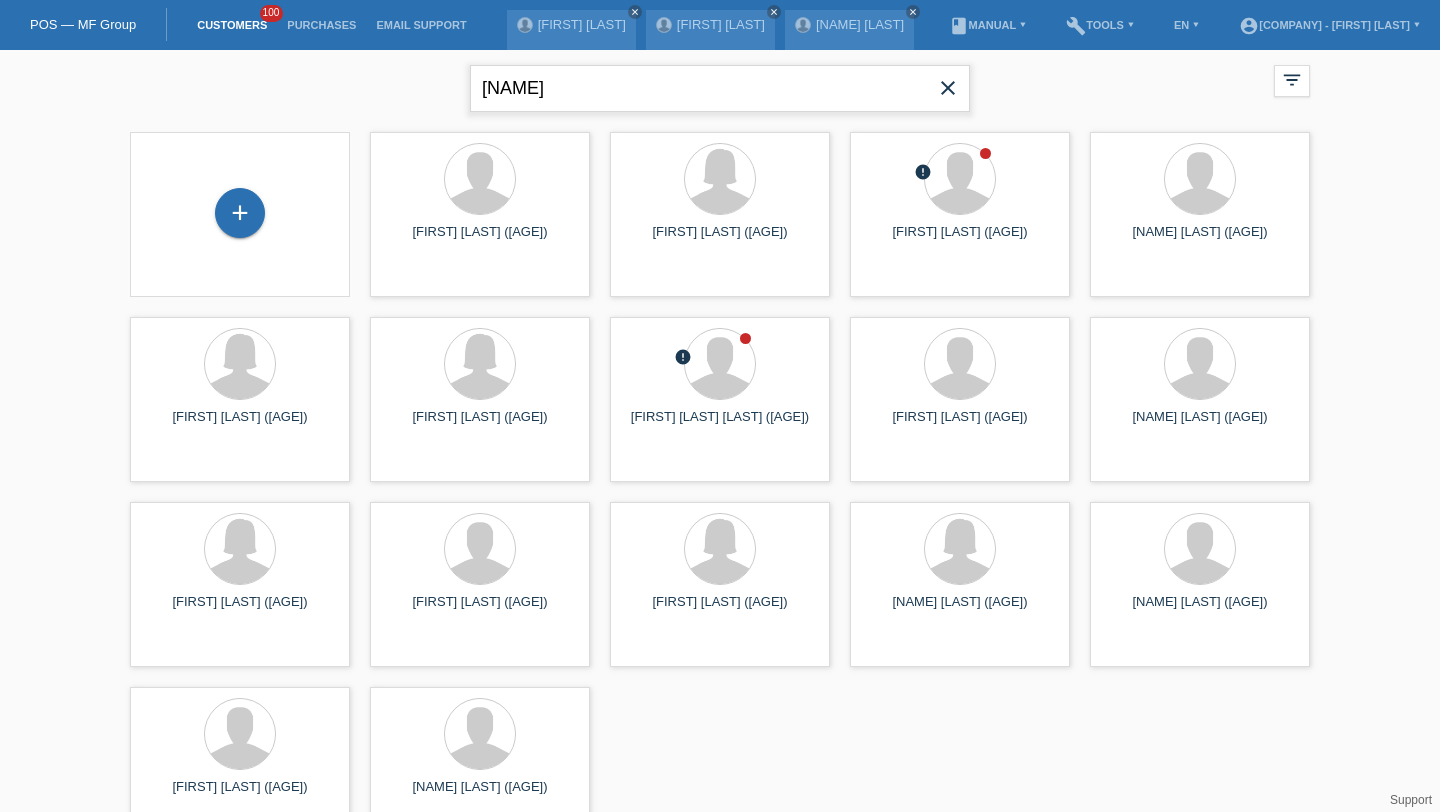 click on "[NAME]" at bounding box center (720, 88) 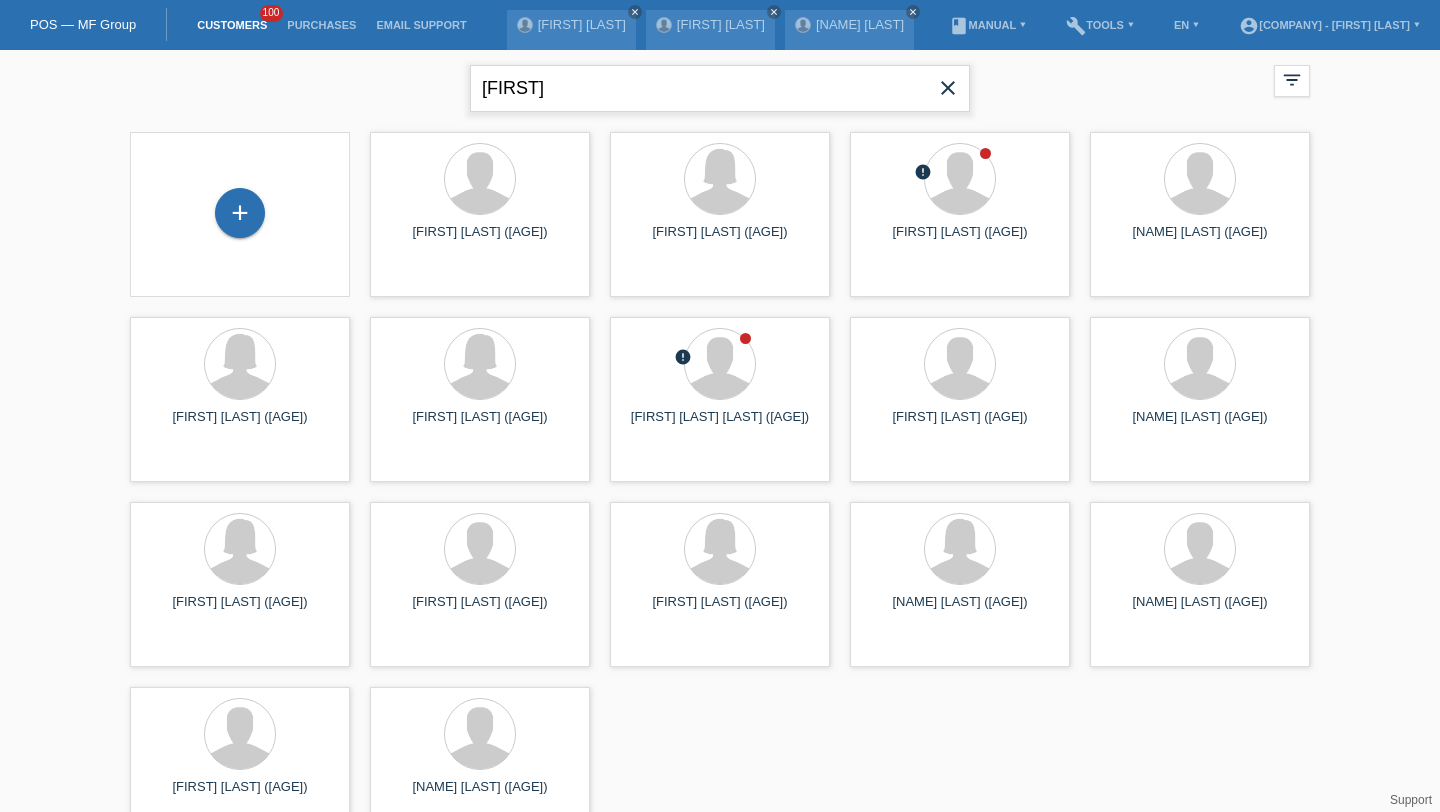 type on "[FIRST]" 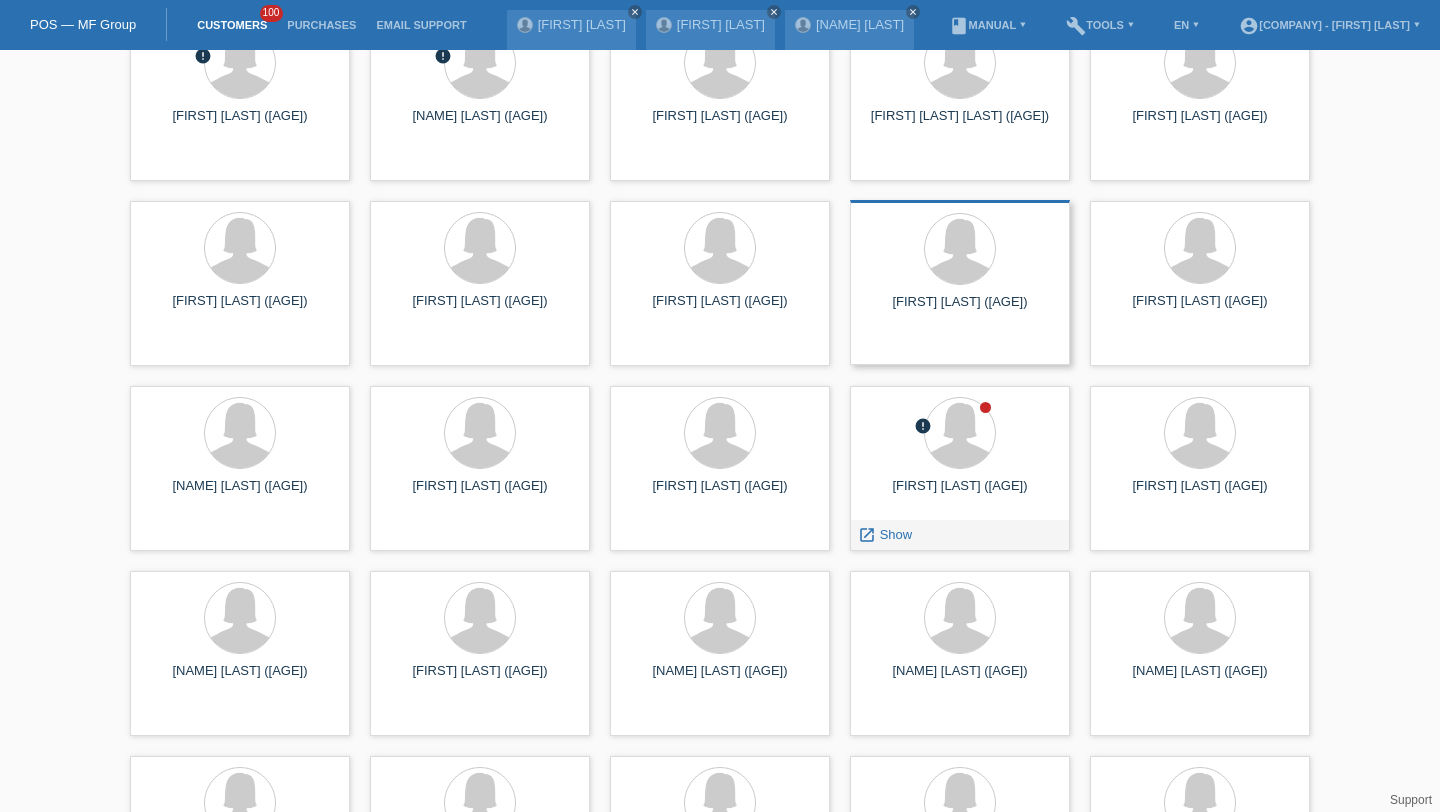 scroll, scrollTop: 303, scrollLeft: 0, axis: vertical 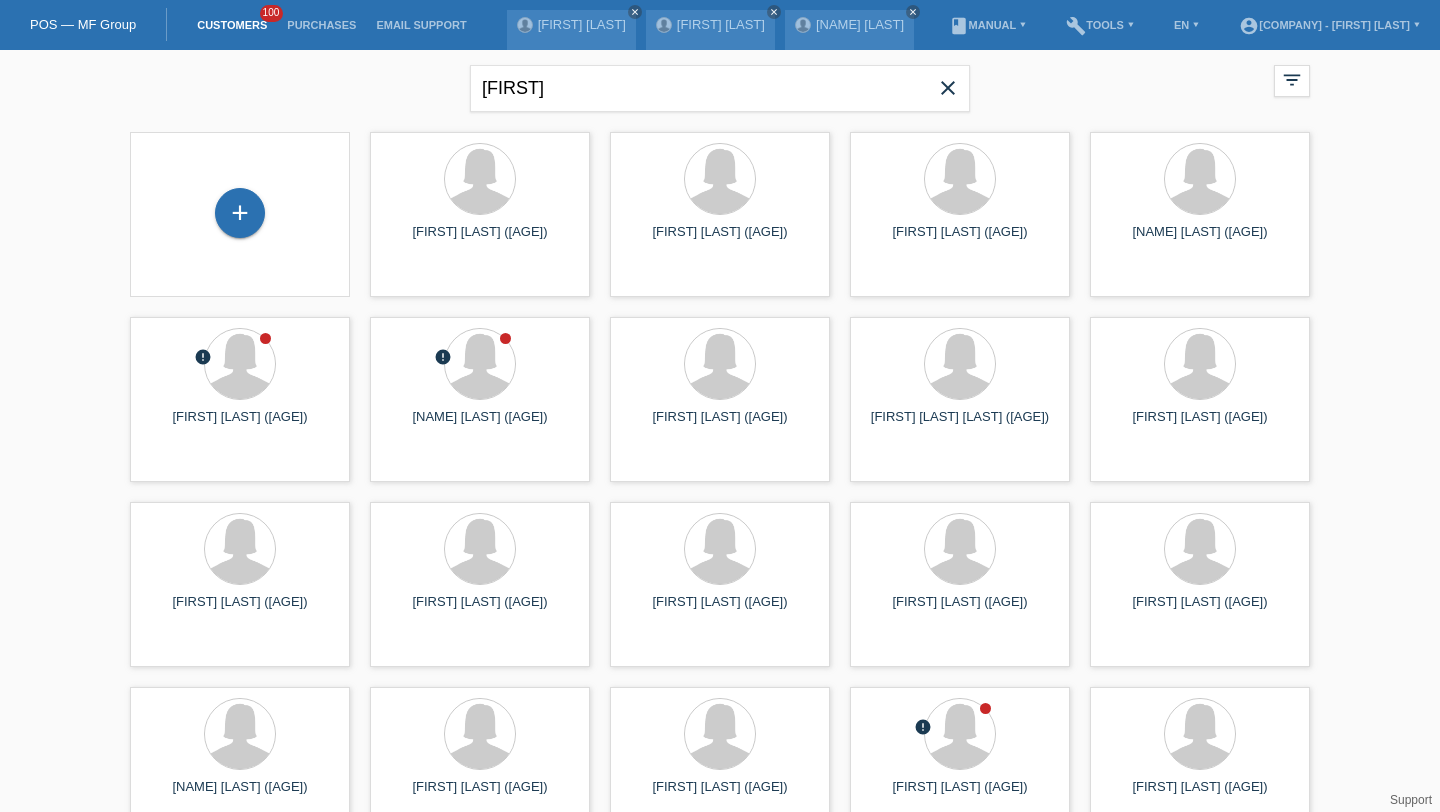 click on "close" at bounding box center (948, 88) 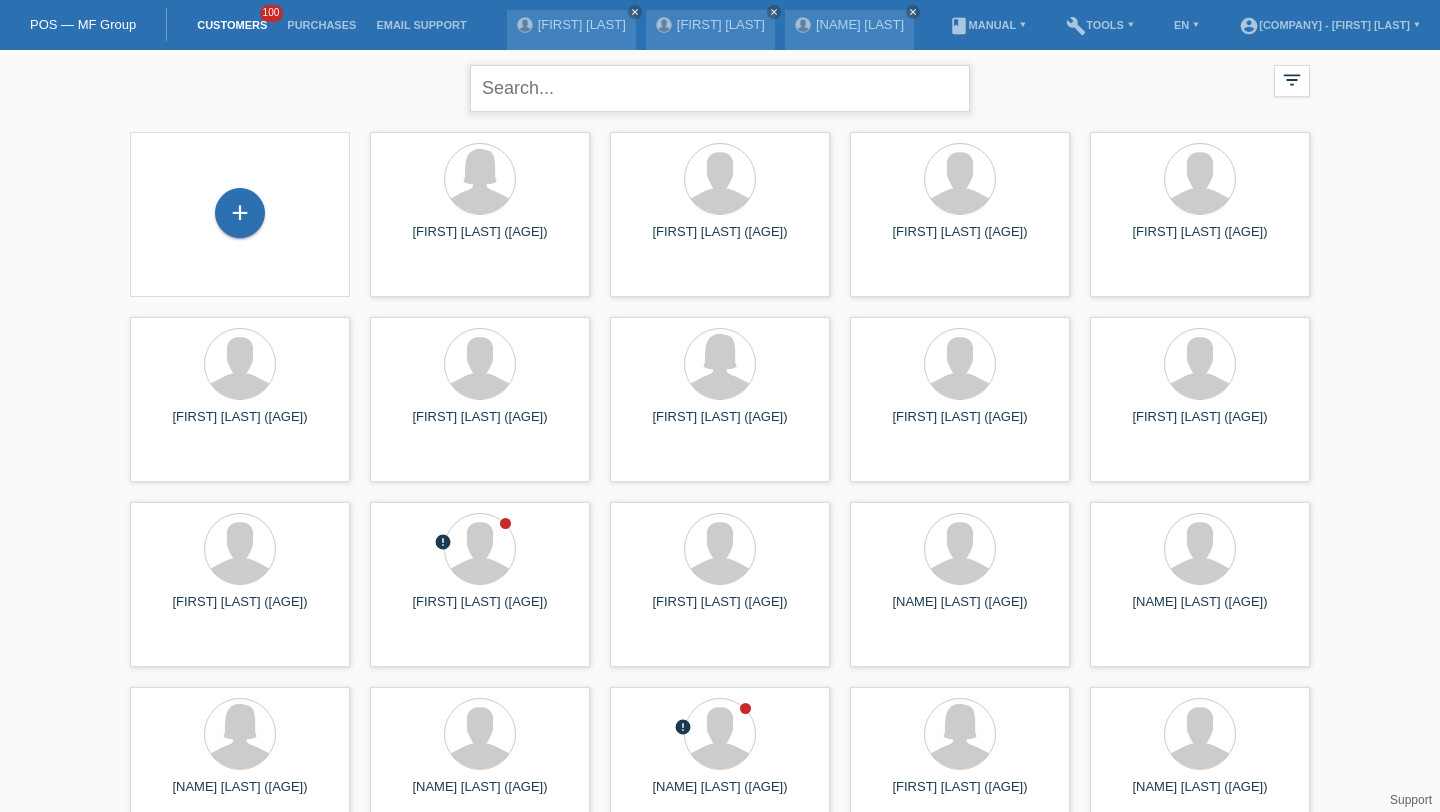 click at bounding box center (720, 88) 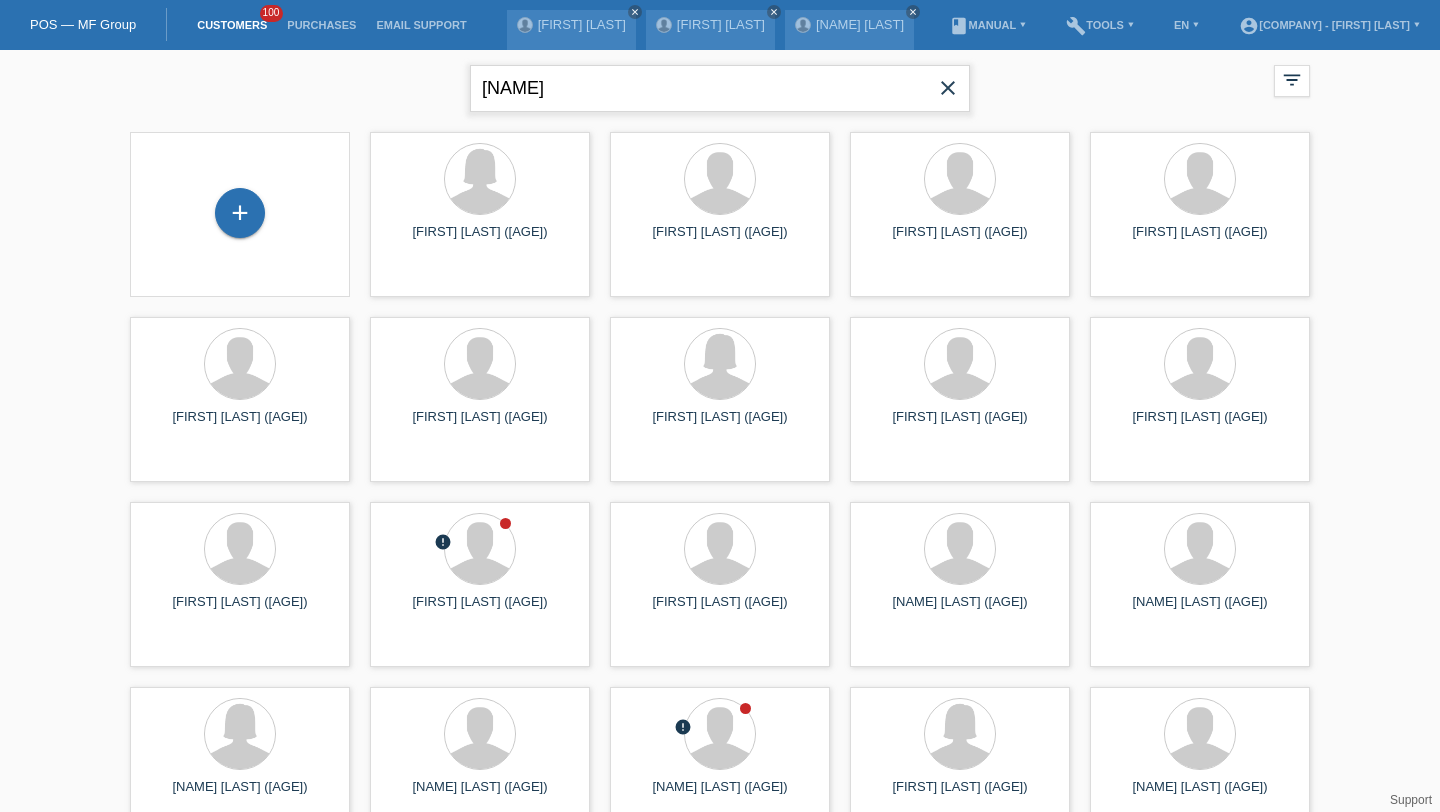 type on "rast" 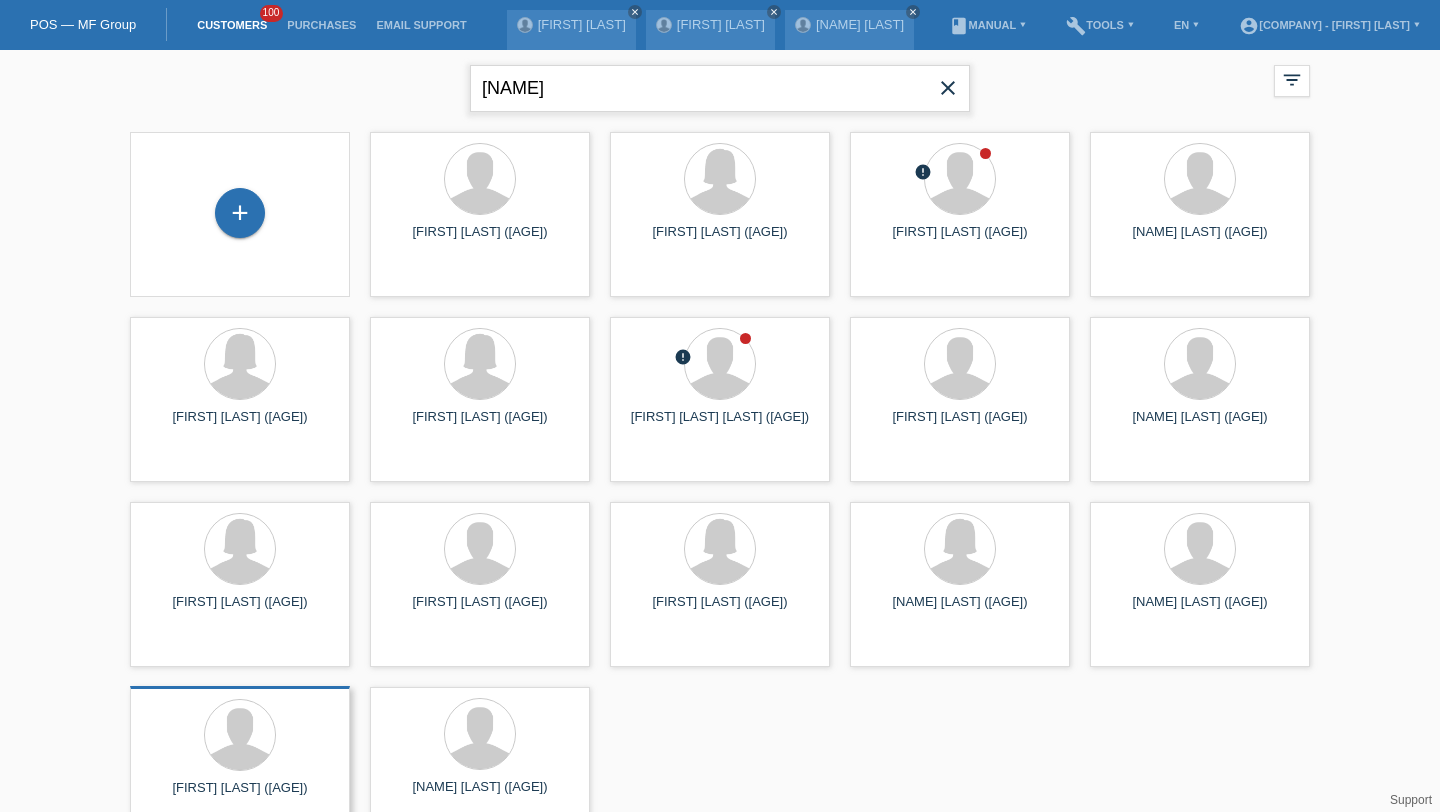 scroll, scrollTop: 50, scrollLeft: 0, axis: vertical 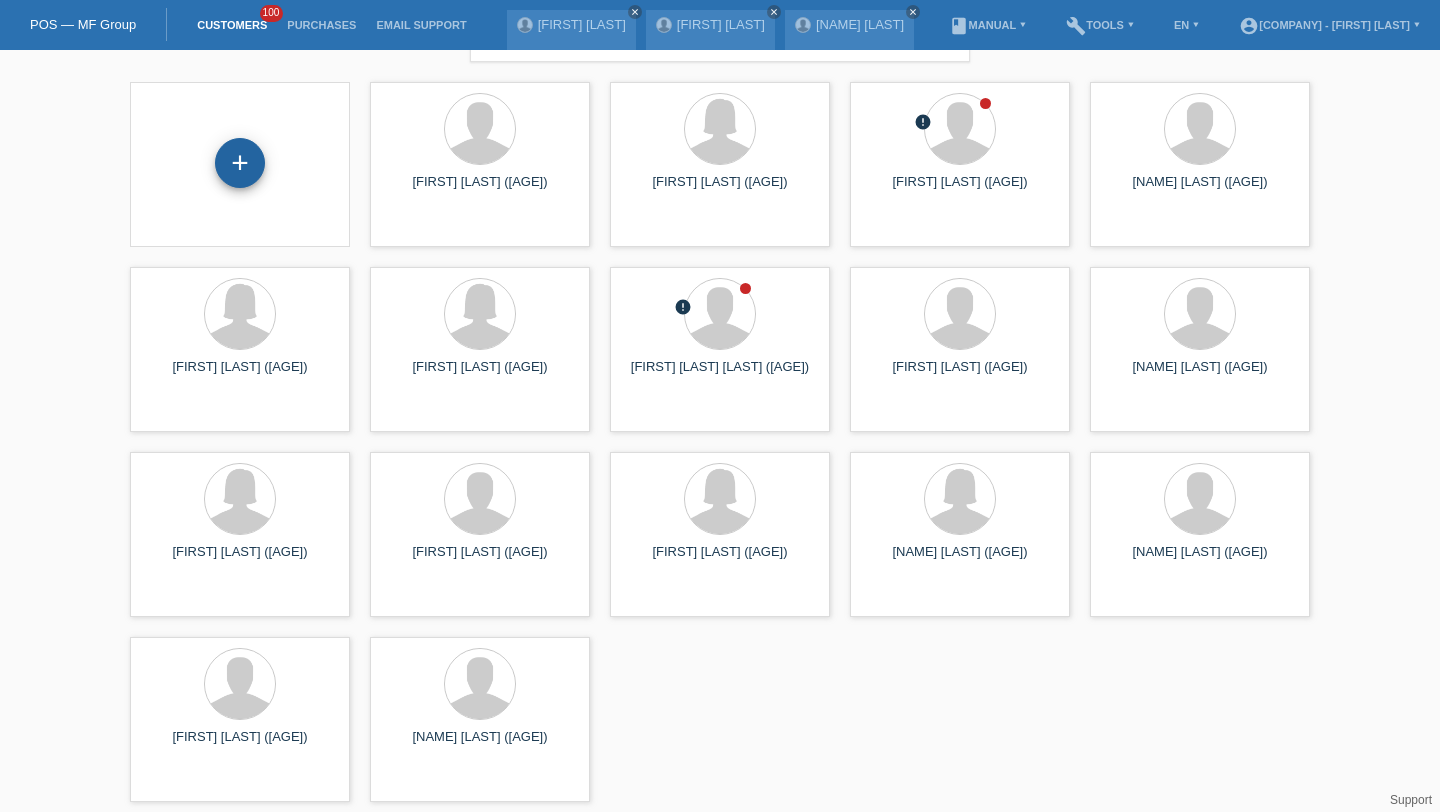 click on "+" at bounding box center (240, 163) 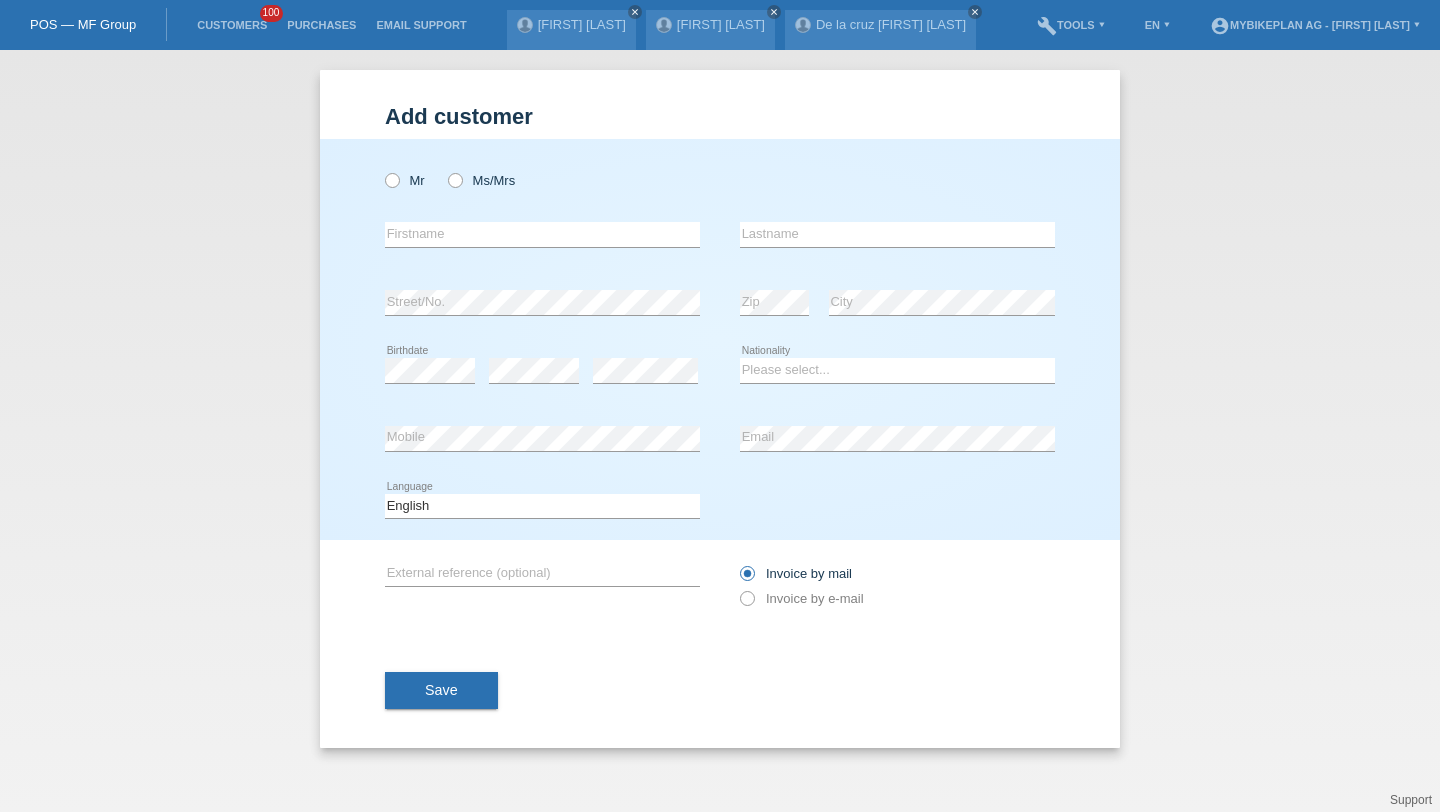 scroll, scrollTop: 0, scrollLeft: 0, axis: both 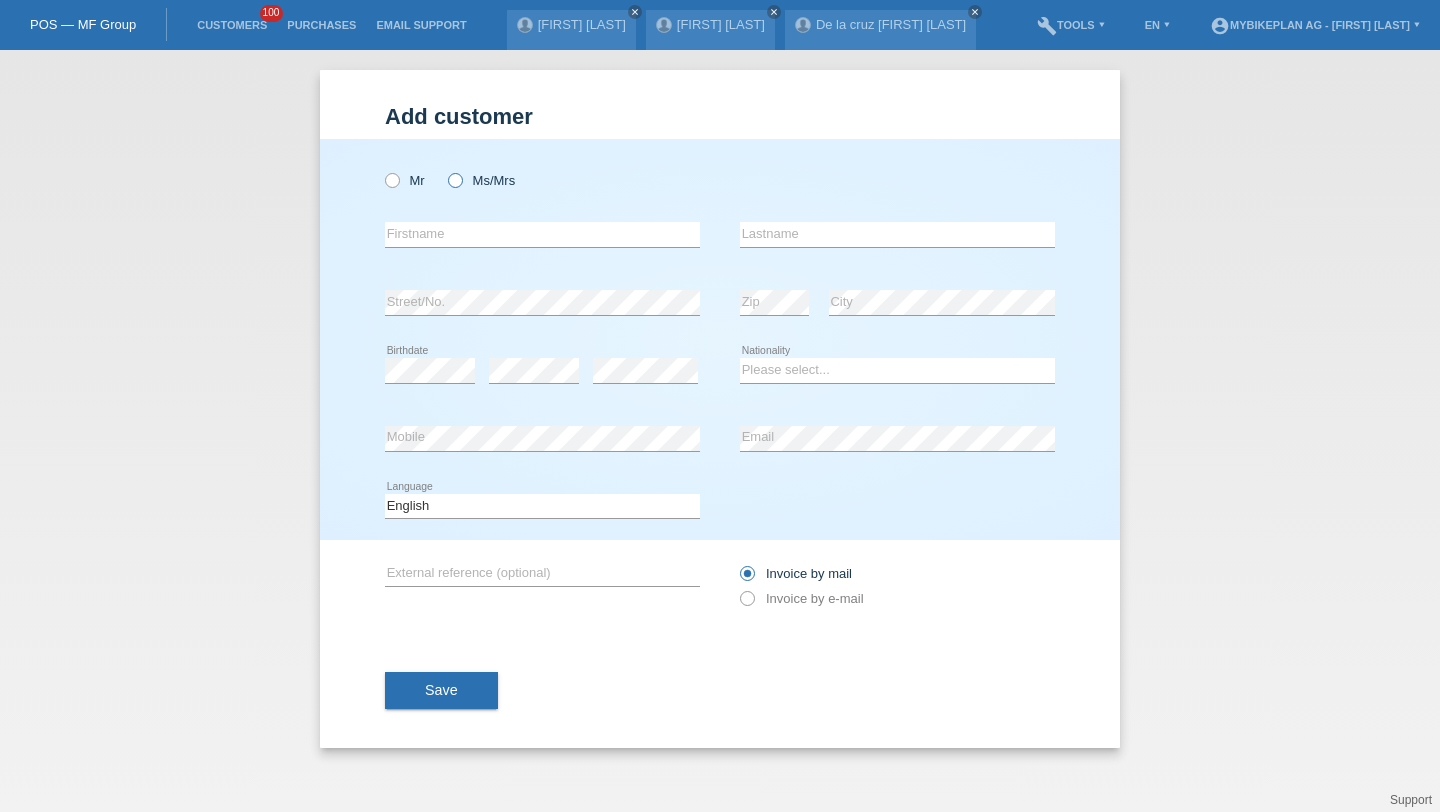 click on "Ms/Mrs" at bounding box center (481, 180) 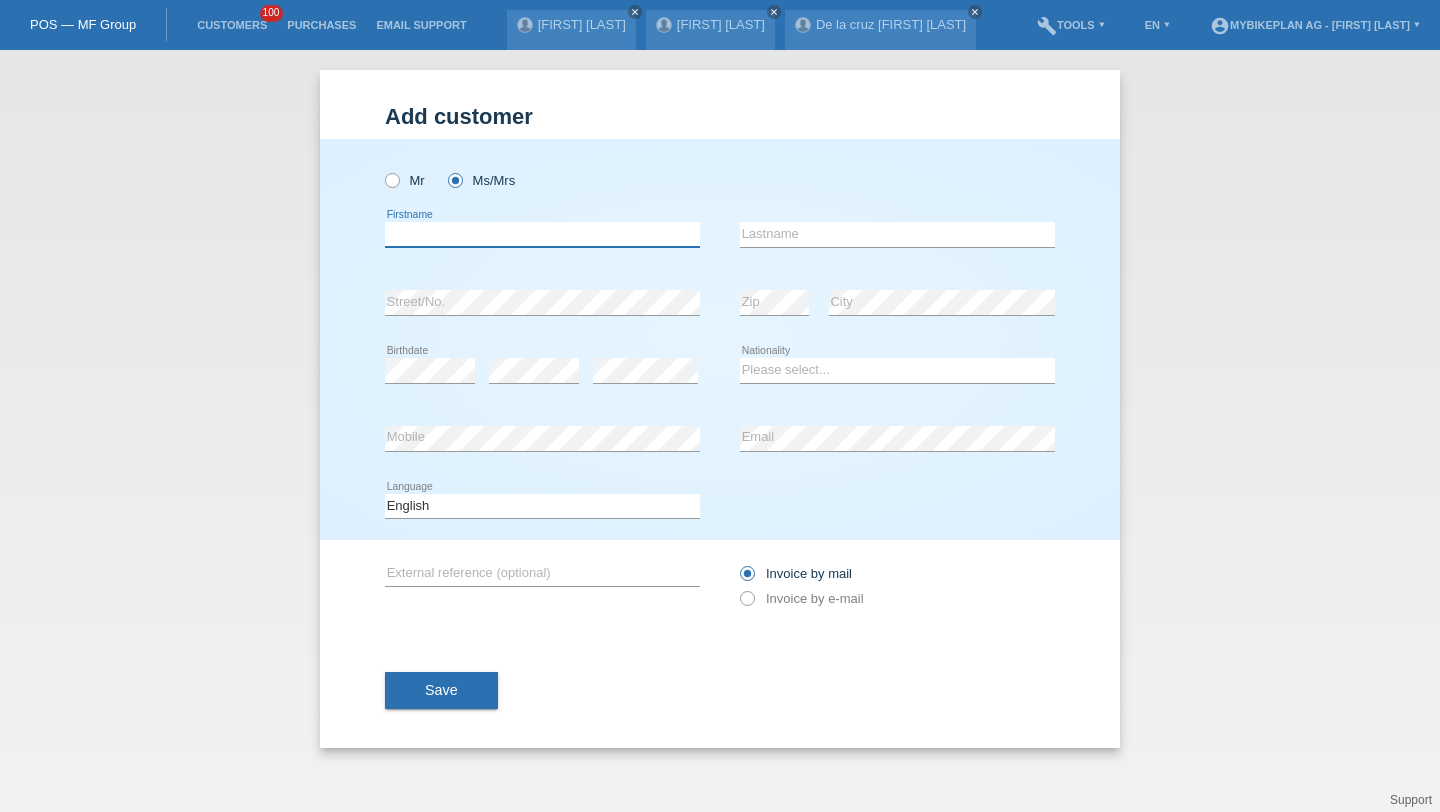 click at bounding box center (542, 234) 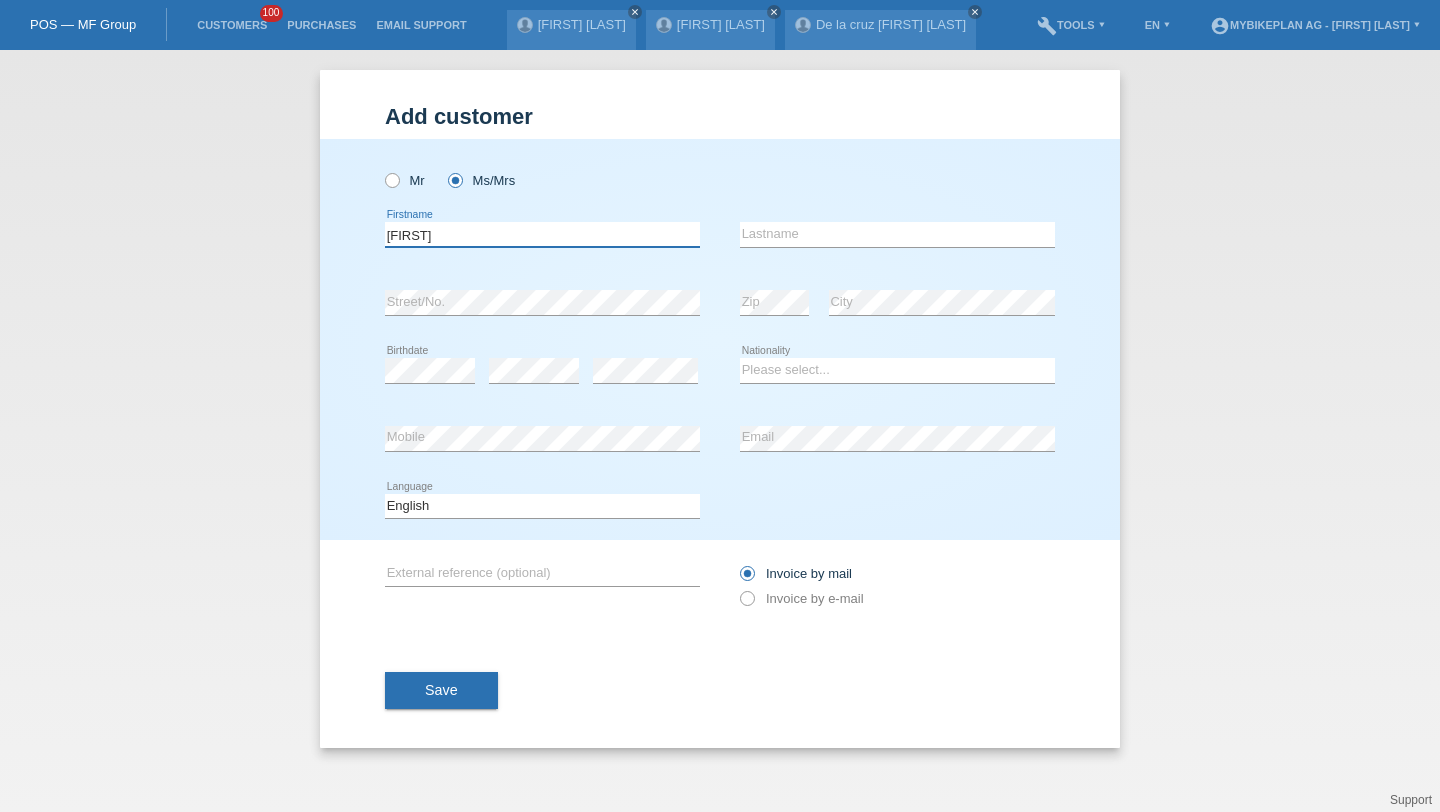 type on "Sandra" 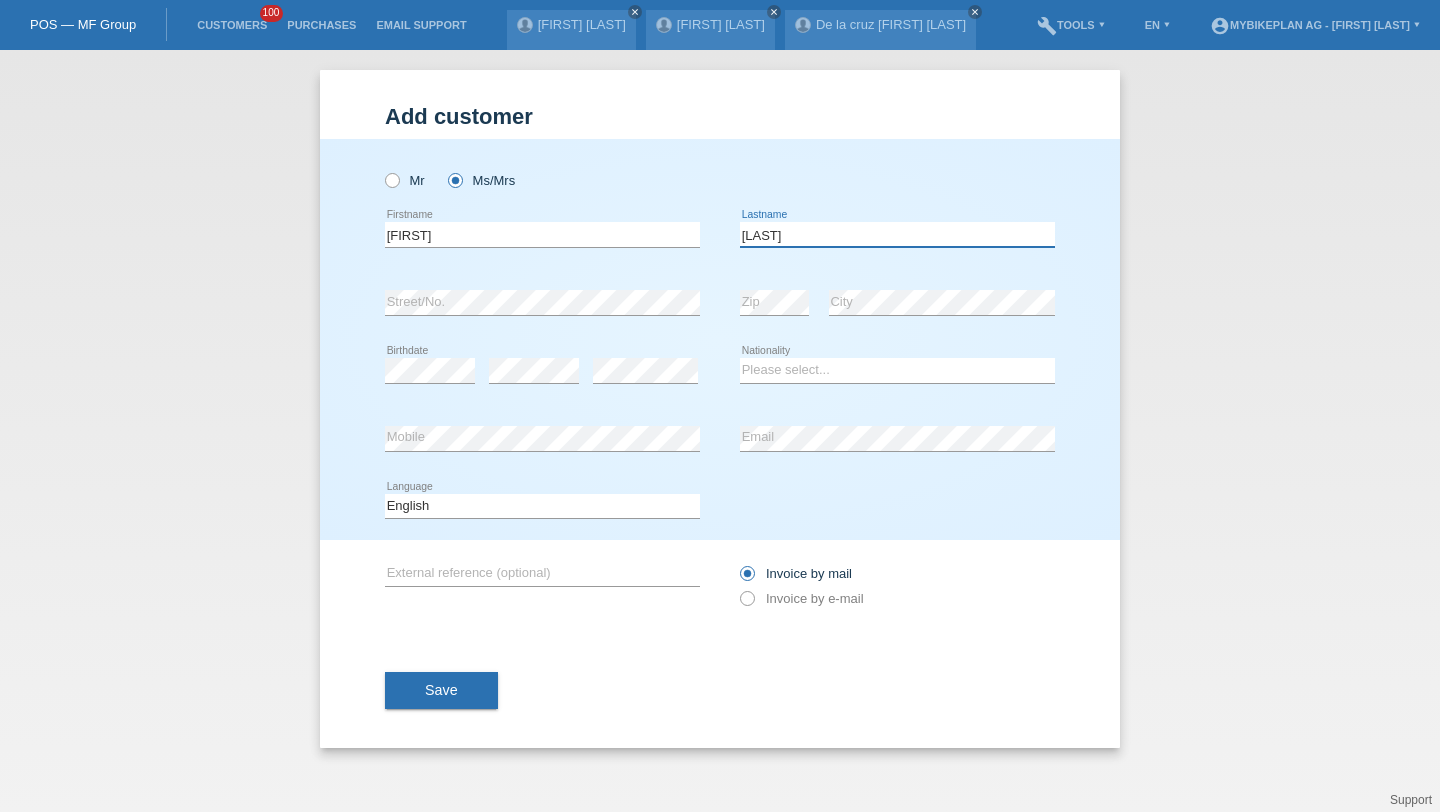 type on "Rast" 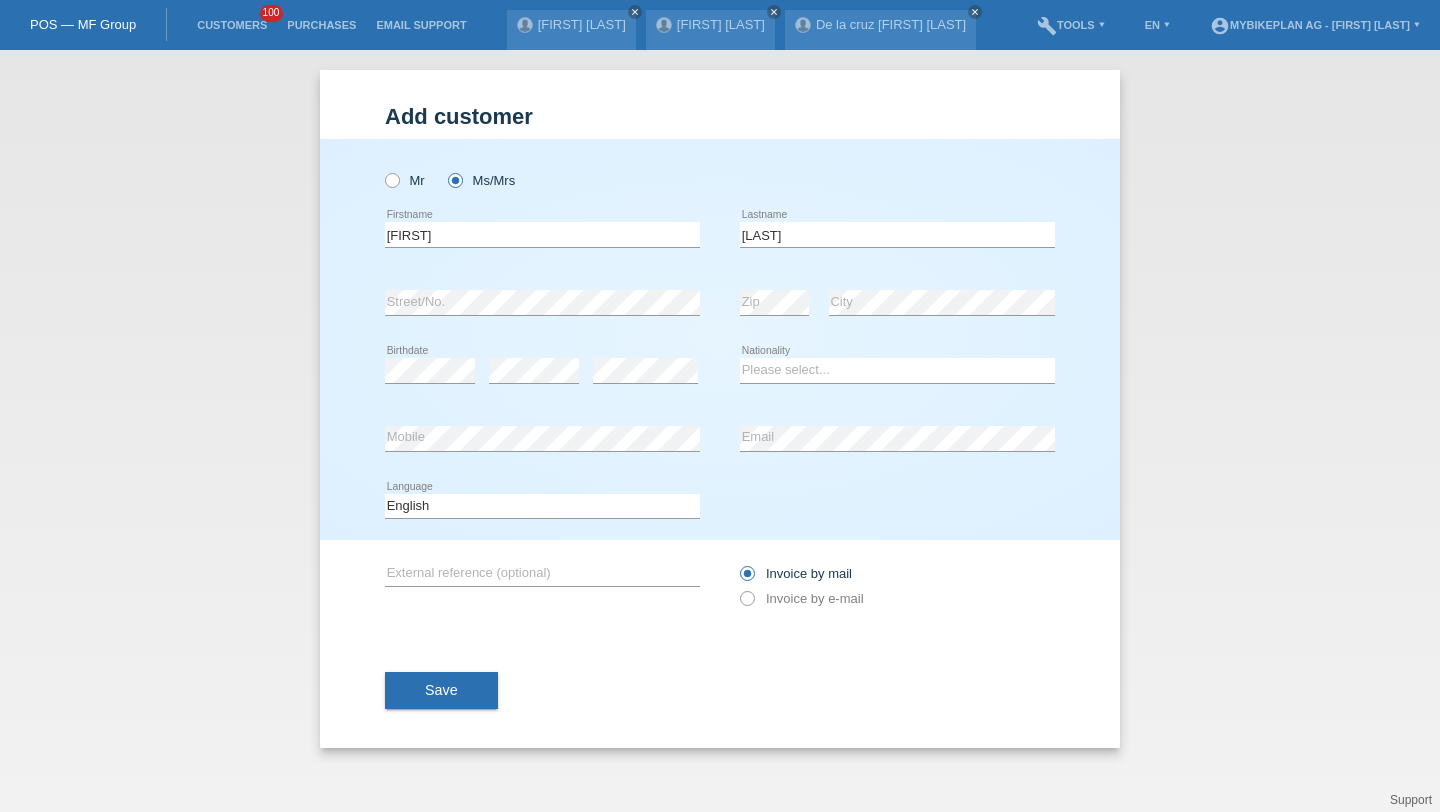 click on "error
Mobile" at bounding box center [542, 439] 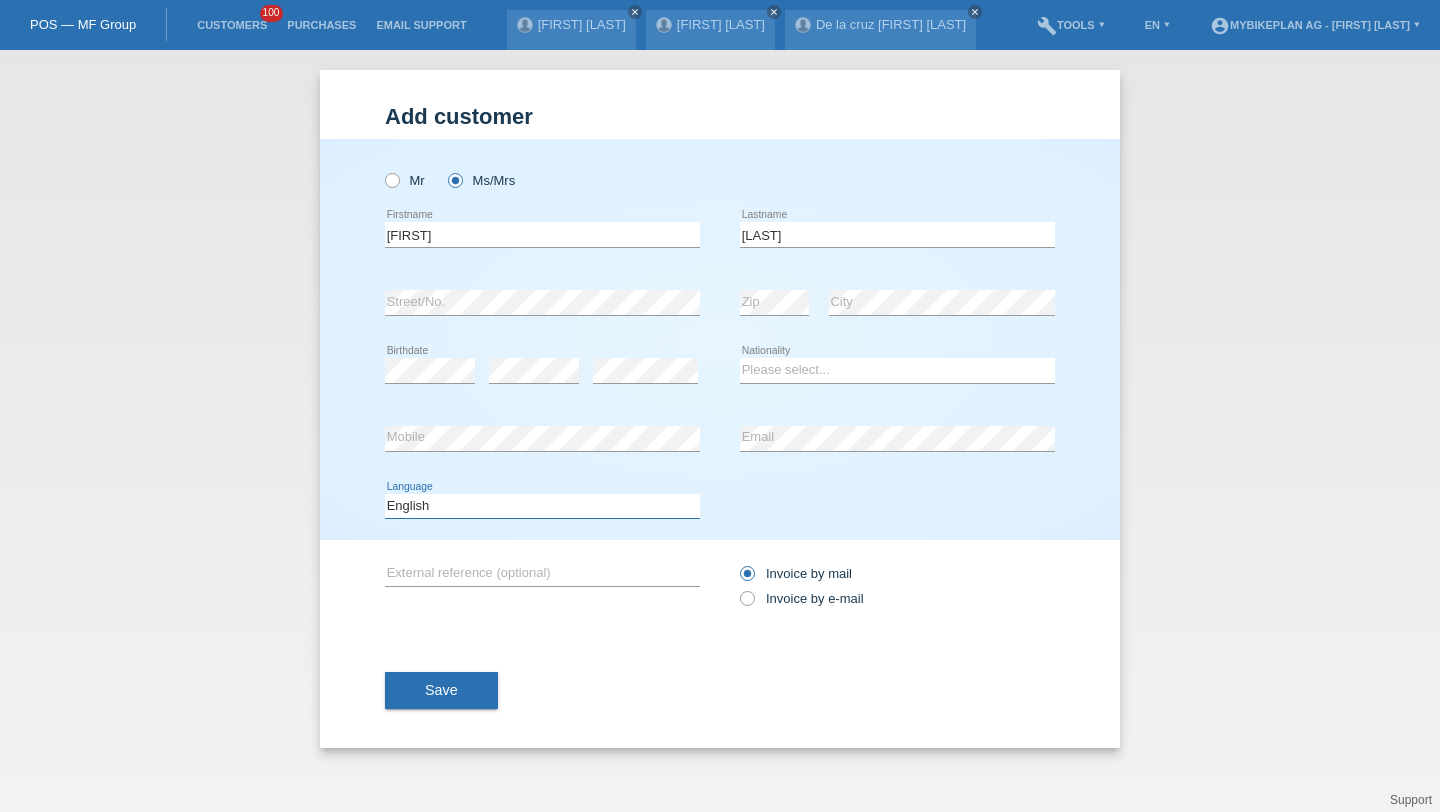 click on "Deutsch
Français
Italiano
English" at bounding box center [542, 506] 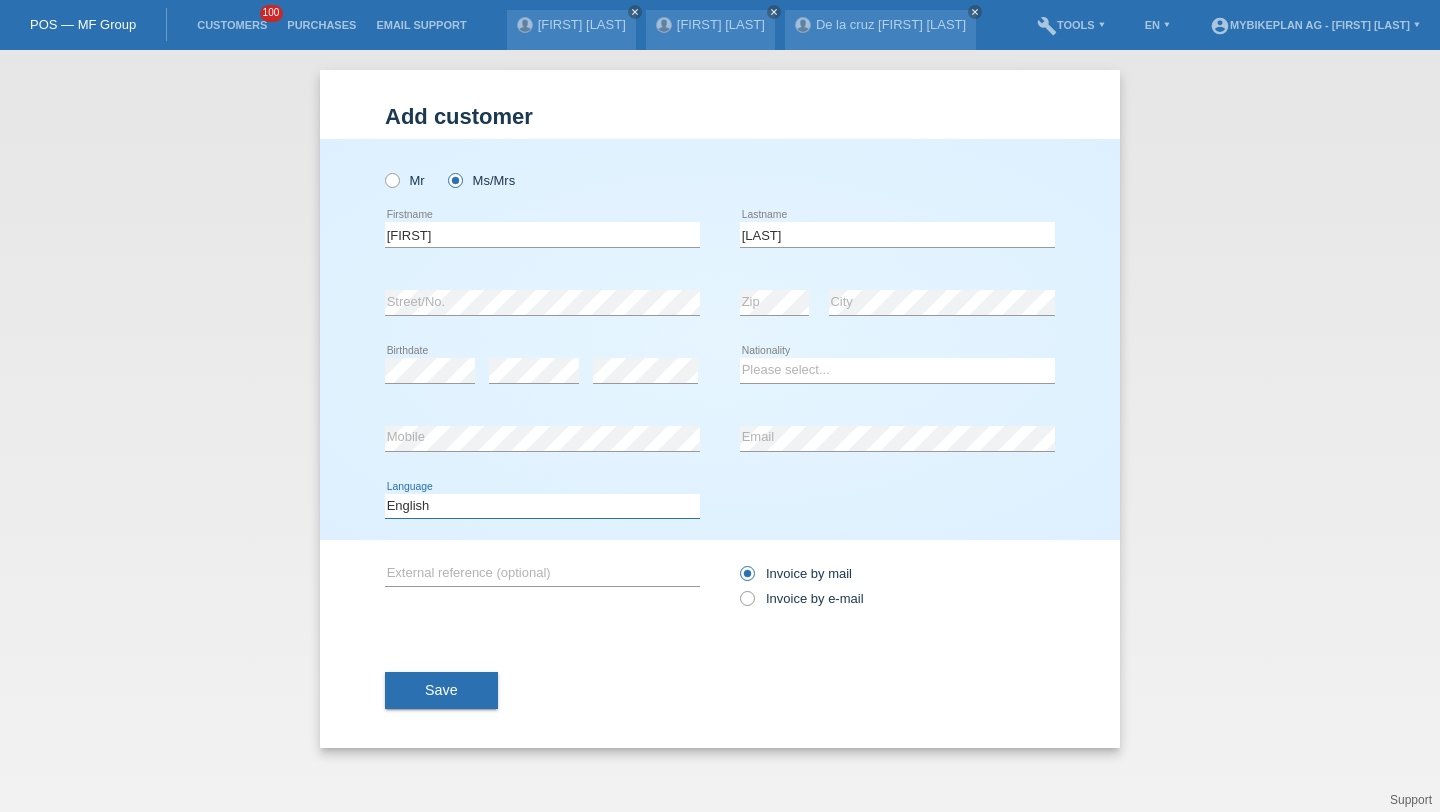 select on "de" 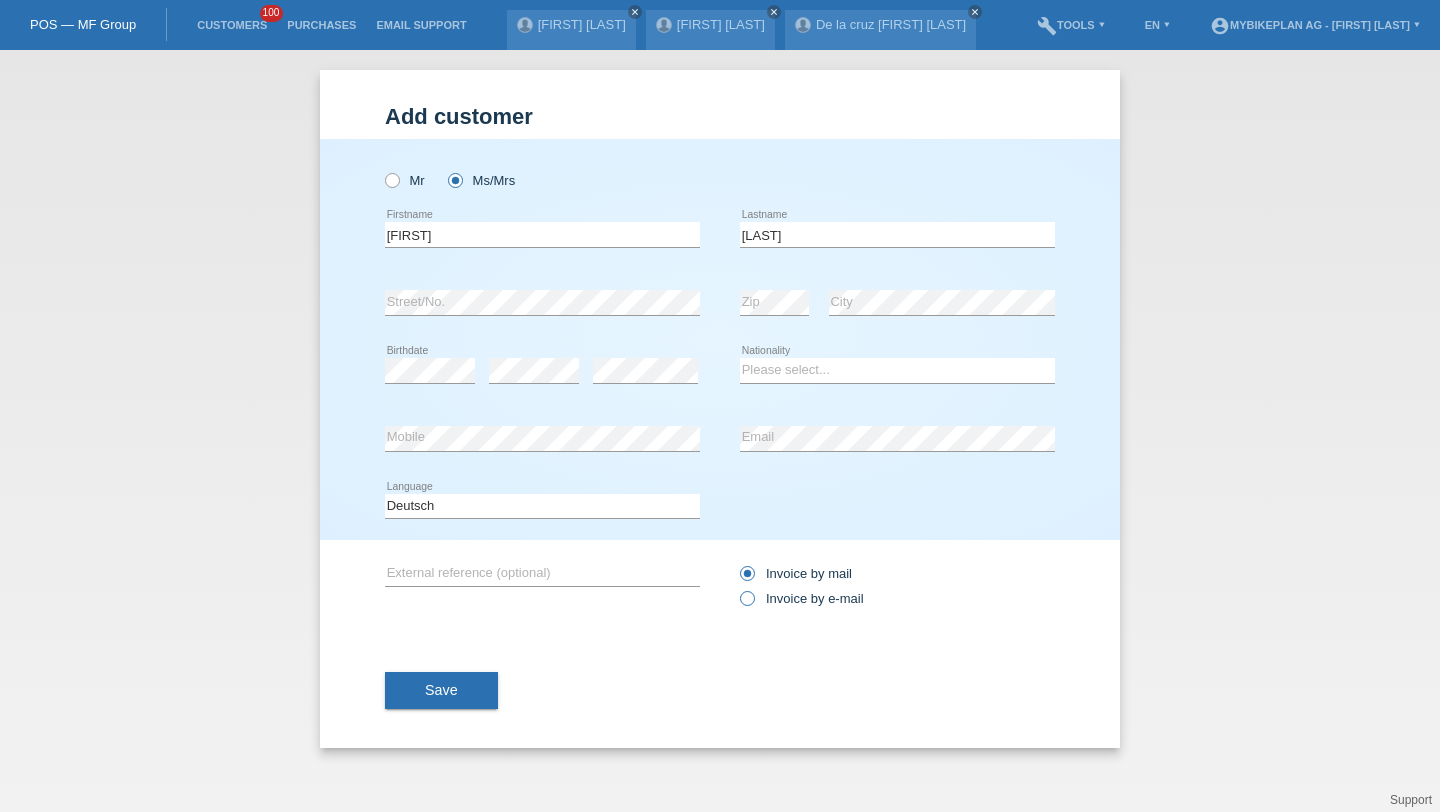 click at bounding box center [737, 588] 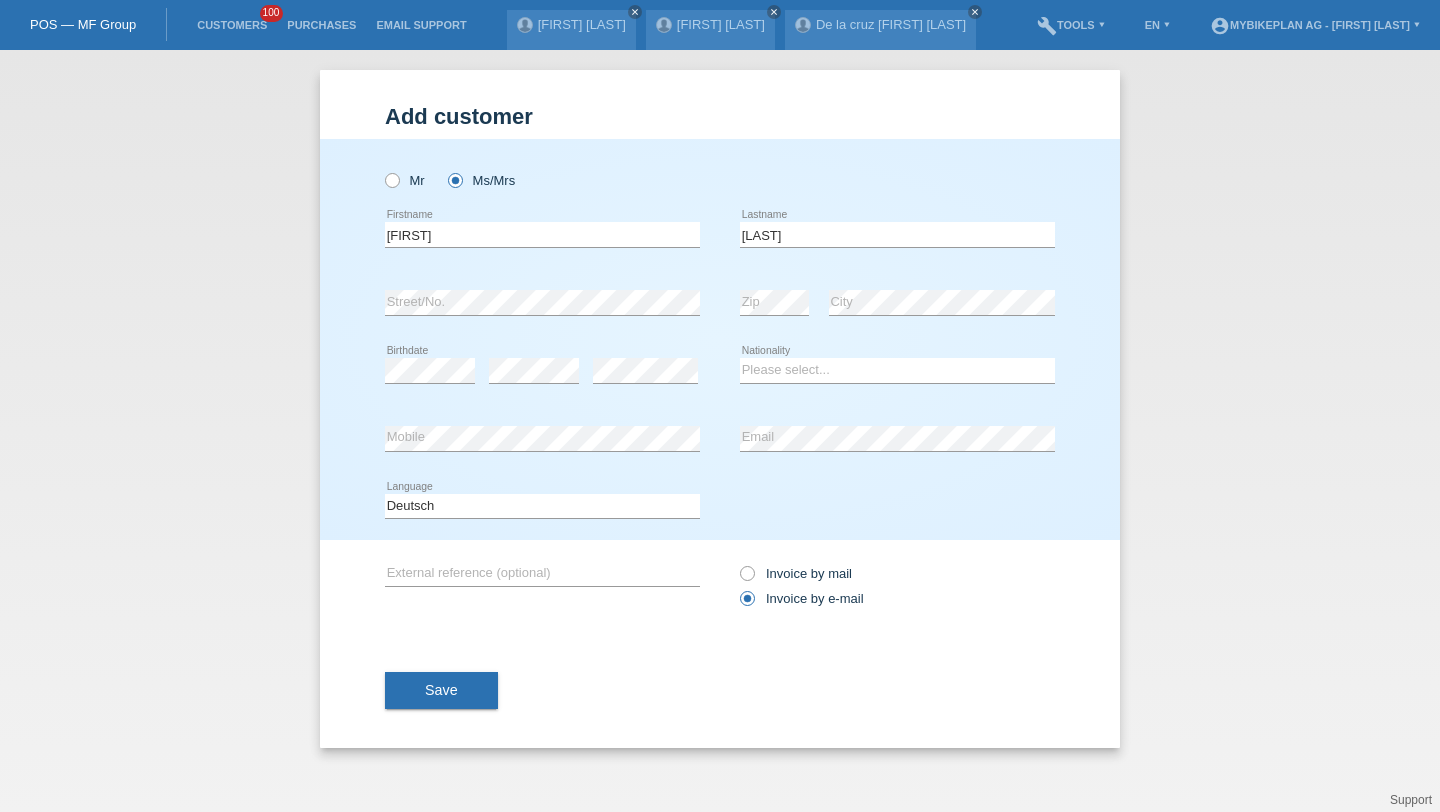 click on "Save" at bounding box center (720, 691) 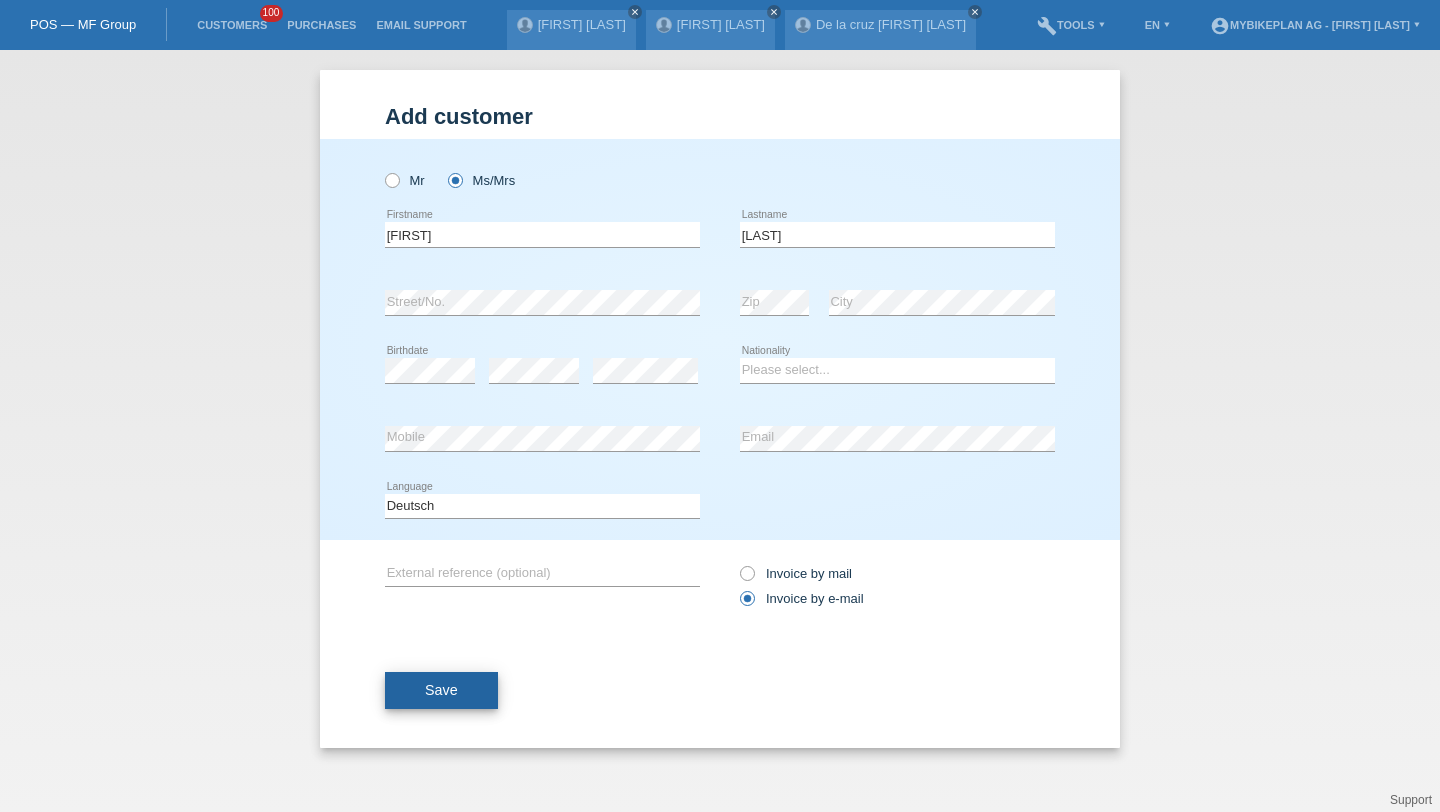 click on "Save" at bounding box center (441, 691) 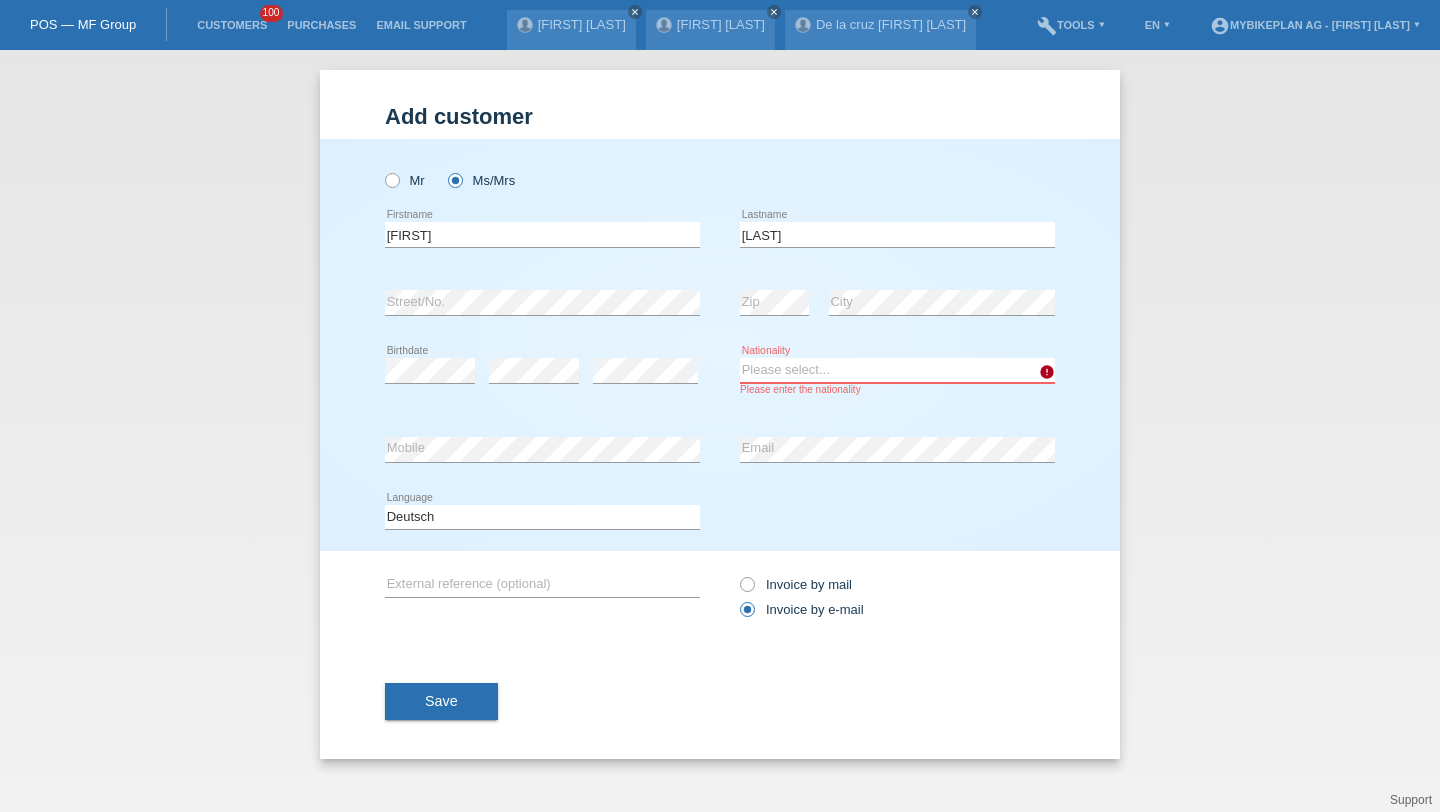 click on "Please select...
Switzerland
Austria
Germany
Liechtenstein
------------
Afghanistan
Åland Islands
Albania
Algeria
American Samoa Andorra Angola Anguilla Antarctica Antigua and Barbuda Argentina Armenia" at bounding box center (897, 370) 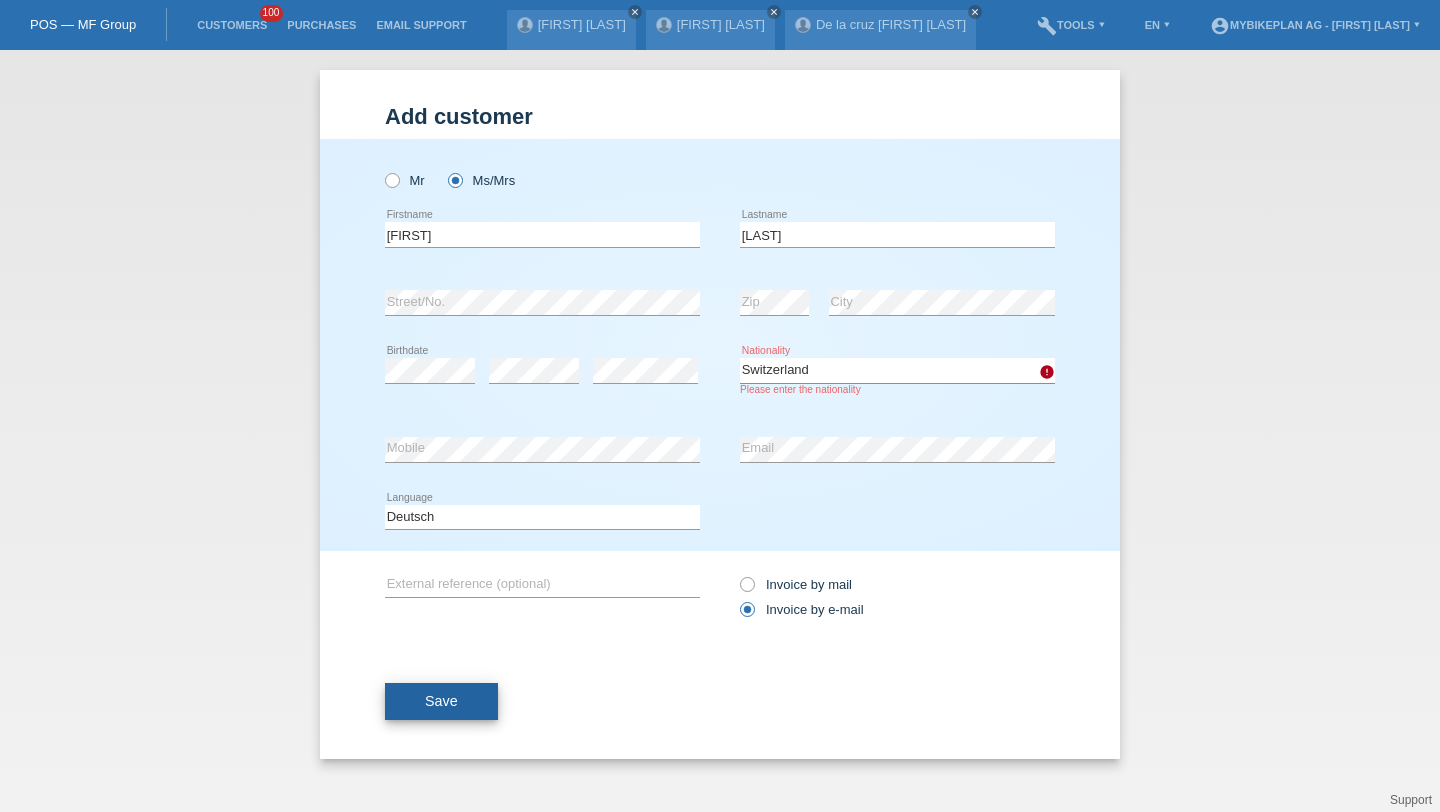 click on "Save" at bounding box center [441, 702] 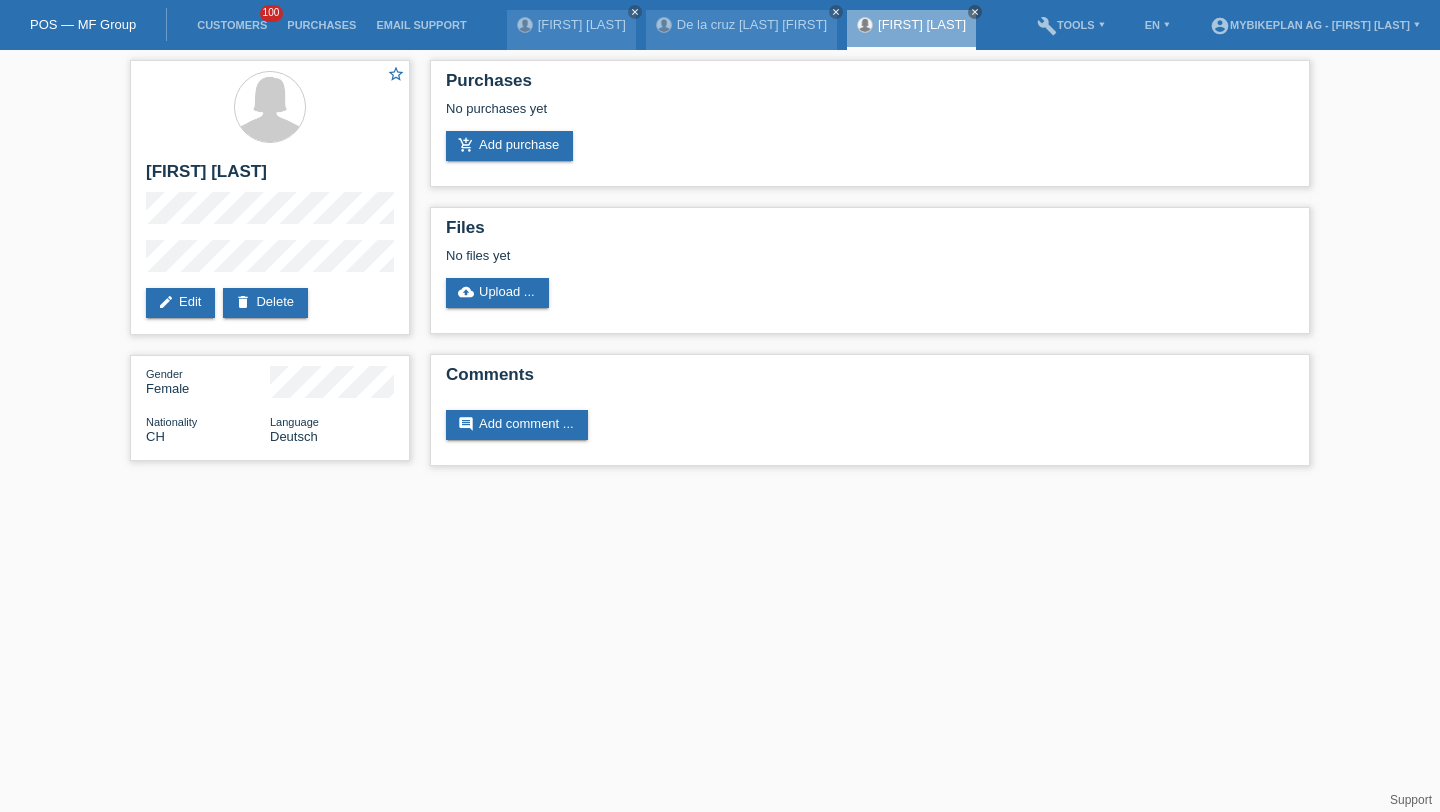 scroll, scrollTop: 0, scrollLeft: 0, axis: both 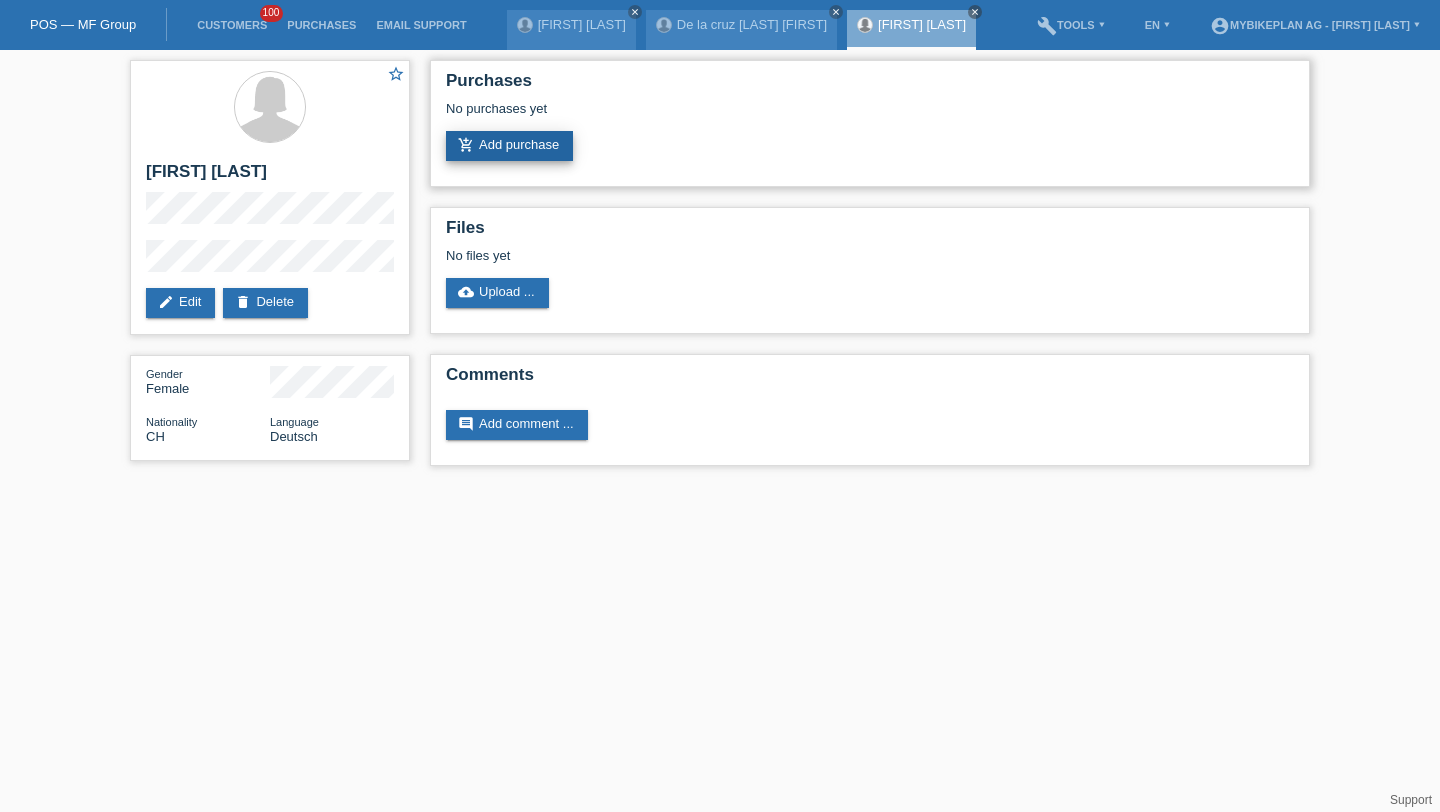click on "add_shopping_cart  Add purchase" at bounding box center [509, 146] 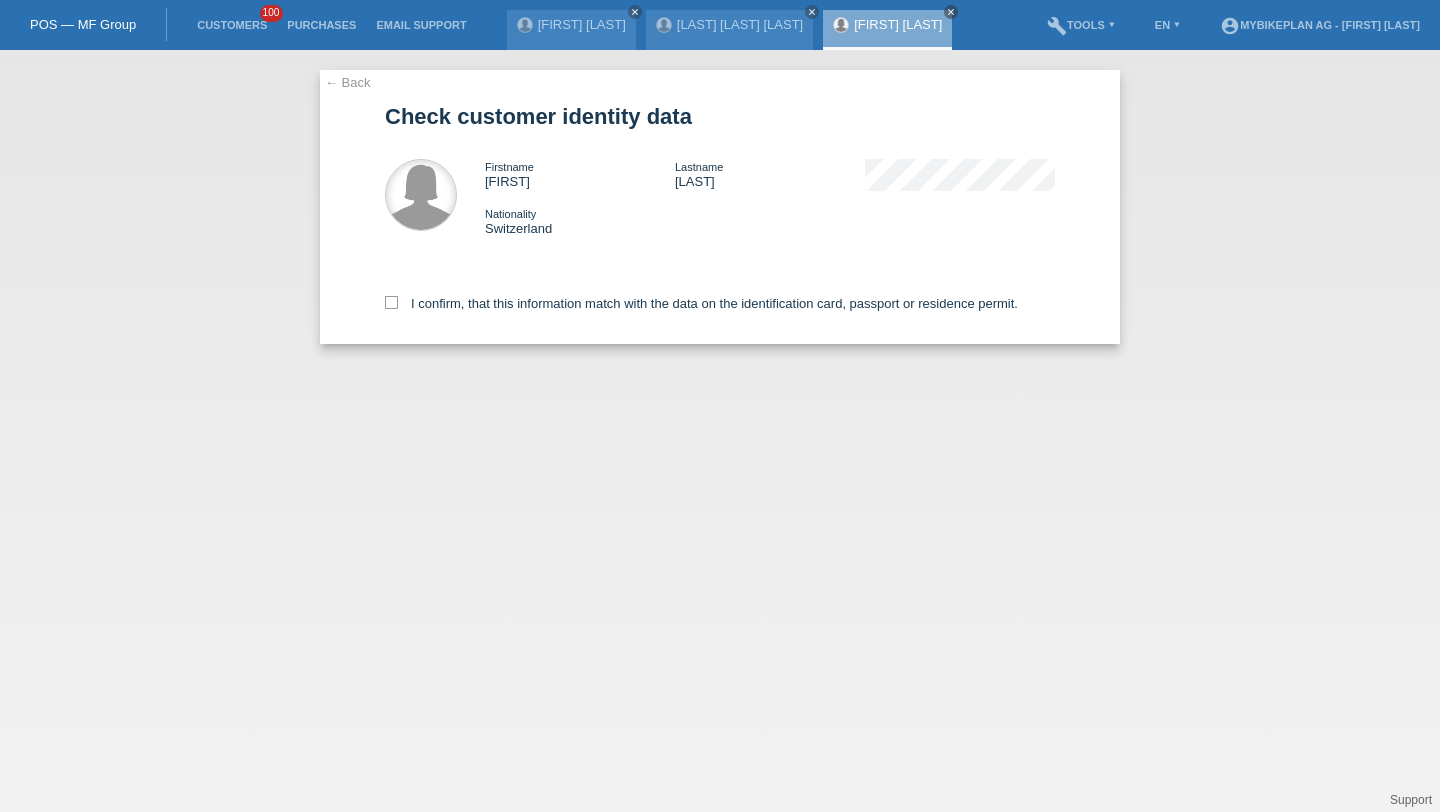 scroll, scrollTop: 0, scrollLeft: 0, axis: both 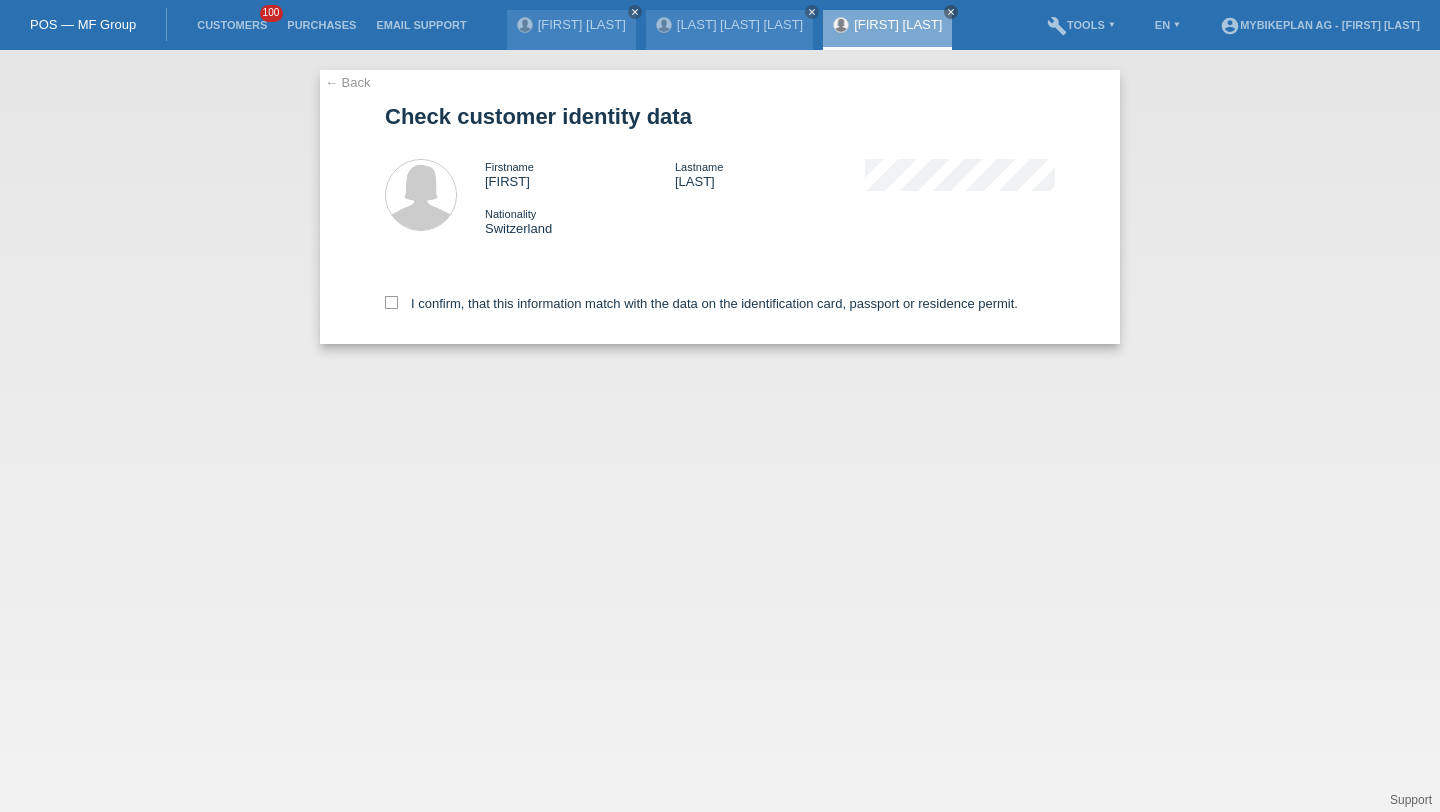 click on "I confirm, that this information match with the data on the identification card, passport or residence permit." at bounding box center [720, 300] 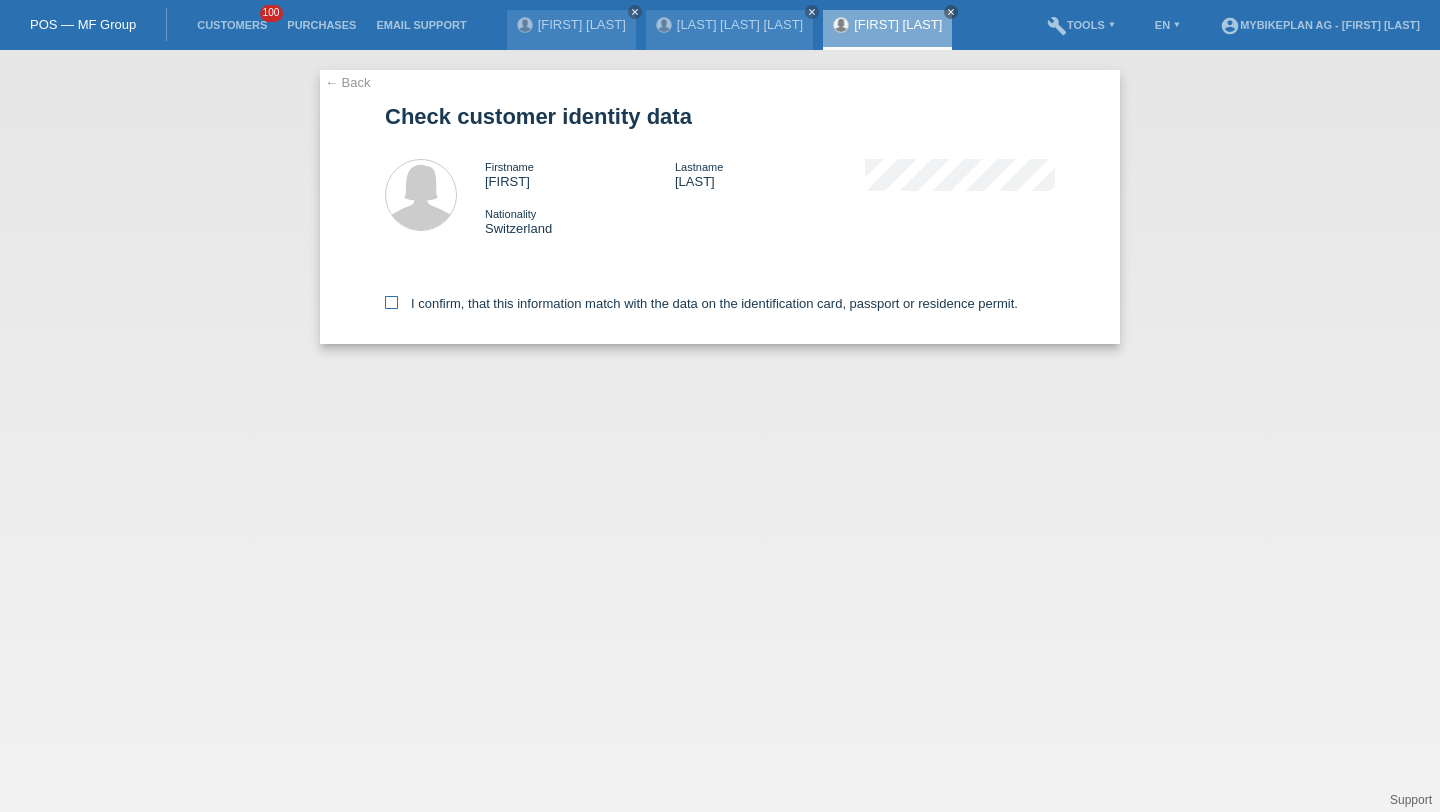click on "I confirm, that this information match with the data on the identification card, passport or residence permit." at bounding box center (701, 303) 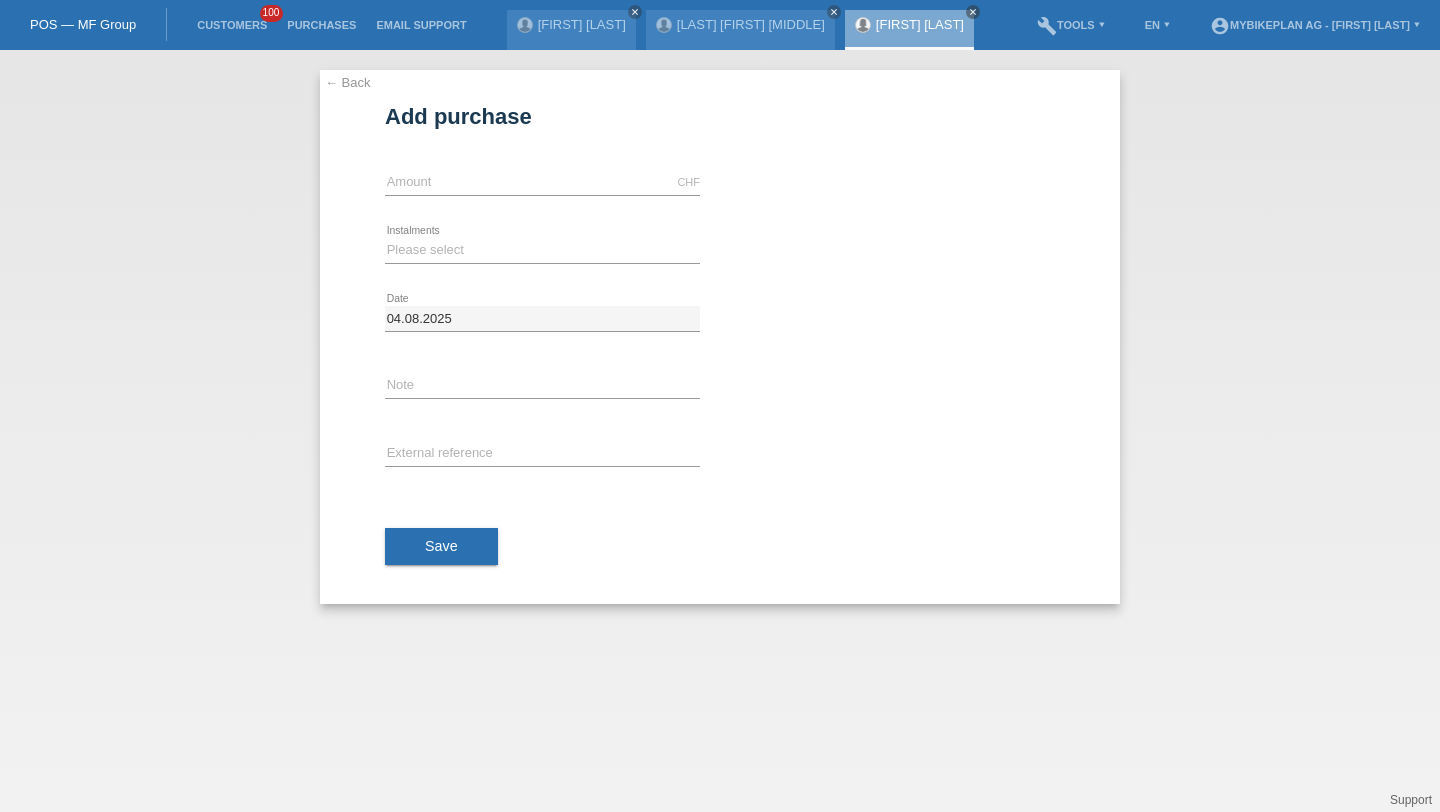 scroll, scrollTop: 0, scrollLeft: 0, axis: both 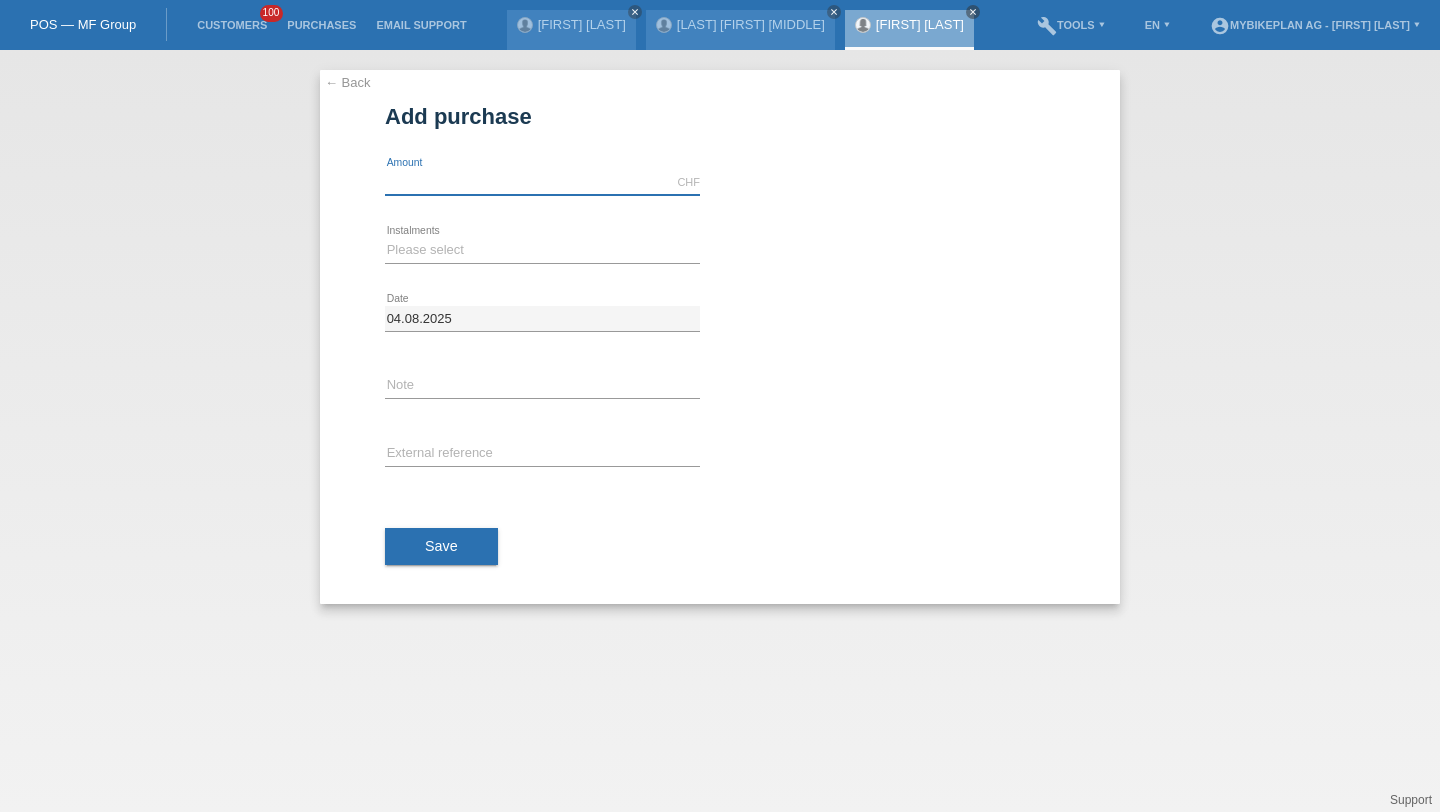 click at bounding box center [542, 182] 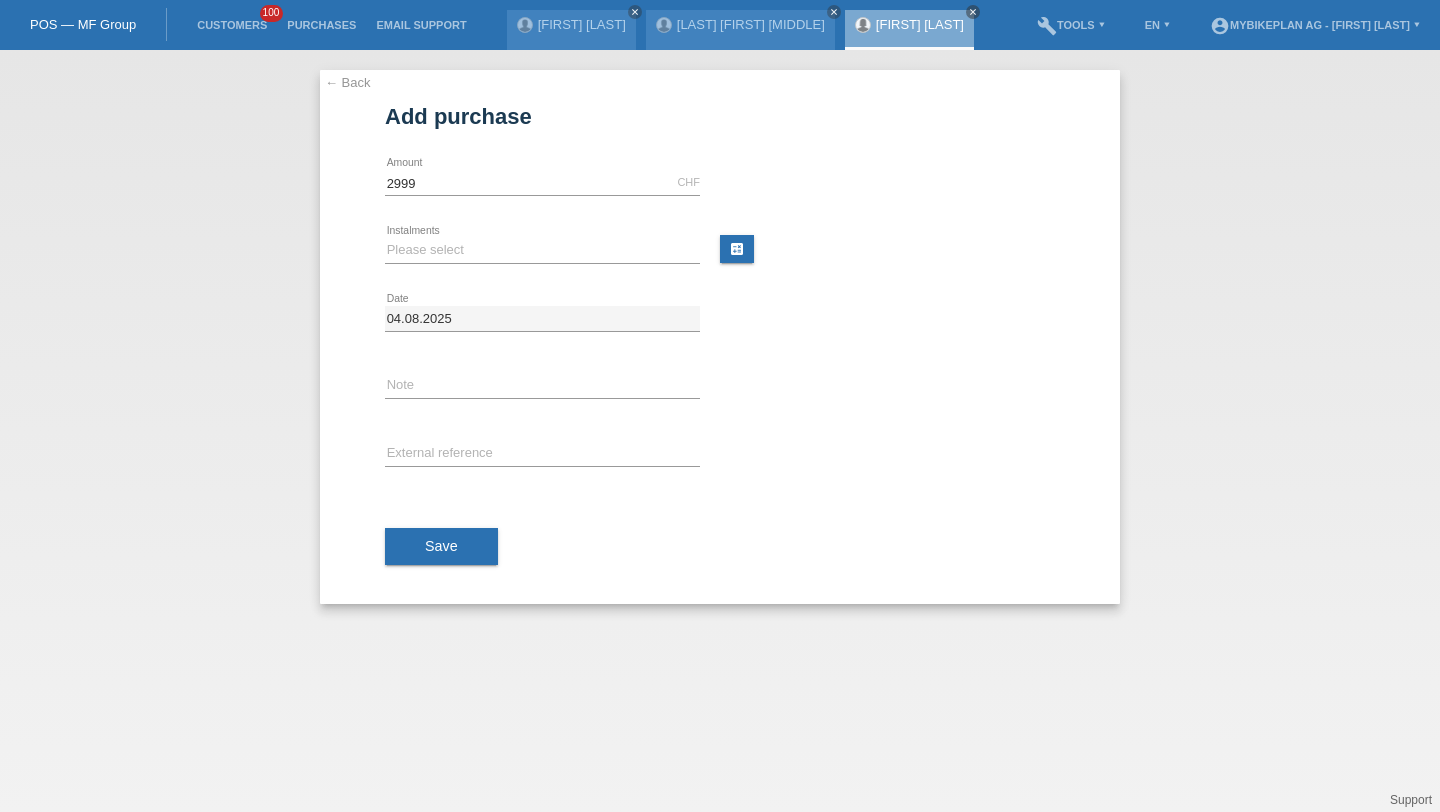 type on "2999.00" 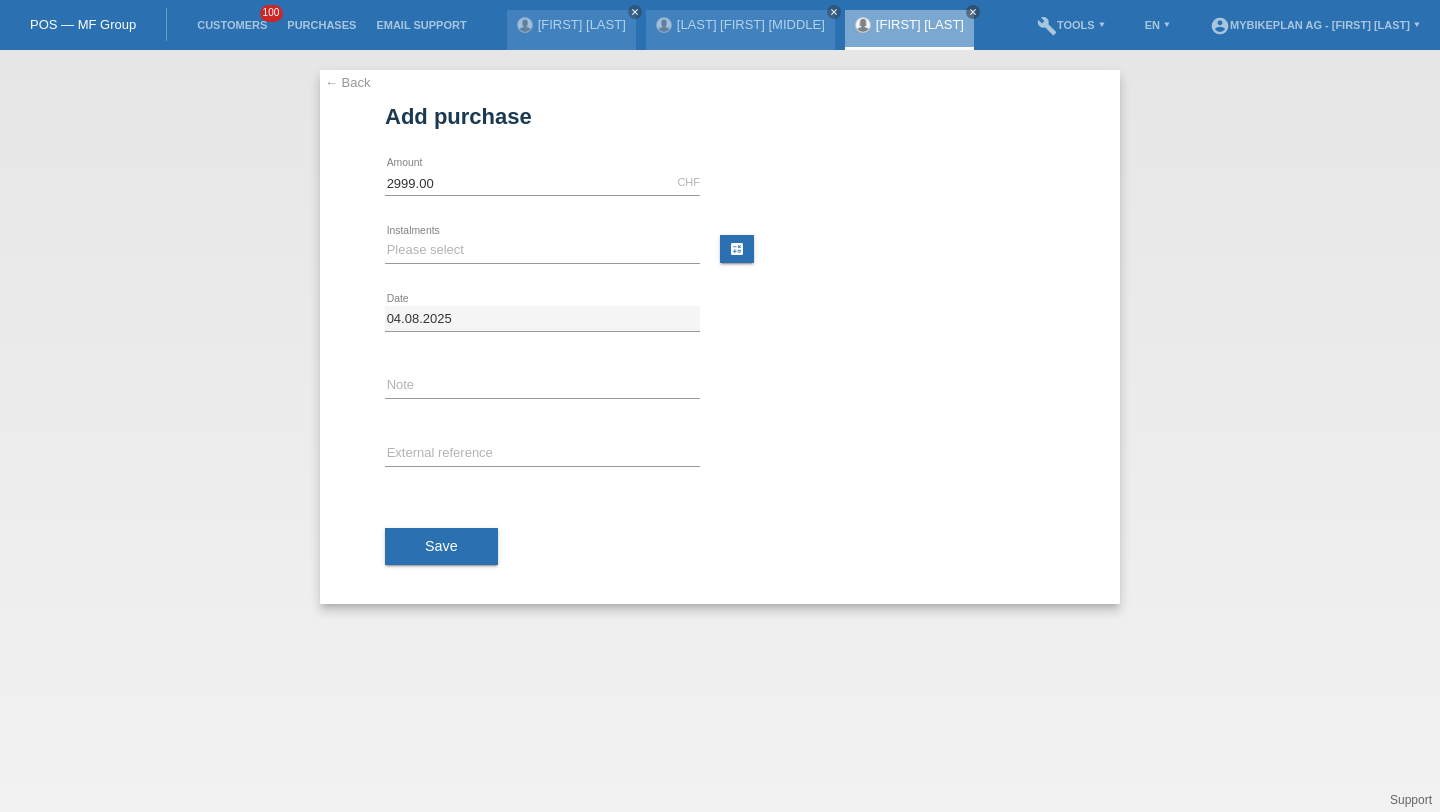 click on "Please select
6 instalments
12 instalments
18 instalments
24 instalments
36 instalments
48 instalments
error
Instalments" at bounding box center (542, 251) 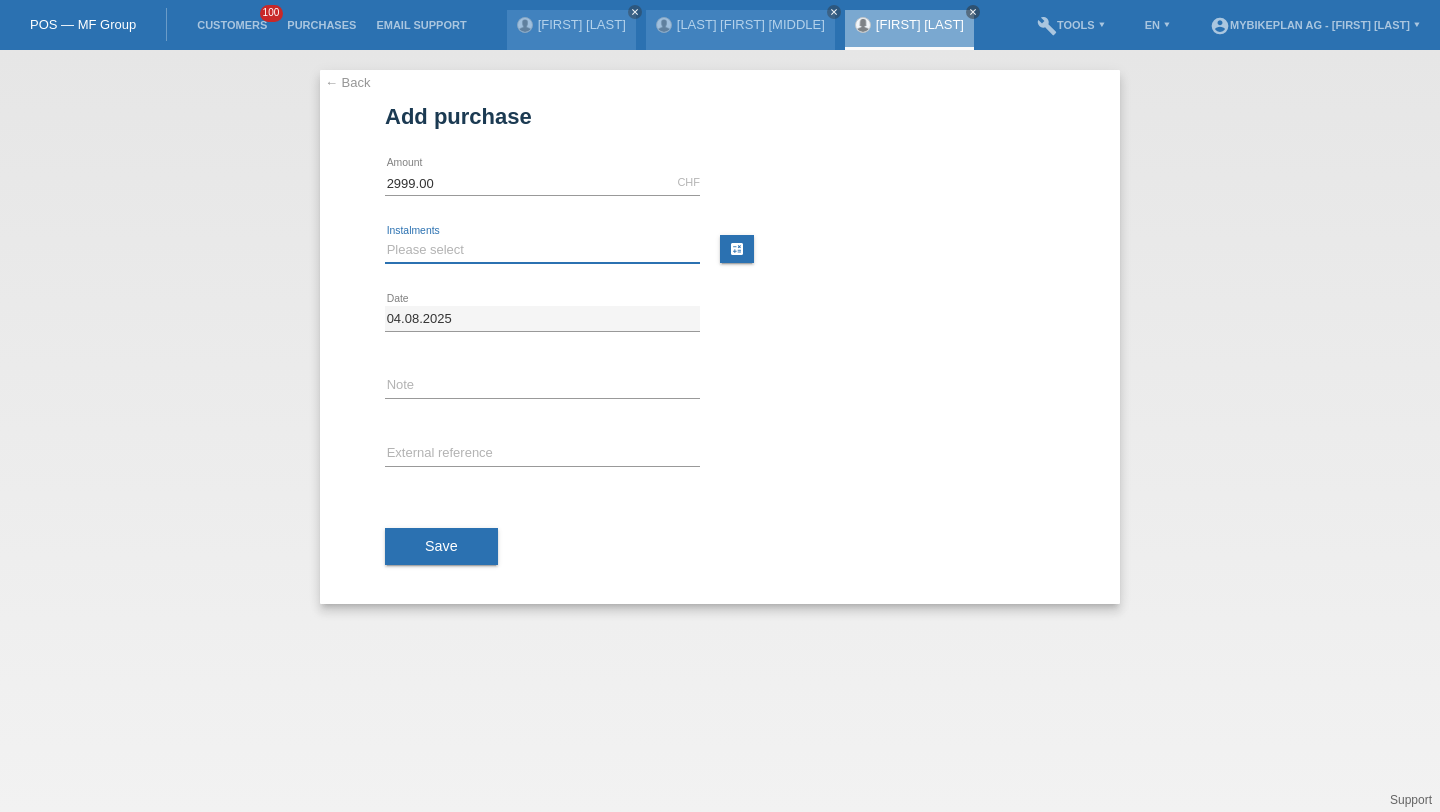 click on "Please select
6 instalments
12 instalments
18 instalments
24 instalments
36 instalments
48 instalments" at bounding box center (542, 250) 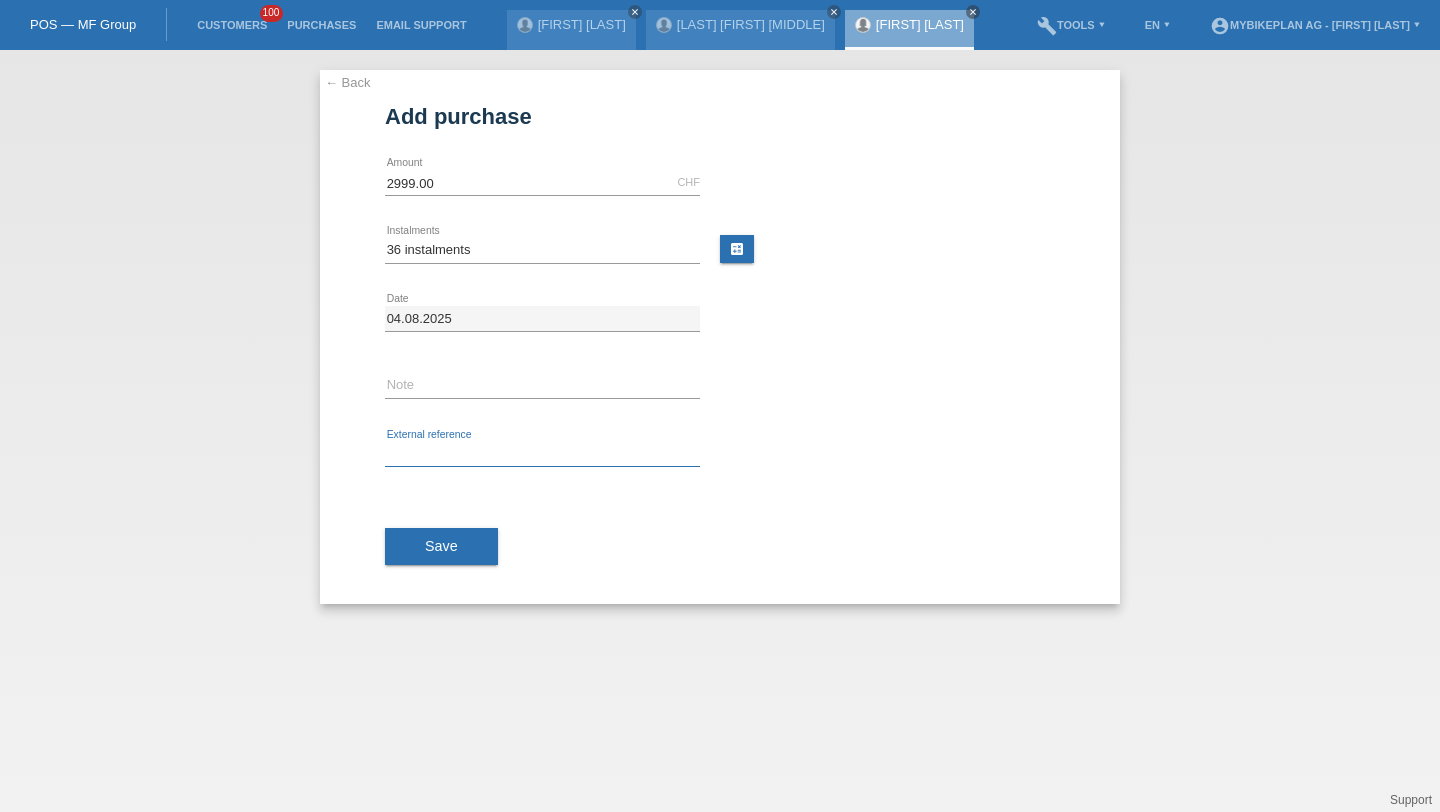 click at bounding box center [542, 454] 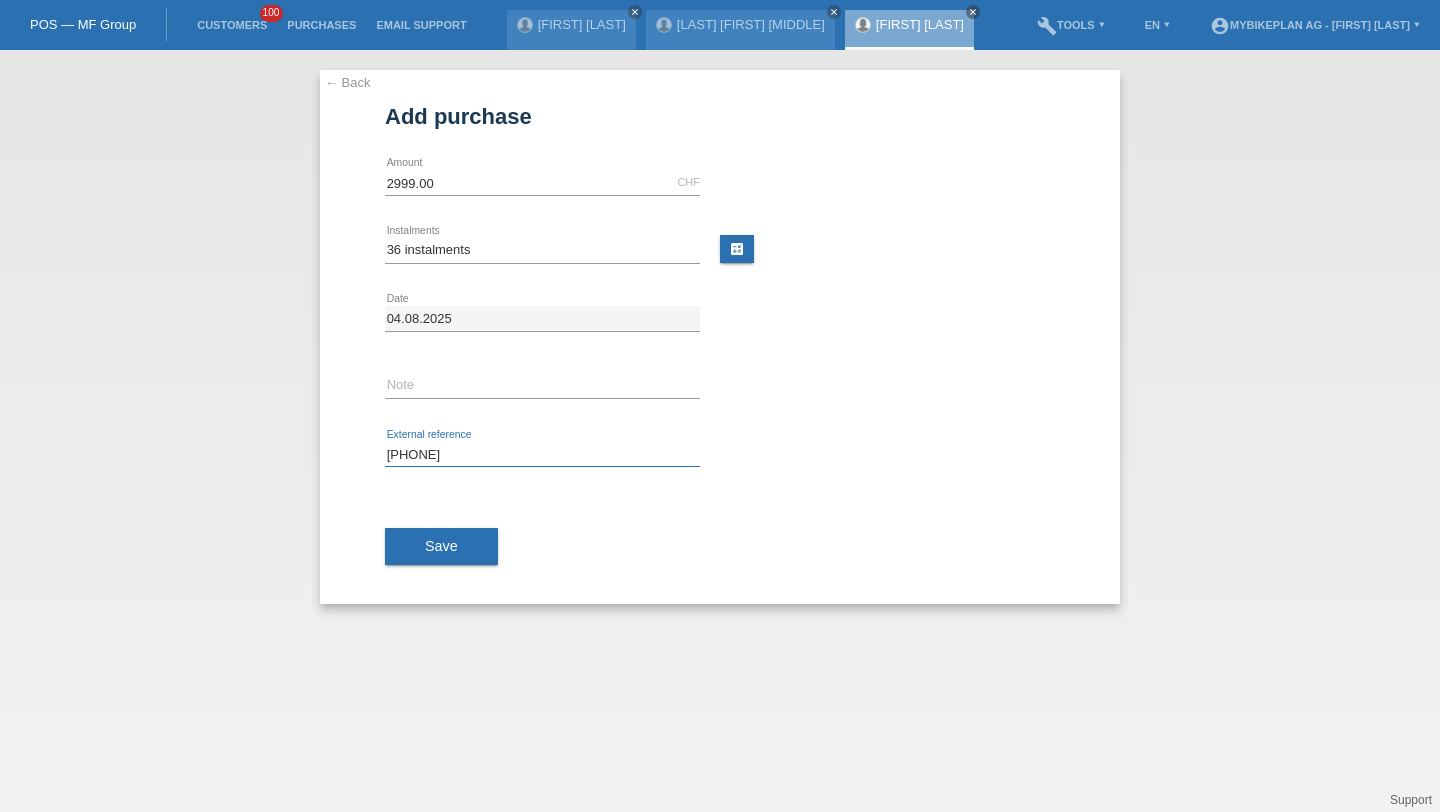 type on "[PHONE]" 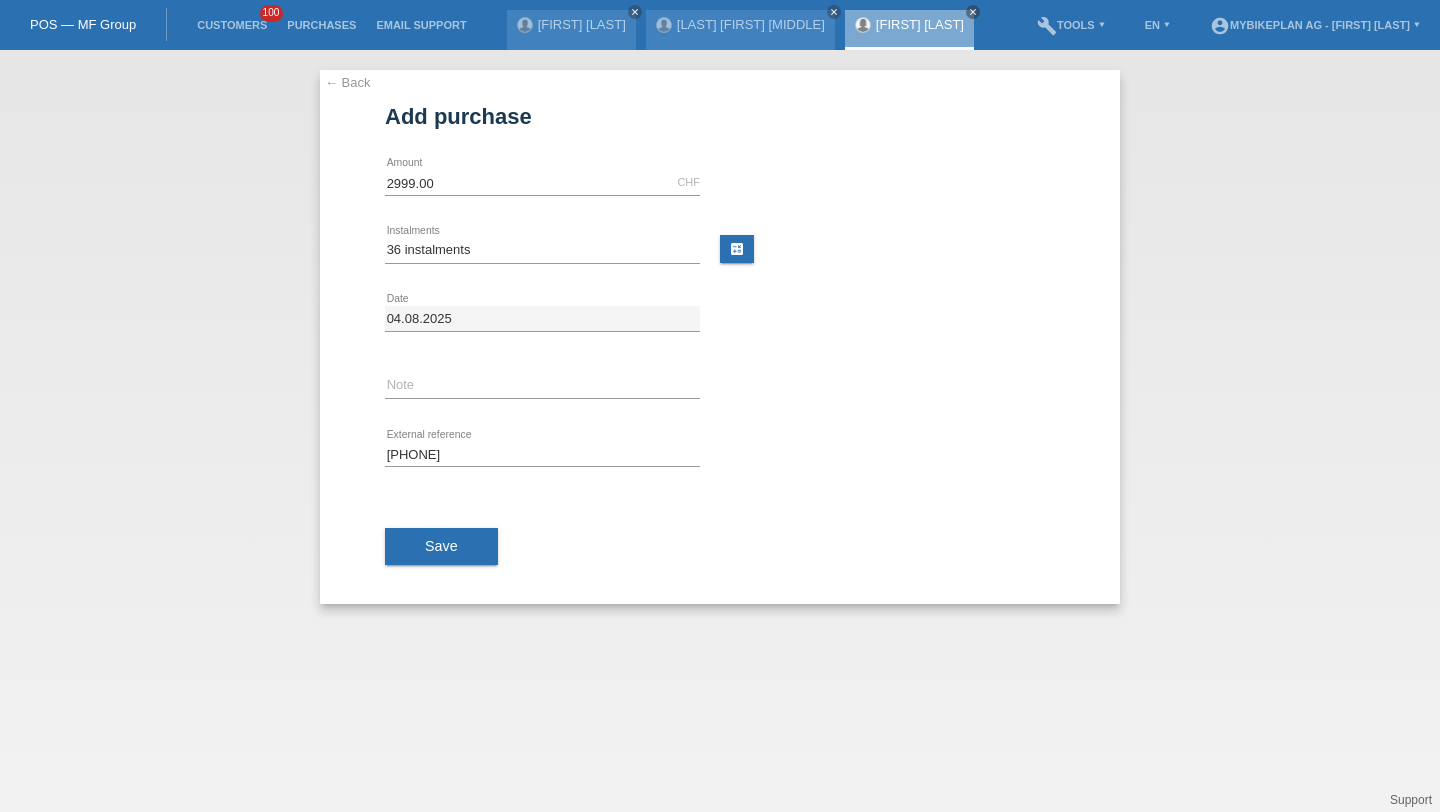 click on "Save" at bounding box center [720, 547] 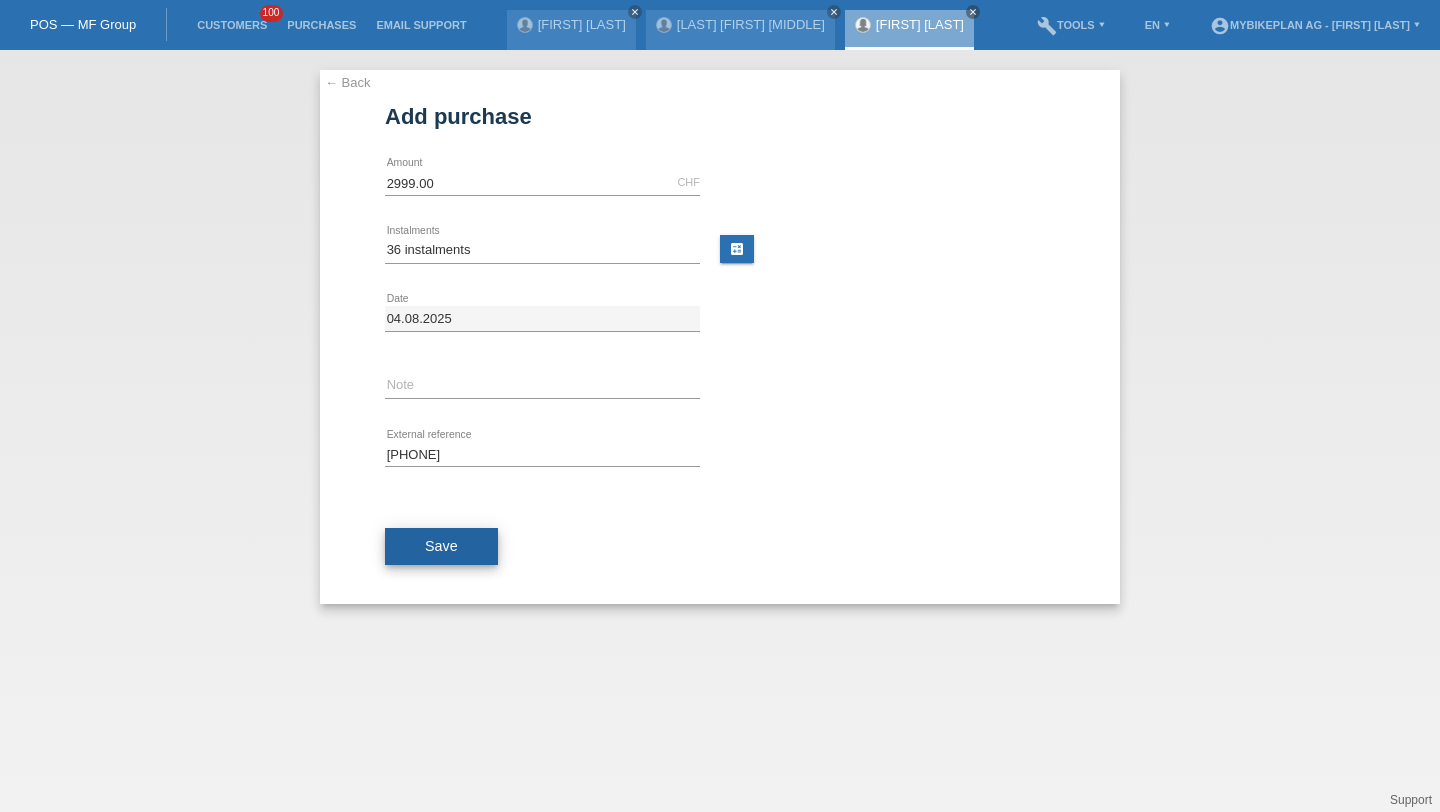 click on "Save" at bounding box center [441, 546] 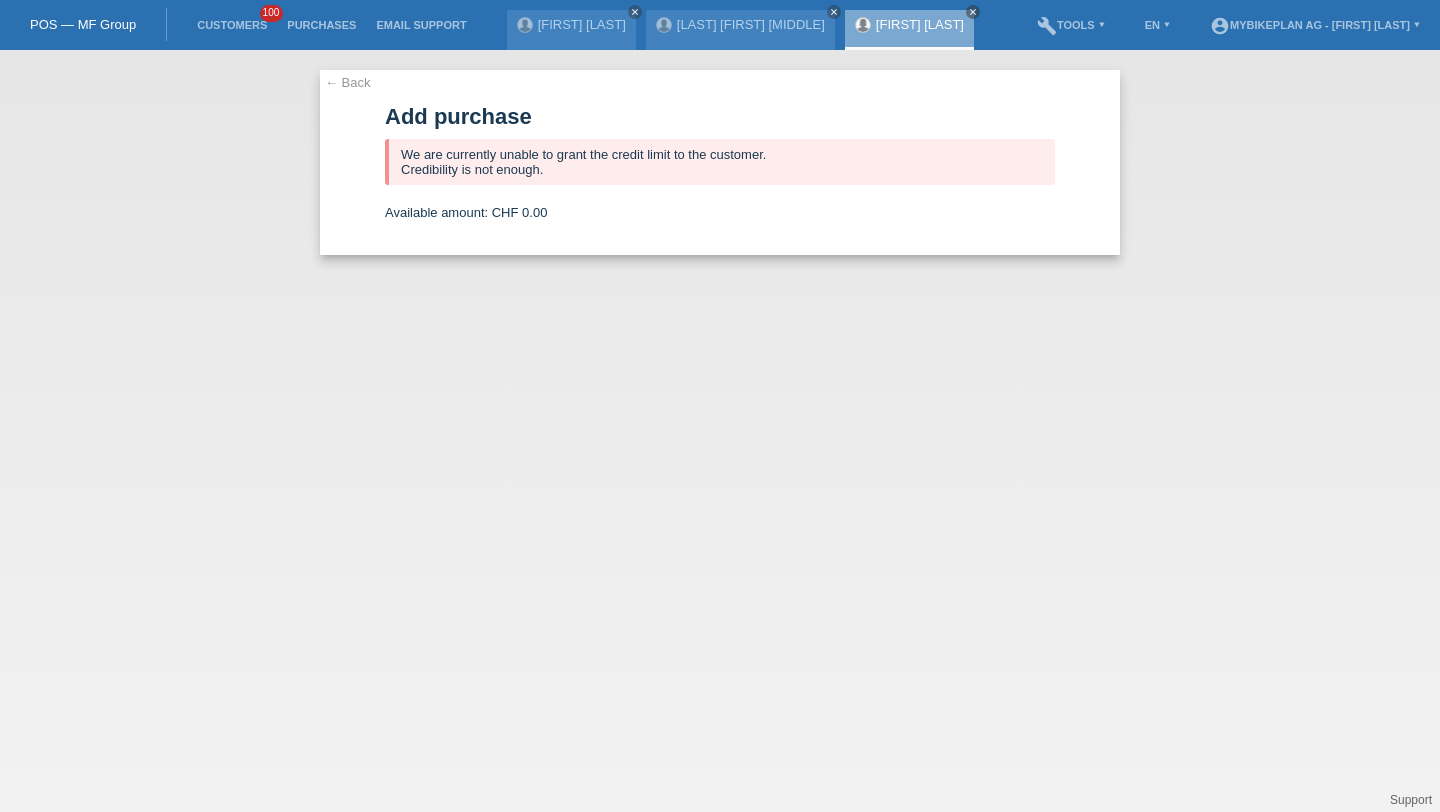 click on "Customers
100" at bounding box center (232, 25) 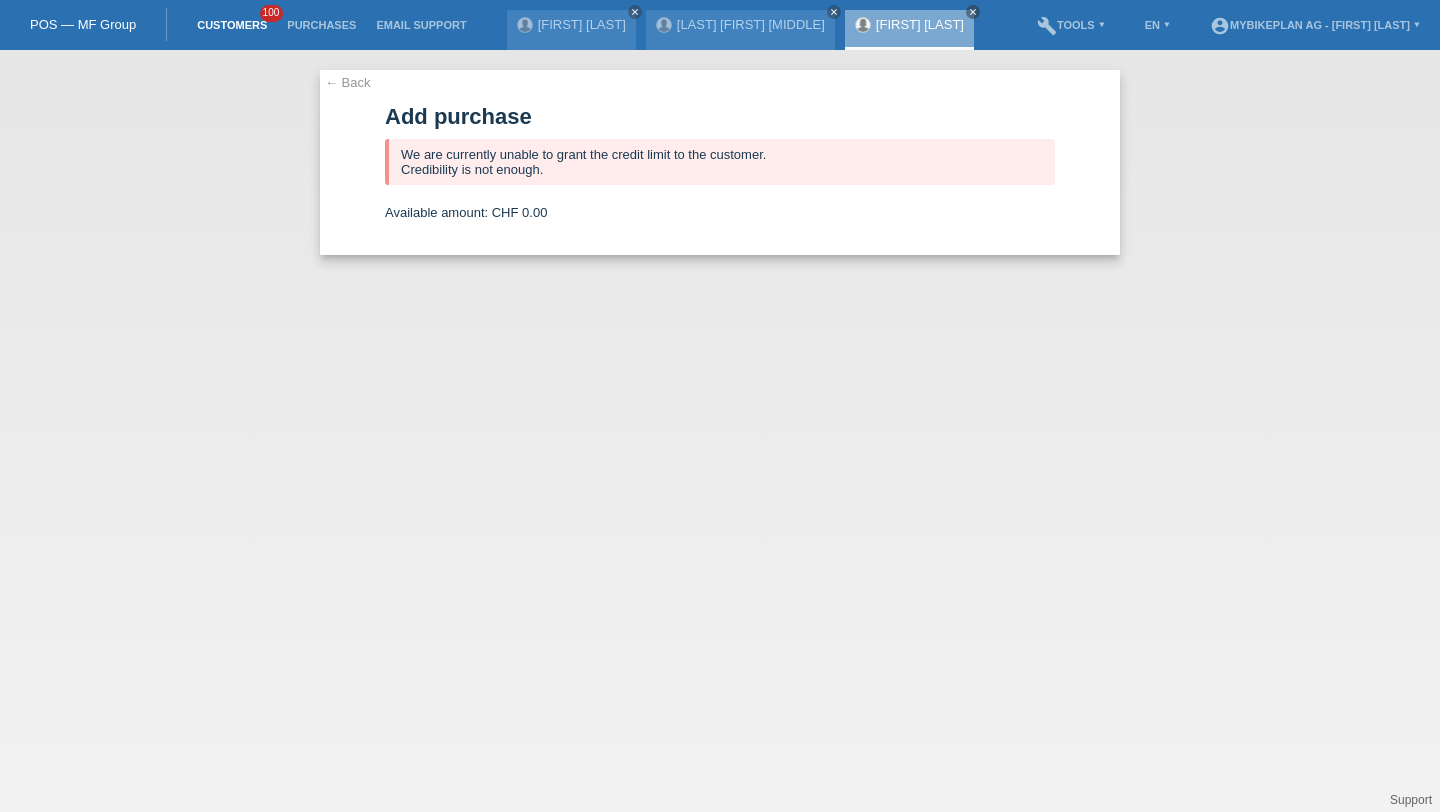 click on "Customers" at bounding box center (232, 25) 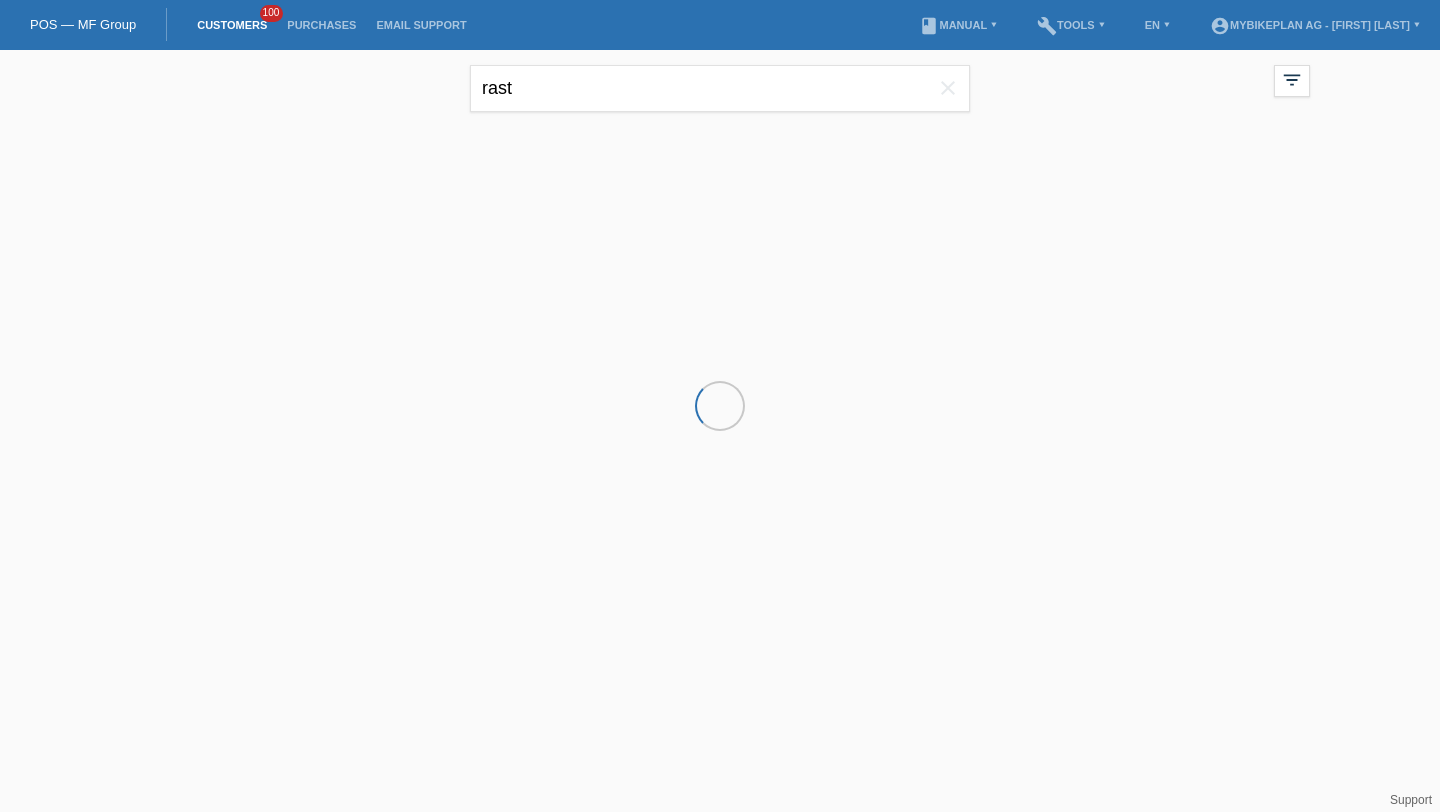scroll, scrollTop: 0, scrollLeft: 0, axis: both 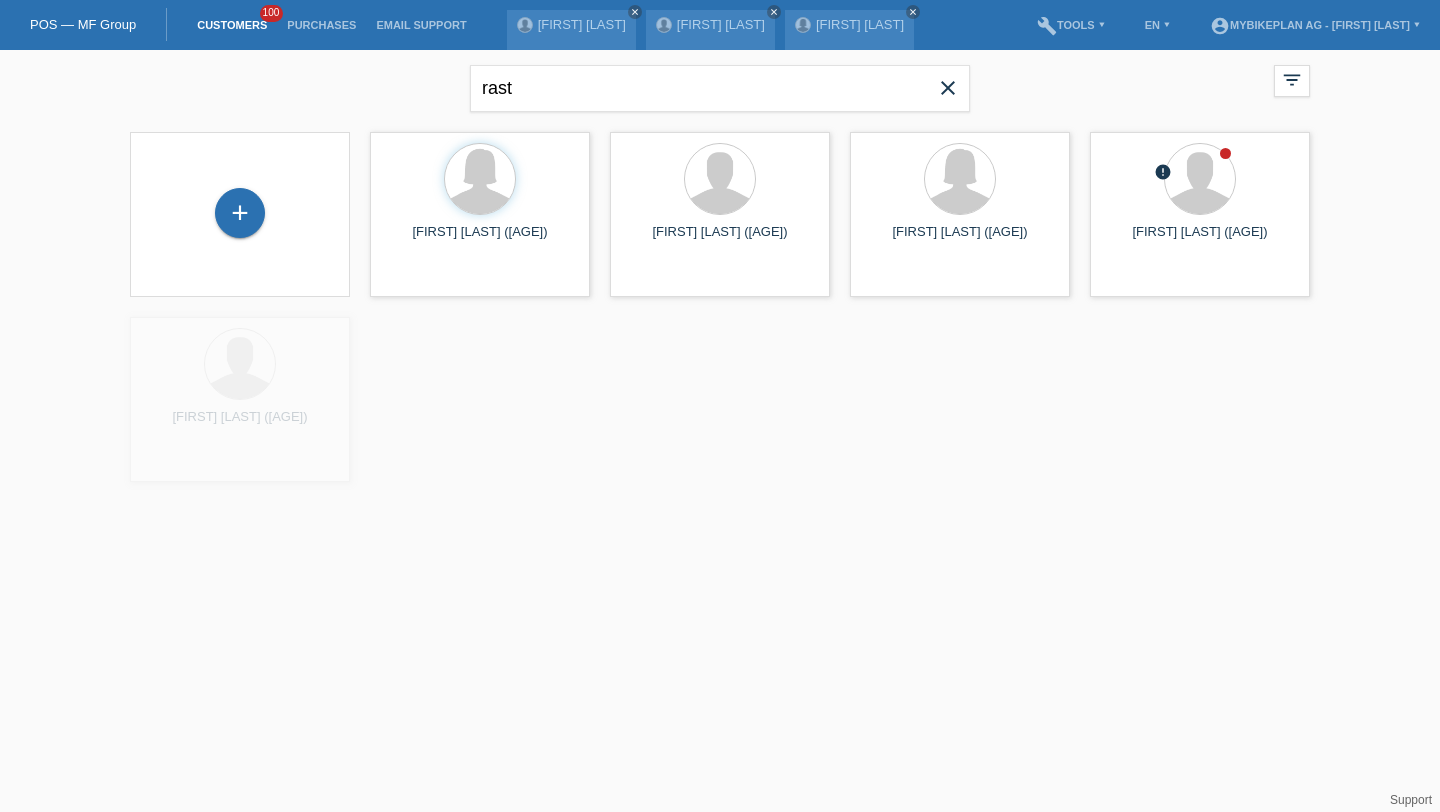 click on "close" at bounding box center (948, 88) 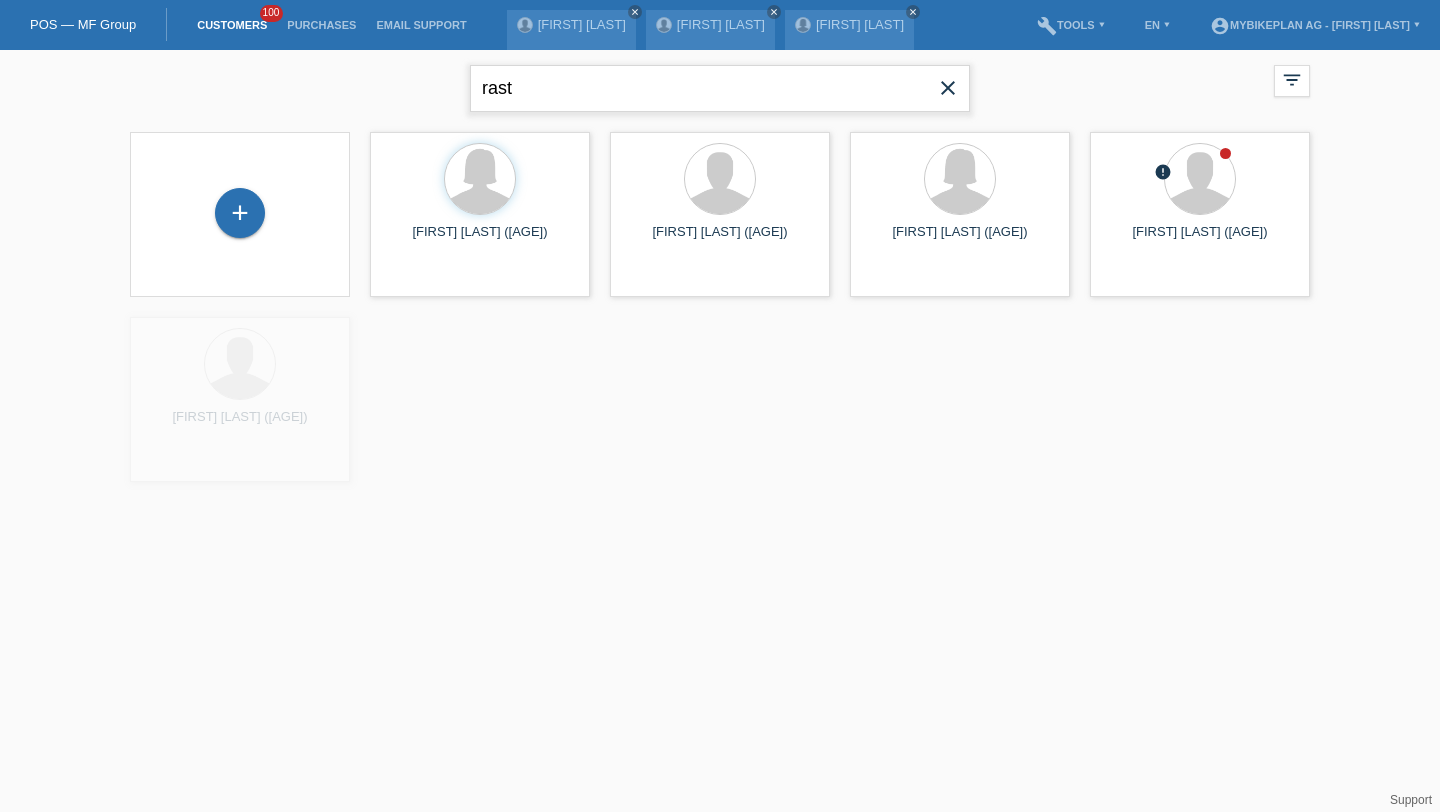 type 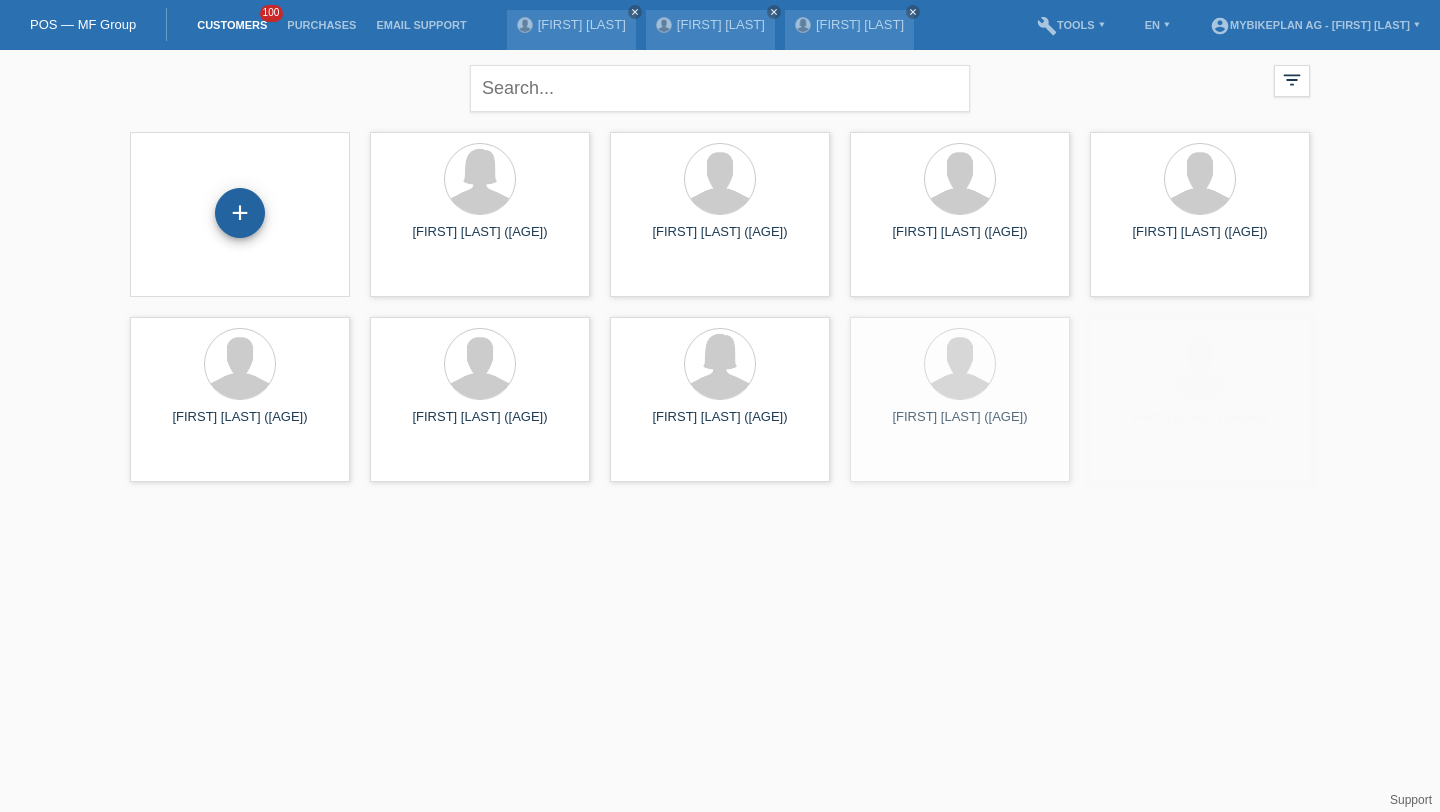 click on "+" at bounding box center (240, 213) 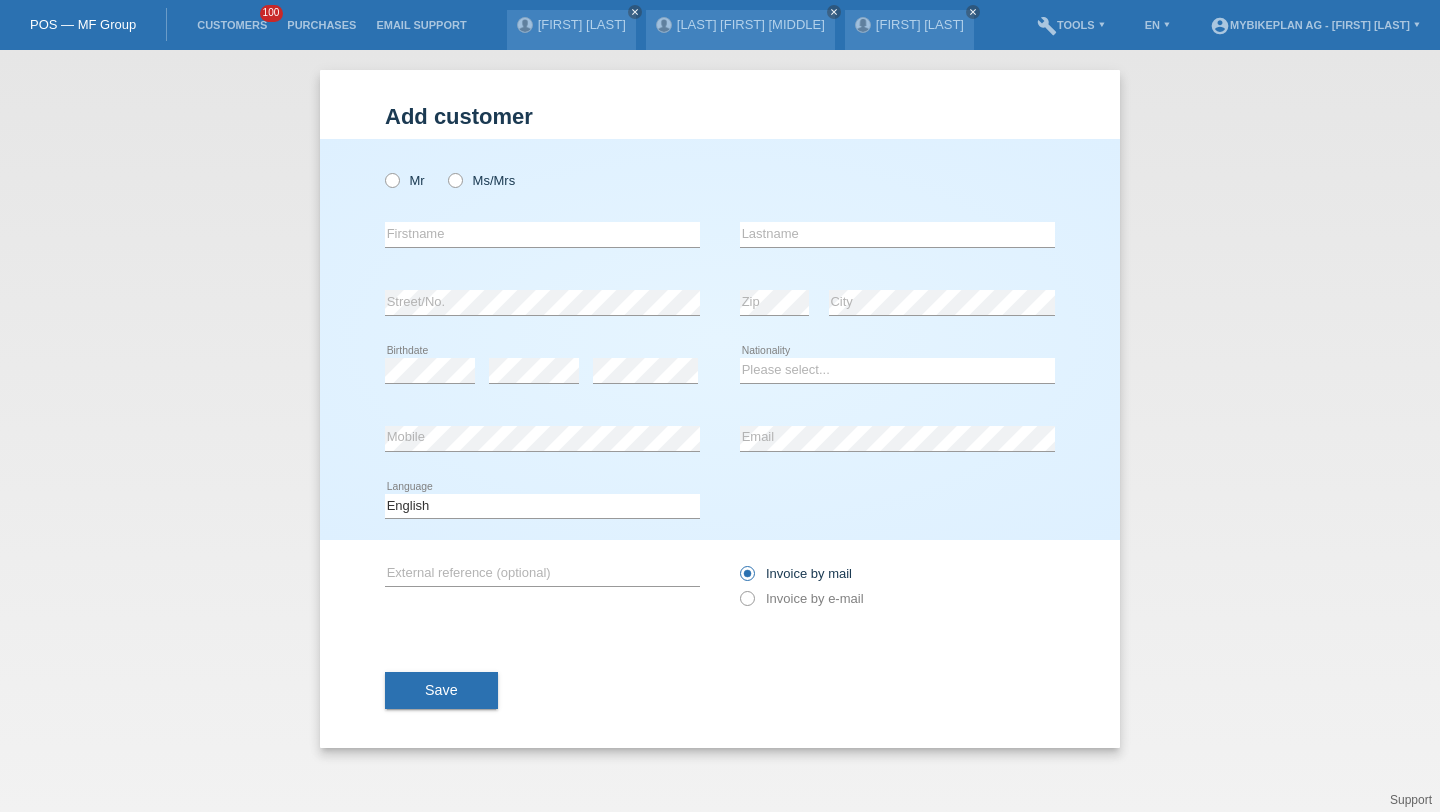 scroll, scrollTop: 0, scrollLeft: 0, axis: both 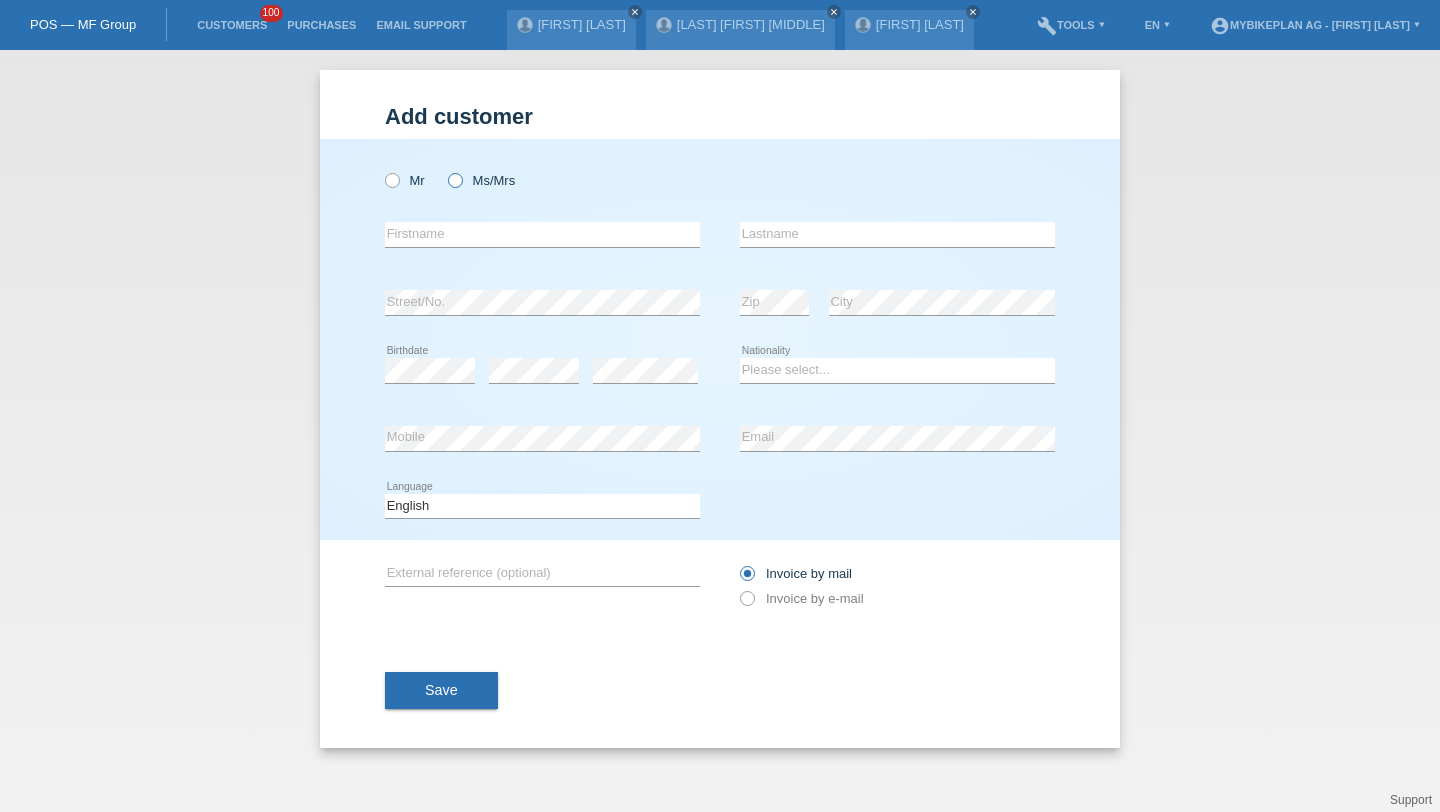 click on "Ms/Mrs" at bounding box center [481, 180] 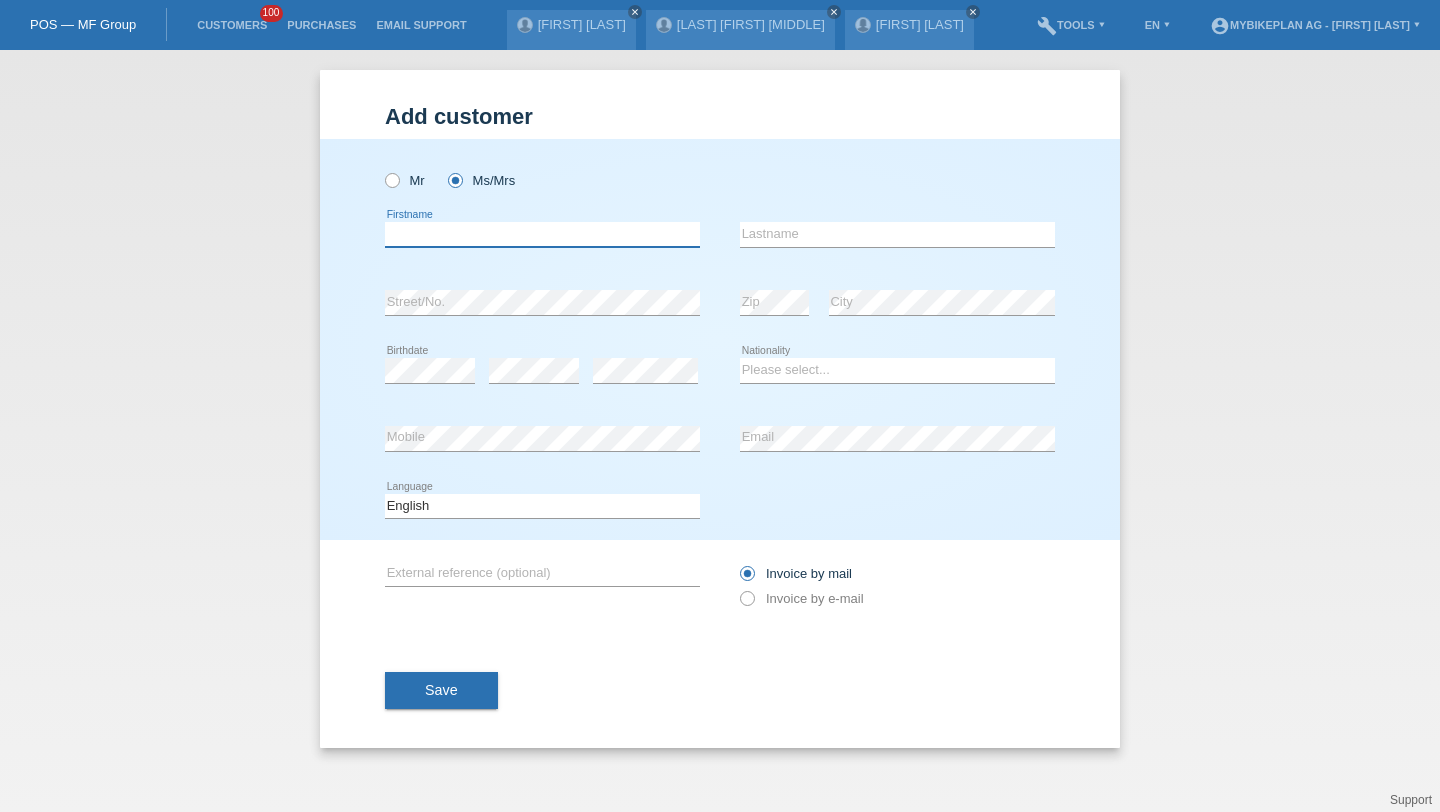 click at bounding box center (542, 234) 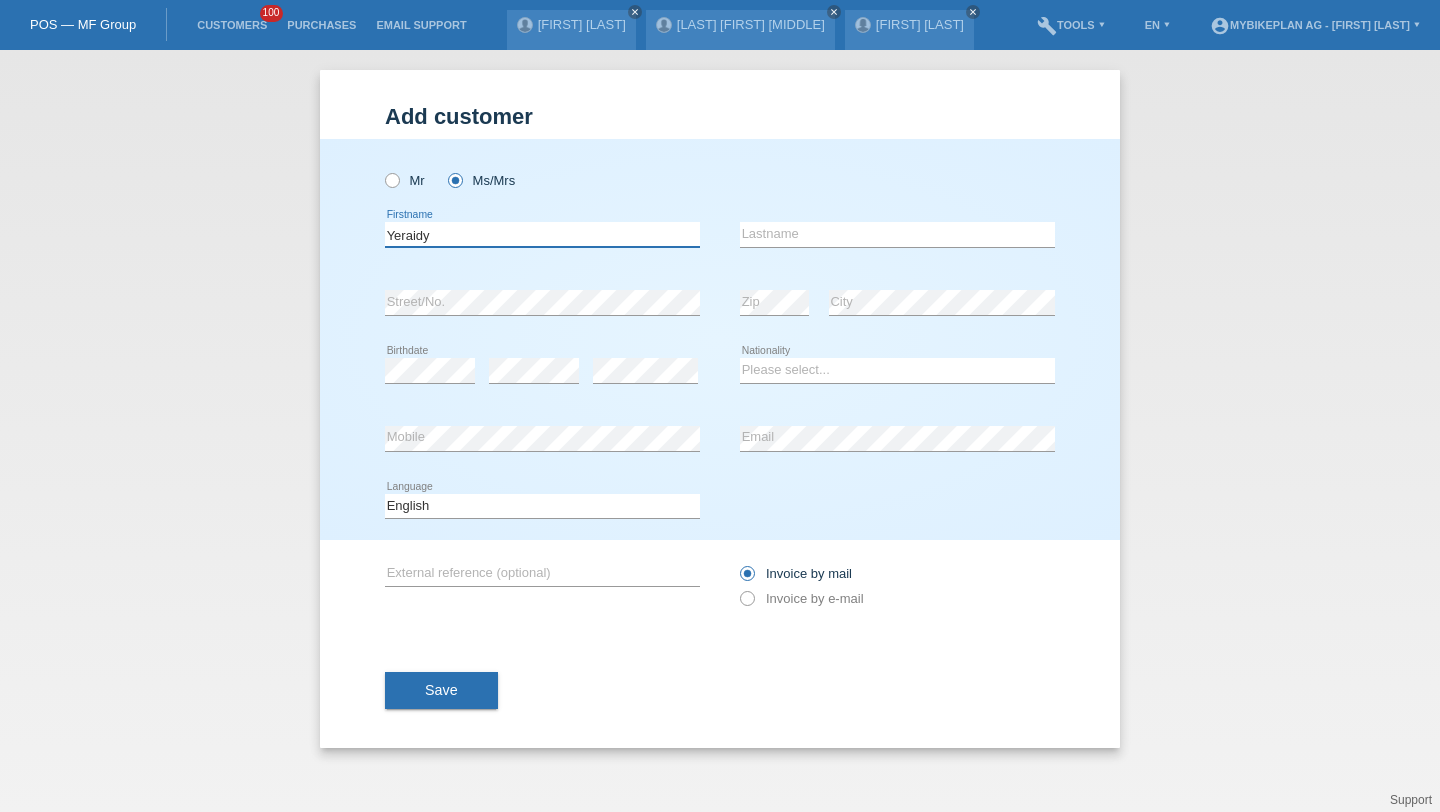 type on "Yeraidy" 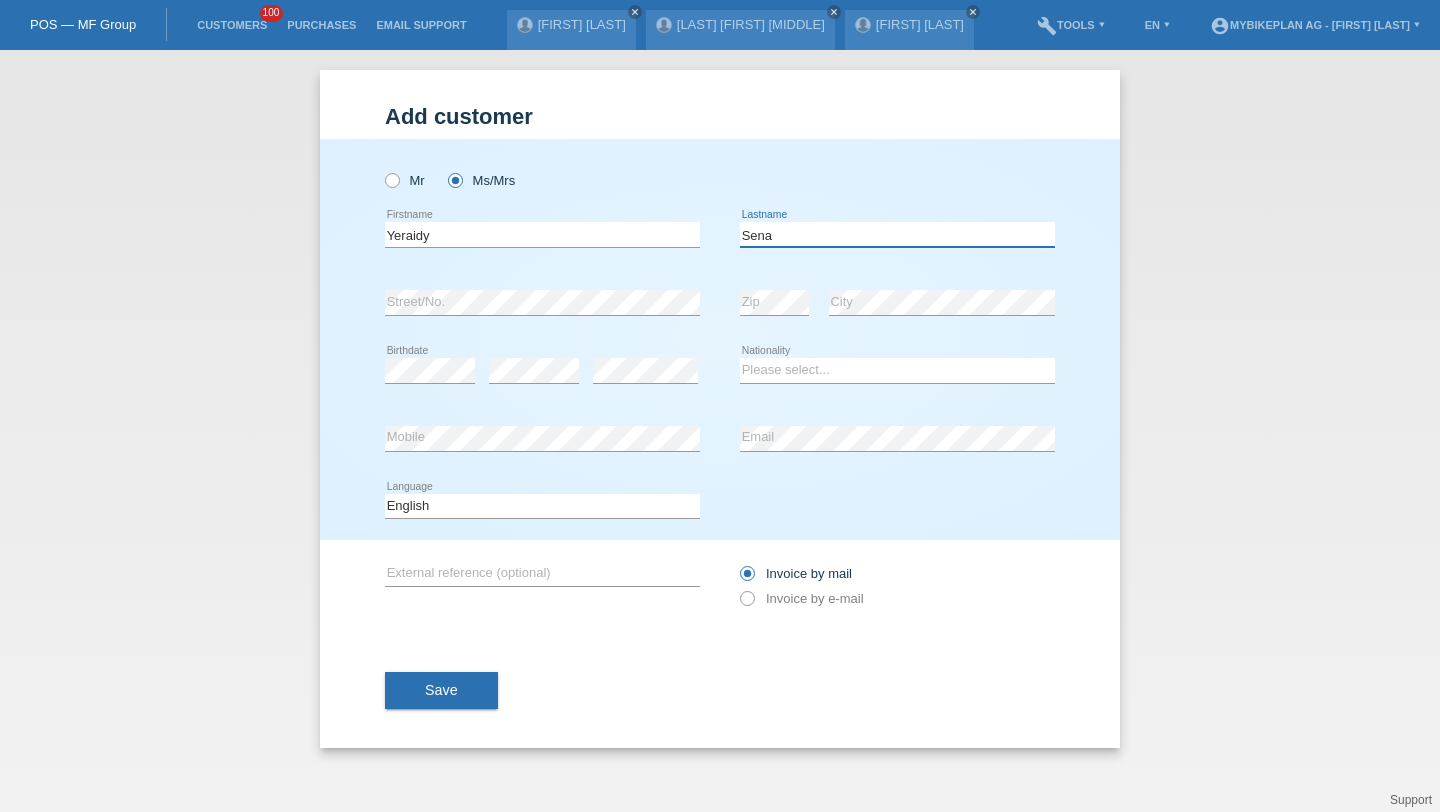 type on "Sena" 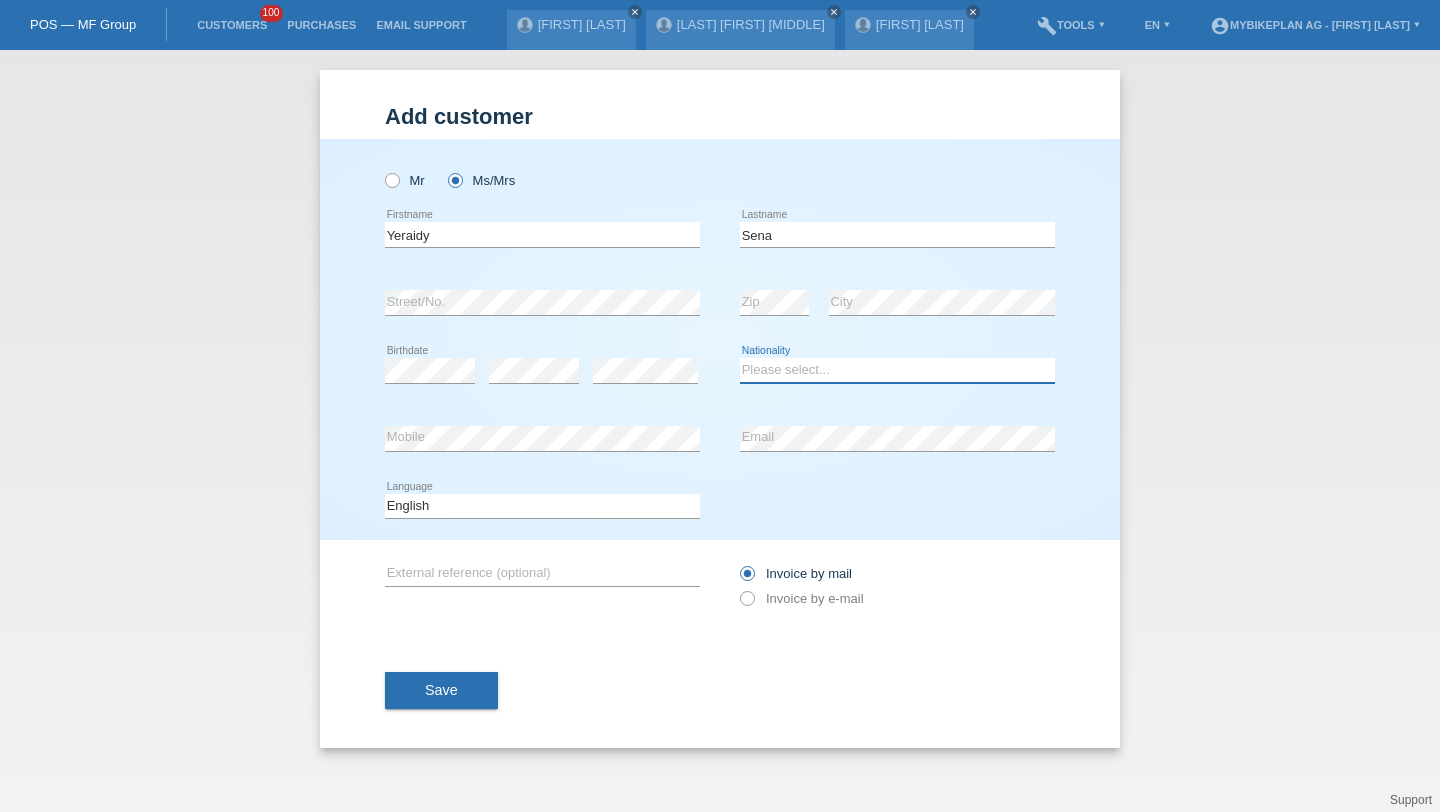 click on "Please select...
Switzerland
Austria
Germany
Liechtenstein
------------
Afghanistan
Åland Islands
Albania
Algeria
American Samoa Andorra Angola Anguilla Antarctica Antigua and Barbuda Argentina Armenia" at bounding box center (897, 370) 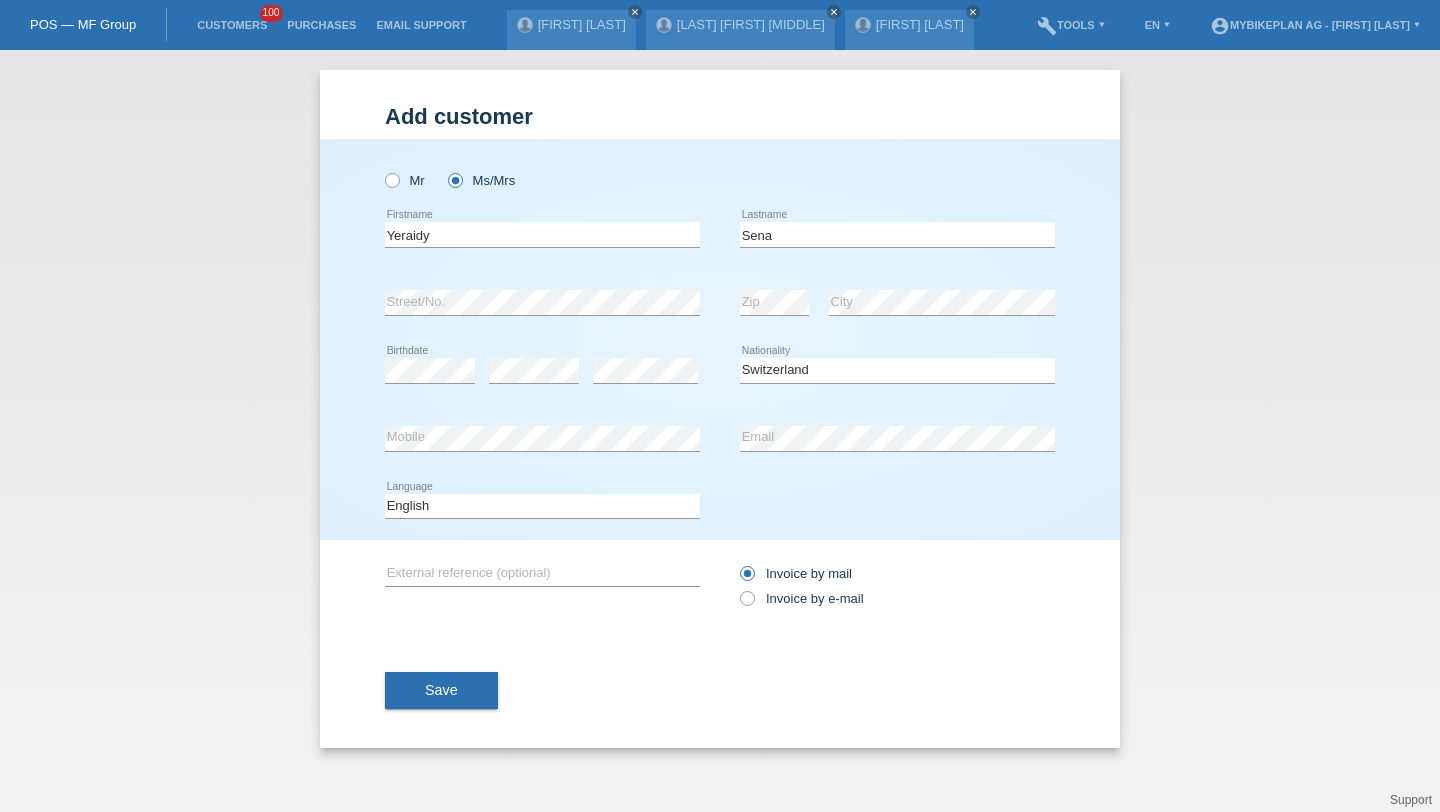 click at bounding box center (542, 518) 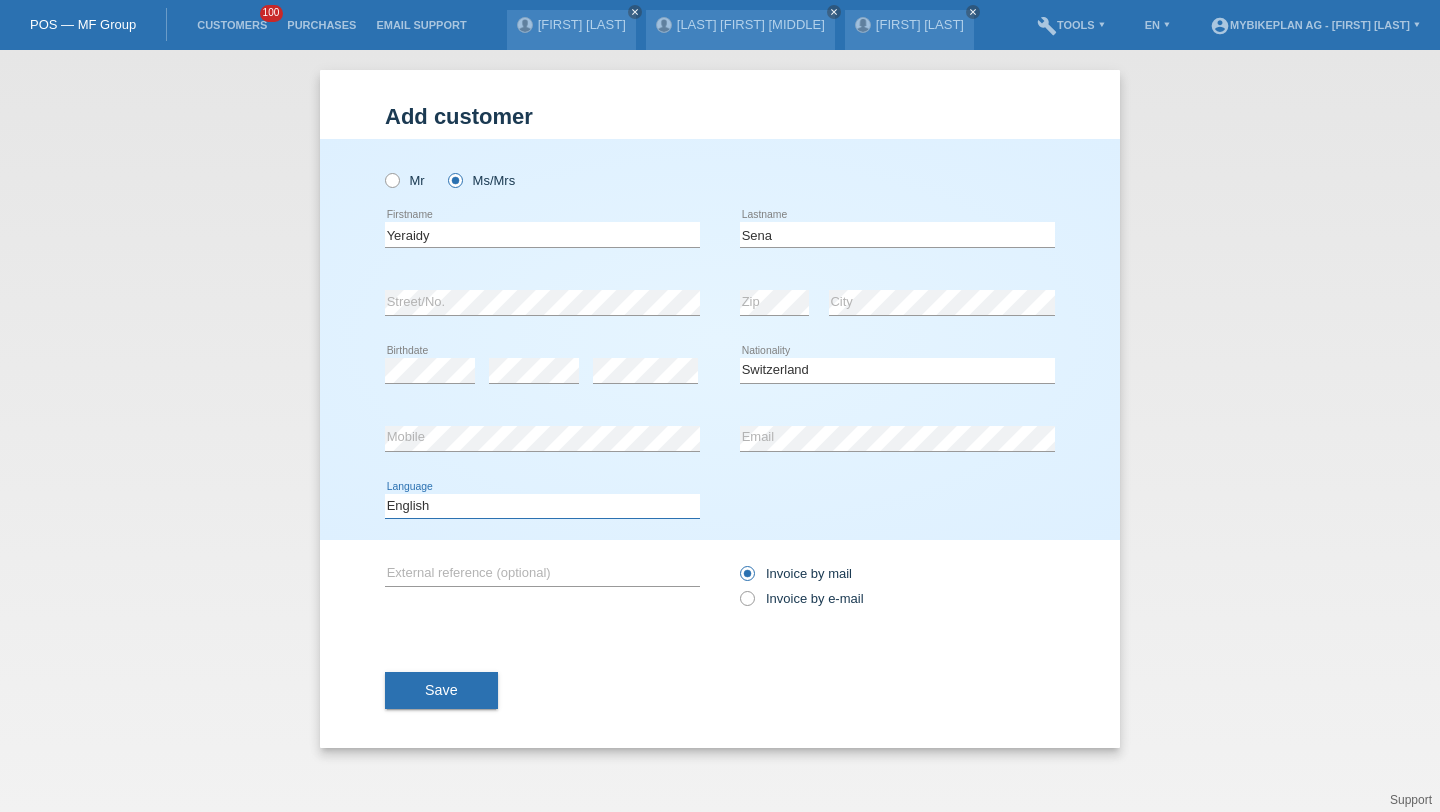 click on "Deutsch
Français
Italiano
English" at bounding box center [542, 506] 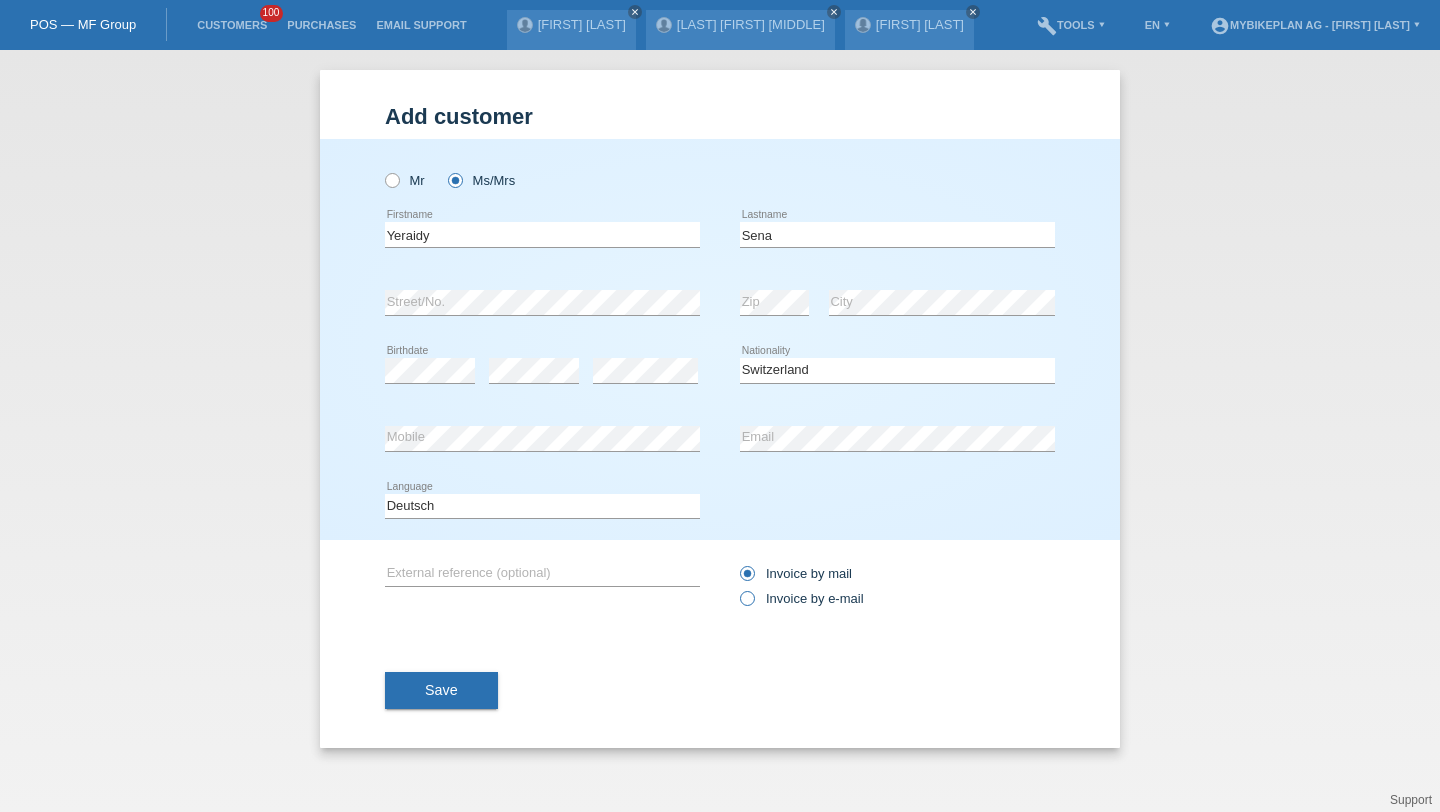 click on "Invoice by e-mail" at bounding box center [802, 598] 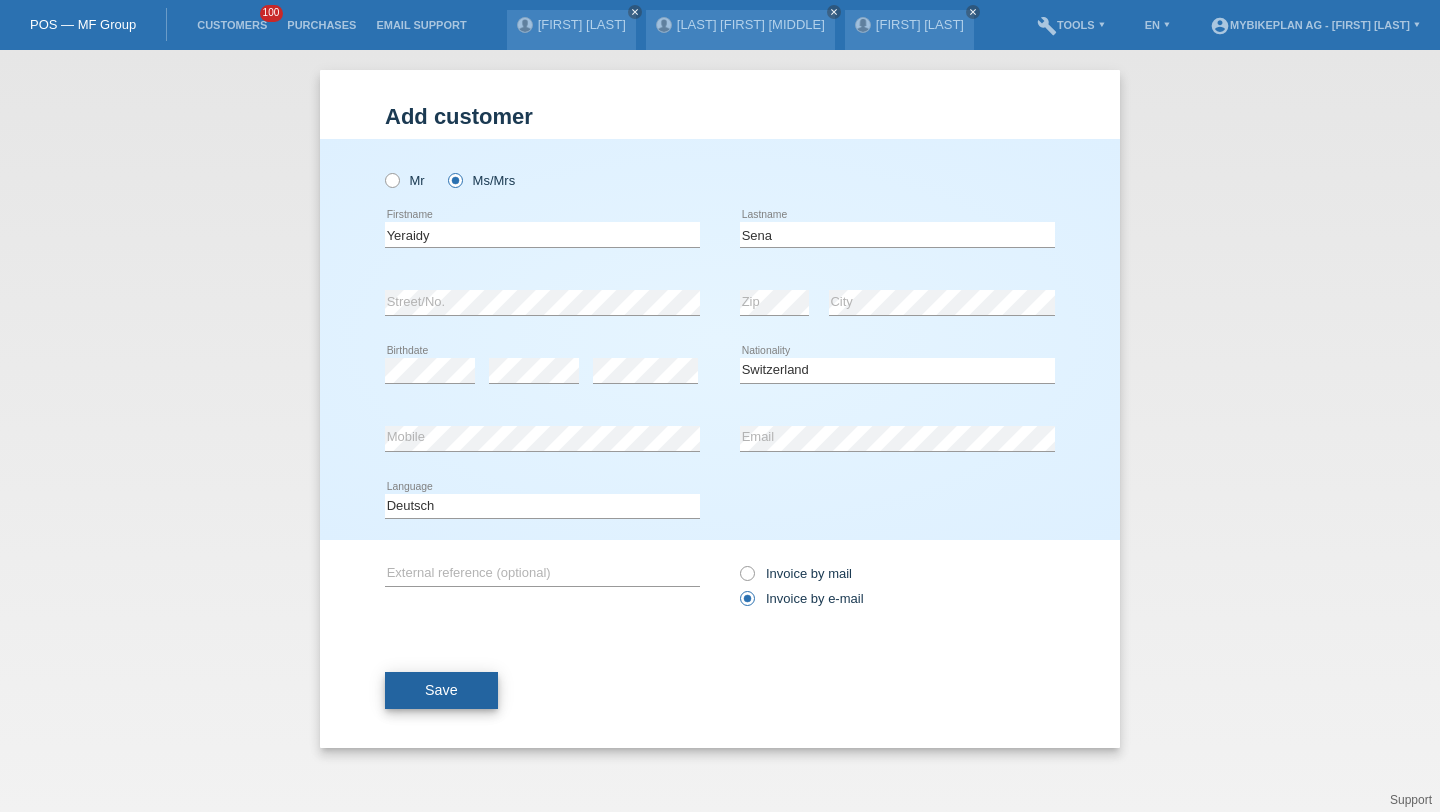 click on "Save" at bounding box center [441, 691] 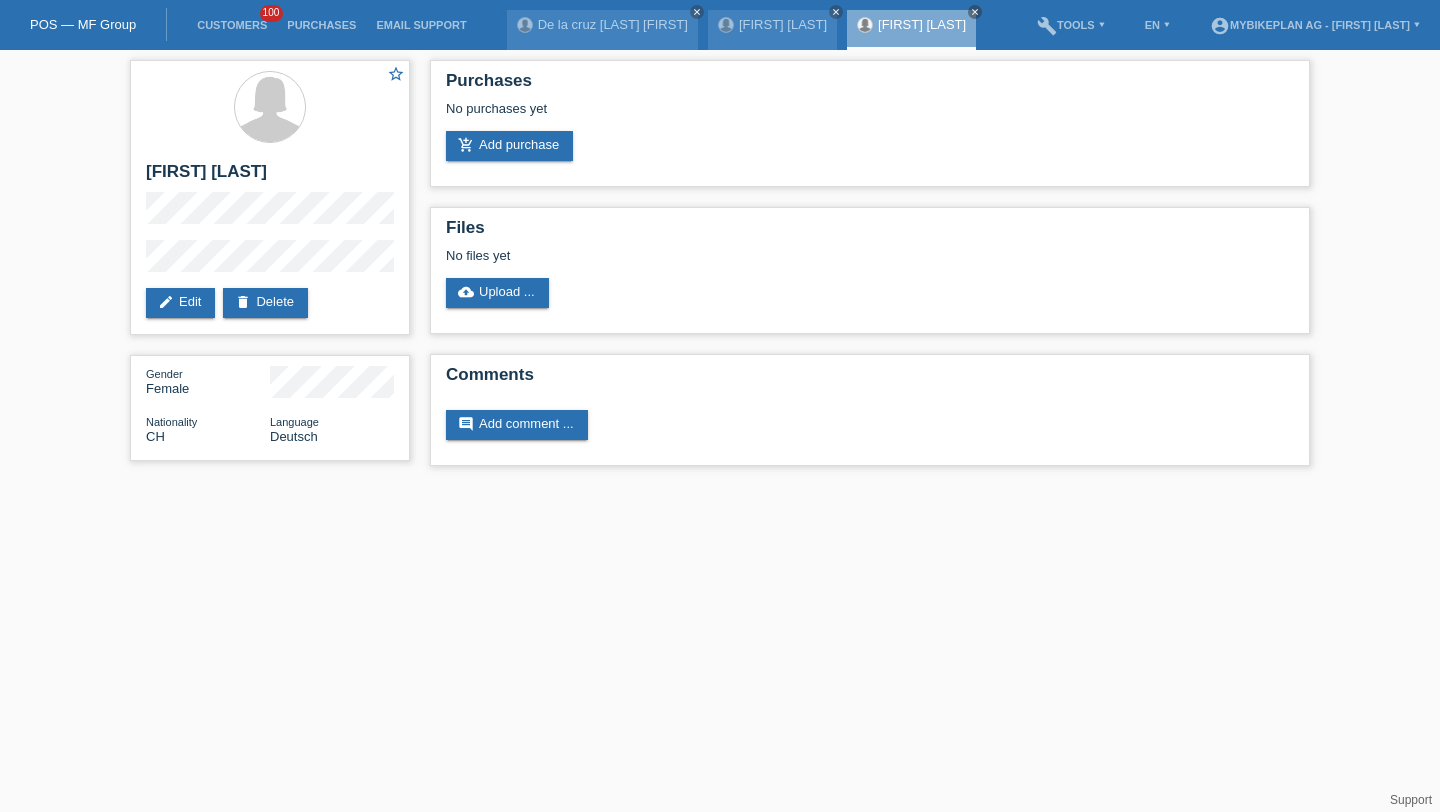 scroll, scrollTop: 0, scrollLeft: 0, axis: both 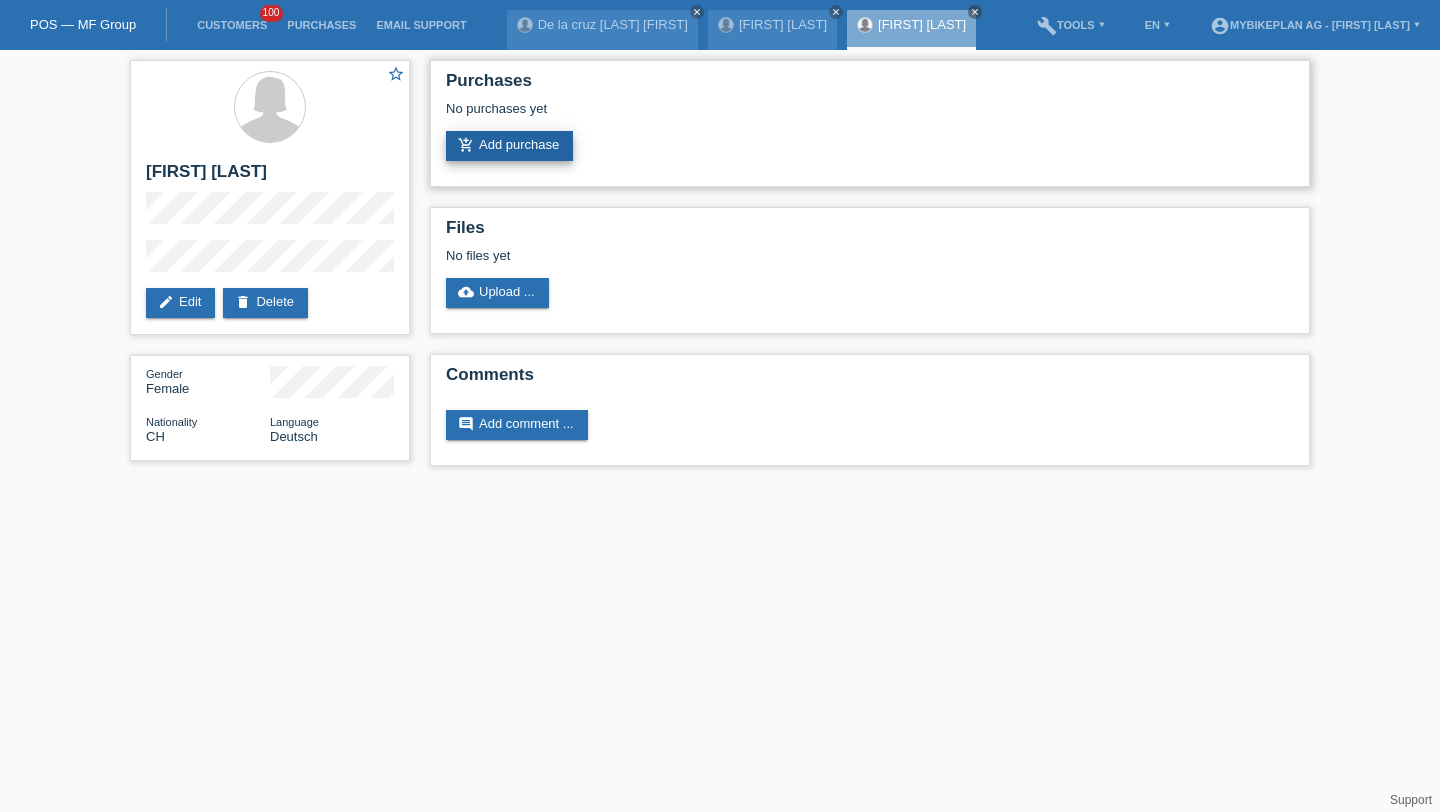click on "add_shopping_cart  Add purchase" at bounding box center (509, 146) 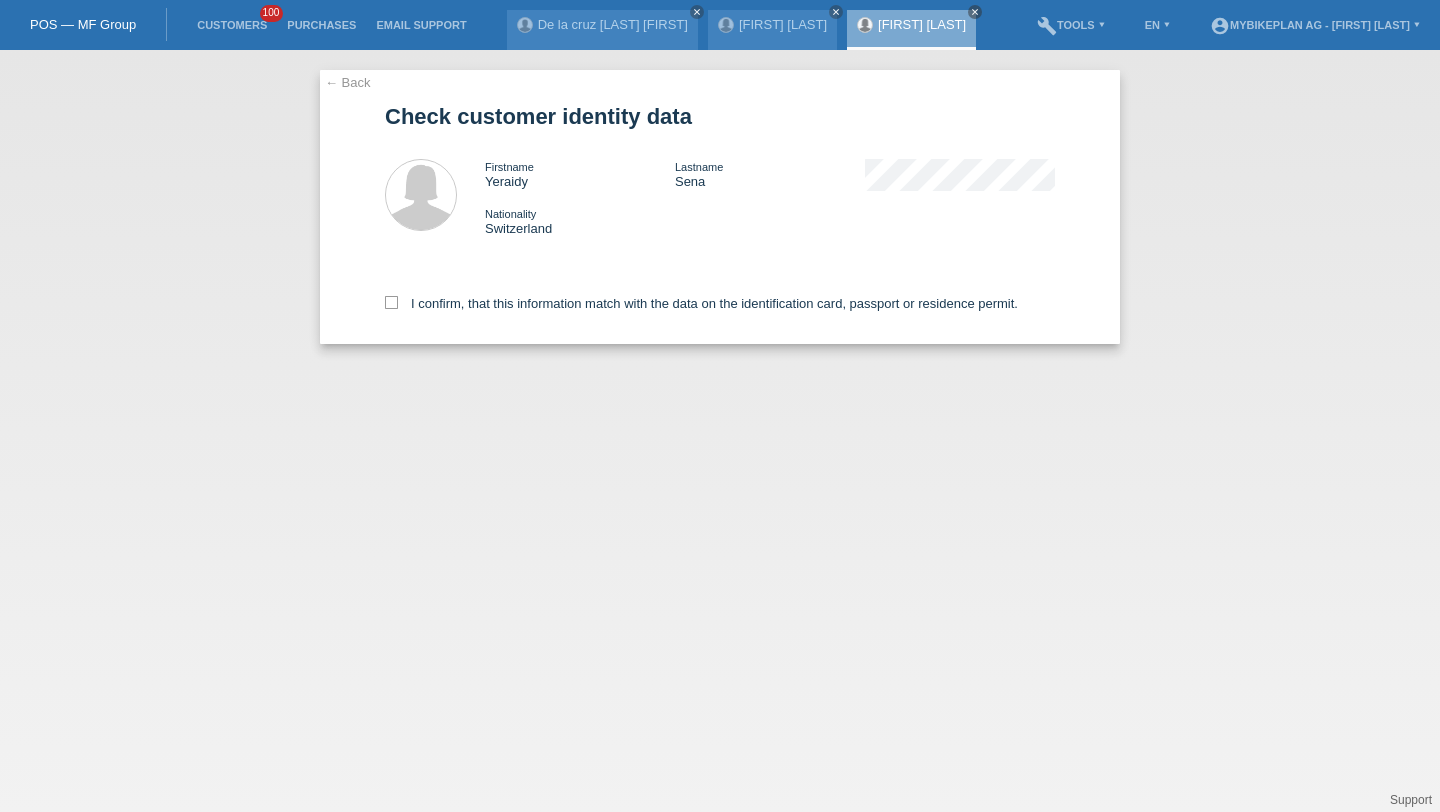 scroll, scrollTop: 0, scrollLeft: 0, axis: both 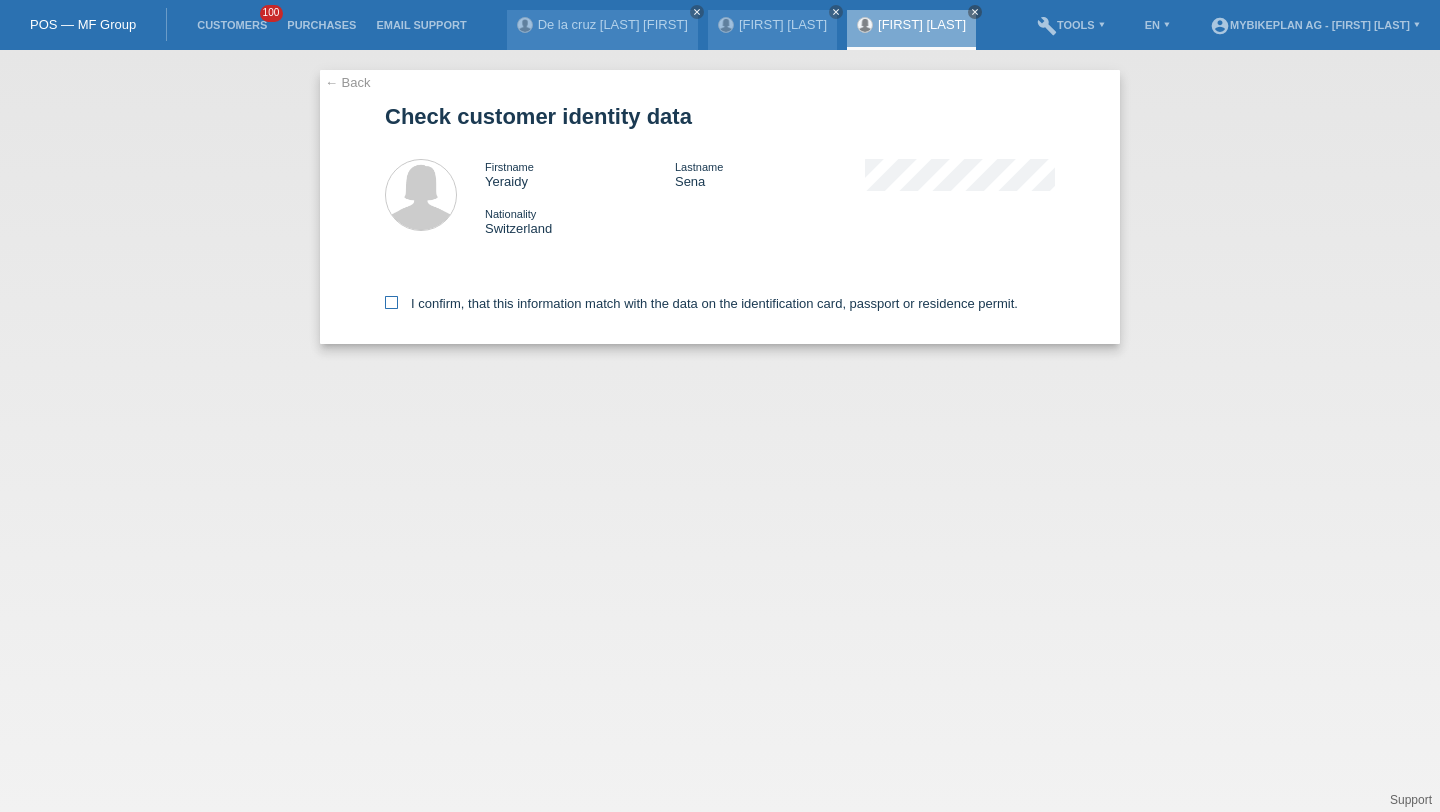 click on "I confirm, that this information match with the data on the identification card, passport or residence permit." at bounding box center [701, 303] 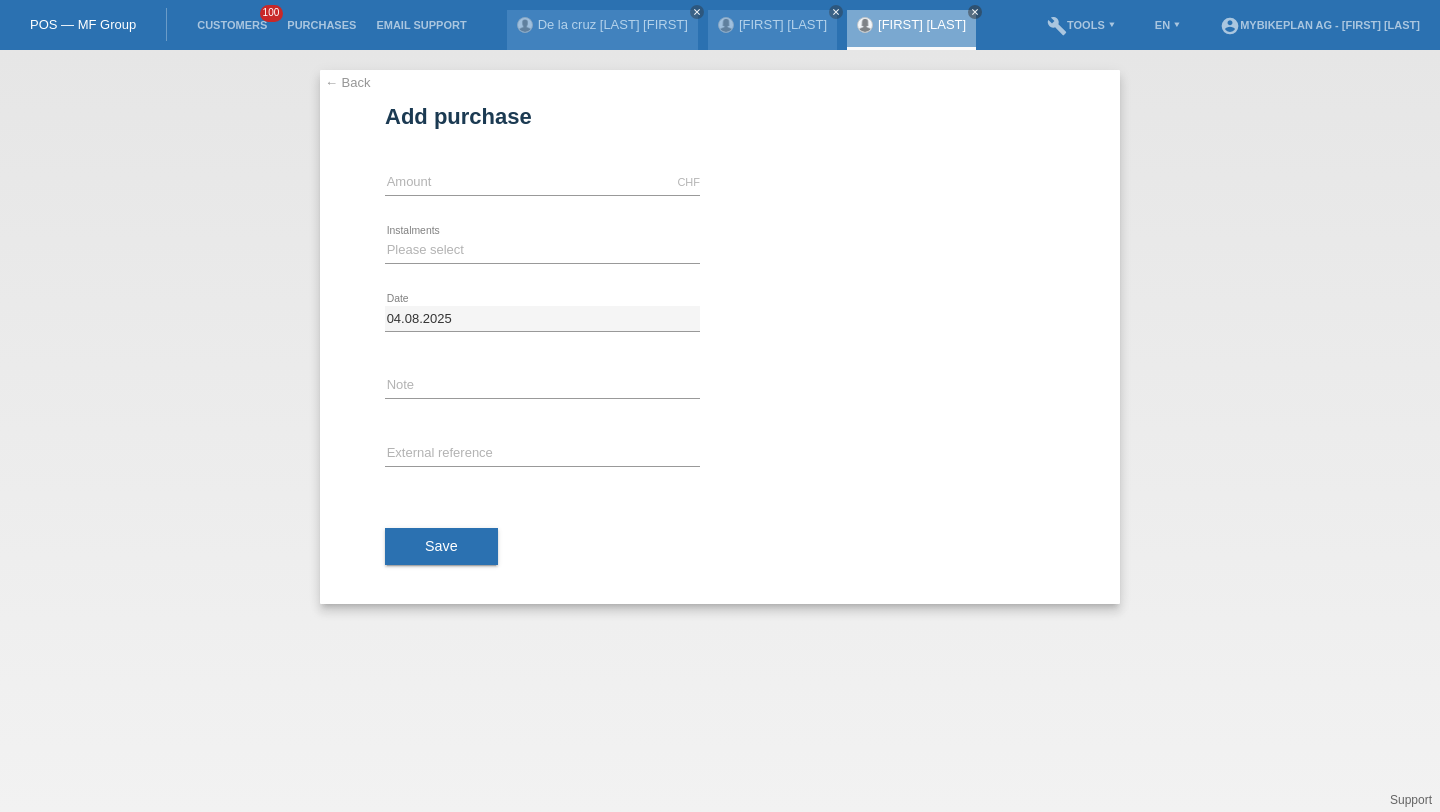 scroll, scrollTop: 0, scrollLeft: 0, axis: both 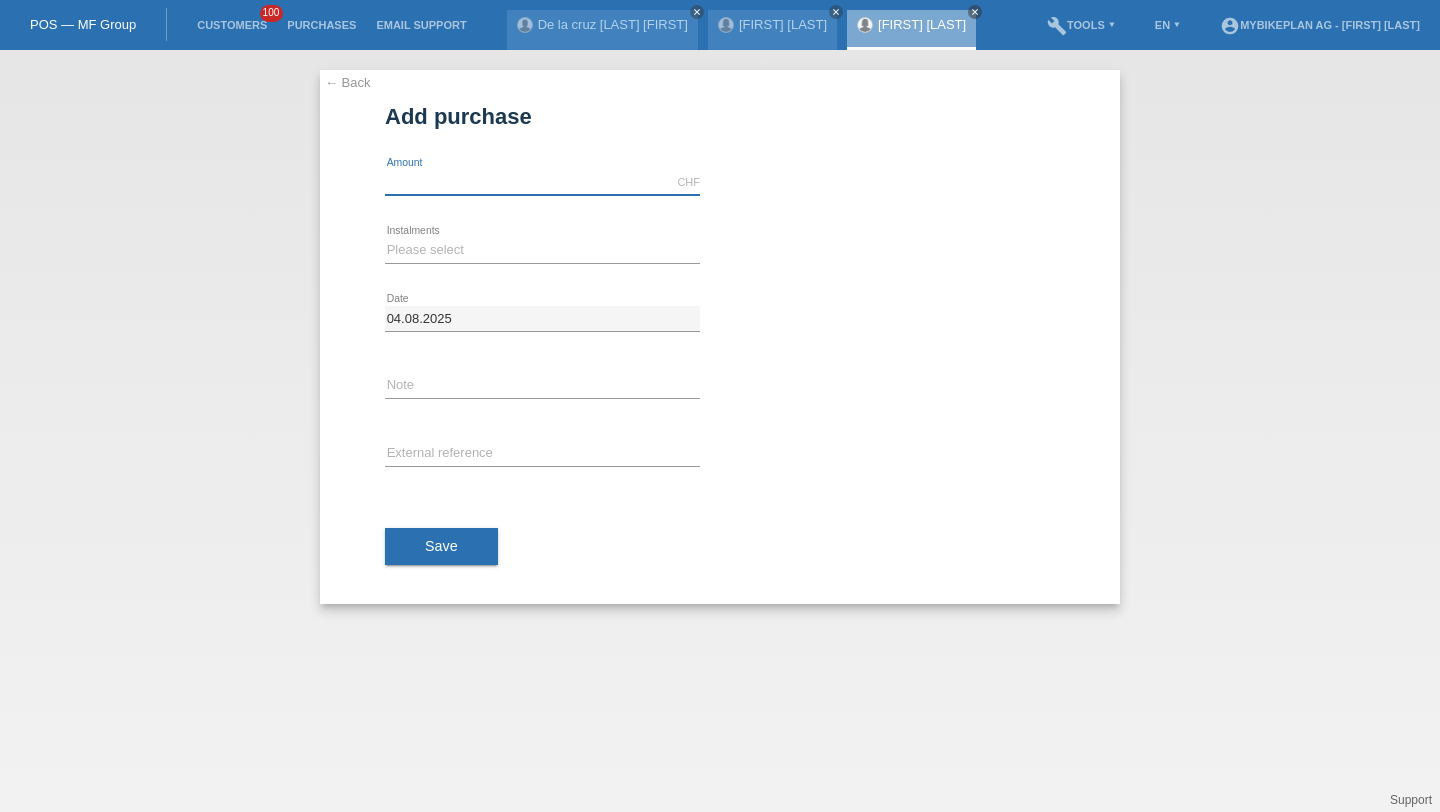 click at bounding box center (542, 182) 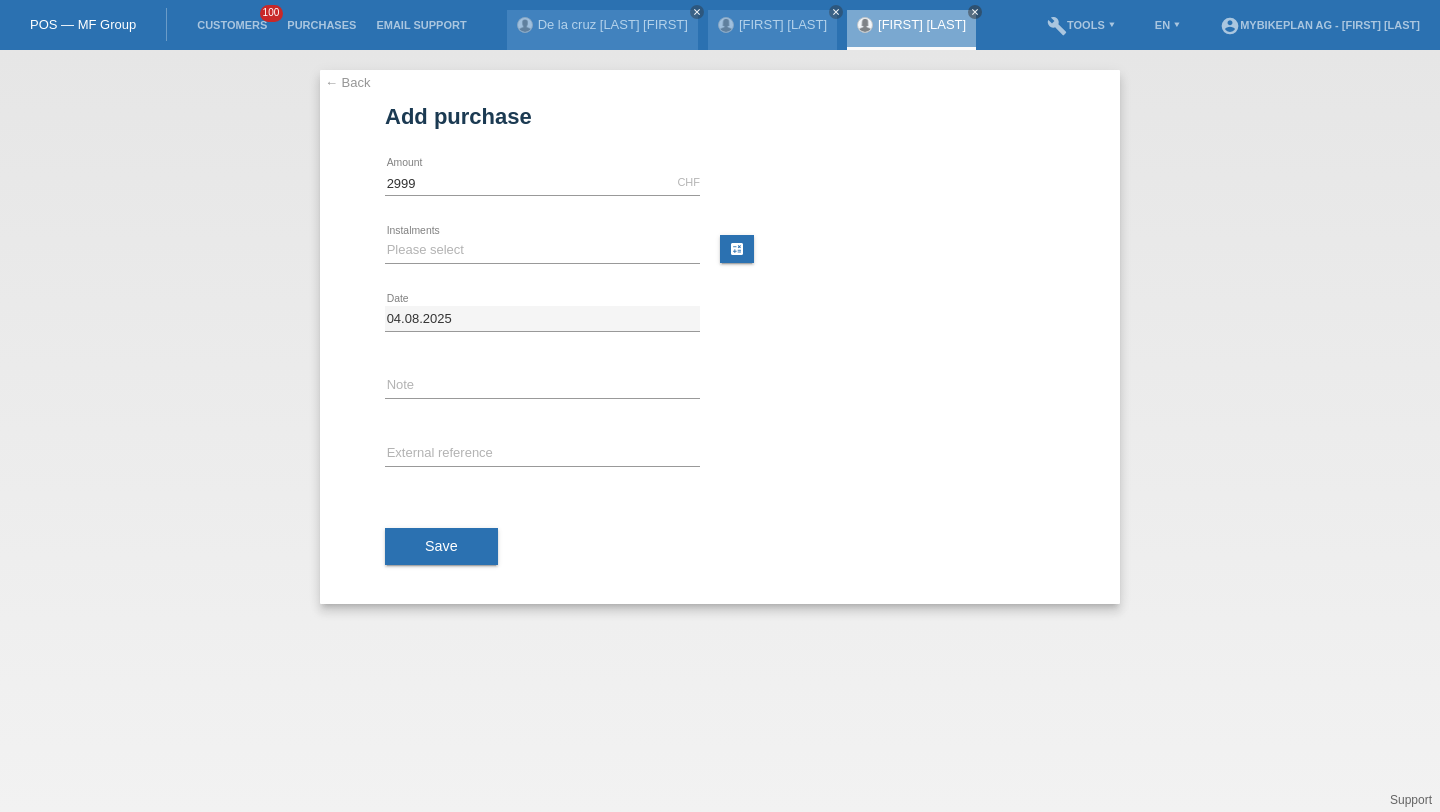 type on "2999.00" 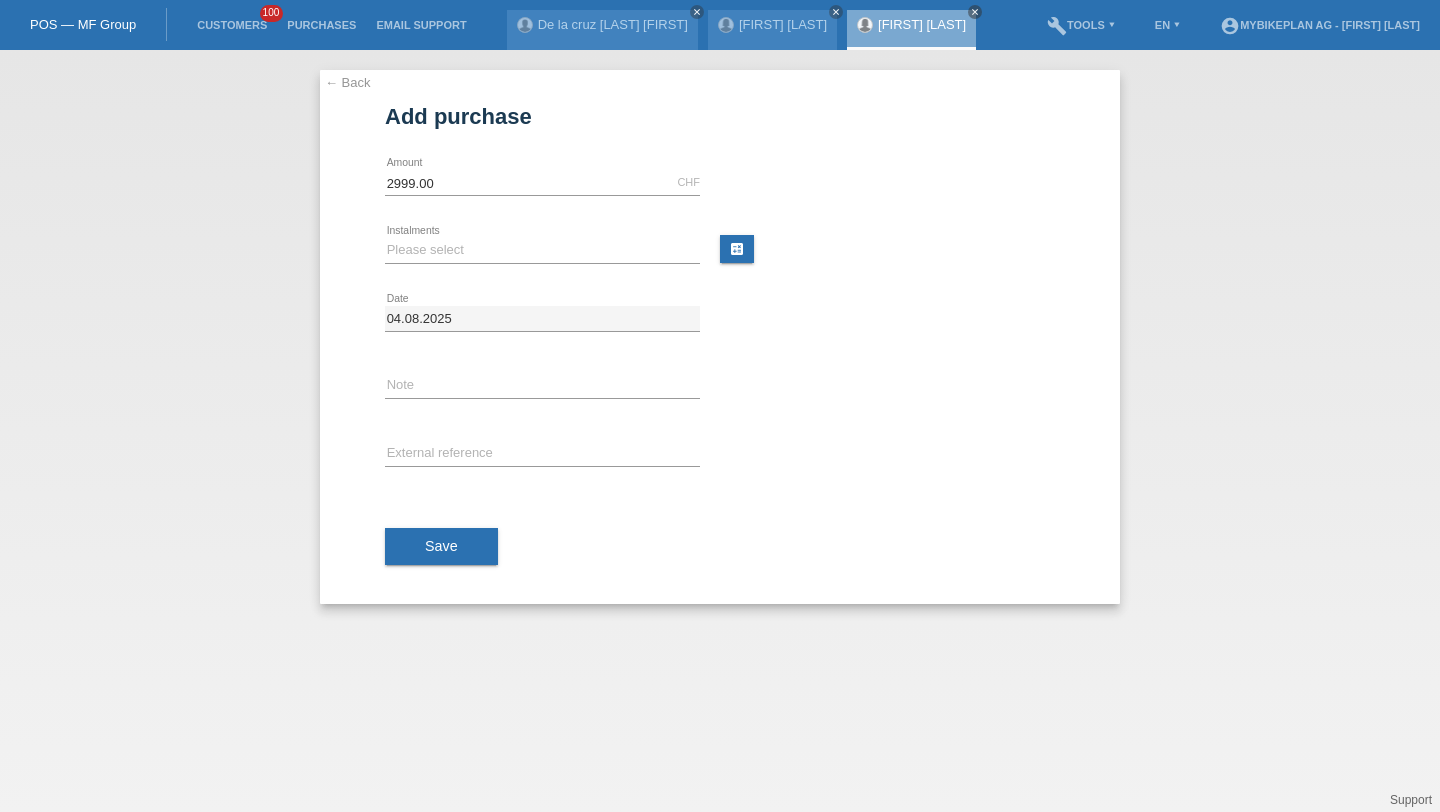 click on "Please select
6 instalments
12 instalments
18 instalments
24 instalments
36 instalments
48 instalments
error
Instalments" at bounding box center [542, 251] 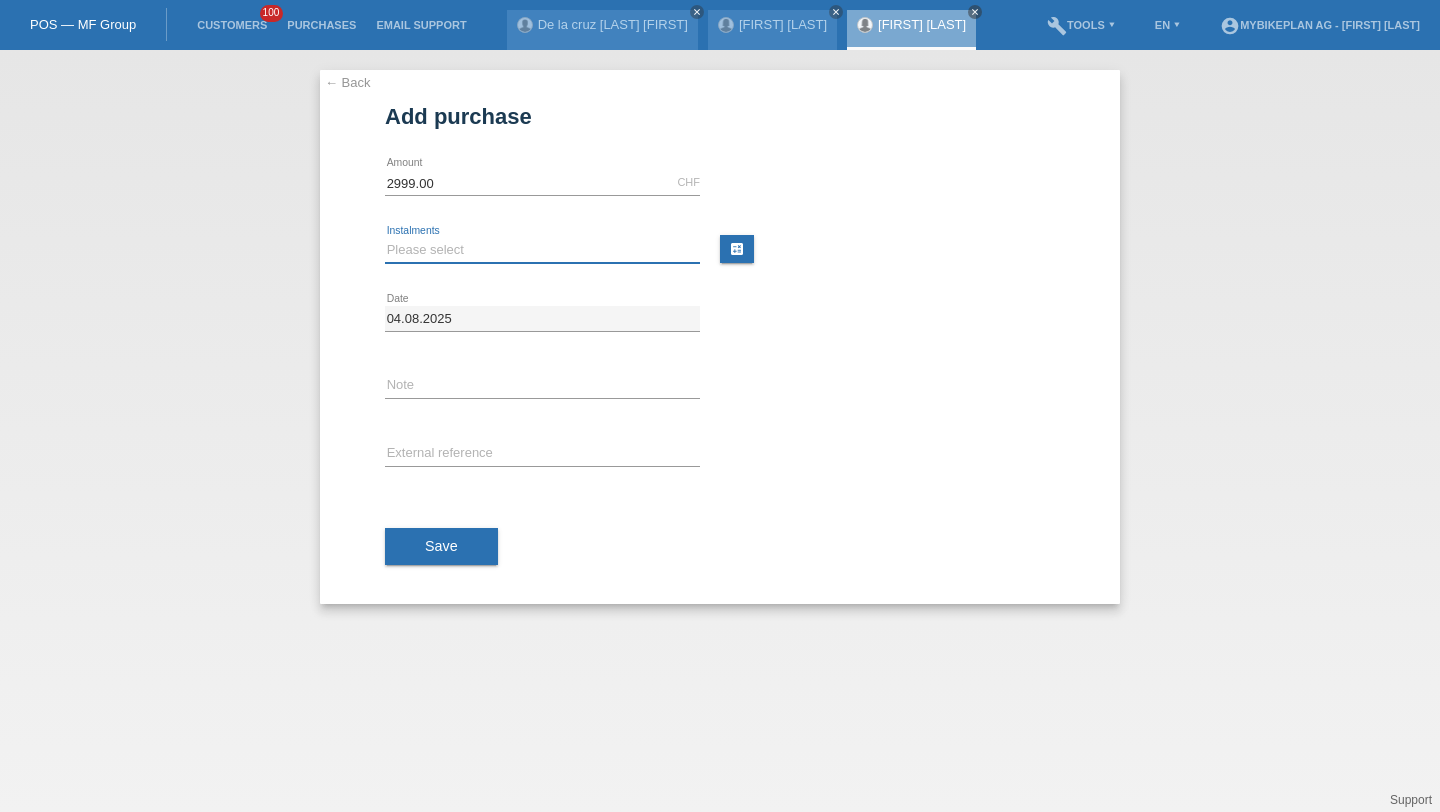 click on "Please select
6 instalments
12 instalments
18 instalments
24 instalments
36 instalments
48 instalments" at bounding box center [542, 250] 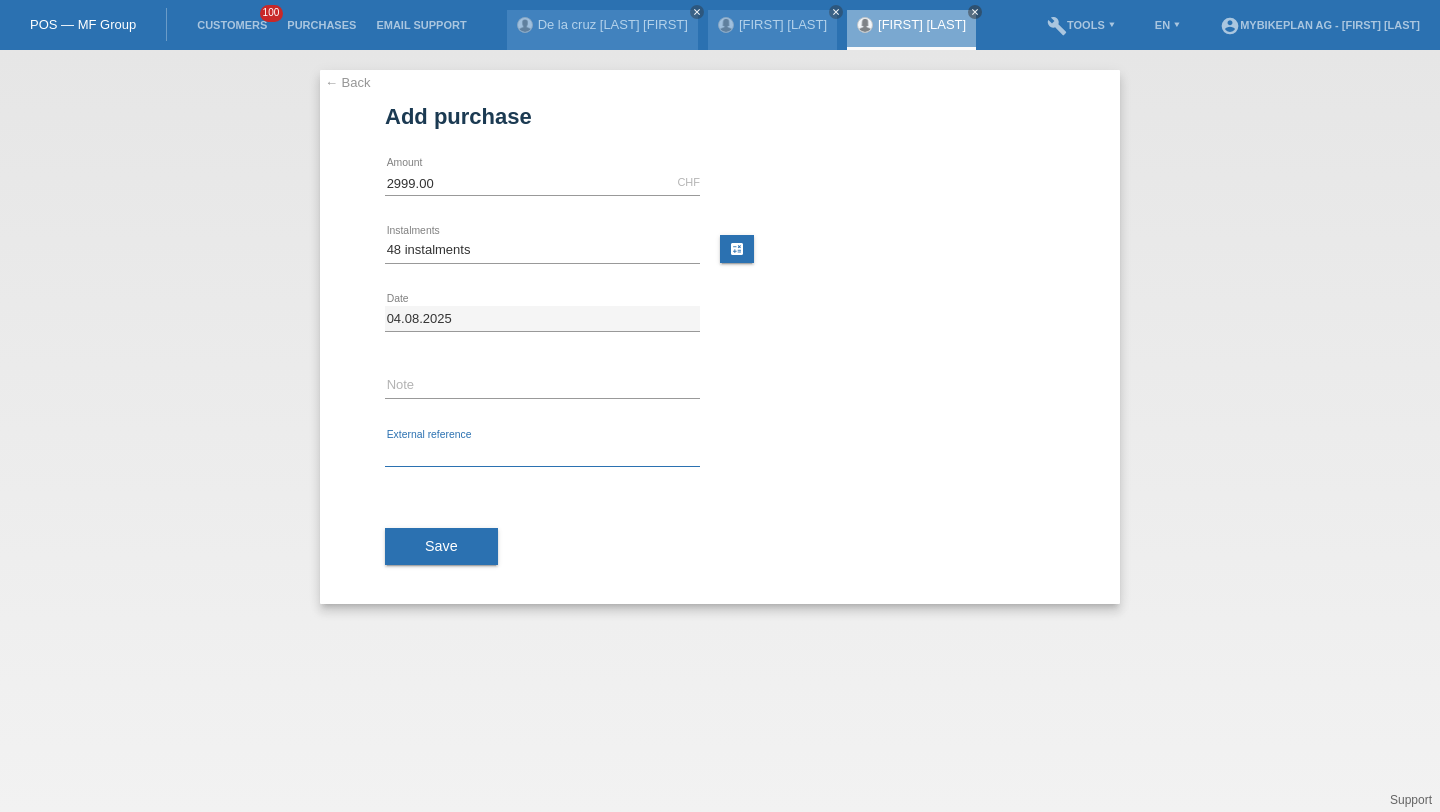 click at bounding box center (542, 454) 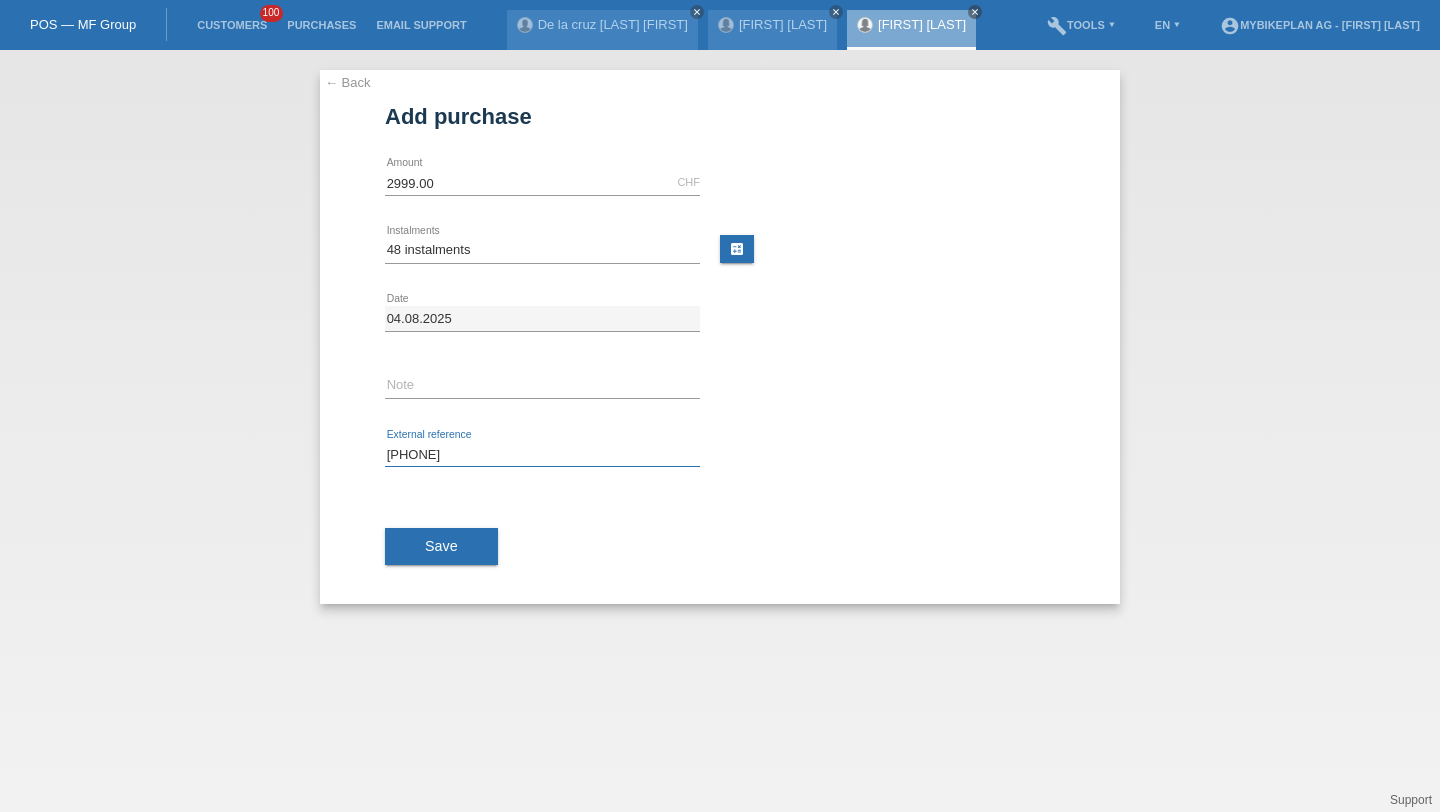 type on "[PHONE]" 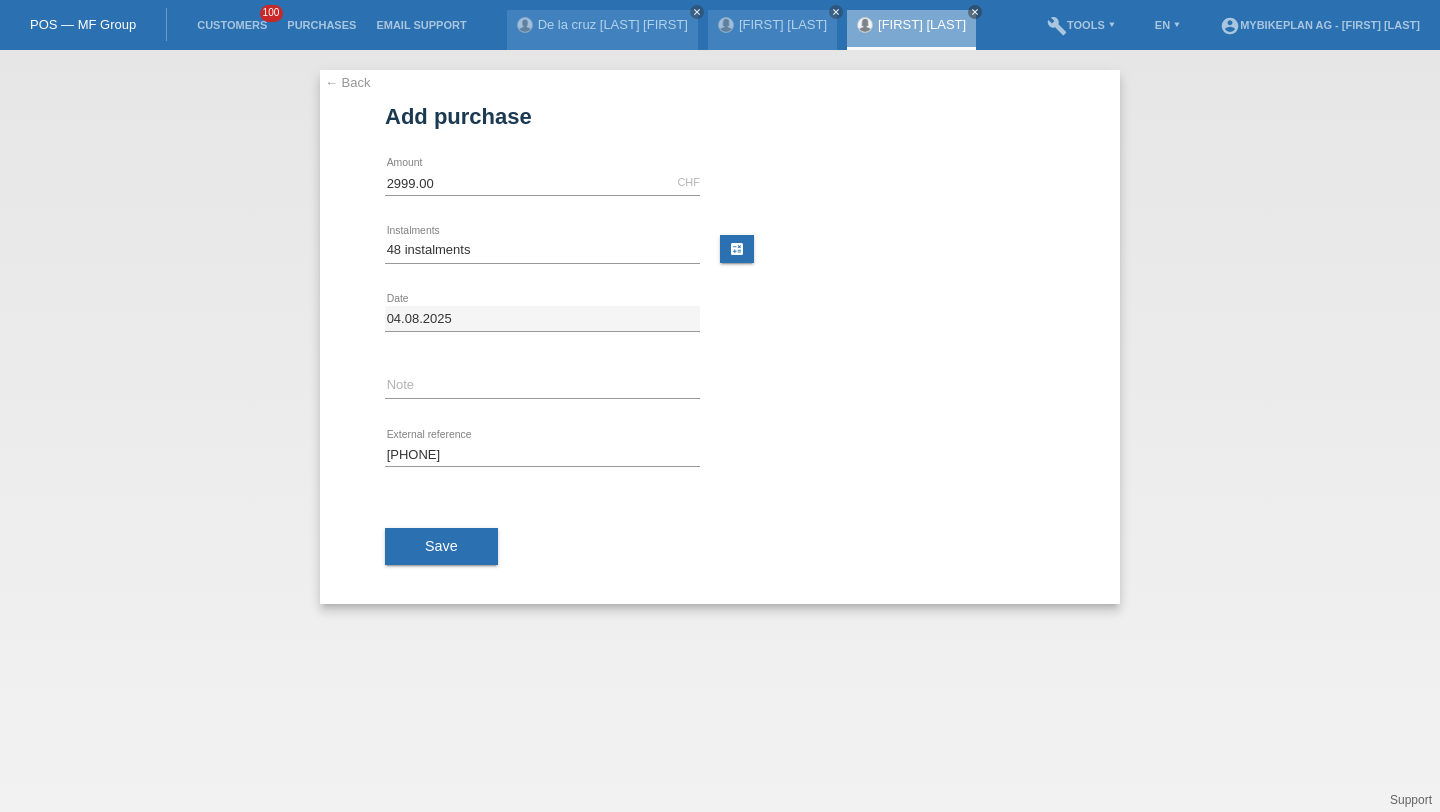 click on "Save" at bounding box center (441, 546) 